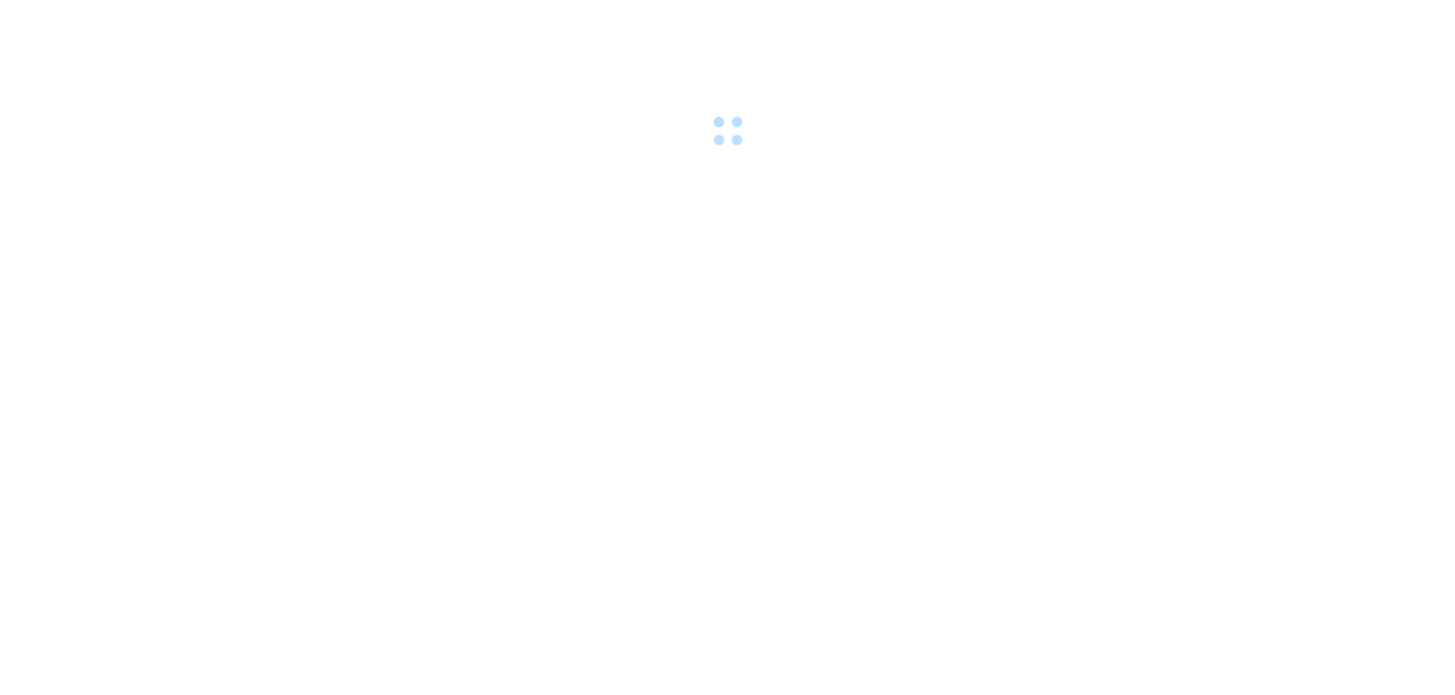 scroll, scrollTop: 0, scrollLeft: 0, axis: both 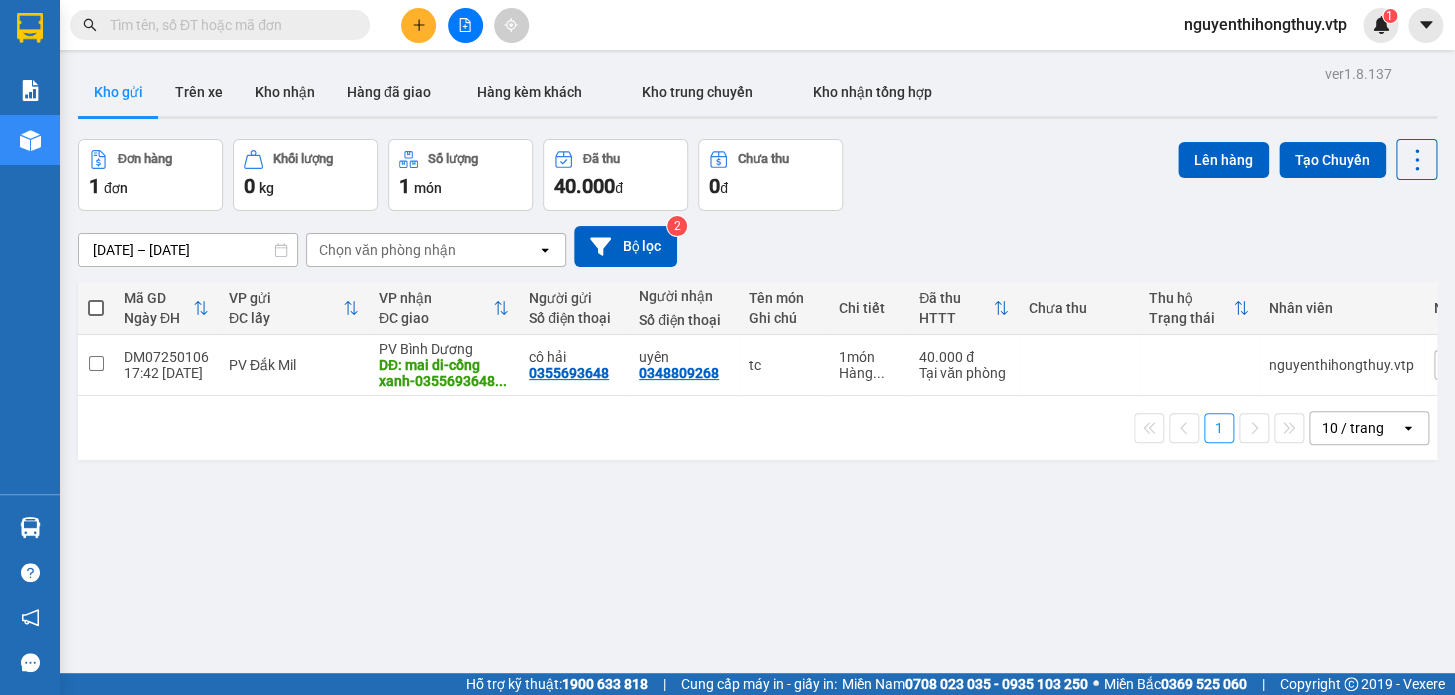 click on "nguyenthihongthuy.vtp" at bounding box center (1265, 24) 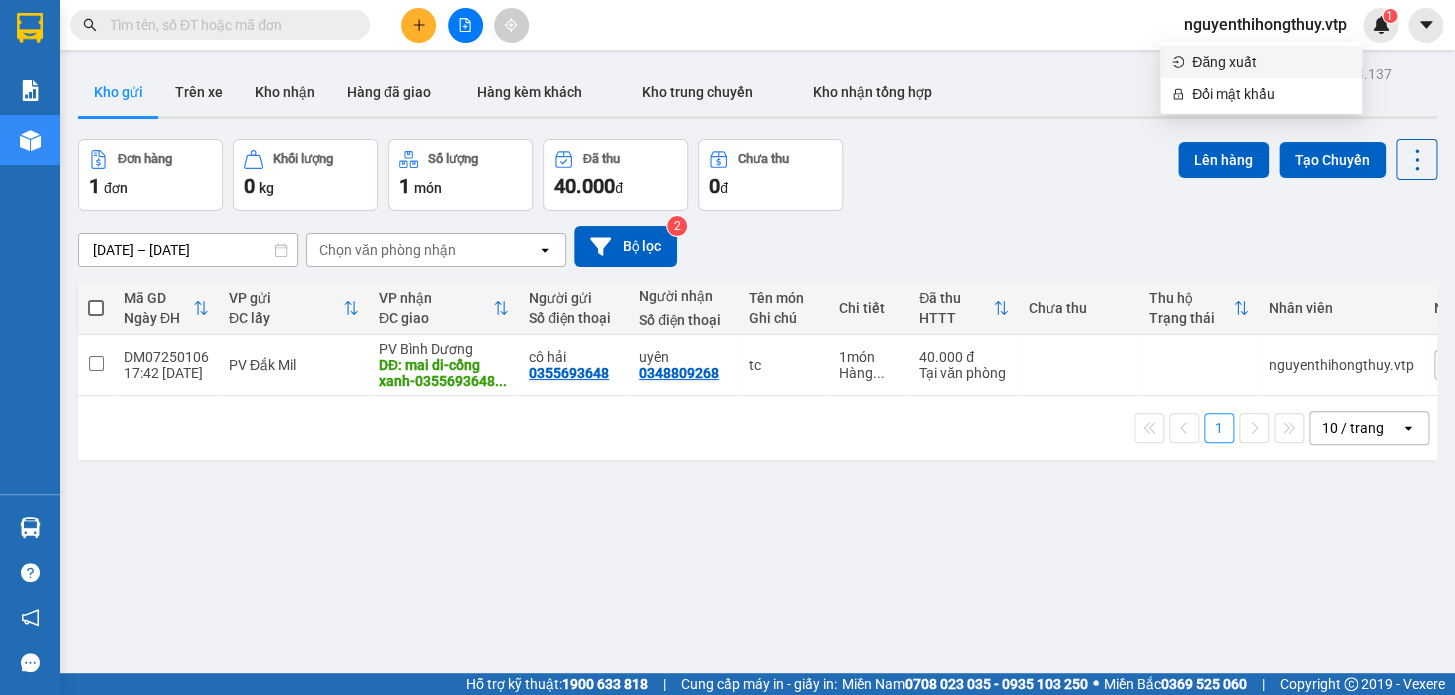 click on "Đăng xuất" at bounding box center (1271, 62) 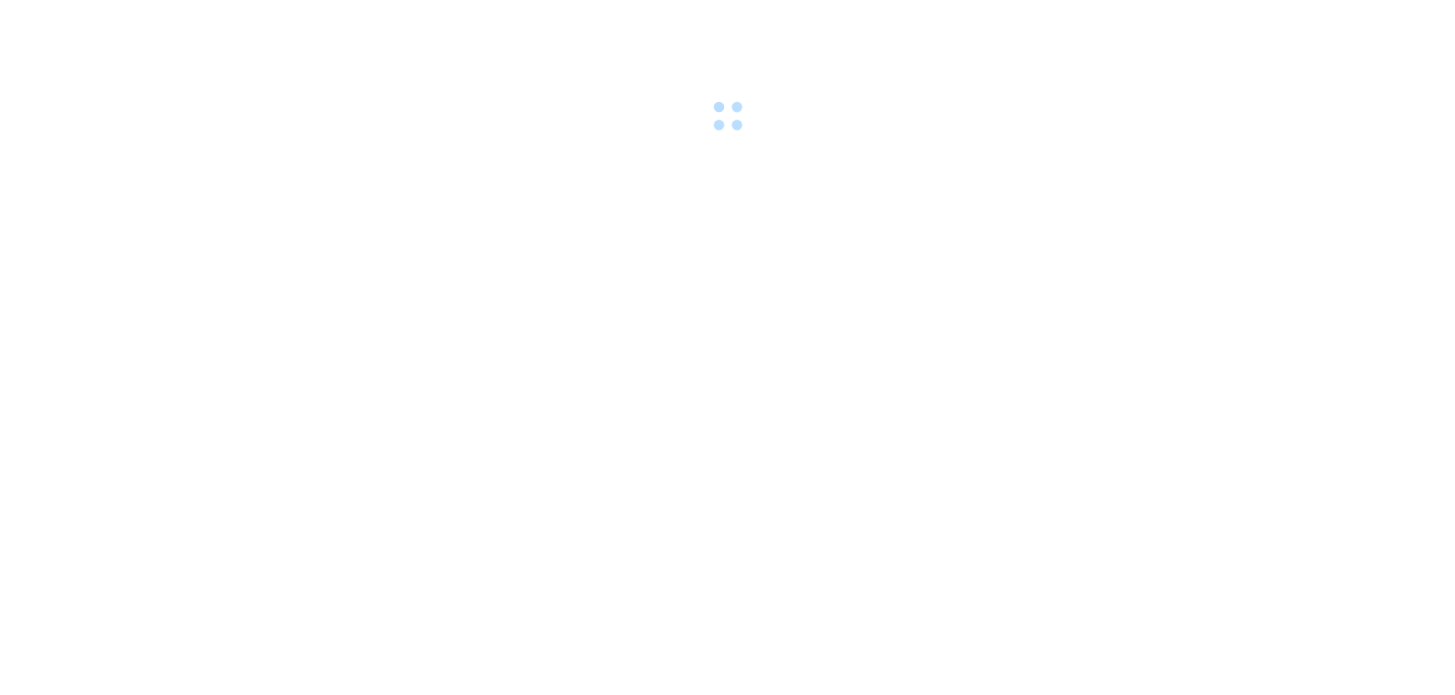 scroll, scrollTop: 0, scrollLeft: 0, axis: both 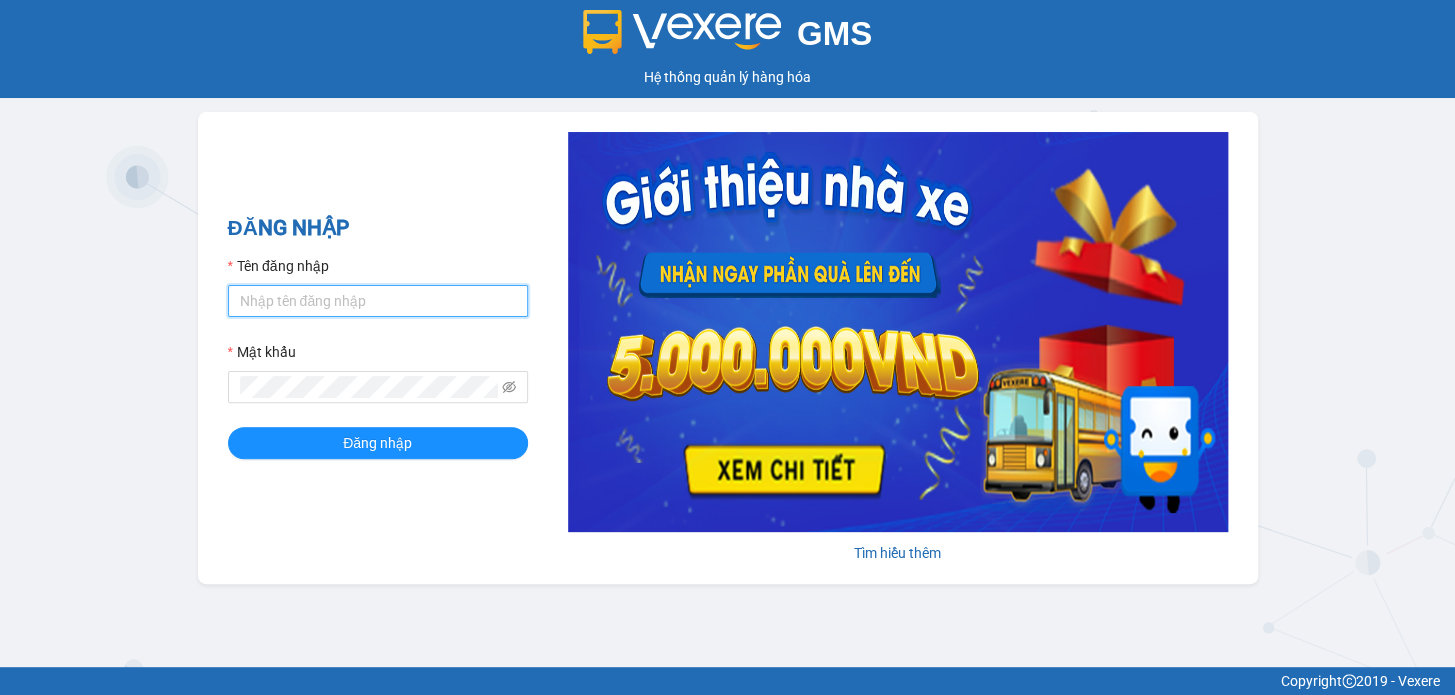 click on "Tên đăng nhập" at bounding box center [378, 301] 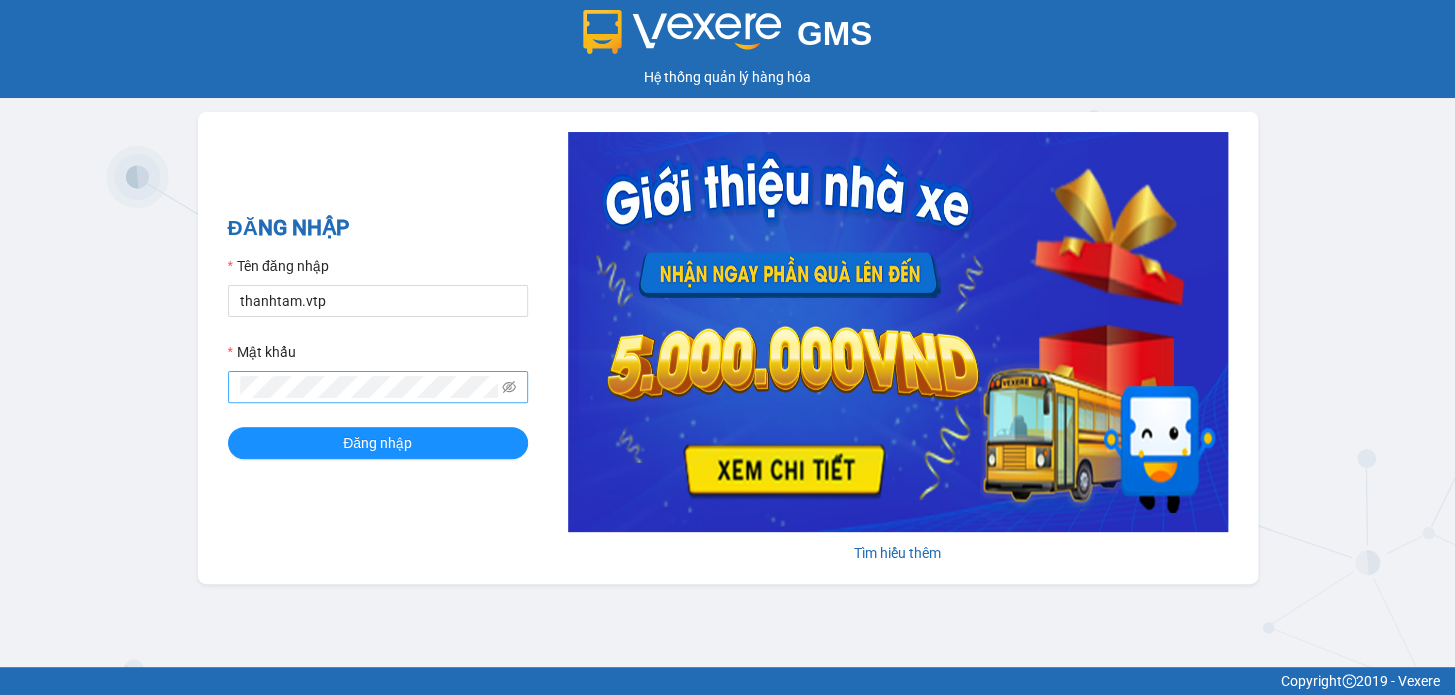 click at bounding box center [378, 387] 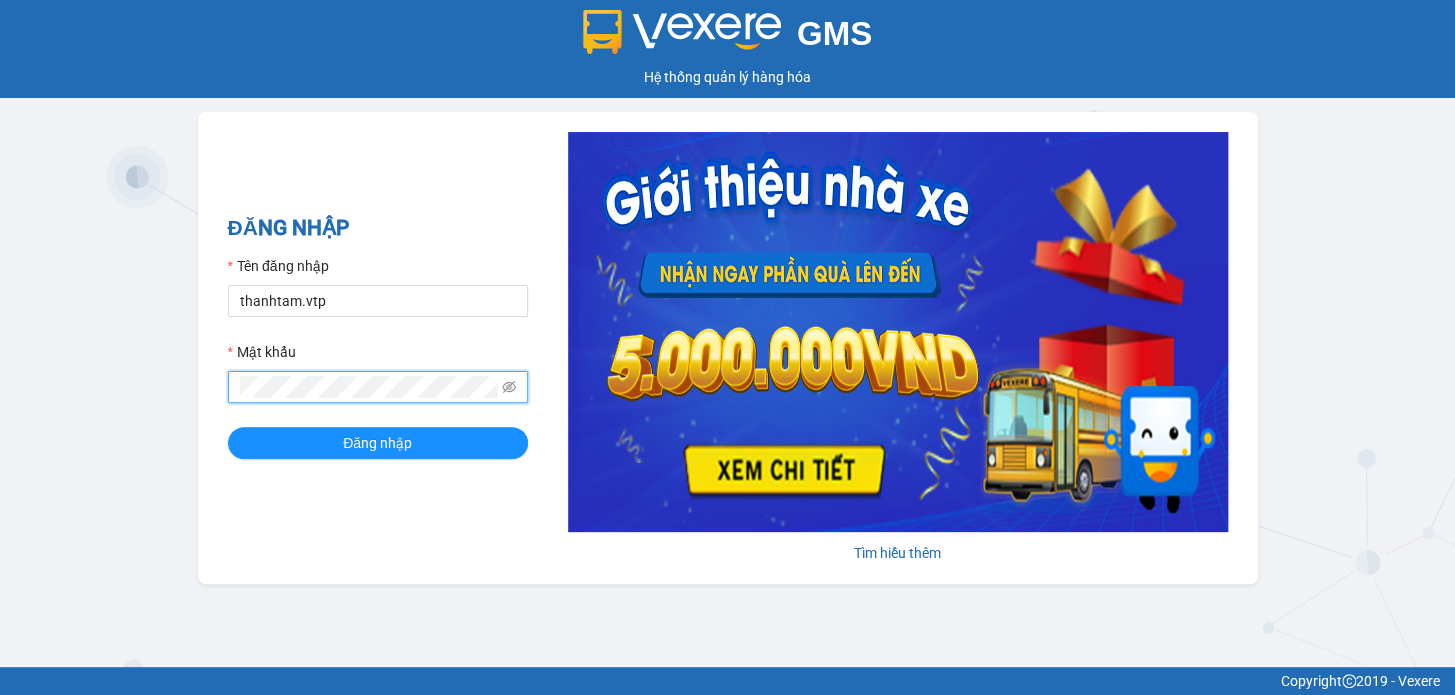 click on "Đăng nhập" at bounding box center (378, 443) 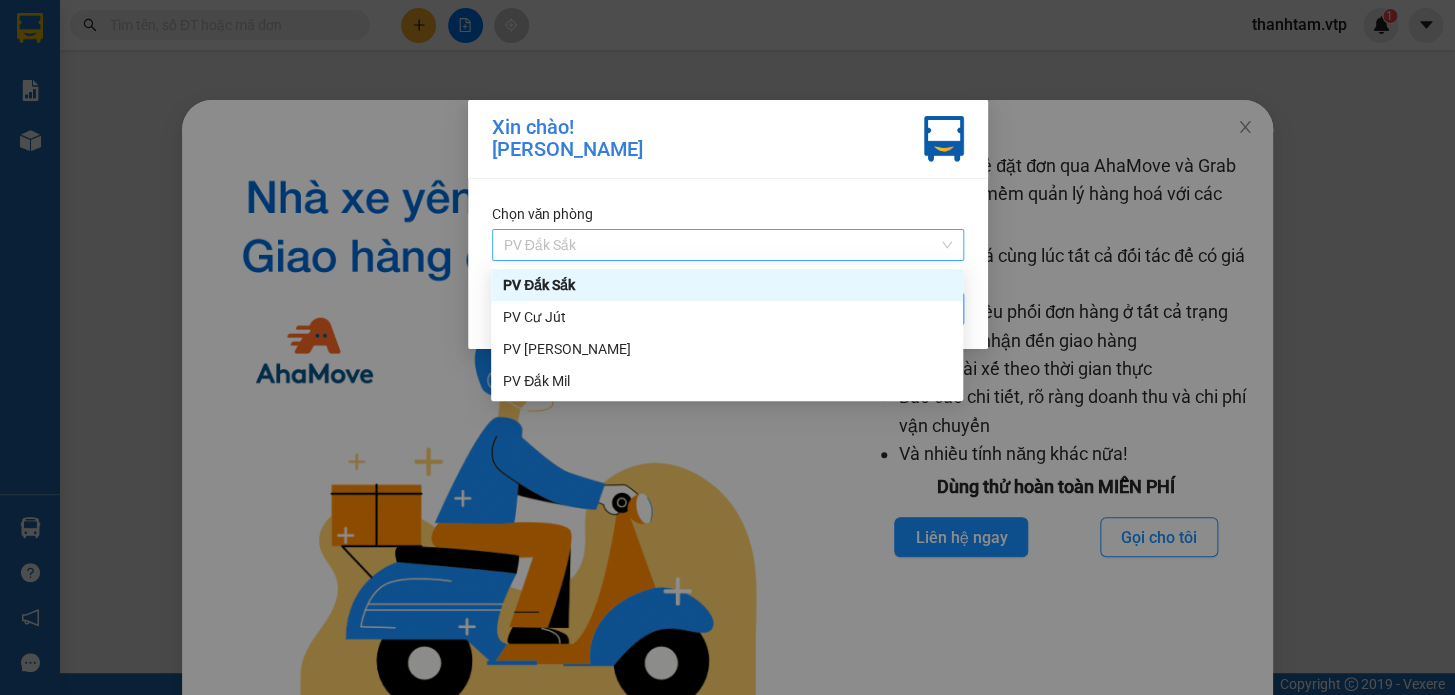 click on "PV Đắk Sắk" at bounding box center (728, 245) 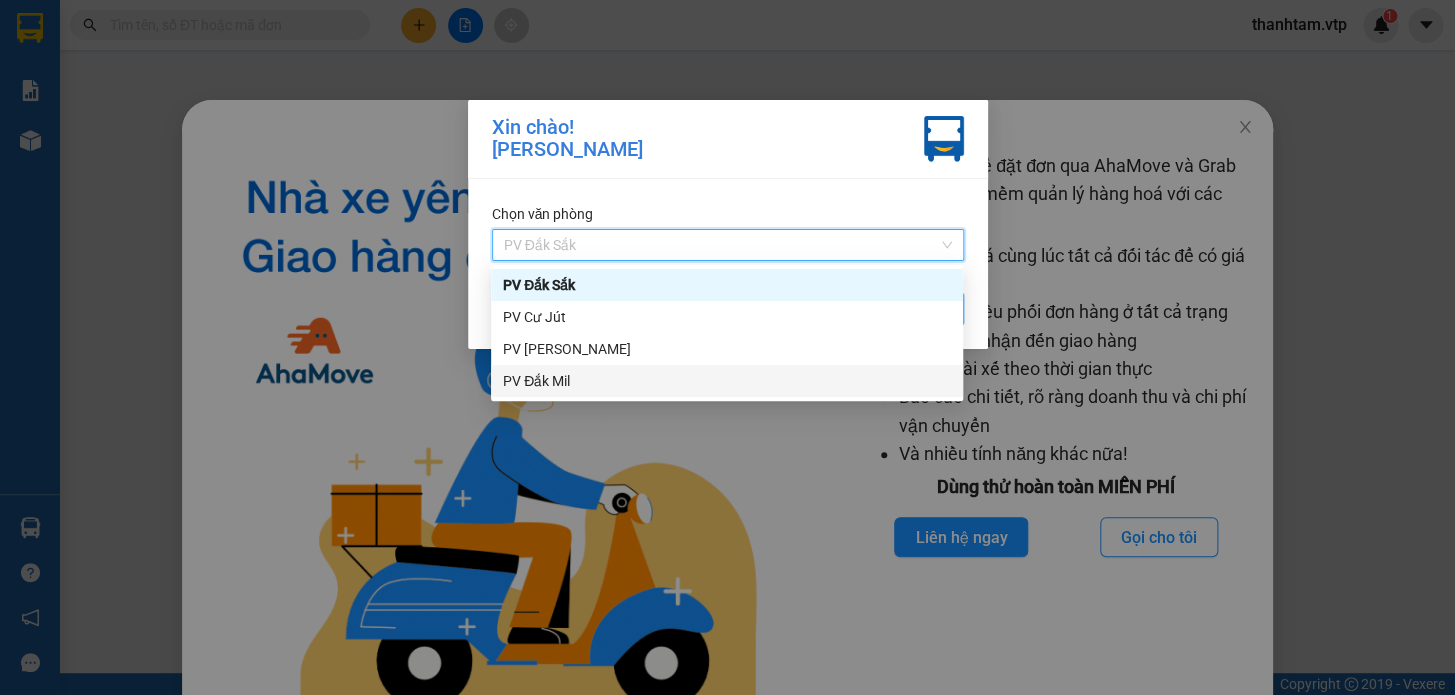 click on "PV Đắk Mil" at bounding box center [727, 381] 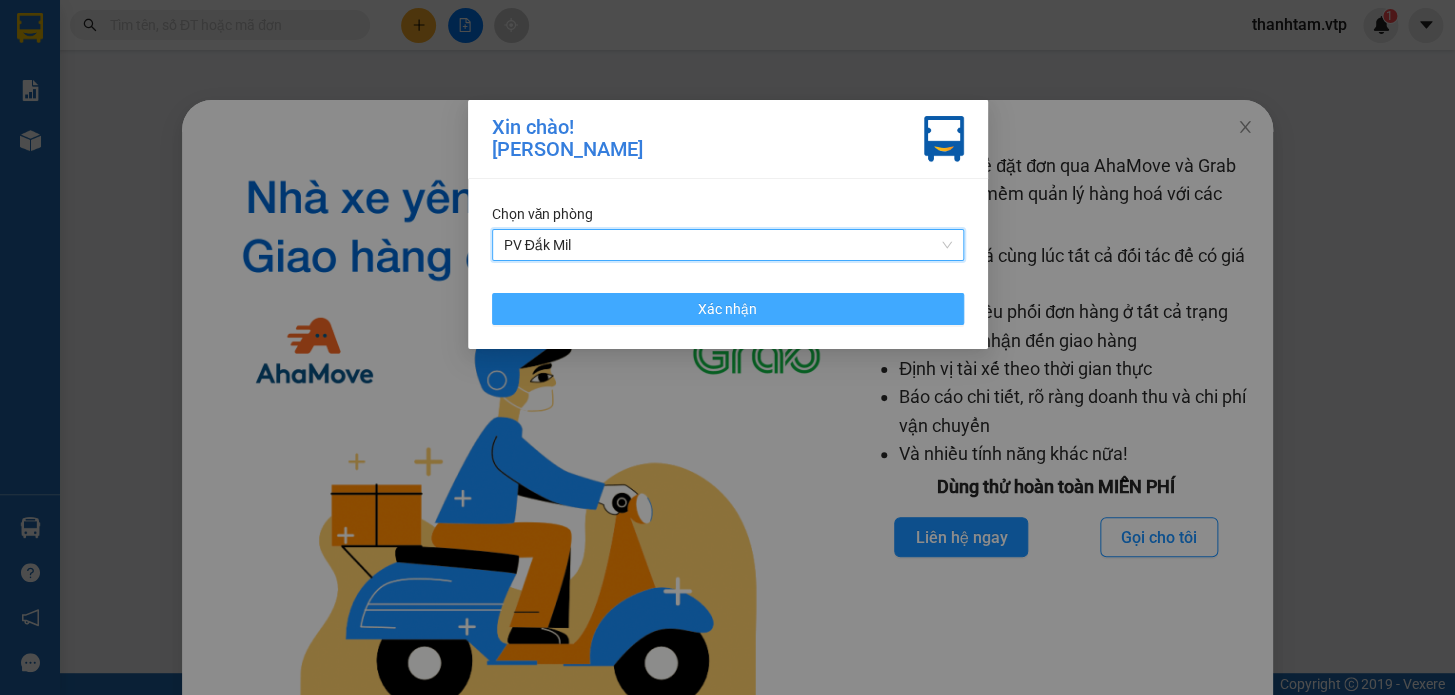 click on "Xác nhận" at bounding box center (727, 309) 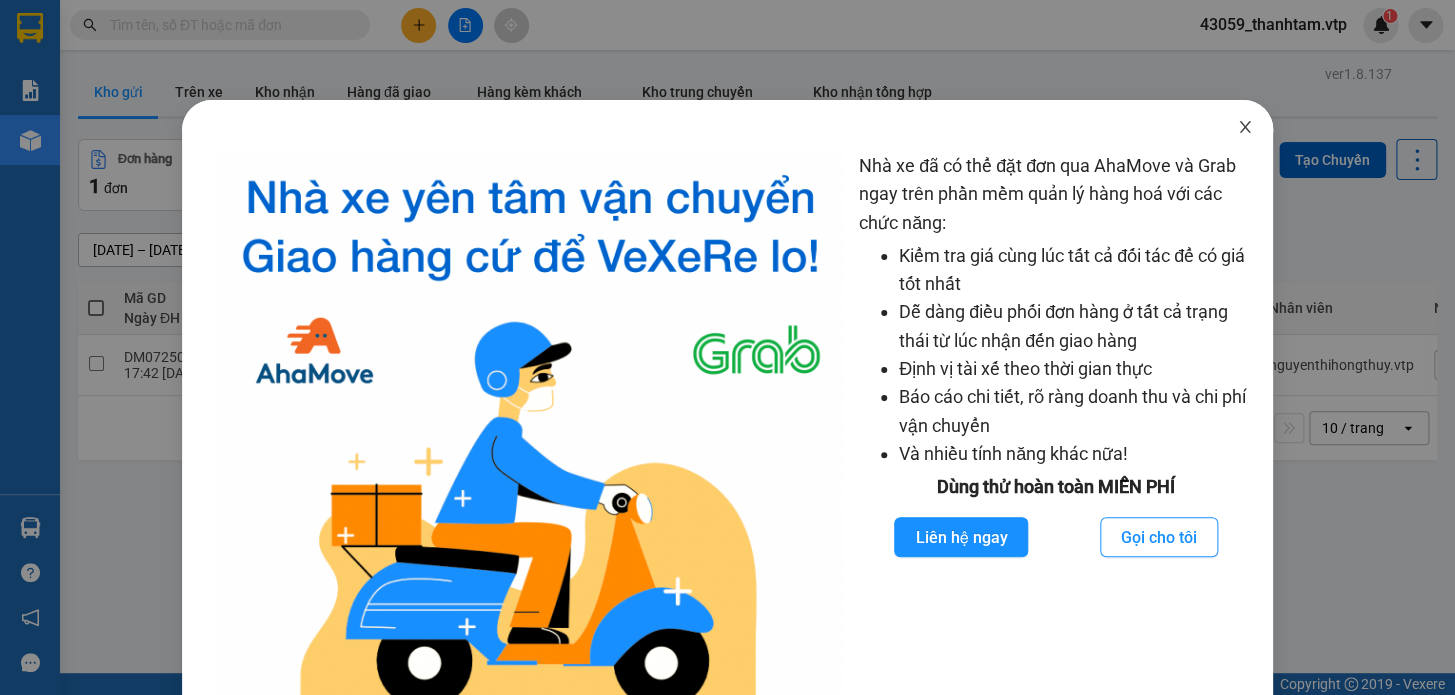click 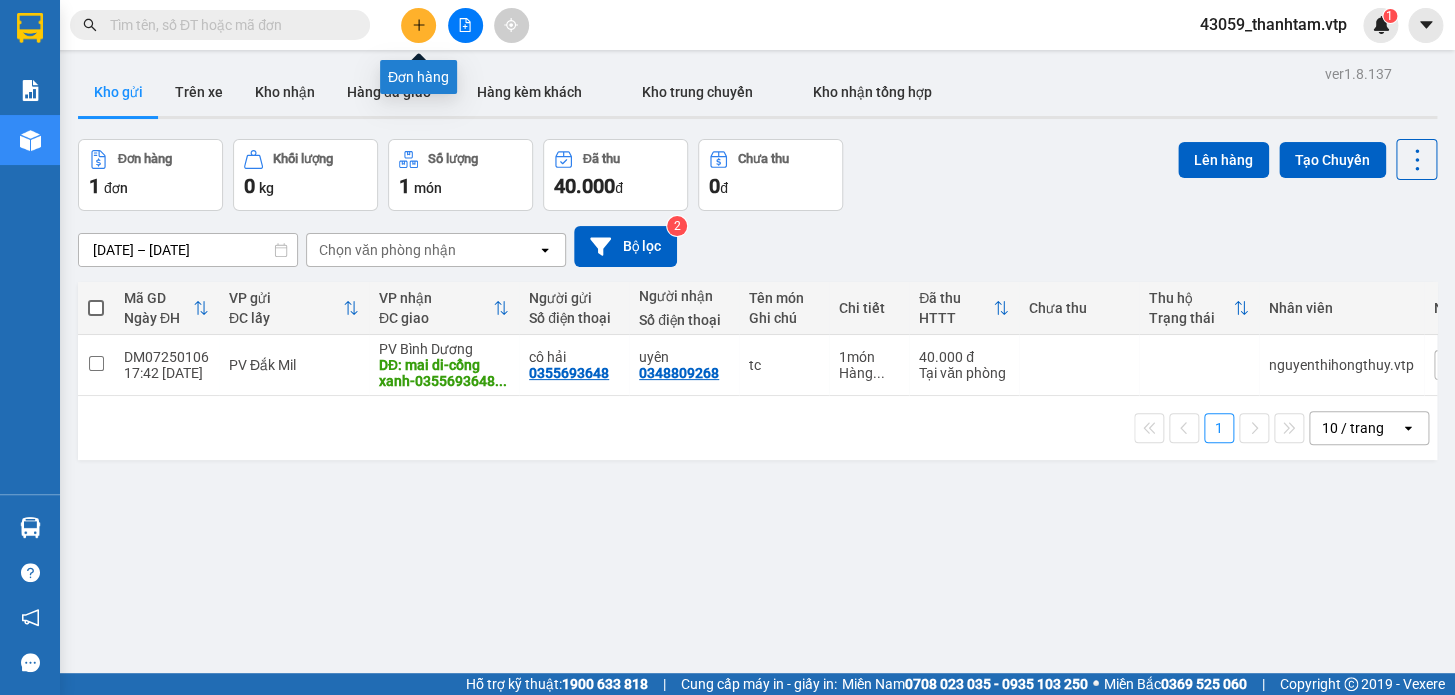 click at bounding box center [418, 25] 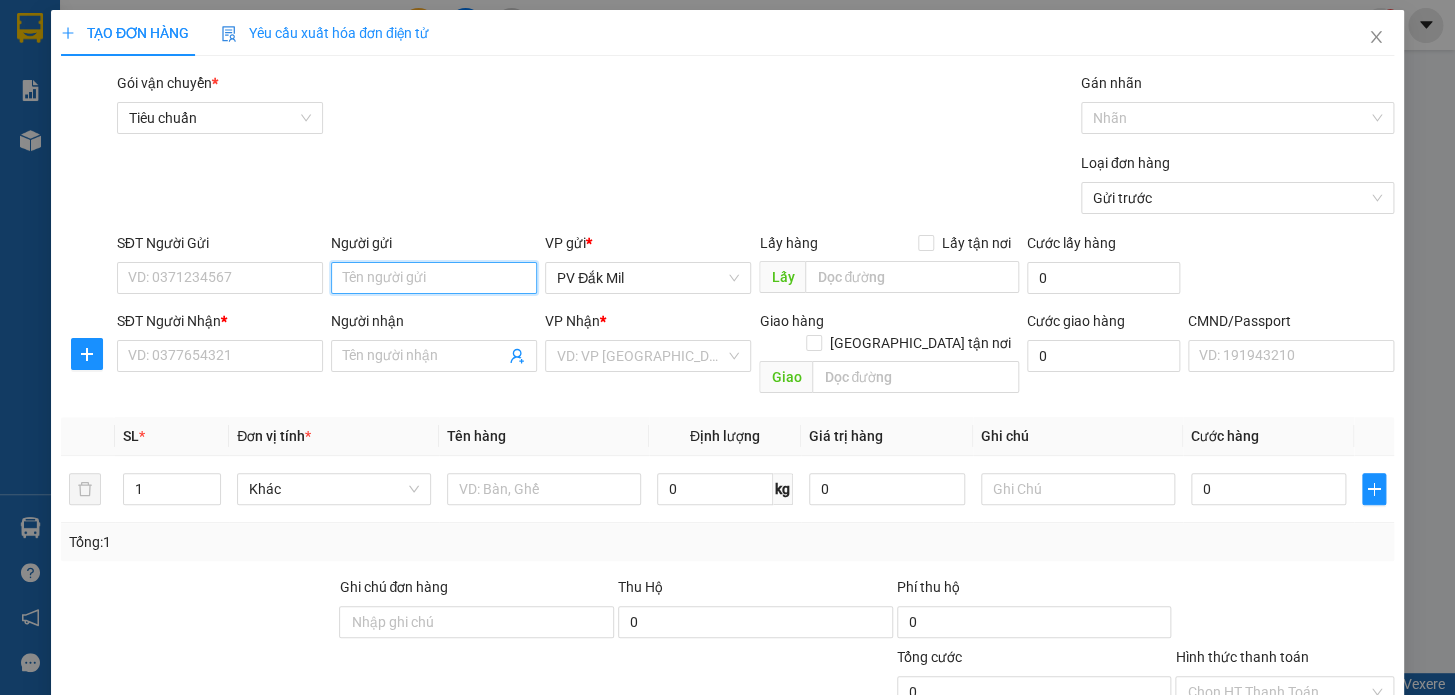 click on "Người gửi" at bounding box center [434, 278] 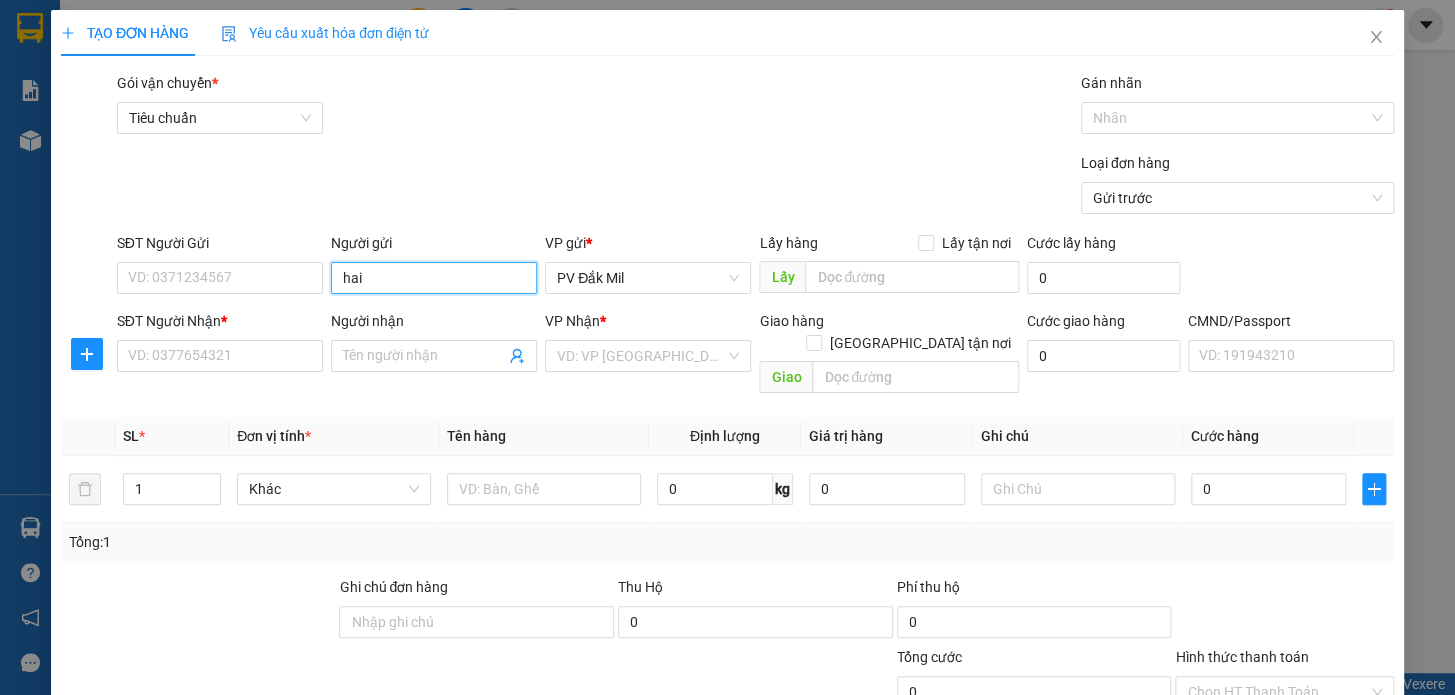 click on "hai" at bounding box center (434, 278) 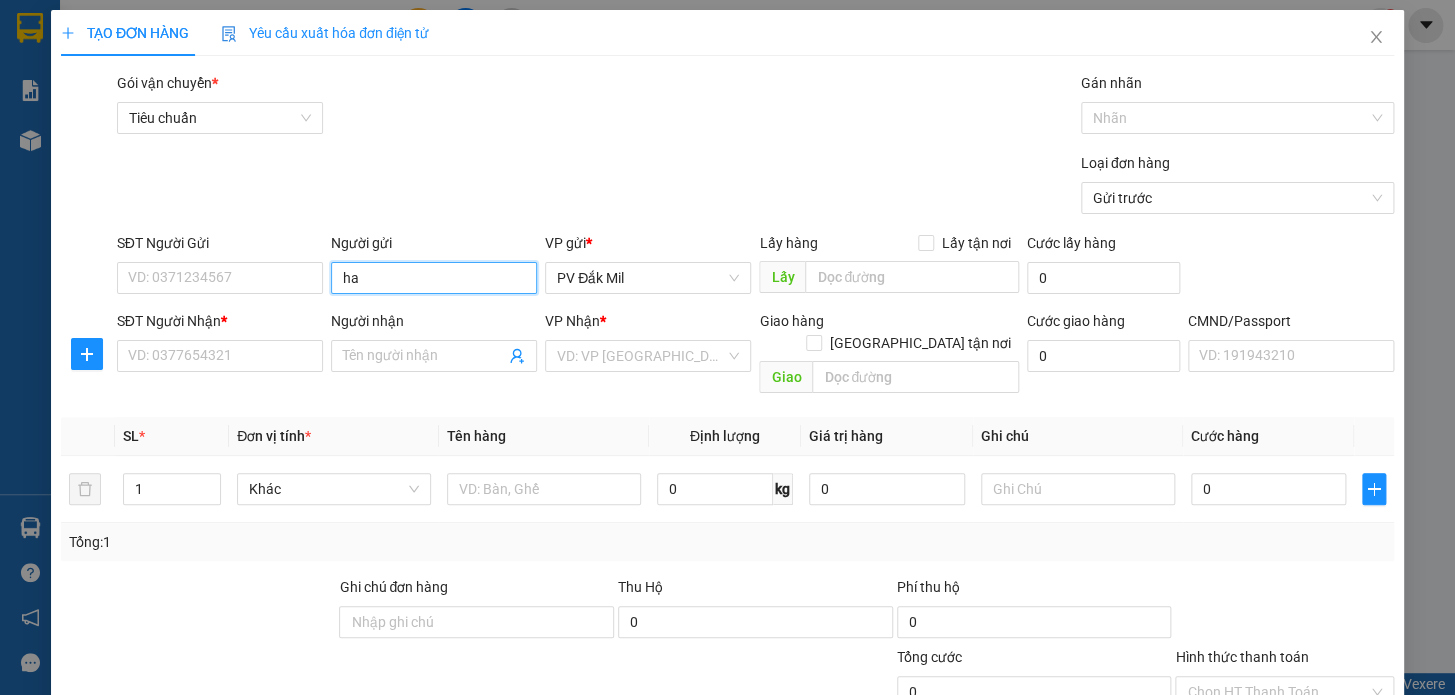 type on "h" 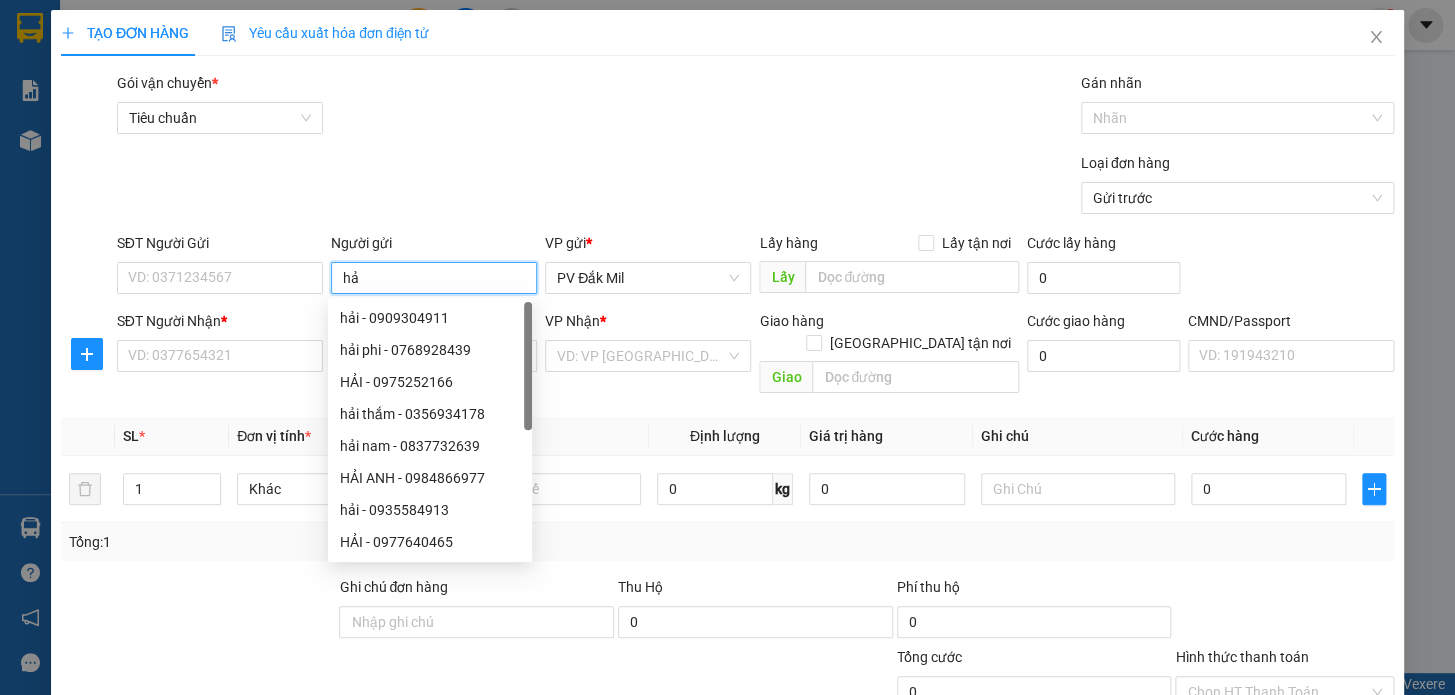 type on "h" 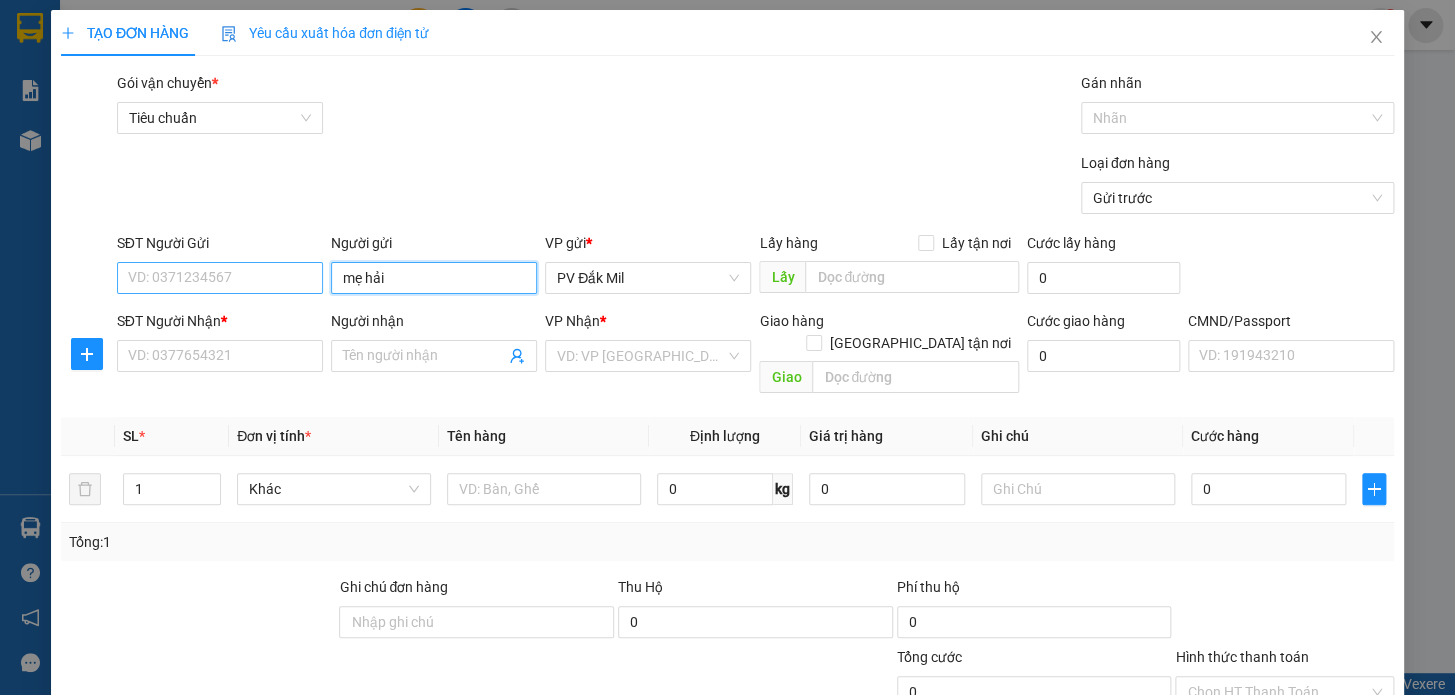 type on "mẹ hải" 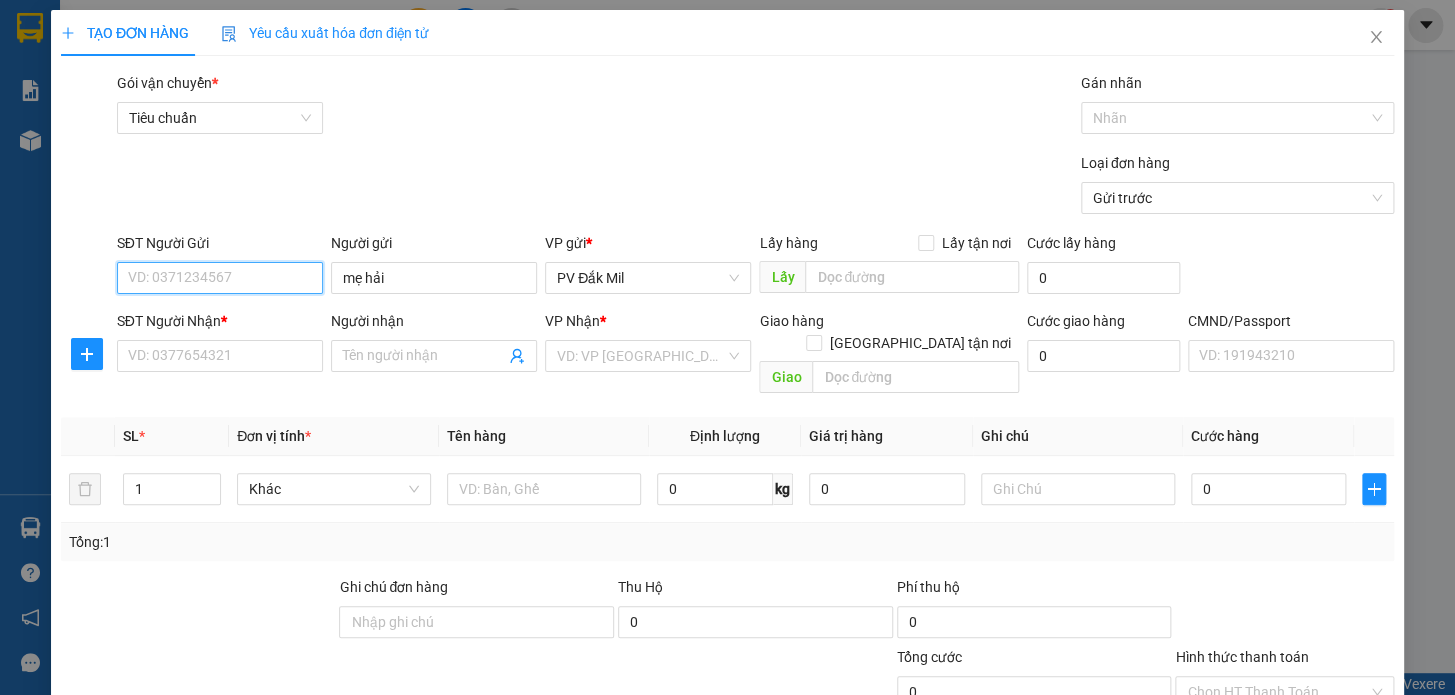 click on "SĐT Người Gửi" at bounding box center [220, 278] 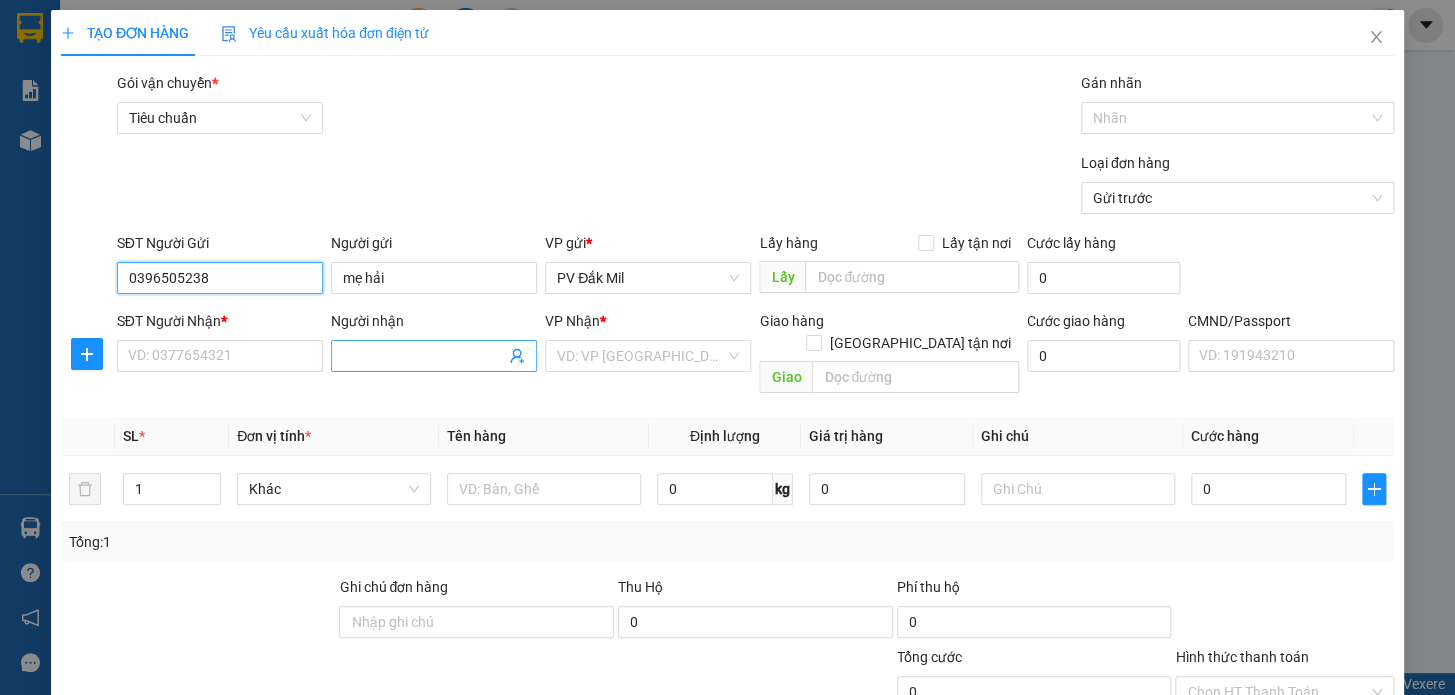 type on "0396505238" 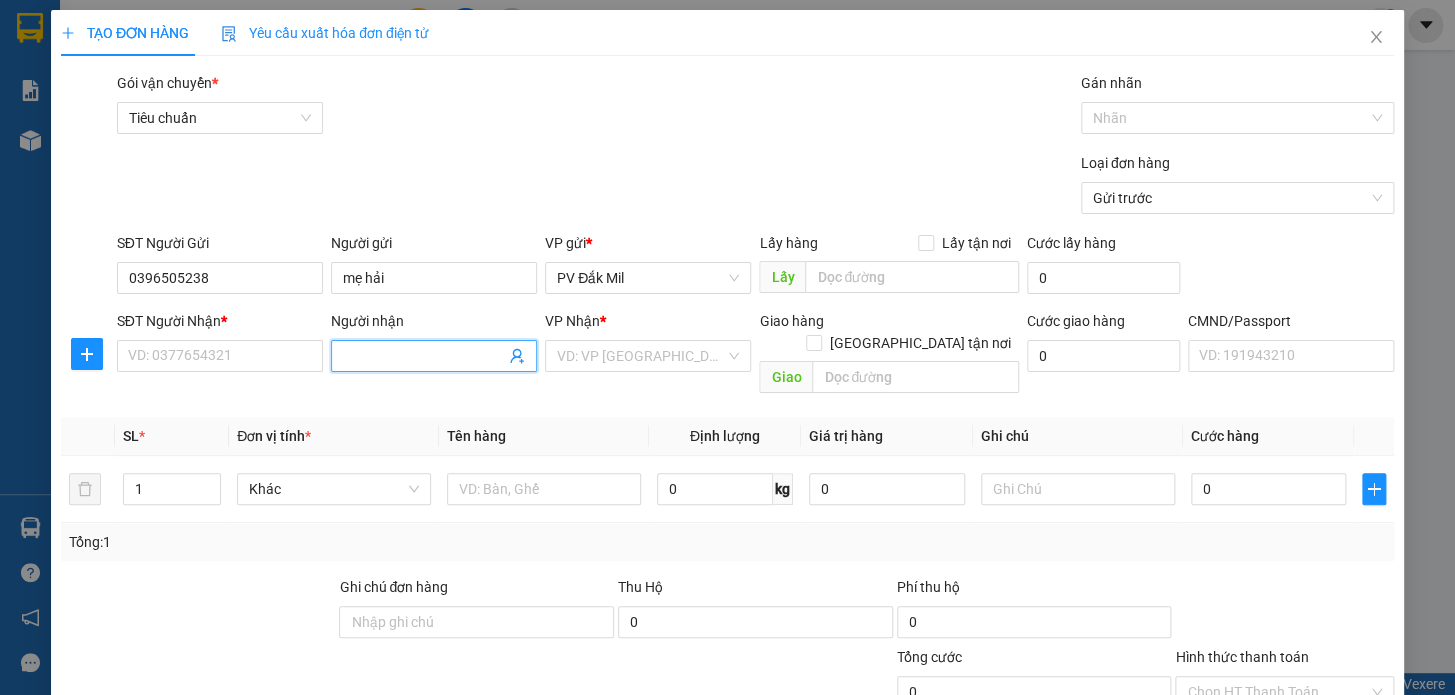 click on "Người nhận" at bounding box center [424, 356] 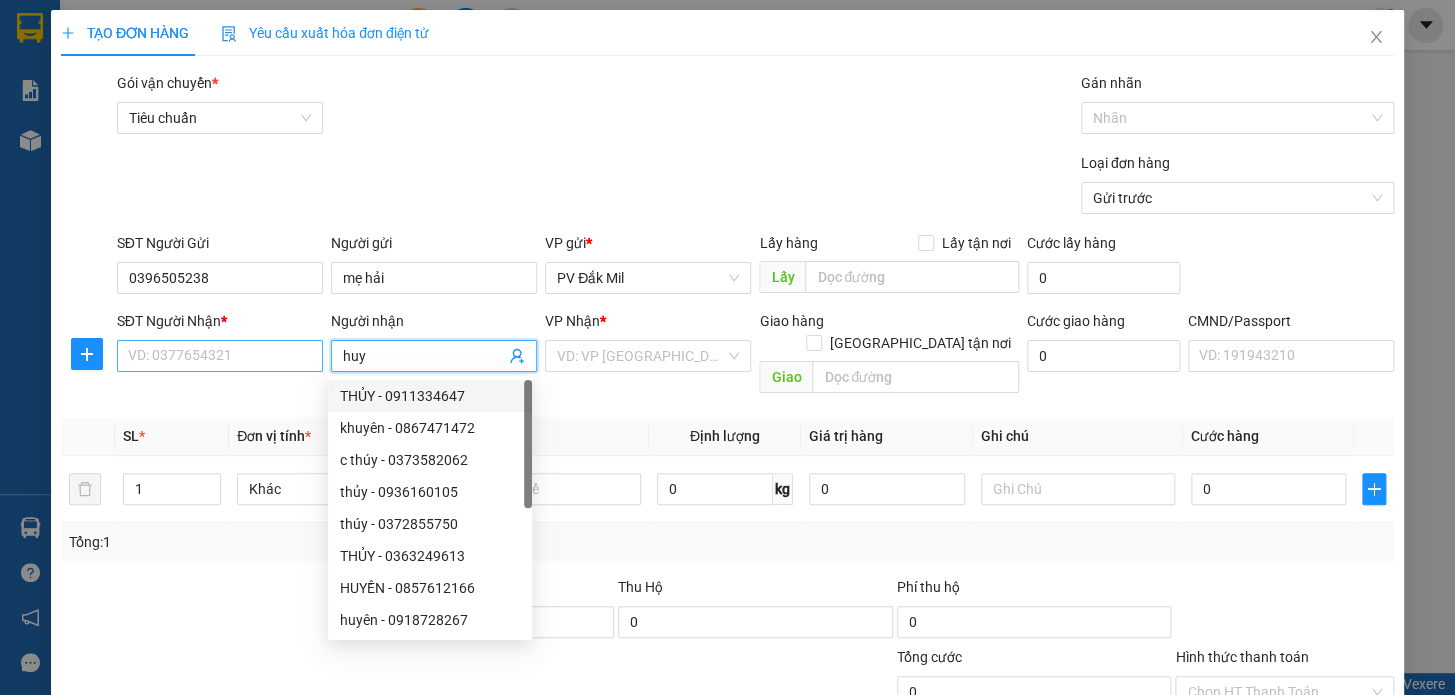 type on "huy" 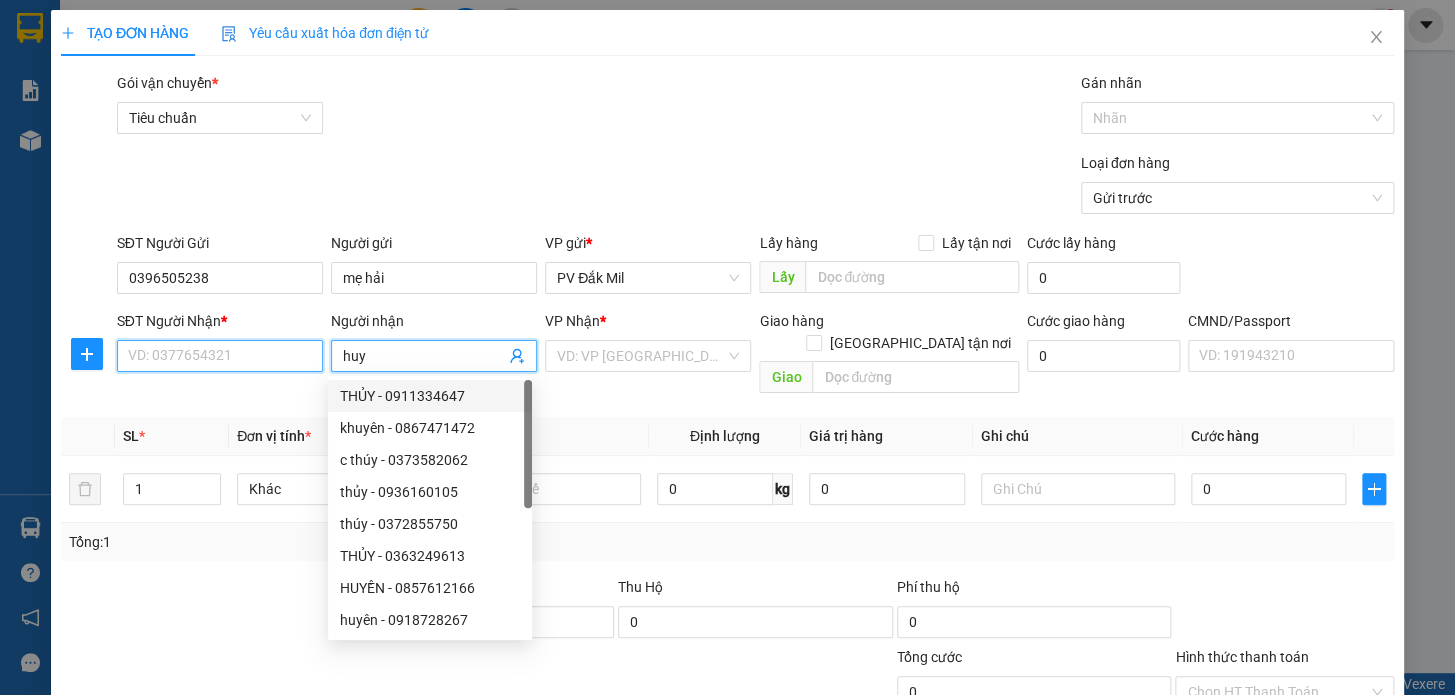 click on "SĐT Người Nhận  *" at bounding box center (220, 356) 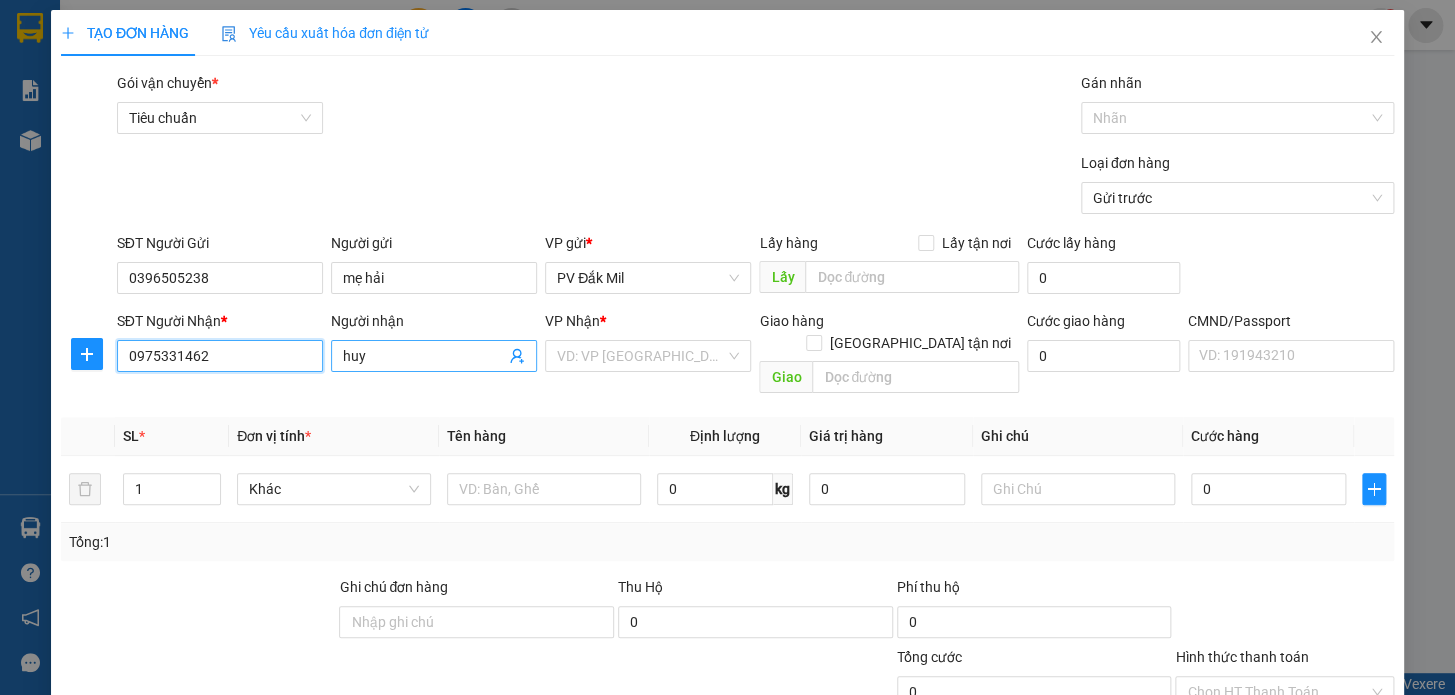 type on "0975331462" 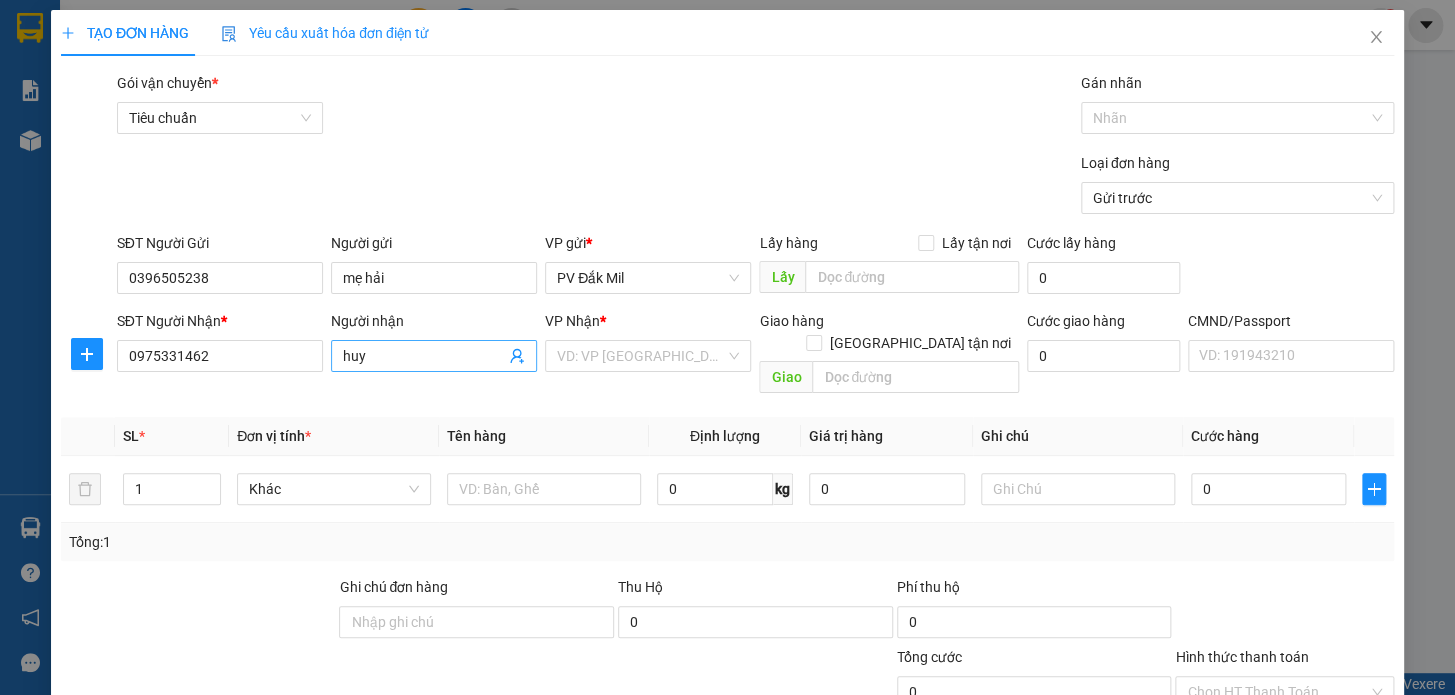 click on "huy" at bounding box center (424, 356) 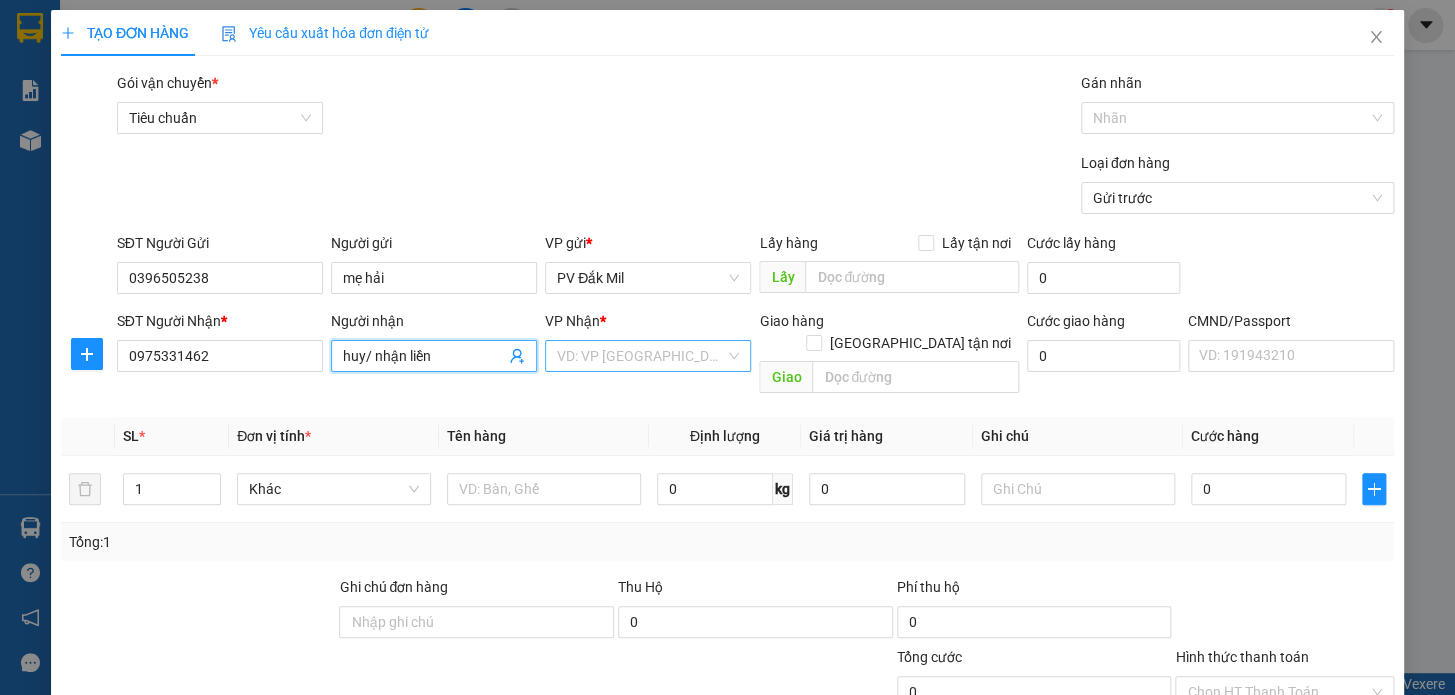 type on "huy/ nhận liền" 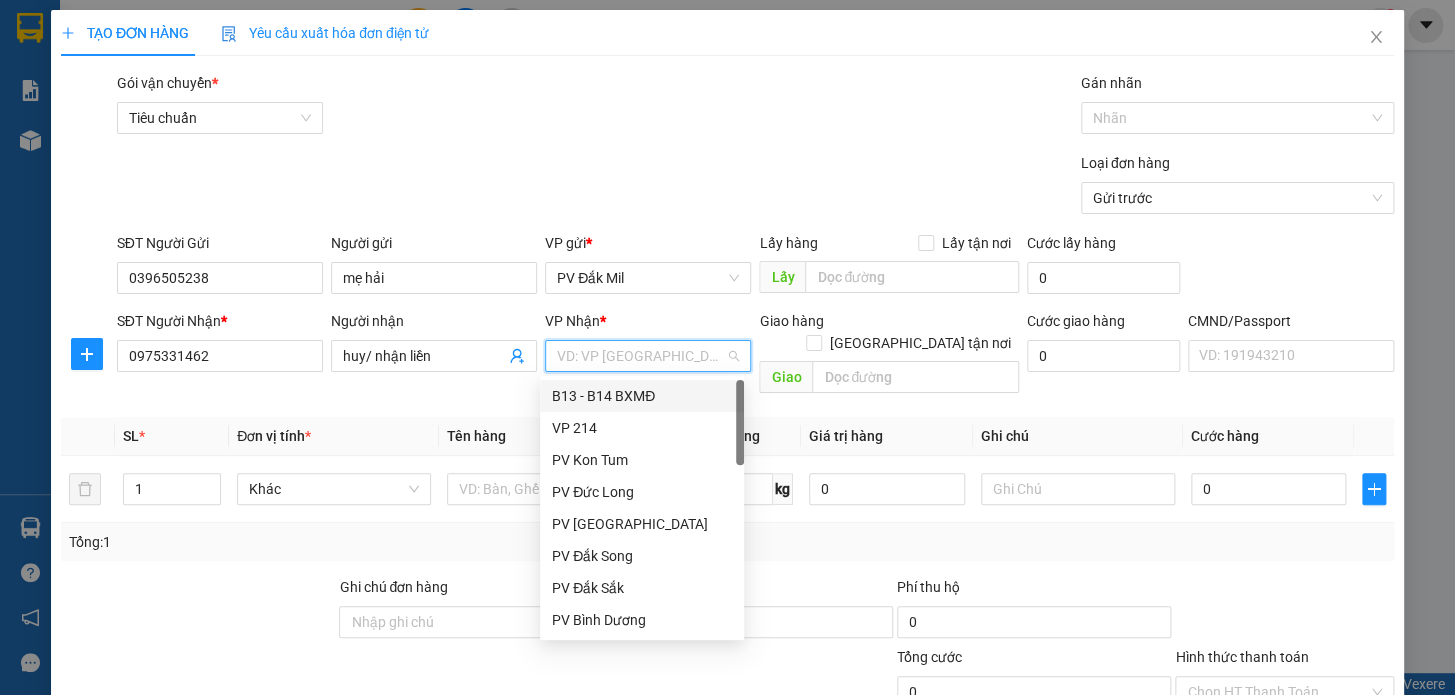 type on "c" 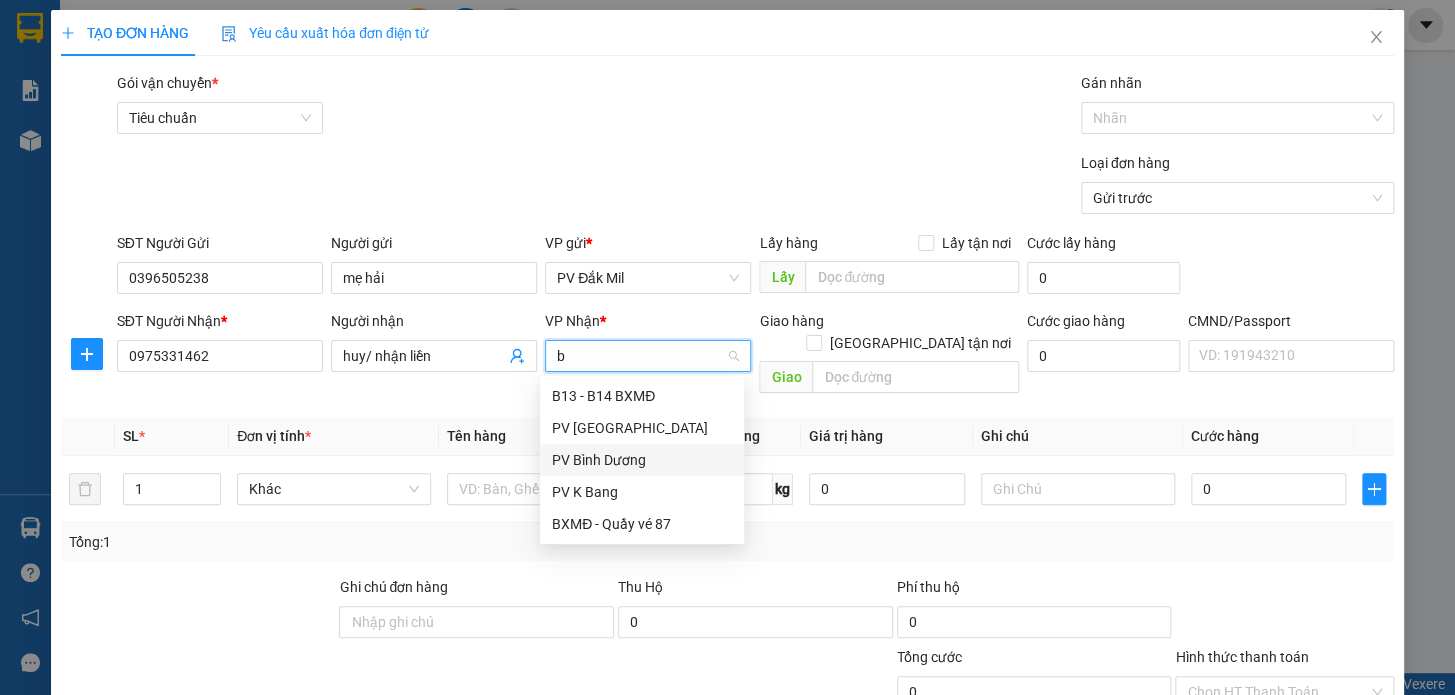 click on "PV Bình Dương" at bounding box center [642, 460] 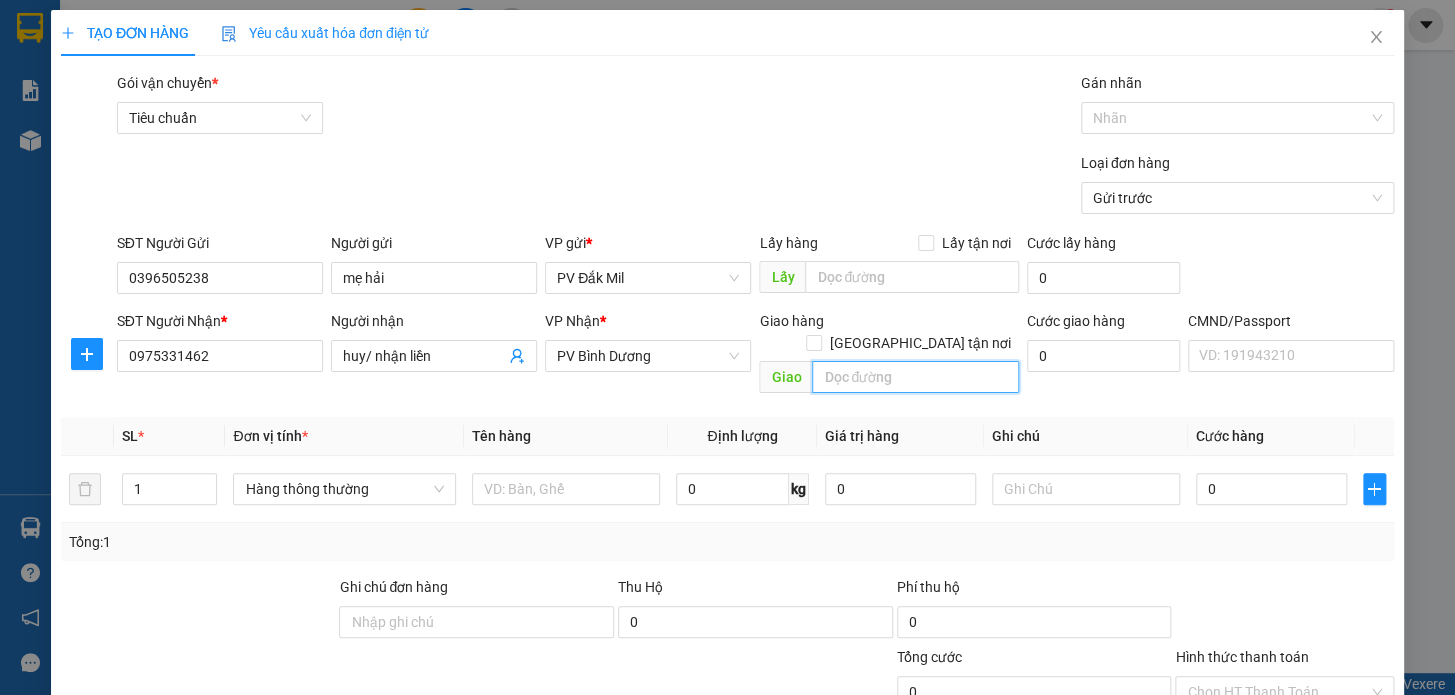 click at bounding box center [915, 377] 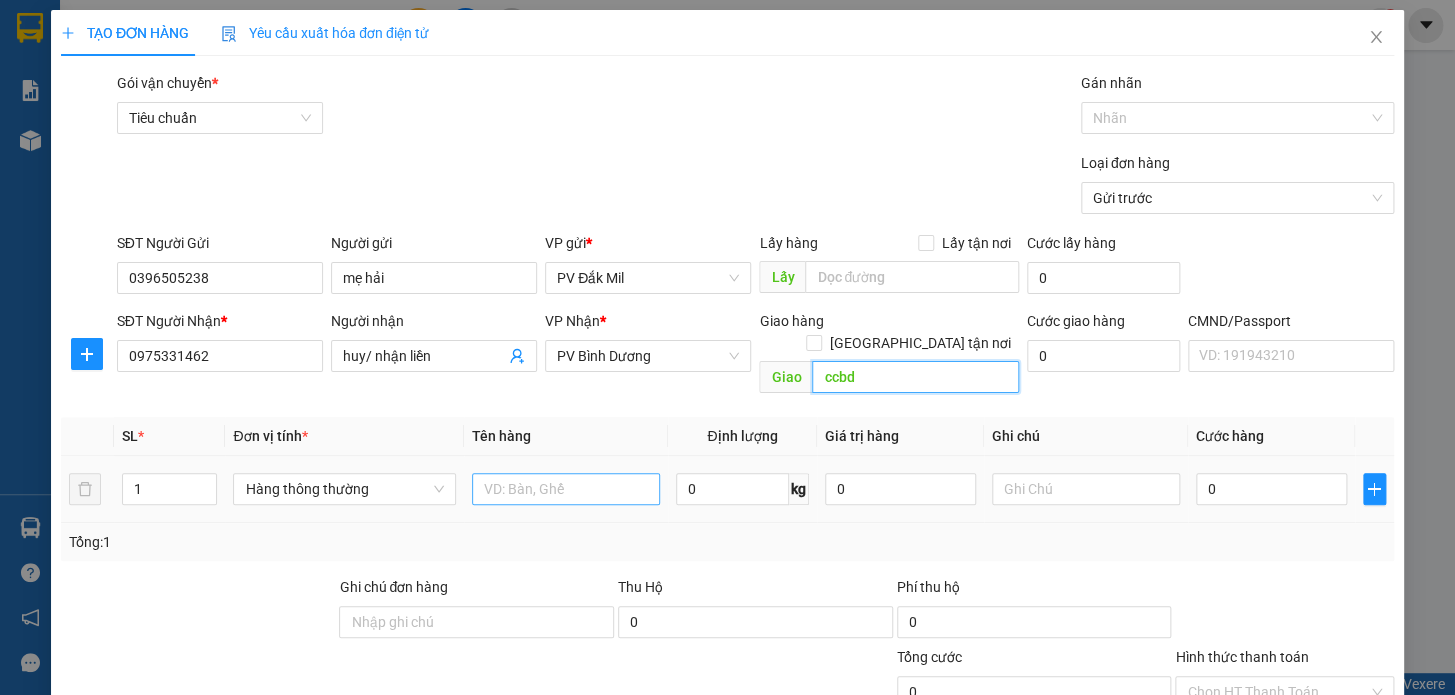 type on "ccbd" 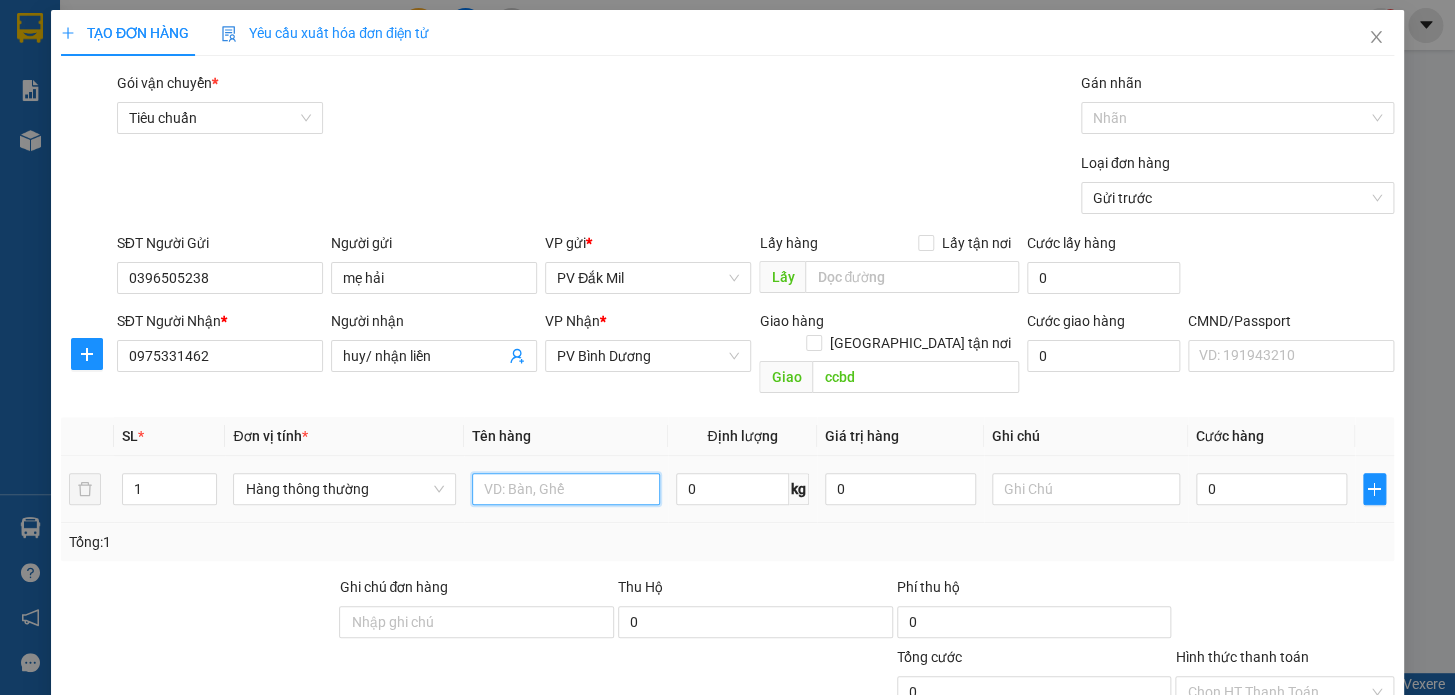 click at bounding box center (566, 489) 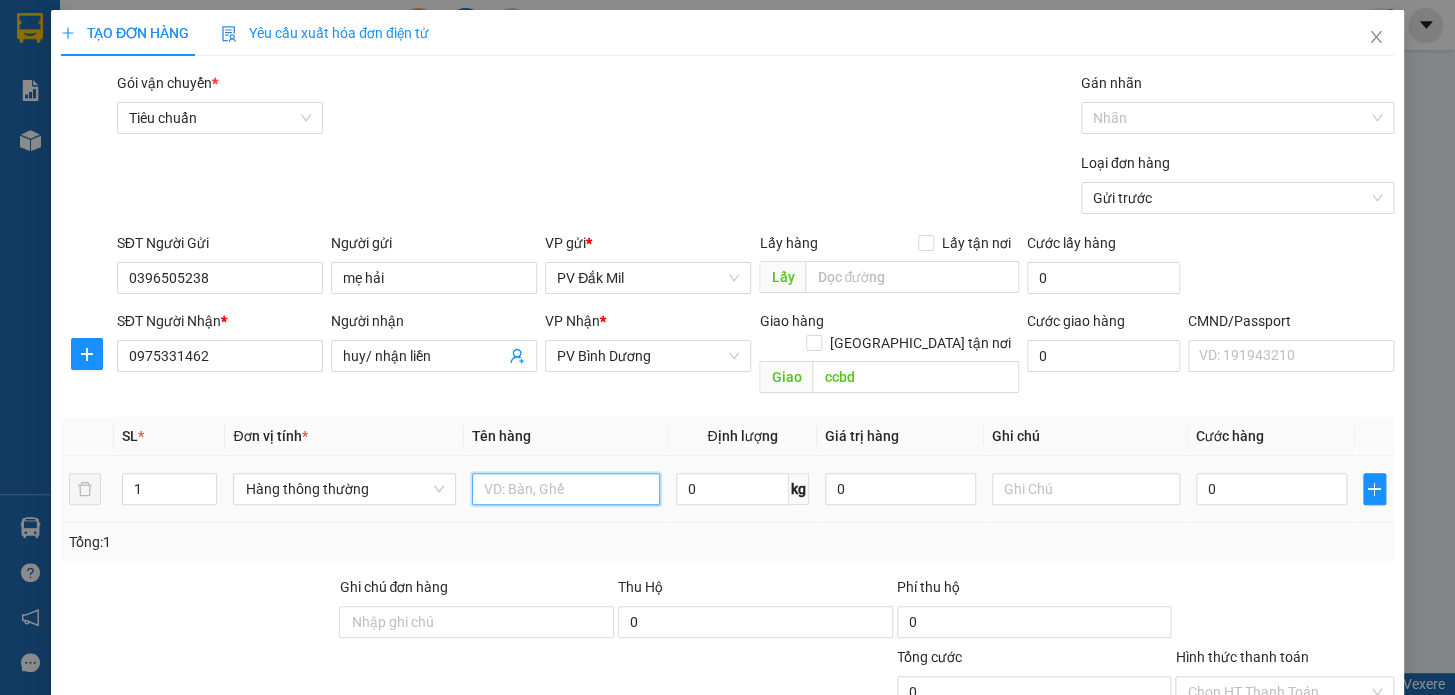type on "t" 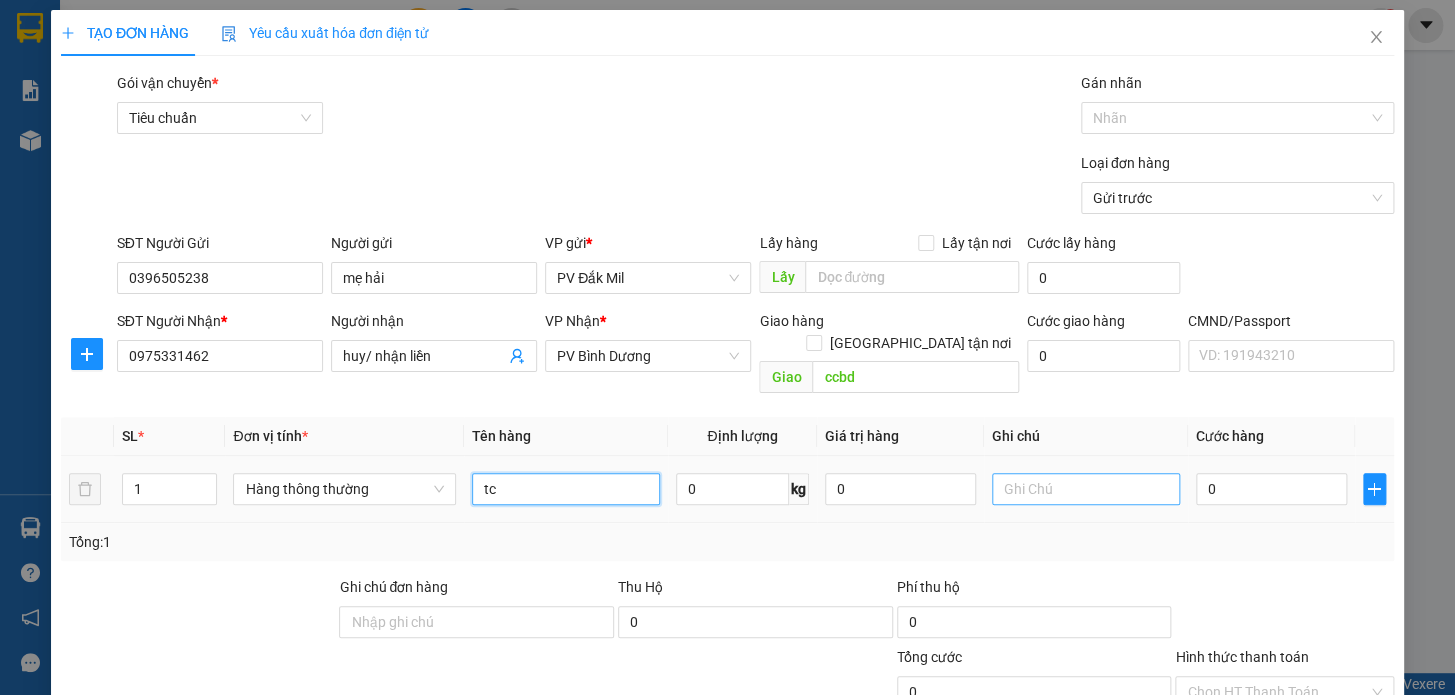 type on "tc" 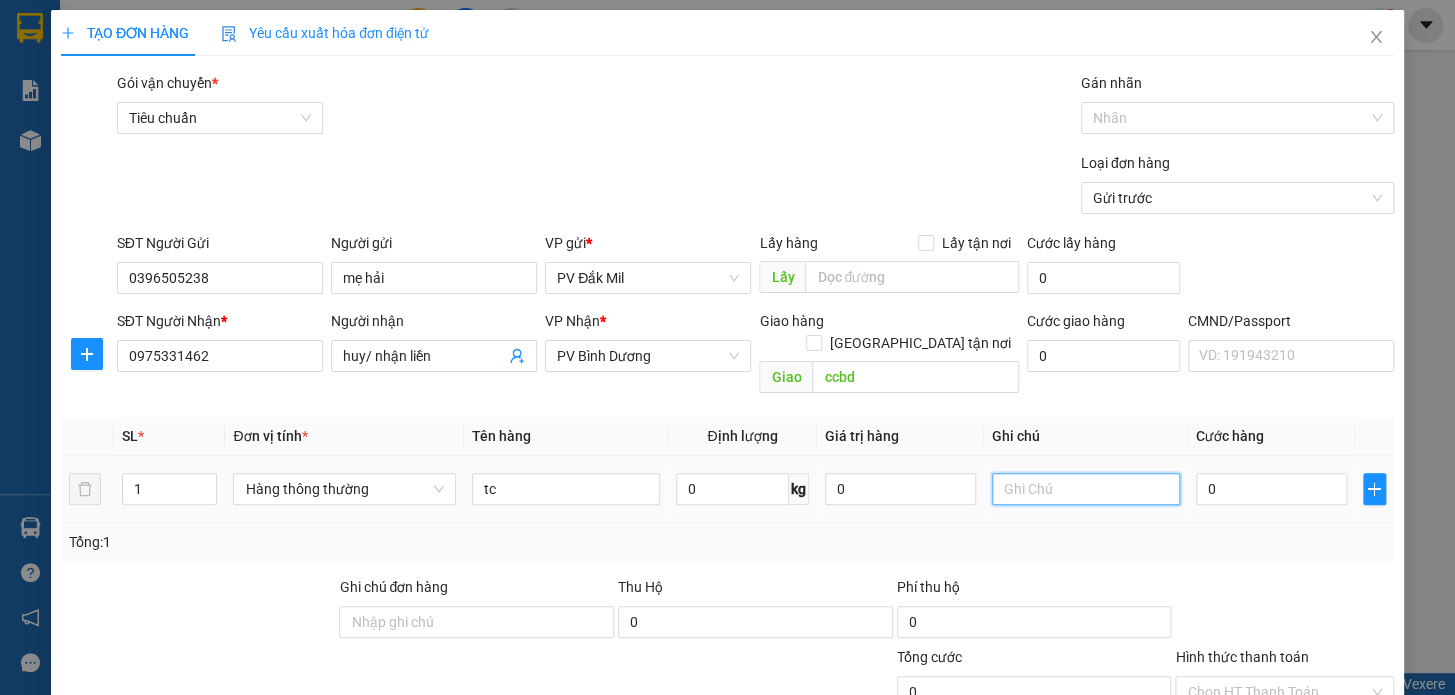 click at bounding box center (1086, 489) 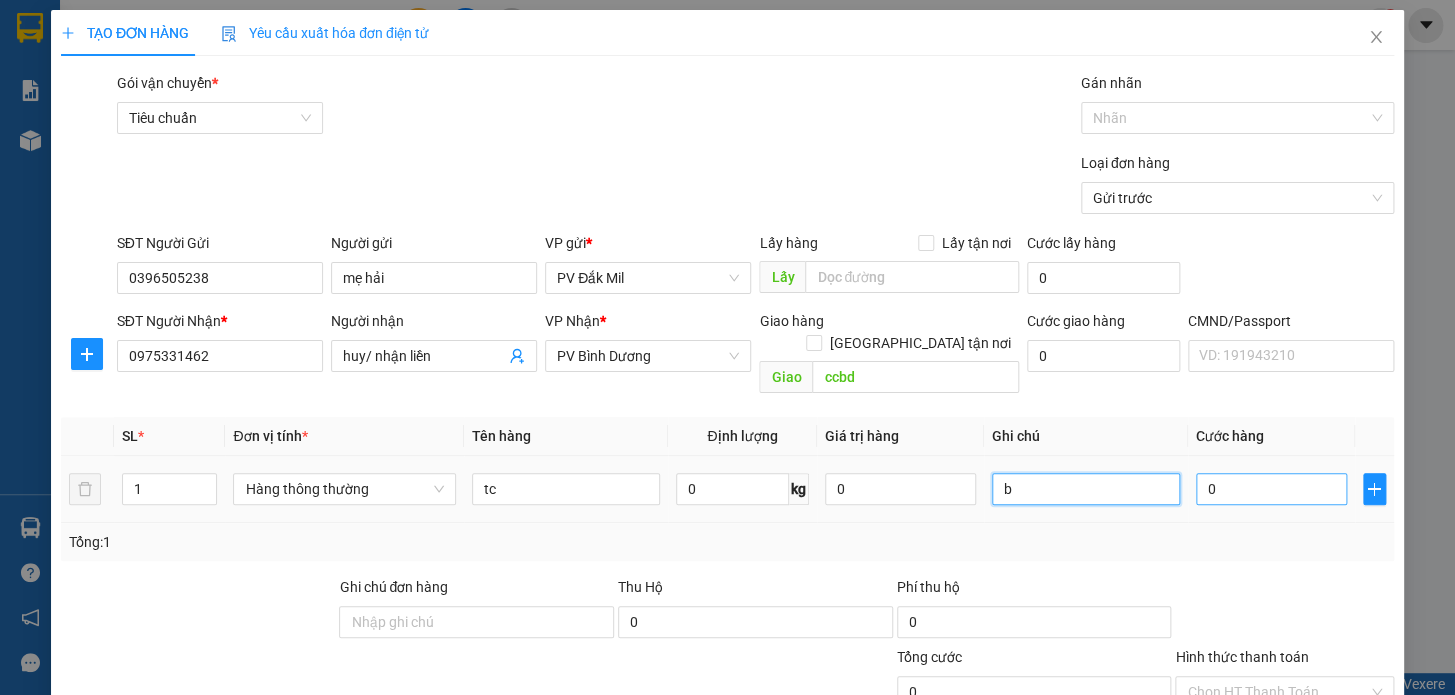 type on "b" 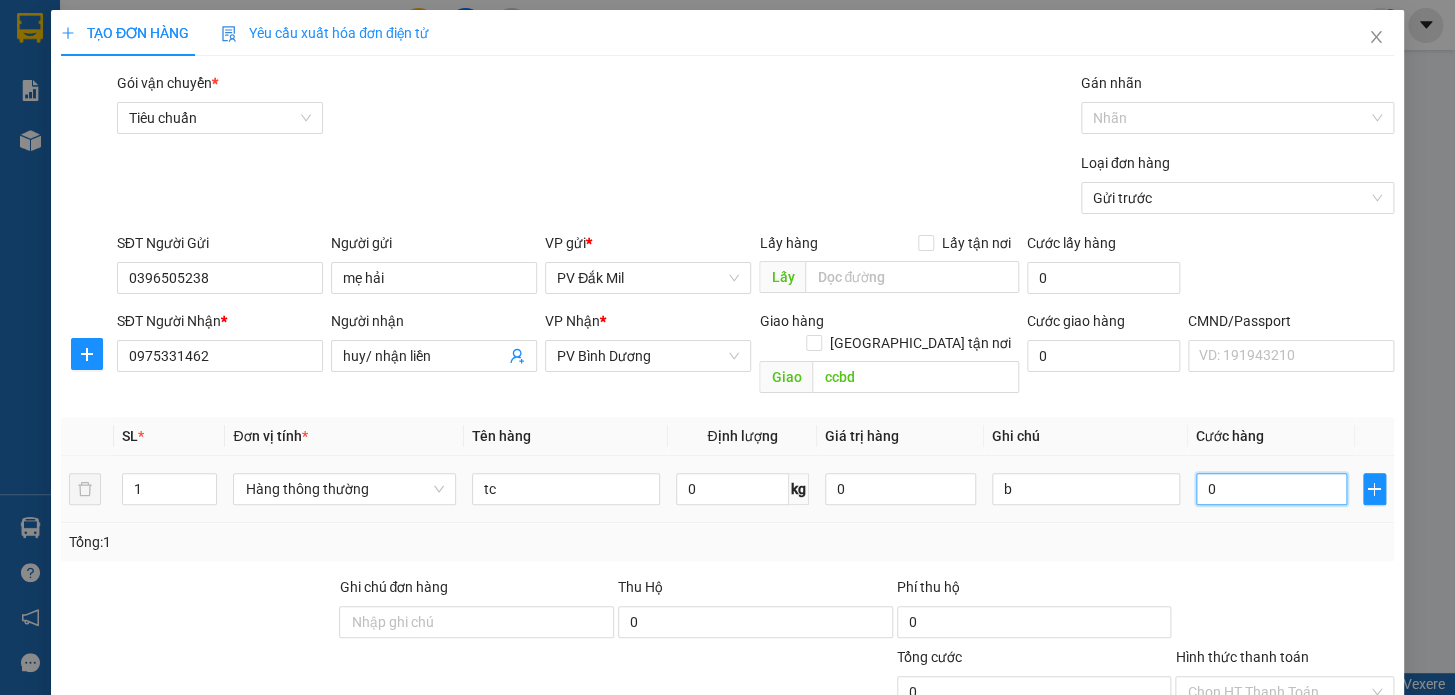 click on "0" at bounding box center (1271, 489) 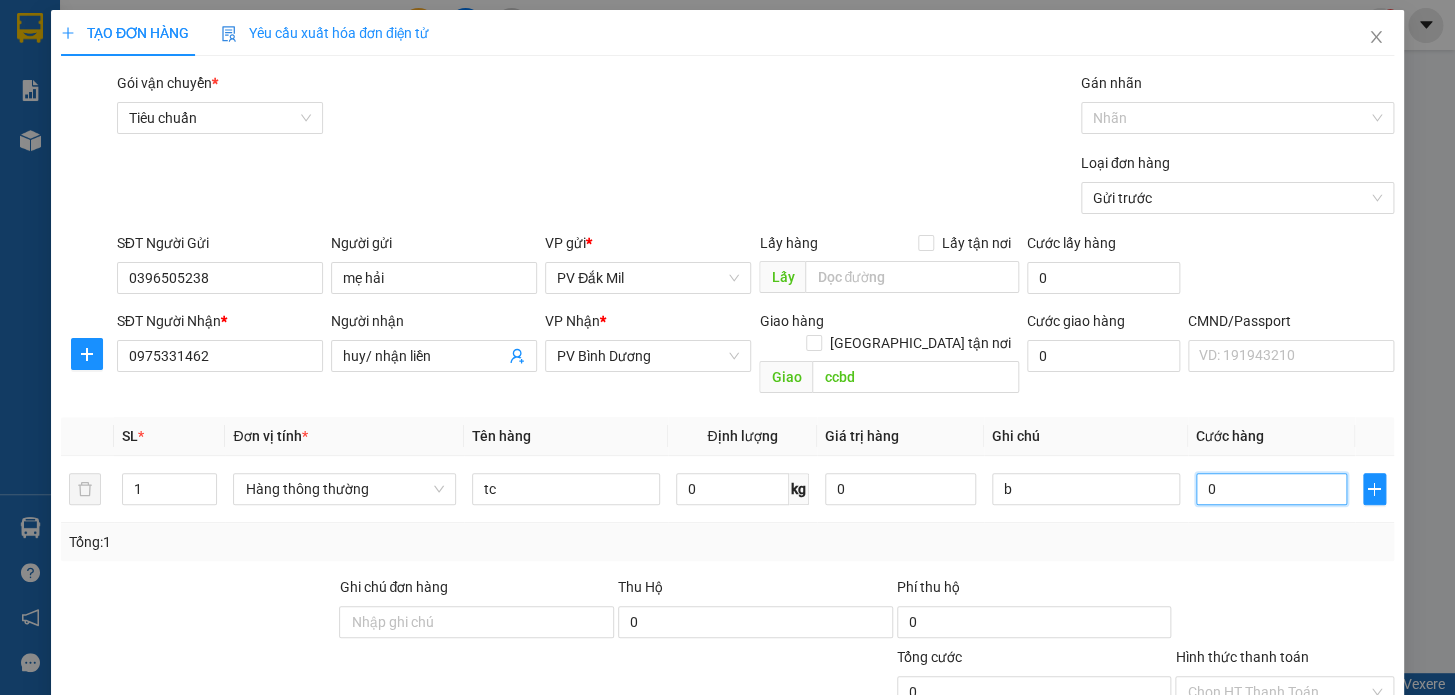 type on "6" 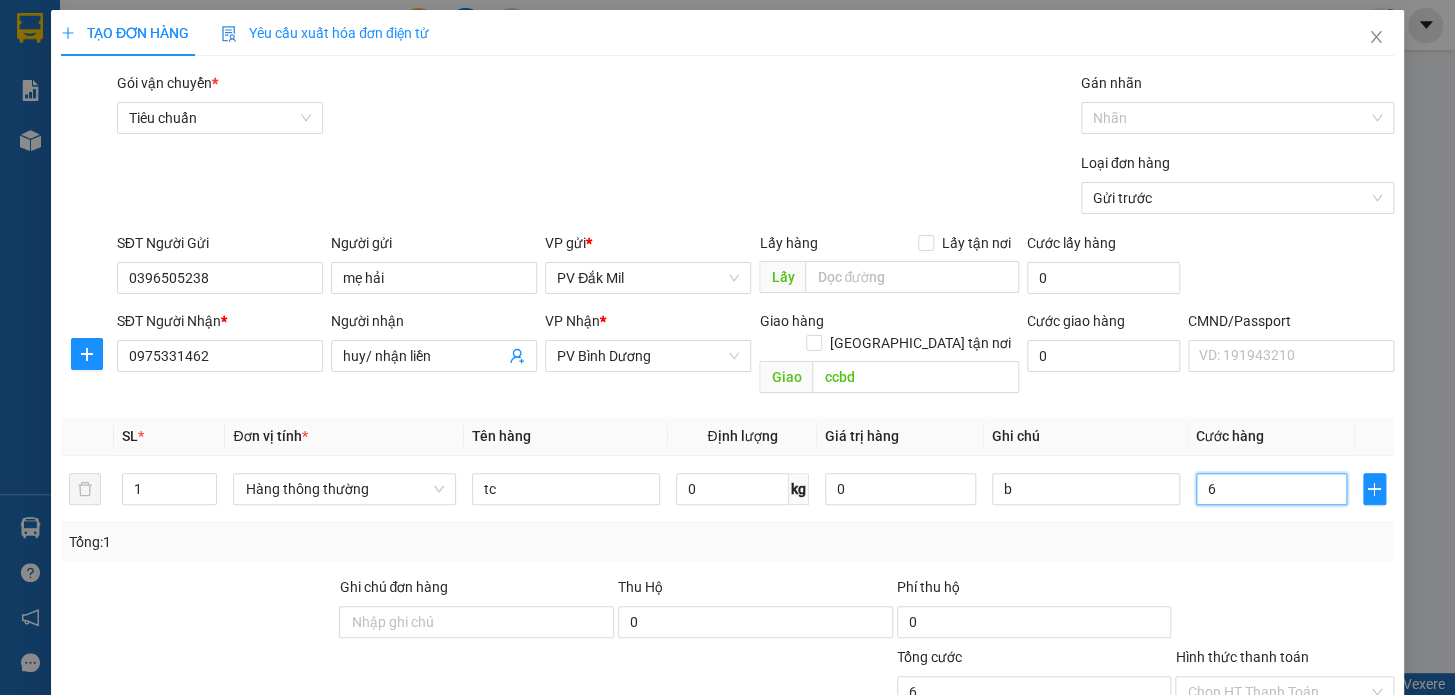 type on "60" 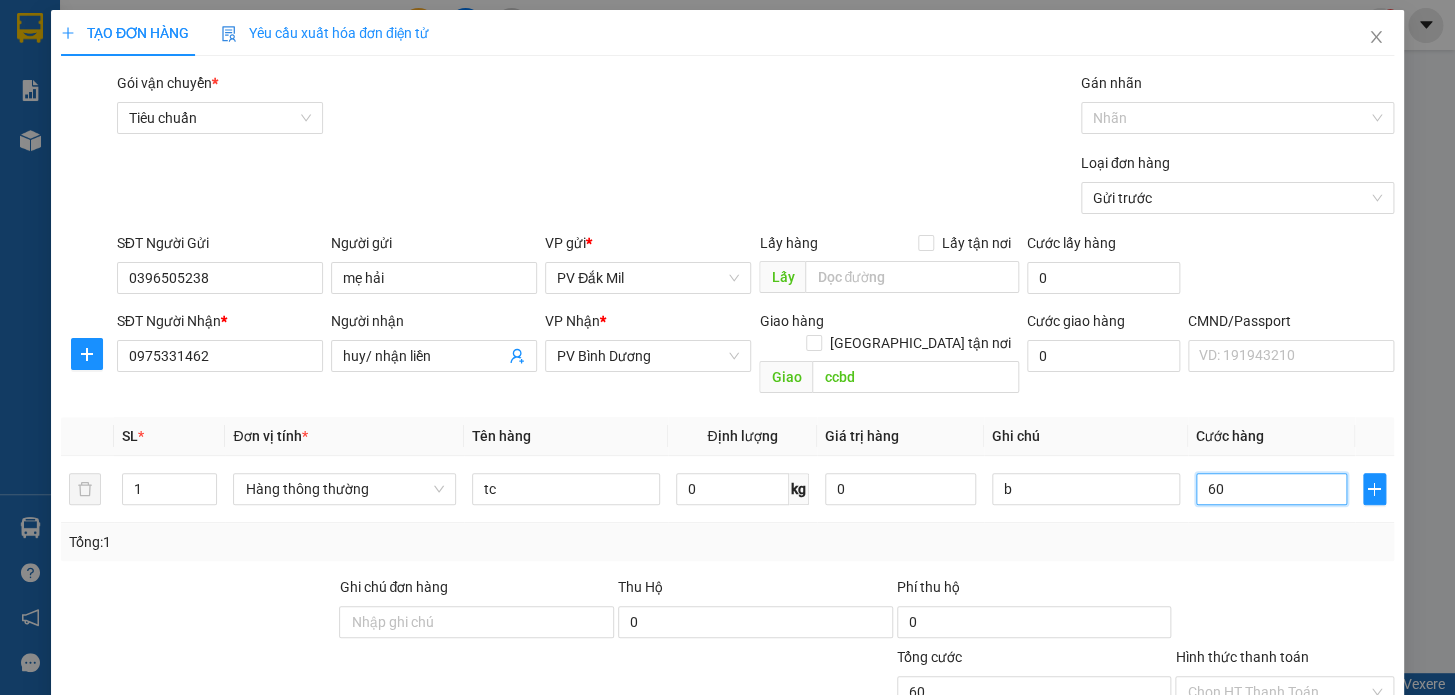 type on "600" 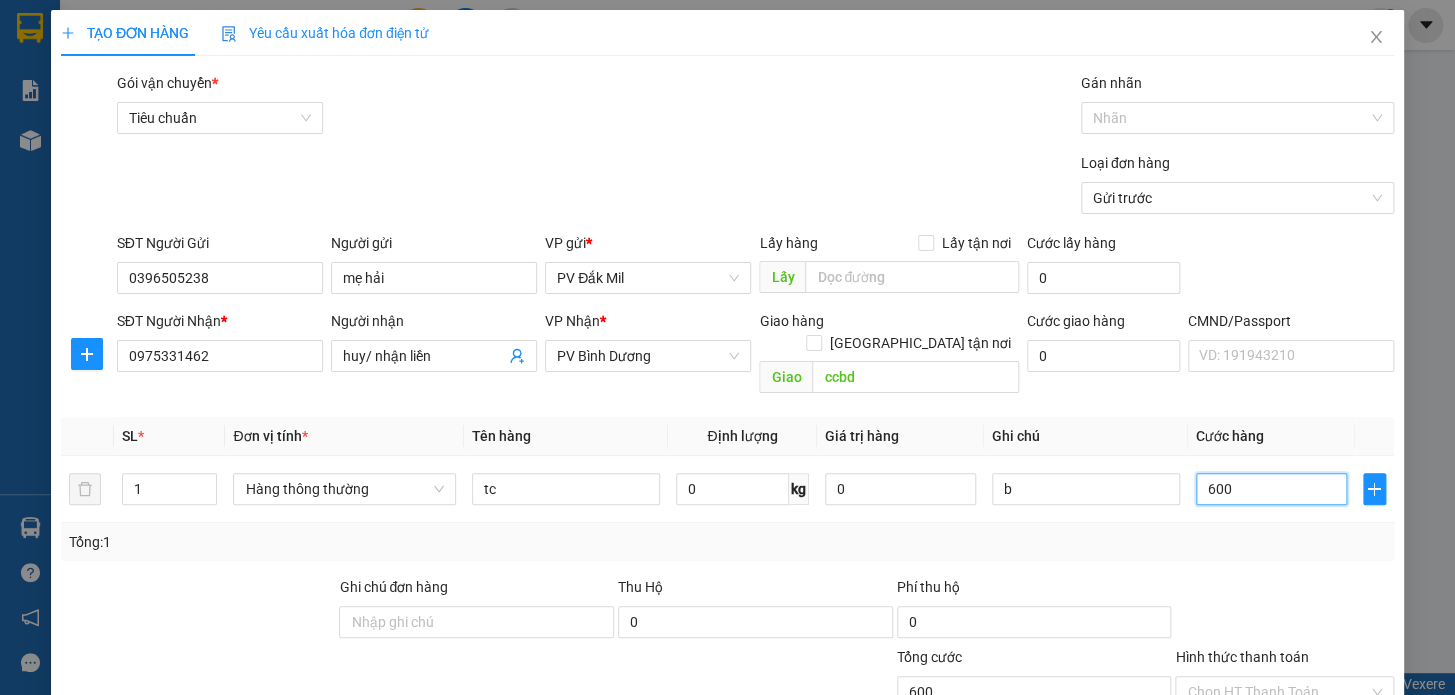 type on "6.000" 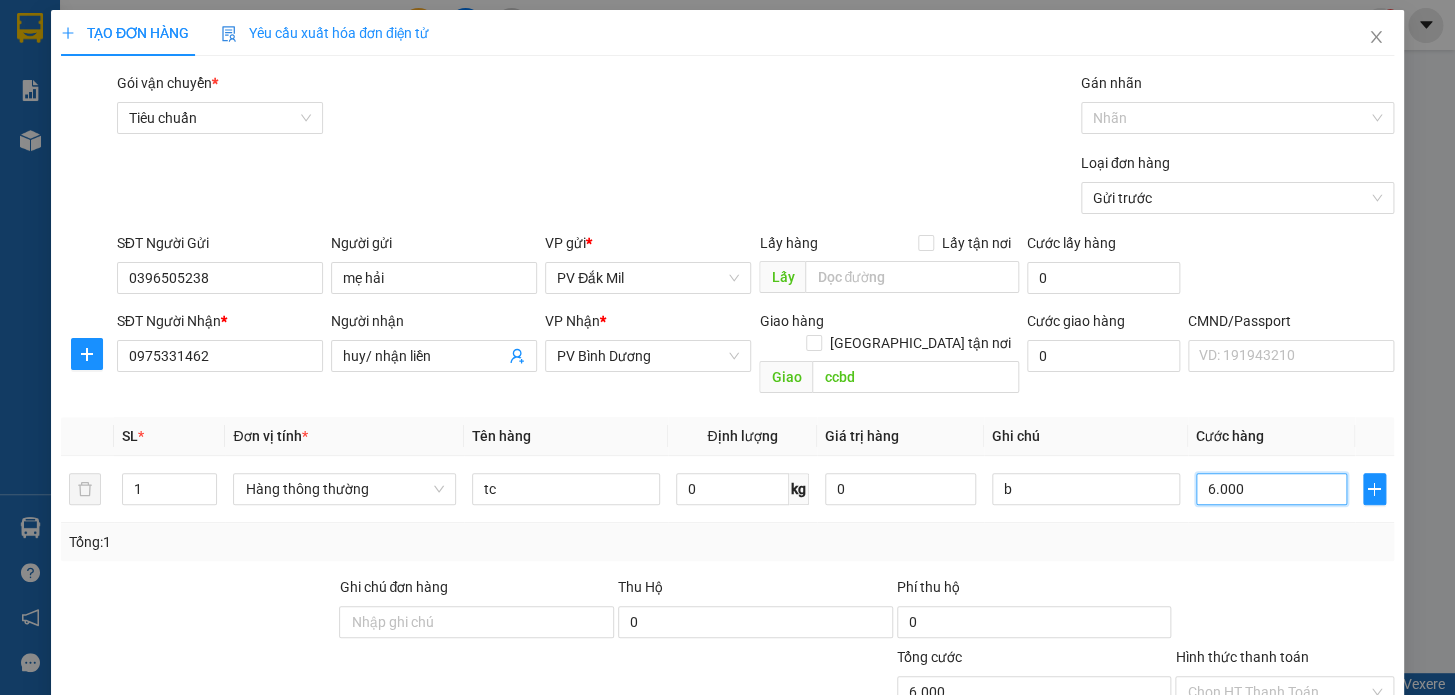 type on "60.000" 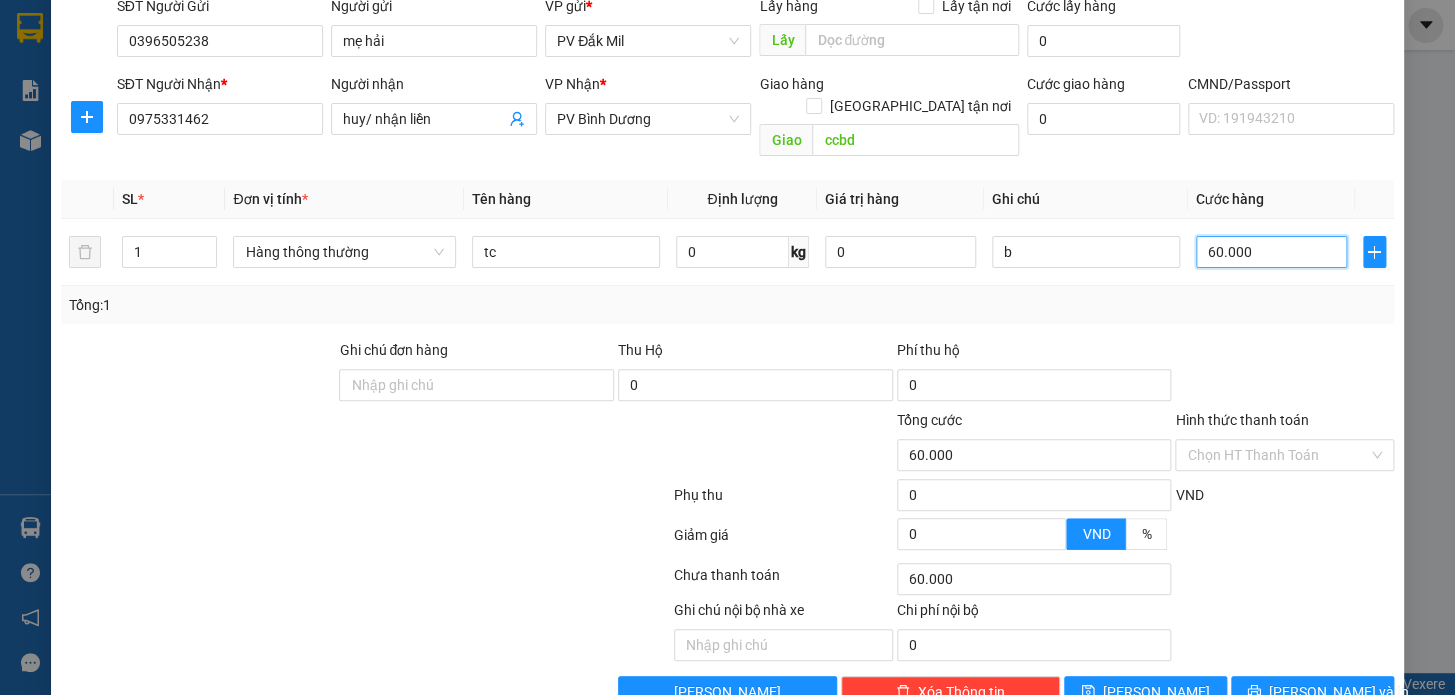 scroll, scrollTop: 265, scrollLeft: 0, axis: vertical 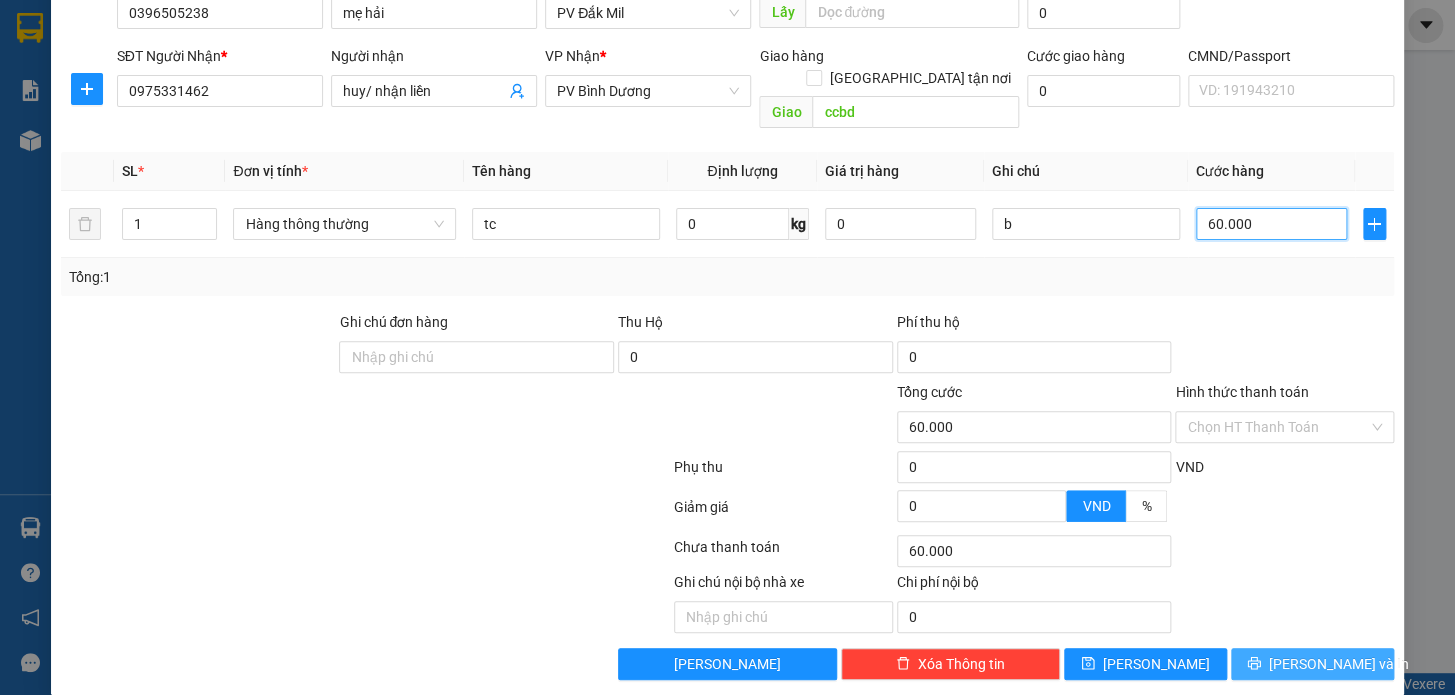 type on "60.000" 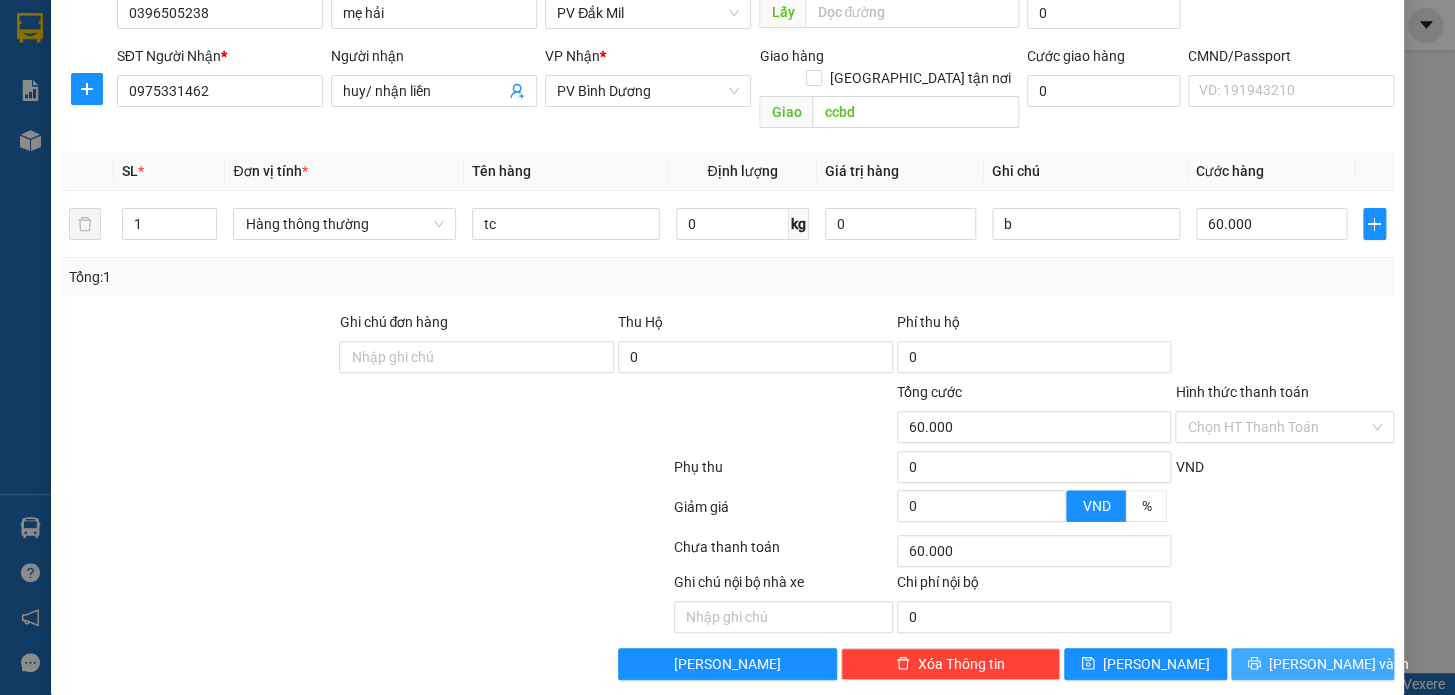 click on "Lưu và In" at bounding box center (1339, 664) 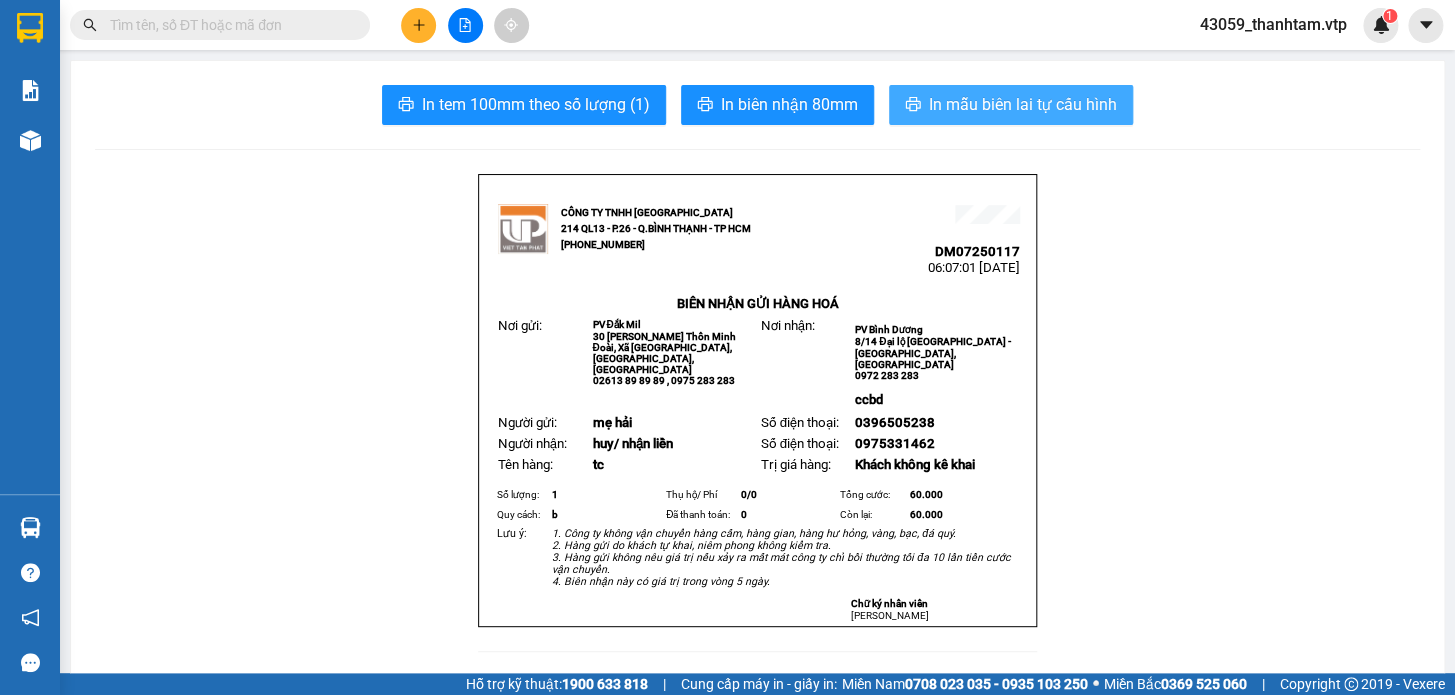 click on "In mẫu biên lai tự cấu hình" at bounding box center [1023, 104] 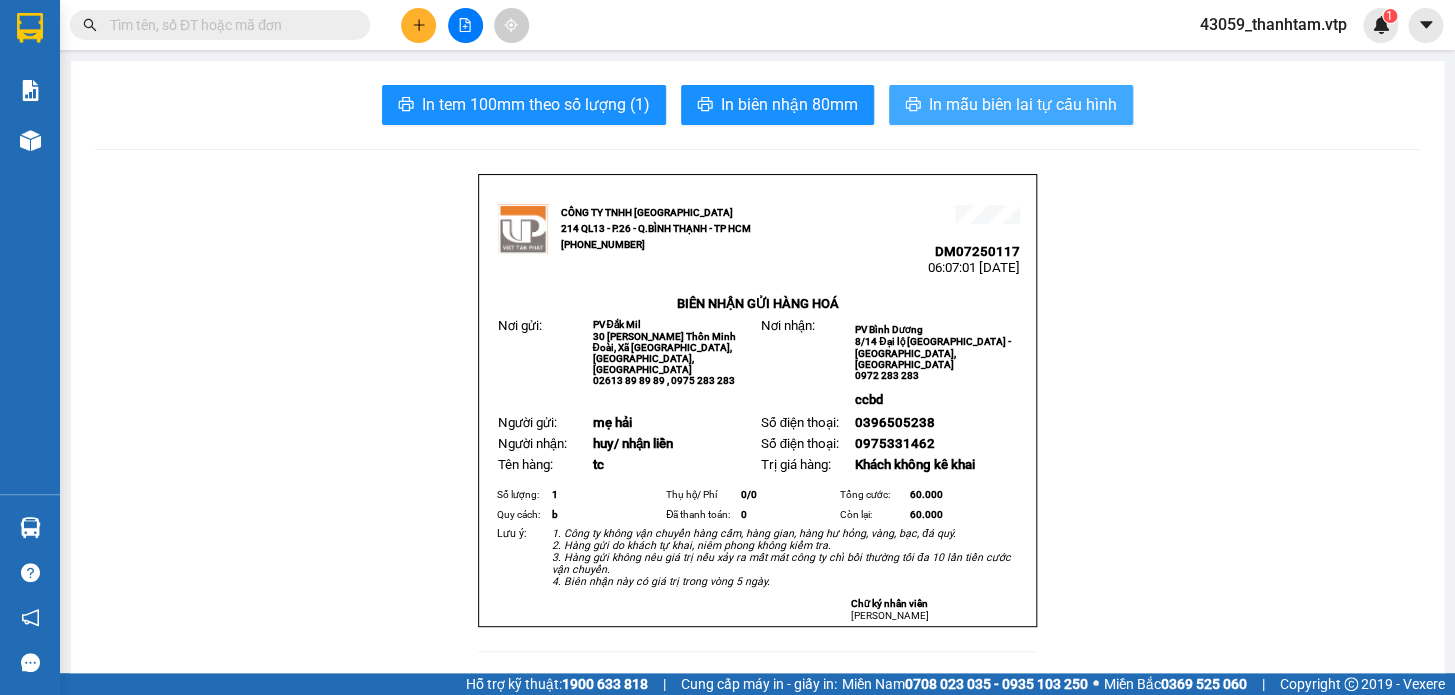 scroll, scrollTop: 0, scrollLeft: 0, axis: both 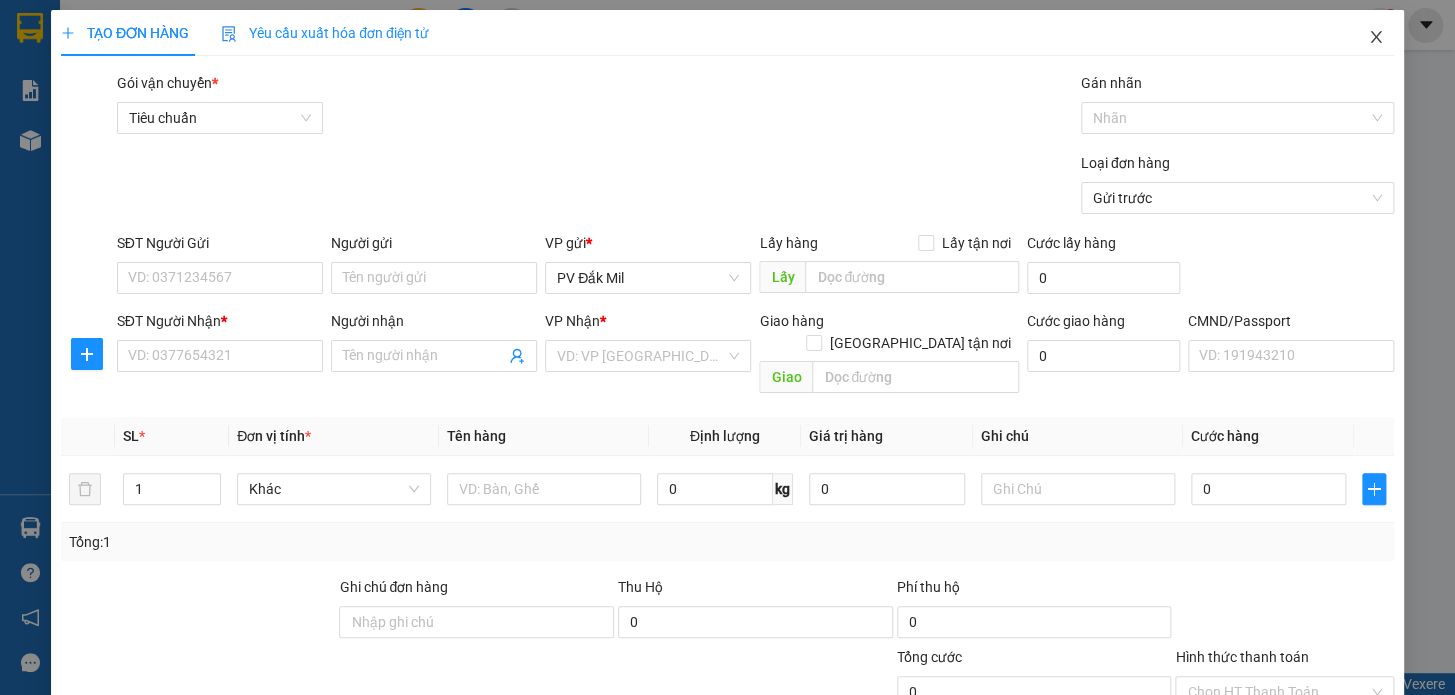 click 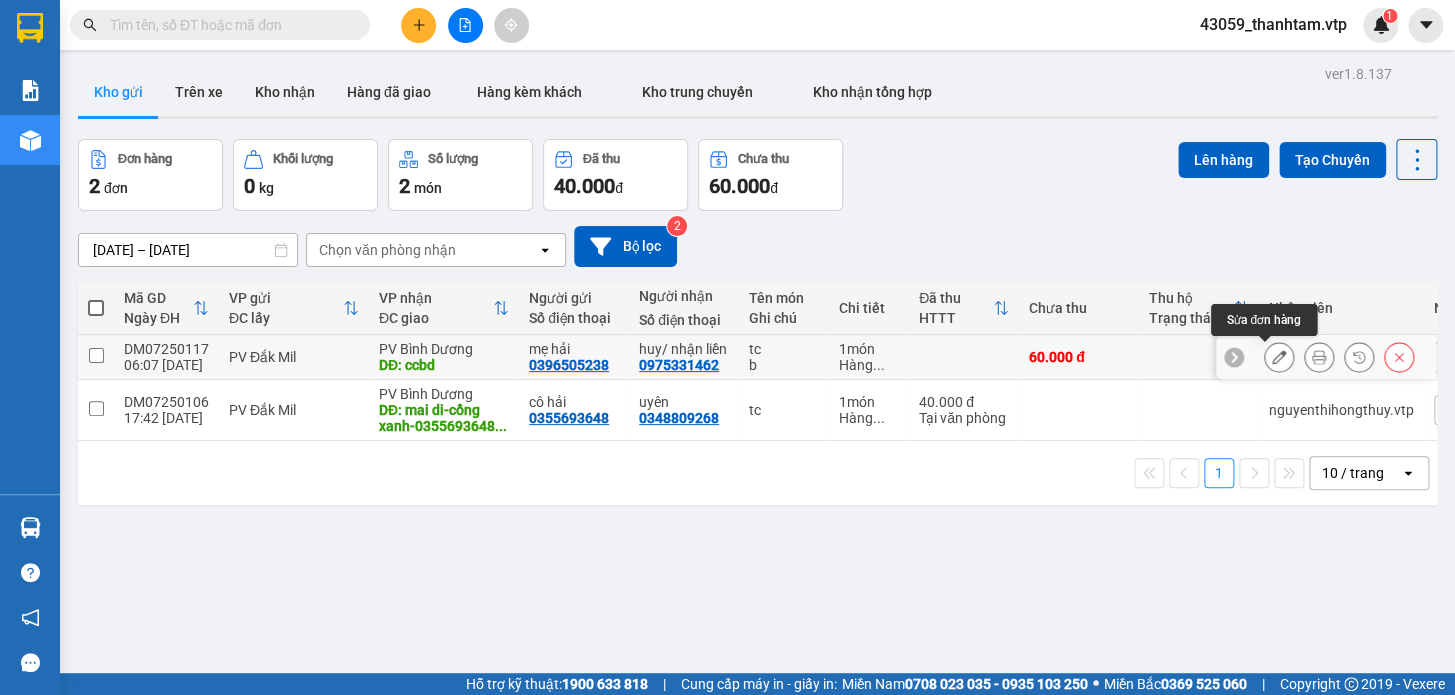 click 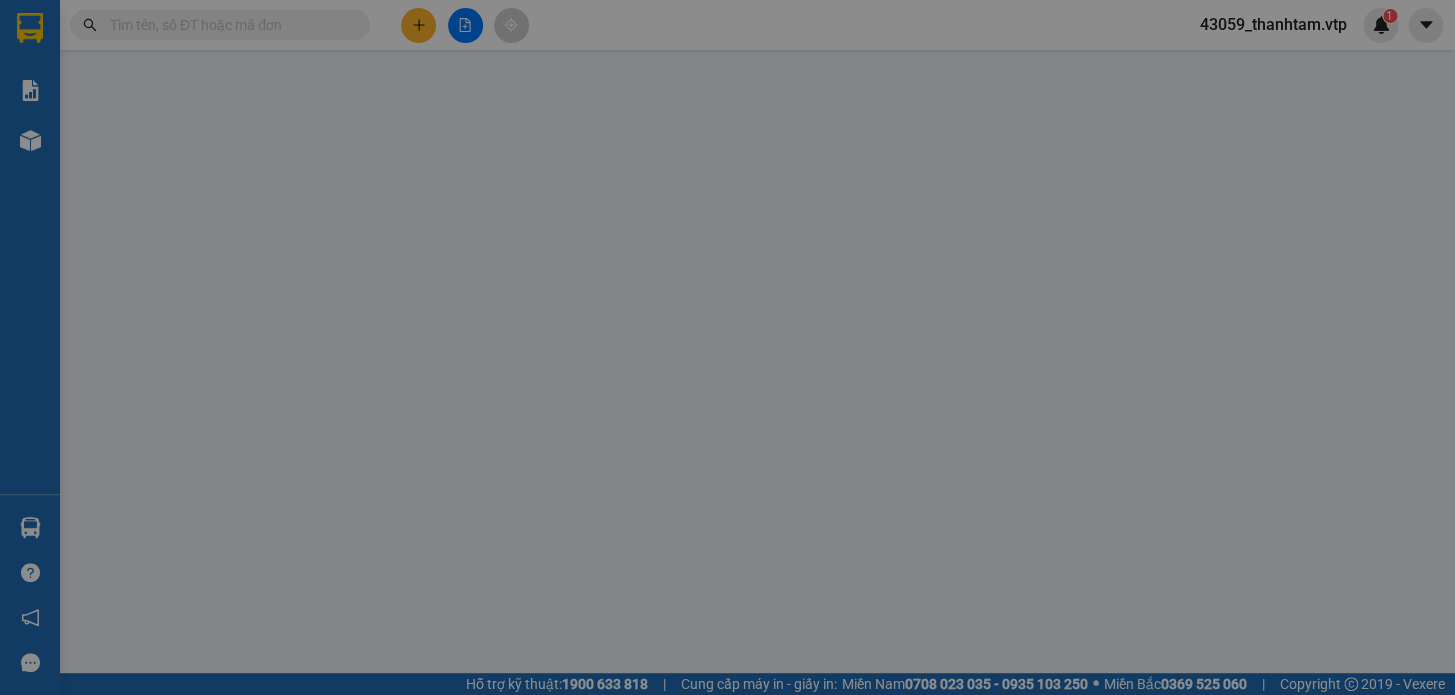 type on "0396505238" 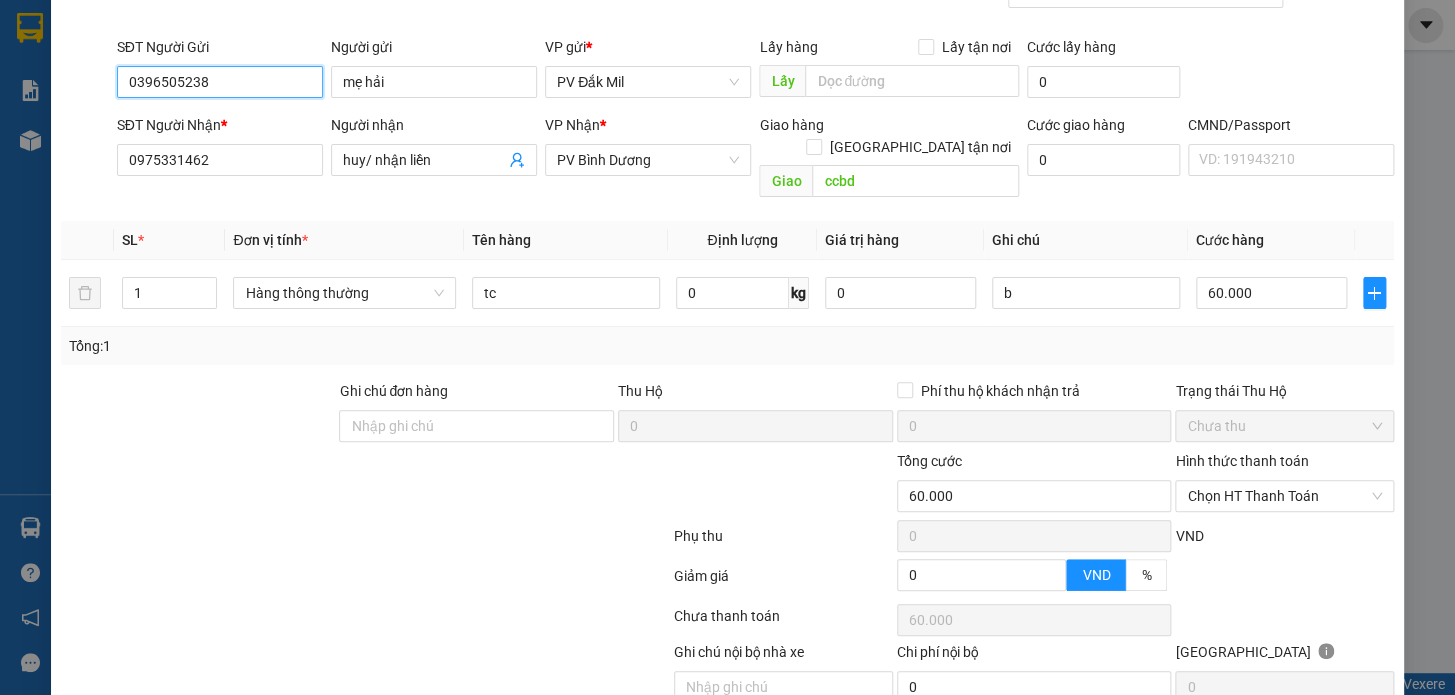 scroll, scrollTop: 181, scrollLeft: 0, axis: vertical 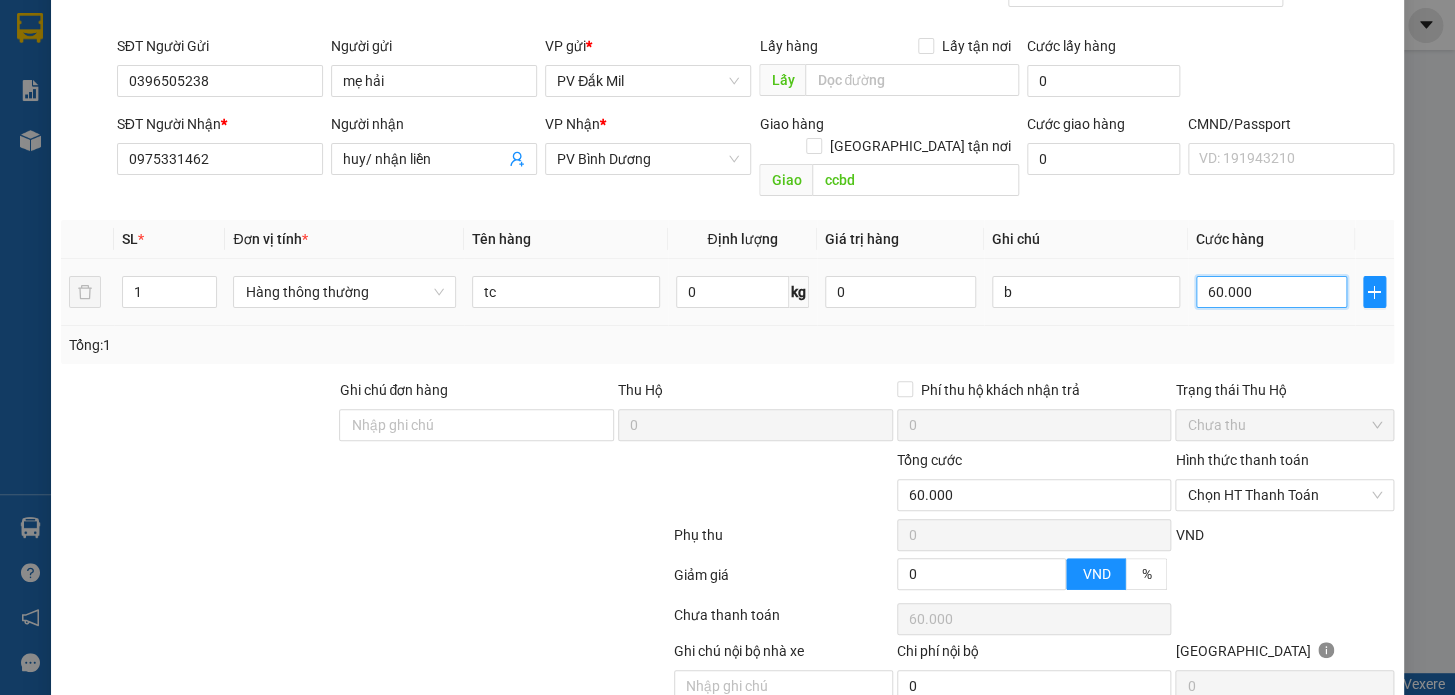 click on "60.000" at bounding box center (1271, 292) 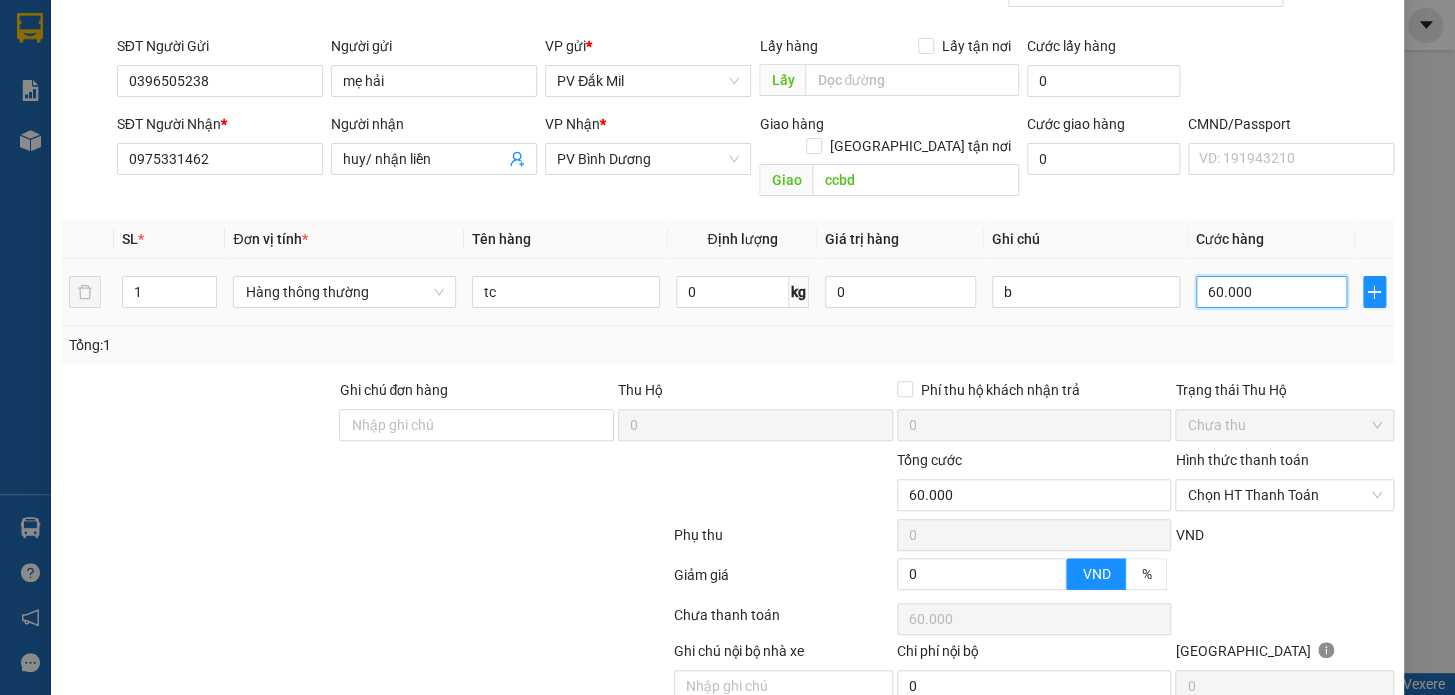type on "0" 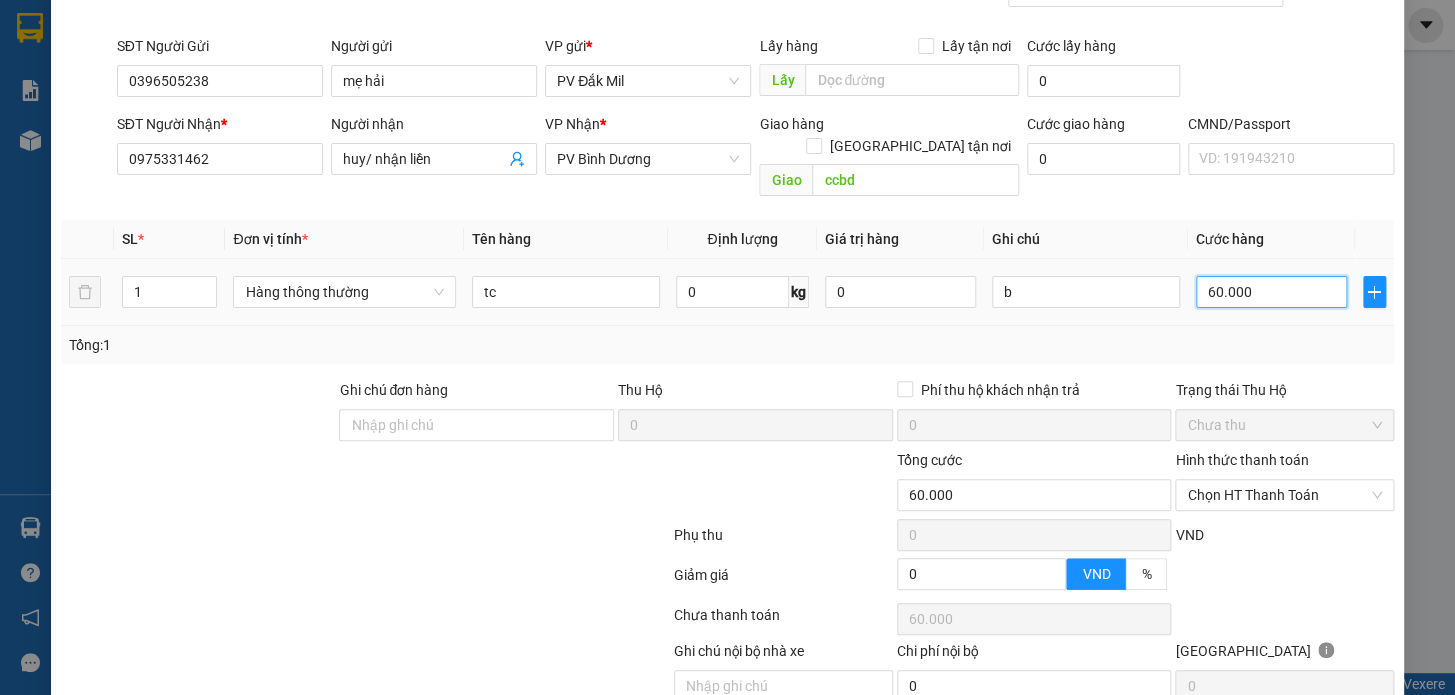 type on "0" 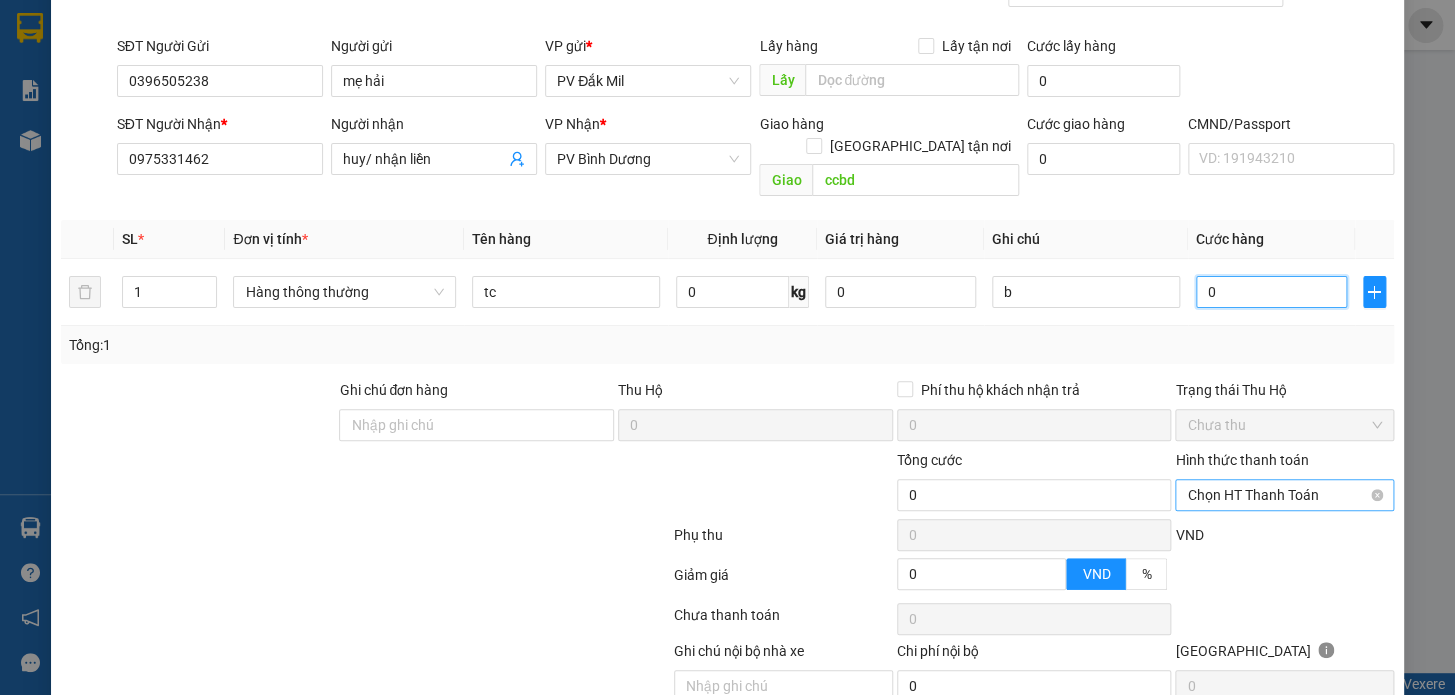 click on "Chọn HT Thanh Toán" at bounding box center (1284, 495) 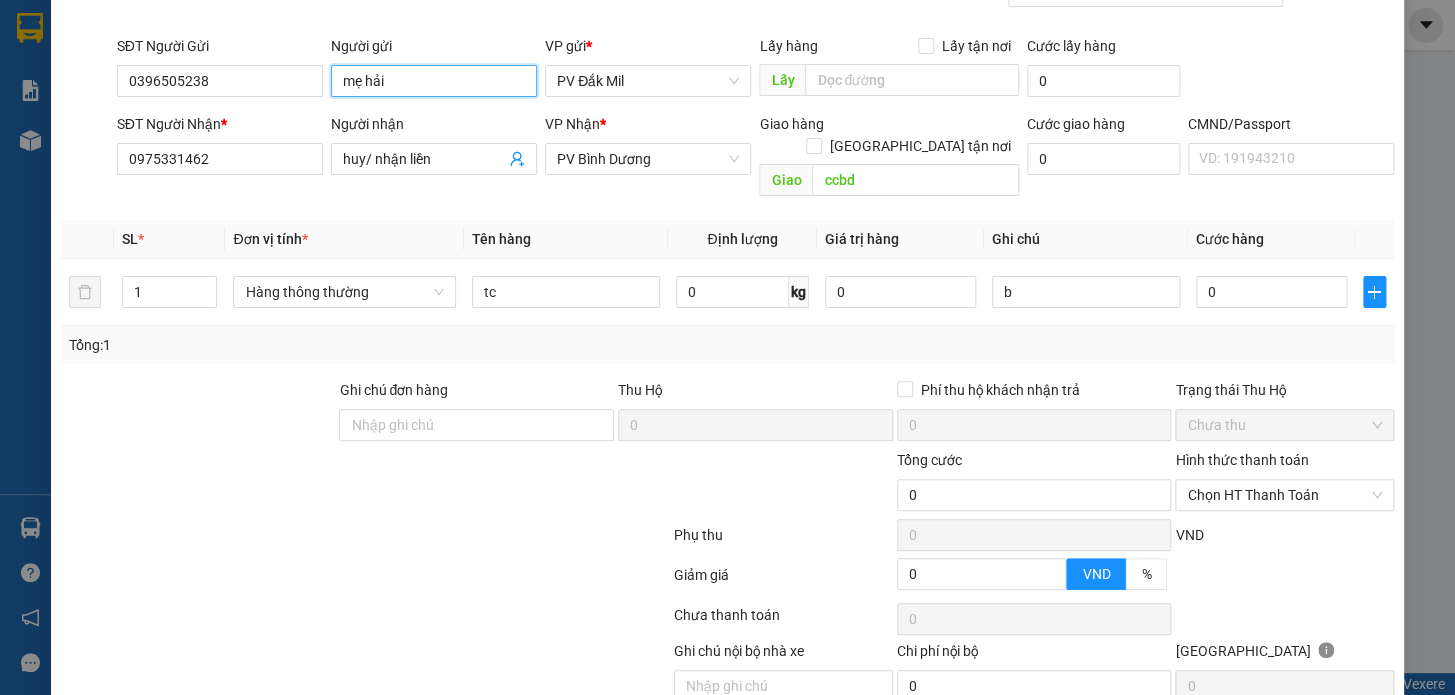 drag, startPoint x: 429, startPoint y: 75, endPoint x: 326, endPoint y: 92, distance: 104.393486 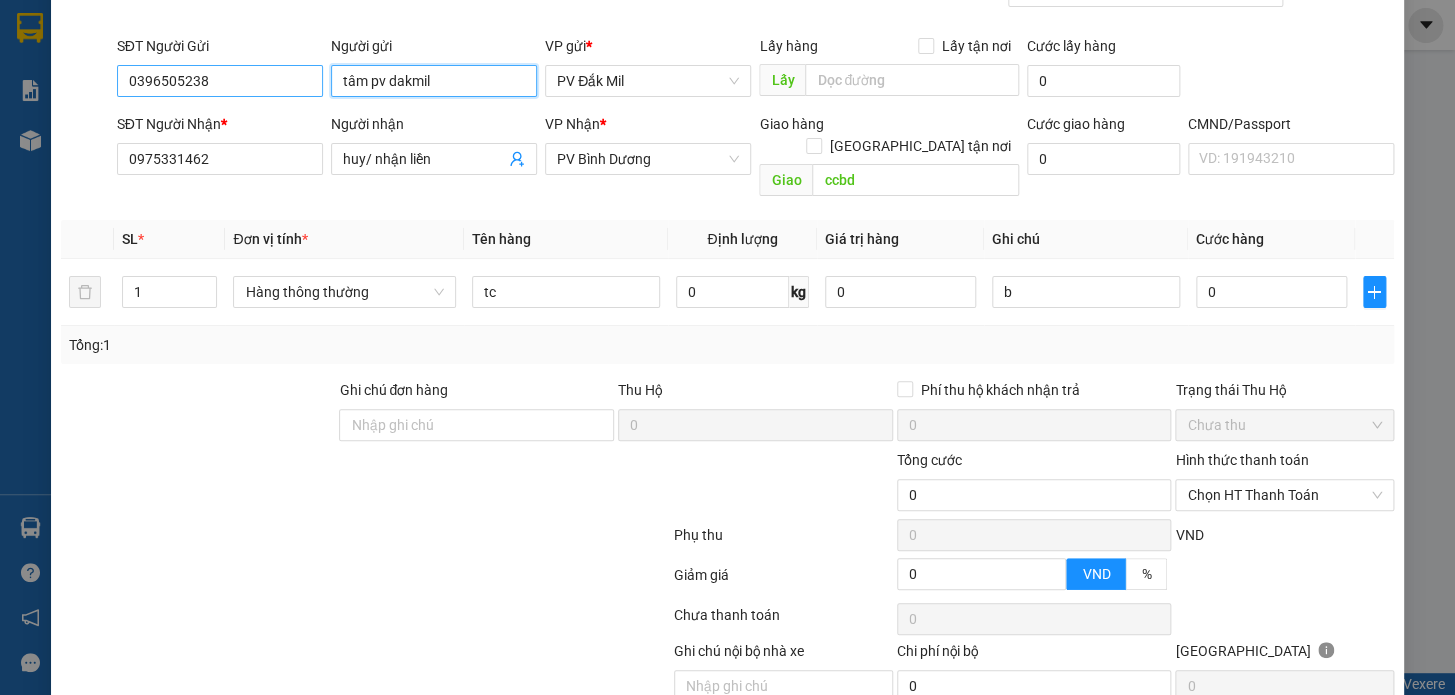 type on "tâm pv dakmil" 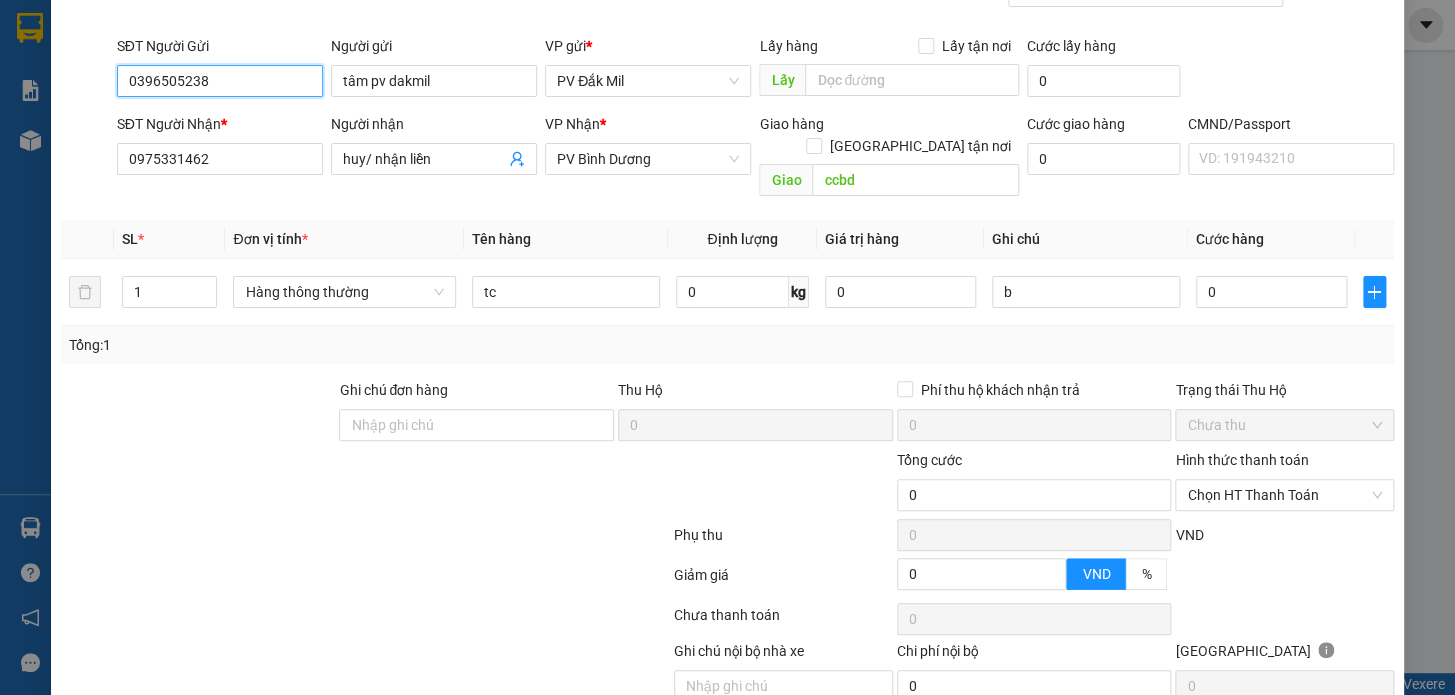 drag, startPoint x: 270, startPoint y: 84, endPoint x: 57, endPoint y: 69, distance: 213.52751 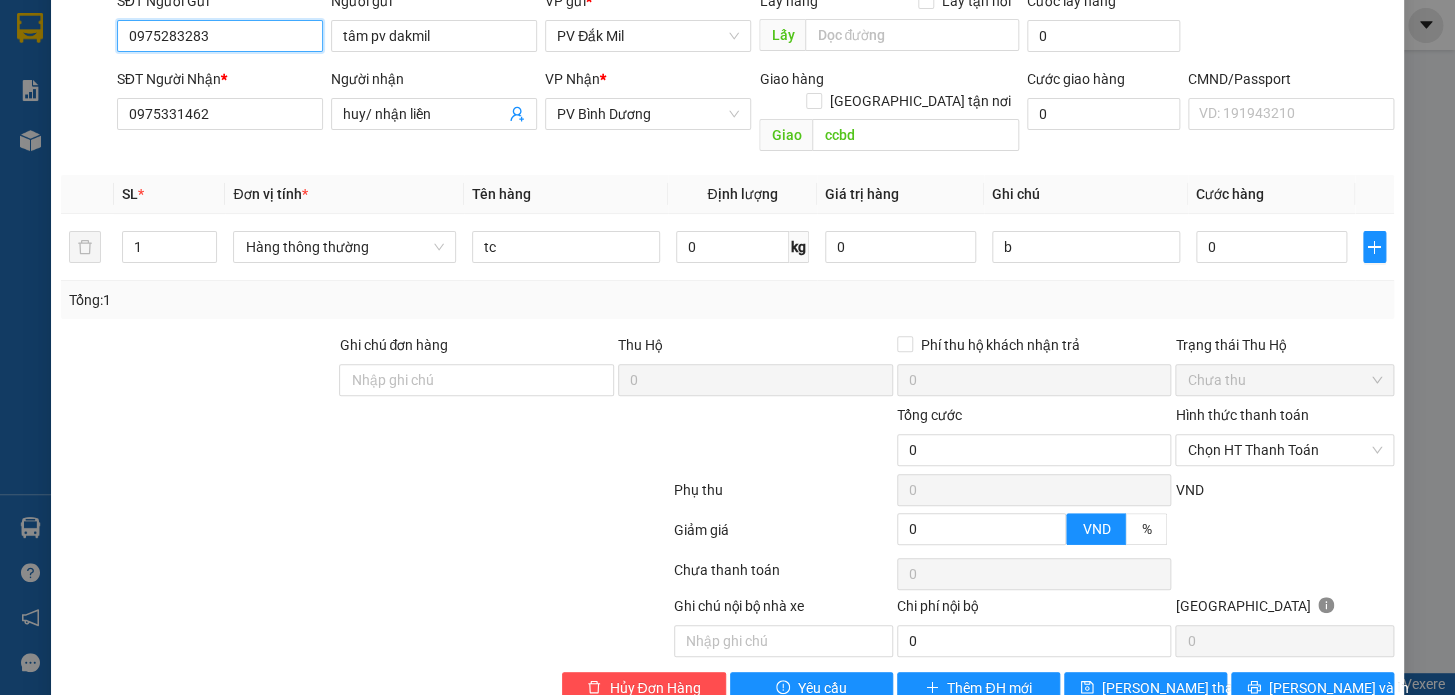 scroll, scrollTop: 250, scrollLeft: 0, axis: vertical 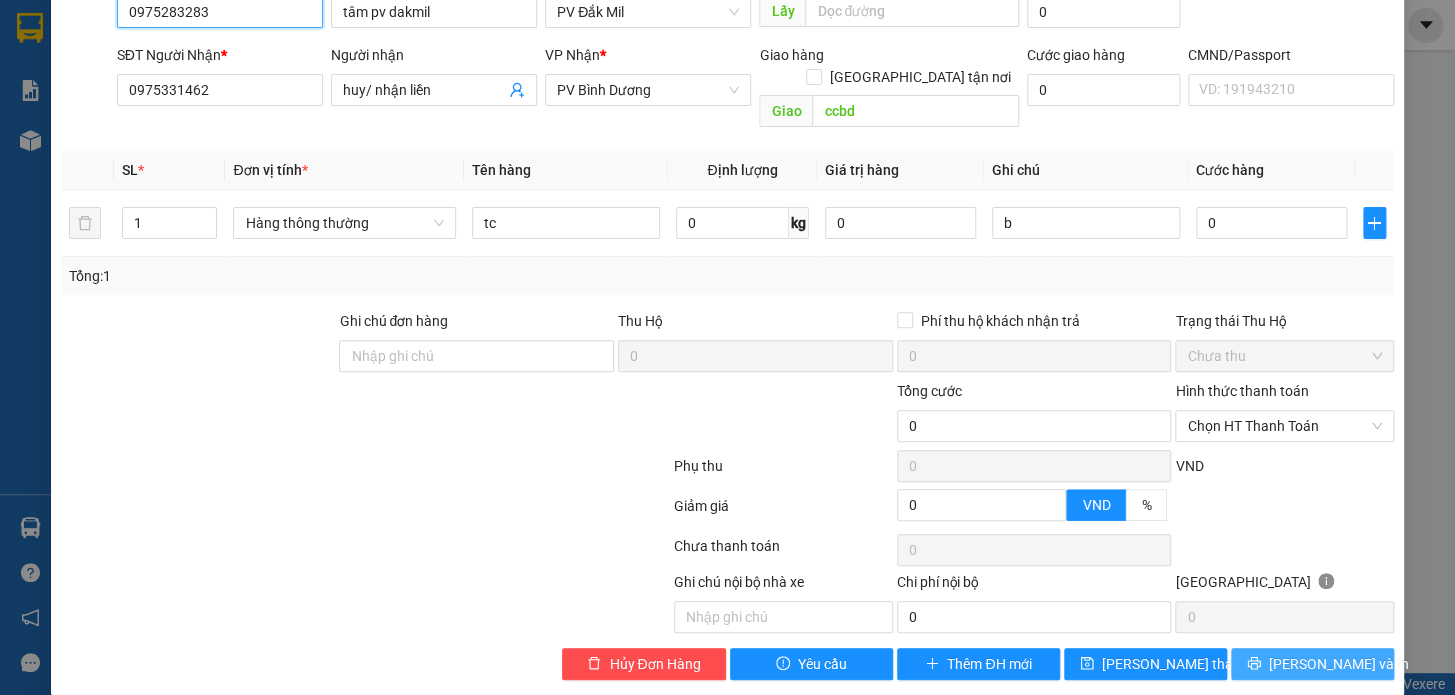 type on "0975283283" 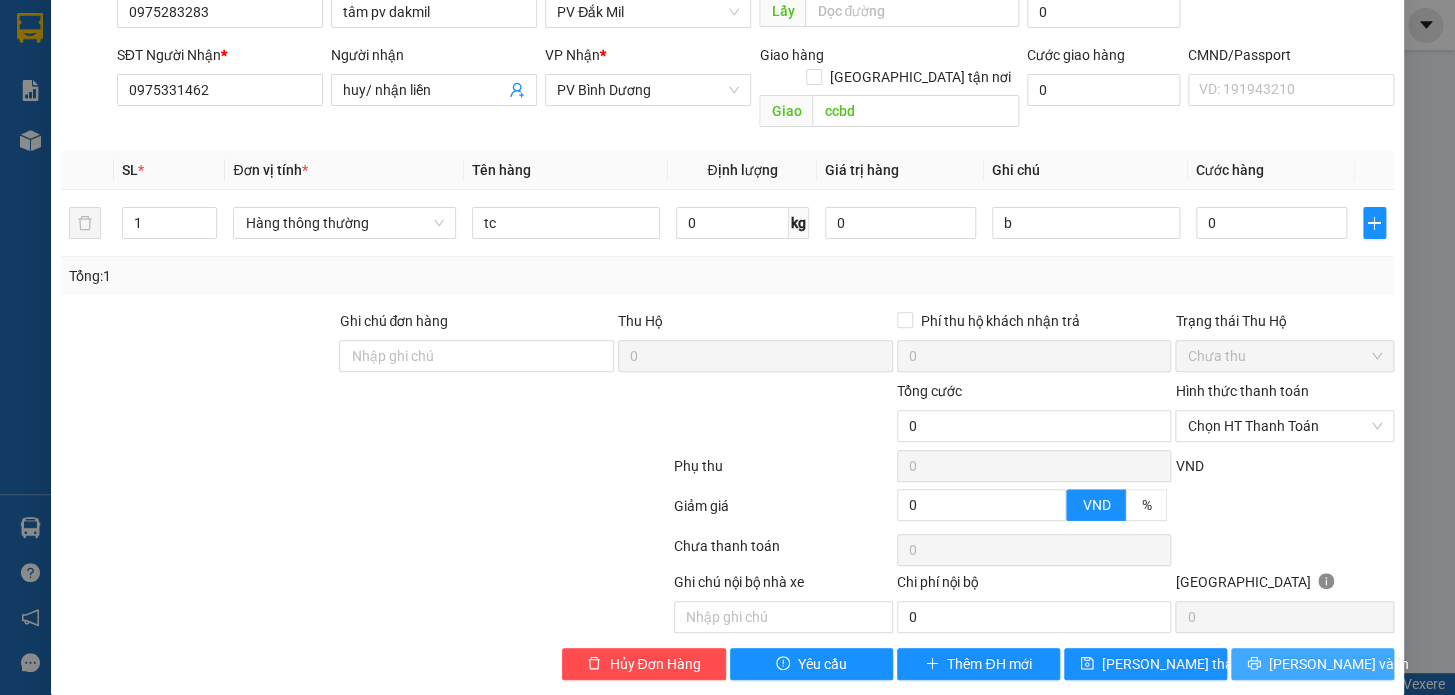 click on "Lưu và In" at bounding box center (1339, 664) 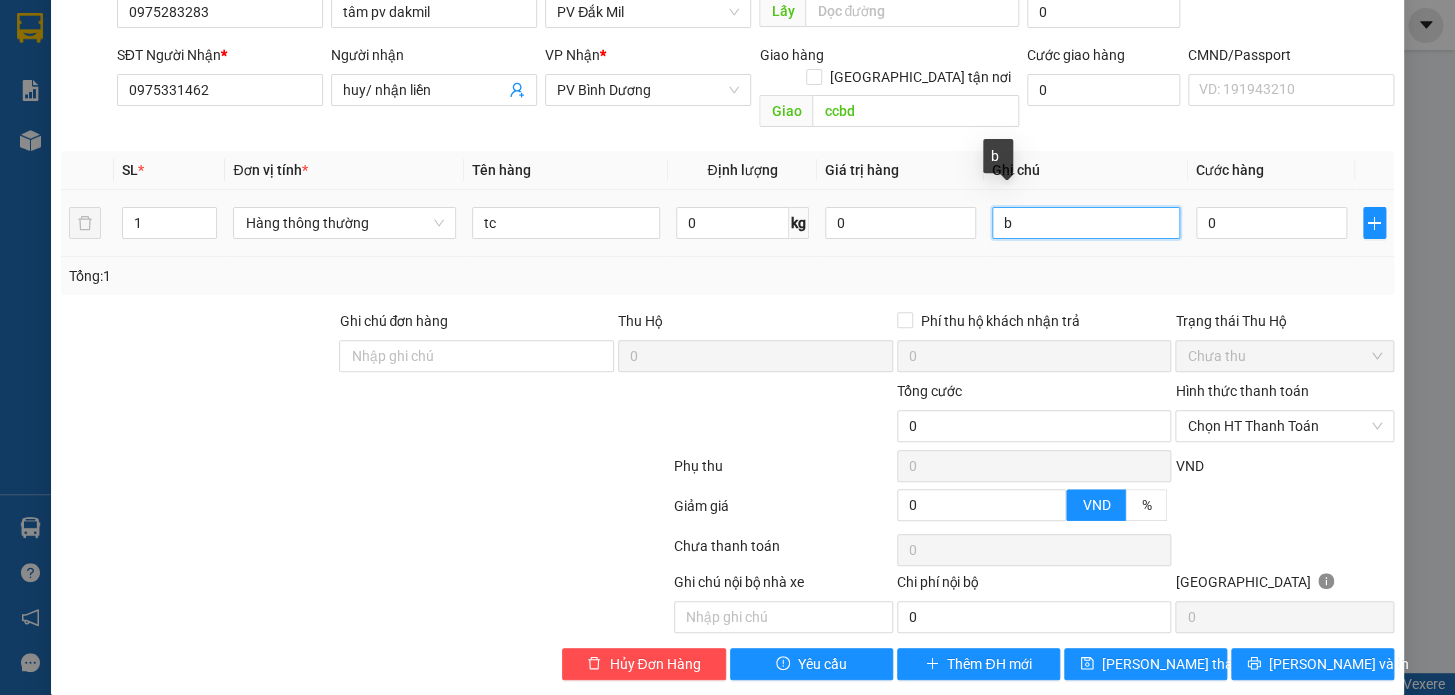 click on "b" at bounding box center [1086, 223] 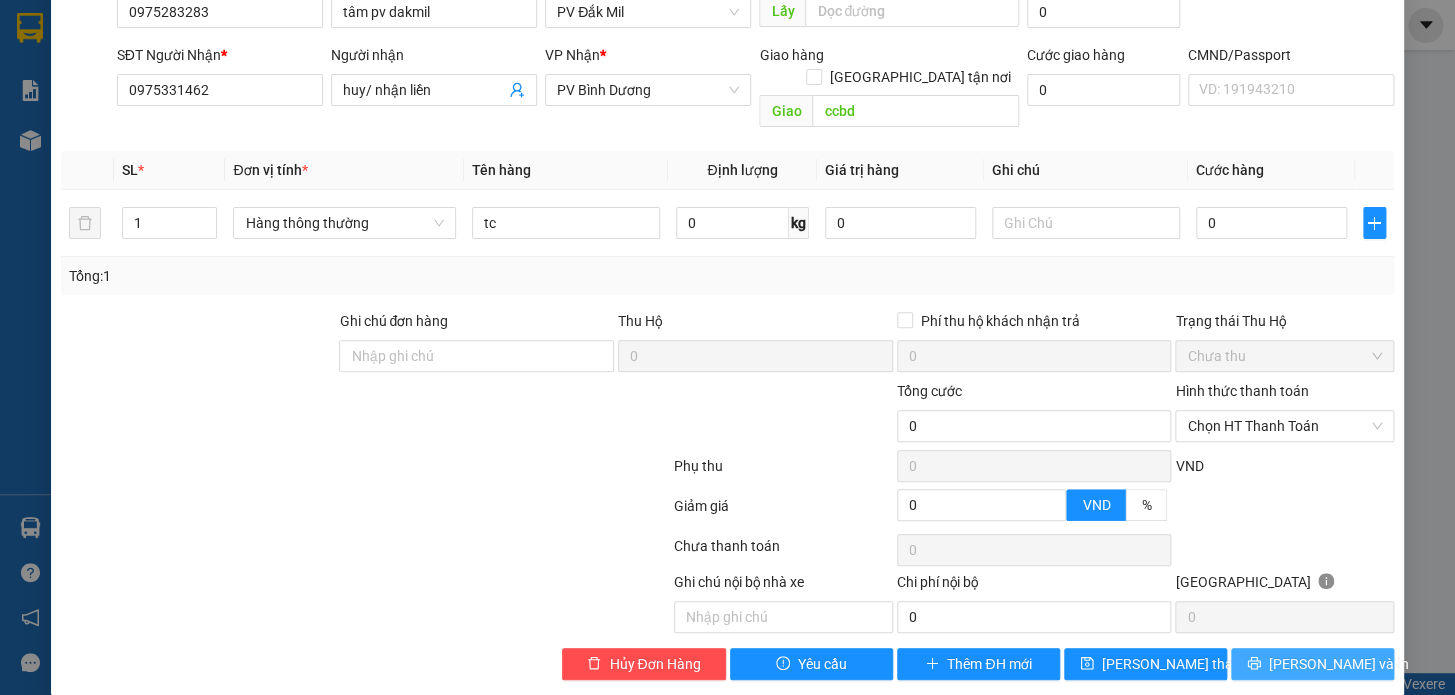 click on "Lưu và In" at bounding box center (1339, 664) 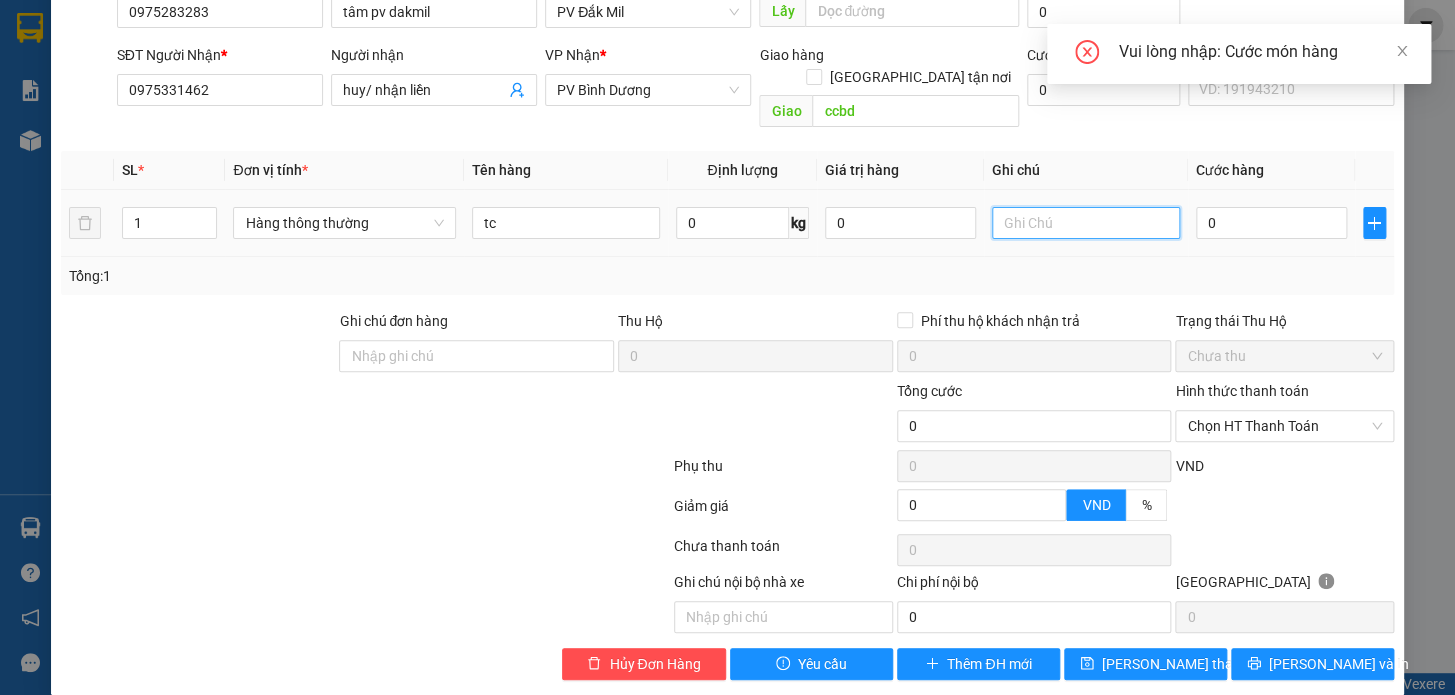 click at bounding box center [1086, 223] 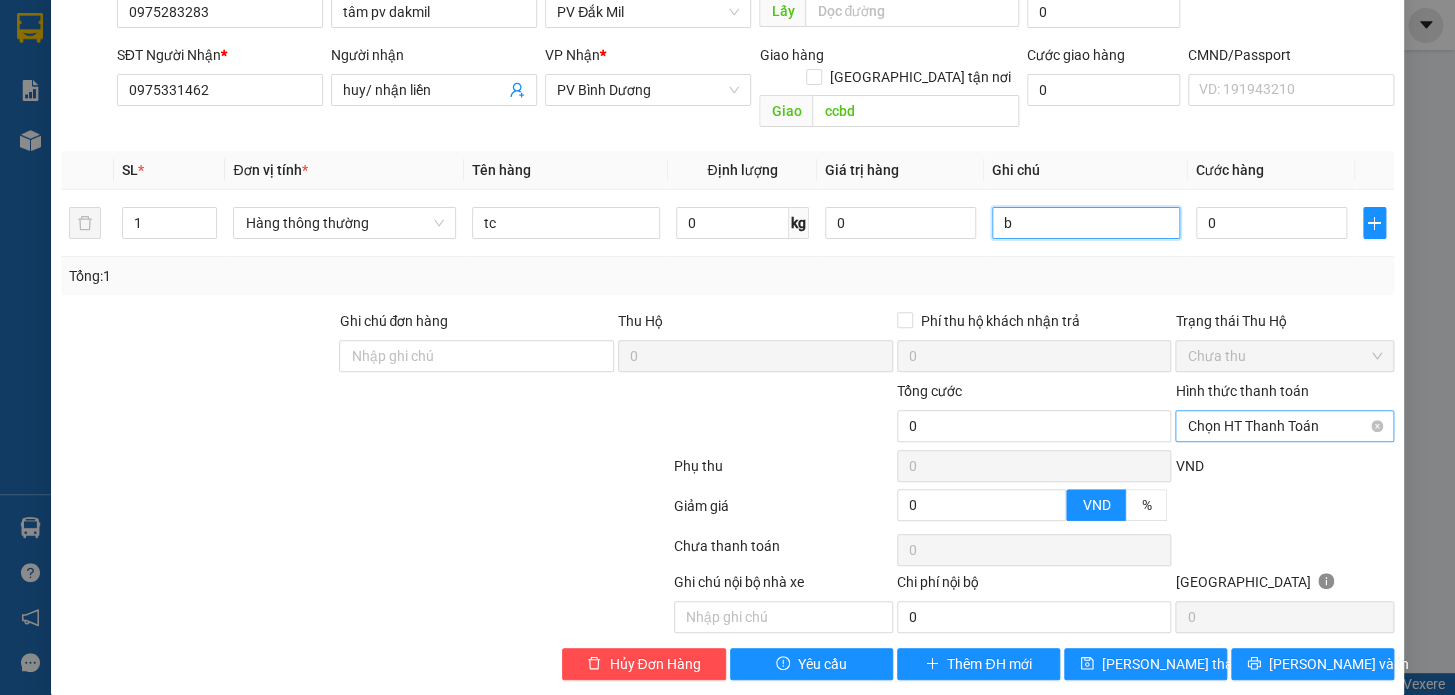 click on "Chọn HT Thanh Toán" at bounding box center (1284, 426) 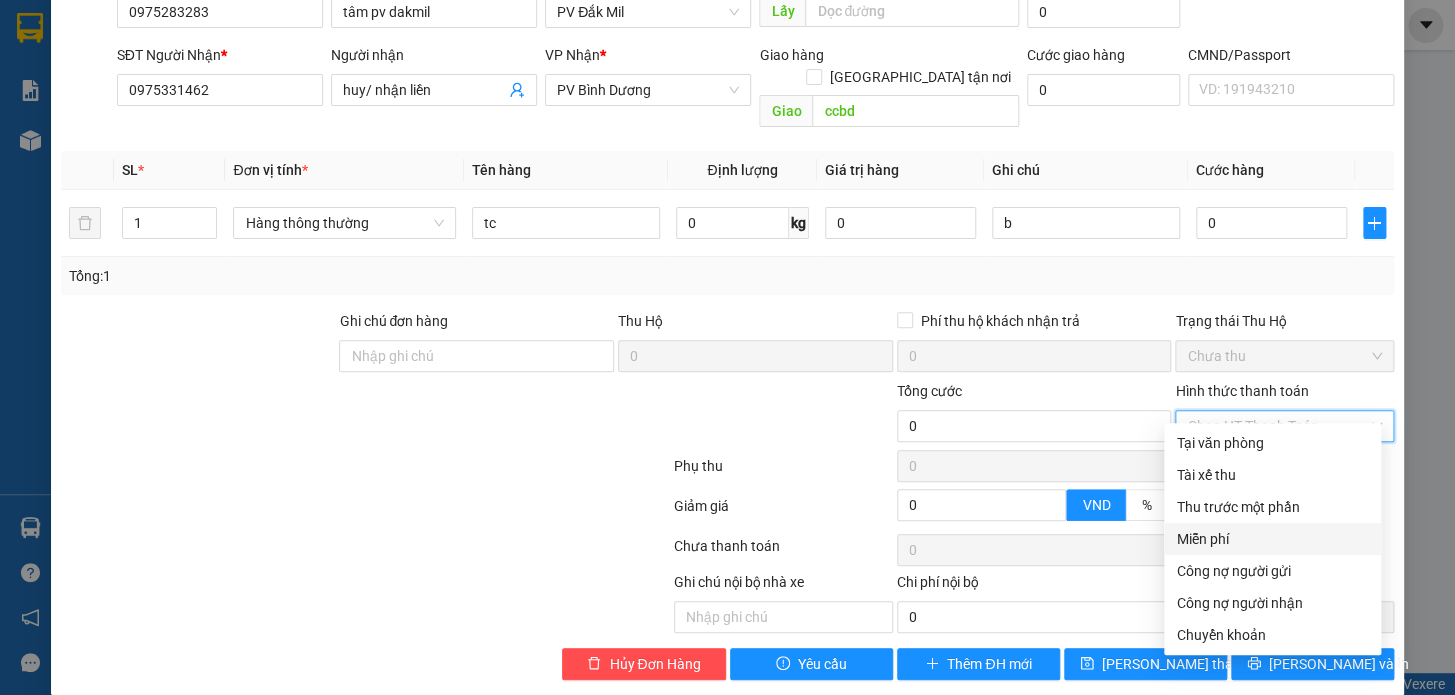 click on "Miễn phí" at bounding box center [1272, 539] 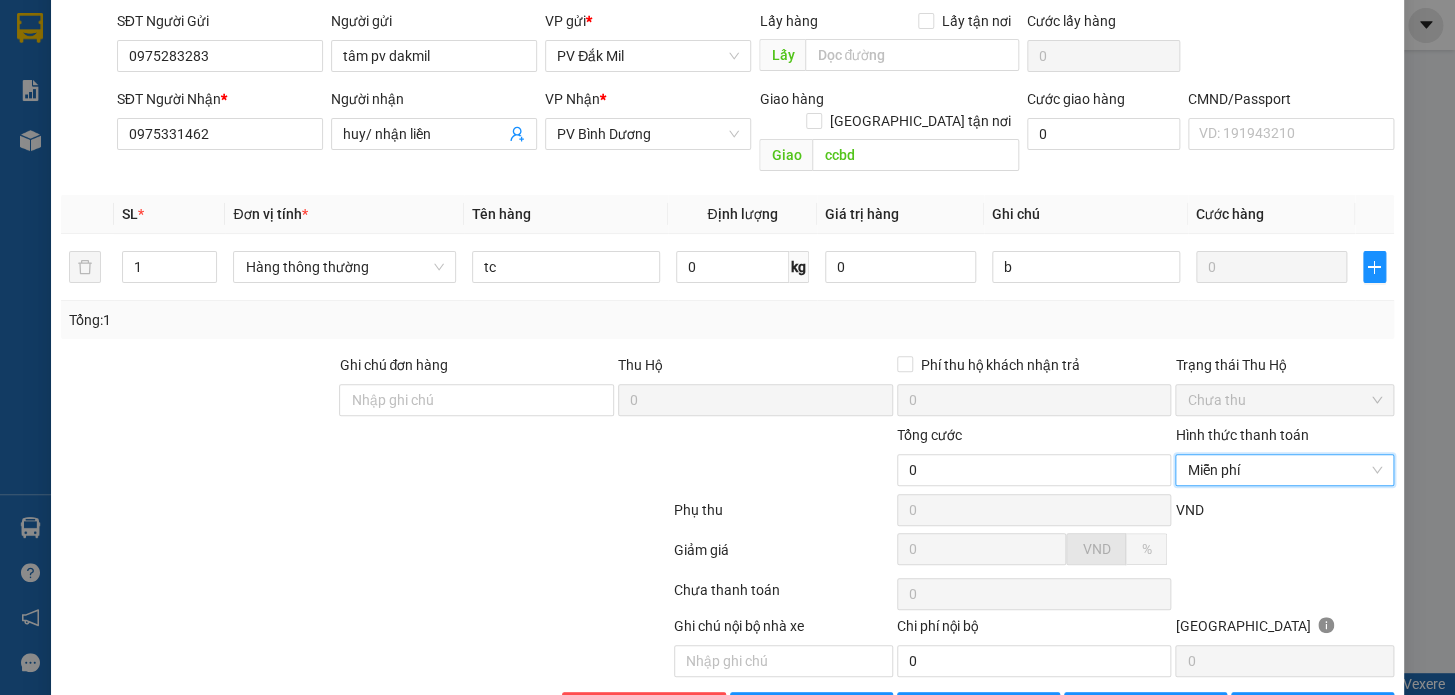 scroll, scrollTop: 250, scrollLeft: 0, axis: vertical 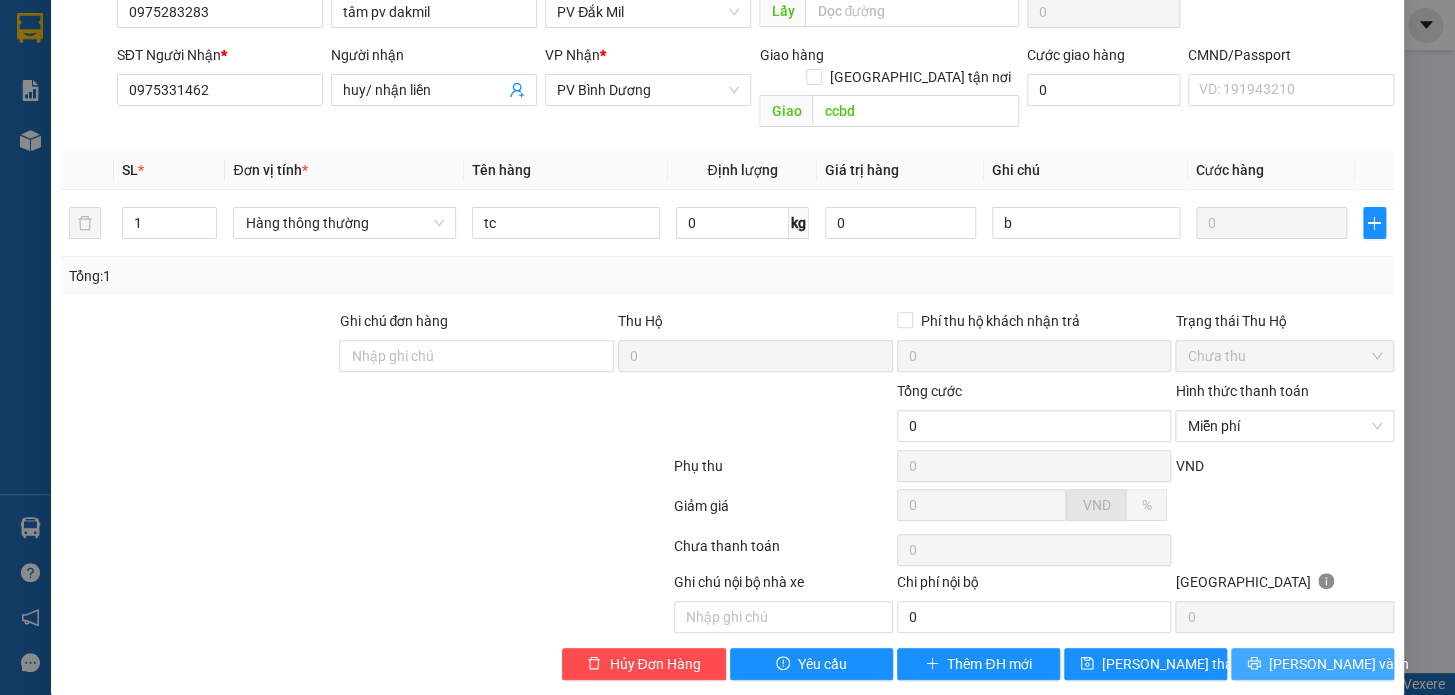click on "Lưu và In" at bounding box center [1339, 664] 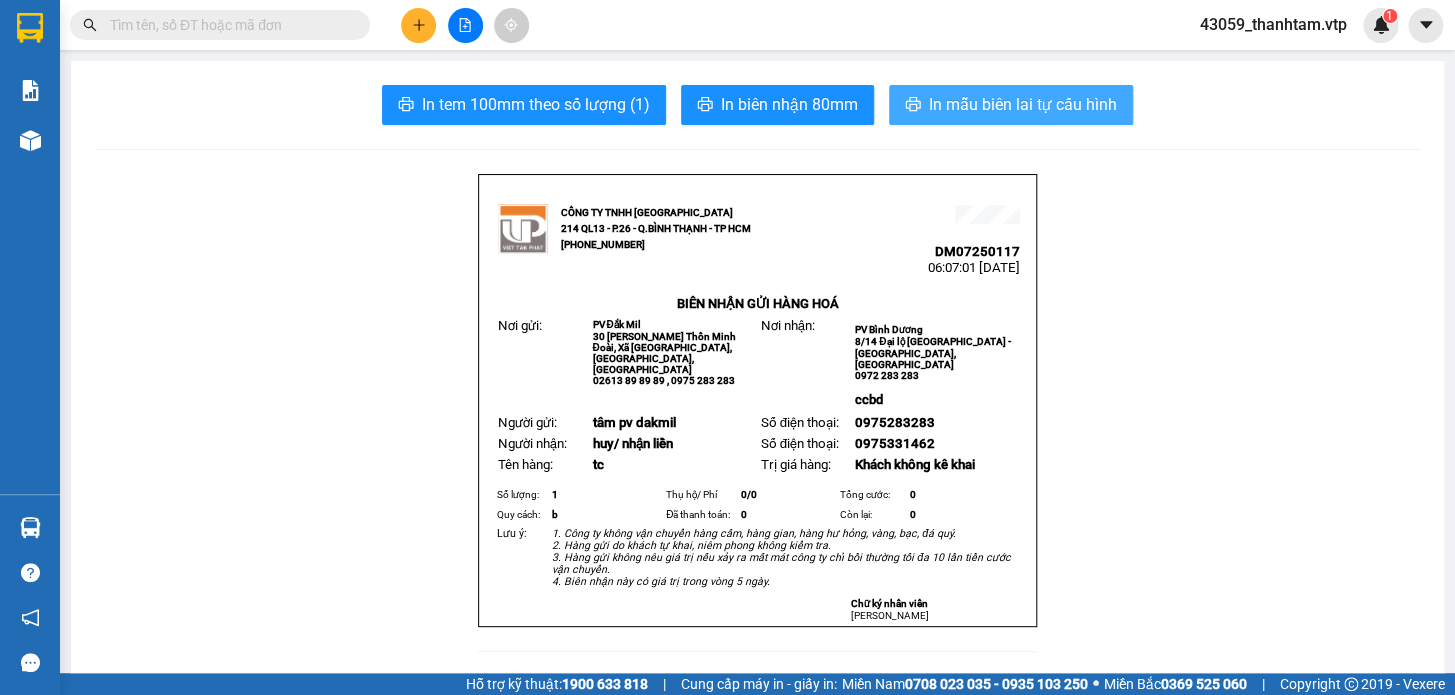 click on "In mẫu biên lai tự cấu hình" at bounding box center [1023, 104] 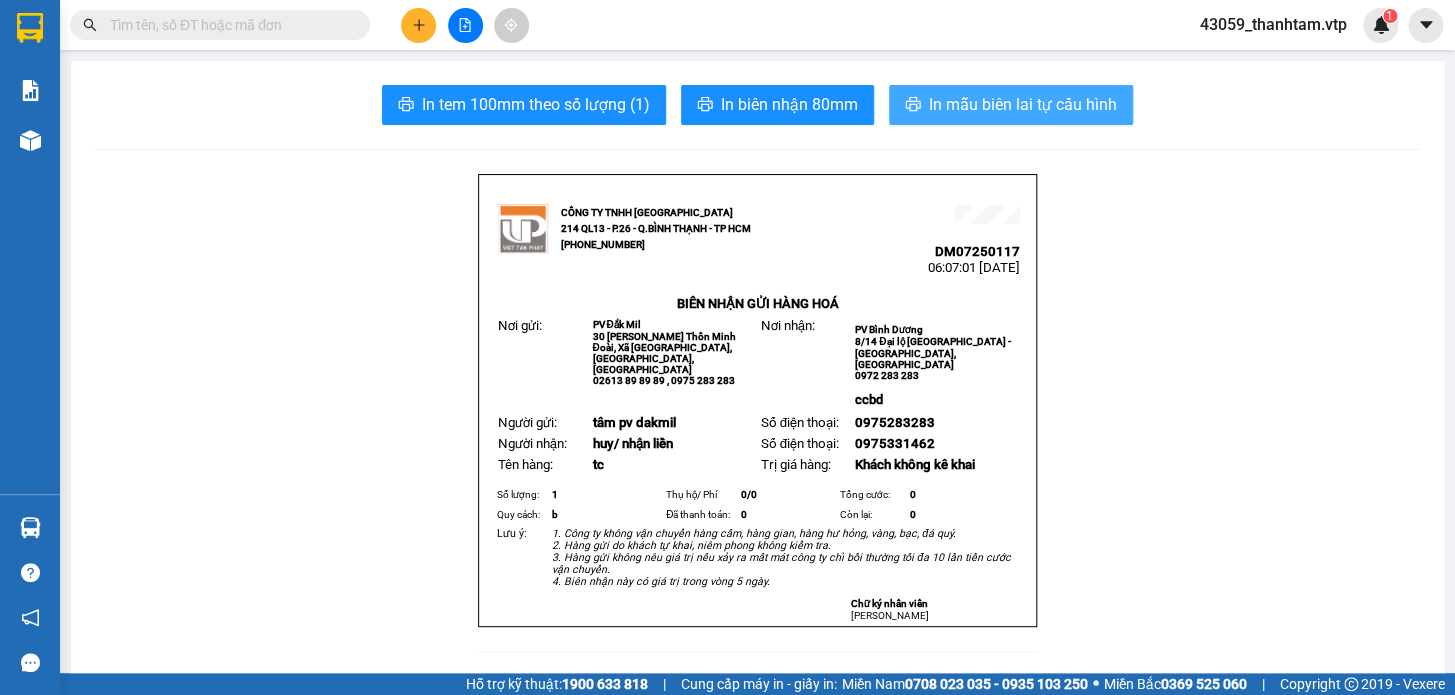 scroll, scrollTop: 0, scrollLeft: 0, axis: both 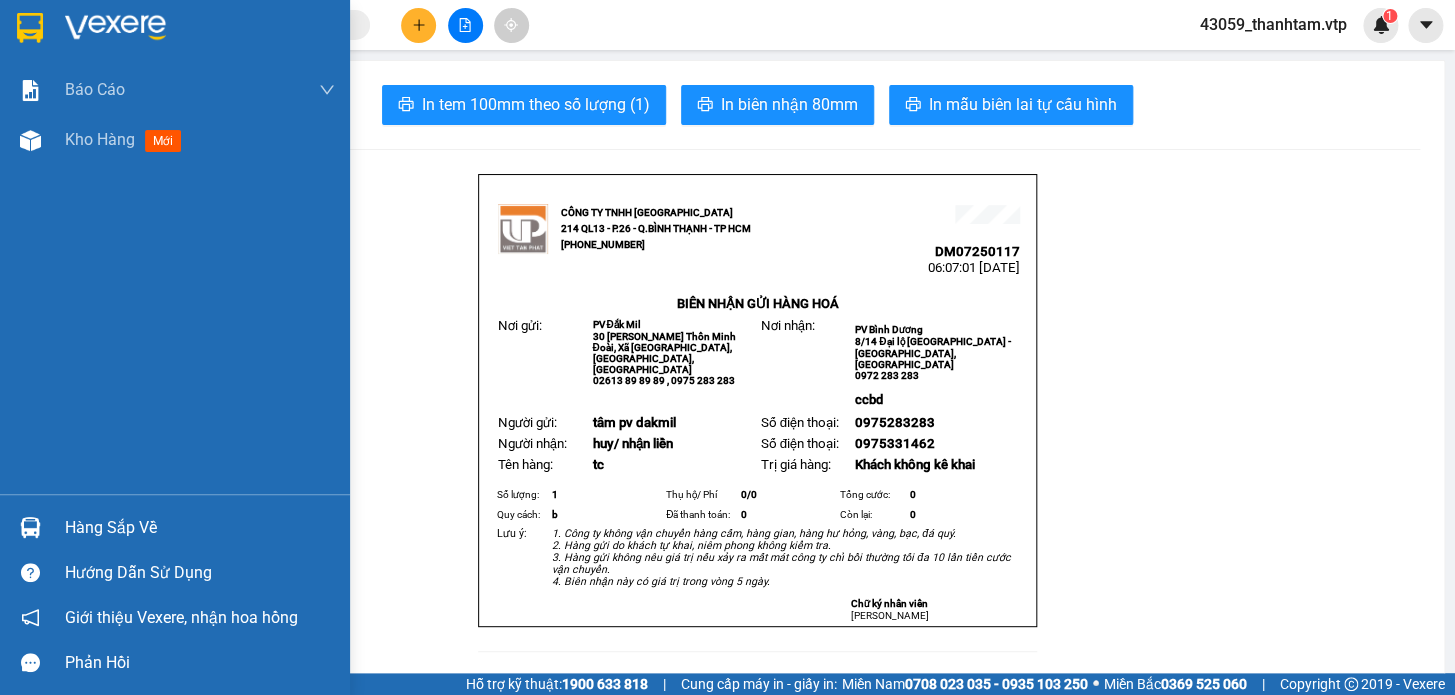 click at bounding box center (30, 27) 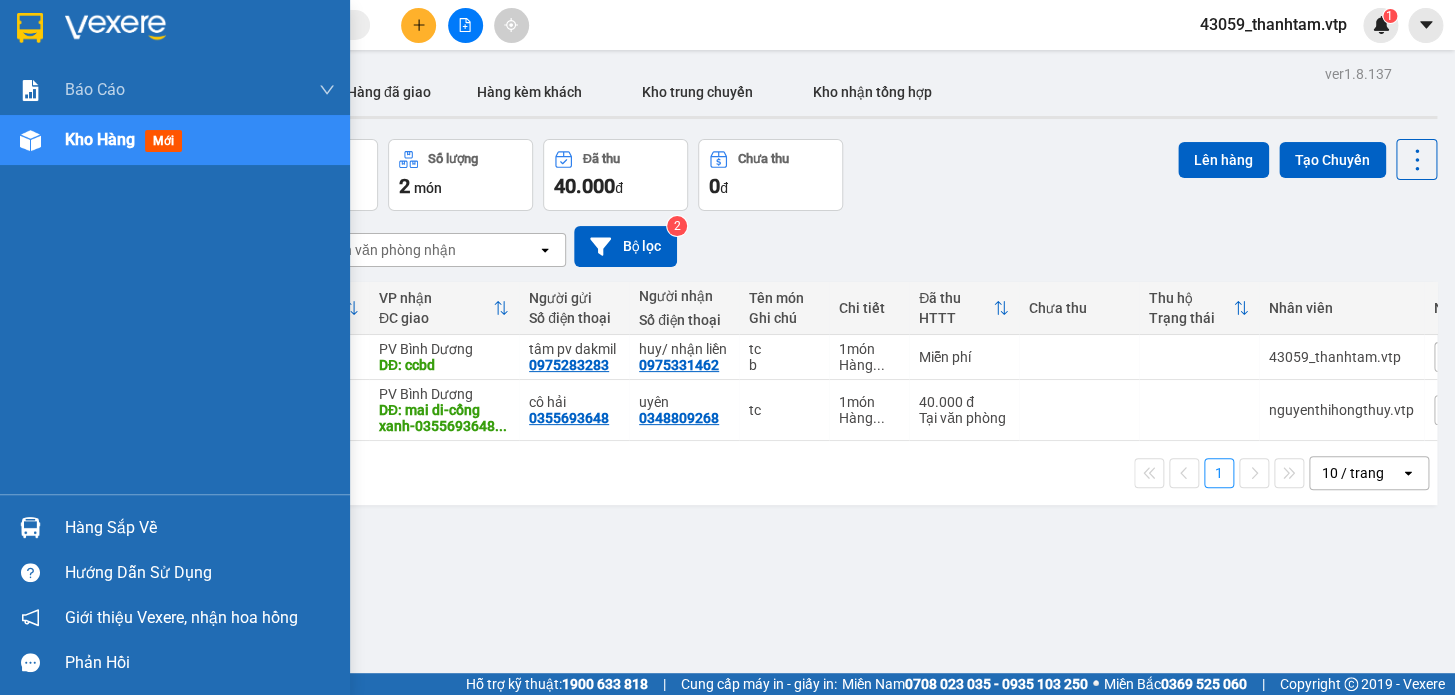 click on "Hàng sắp về" at bounding box center [200, 528] 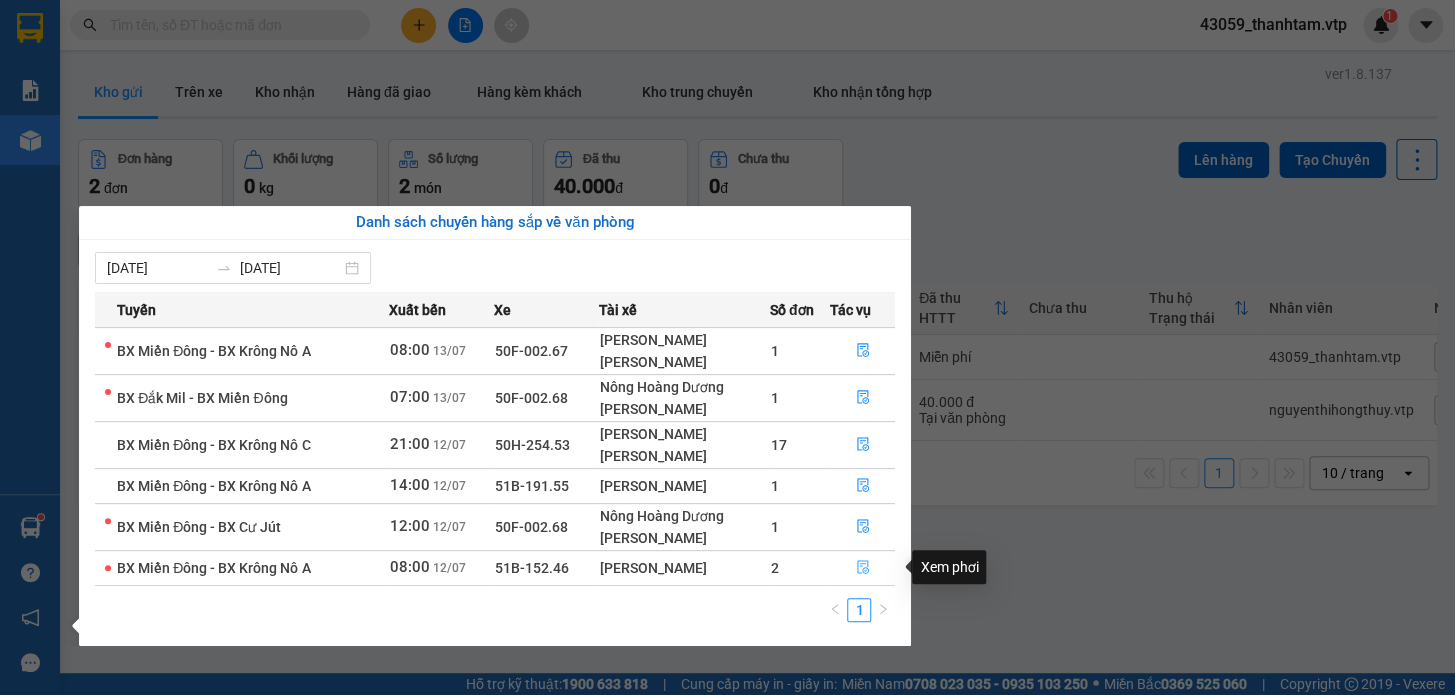 click 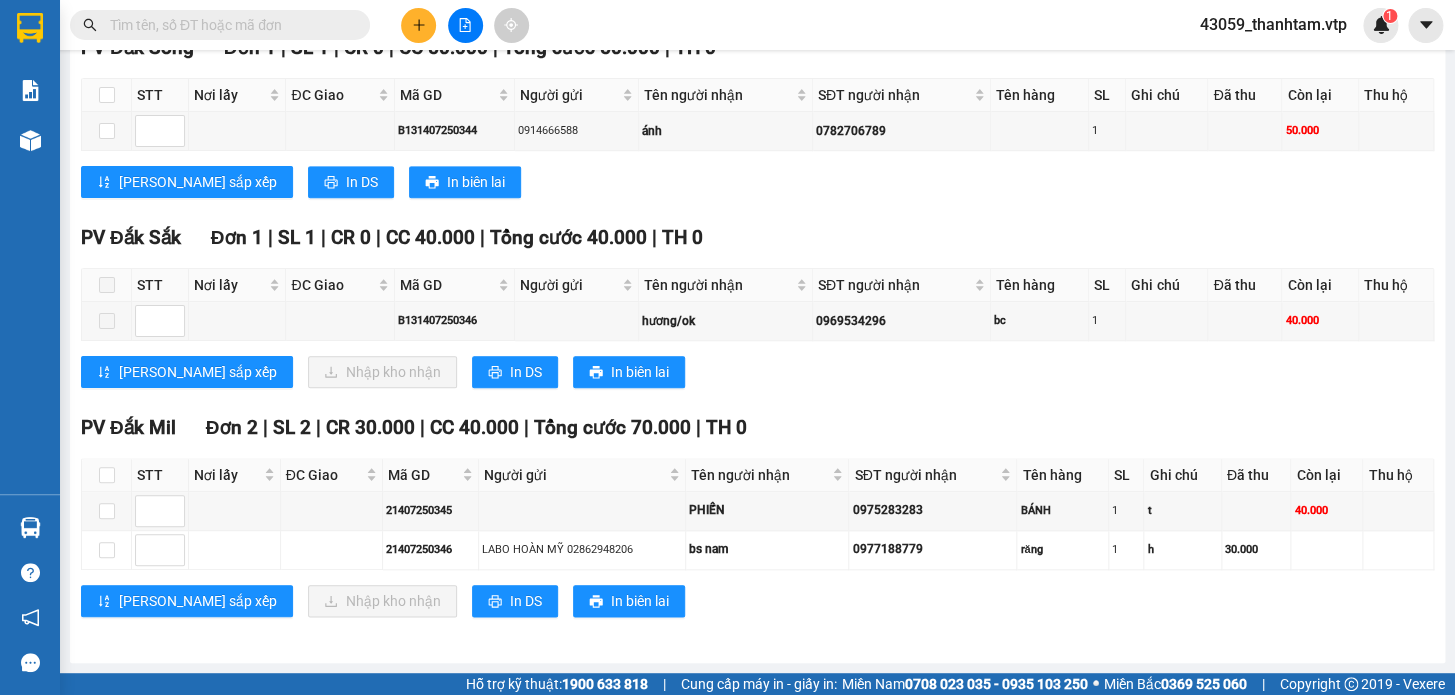 scroll, scrollTop: 626, scrollLeft: 0, axis: vertical 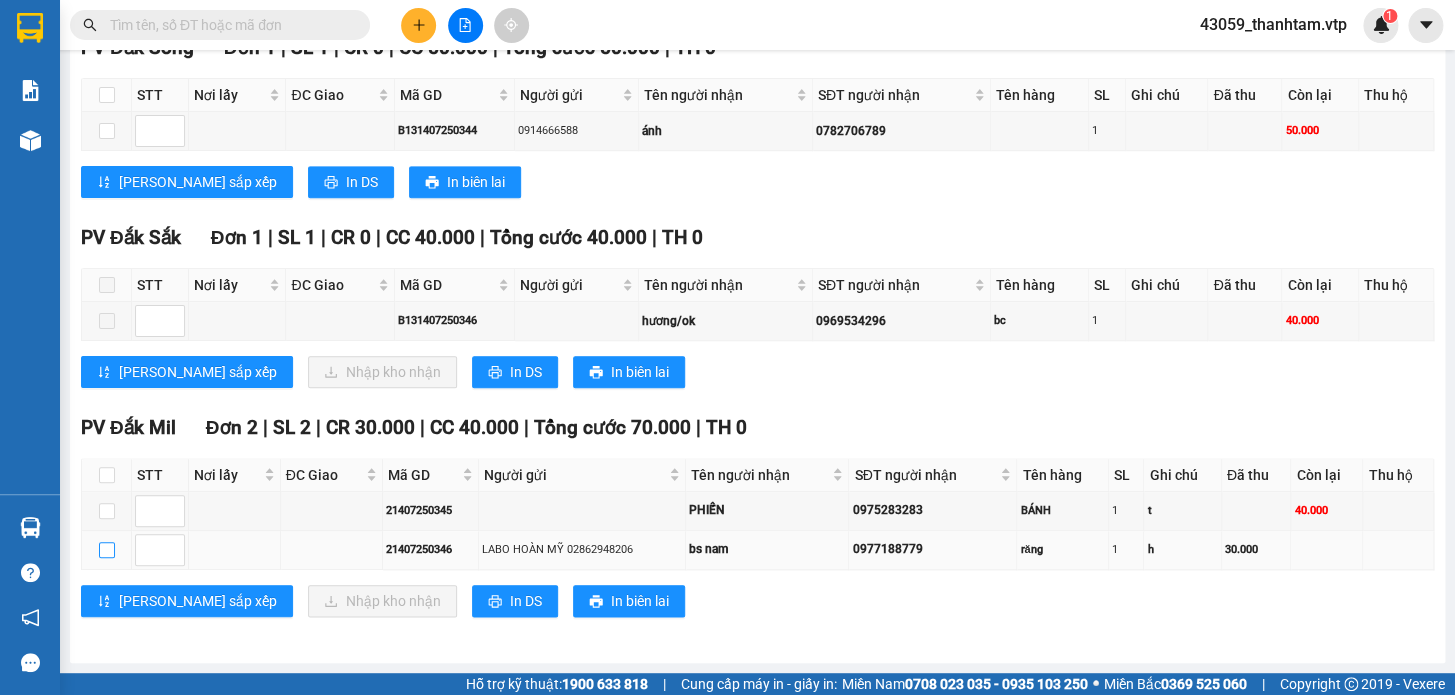 click at bounding box center (107, 550) 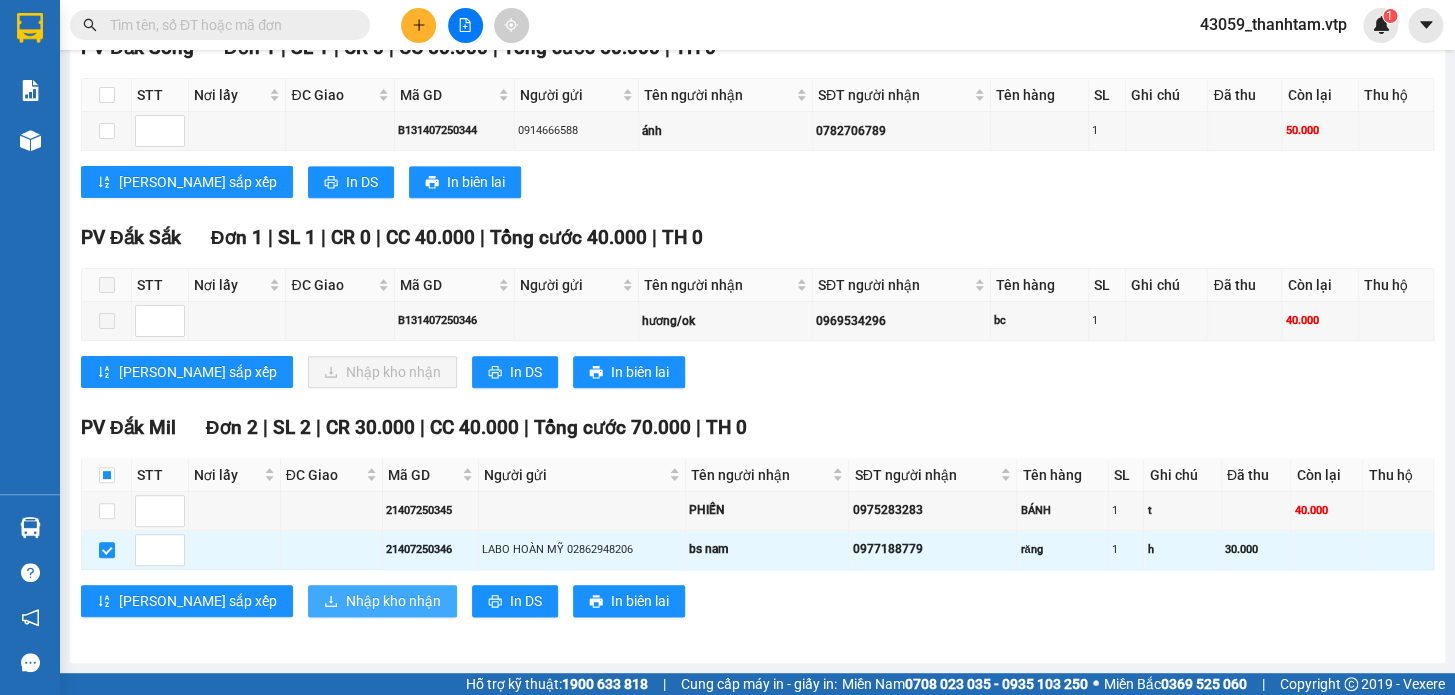click on "Nhập kho nhận" at bounding box center (393, 601) 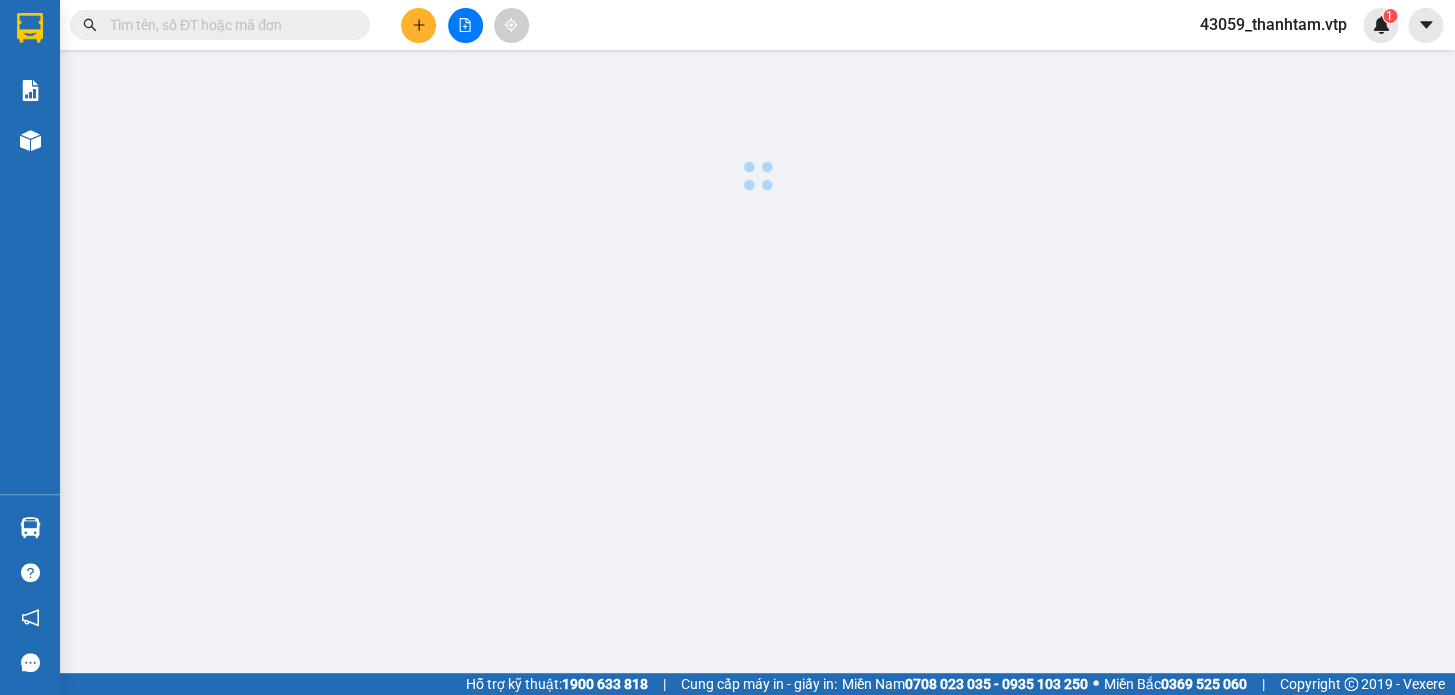 scroll, scrollTop: 0, scrollLeft: 0, axis: both 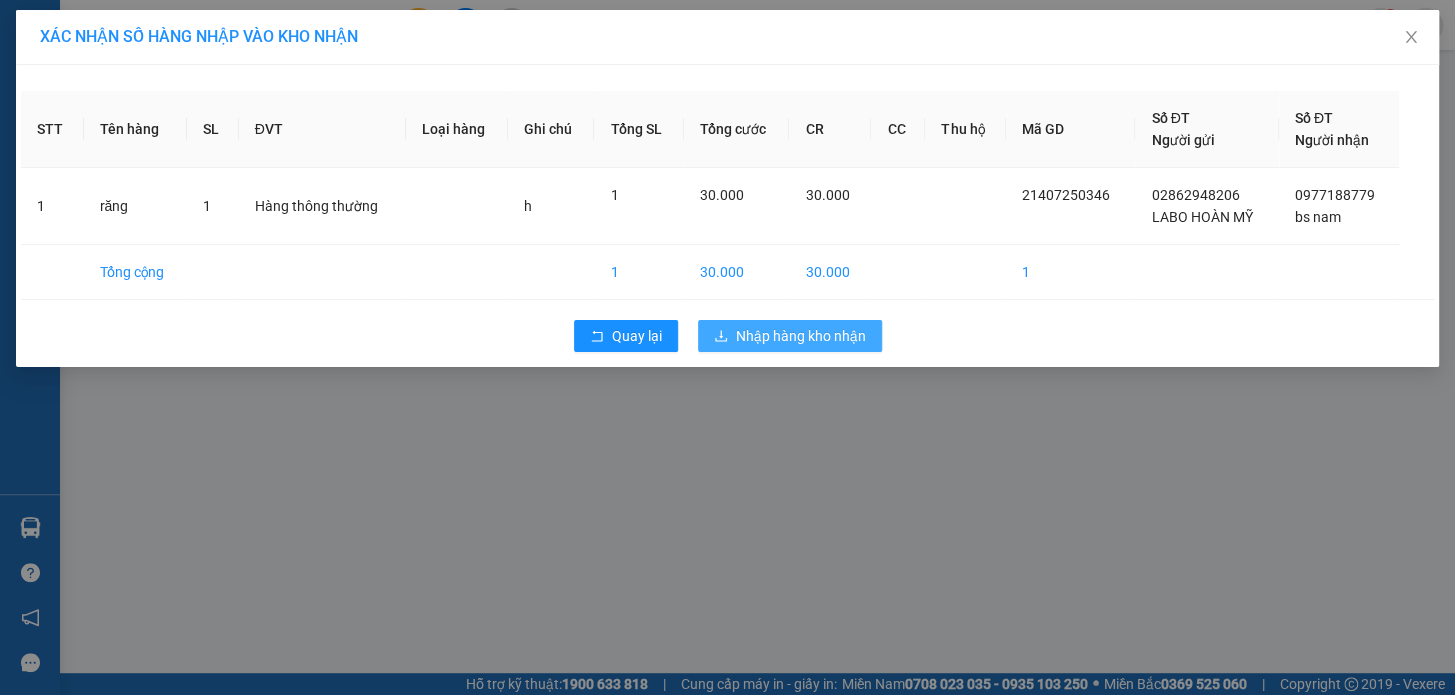 click on "Nhập hàng kho nhận" at bounding box center [801, 336] 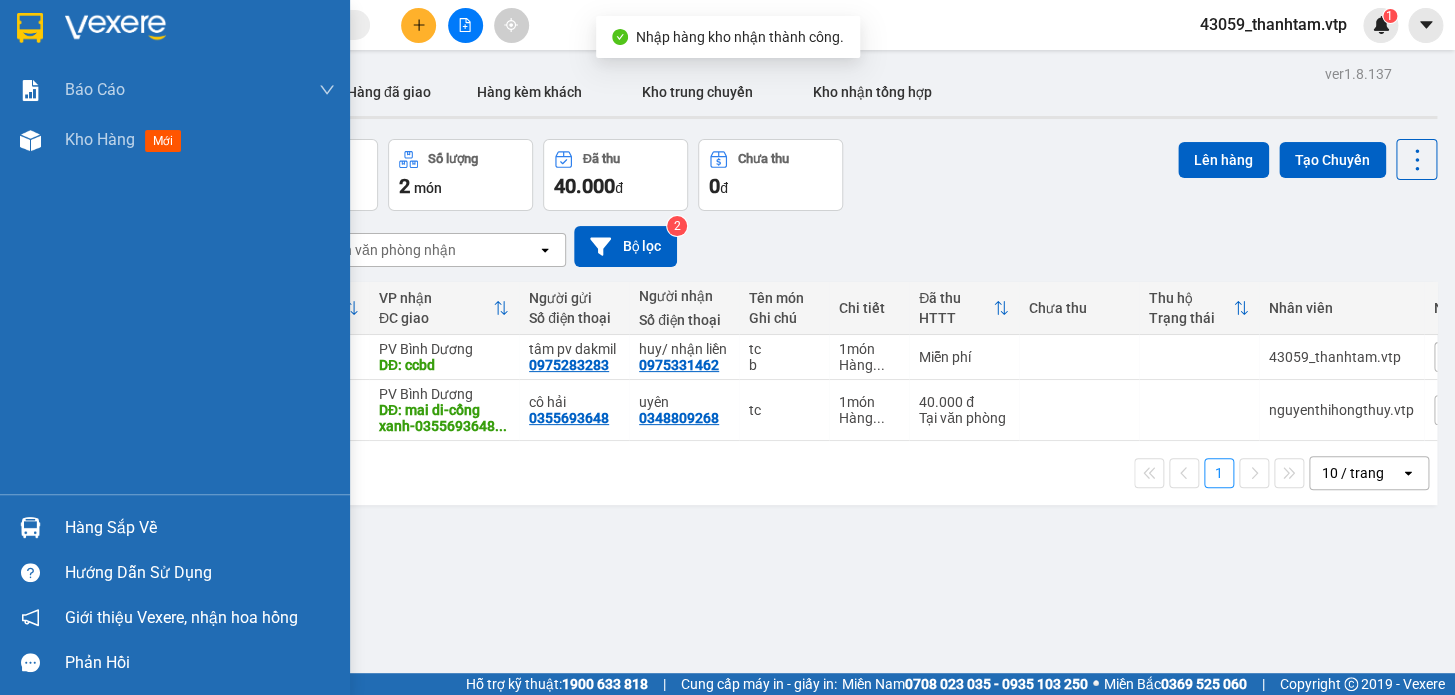 click on "Hàng sắp về" at bounding box center [200, 528] 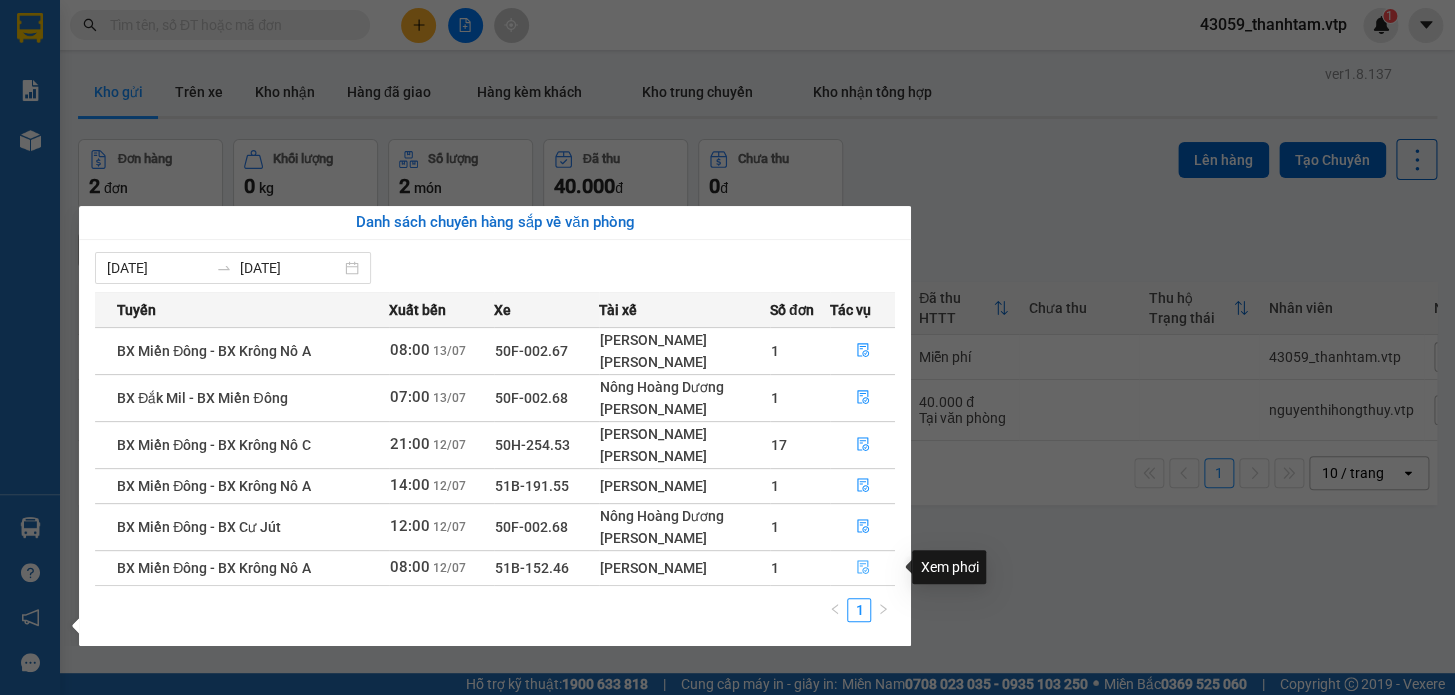 click 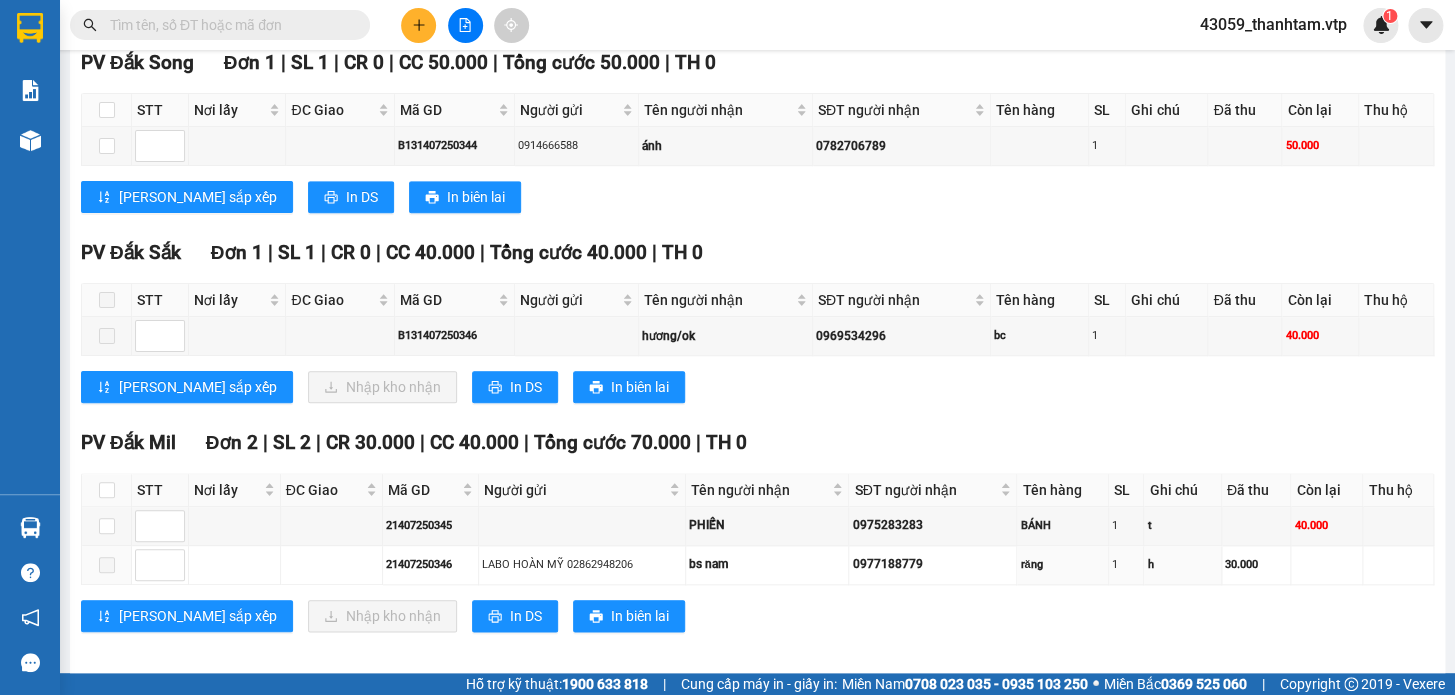 scroll, scrollTop: 535, scrollLeft: 0, axis: vertical 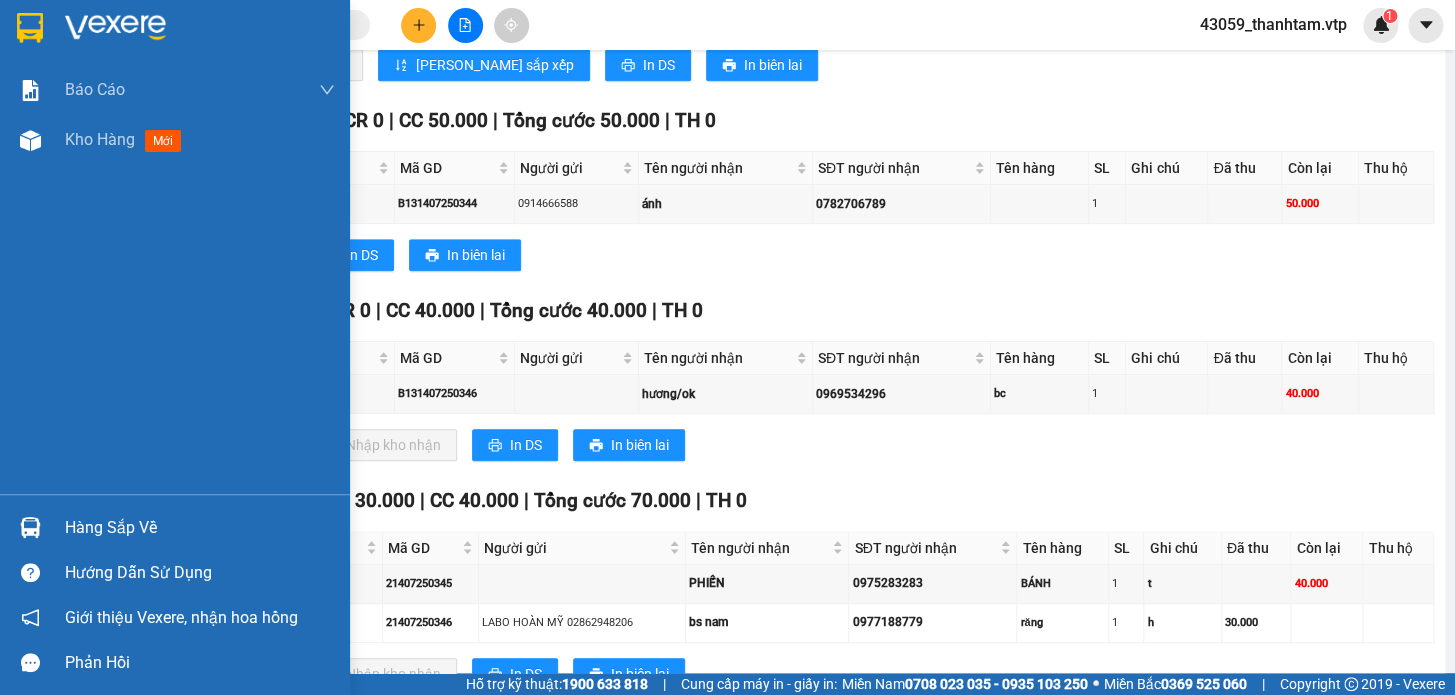 click on "Hàng sắp về" at bounding box center [200, 528] 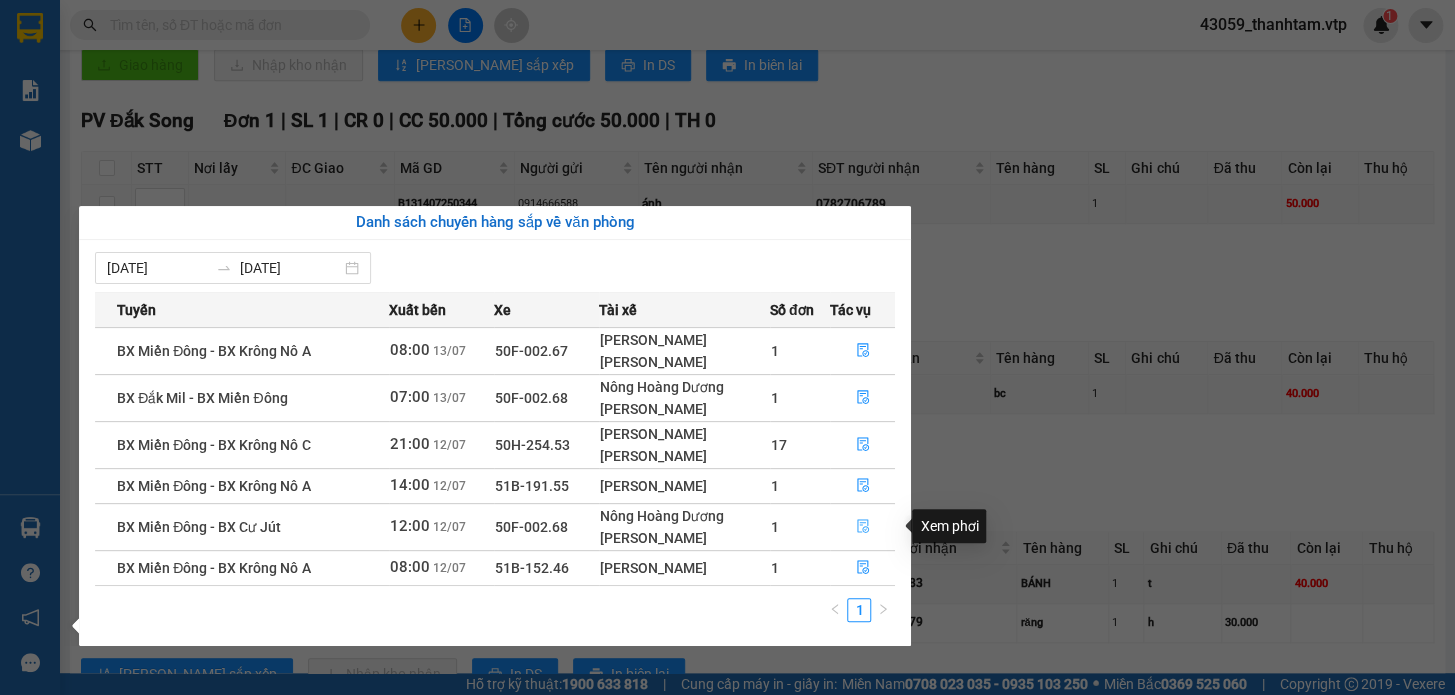 click 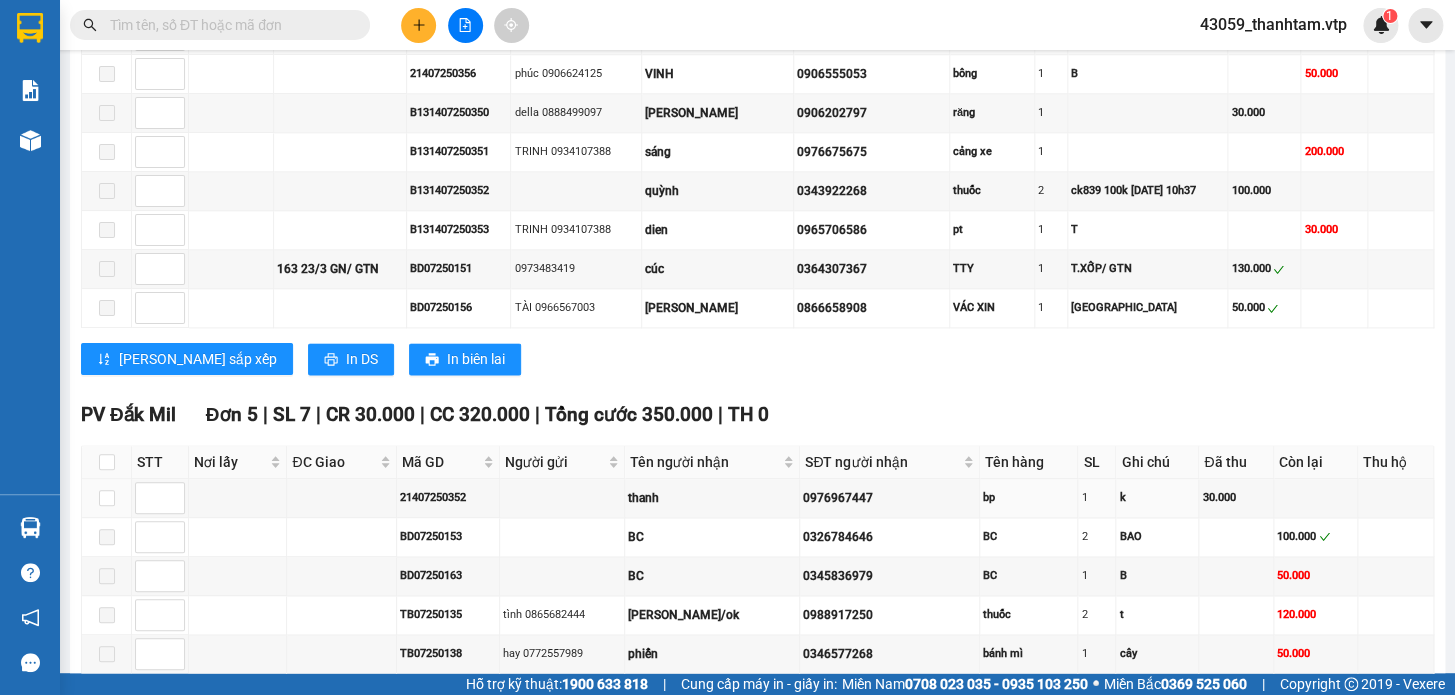 scroll, scrollTop: 990, scrollLeft: 0, axis: vertical 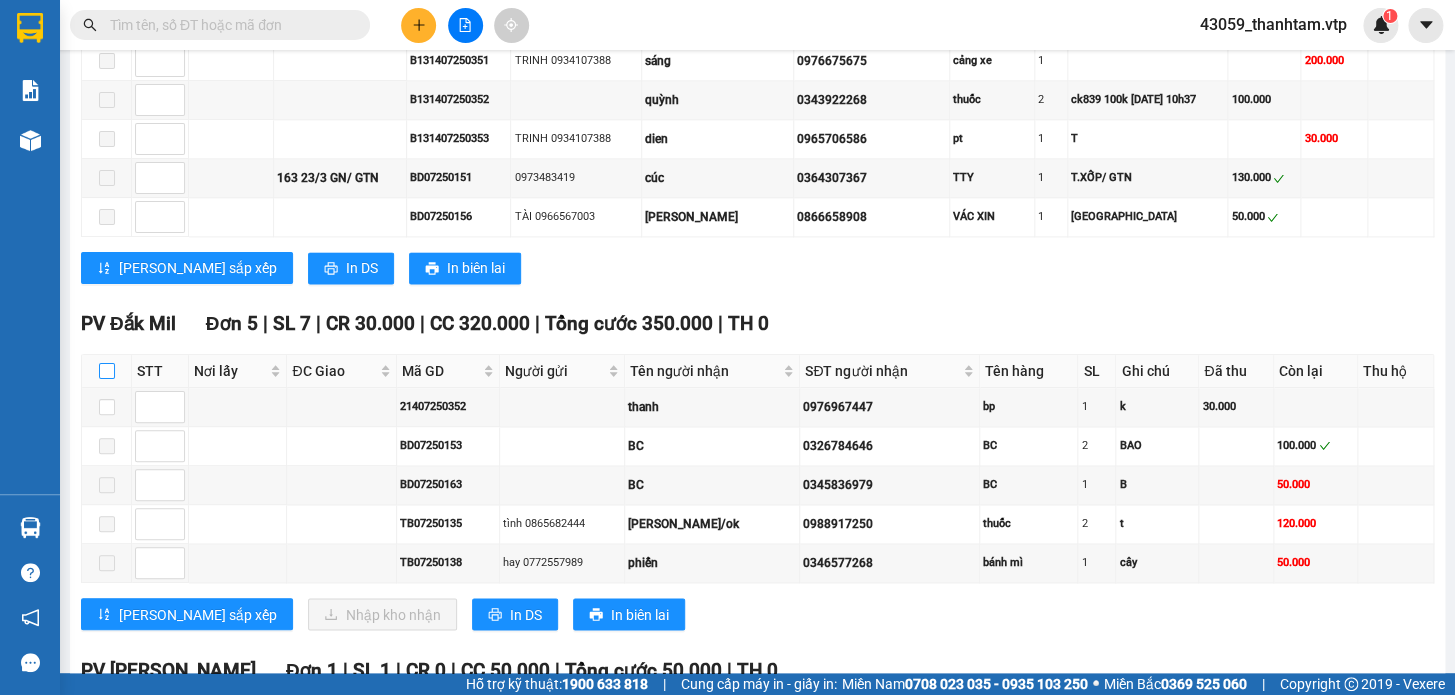 click at bounding box center (107, 371) 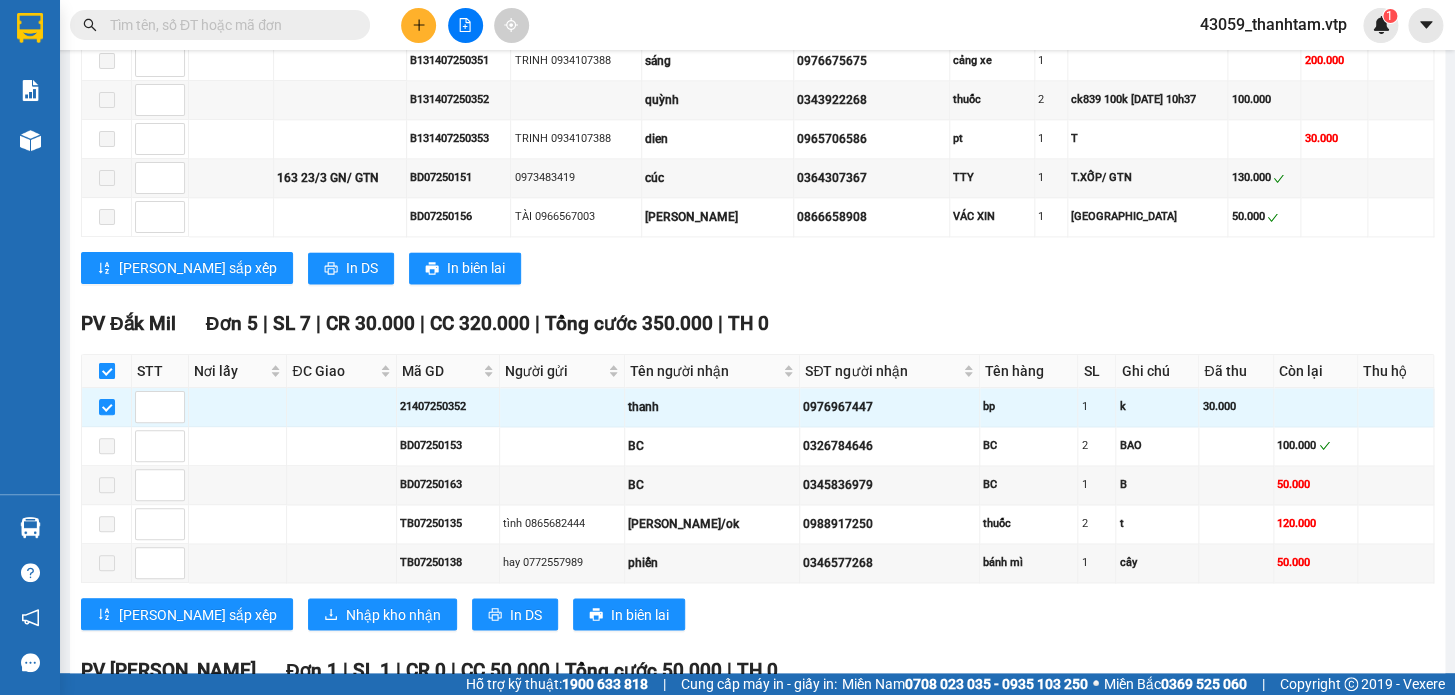 click at bounding box center [107, 371] 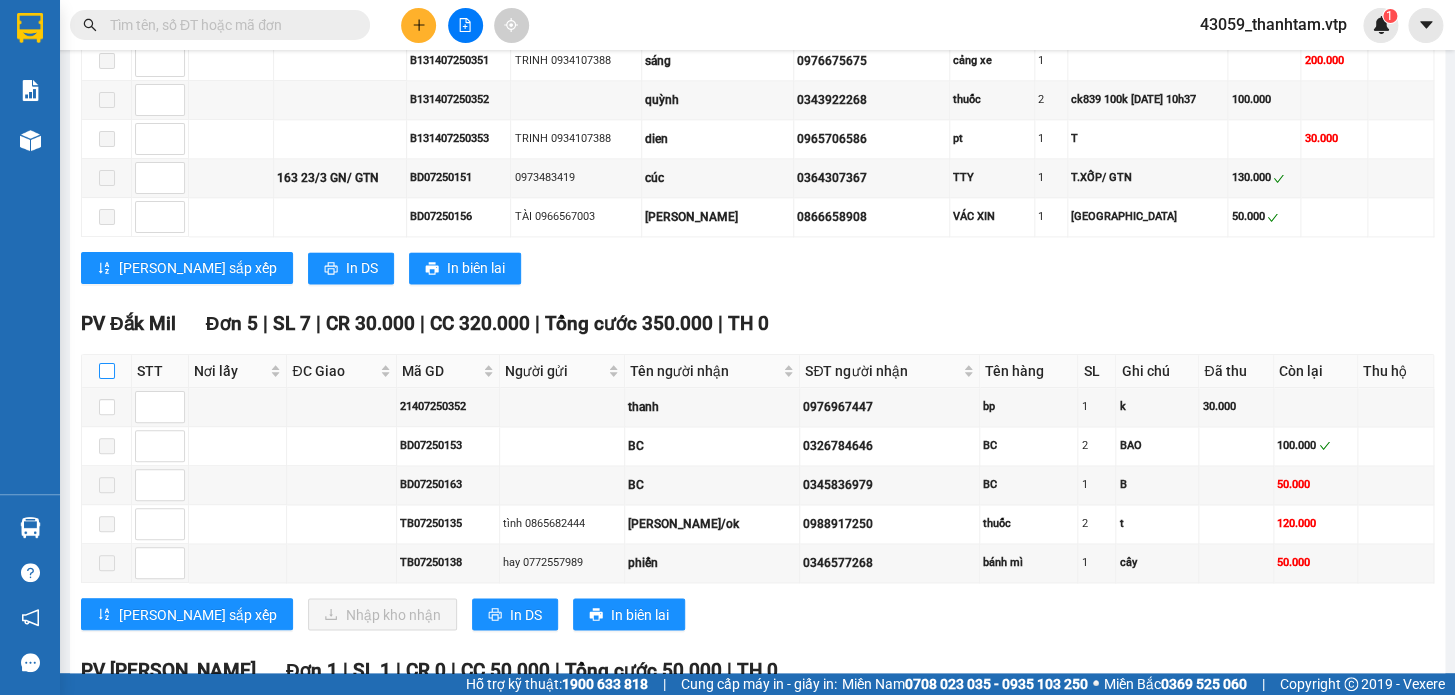 click at bounding box center (107, 371) 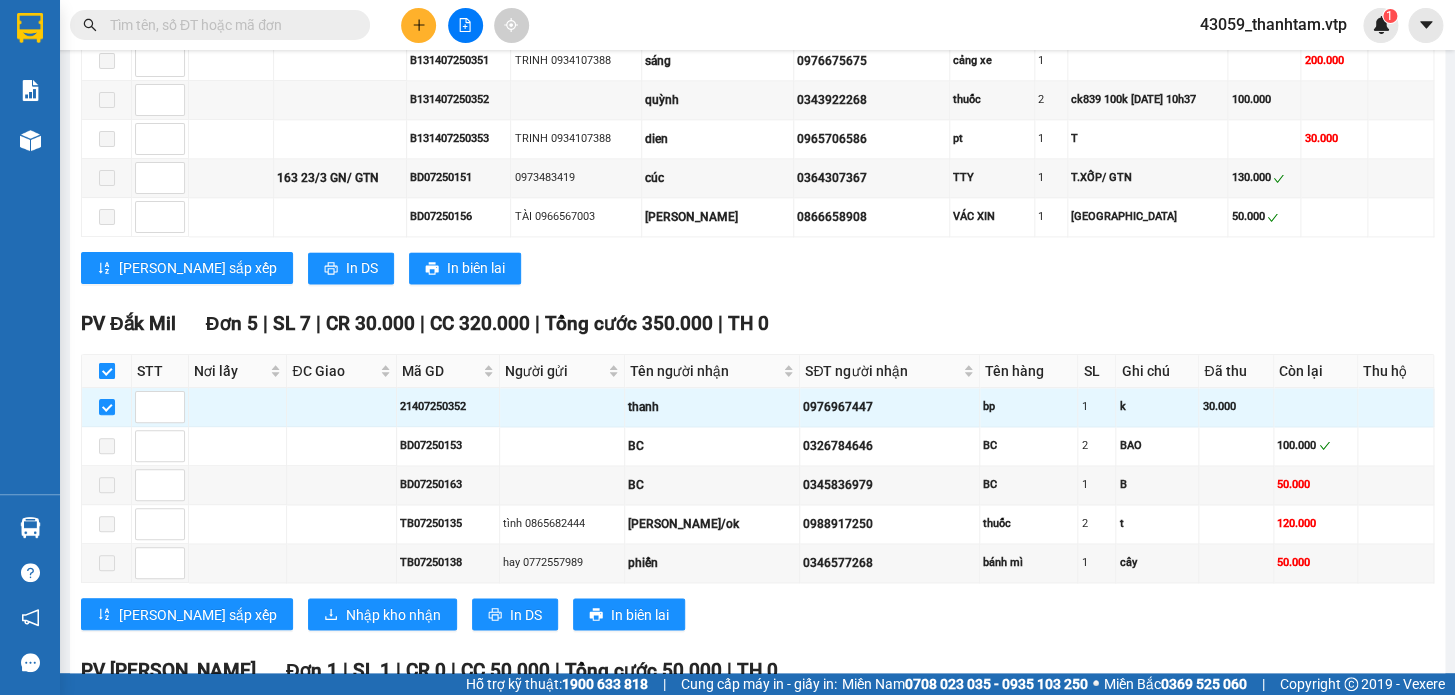 click at bounding box center (107, 371) 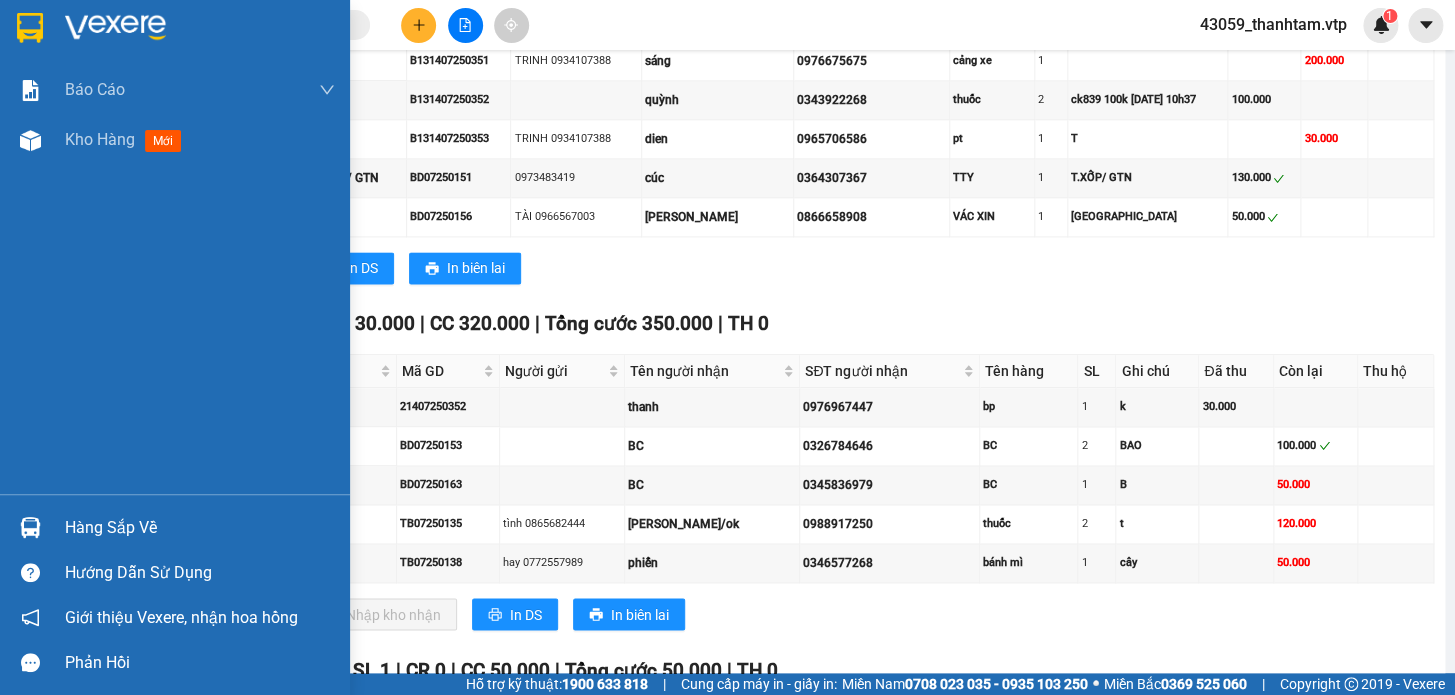 click at bounding box center [30, 527] 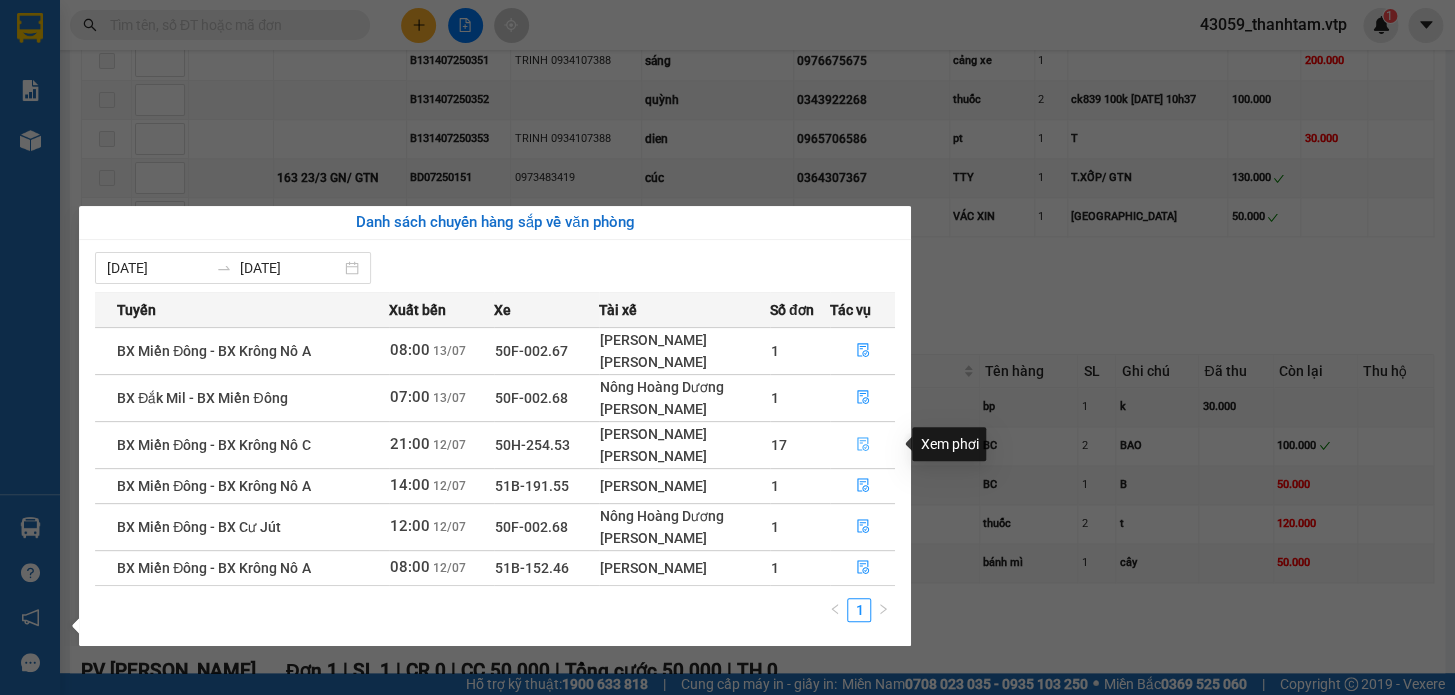 click at bounding box center (863, 445) 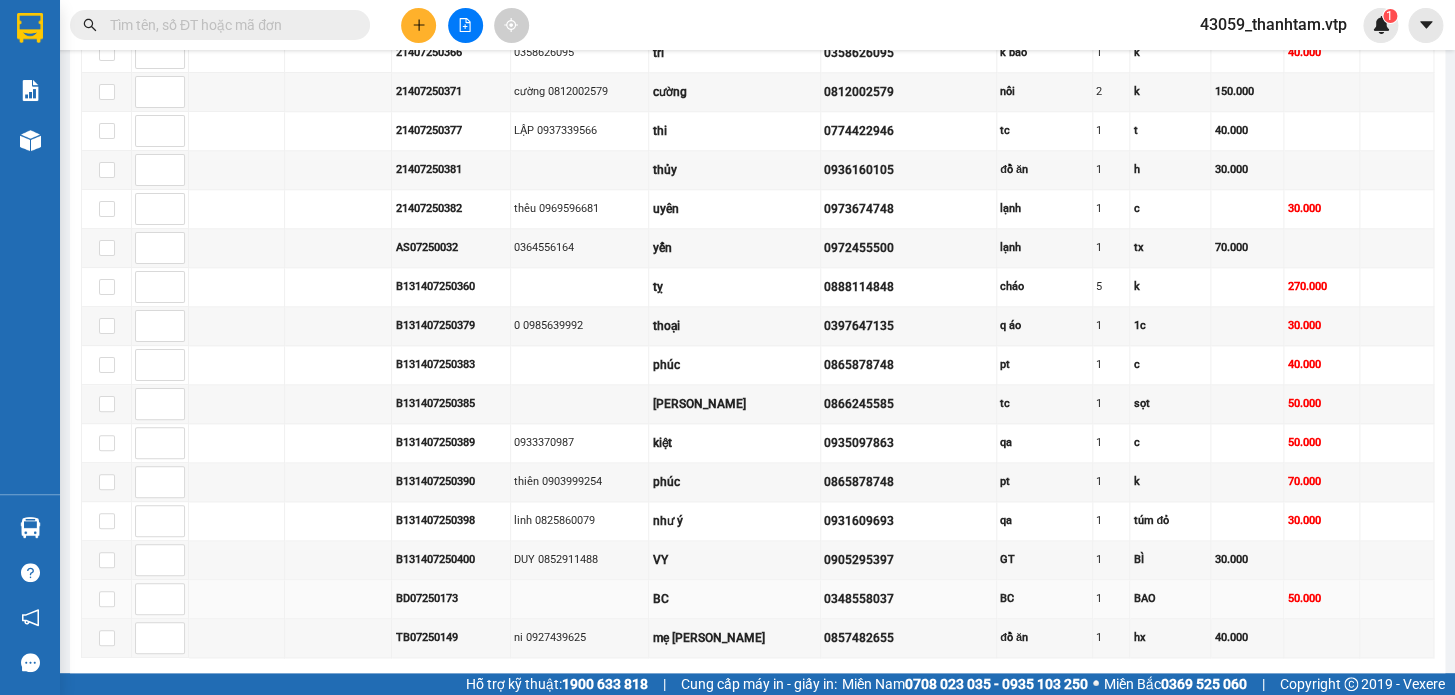 scroll, scrollTop: 626, scrollLeft: 0, axis: vertical 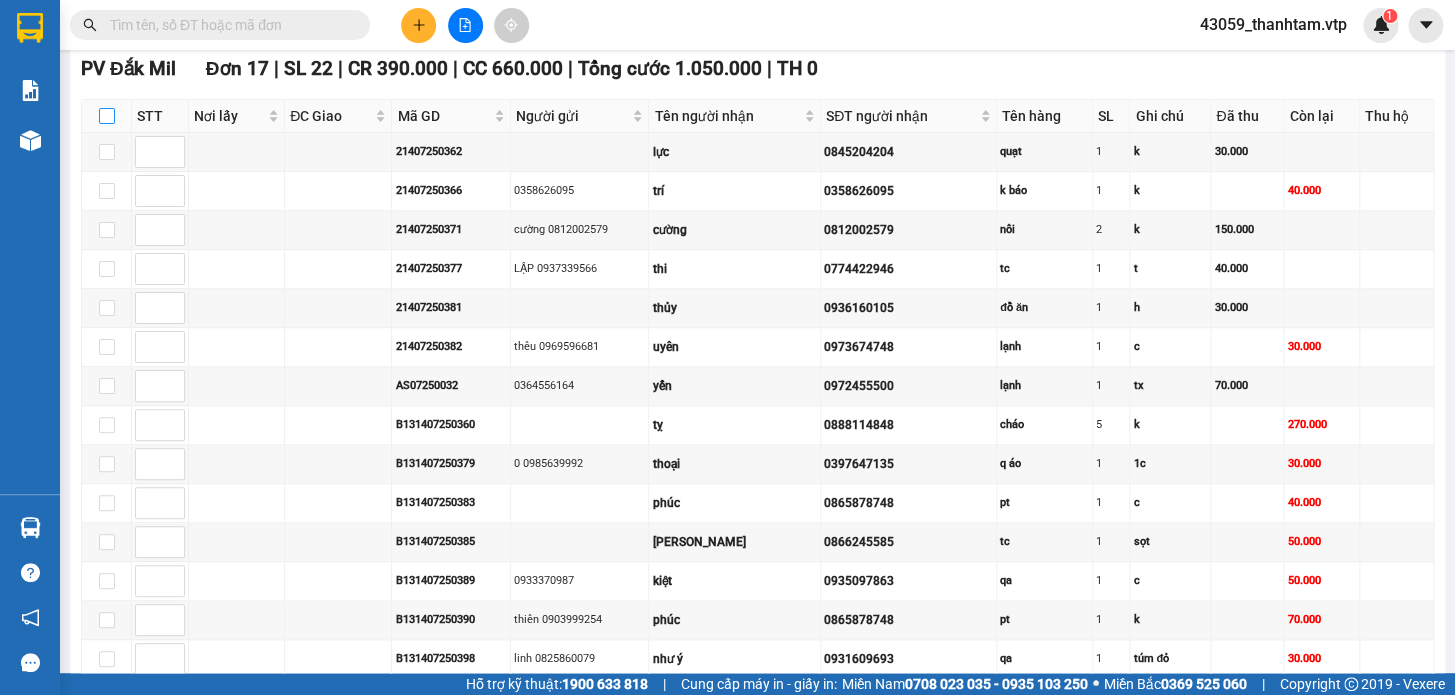 click at bounding box center (107, 116) 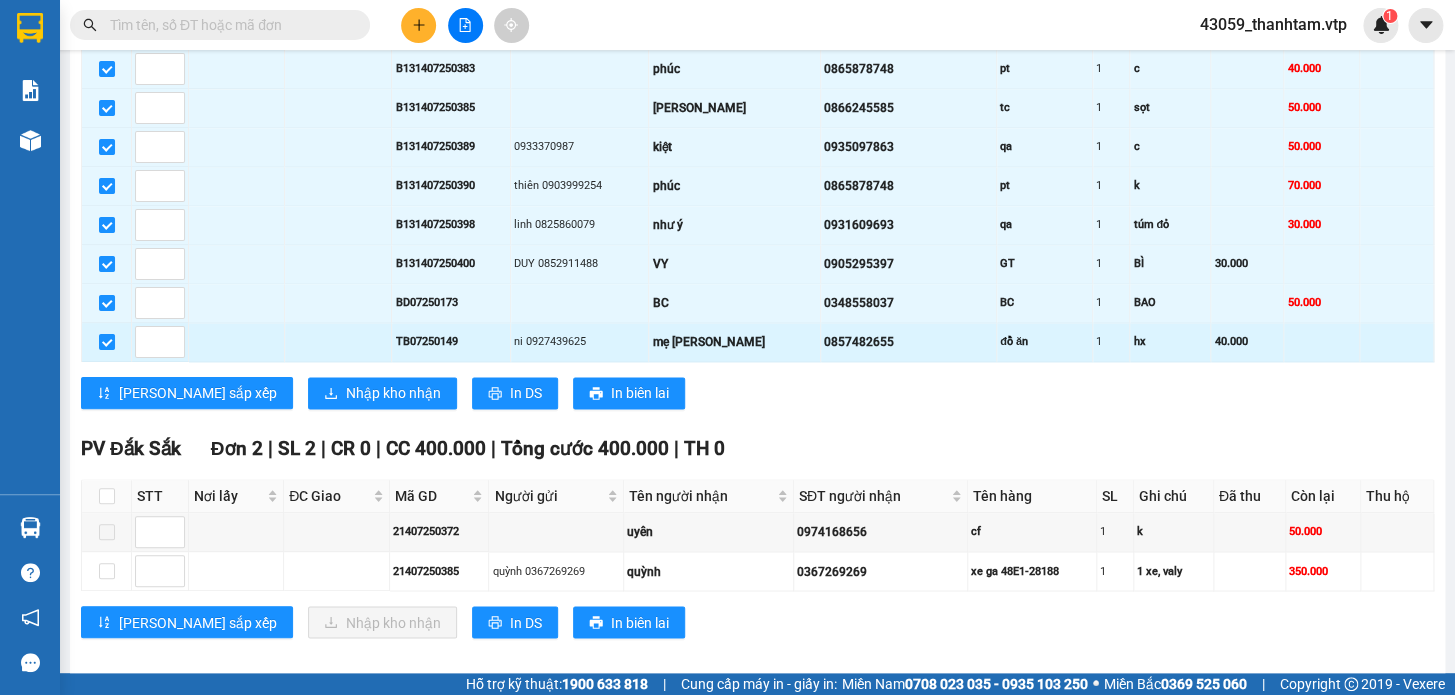 scroll, scrollTop: 1080, scrollLeft: 0, axis: vertical 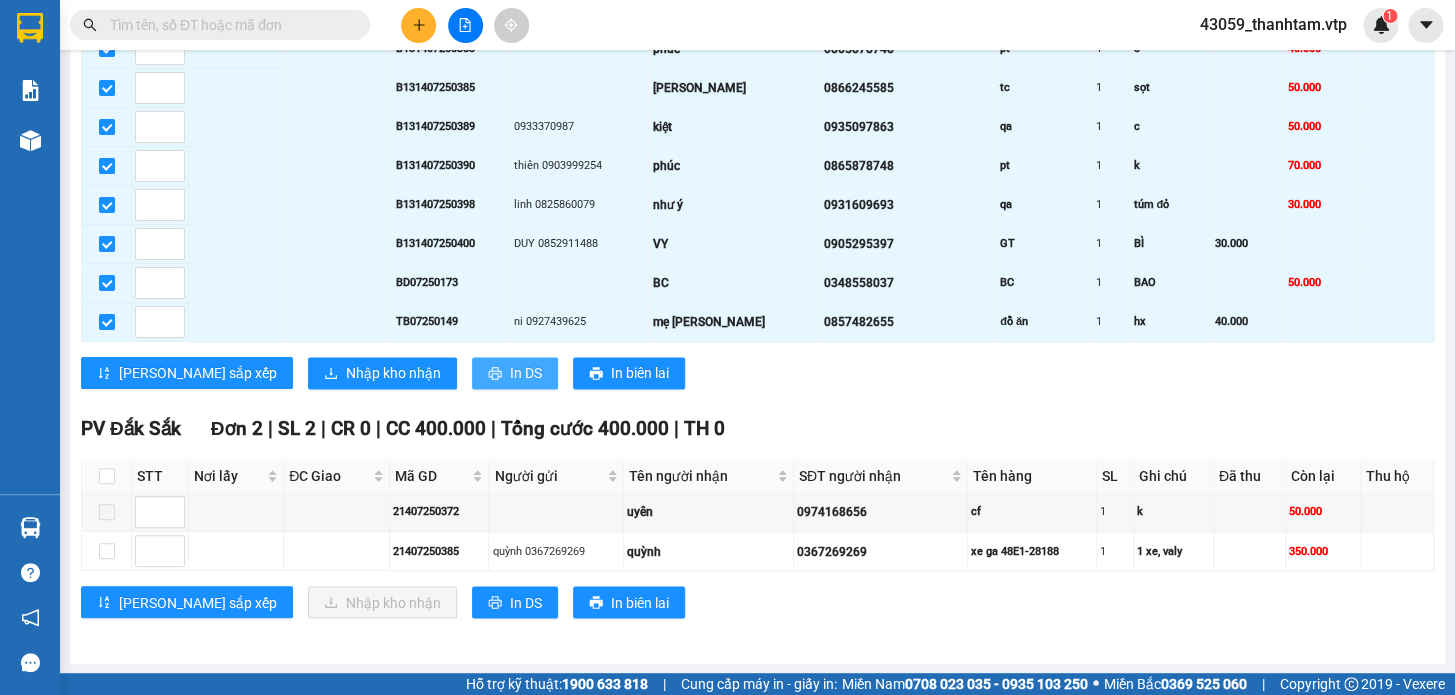 click on "In DS" at bounding box center [526, 373] 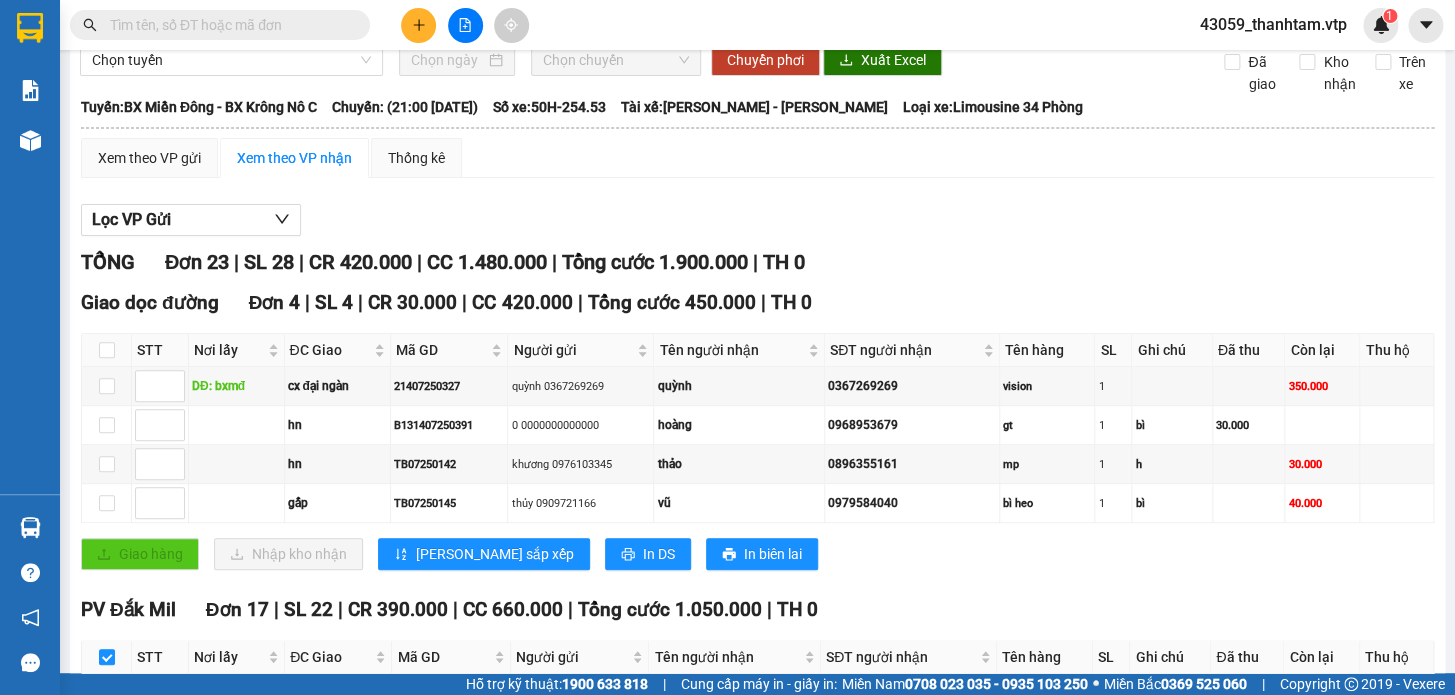 scroll, scrollTop: 0, scrollLeft: 0, axis: both 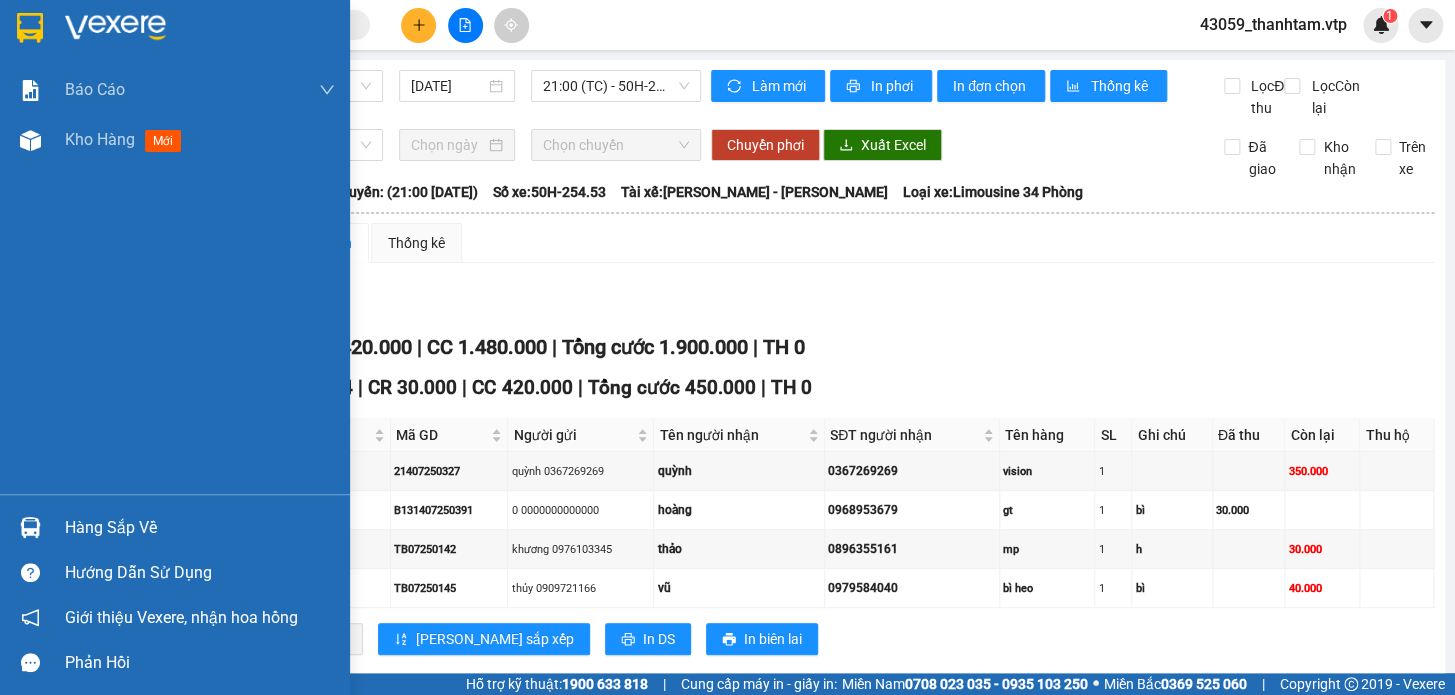 click at bounding box center (30, 28) 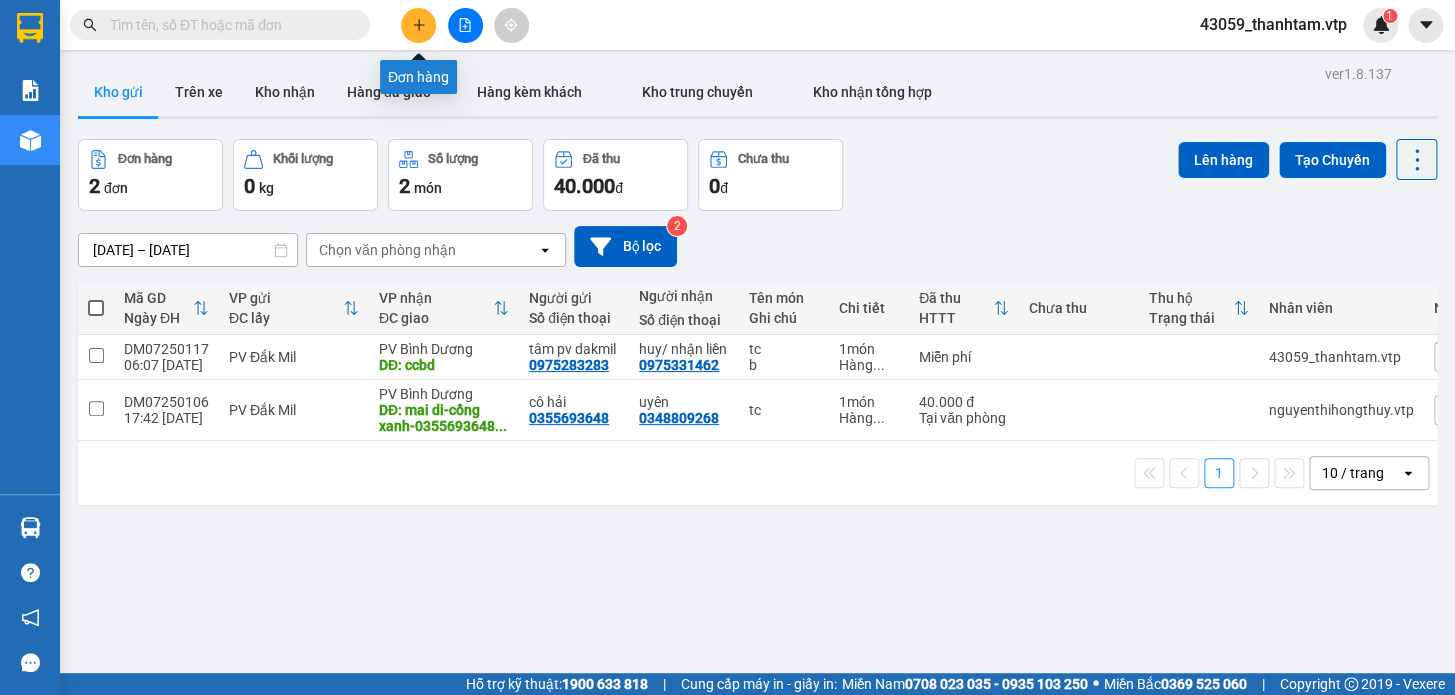 click 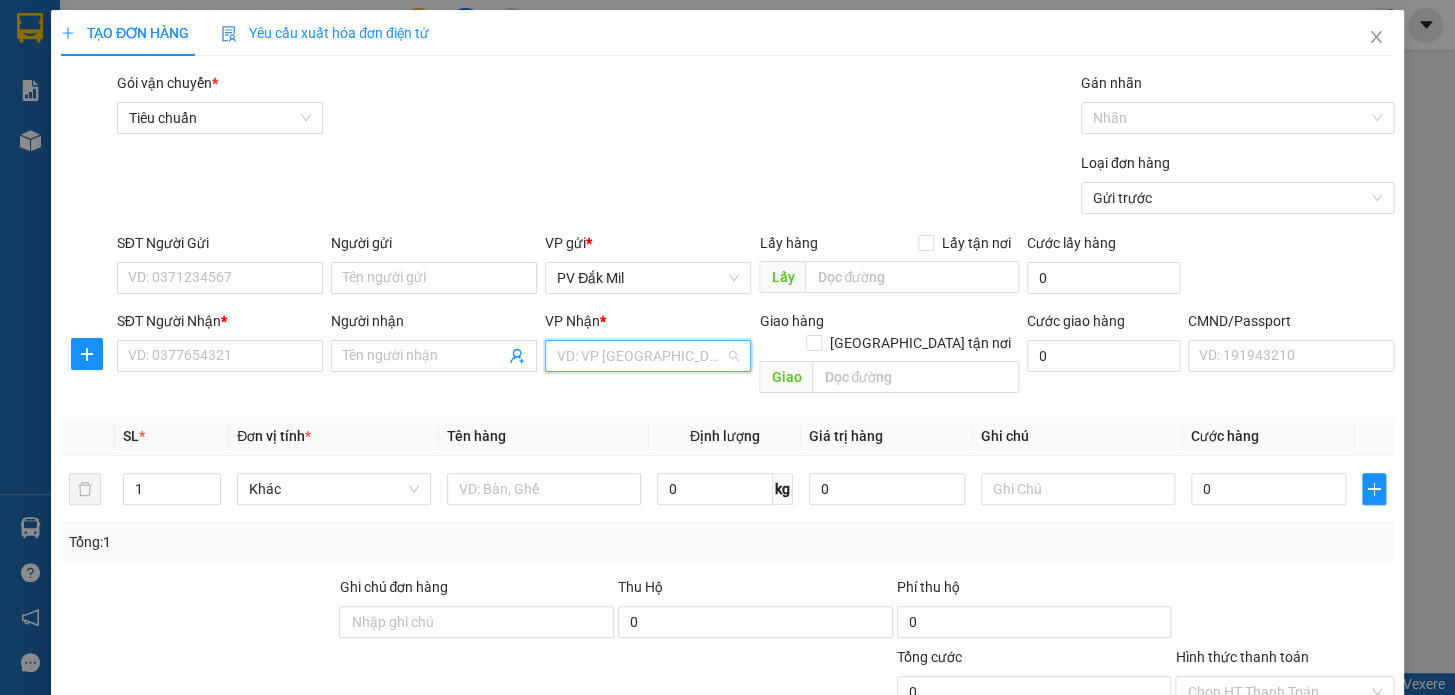 click at bounding box center [641, 356] 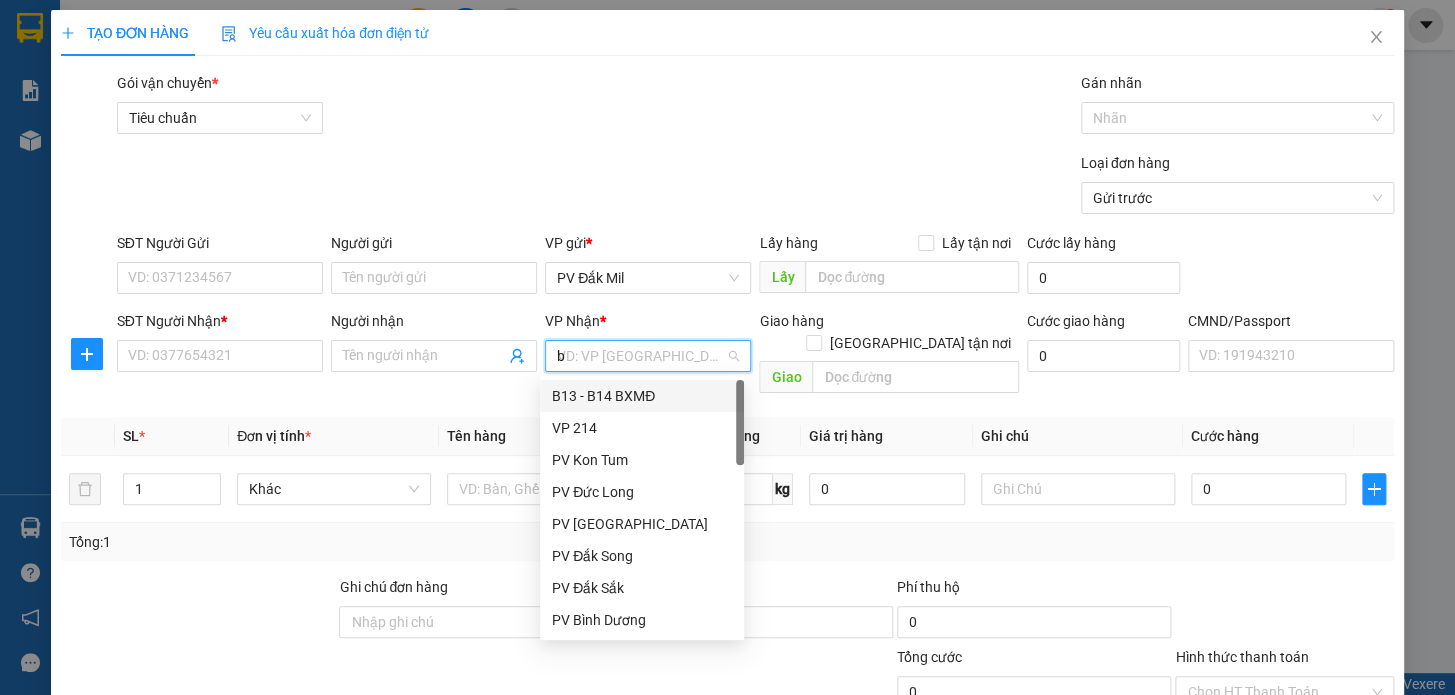 type on "bd" 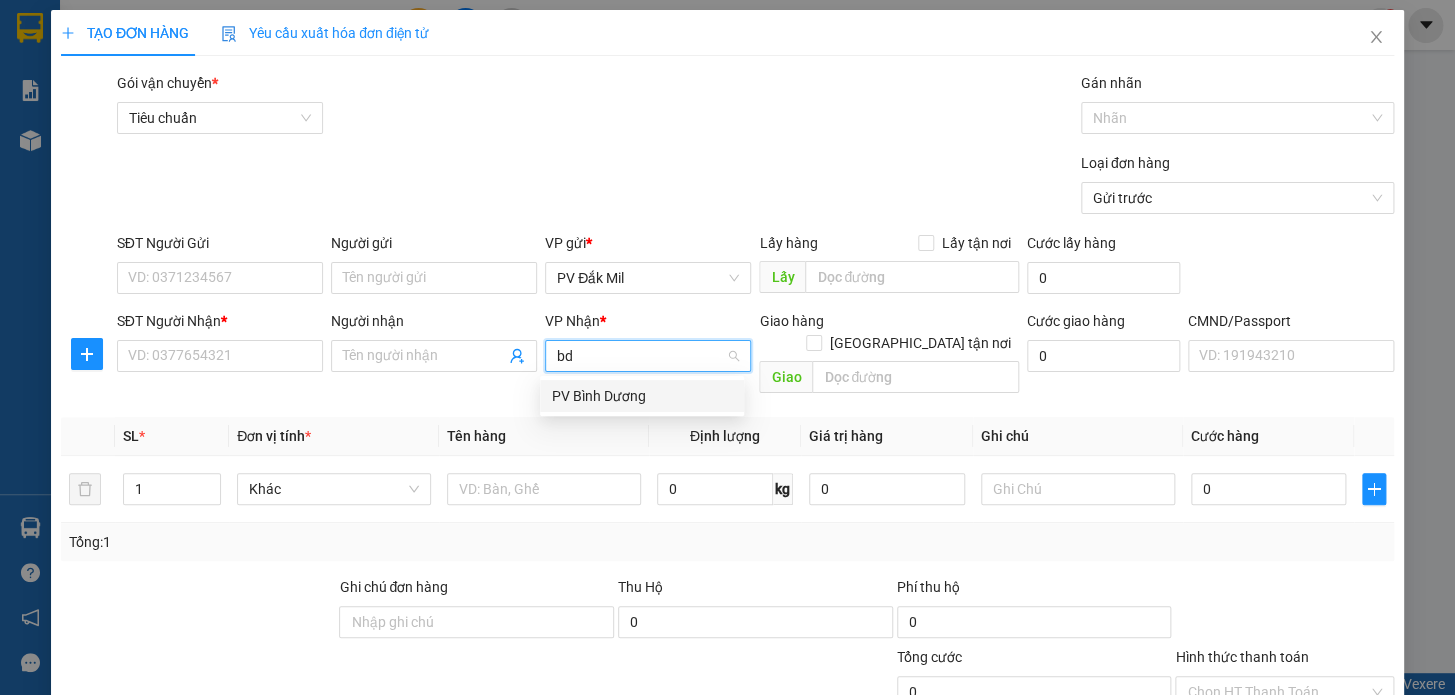 click on "PV Bình Dương" at bounding box center [642, 396] 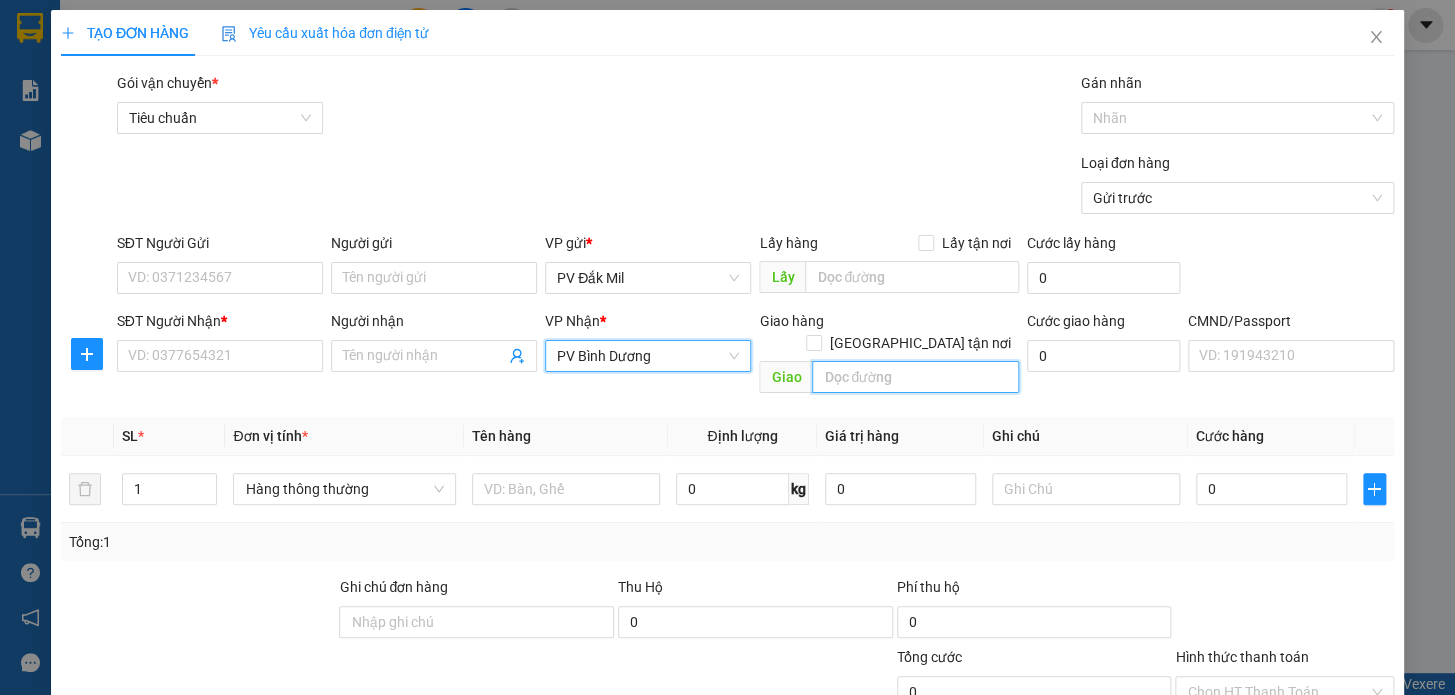 click at bounding box center [915, 377] 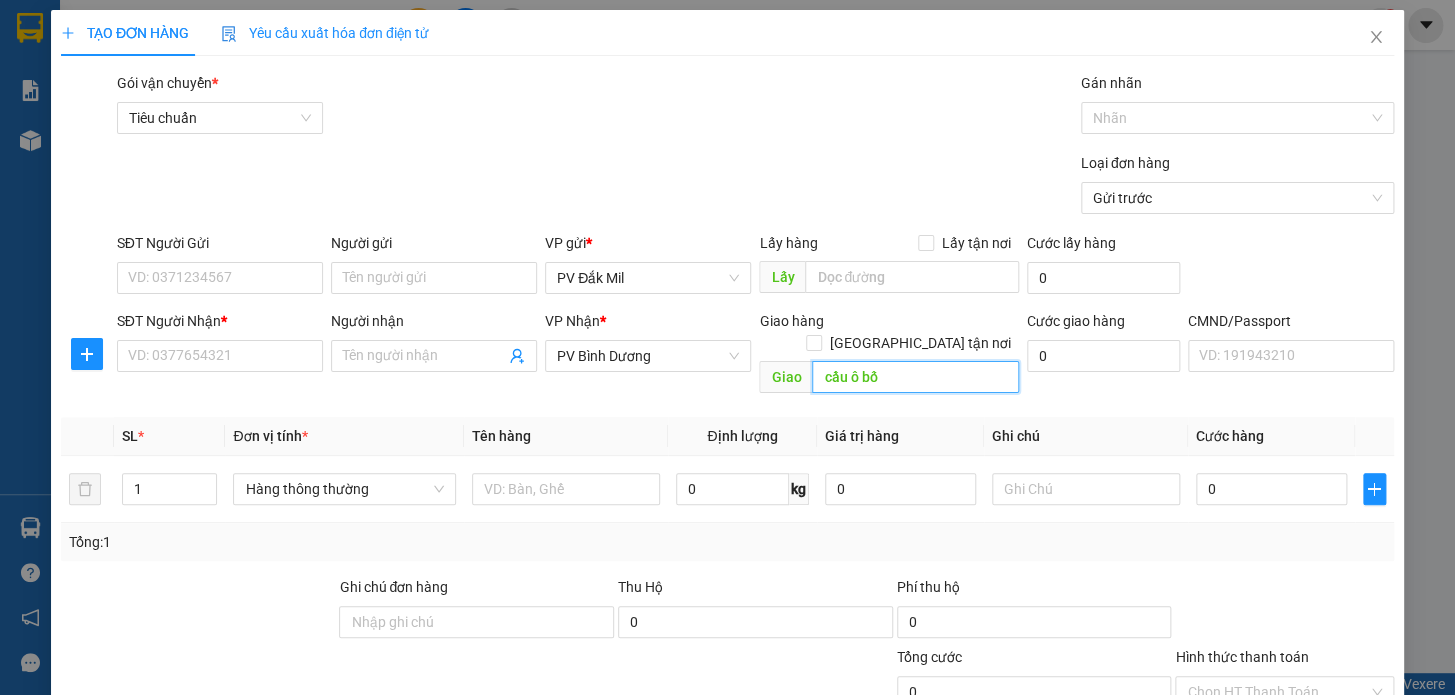 type on "cầu ô bố" 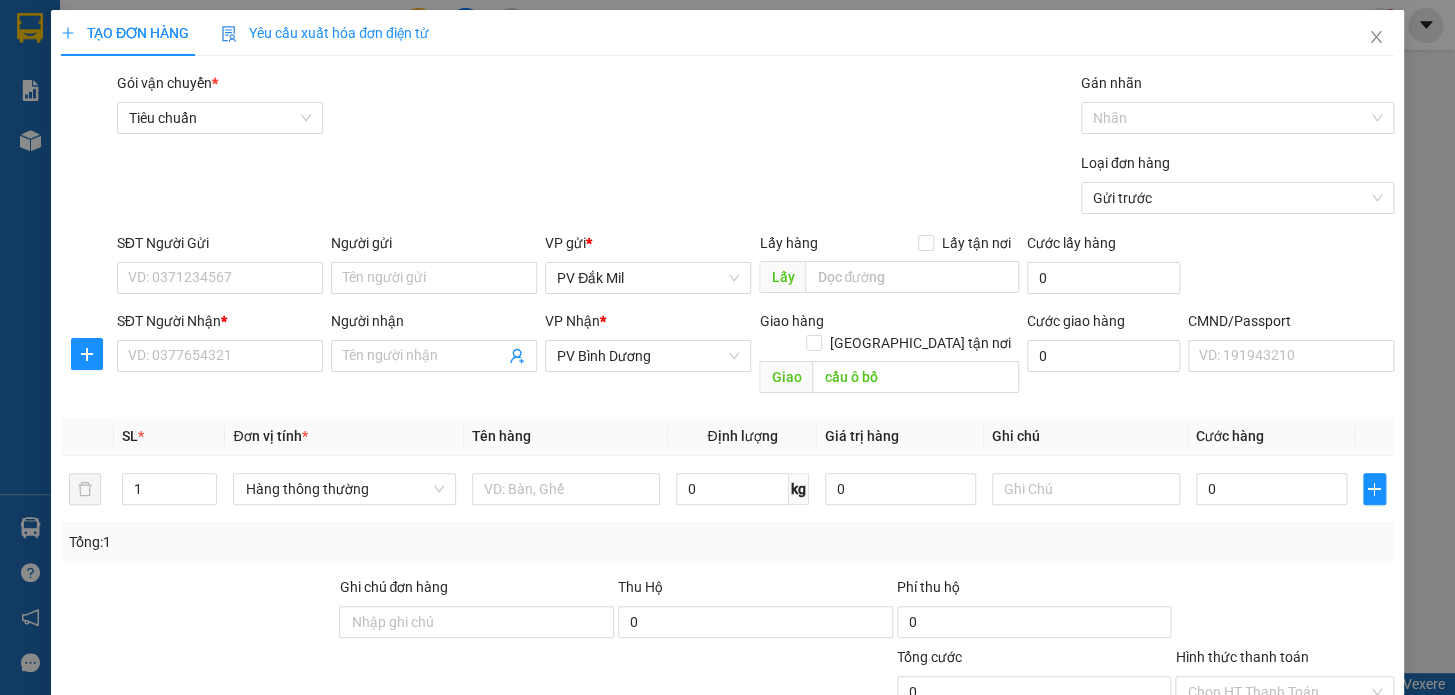 click on "Người gửi" at bounding box center [434, 247] 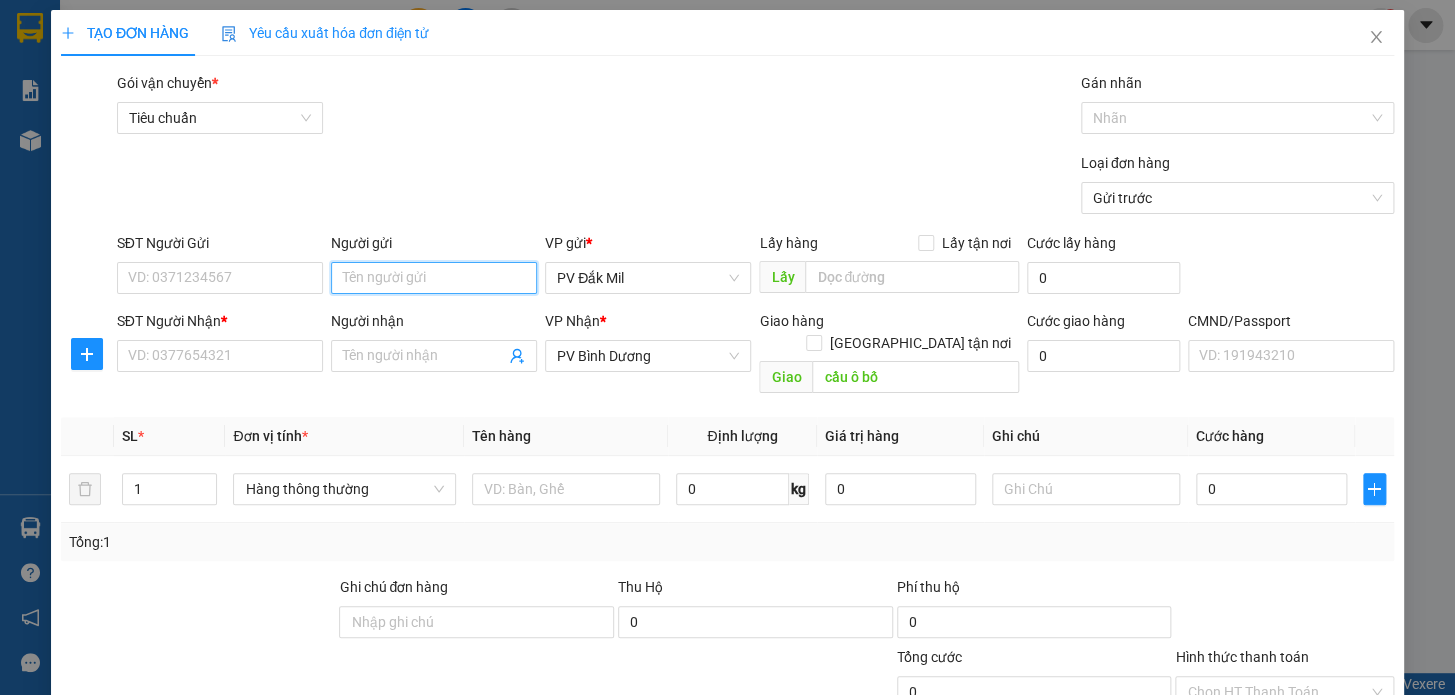 click on "Người gửi" at bounding box center (434, 278) 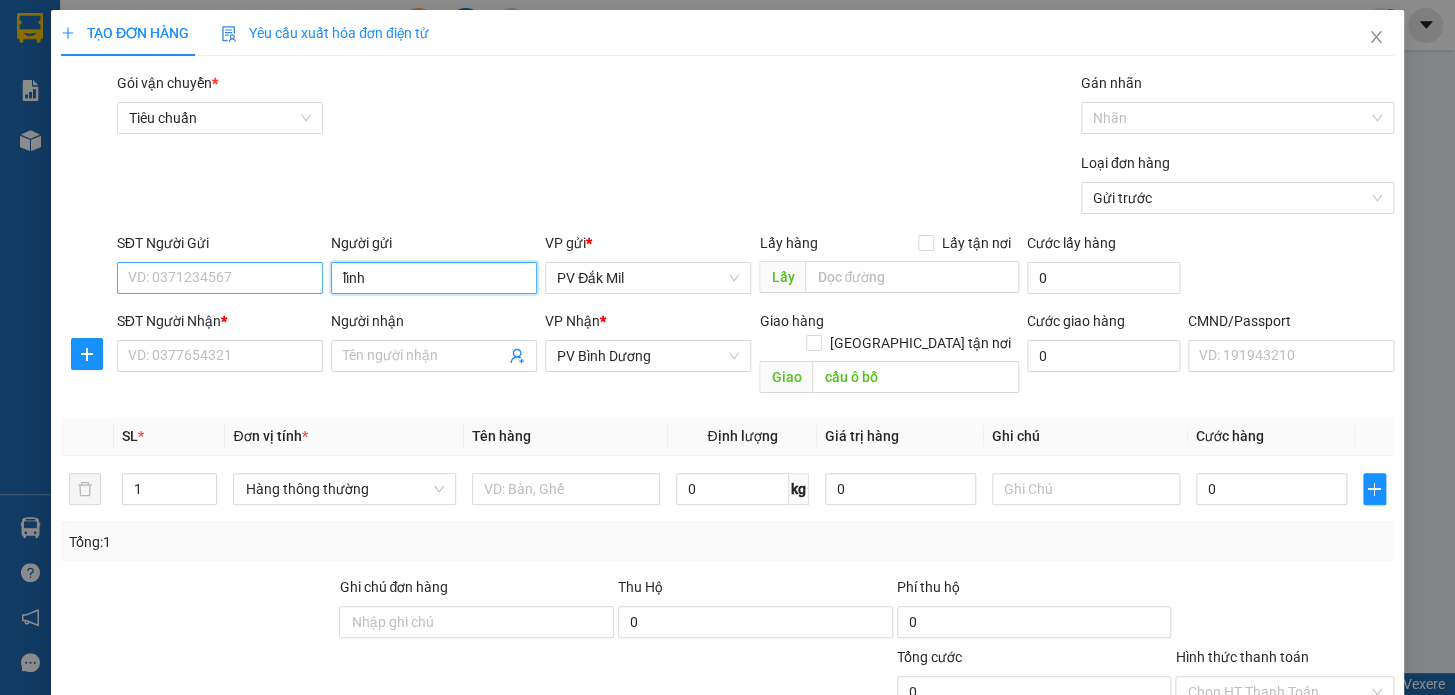 type on "lĩnh" 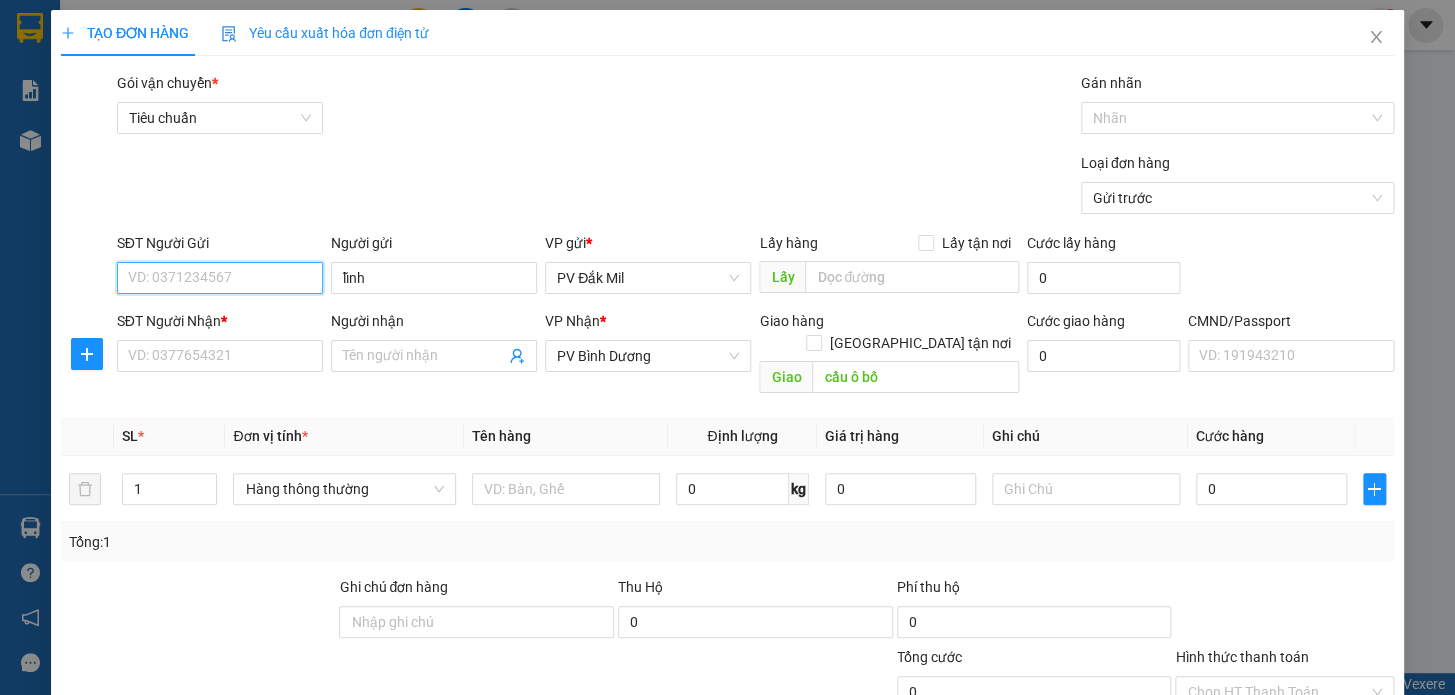 click on "SĐT Người Gửi" at bounding box center (220, 278) 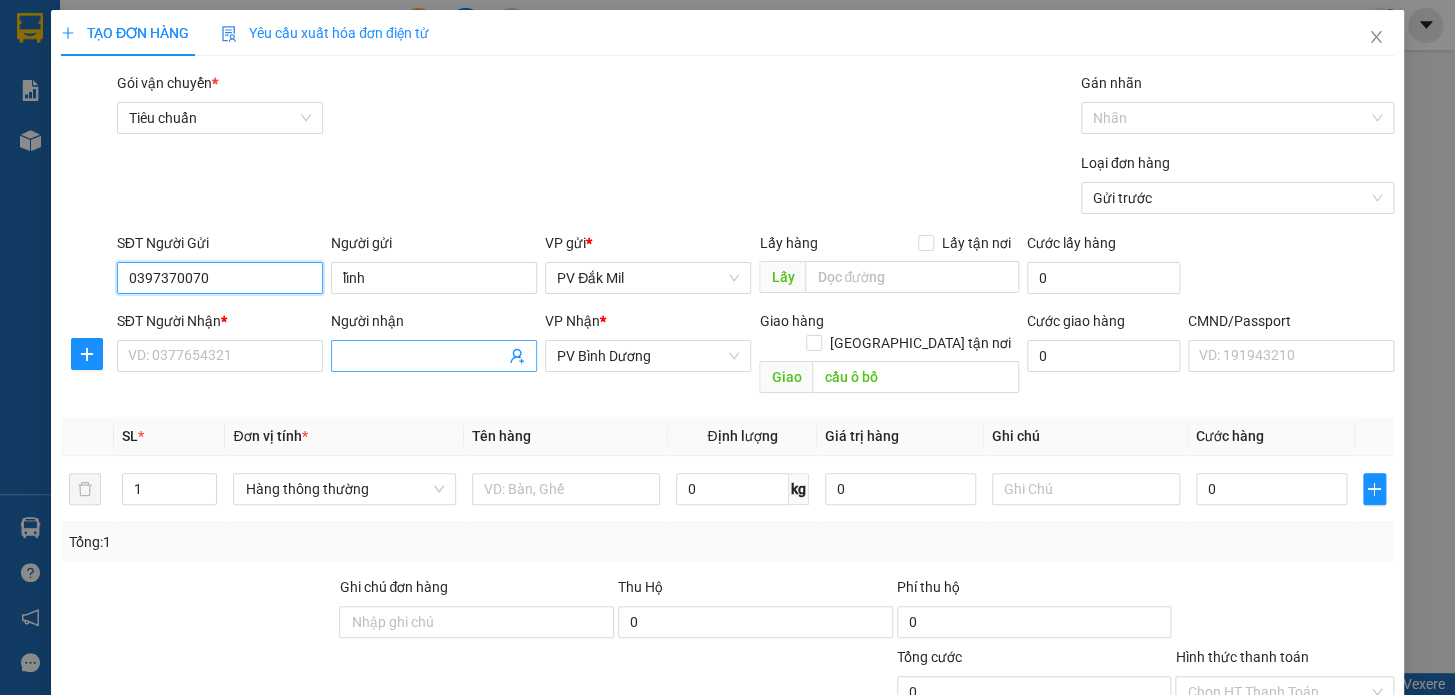 type on "0397370070" 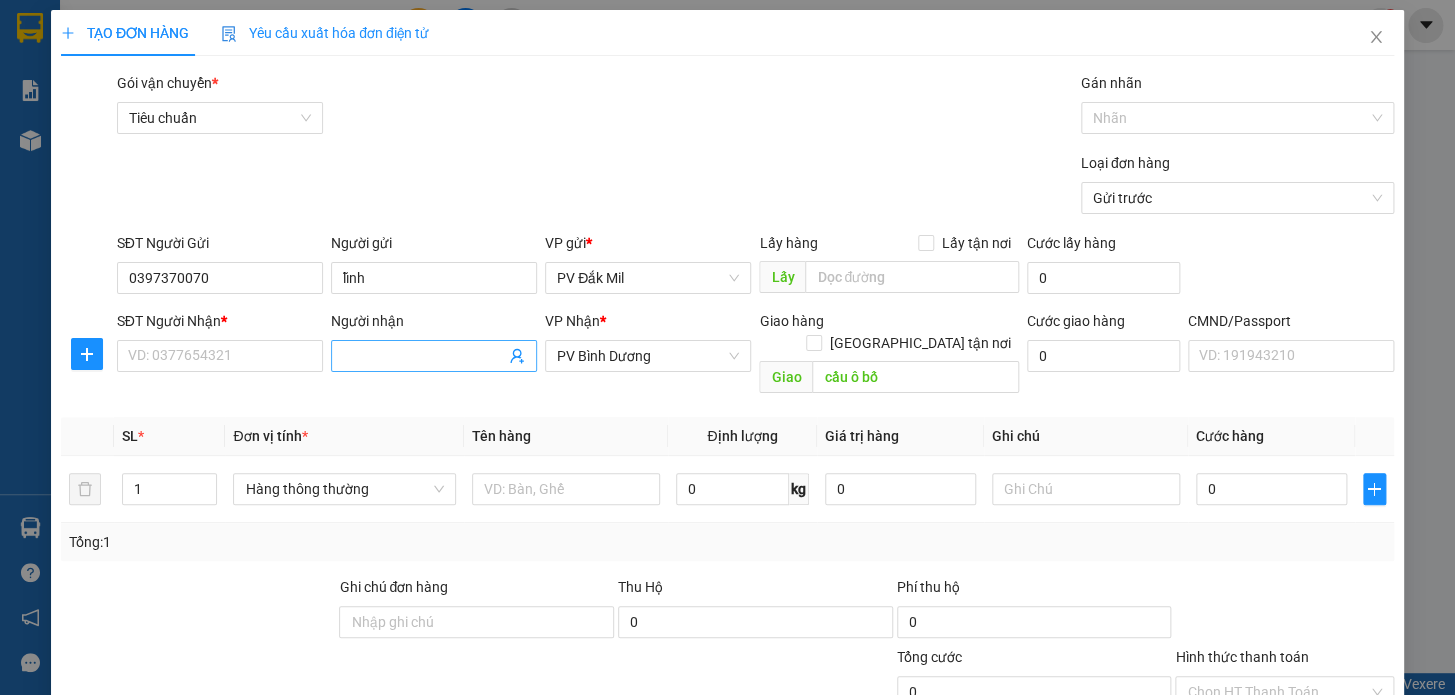 click on "Người nhận" at bounding box center [424, 356] 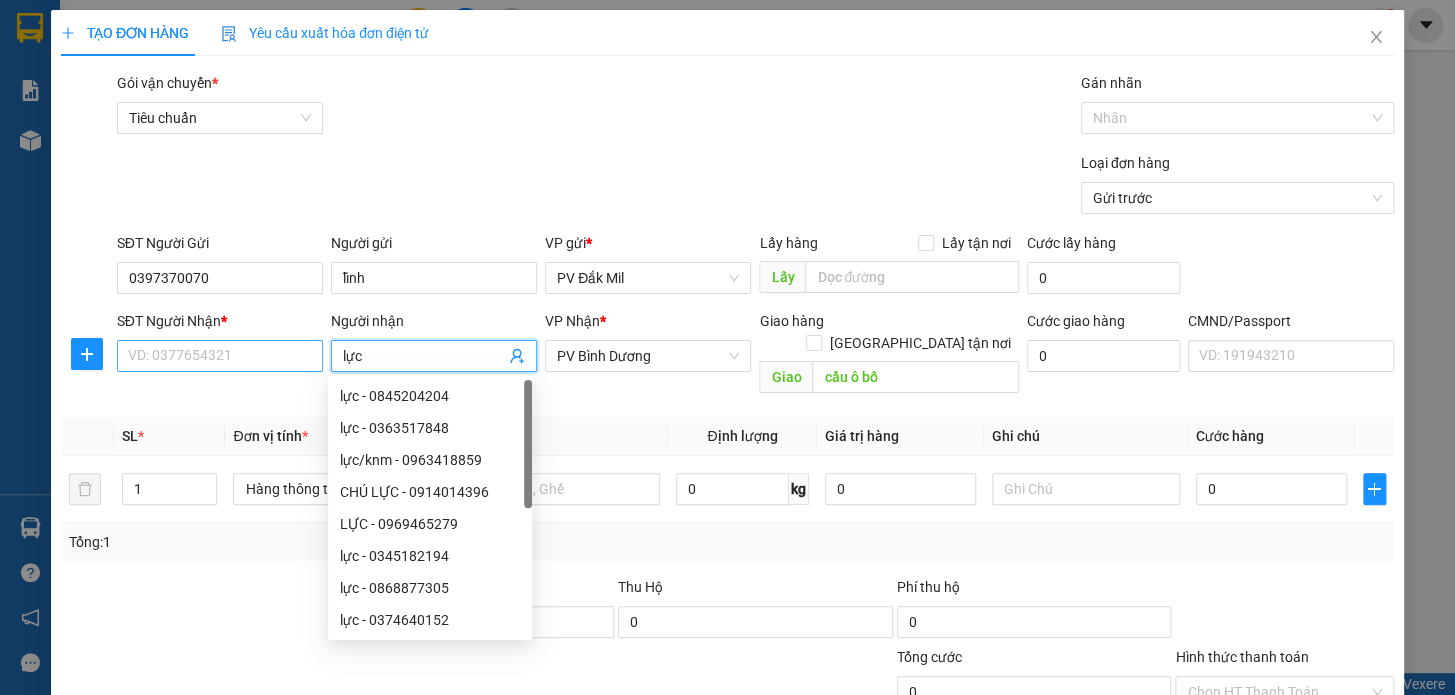 type on "lực" 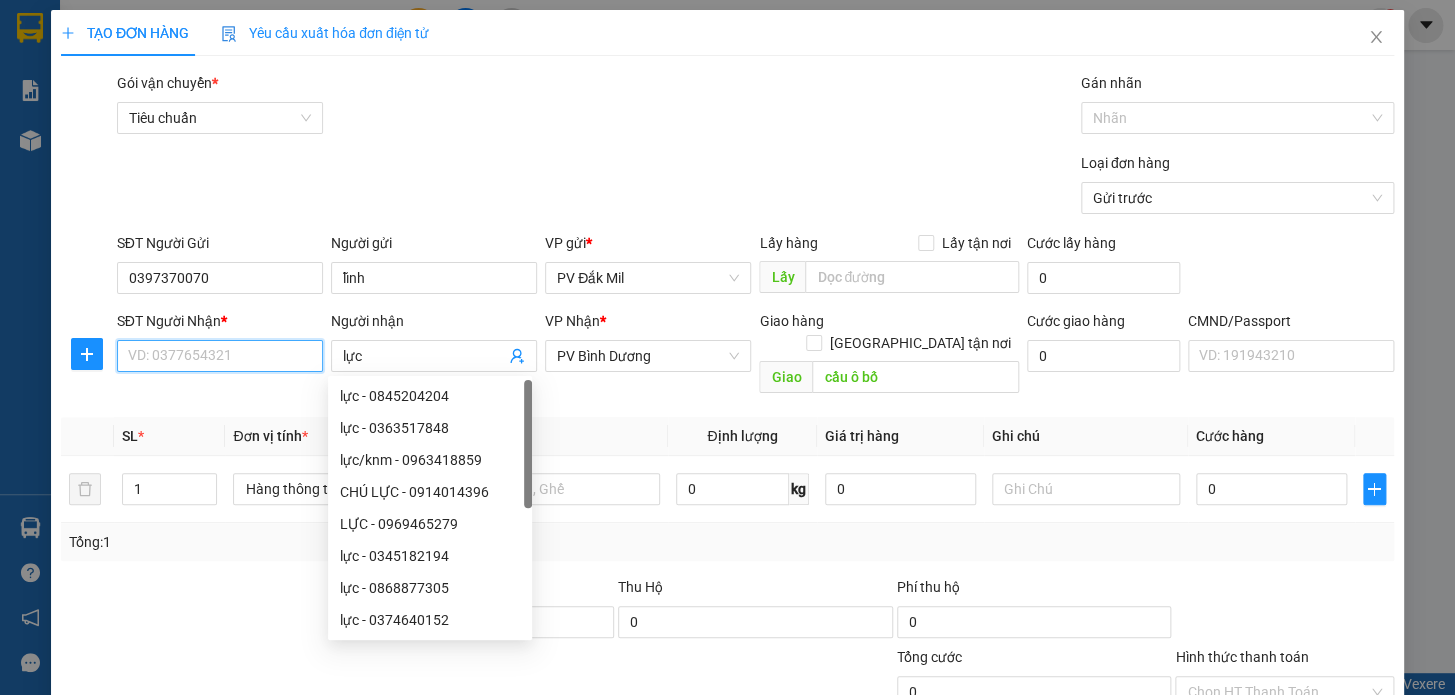 click on "SĐT Người Nhận  *" at bounding box center (220, 356) 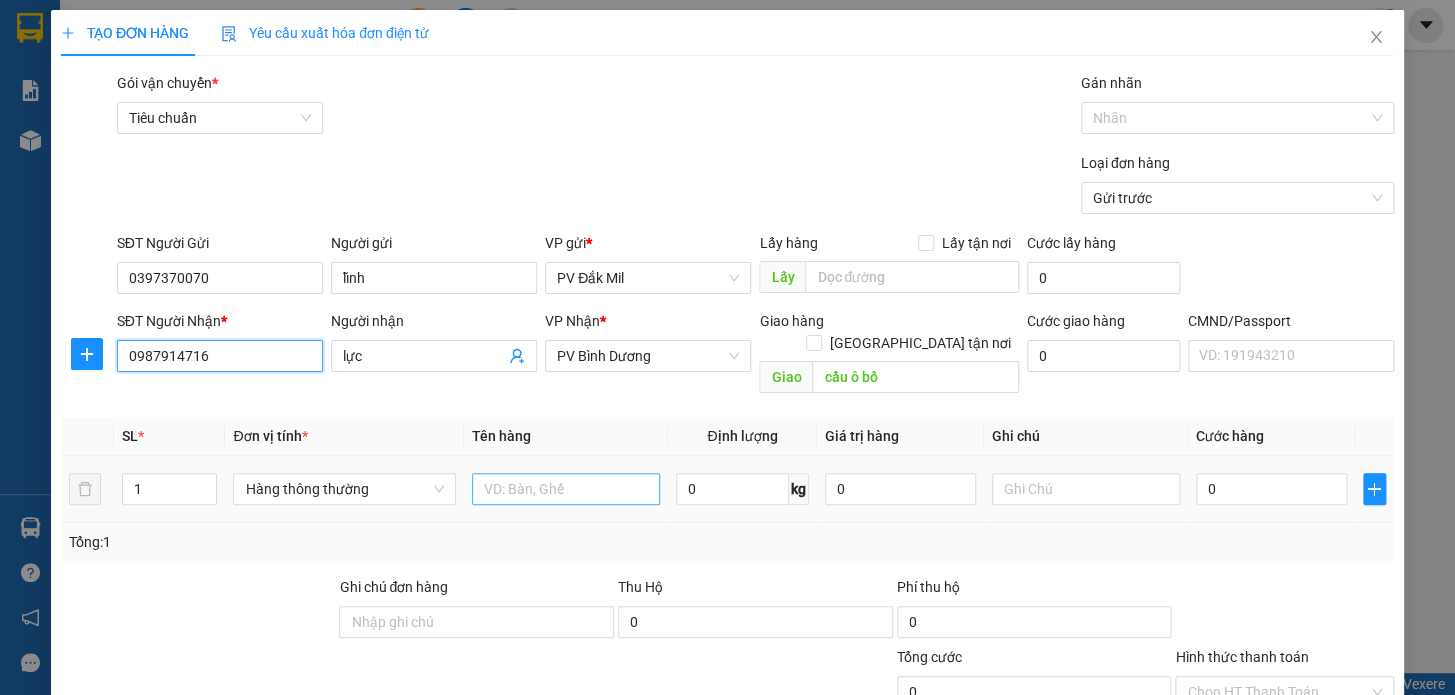 type on "0987914716" 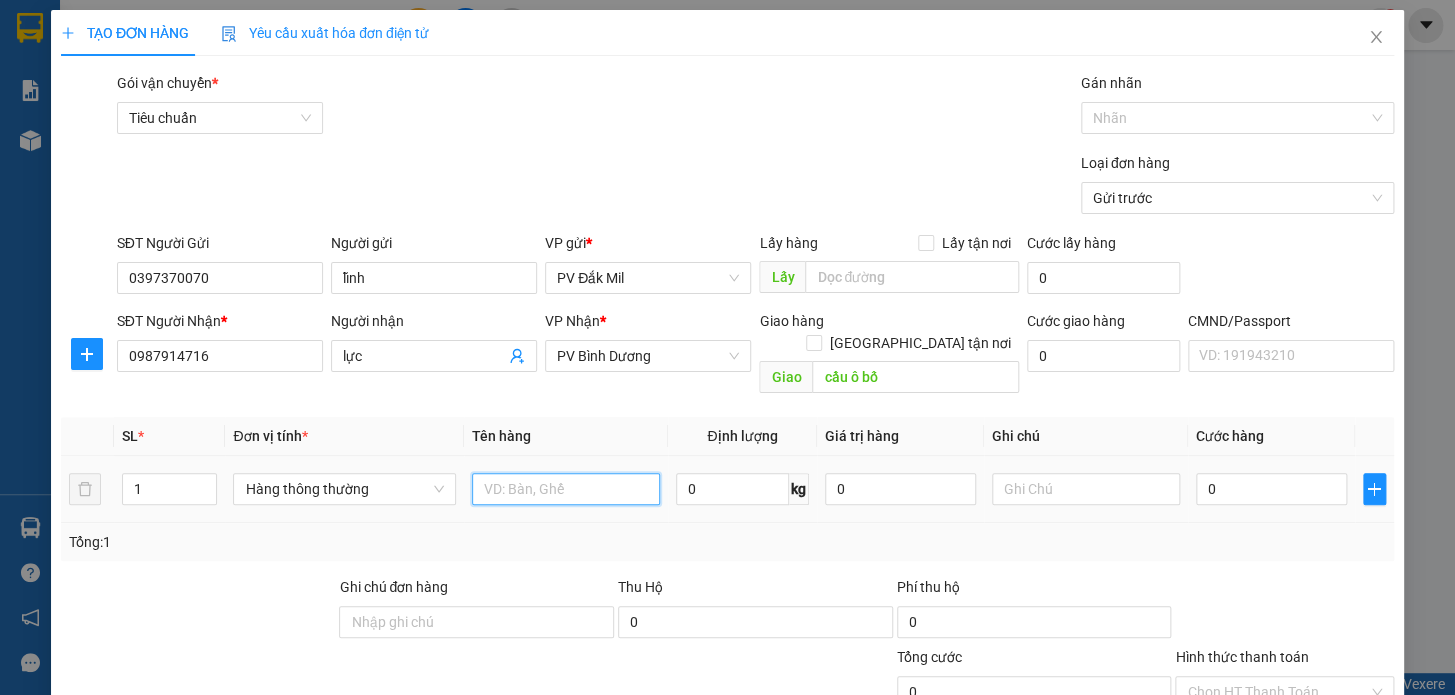 click at bounding box center (566, 489) 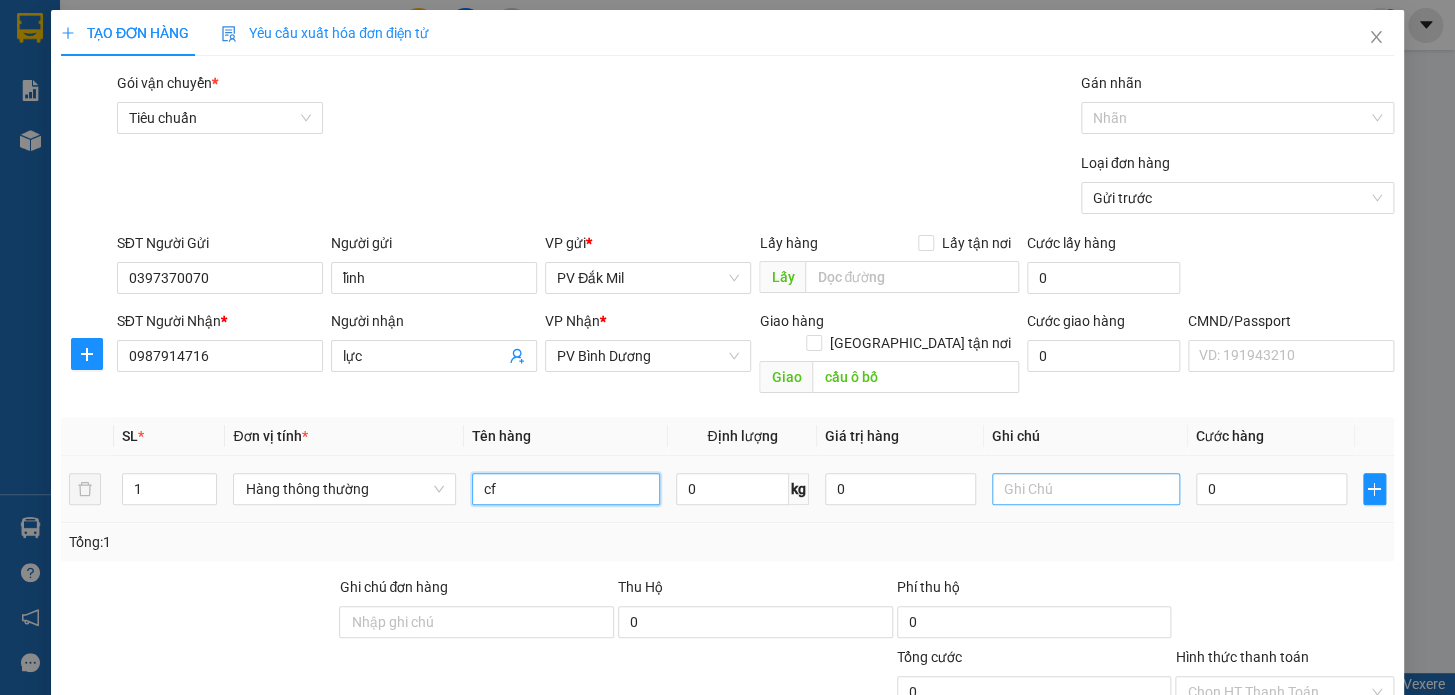 type on "cf" 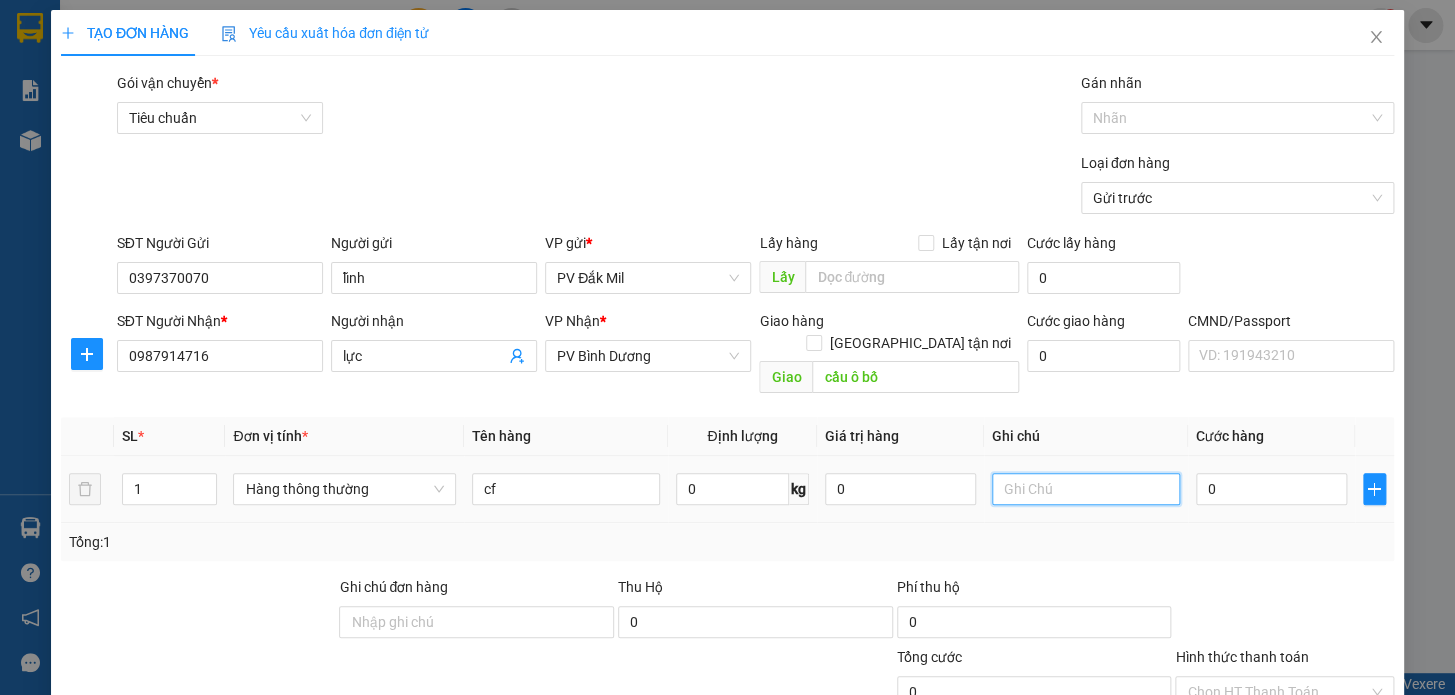 click at bounding box center (1086, 489) 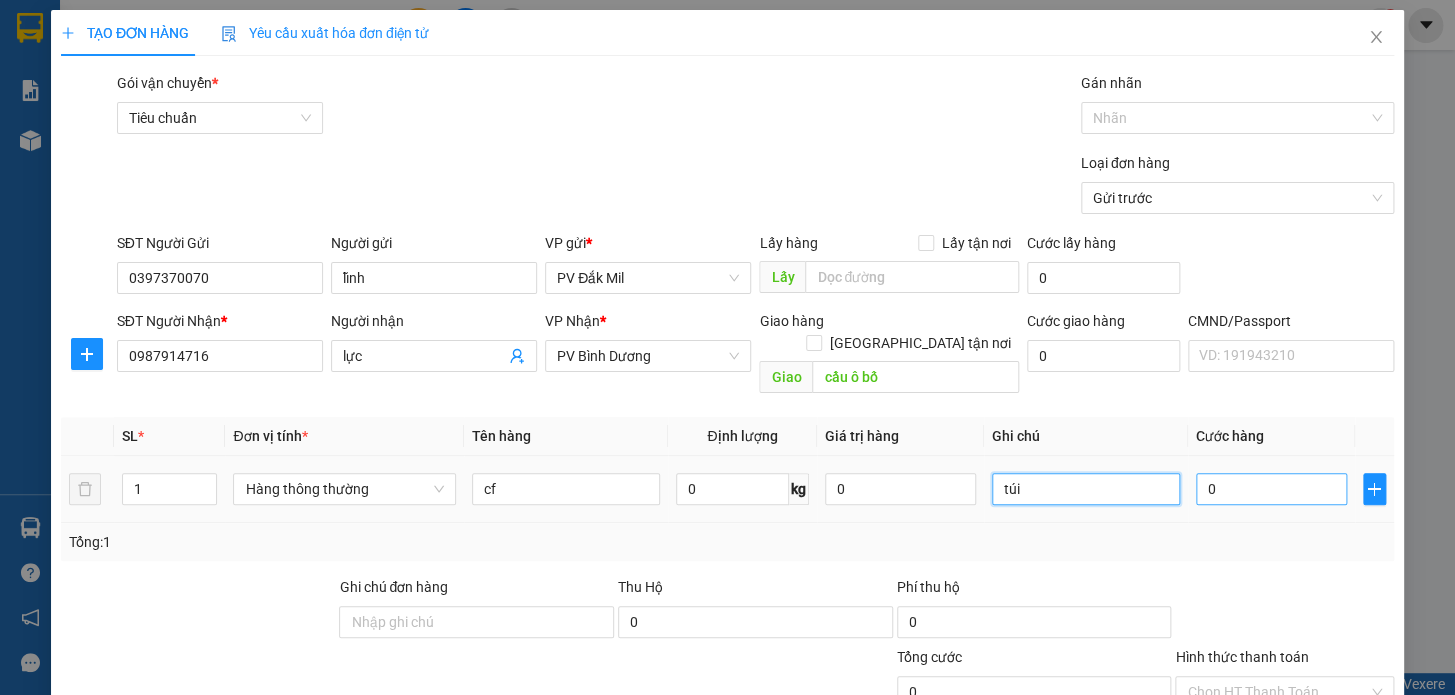type on "túi" 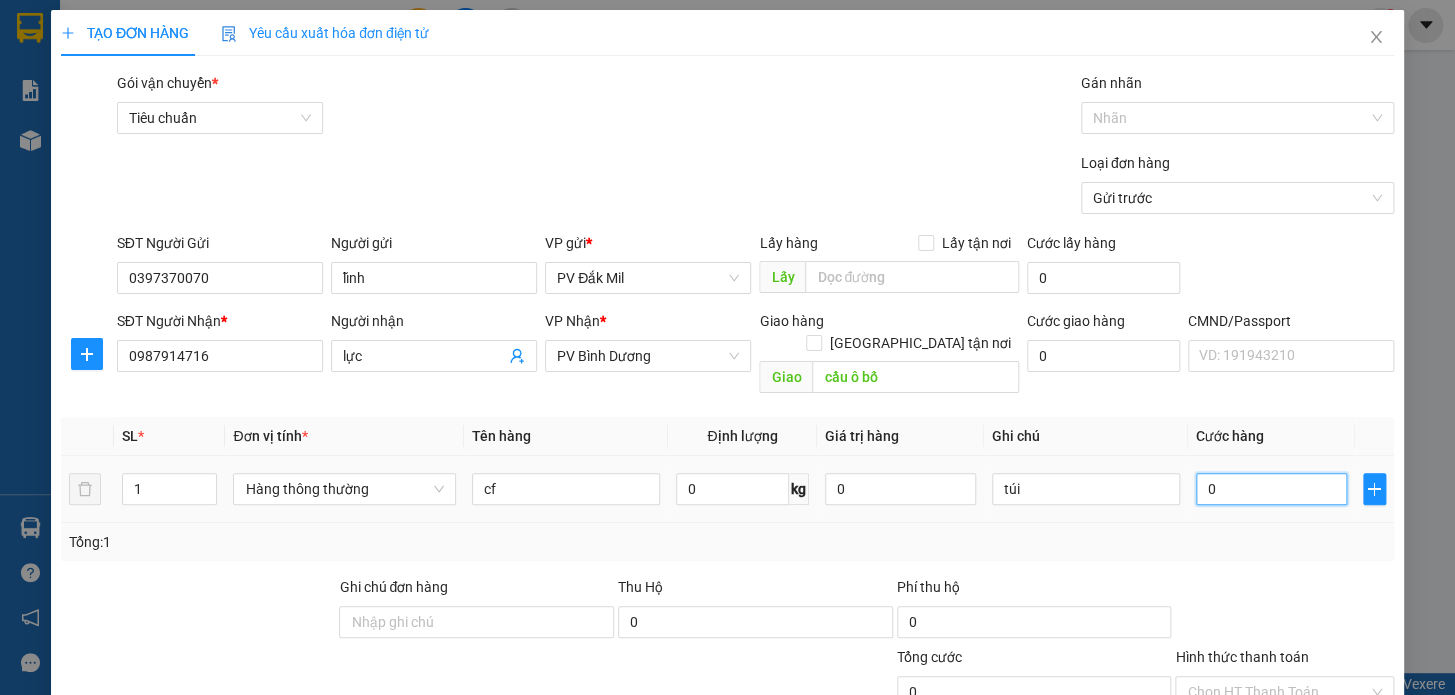click on "0" at bounding box center (1271, 489) 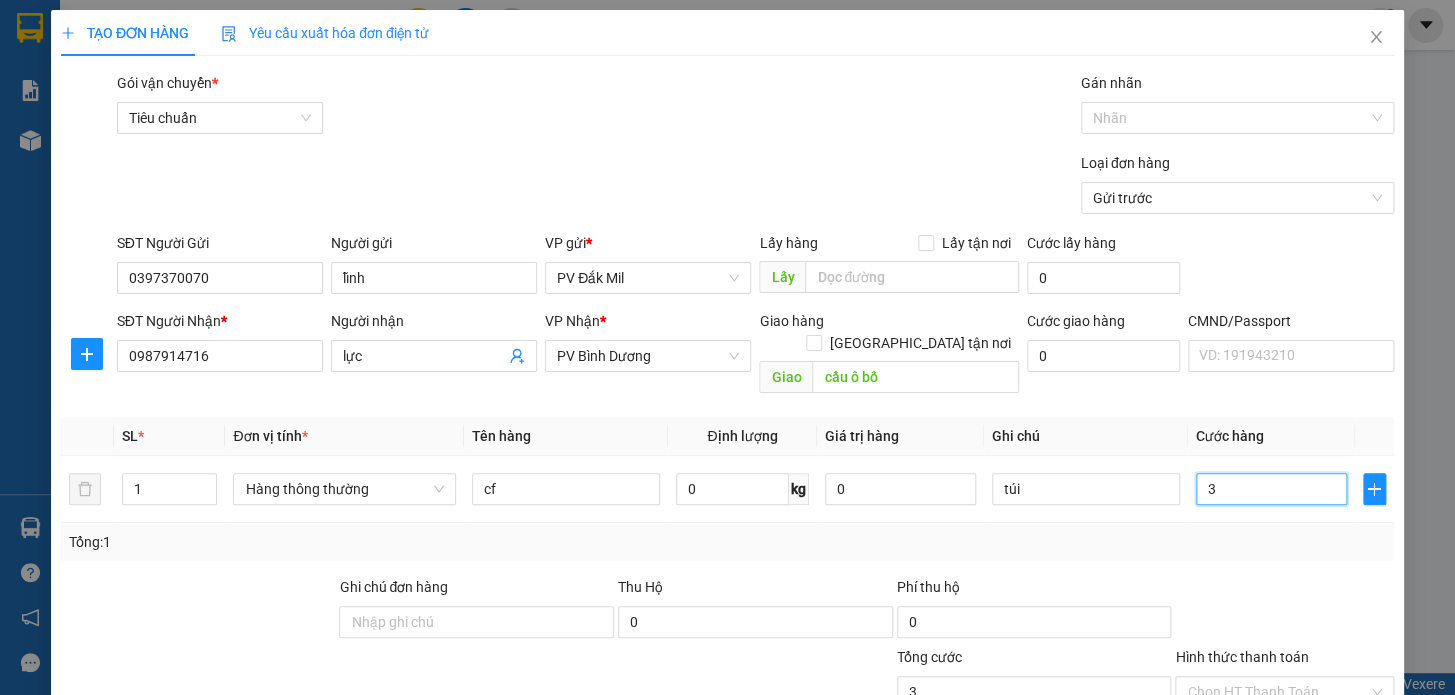type on "3" 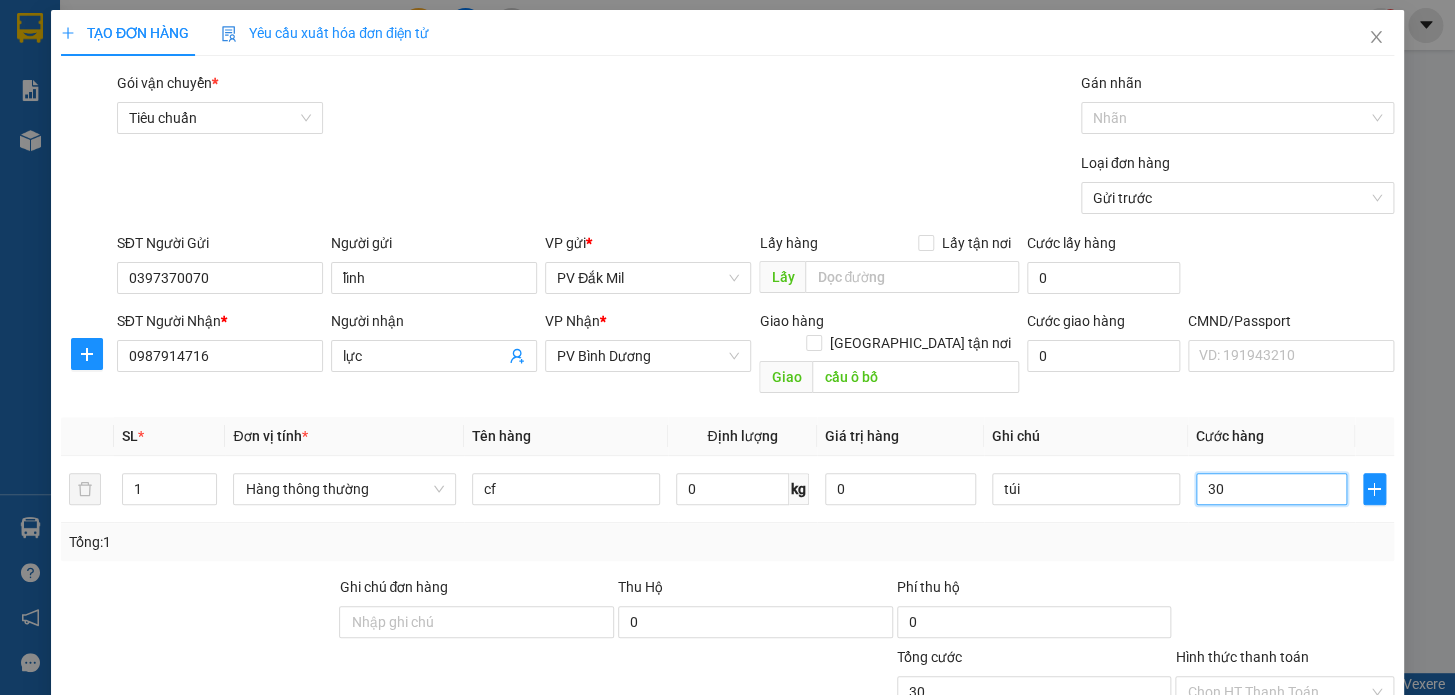 type on "300" 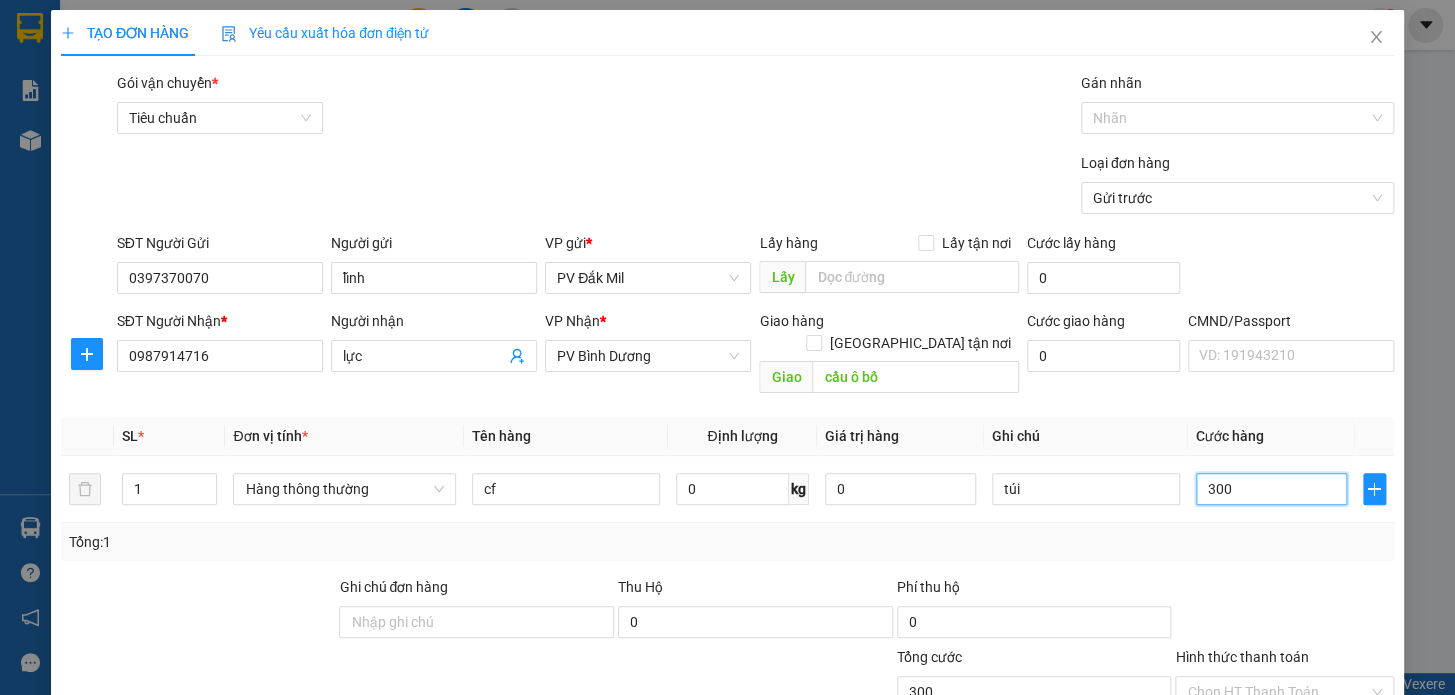 type on "3.000" 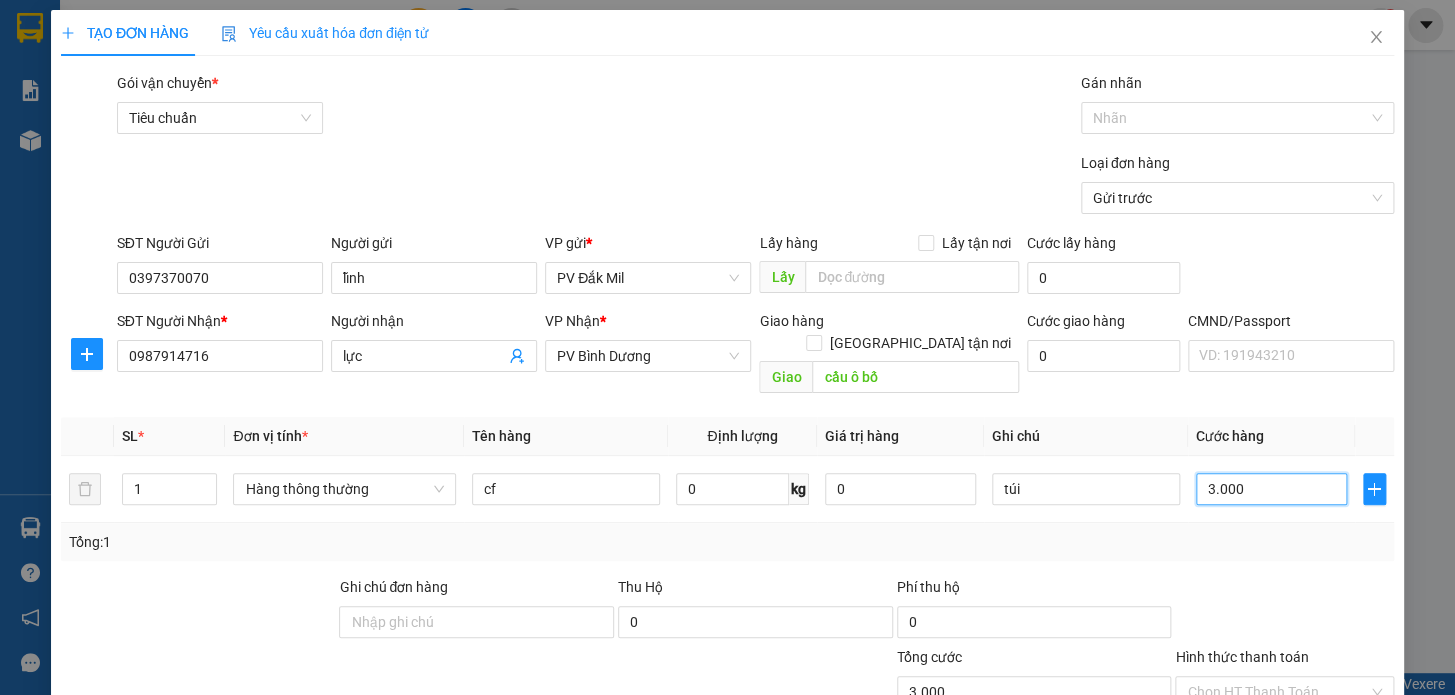 type on "30.000" 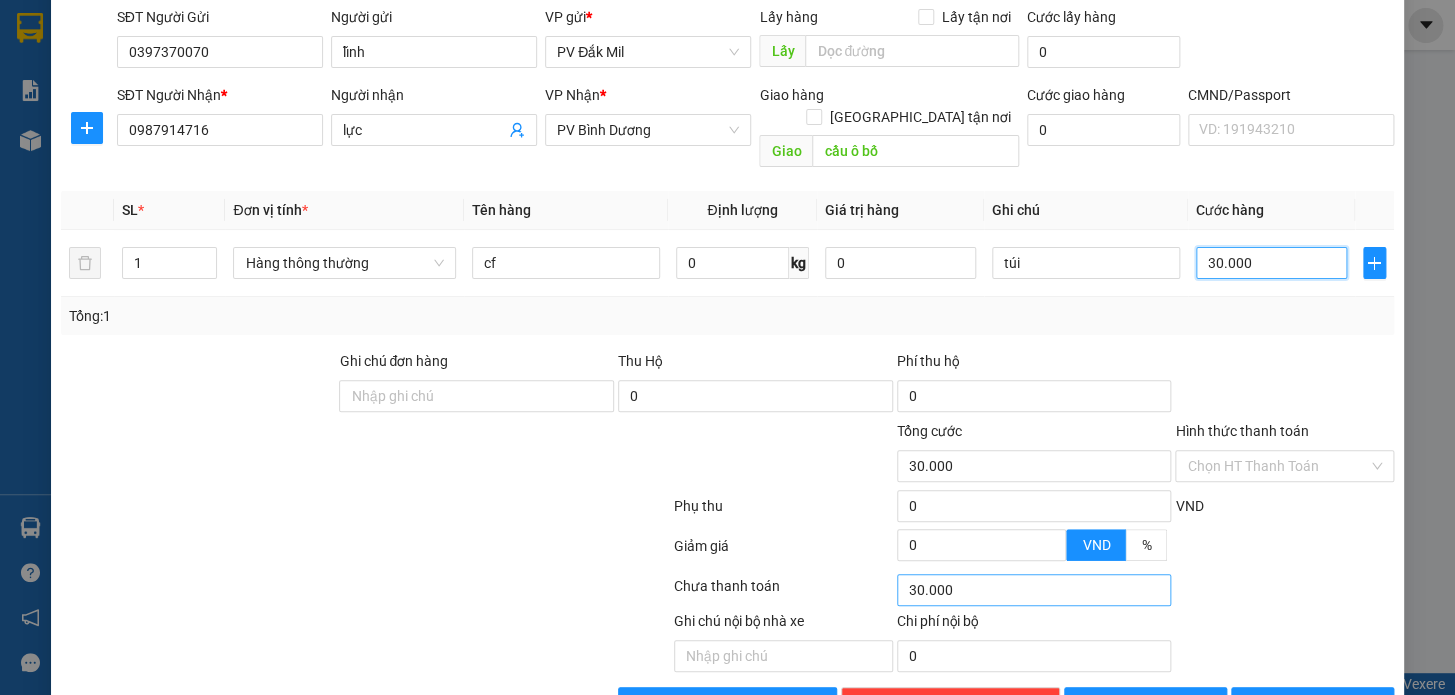 scroll, scrollTop: 265, scrollLeft: 0, axis: vertical 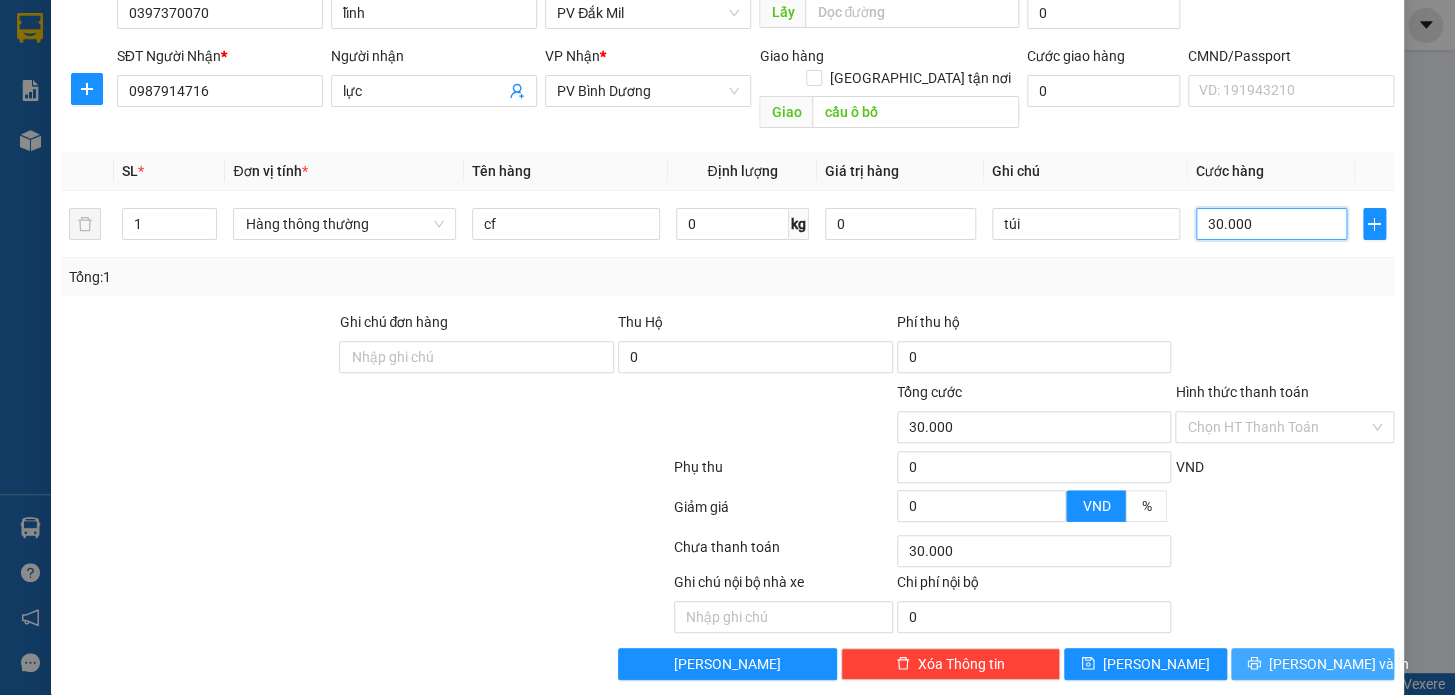 type on "30.000" 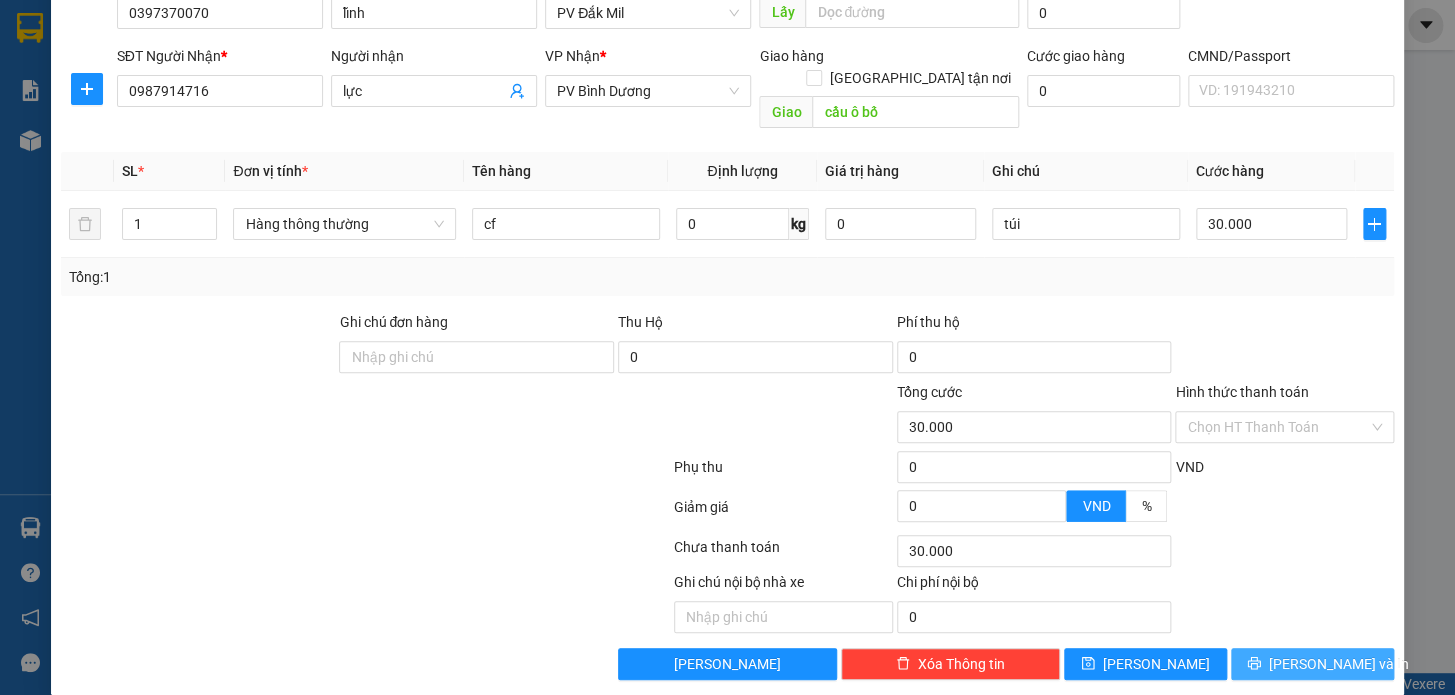 drag, startPoint x: 1314, startPoint y: 640, endPoint x: 1229, endPoint y: 650, distance: 85.58621 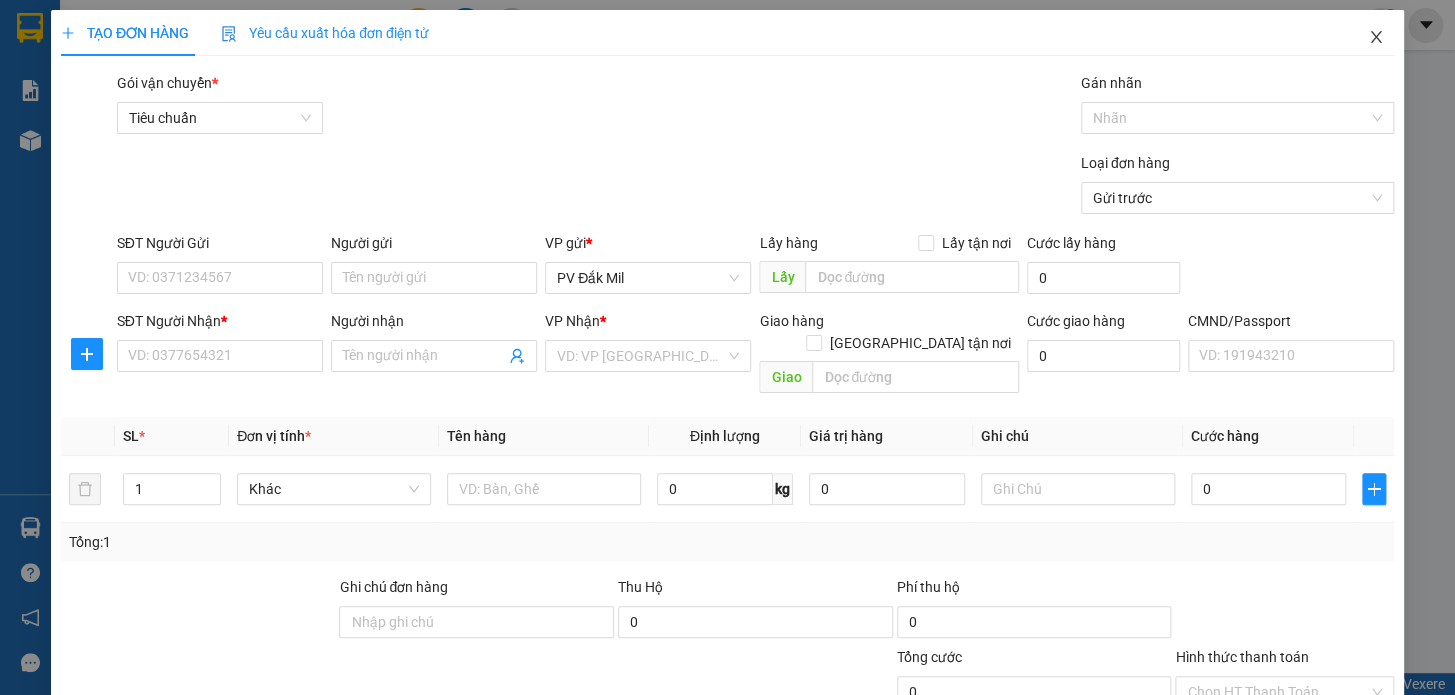 click 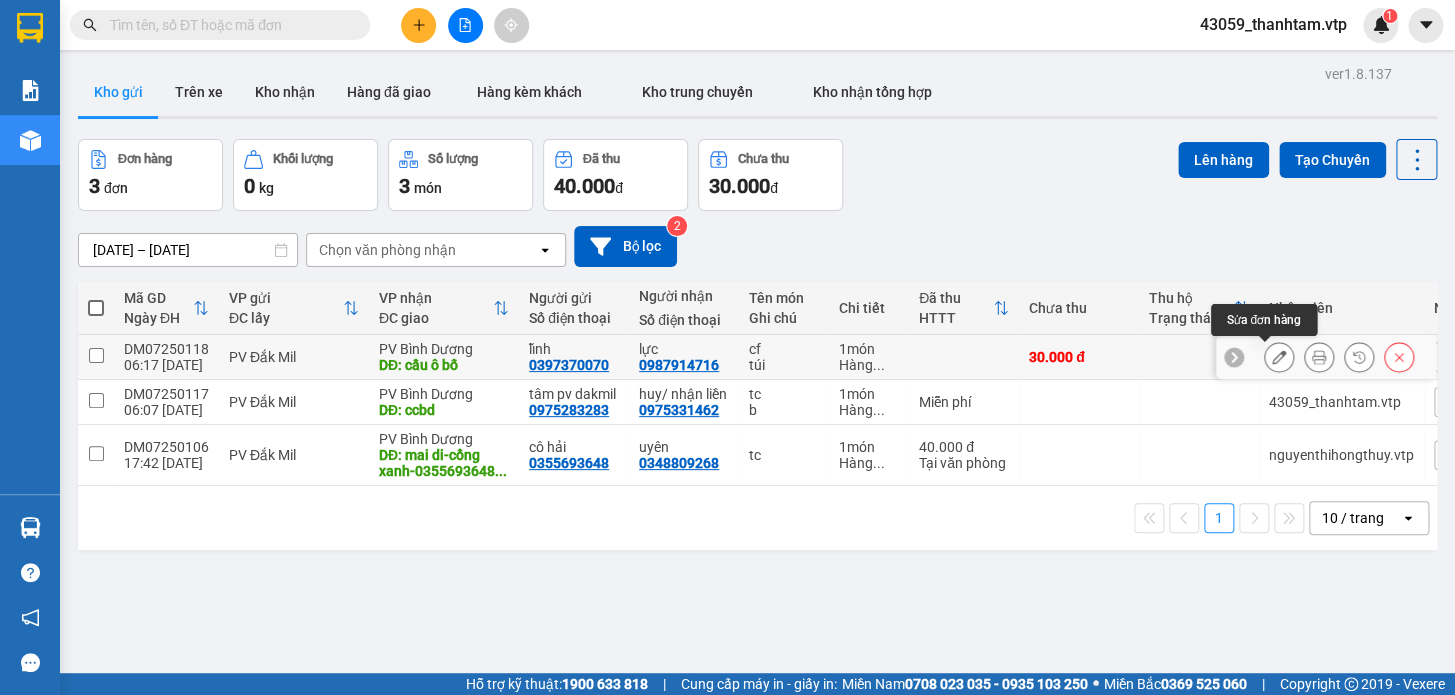 click 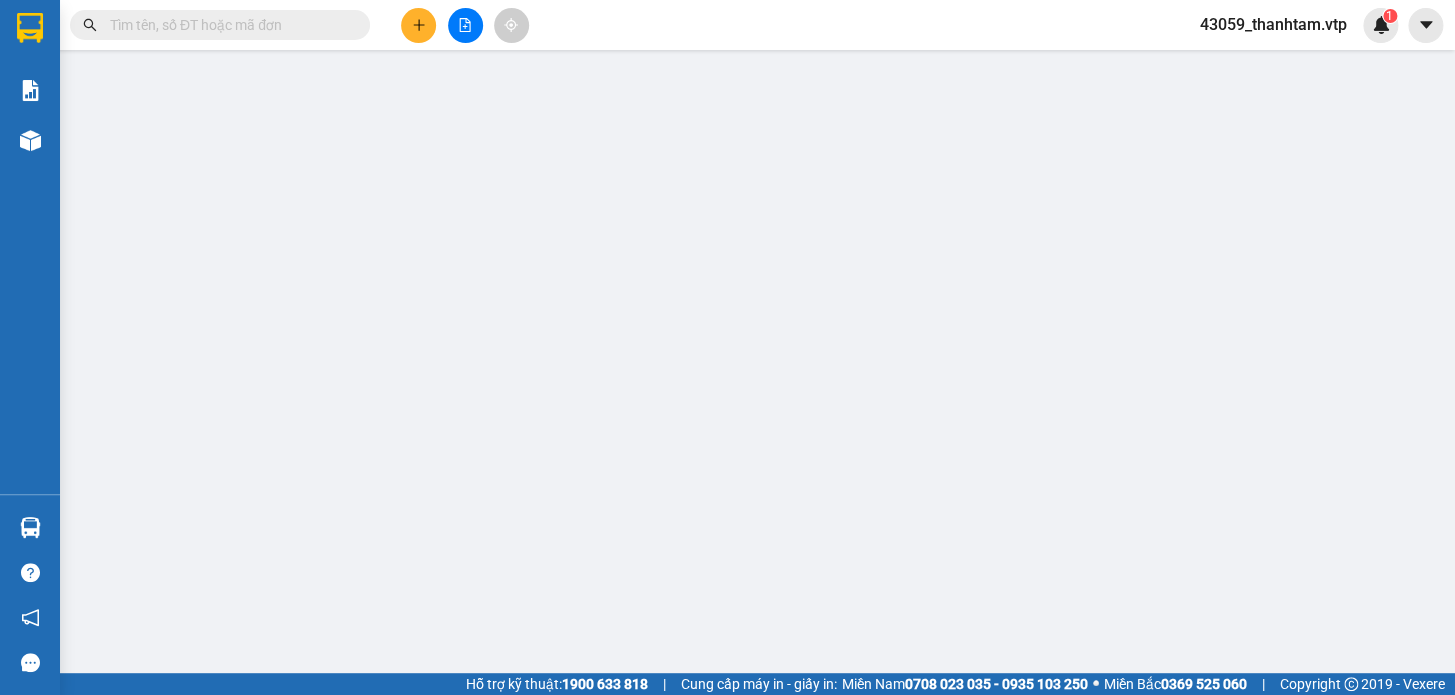 type on "0397370070" 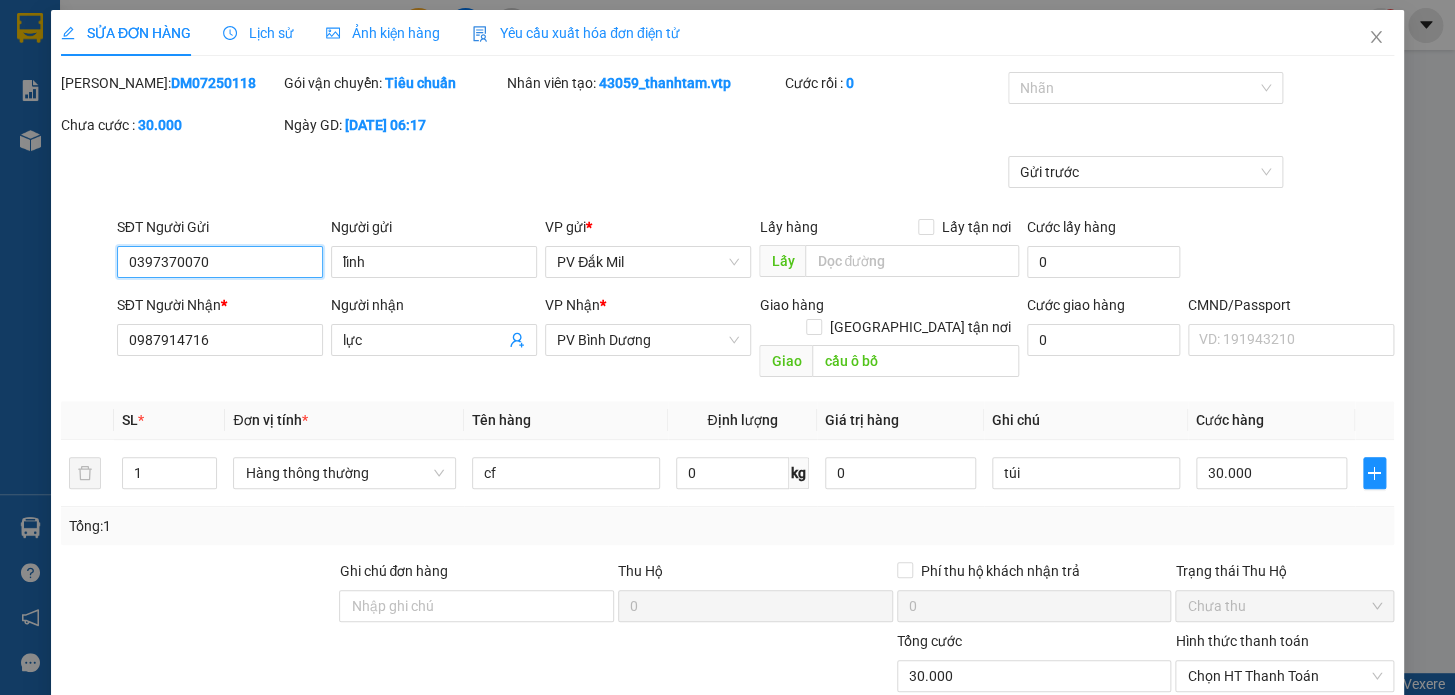 scroll, scrollTop: 250, scrollLeft: 0, axis: vertical 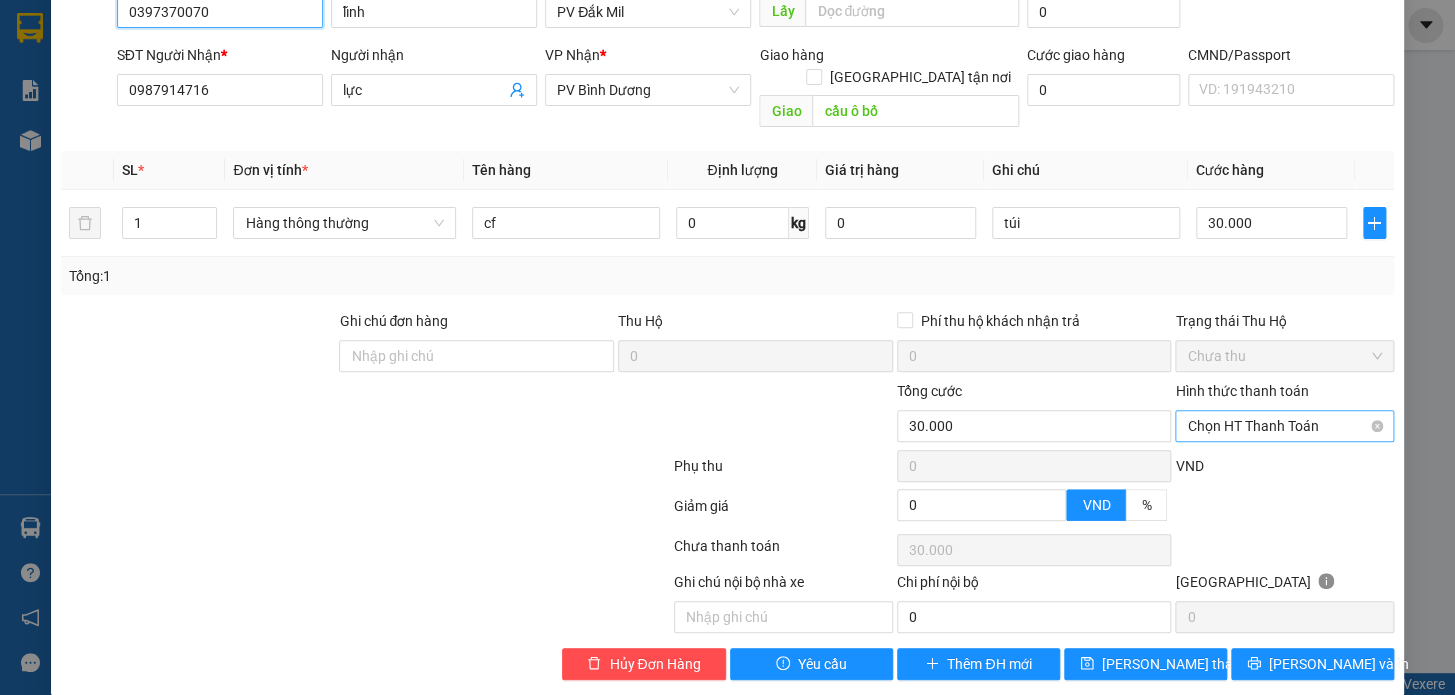 click on "Chọn HT Thanh Toán" at bounding box center [1284, 426] 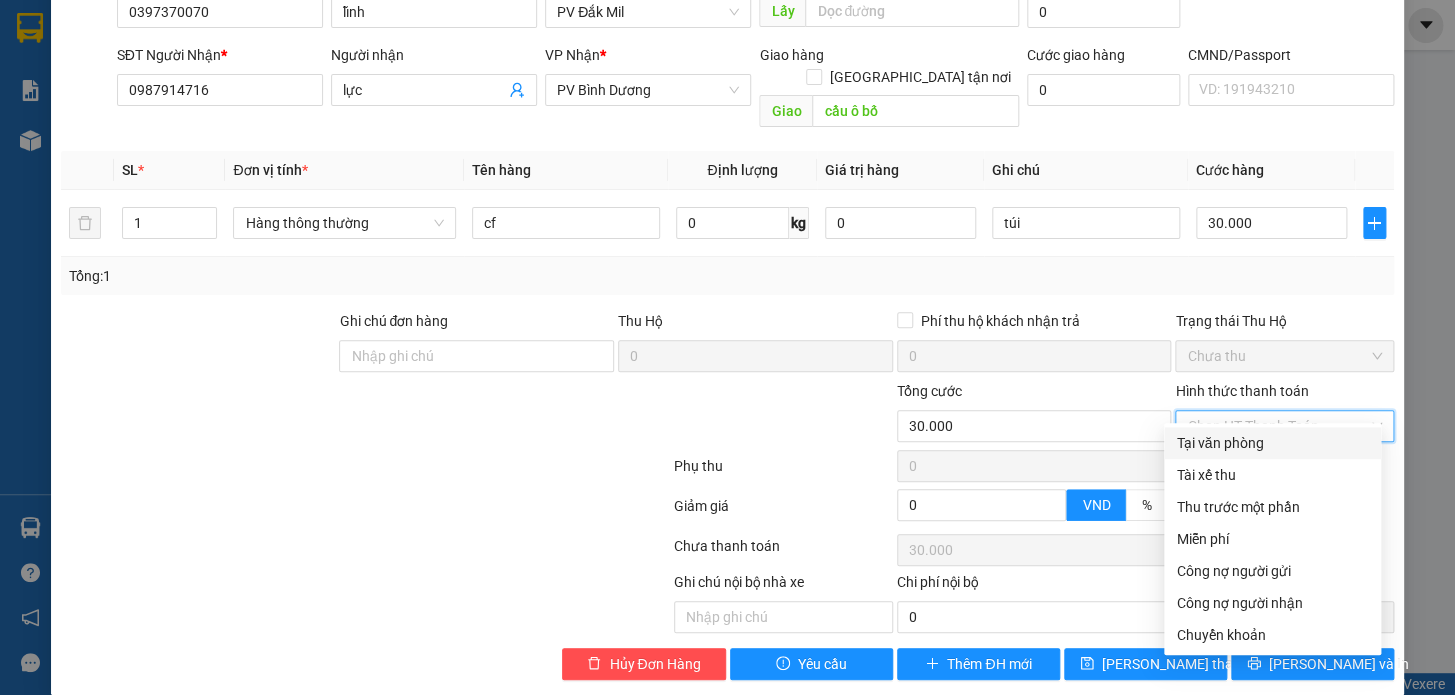 click on "Tại văn phòng" at bounding box center (1272, 443) 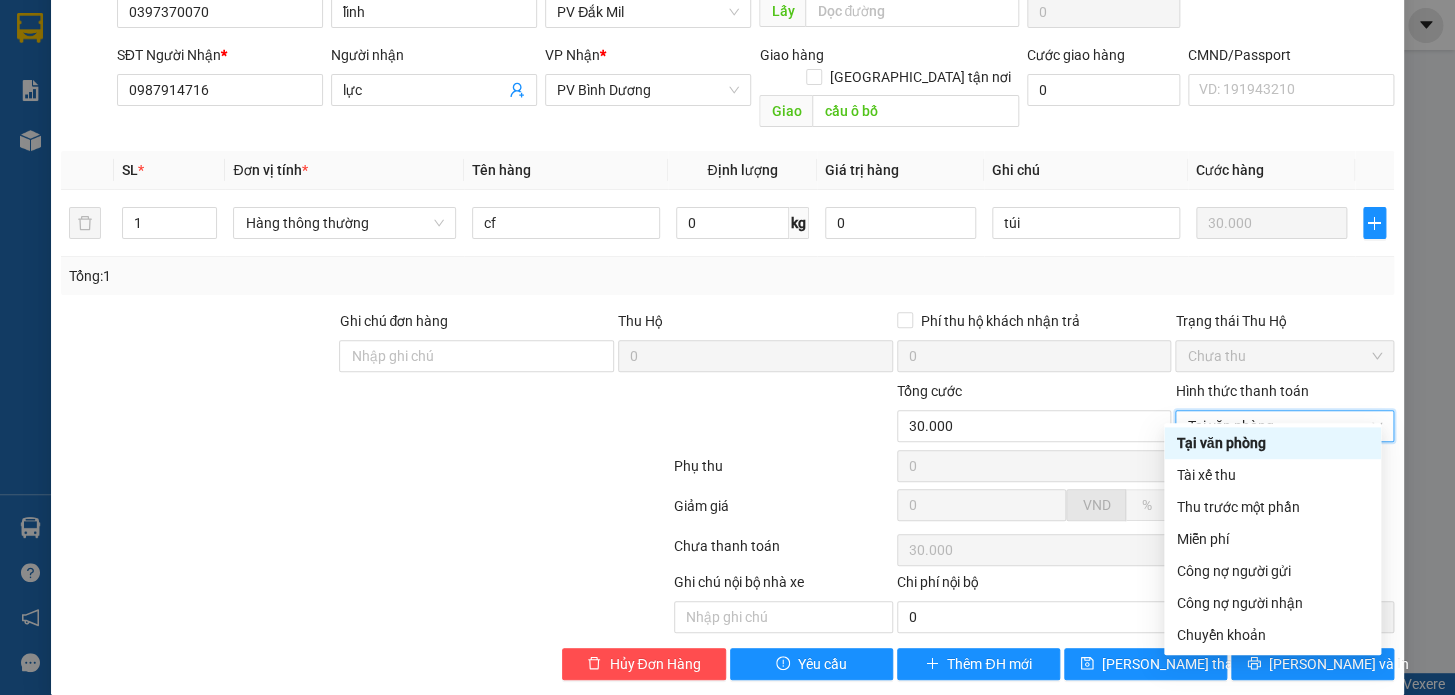 type on "0" 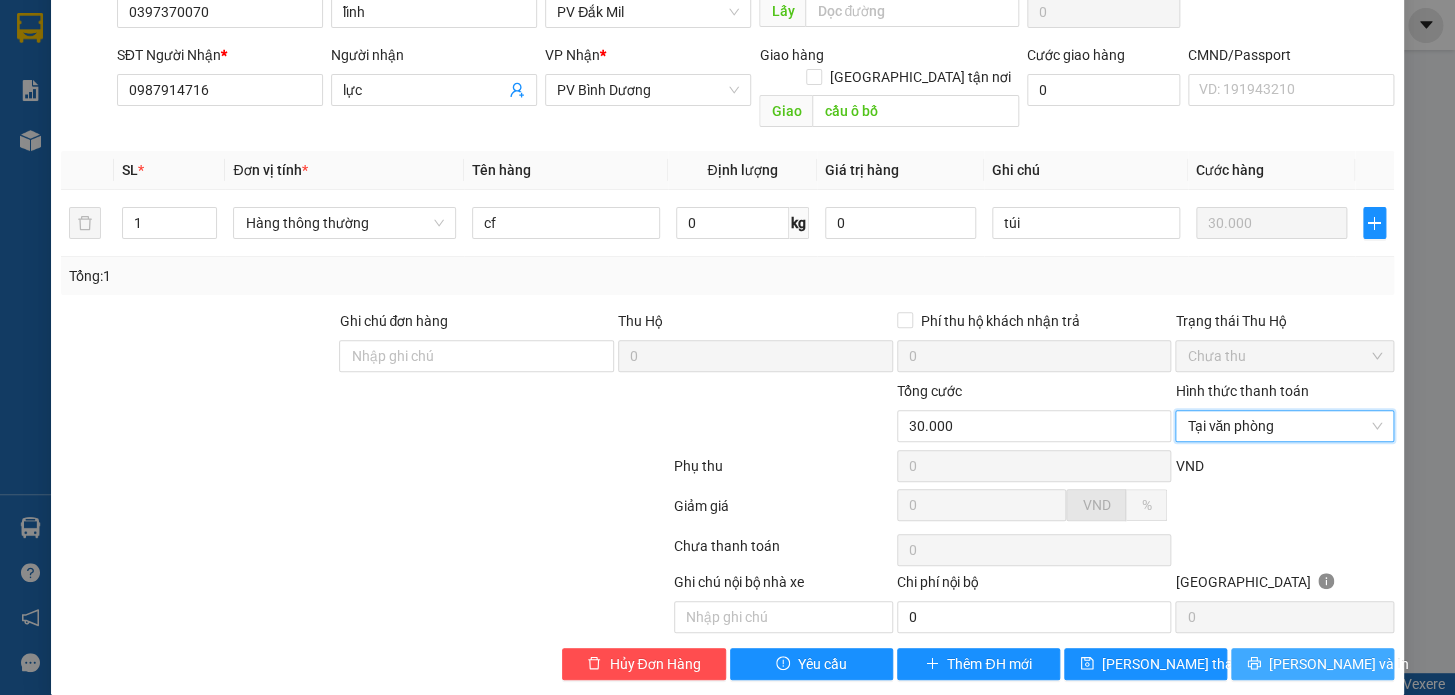 click on "Lưu và In" at bounding box center (1312, 664) 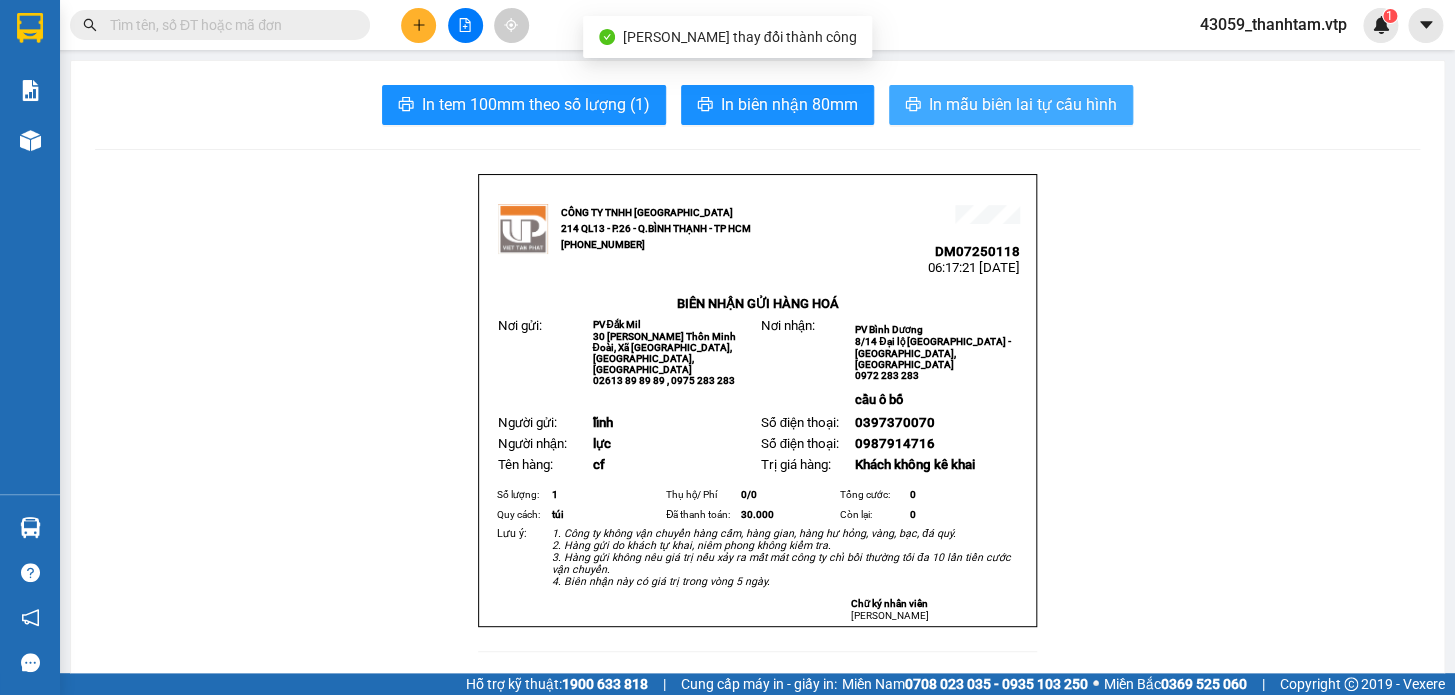 click on "In mẫu biên lai tự cấu hình" at bounding box center (1023, 104) 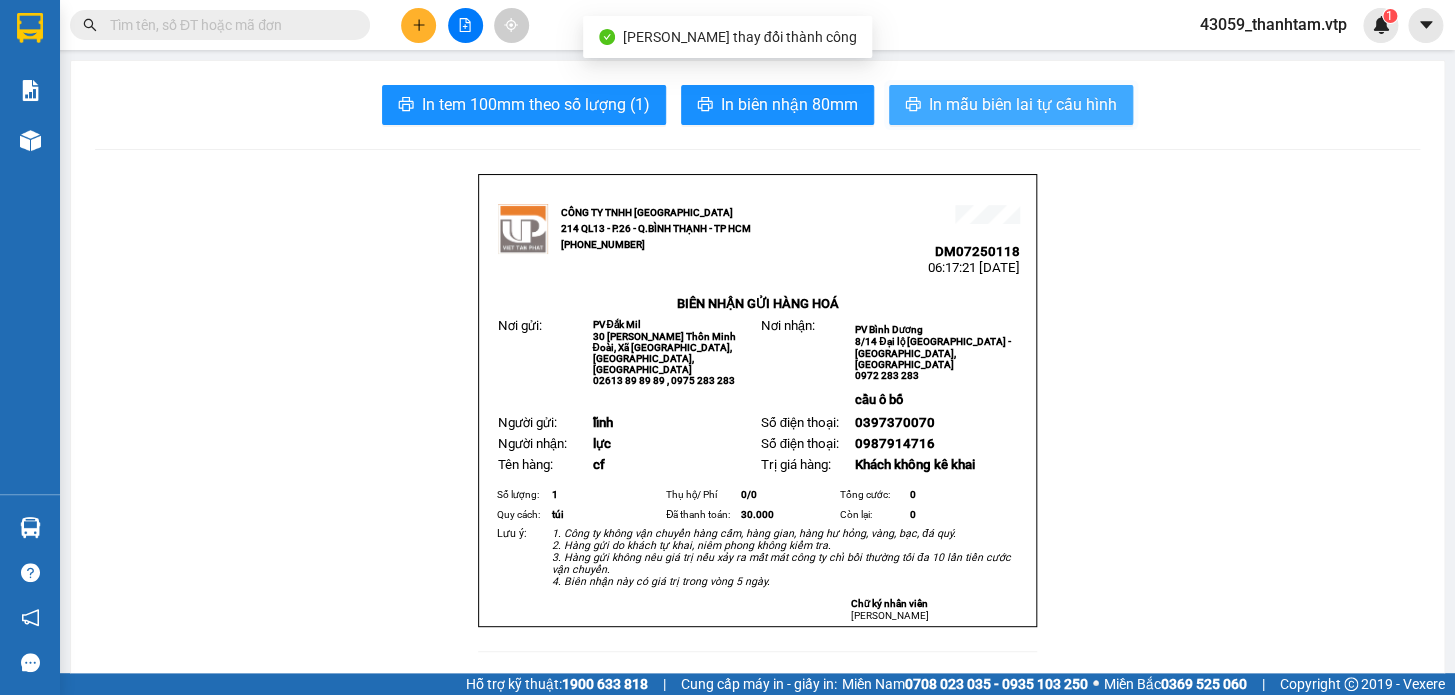 scroll, scrollTop: 0, scrollLeft: 0, axis: both 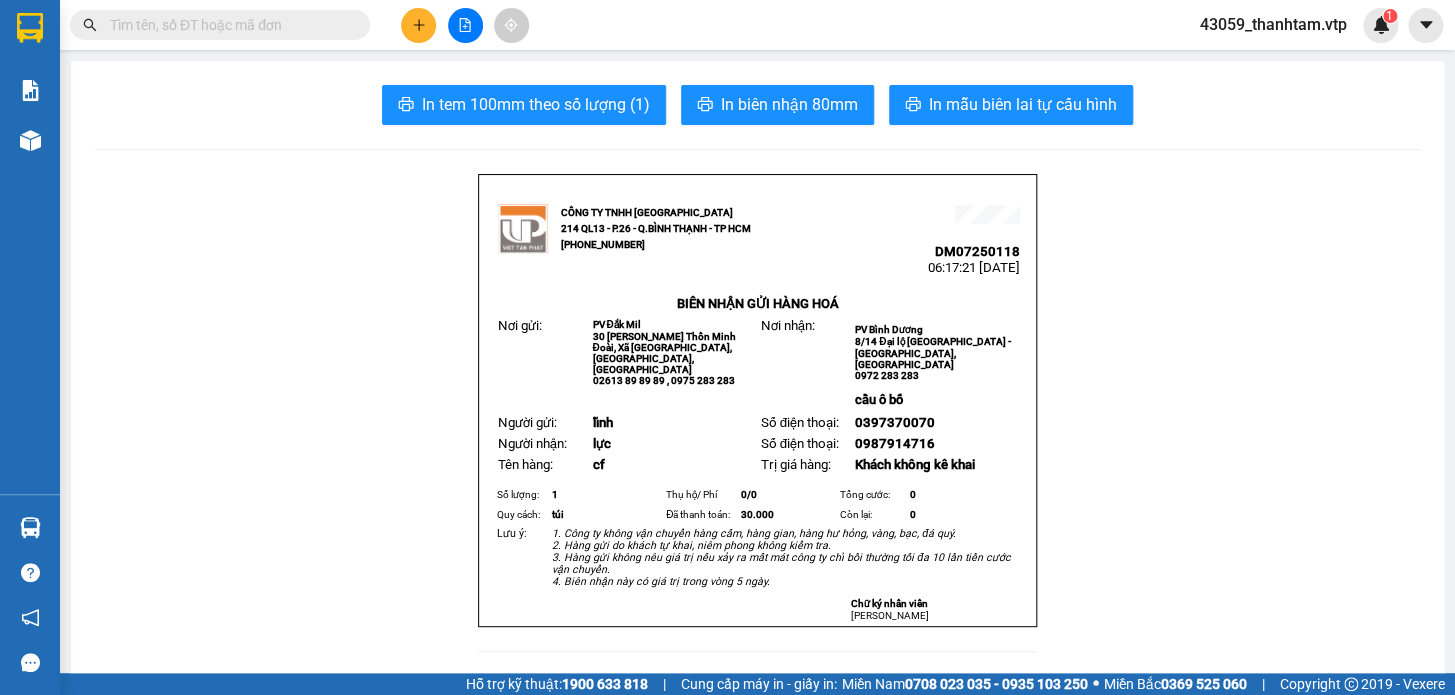 click on "CÔNG TY TNHH VIỆT TÂN PHáT  214 QL13 - P.26 - Q.BÌNH THẠNH - TP HCM  (0269) 3 837 999
DM07250118 06:17:21 - 13/07/2025
BIÊN NHẬN GỬI HÀNG HOÁ
Nơi gửi:
PV Đắk Mil
30 Lê Duẩn  Thôn Minh Đoài,  Xã Đức Minh, Huyện Đăk Mil,  TĐắk Nông
02613 89 89 89 , 0975 283 283
Nơi nhận:
PV Bình Dương
8/14 Đại lộ Bình Dương - P Vĩnh Phú, Tp Thuận An
0972 283 283
cầu ô bố
Người gửi:
lĩnh
Số điện thoại:
0397370070
Người nhận:
lực
Số điện thoại:
0987914716
Tên hàng:
cf
Trị giá hàng:
Khách không kê khai
Số lượng:
1
Thụ hộ/ Phí
0/  0
Tổng cước:
0
Quy cách:
túi
Đã thanh toán:
30.000
Còn lại:
0
Lưu ý:
2. Hàng gửi do khách tự khai, niêm phong không kiểm tra." at bounding box center (757, 1409) 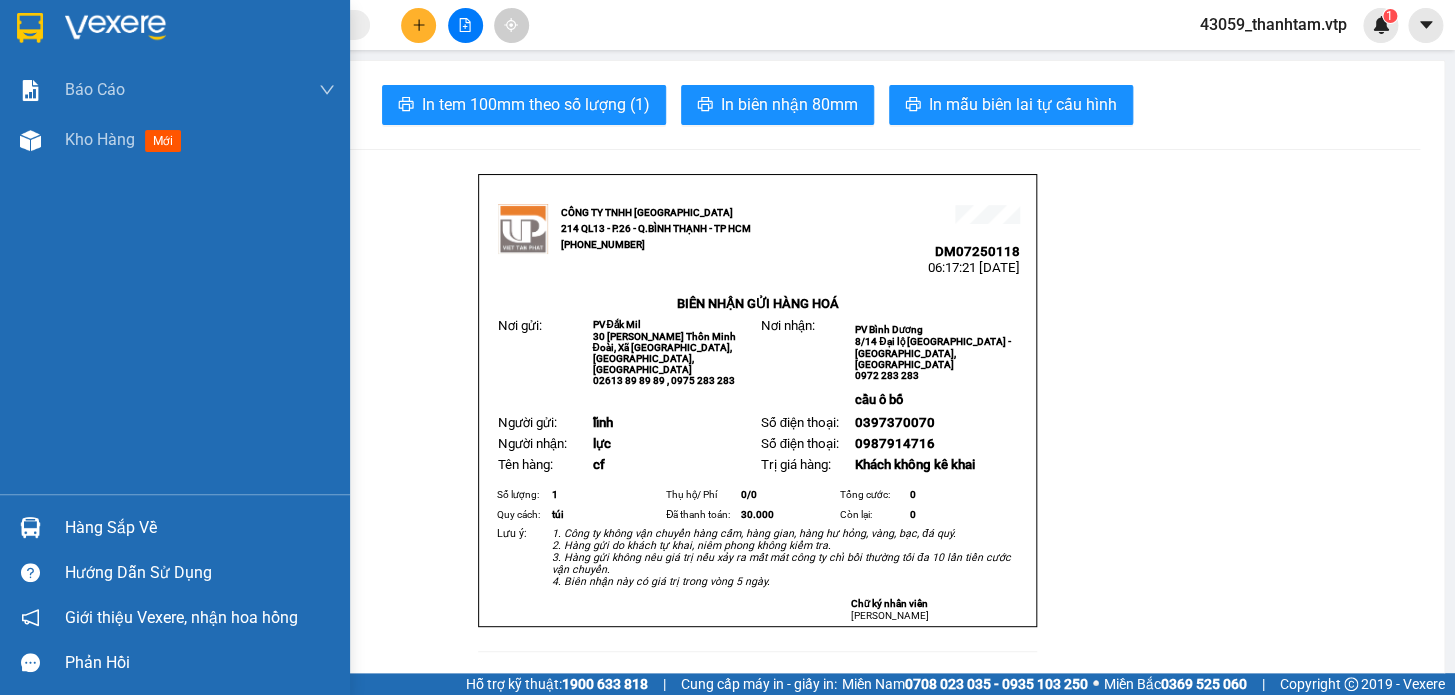 click at bounding box center [30, 28] 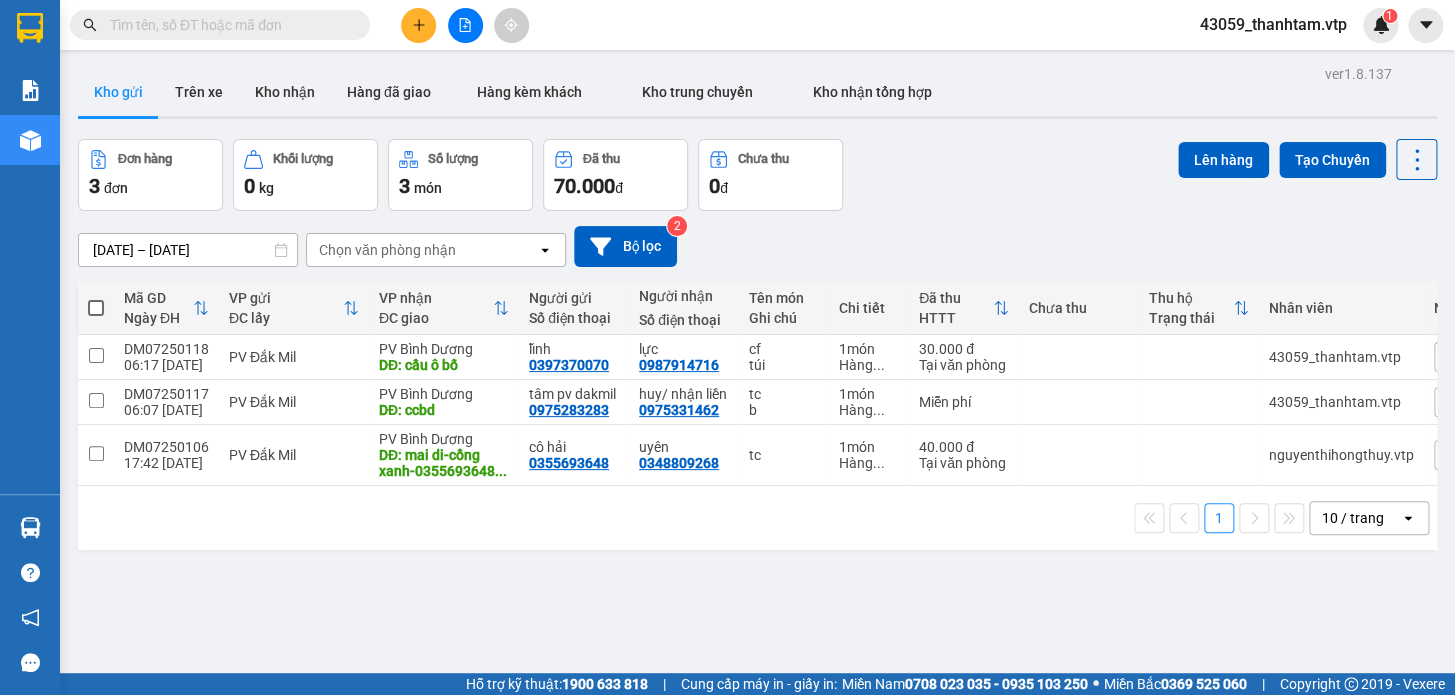click 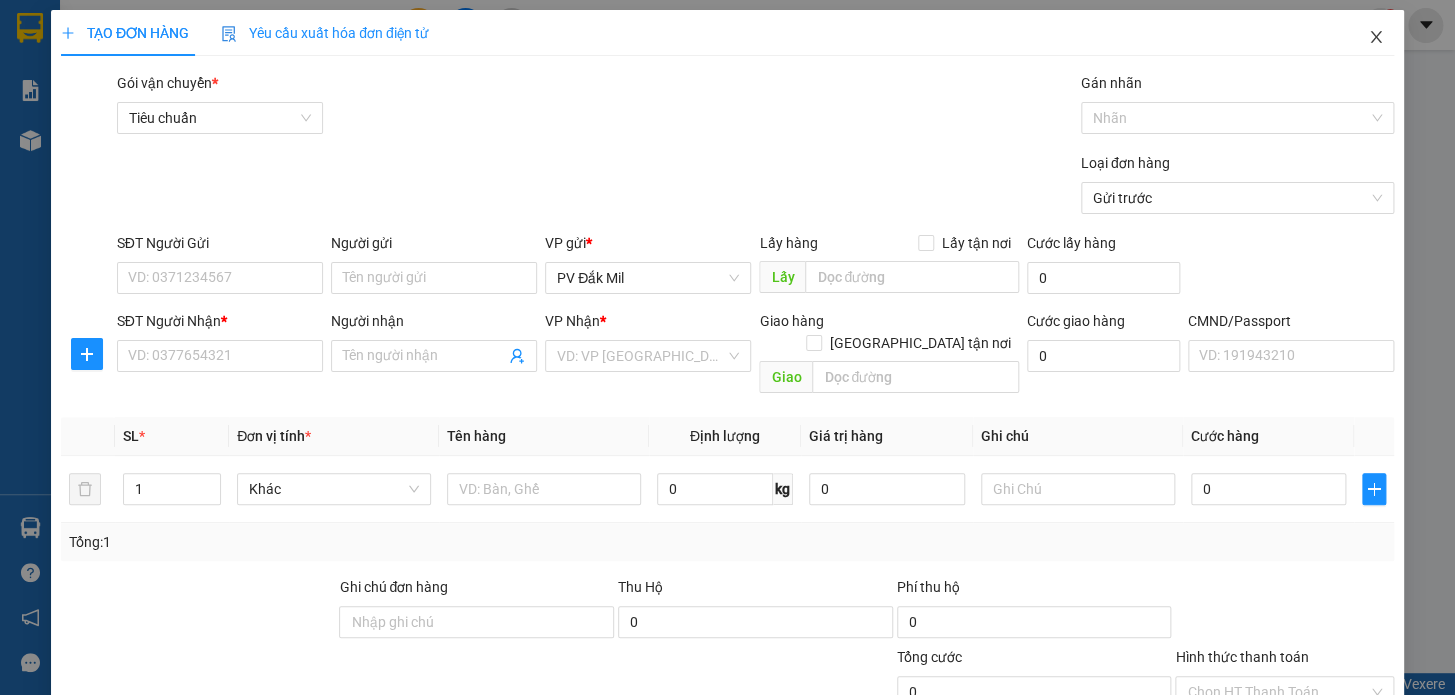 click 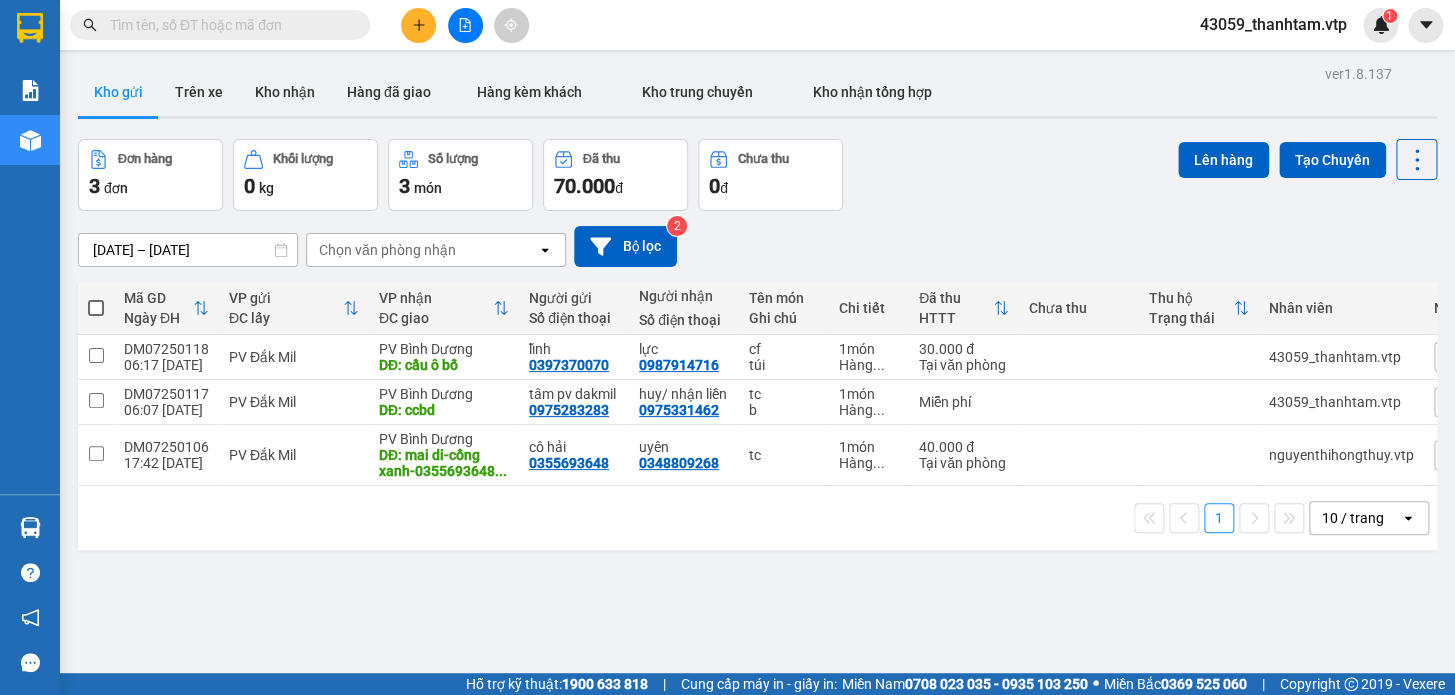 click at bounding box center [228, 25] 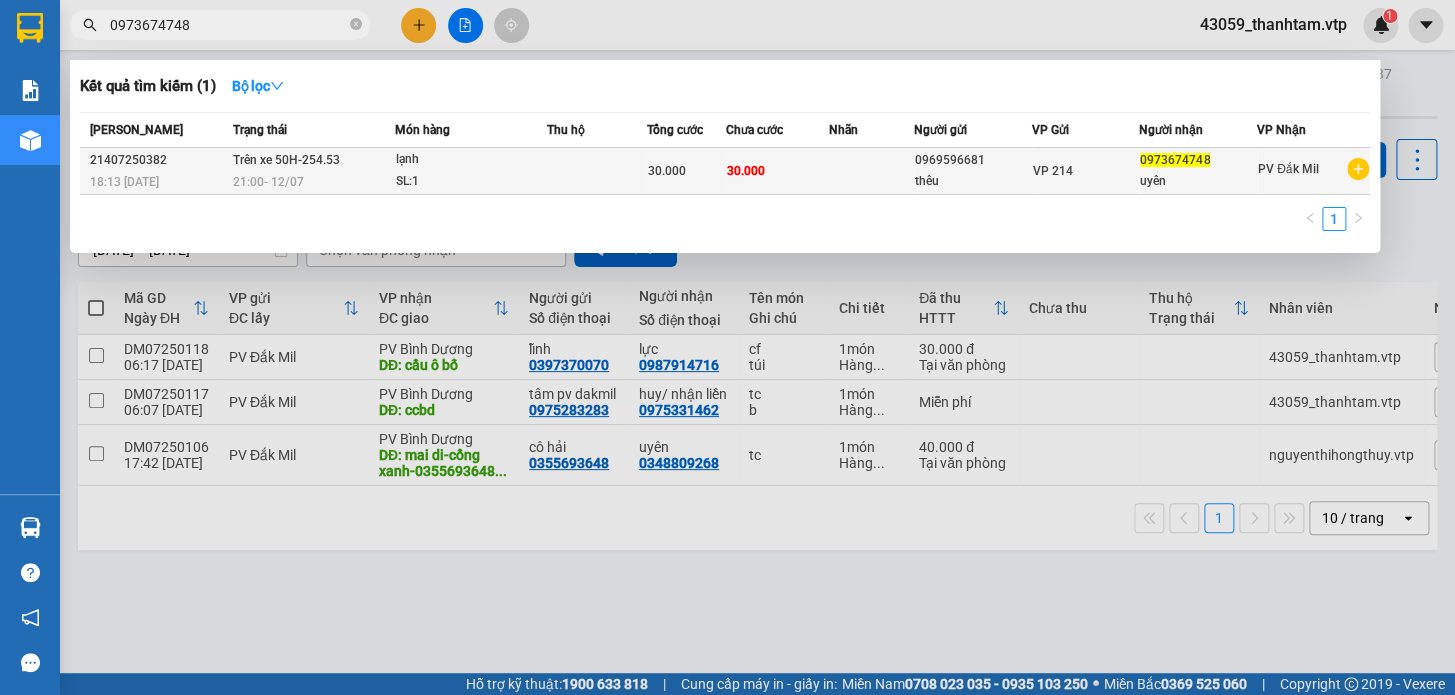 type on "0973674748" 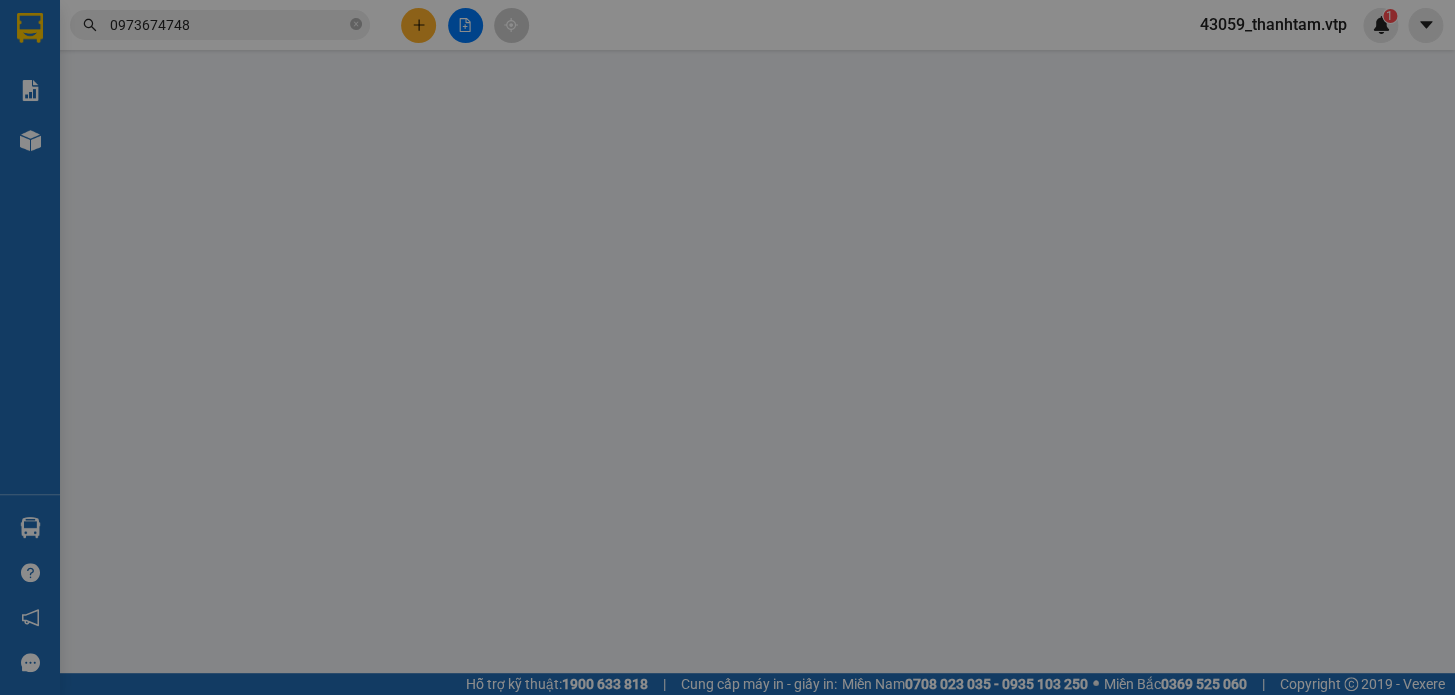 type on "0969596681" 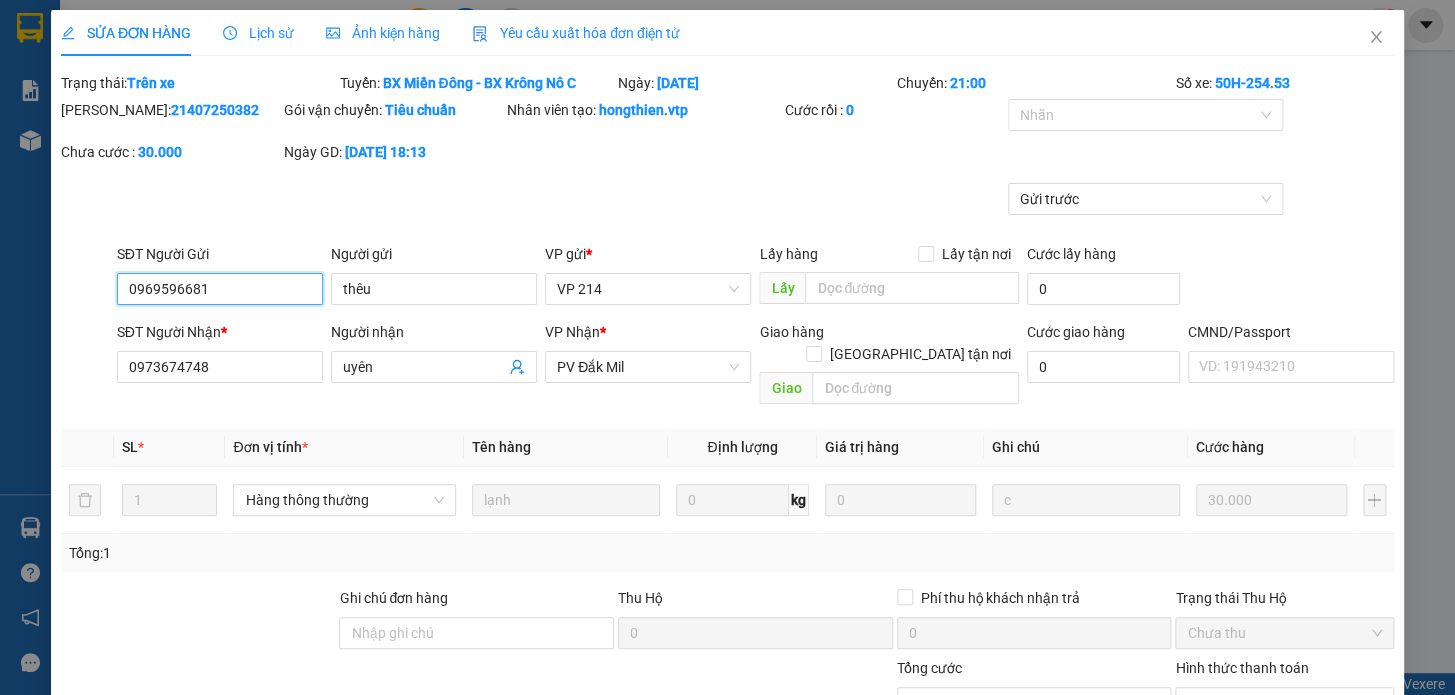 type on "1.500" 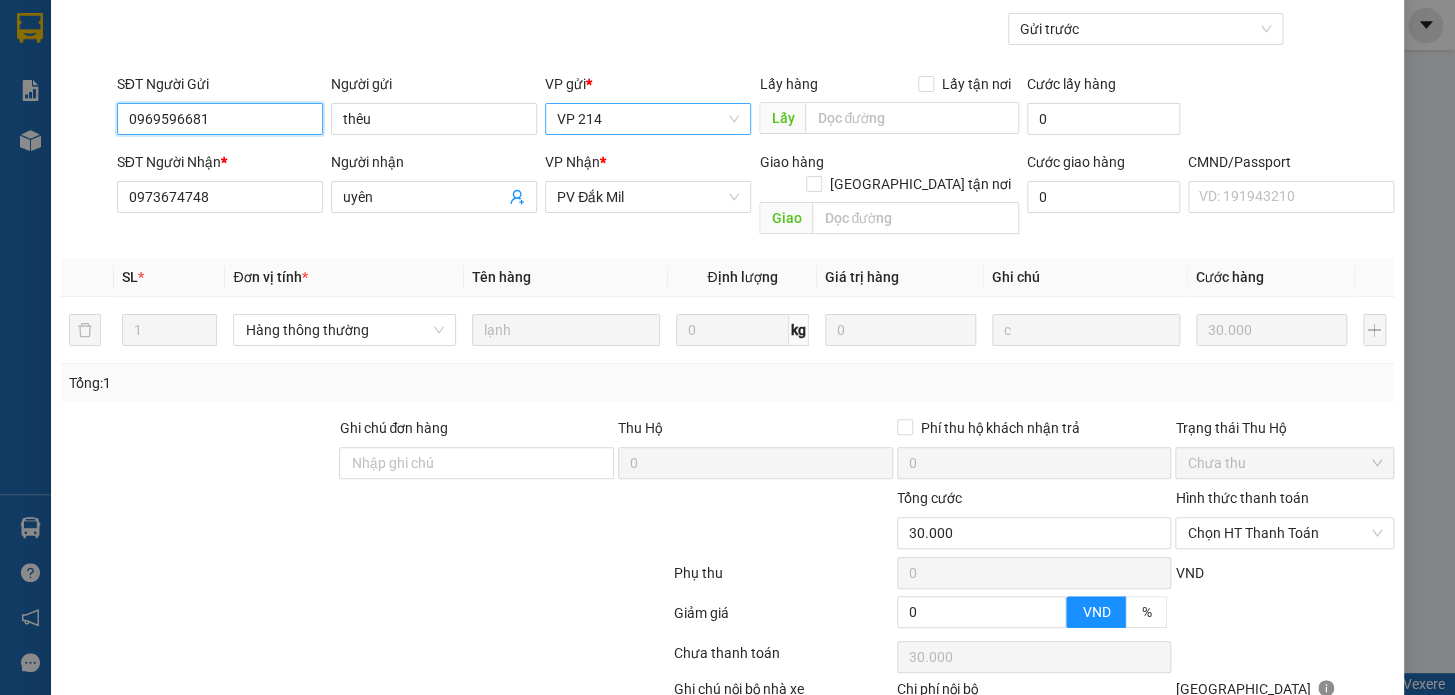 scroll, scrollTop: 181, scrollLeft: 0, axis: vertical 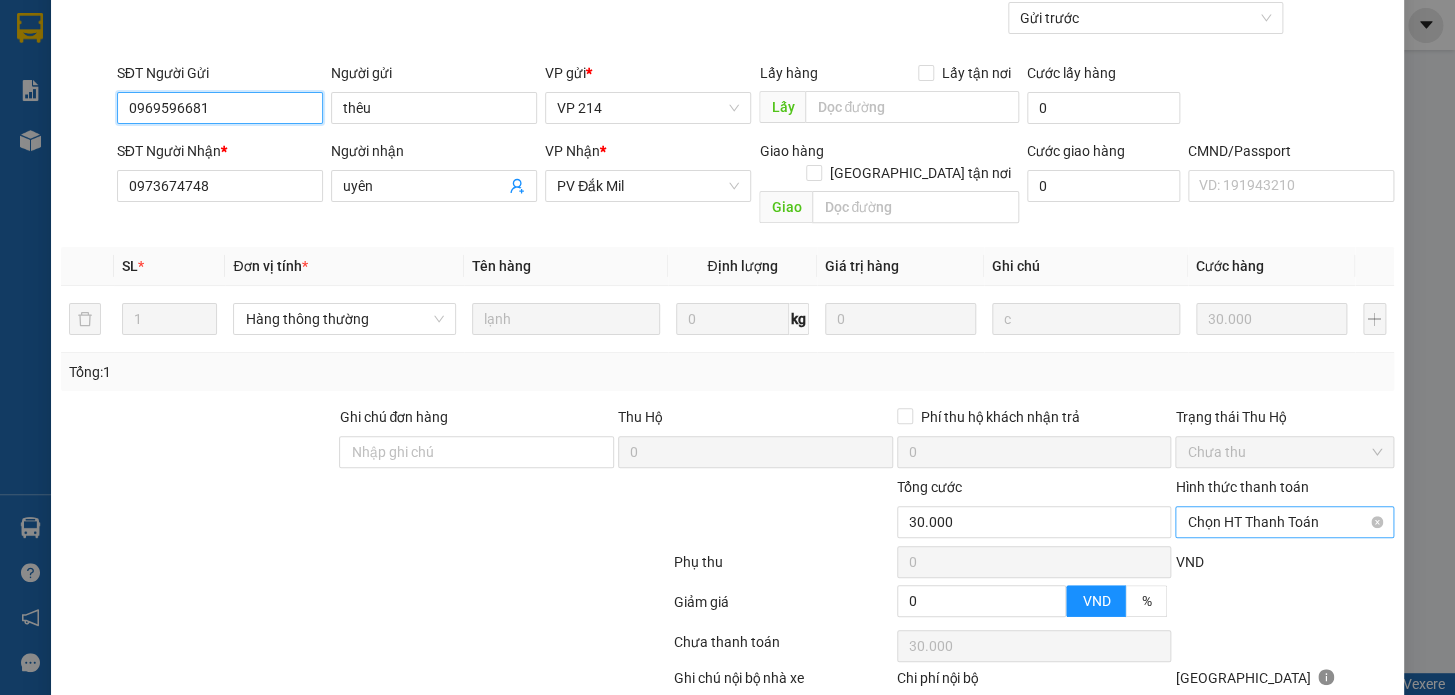 click on "Chọn HT Thanh Toán" at bounding box center (1284, 522) 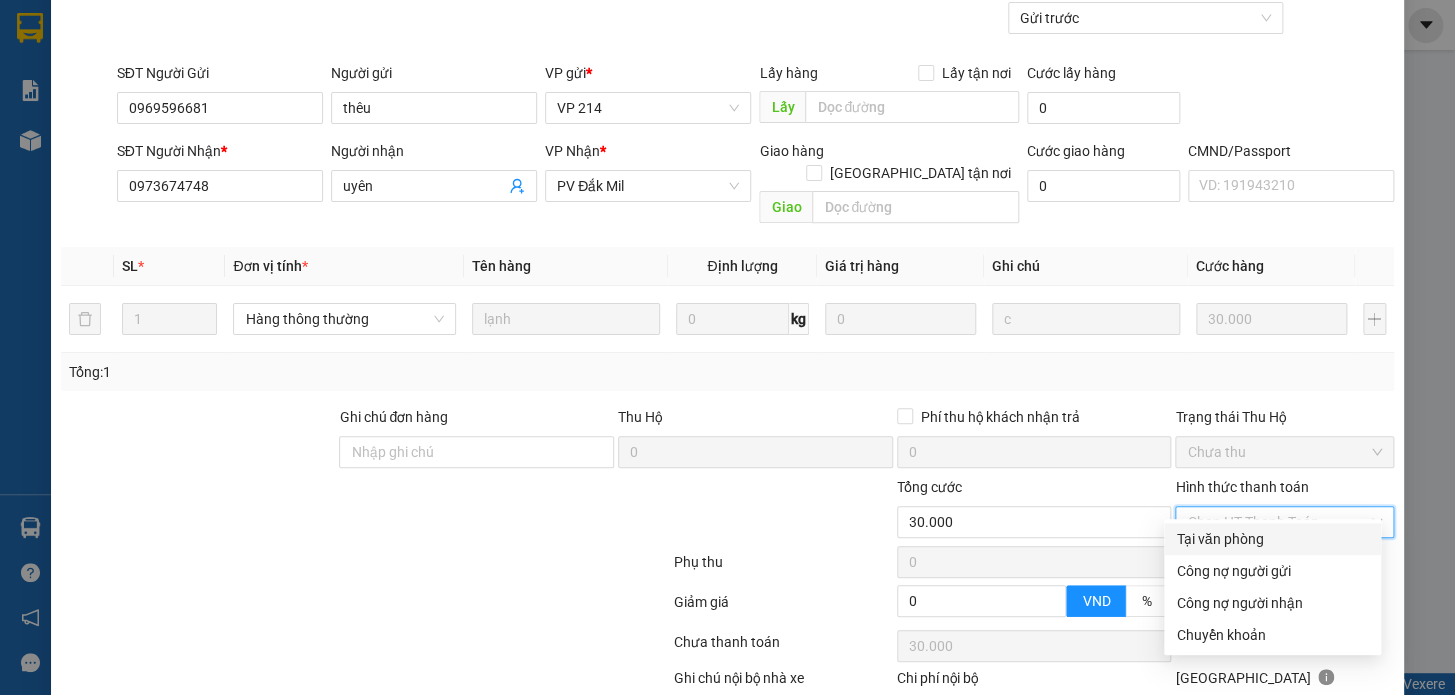 click on "Tại văn phòng" at bounding box center (1272, 539) 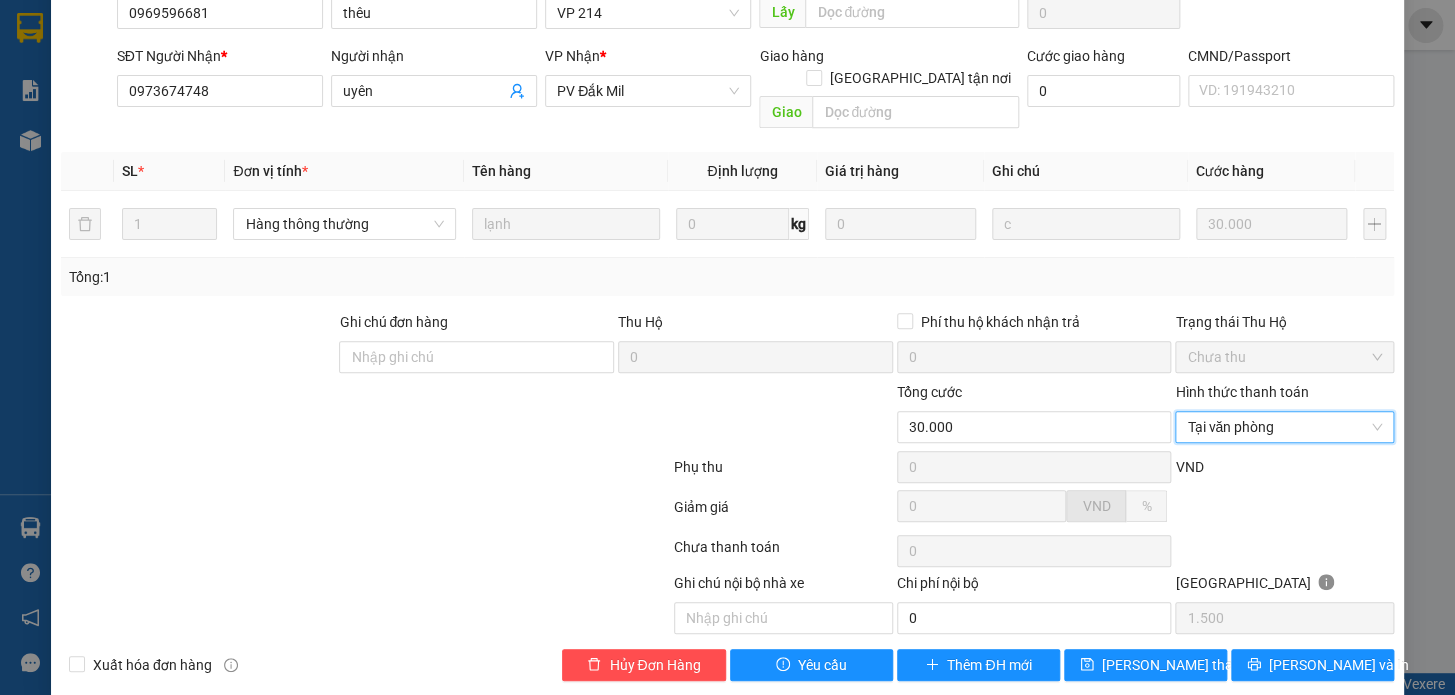 scroll, scrollTop: 277, scrollLeft: 0, axis: vertical 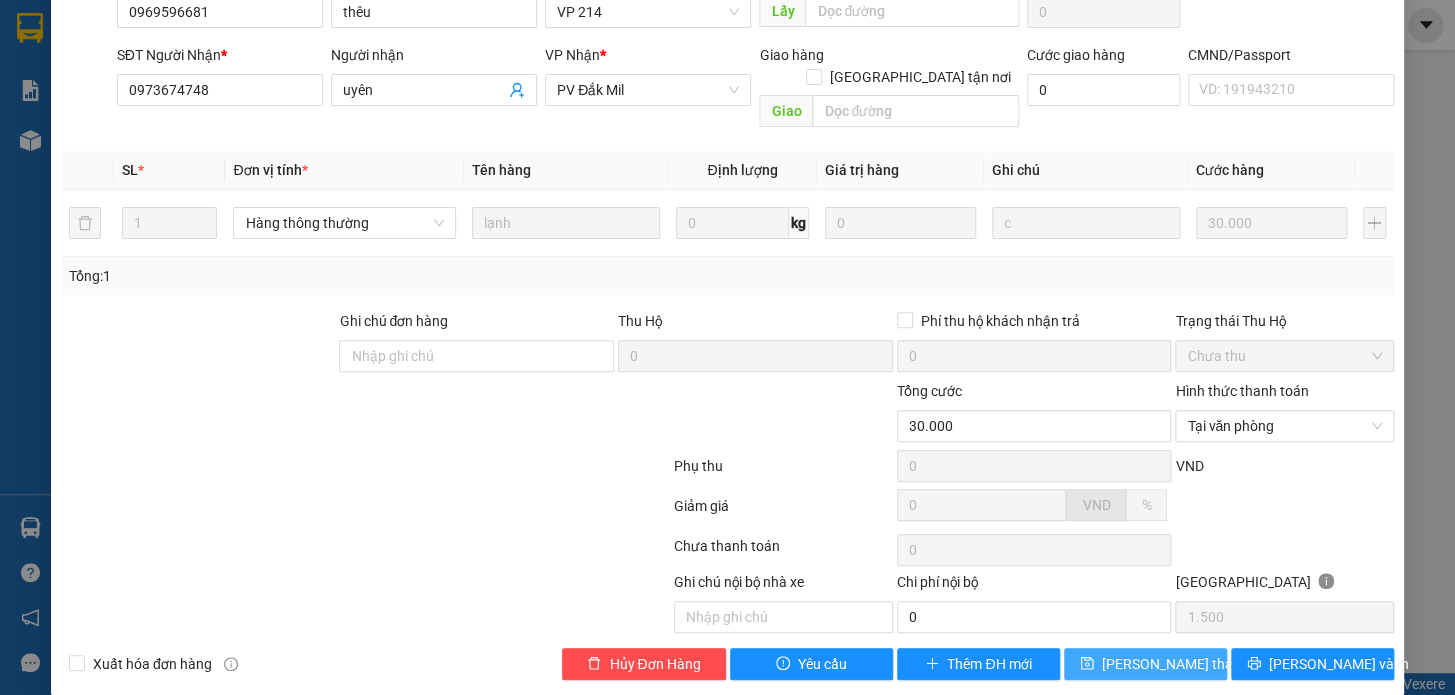 click on "Lưu thay đổi" at bounding box center (1182, 664) 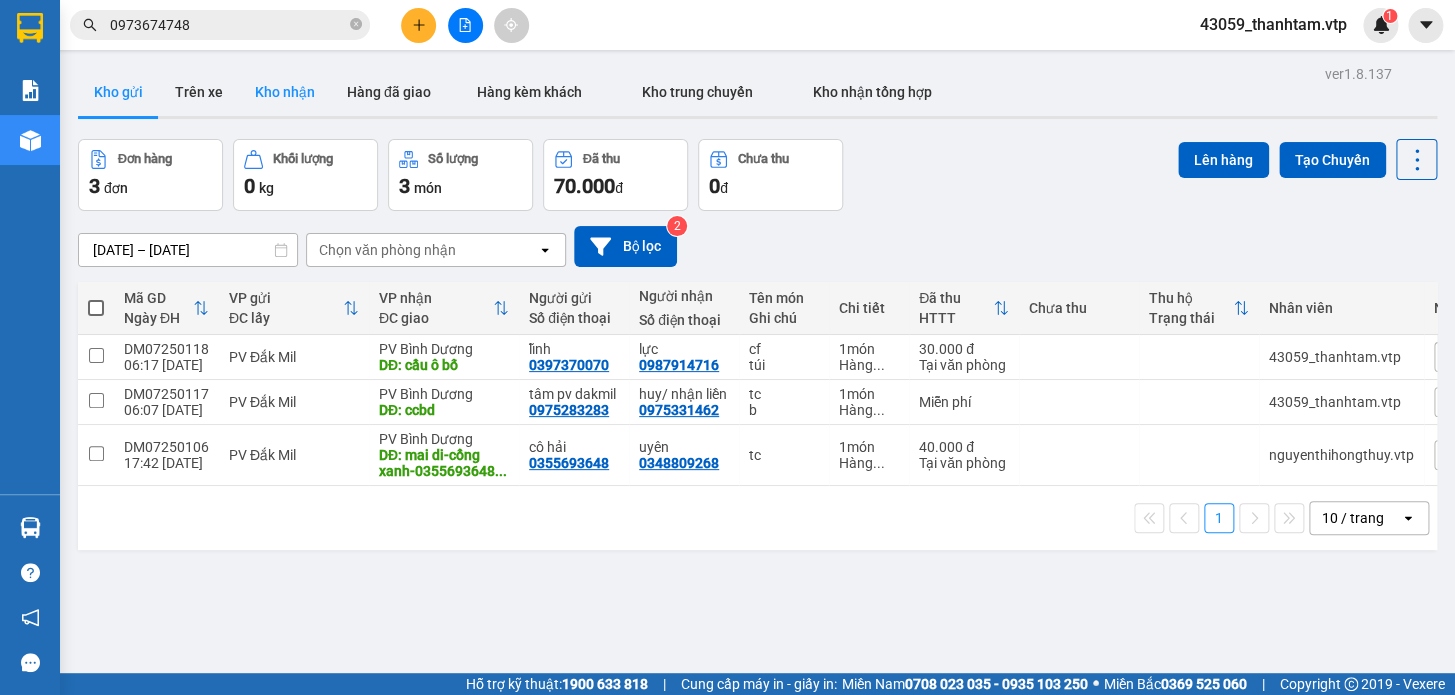 click on "Kho nhận" at bounding box center [285, 92] 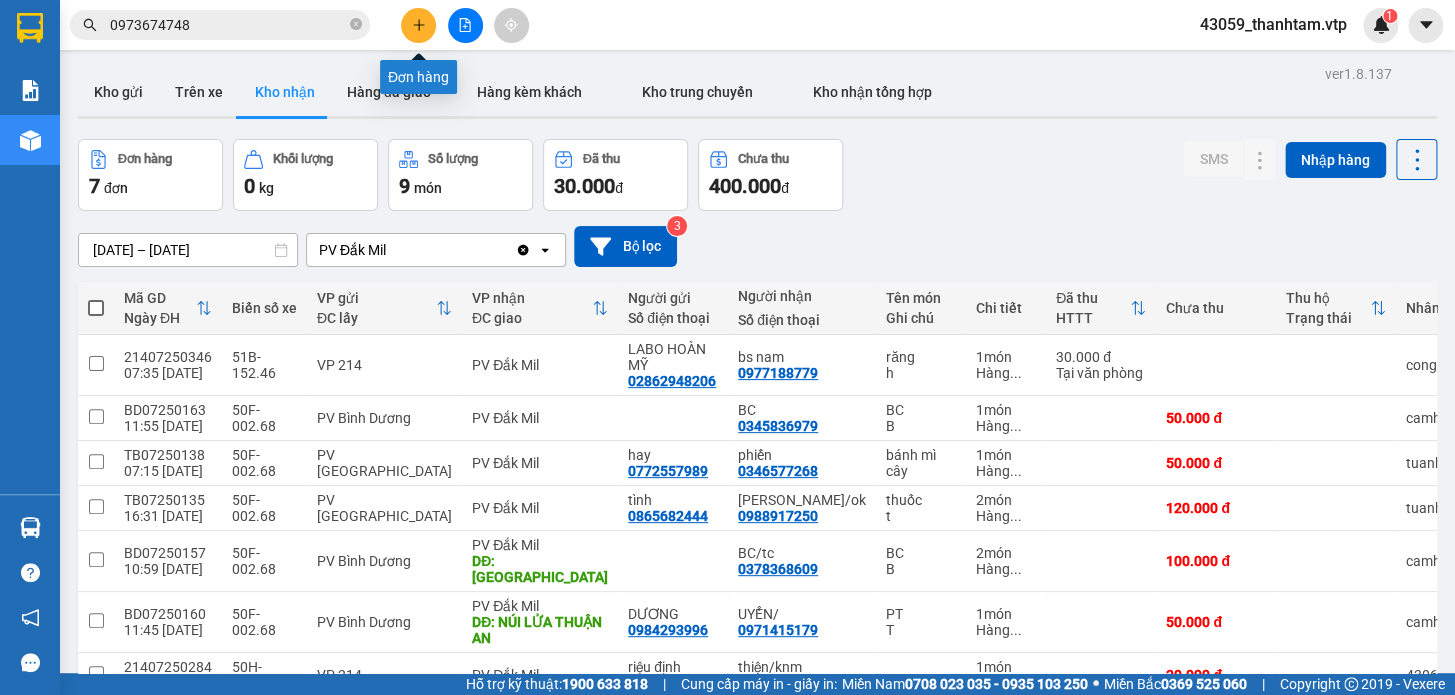 click at bounding box center (418, 25) 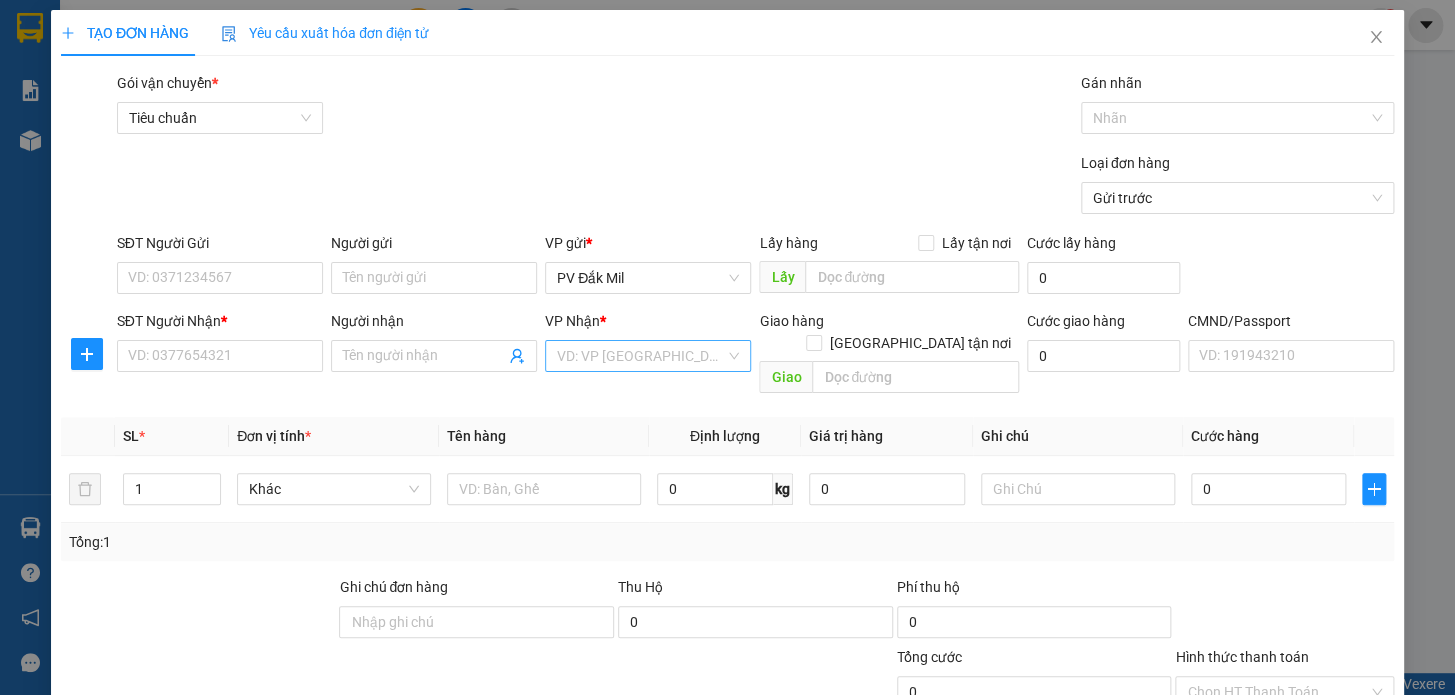 click at bounding box center (641, 356) 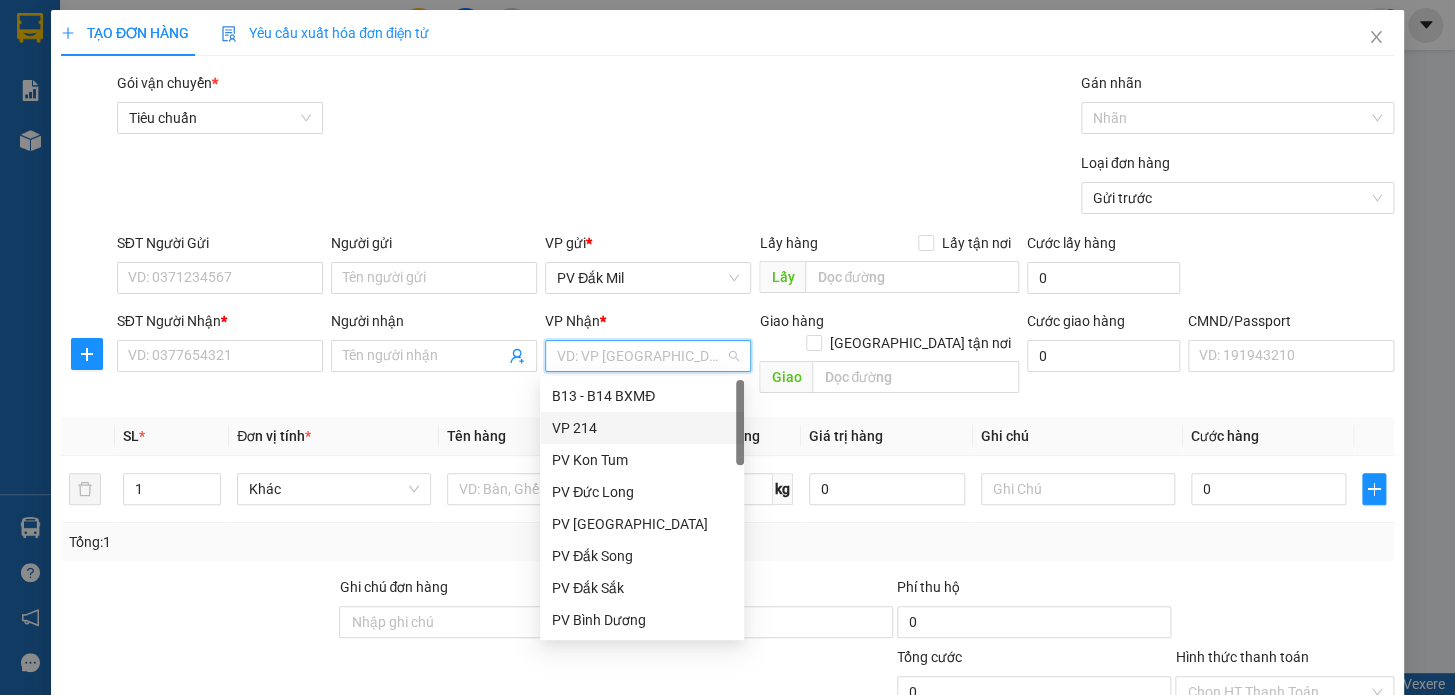 click on "VP 214" at bounding box center [642, 428] 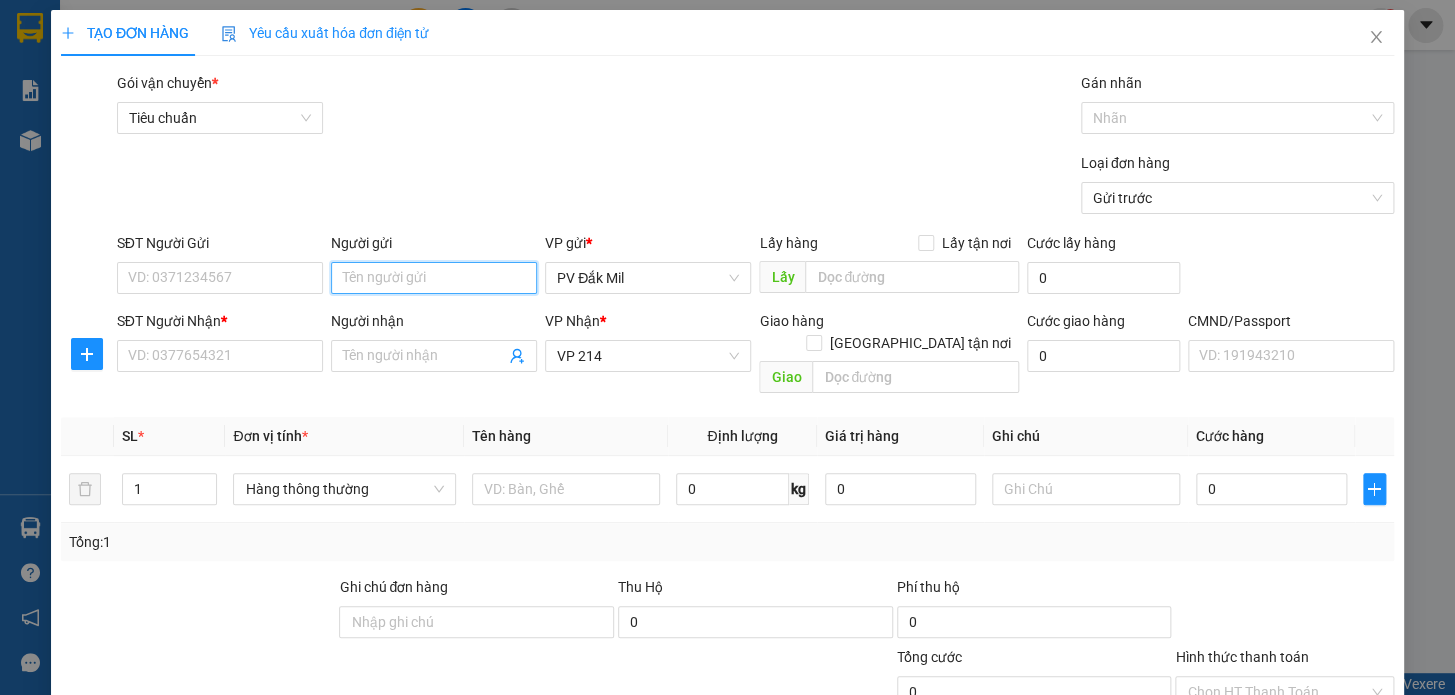 click on "Người gửi" at bounding box center (434, 278) 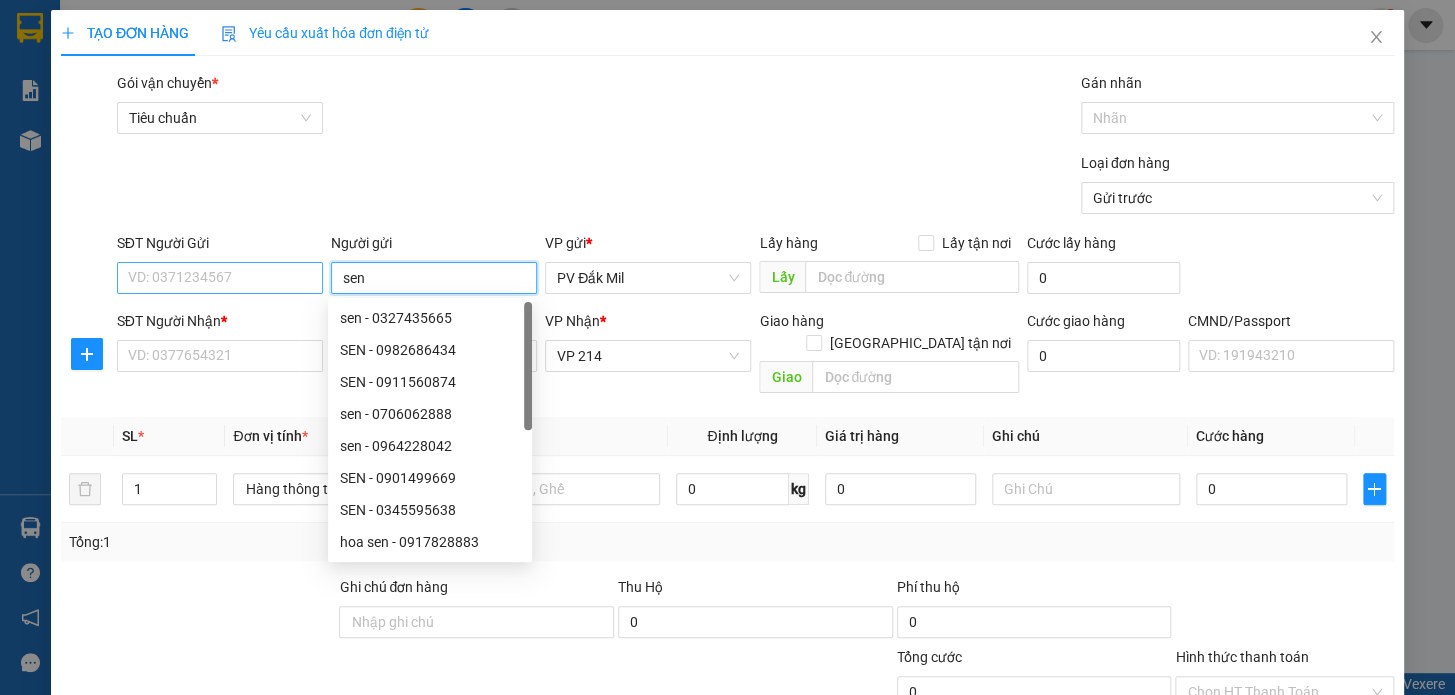 type on "sen" 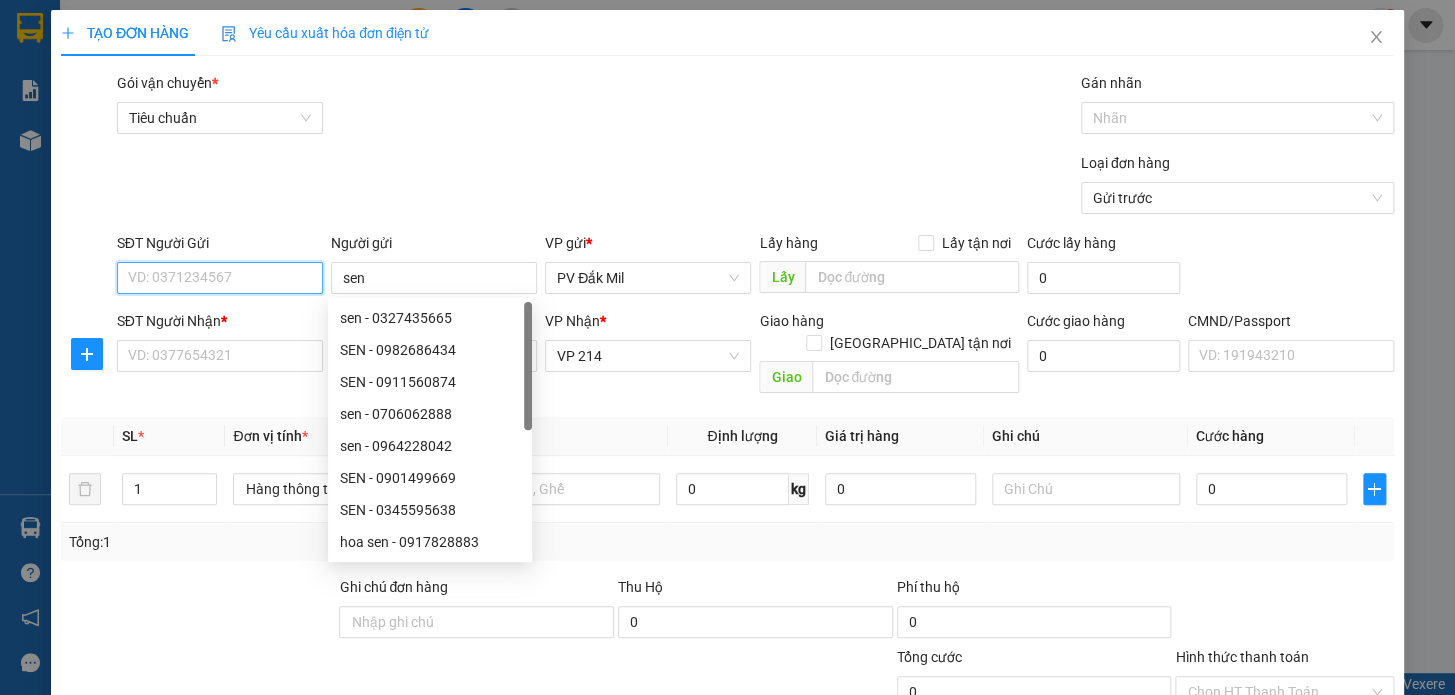 click on "SĐT Người Gửi" at bounding box center (220, 278) 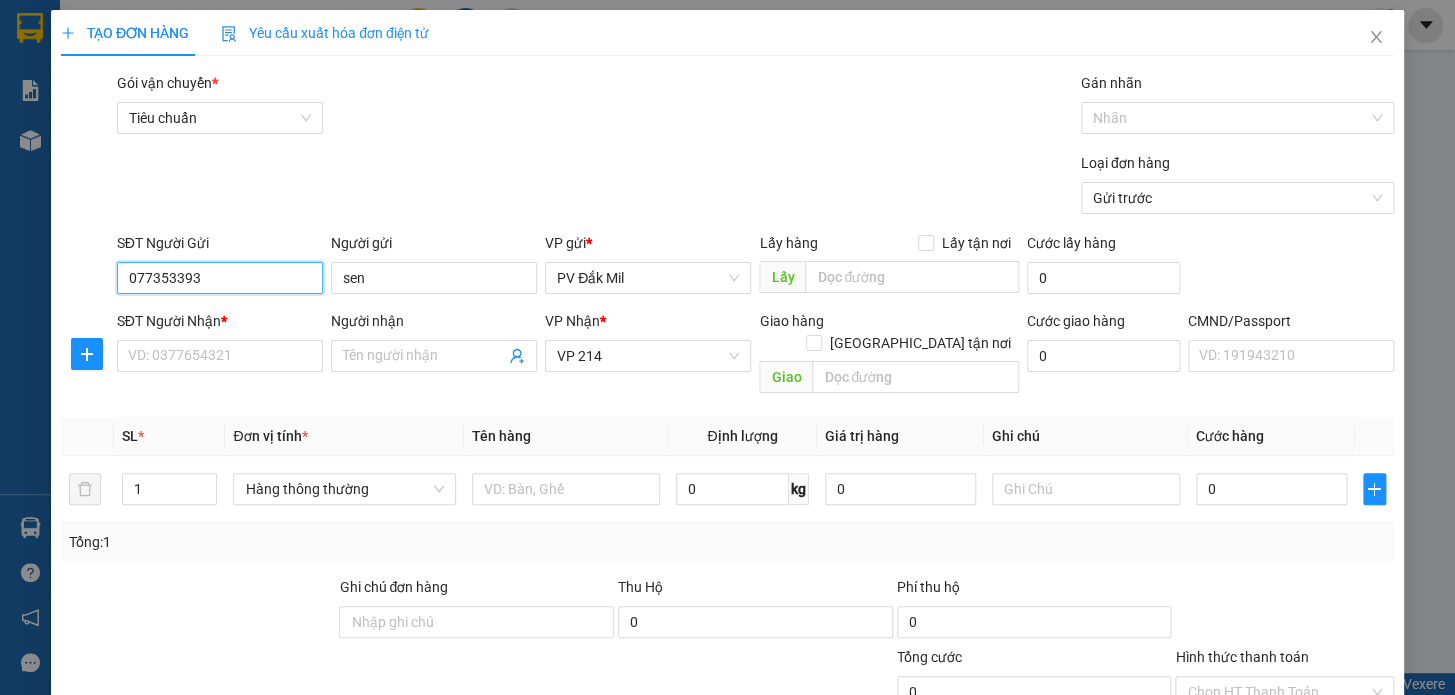 click on "077353393" at bounding box center [220, 278] 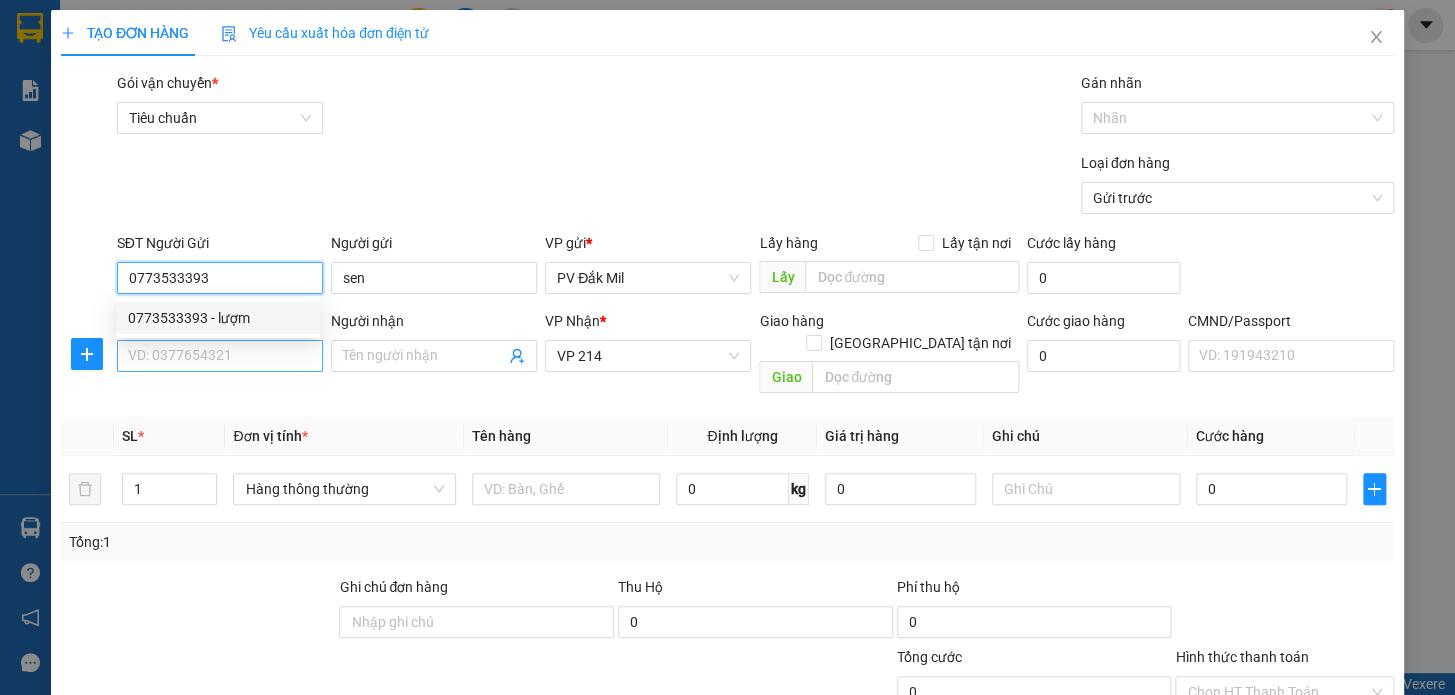 type on "0773533393" 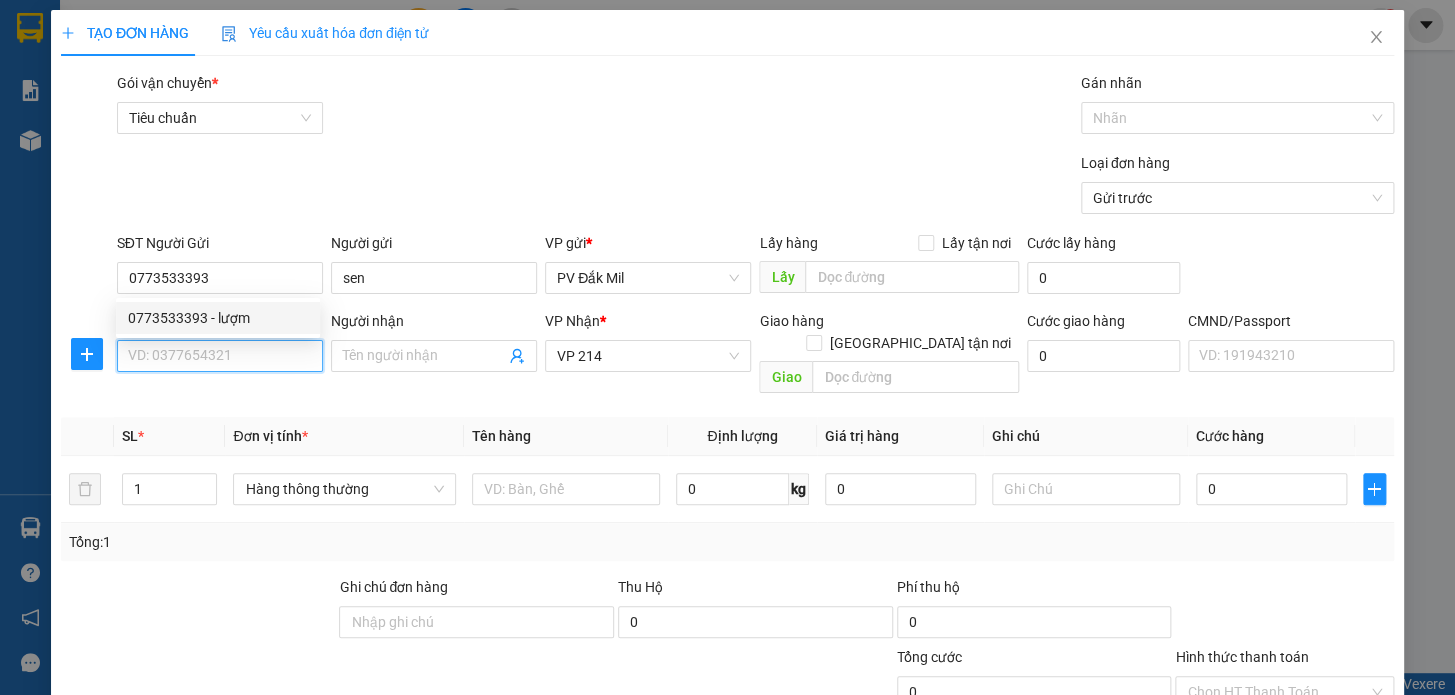click on "SĐT Người Nhận  *" at bounding box center (220, 356) 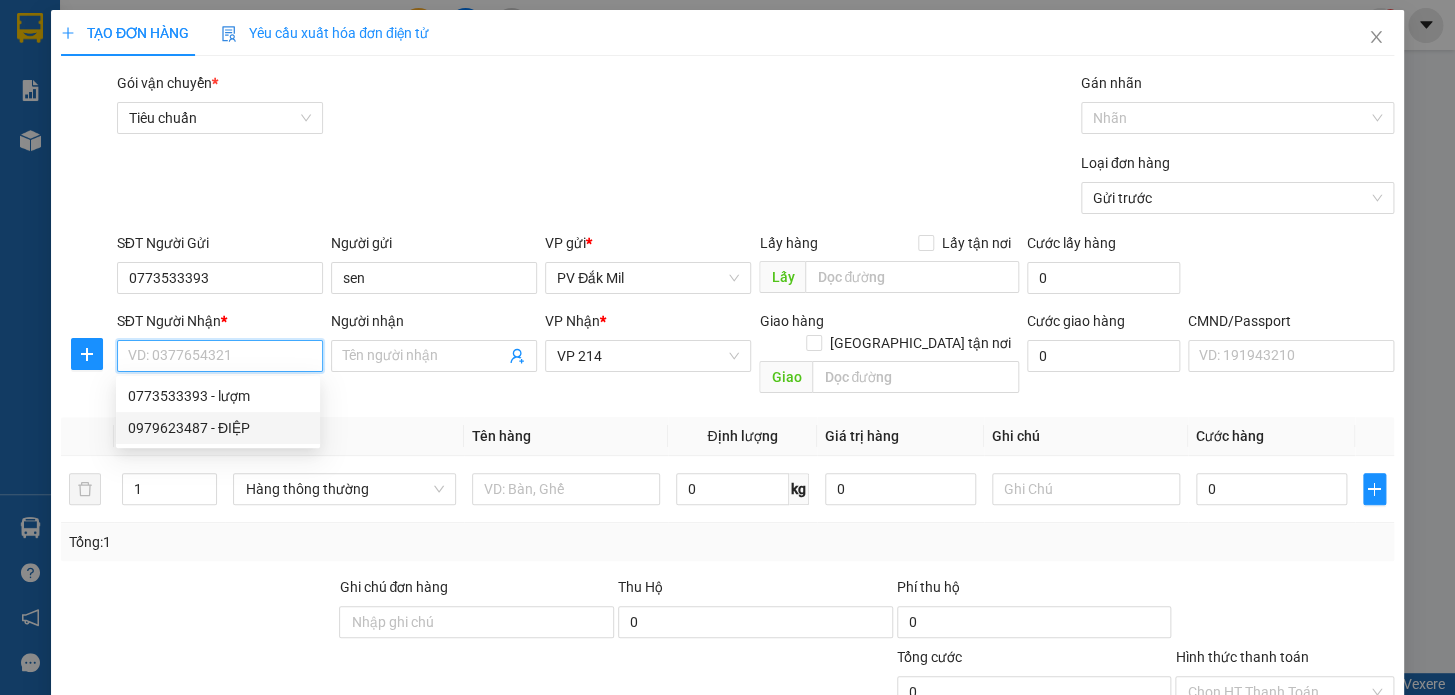 click on "0979623487 - ĐIỆP" at bounding box center (218, 428) 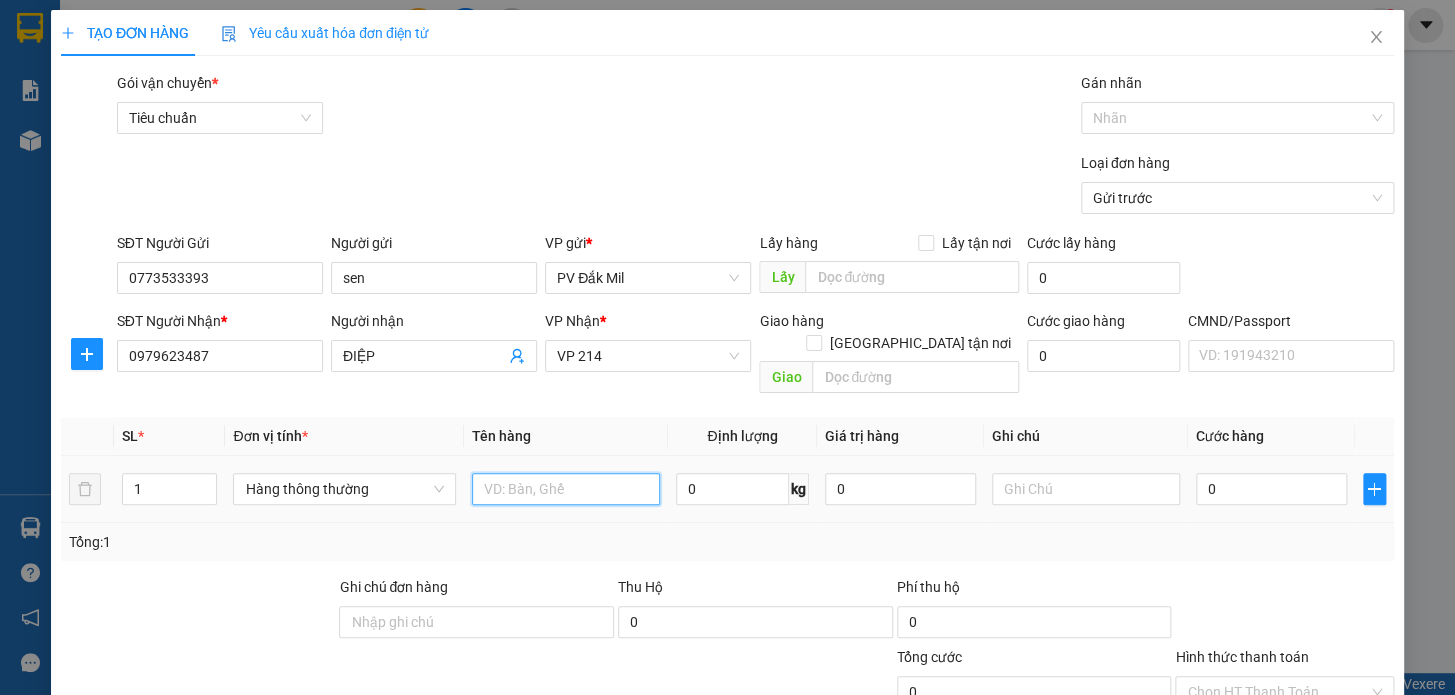 click at bounding box center (566, 489) 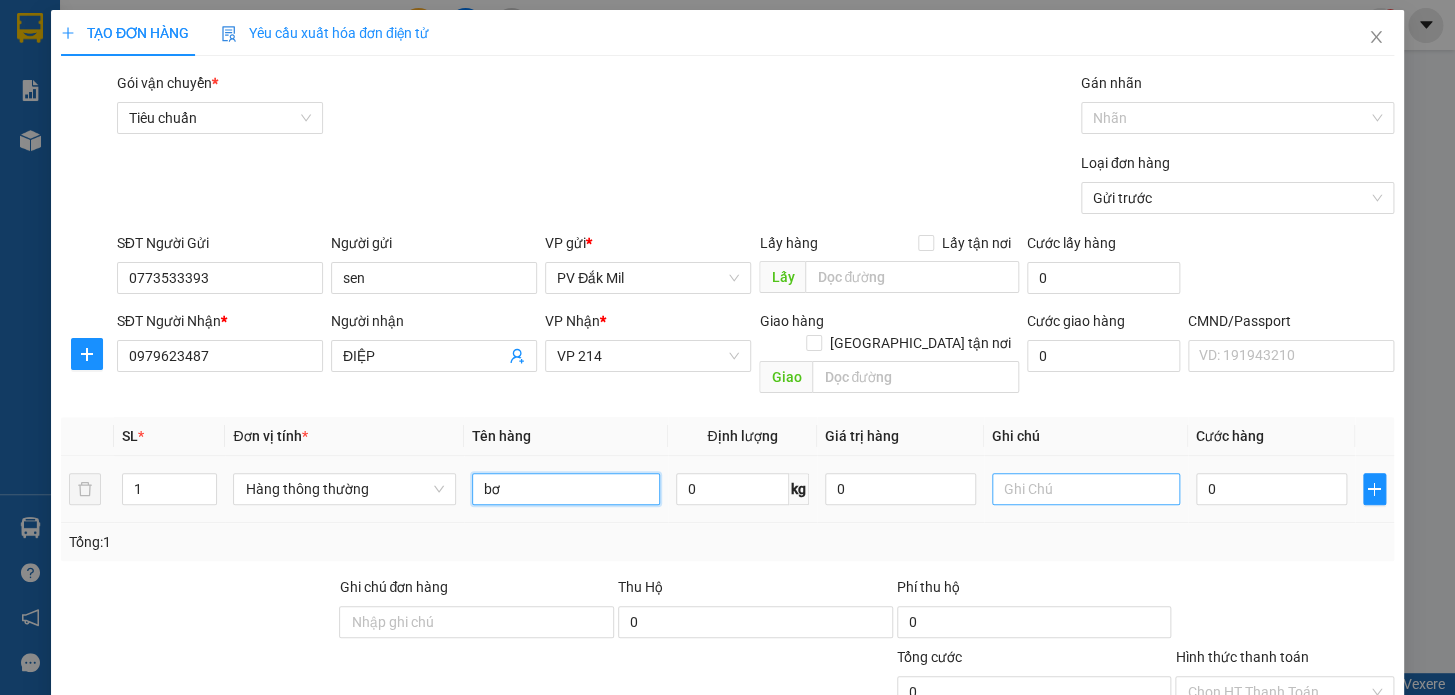 type on "bơ" 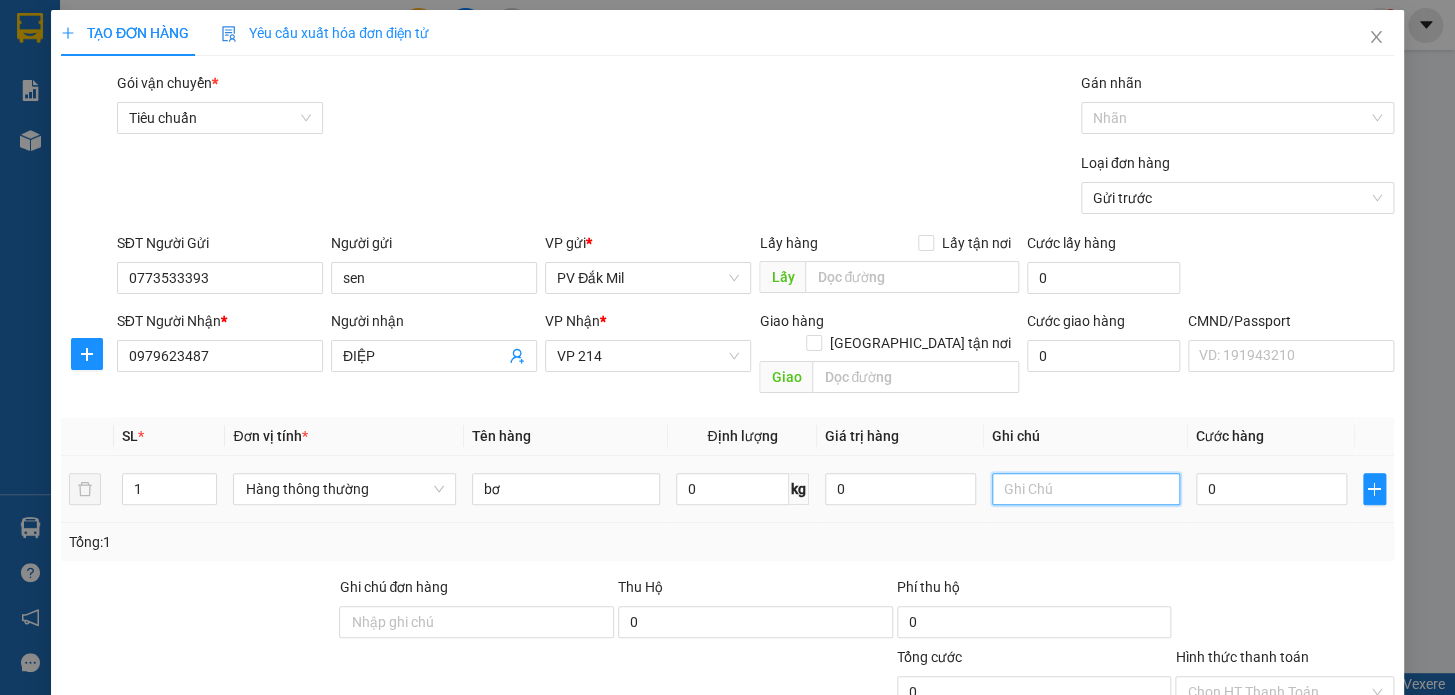 click at bounding box center [1086, 489] 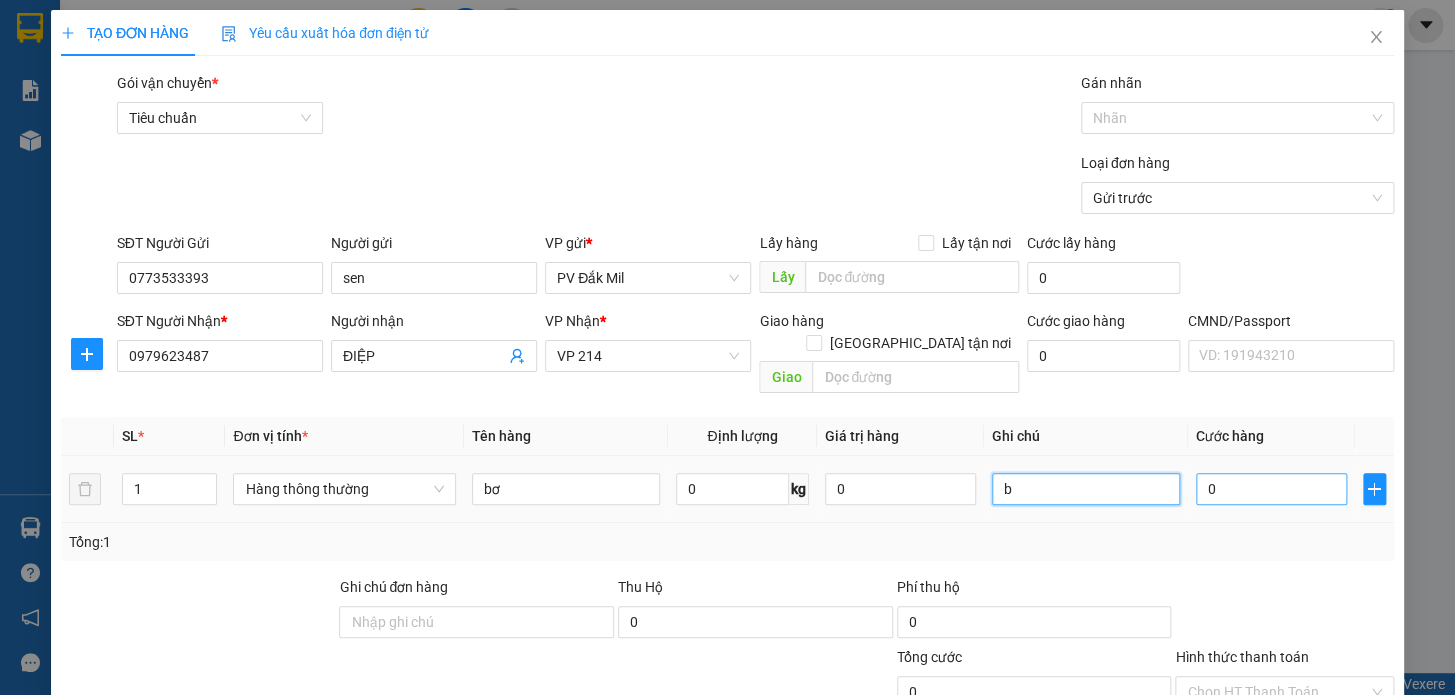 type on "b" 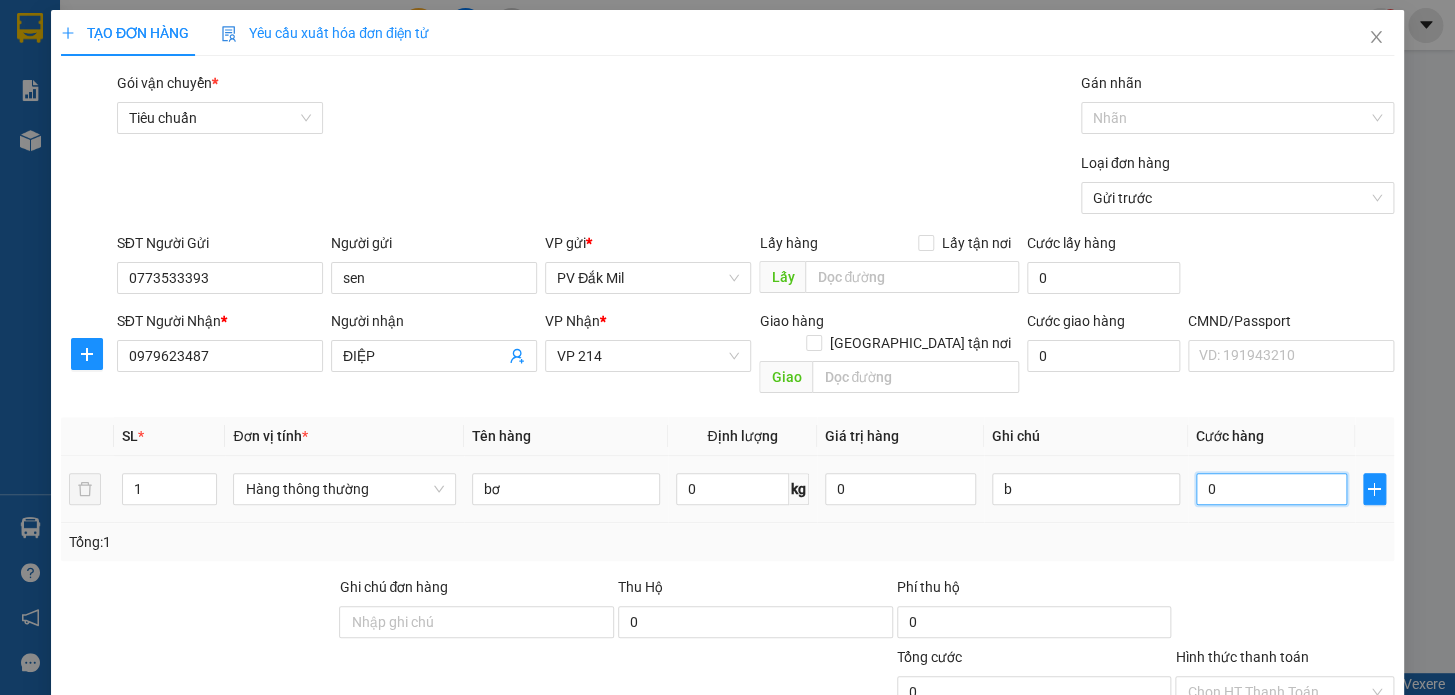 click on "0" at bounding box center [1271, 489] 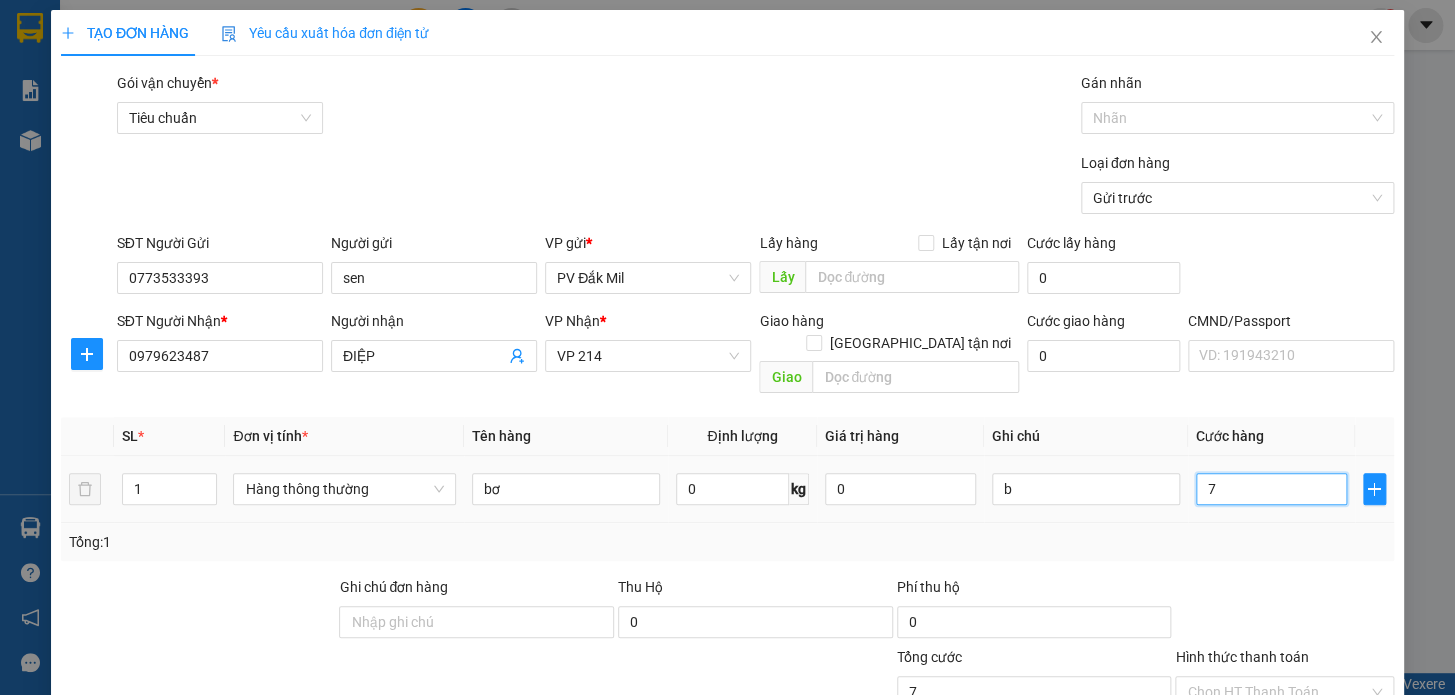 type on "70" 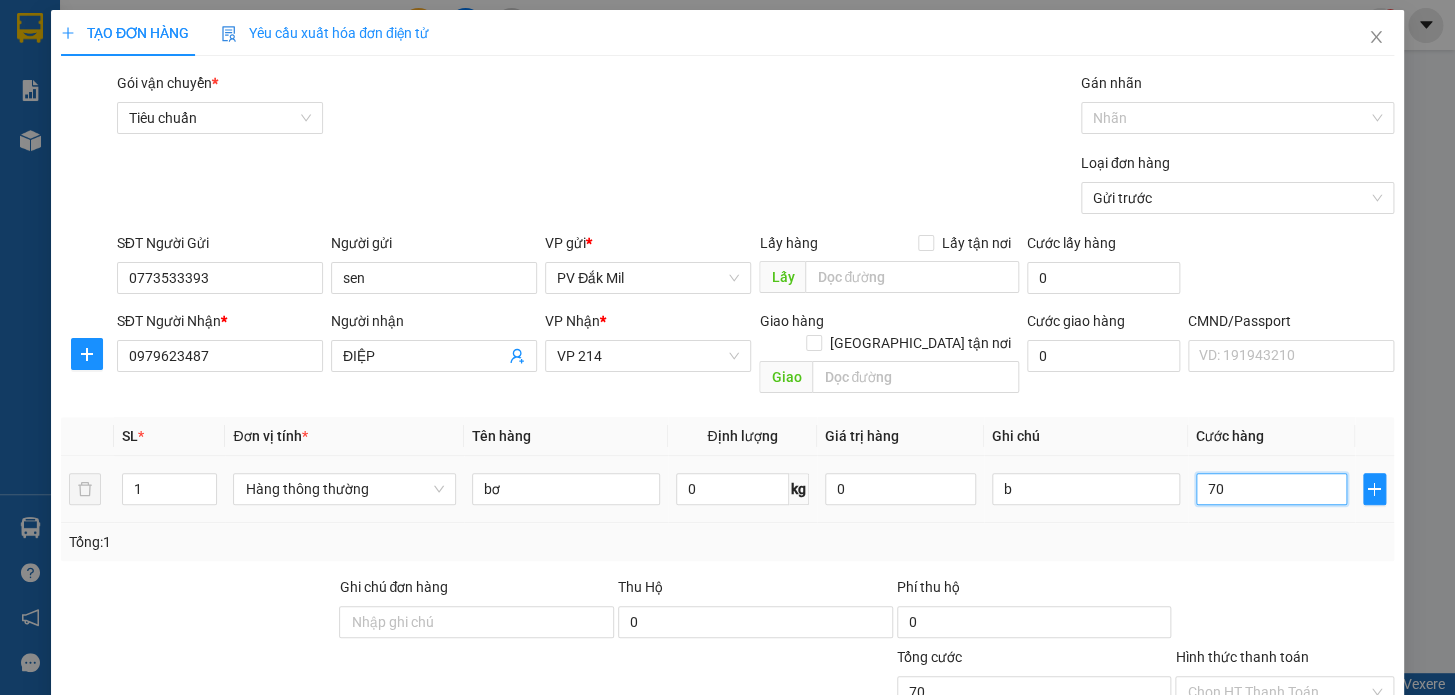 type on "700" 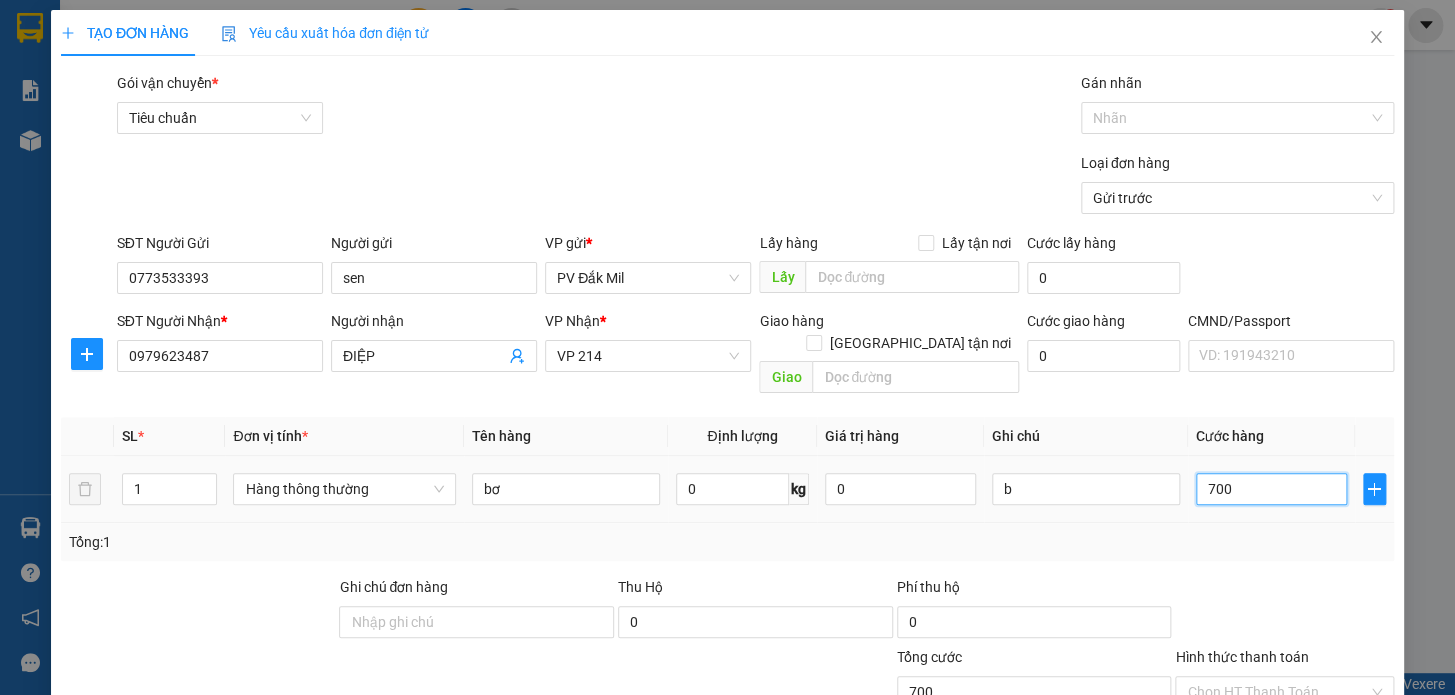 type on "7.000" 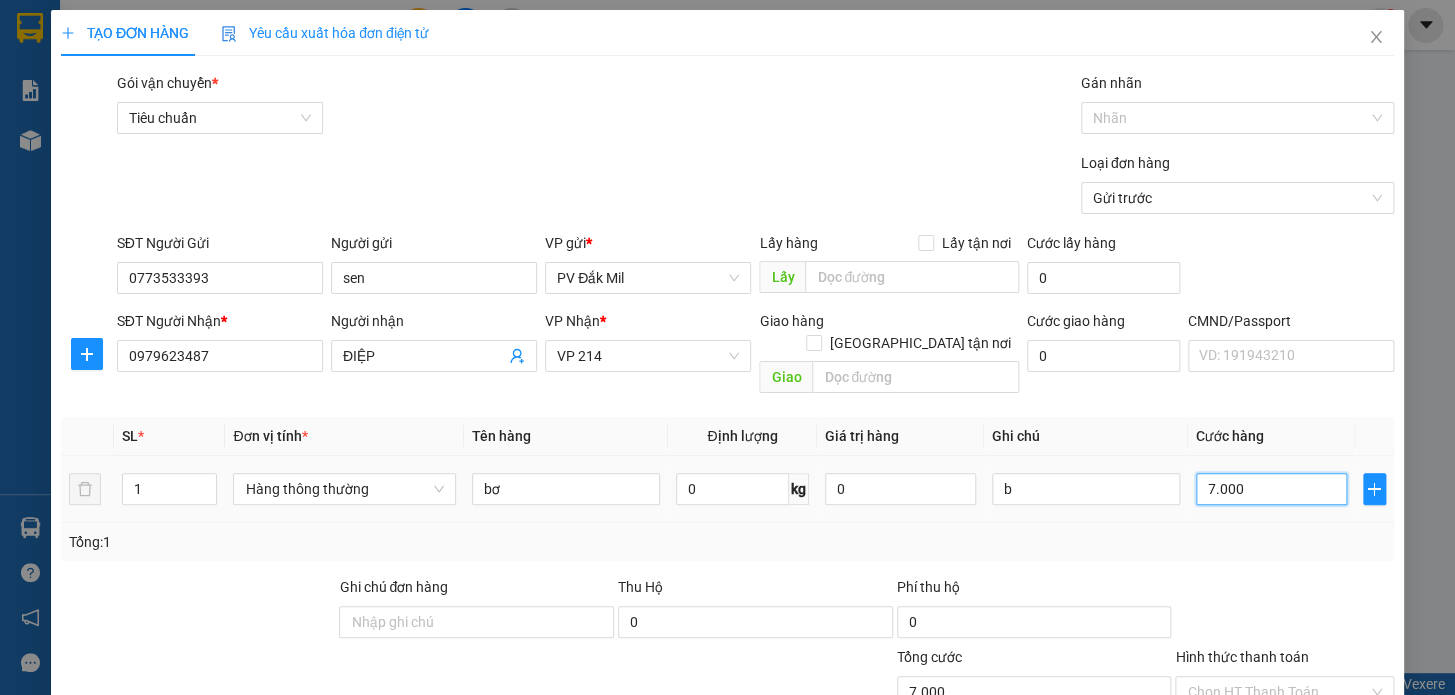 type on "70.000" 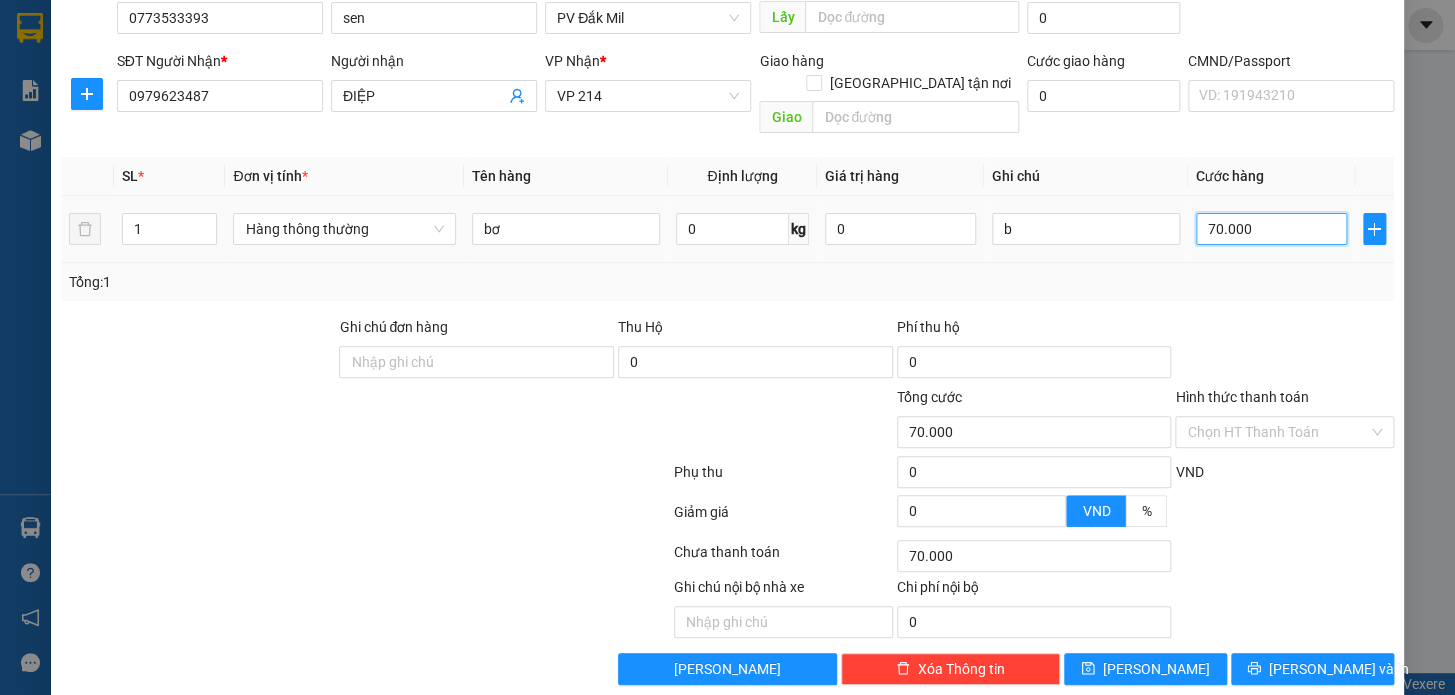 scroll, scrollTop: 265, scrollLeft: 0, axis: vertical 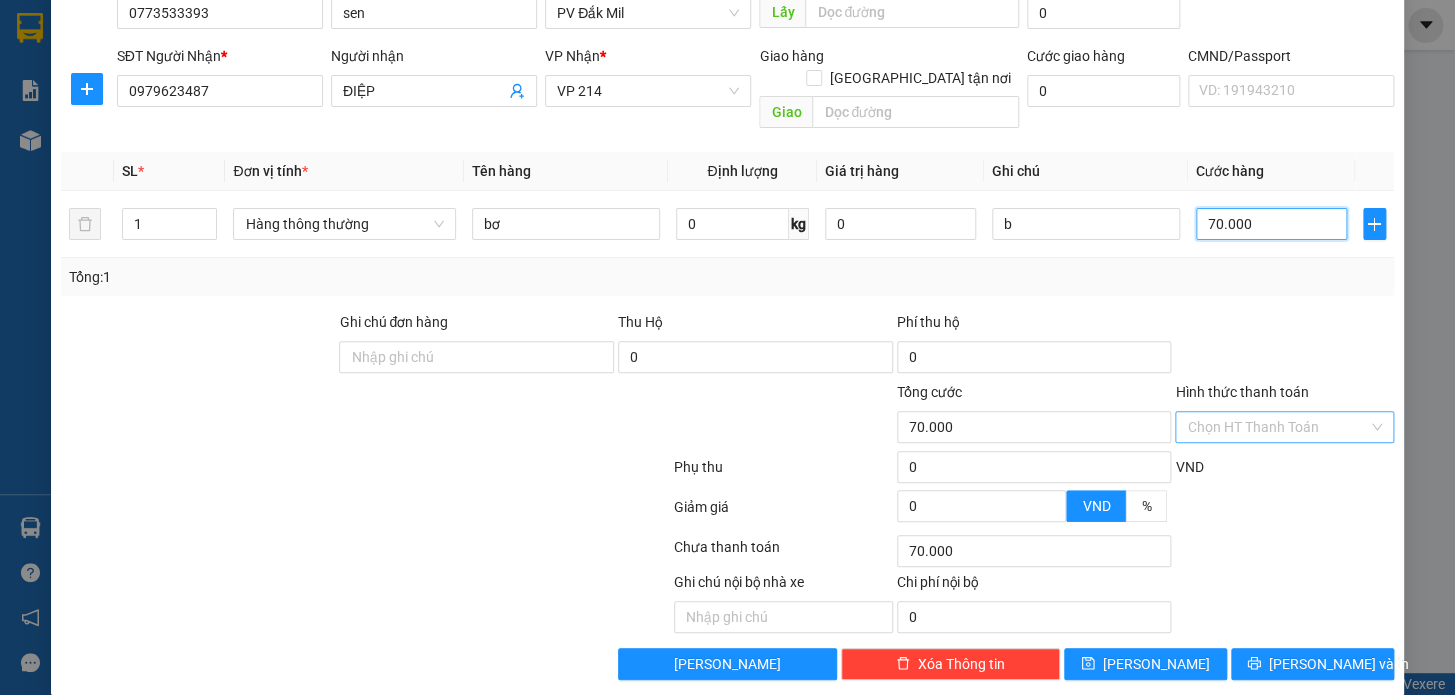 type on "70.000" 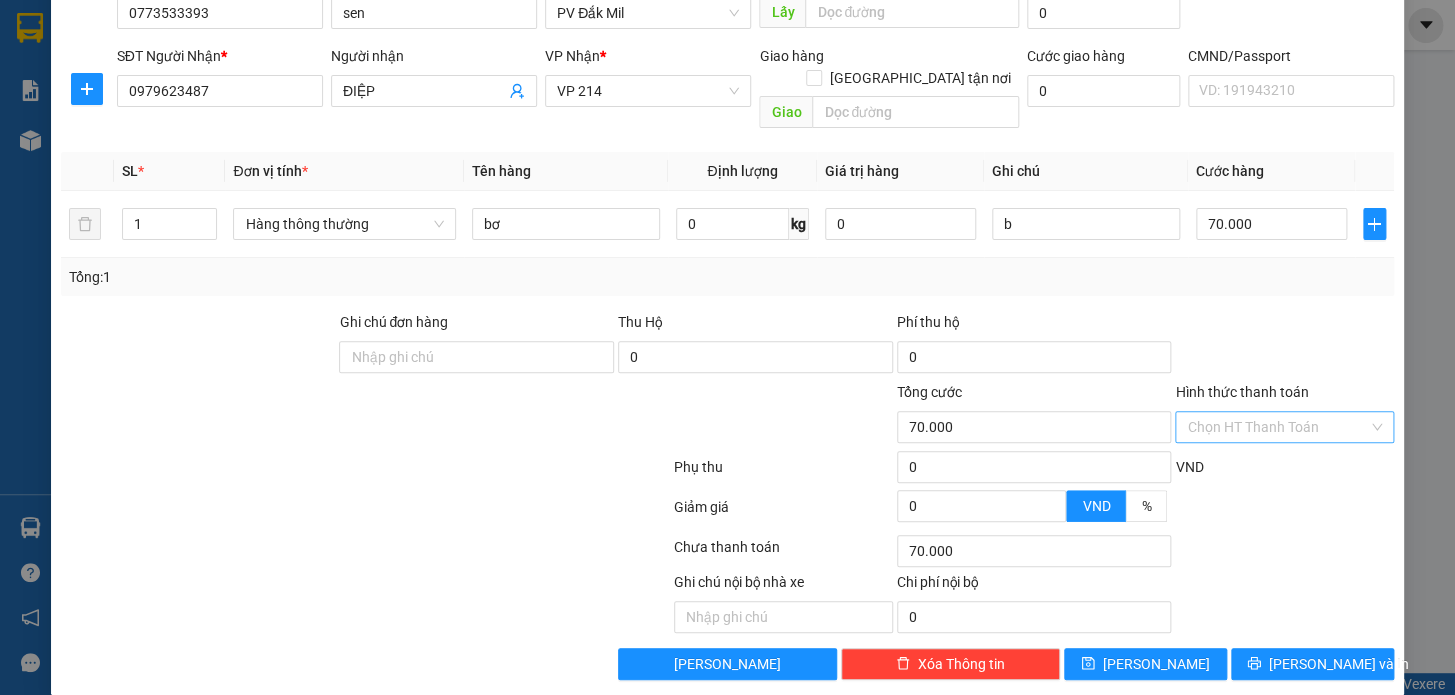 click on "Hình thức thanh toán" at bounding box center [1277, 427] 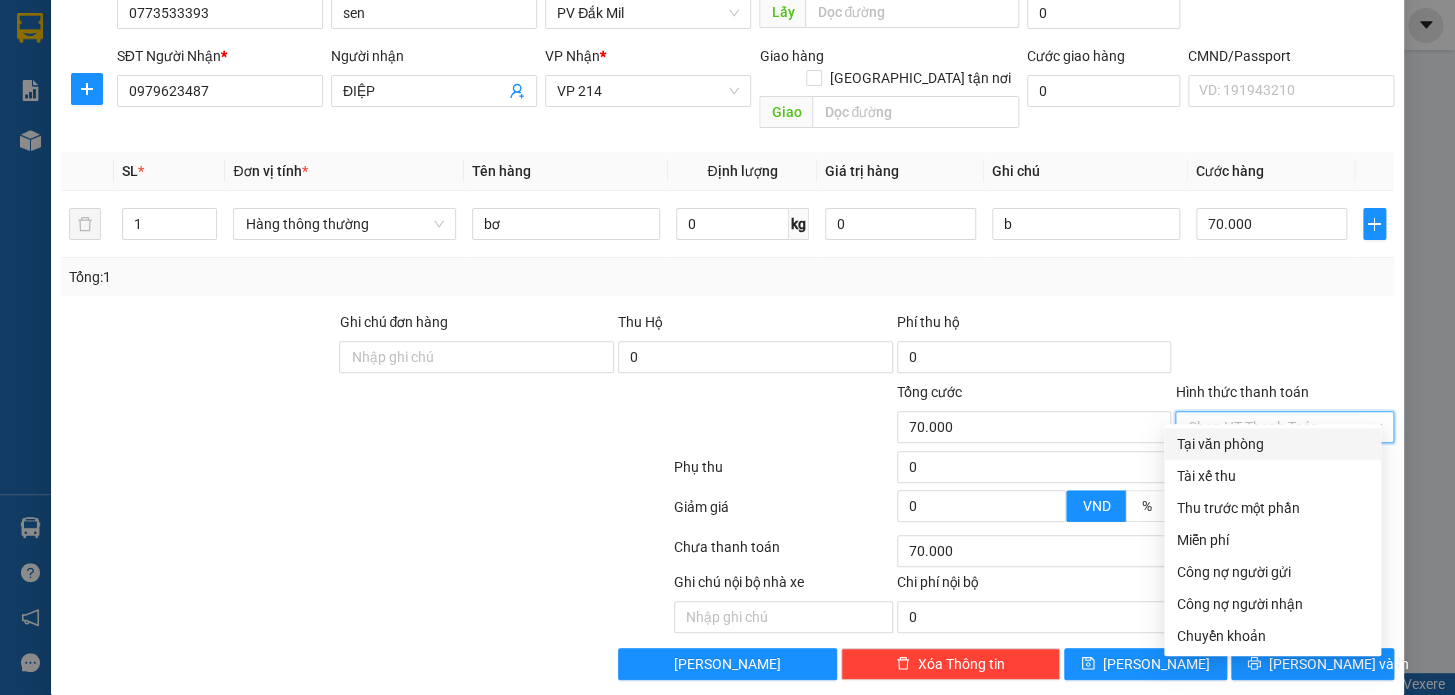 click on "Tại văn phòng" at bounding box center [1272, 444] 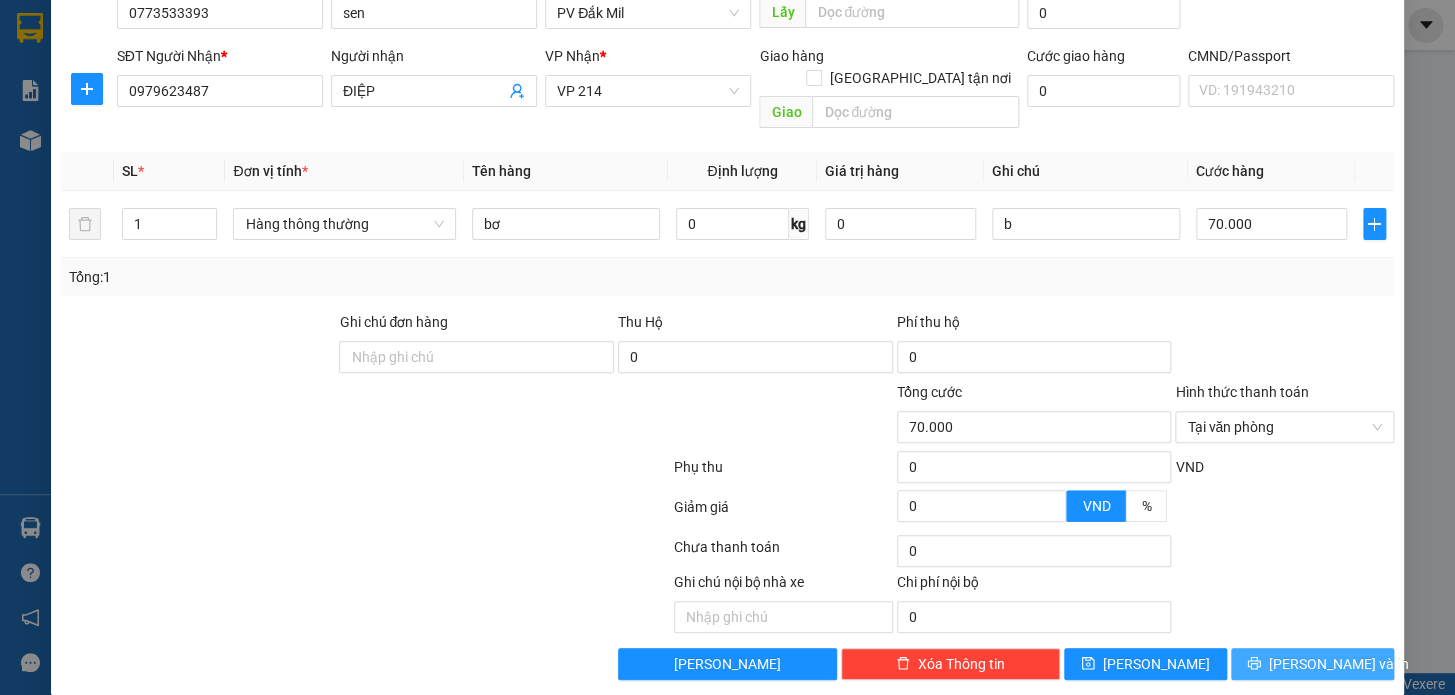 click on "Lưu và In" at bounding box center [1339, 664] 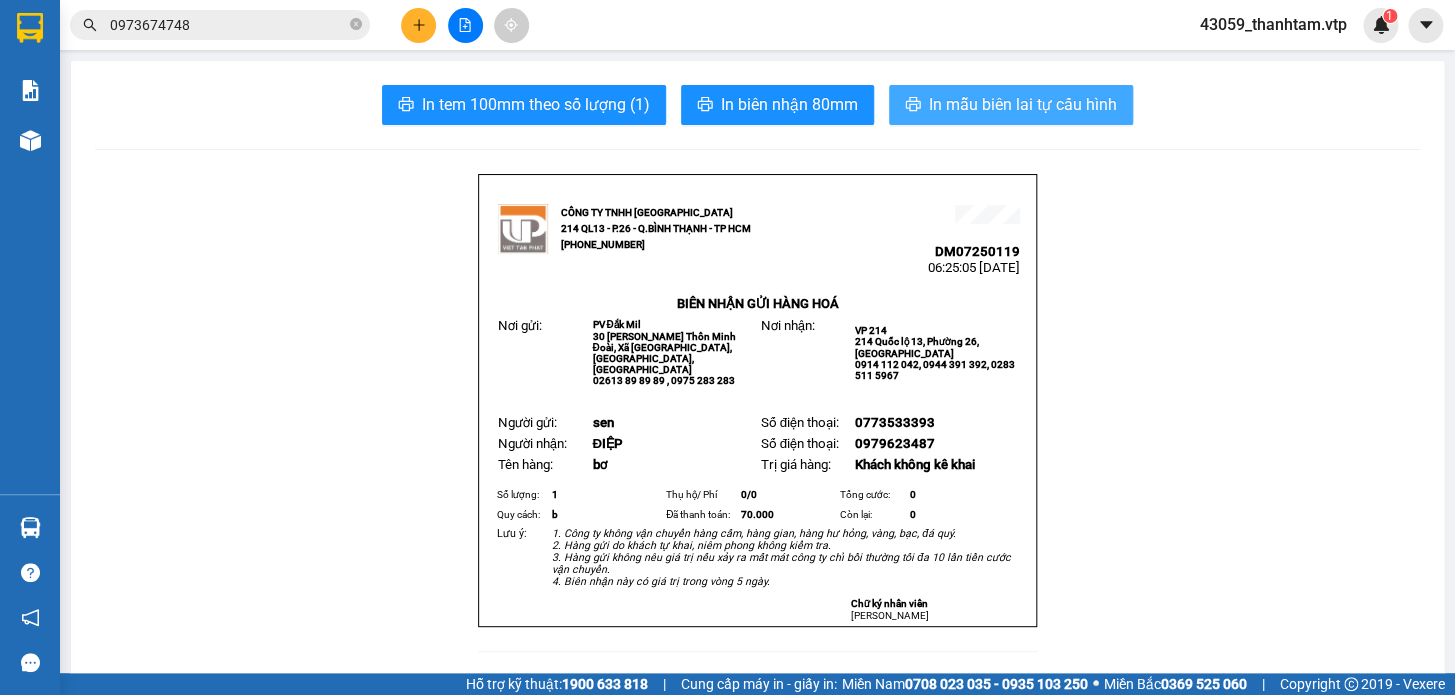 click on "In mẫu biên lai tự cấu hình" at bounding box center (1011, 105) 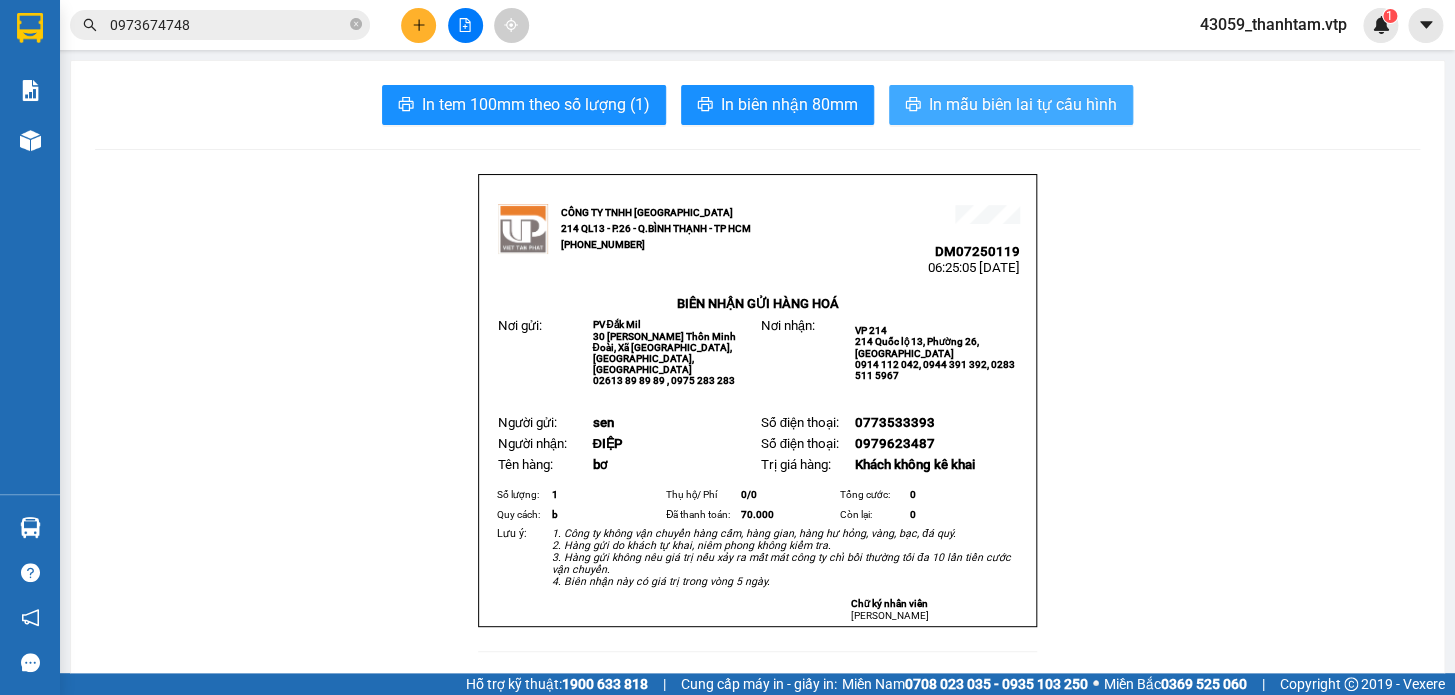 scroll, scrollTop: 0, scrollLeft: 0, axis: both 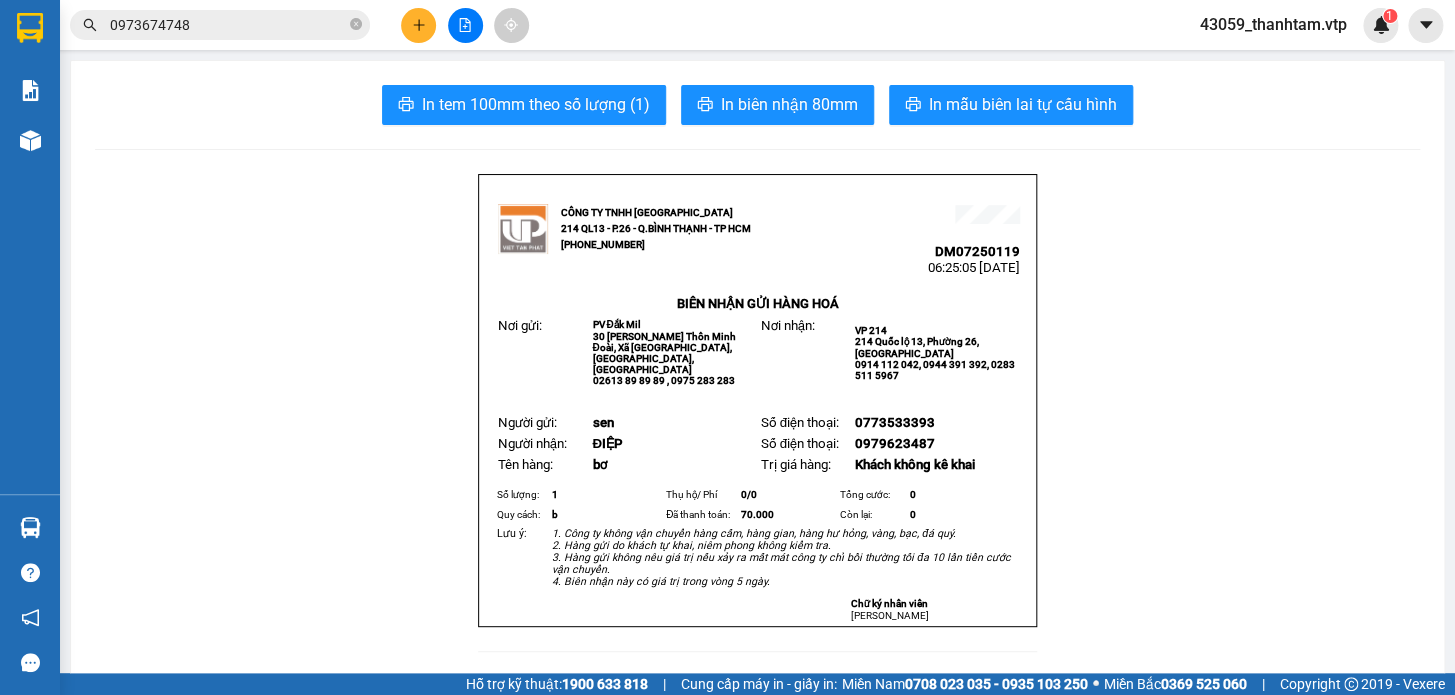 click on "CÔNG TY TNHH VIỆT TÂN PHáT  214 QL13 - P.26 - Q.BÌNH THẠNH - TP HCM  (0269) 3 837 999
DM07250119 06:25:05 - 13/07/2025
BIÊN NHẬN GỬI HÀNG HOÁ
Nơi gửi:
PV Đắk Mil
30 Lê Duẩn  Thôn Minh Đoài,  Xã Đức Minh, Huyện Đăk Mil,  TĐắk Nông
02613 89 89 89 , 0975 283 283
Nơi nhận:
VP 214
214 Quốc lộ 13, Phường 26, Q Bình Thạnh
0914 112 042, 0944 391 392, 0283 511 5967
Người gửi:
sen
Số điện thoại:
0773533393
Người nhận:
ĐIỆP
Số điện thoại:
0979623487
Tên hàng:
bơ
Trị giá hàng:
Khách không kê khai
Số lượng:
1
Thụ hộ/ Phí
0/  0
Tổng cước:
0
Quy cách:
b
Đã thanh toán:
70.000
Còn lại:
0
Lưu ý:
2. Hàng gửi do khách tự khai, niêm phong không kiểm tra." at bounding box center [757, 1383] 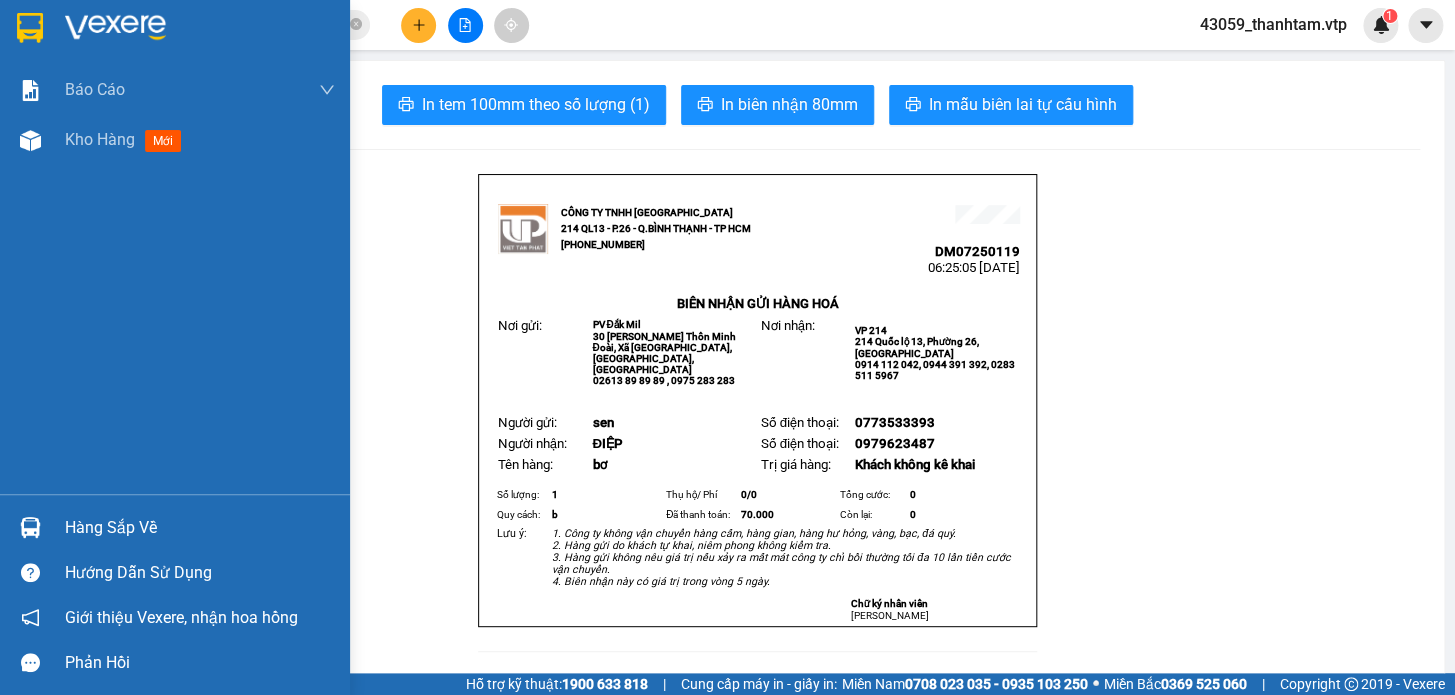 click at bounding box center (30, 28) 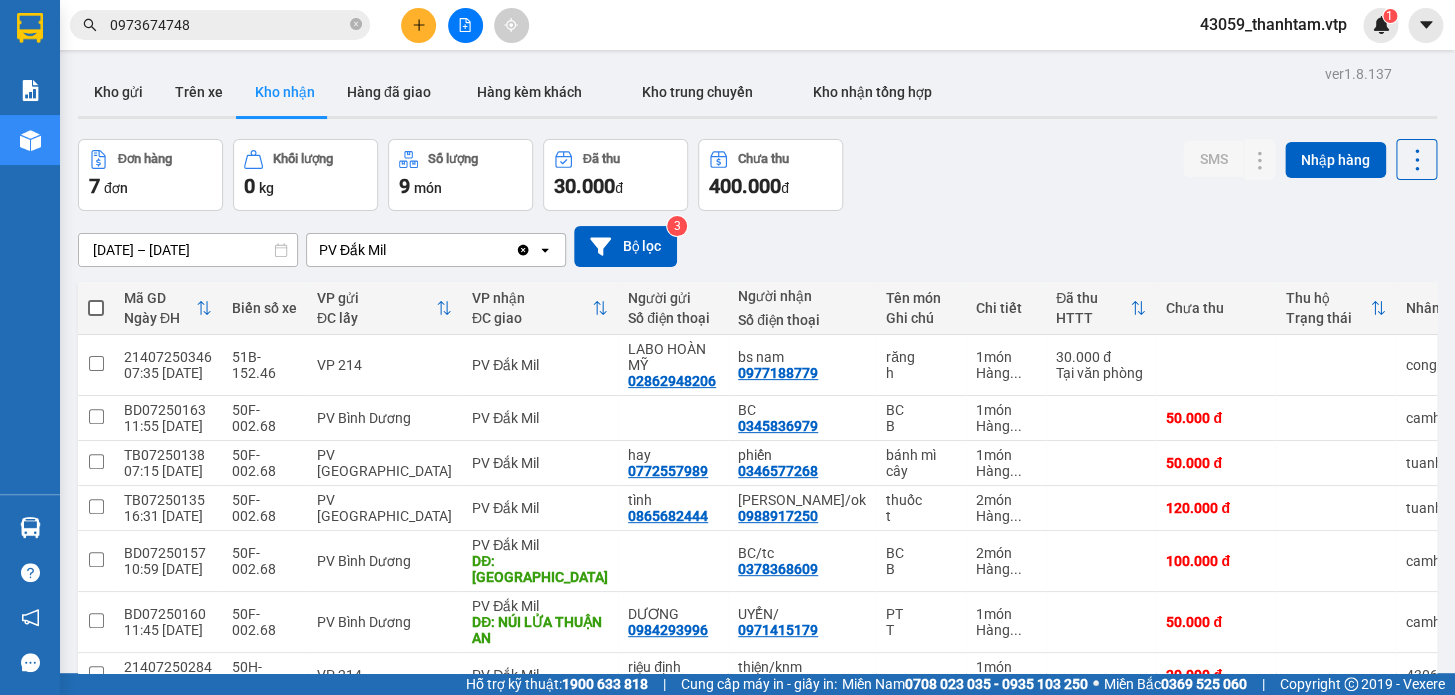 scroll, scrollTop: 90, scrollLeft: 0, axis: vertical 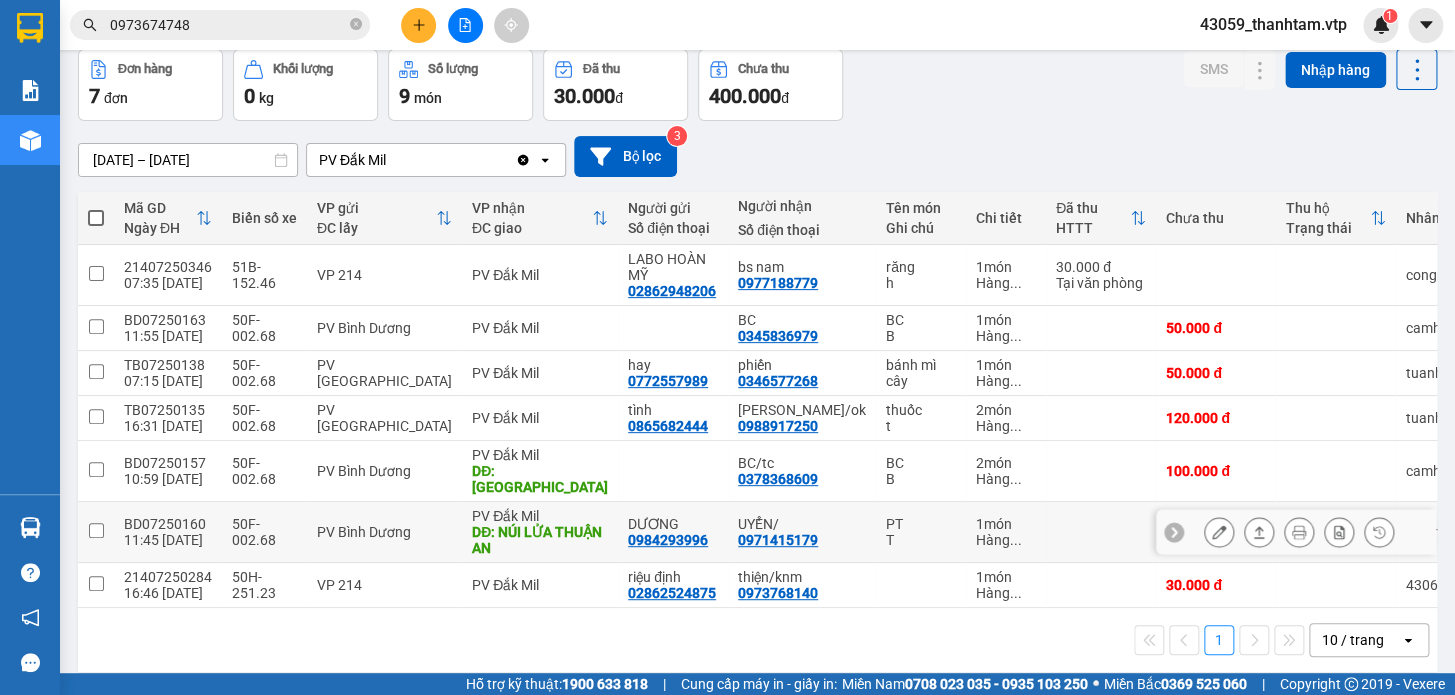 click 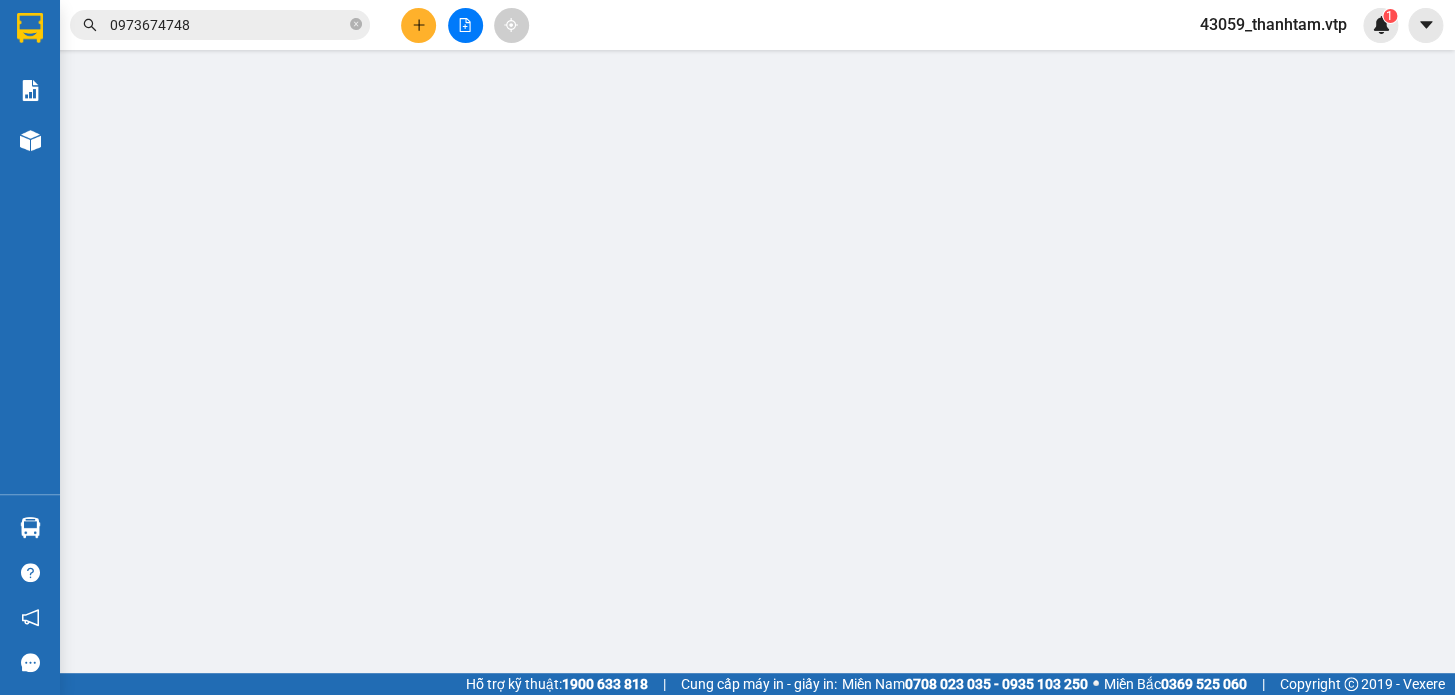 type on "0984293996" 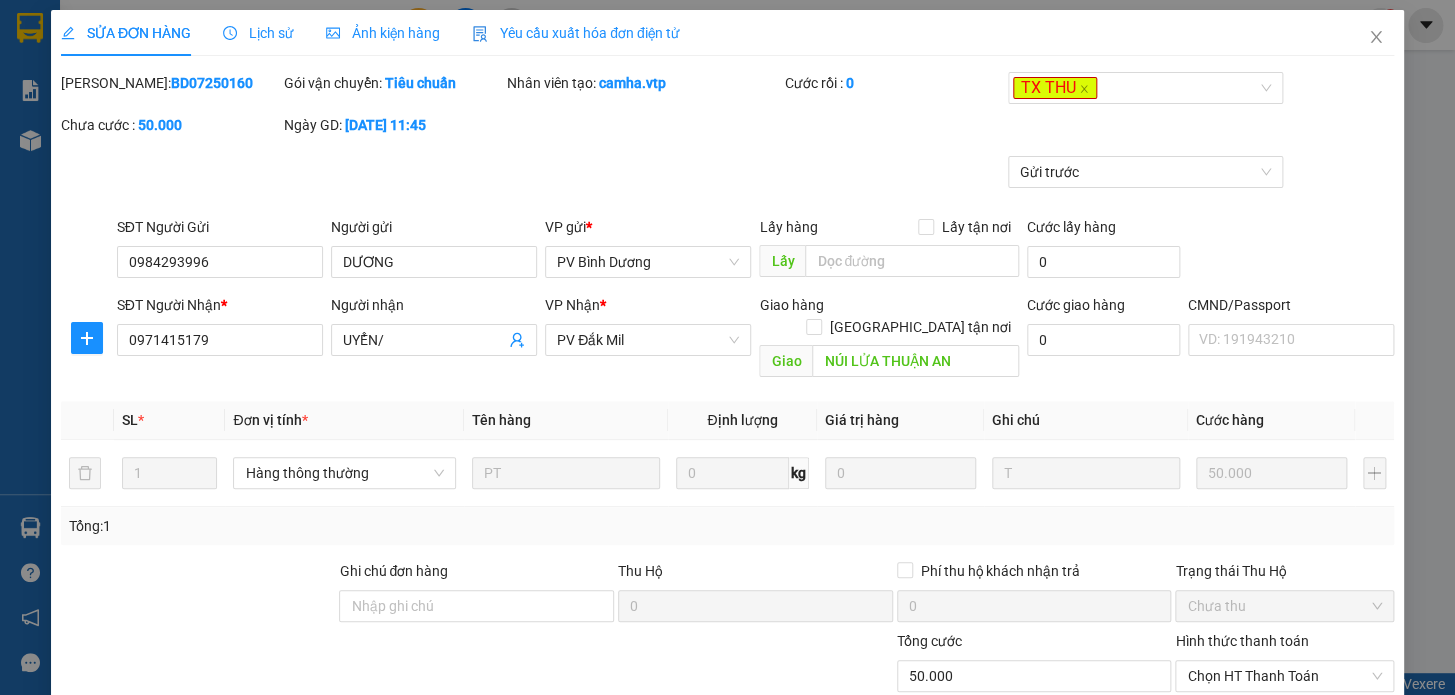 scroll, scrollTop: 0, scrollLeft: 0, axis: both 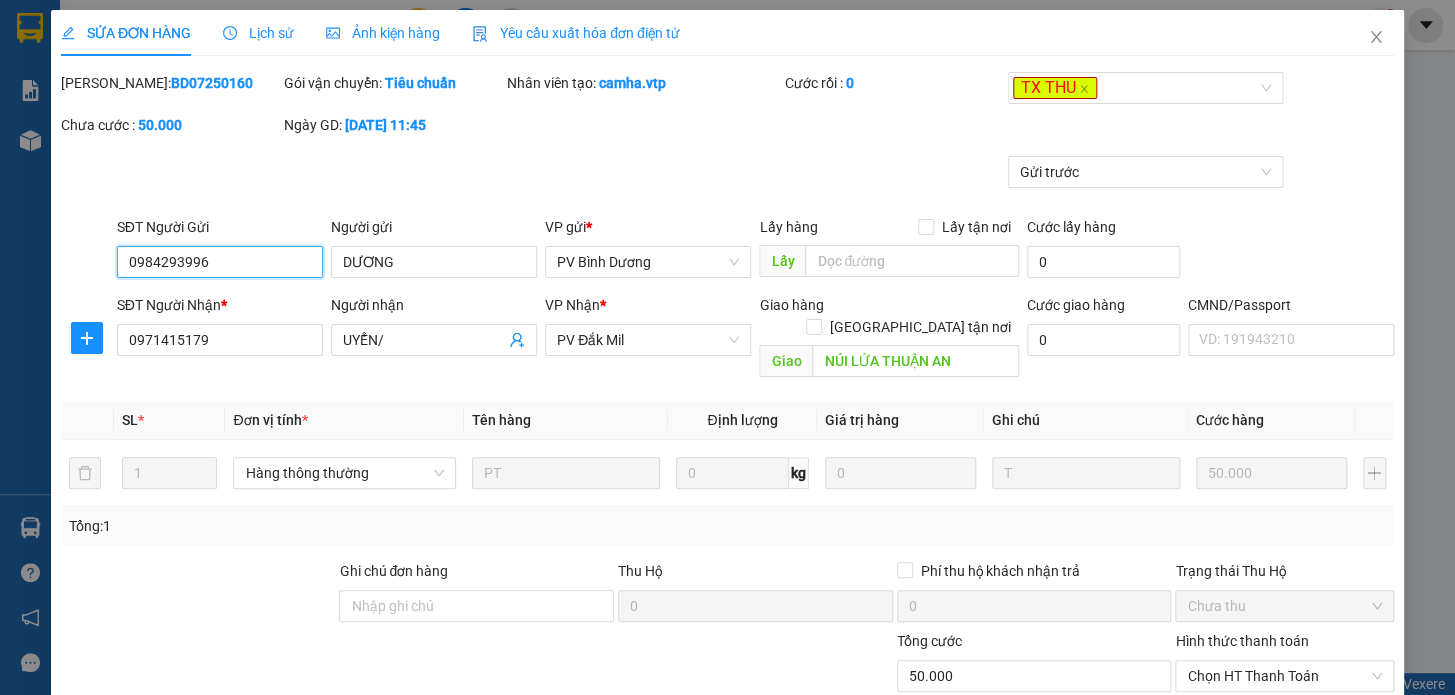 type on "2.500" 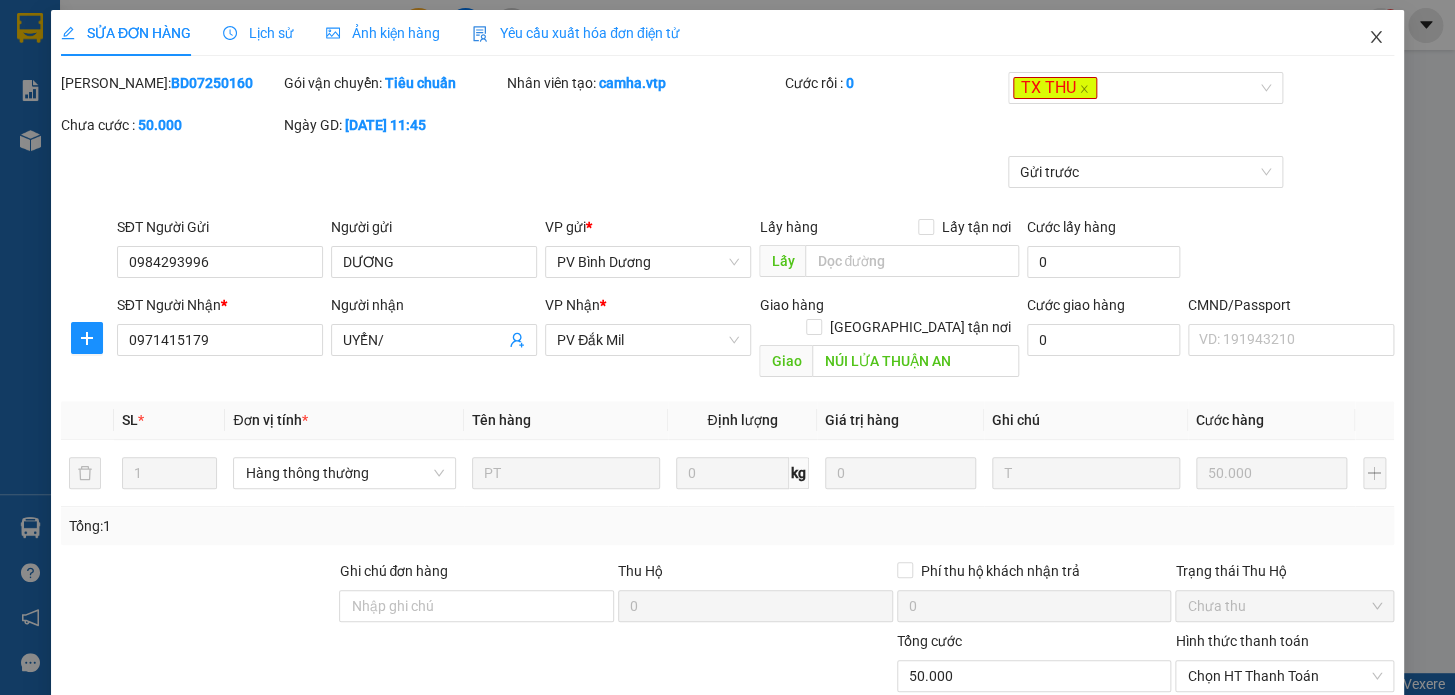 click 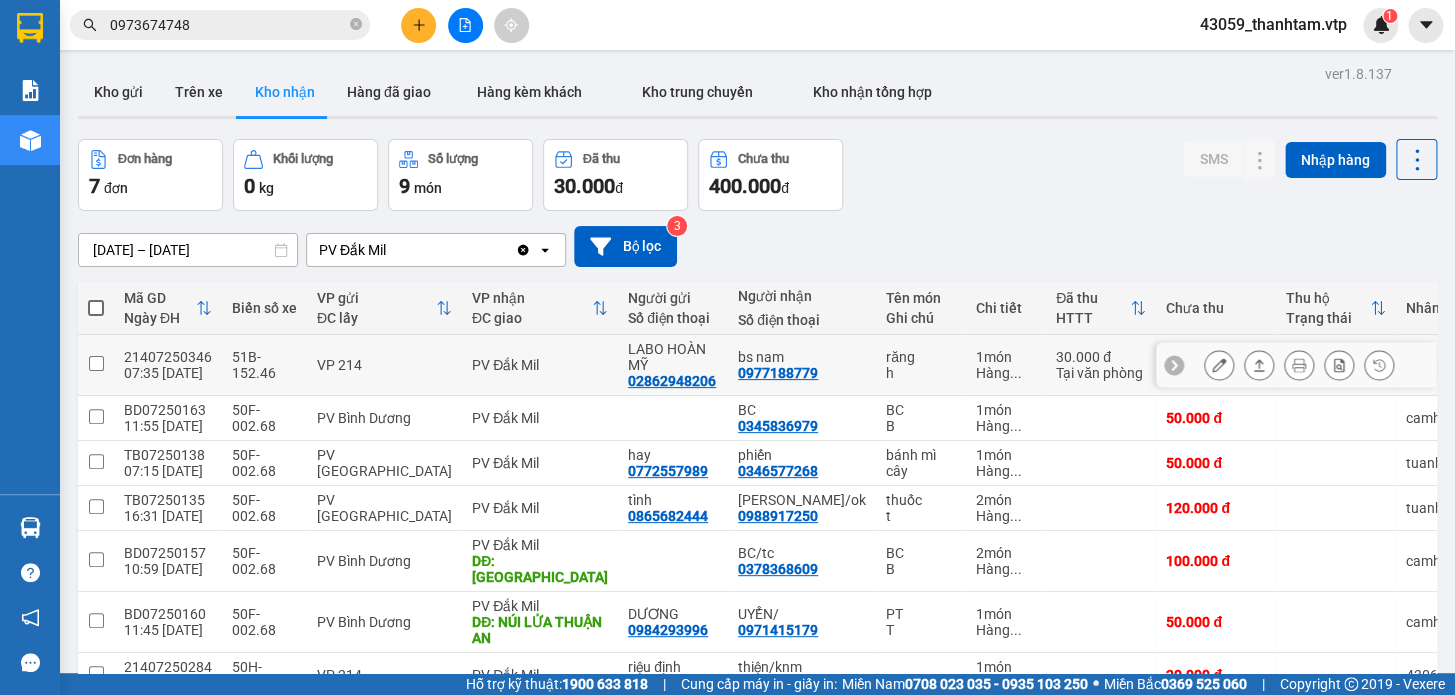 scroll, scrollTop: 90, scrollLeft: 0, axis: vertical 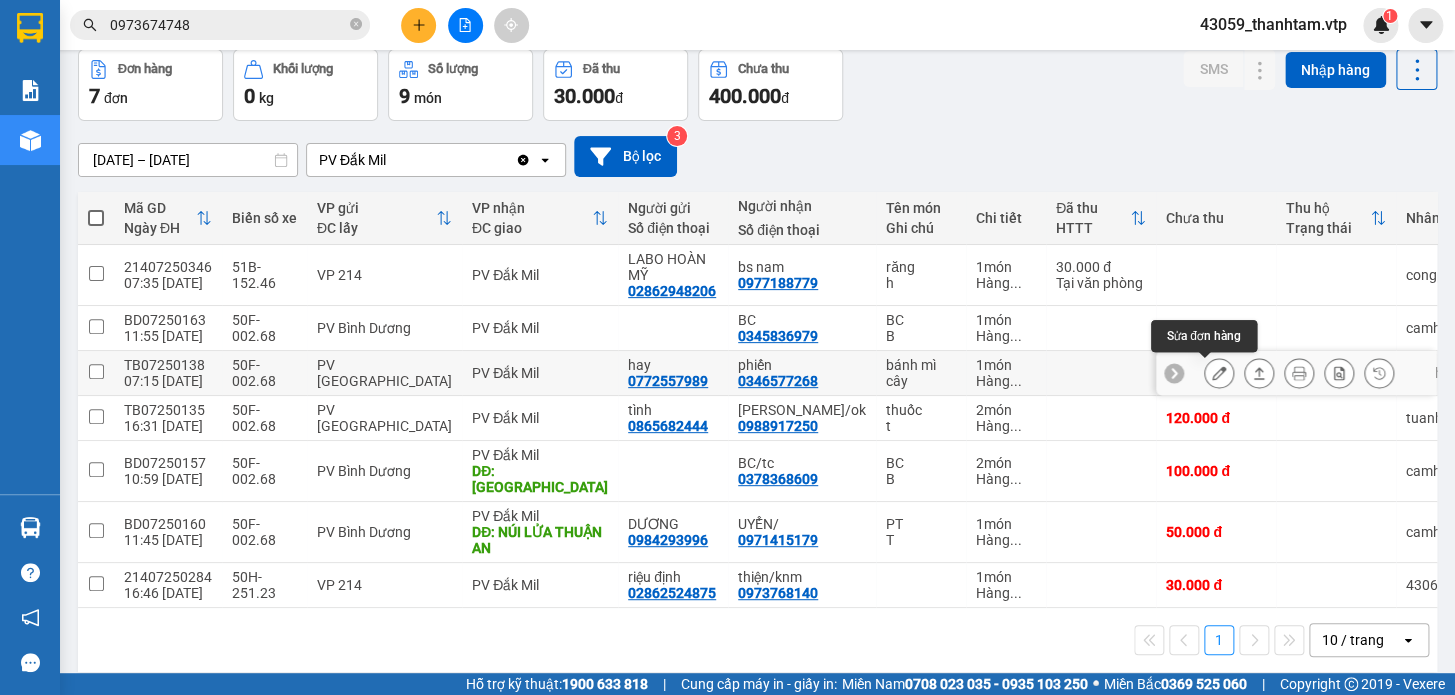 click at bounding box center (1219, 373) 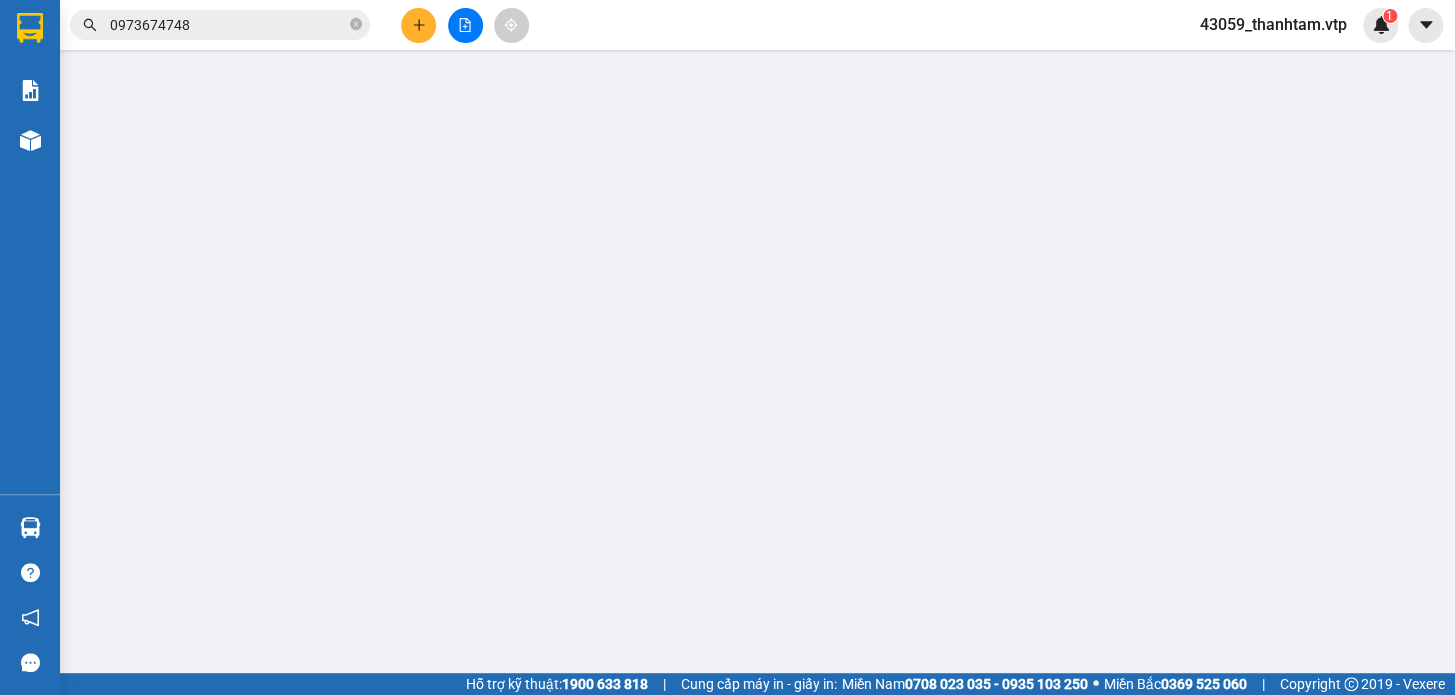 scroll, scrollTop: 0, scrollLeft: 0, axis: both 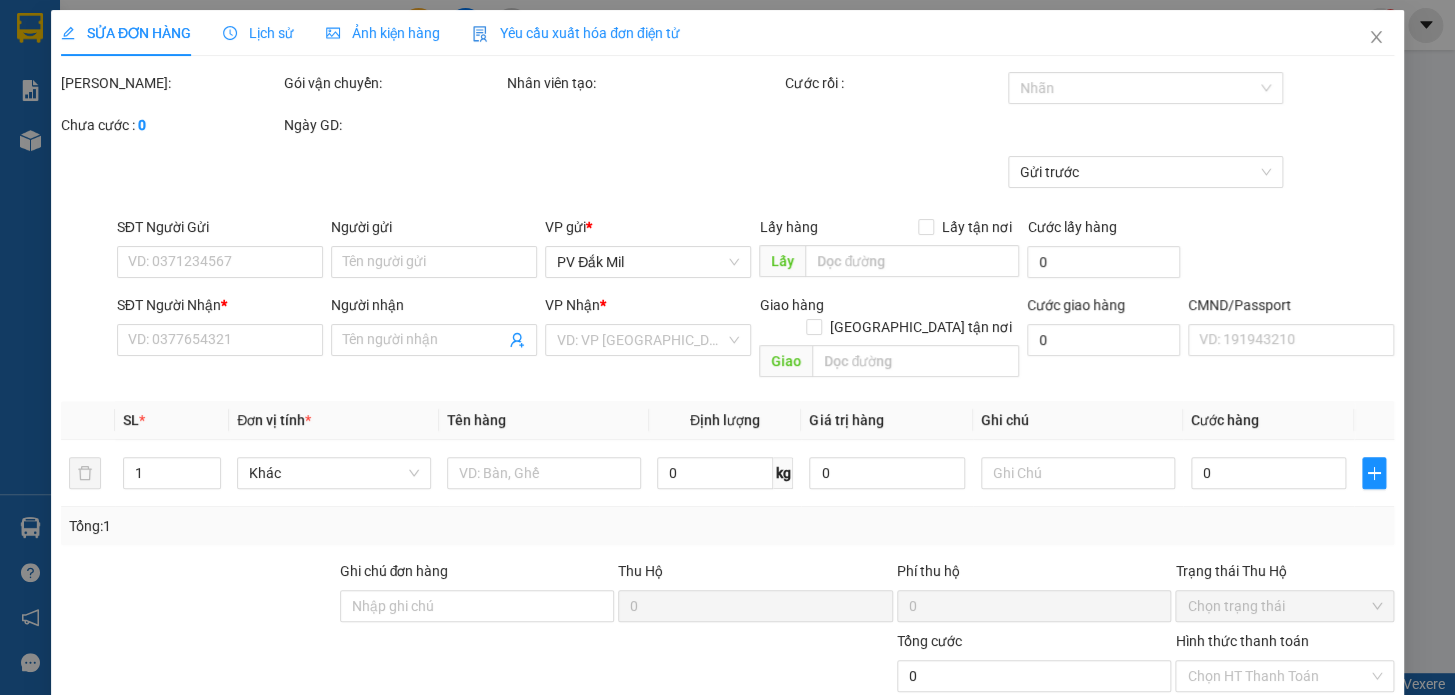 type on "0772557989" 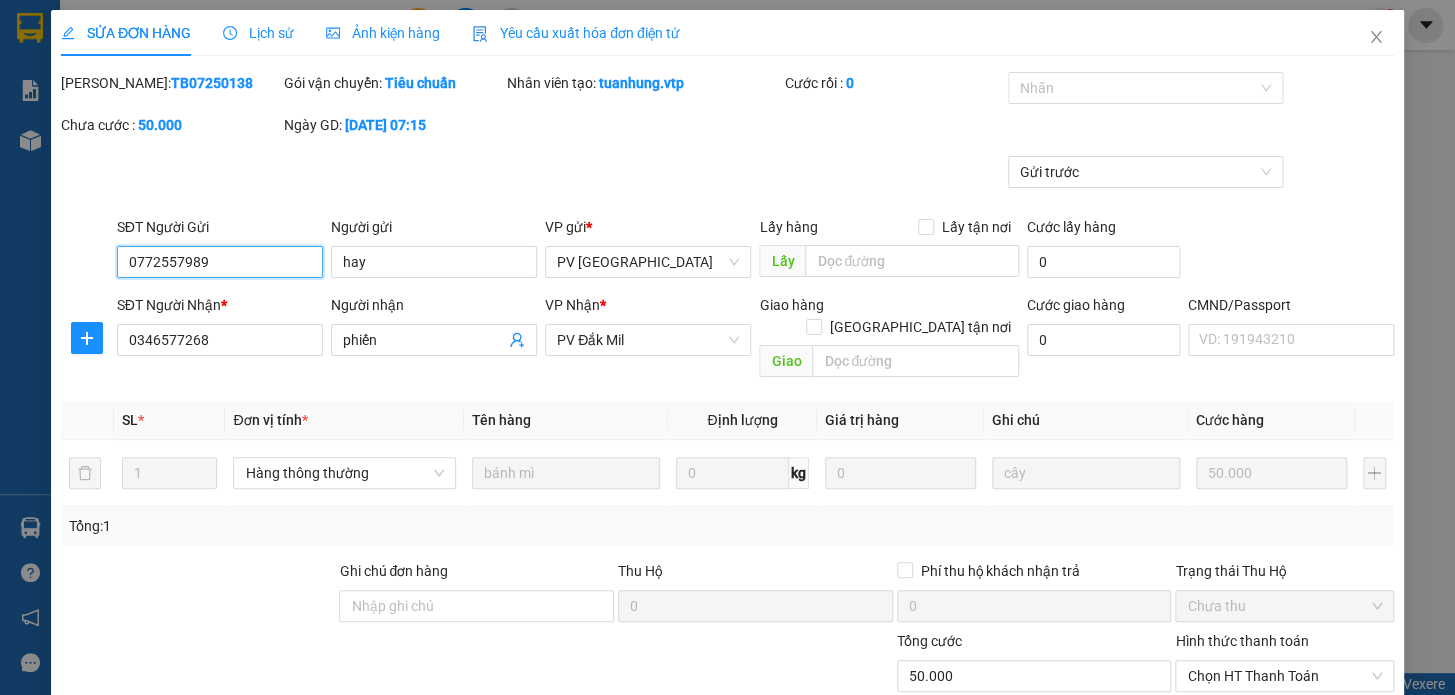 type on "2.500" 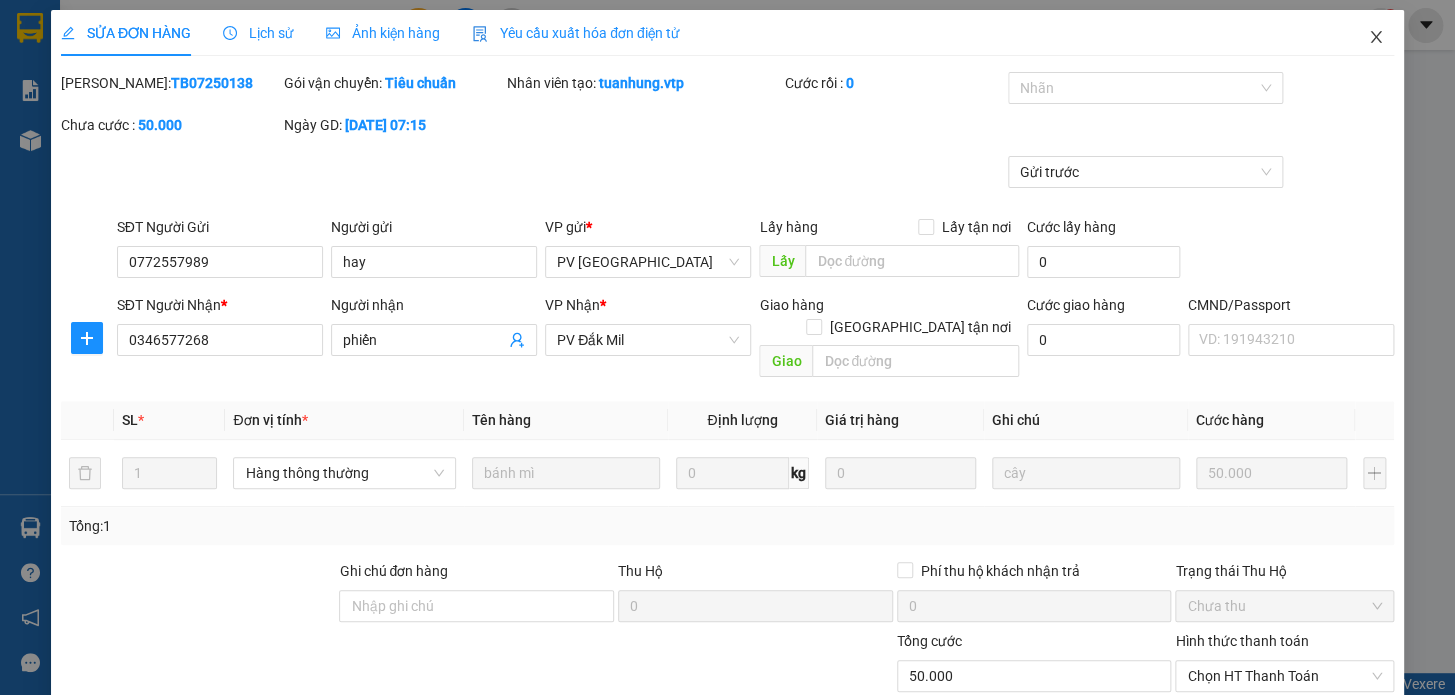 click 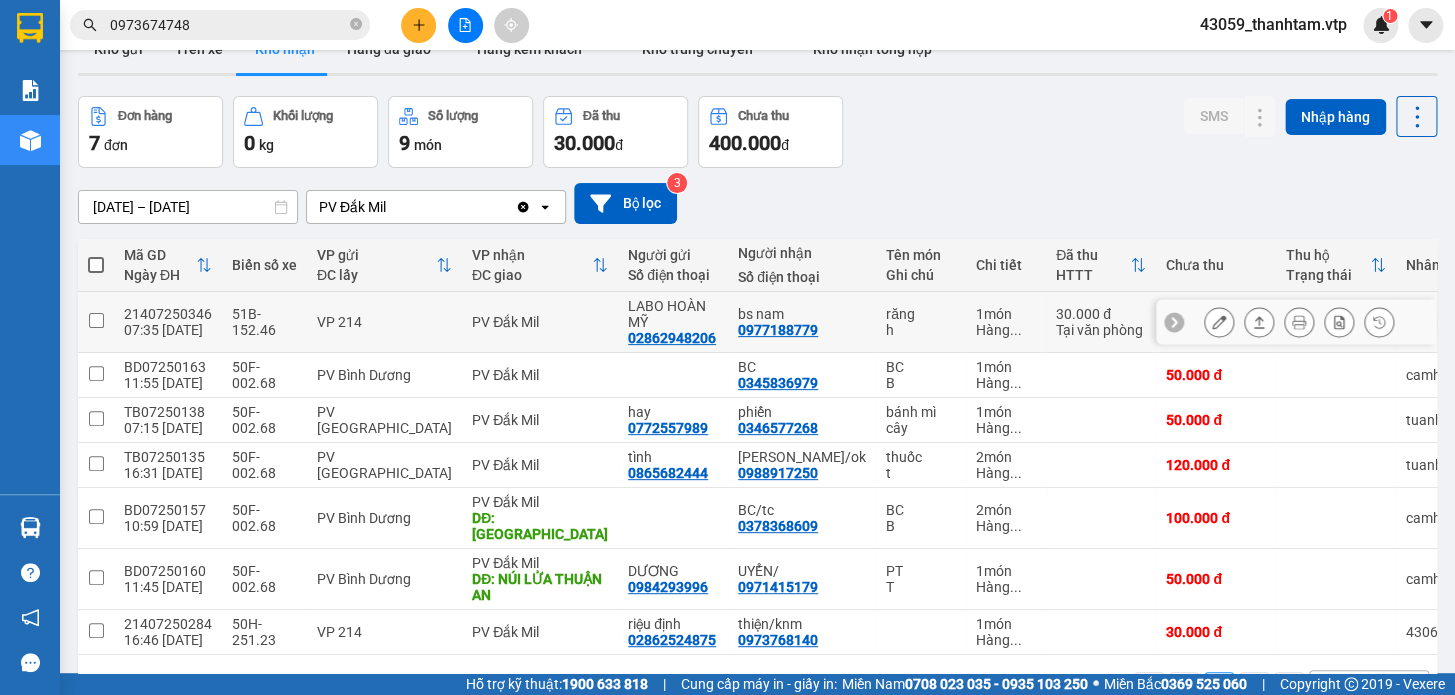 scroll, scrollTop: 0, scrollLeft: 0, axis: both 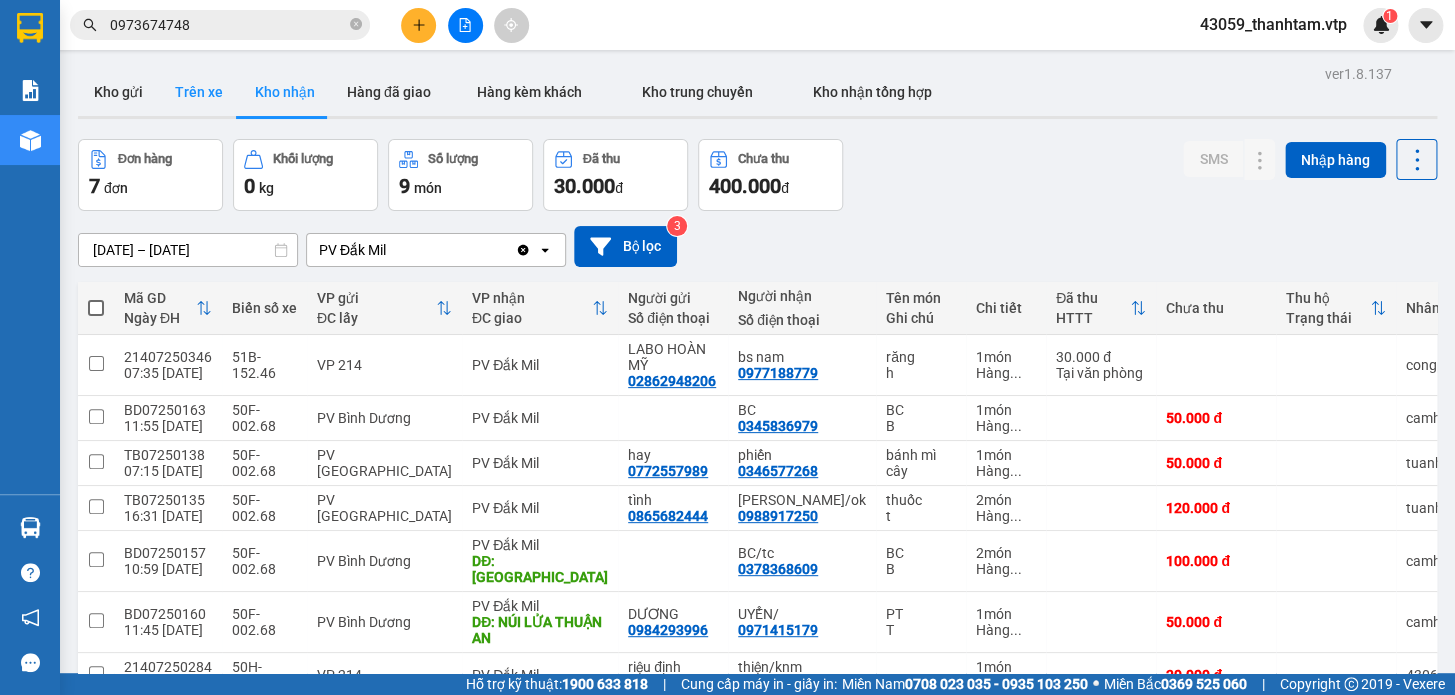click on "Trên xe" at bounding box center [199, 92] 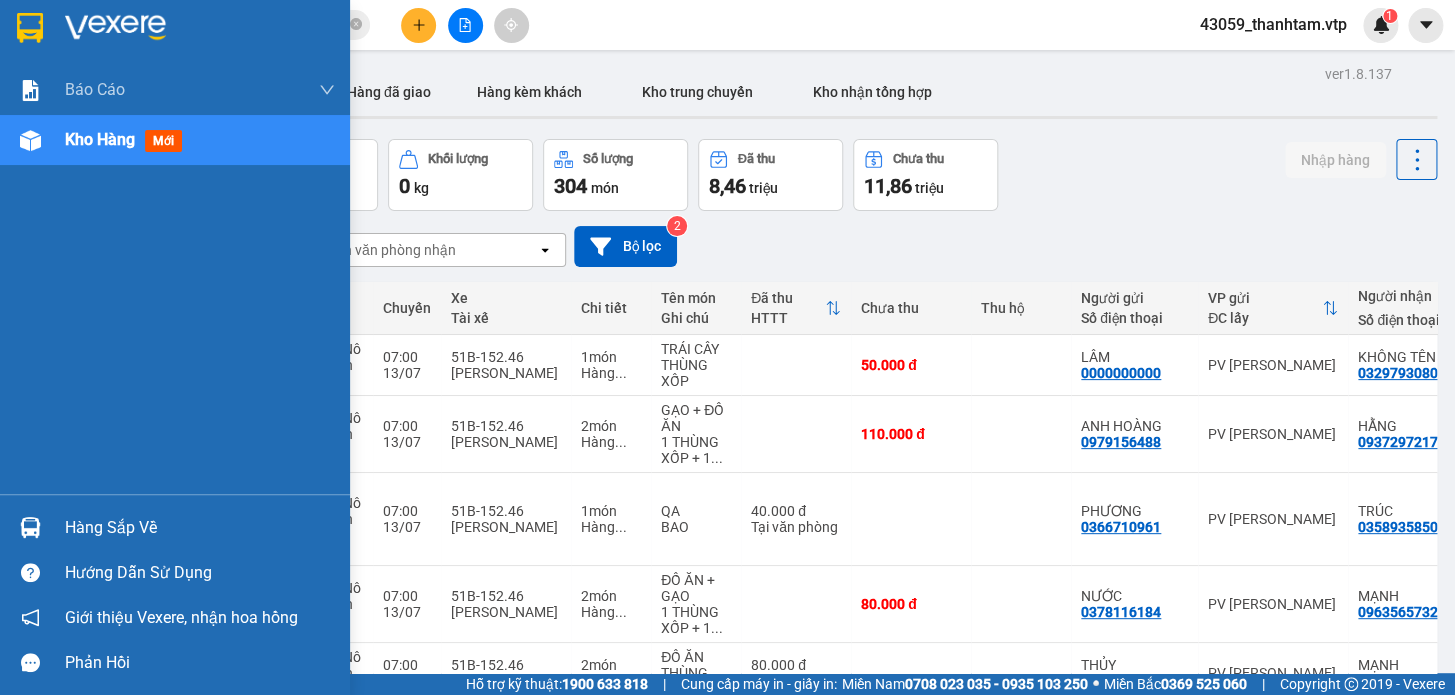click on "Hàng sắp về" at bounding box center (200, 528) 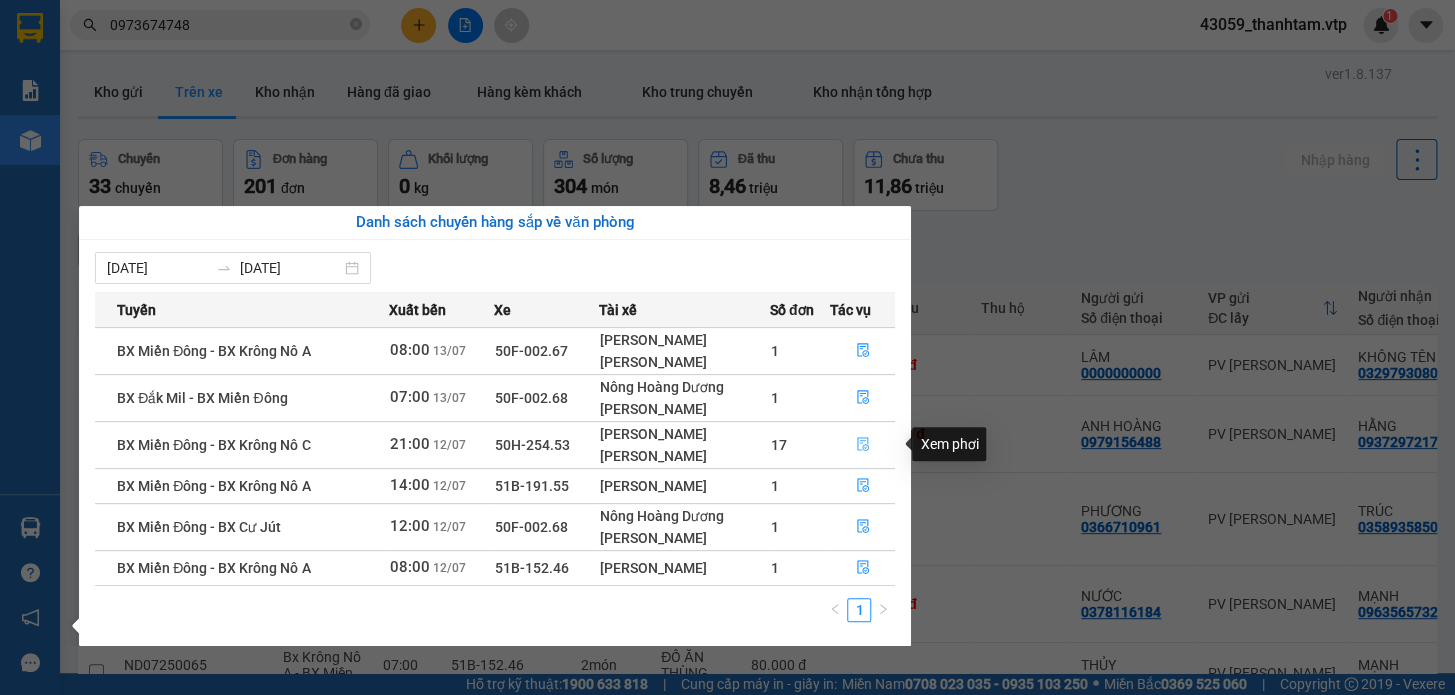 click 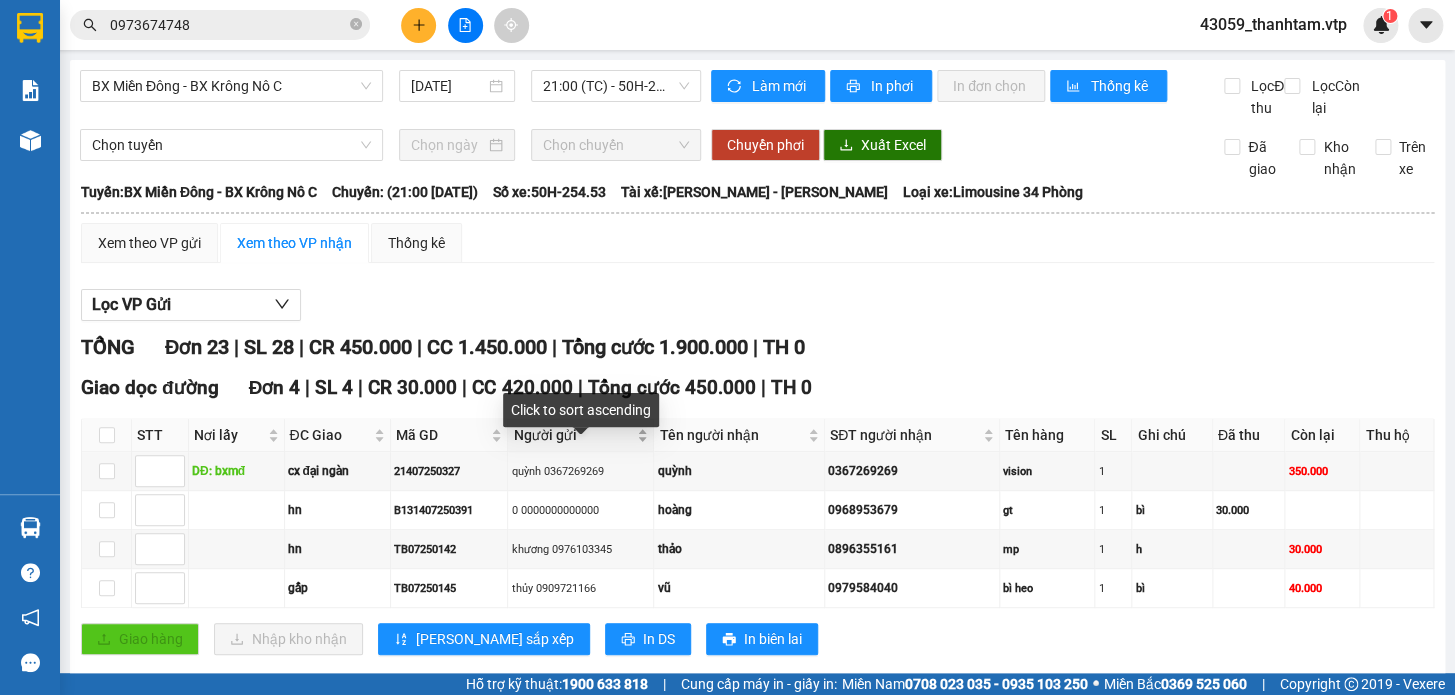 scroll, scrollTop: 90, scrollLeft: 0, axis: vertical 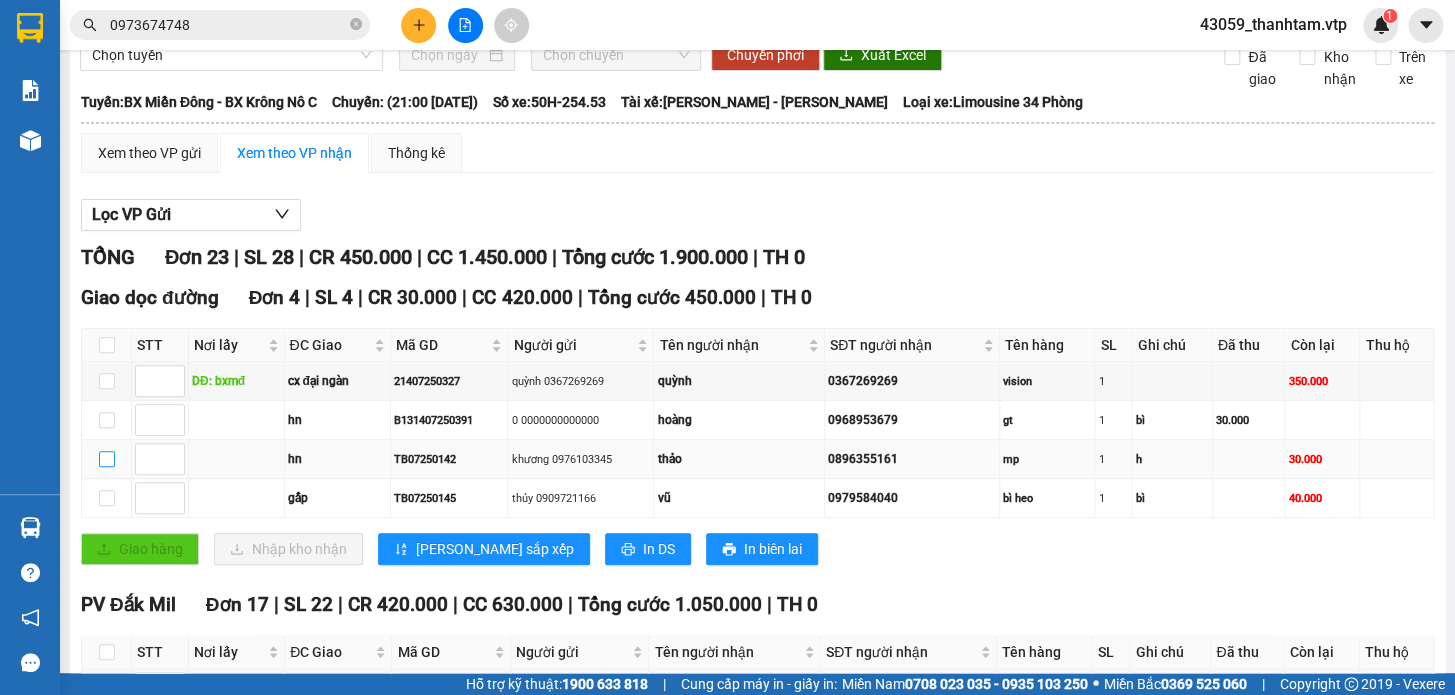 click at bounding box center [107, 459] 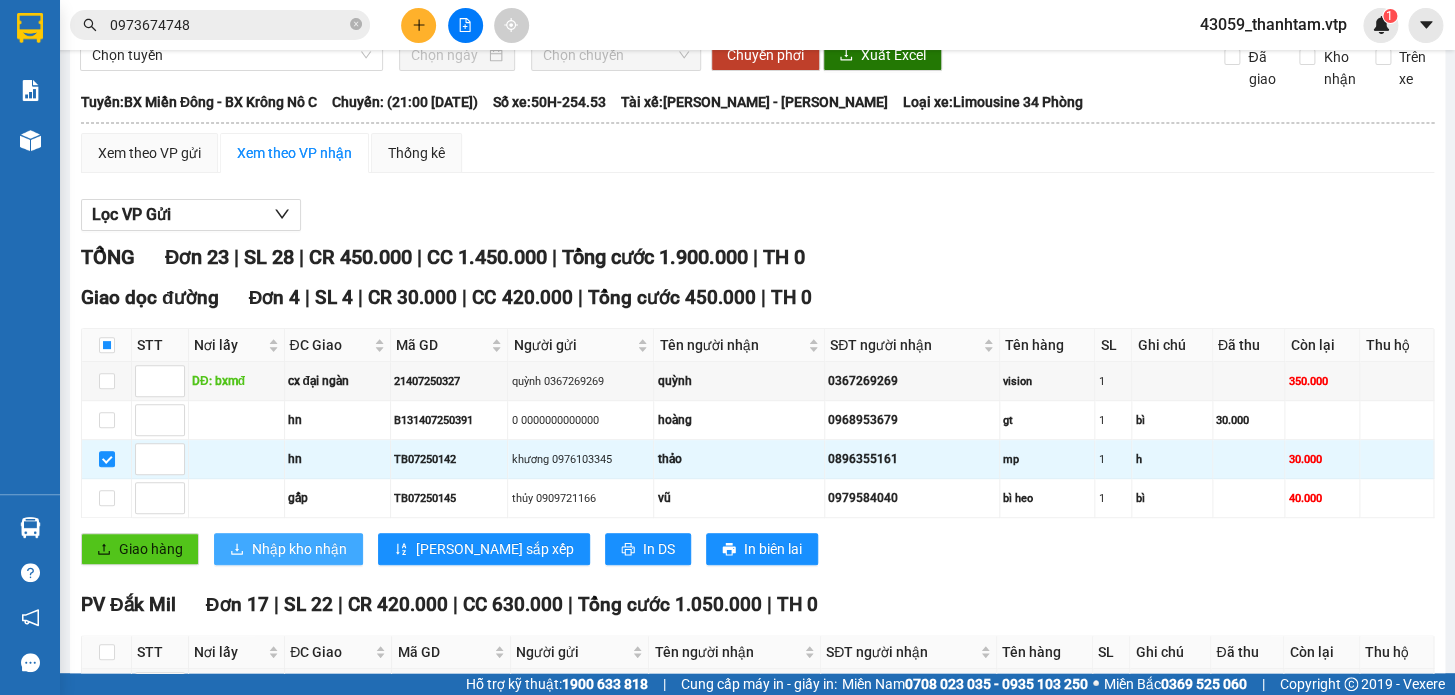 click on "Nhập kho nhận" at bounding box center (299, 549) 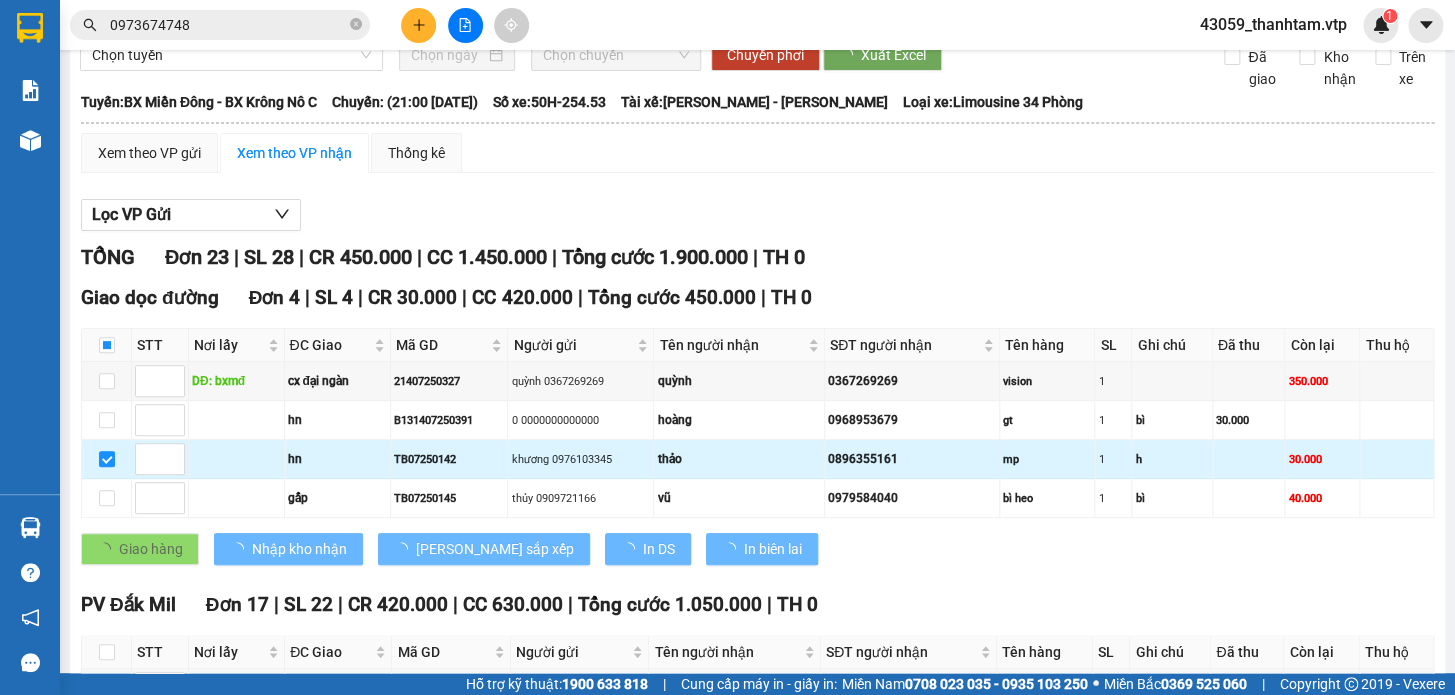 checkbox on "false" 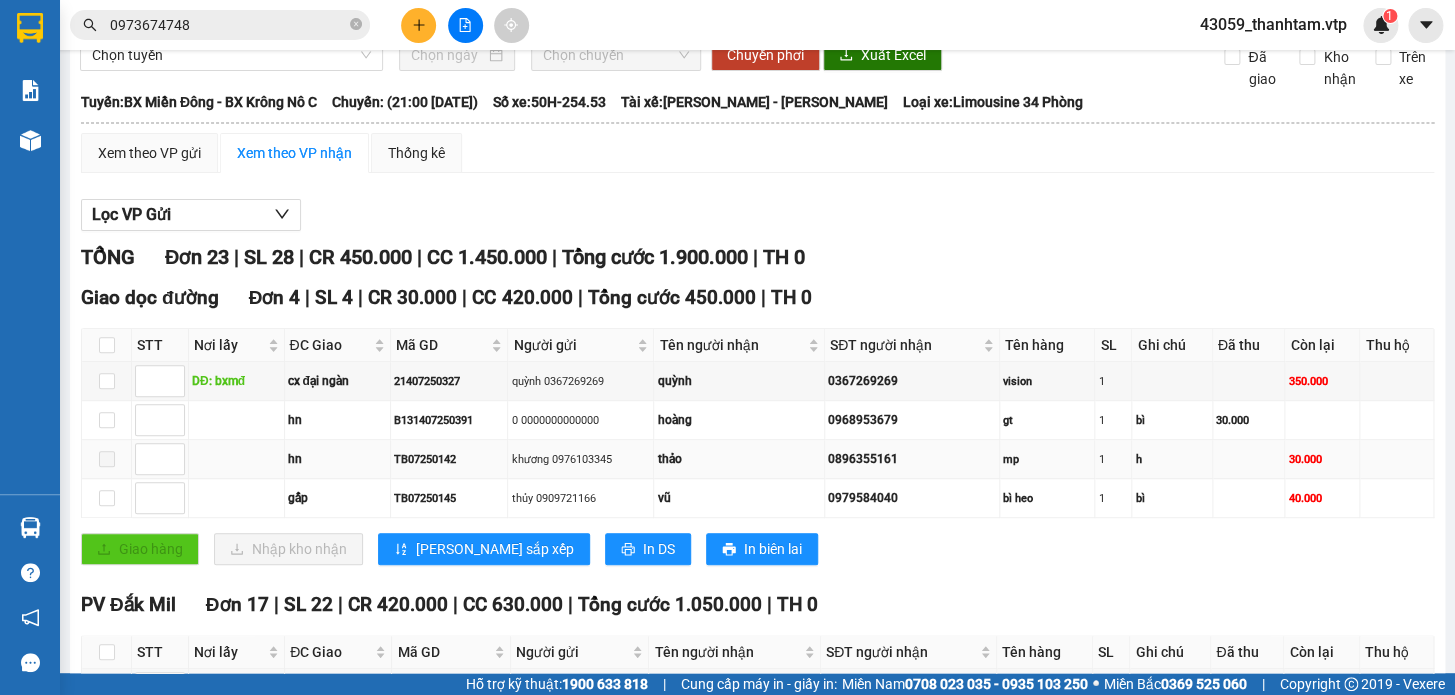 click at bounding box center [107, 459] 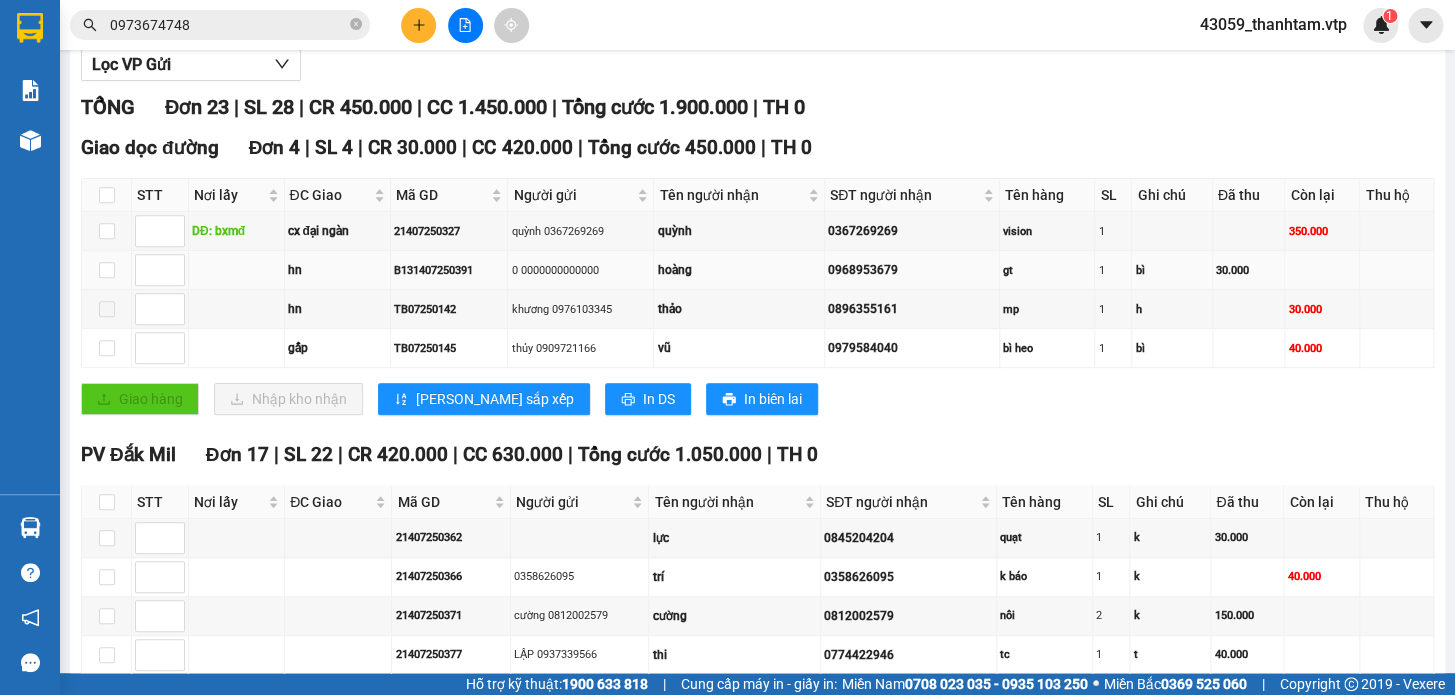 scroll, scrollTop: 272, scrollLeft: 0, axis: vertical 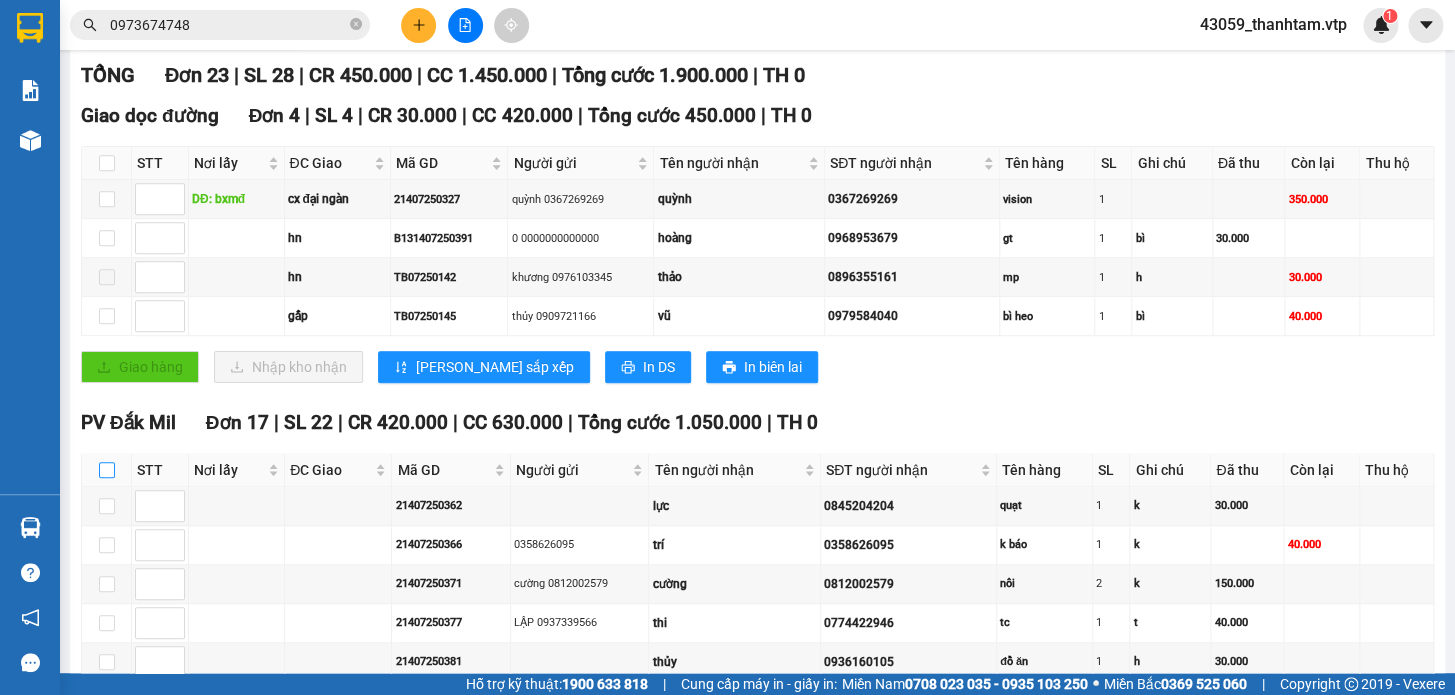 click at bounding box center (107, 470) 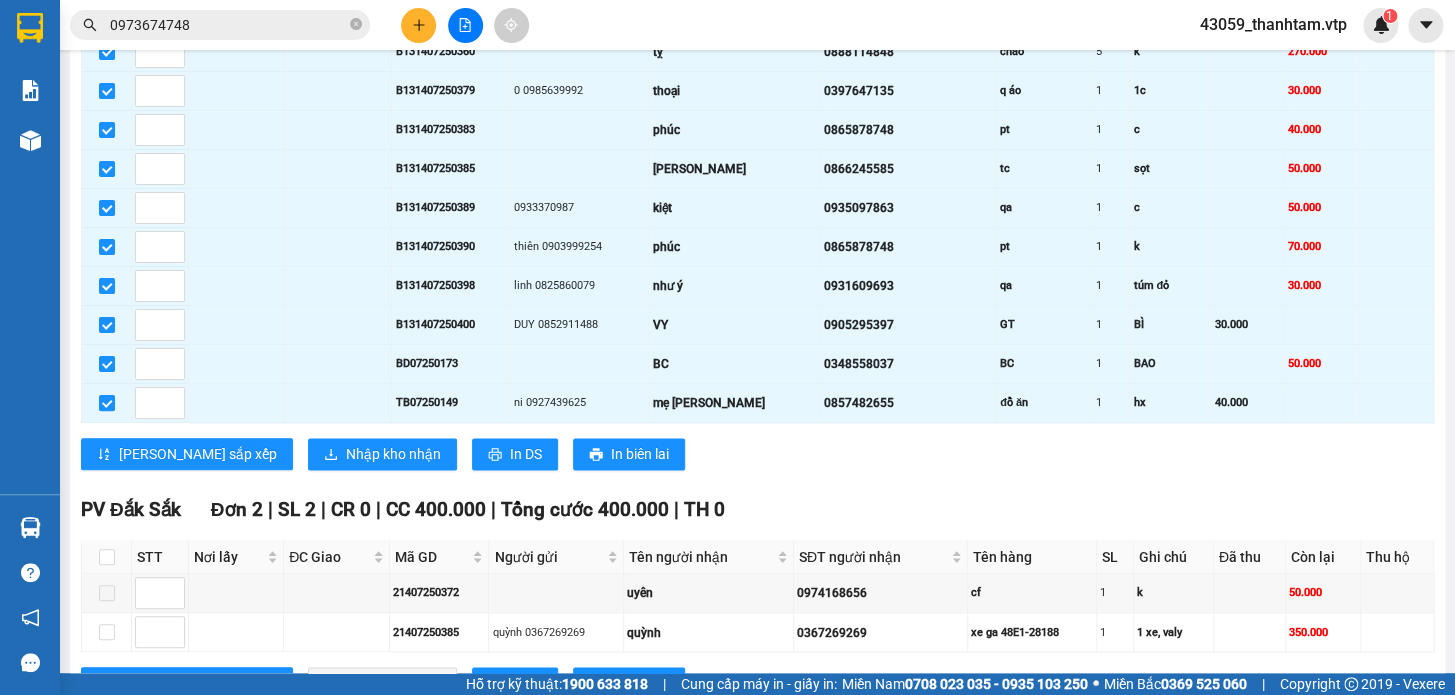scroll, scrollTop: 1000, scrollLeft: 0, axis: vertical 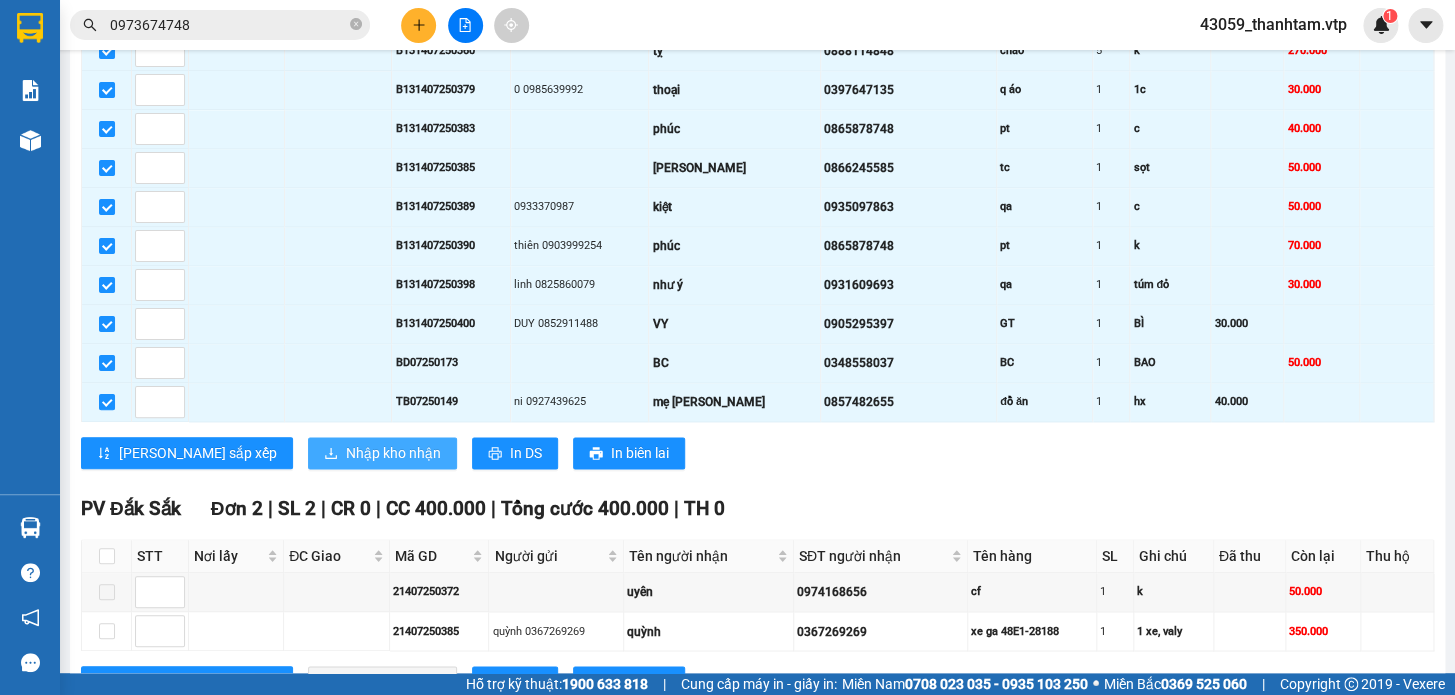 click on "Nhập kho nhận" at bounding box center (393, 453) 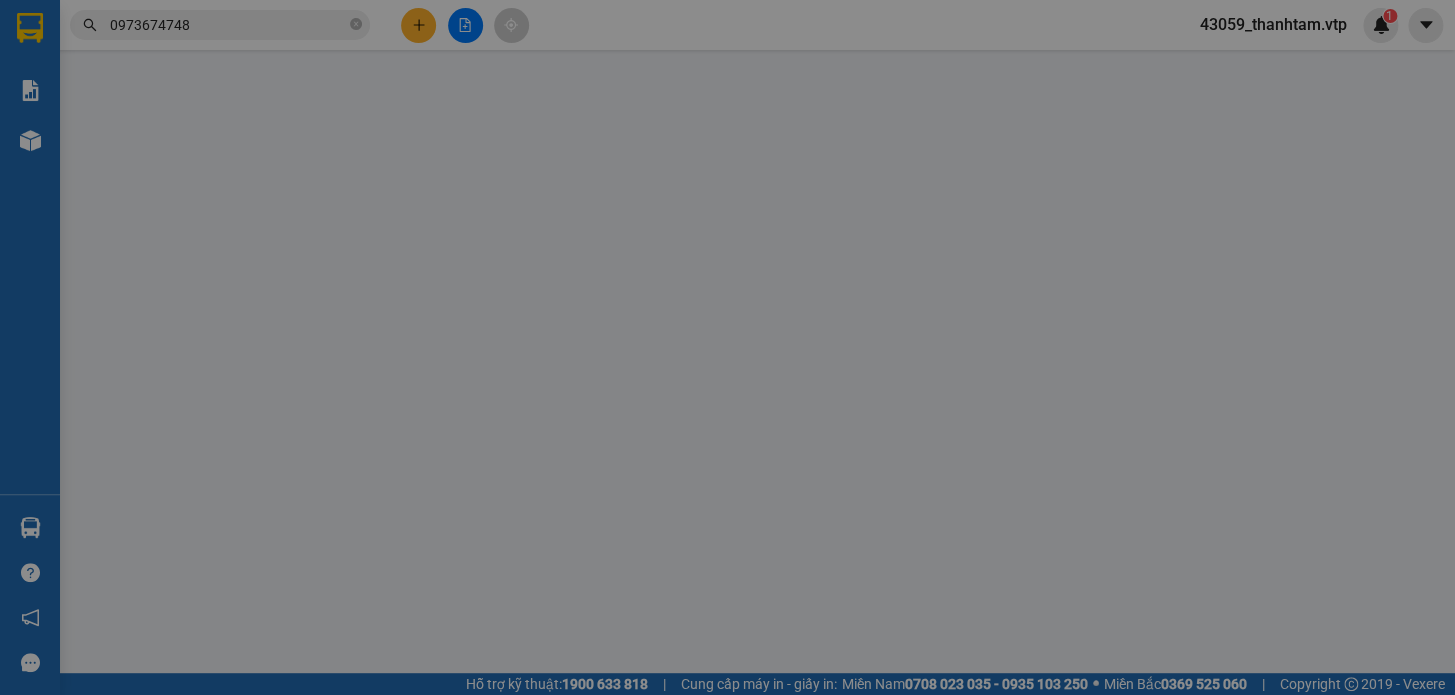scroll, scrollTop: 0, scrollLeft: 0, axis: both 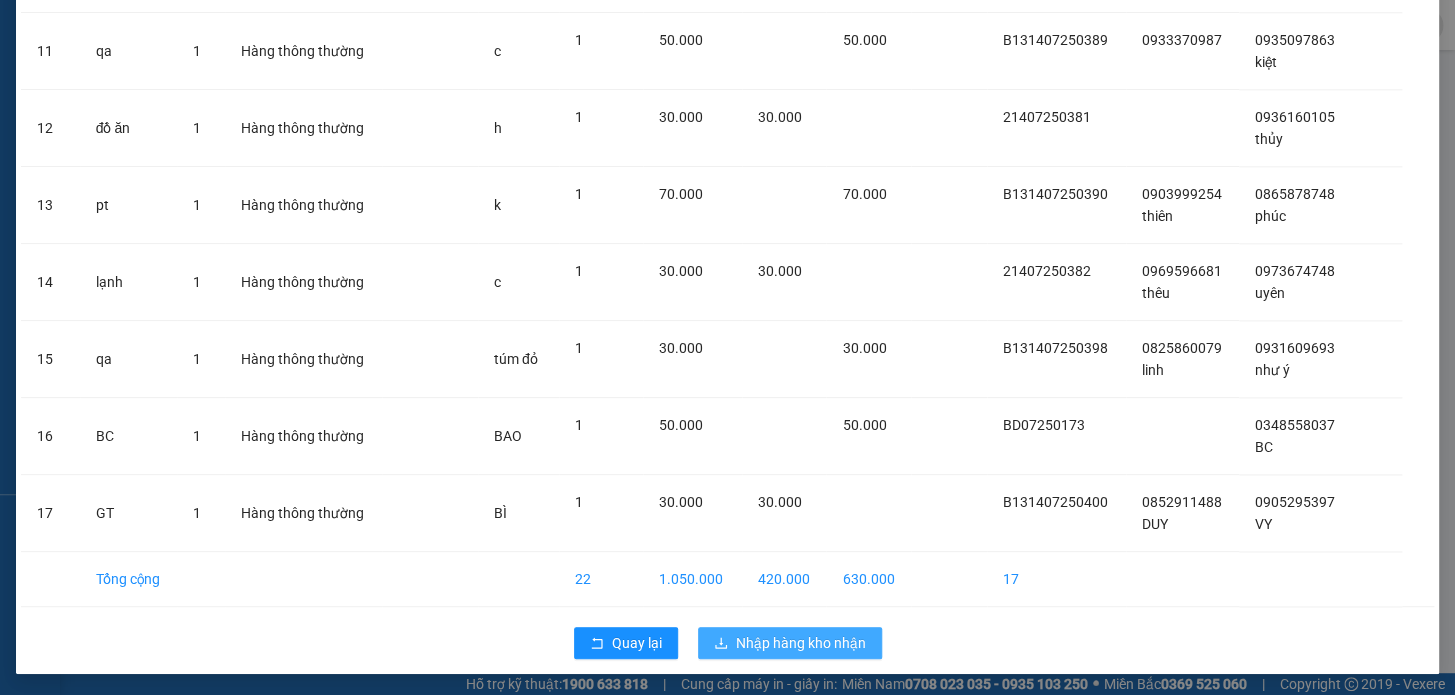 click on "Nhập hàng kho nhận" at bounding box center (801, 643) 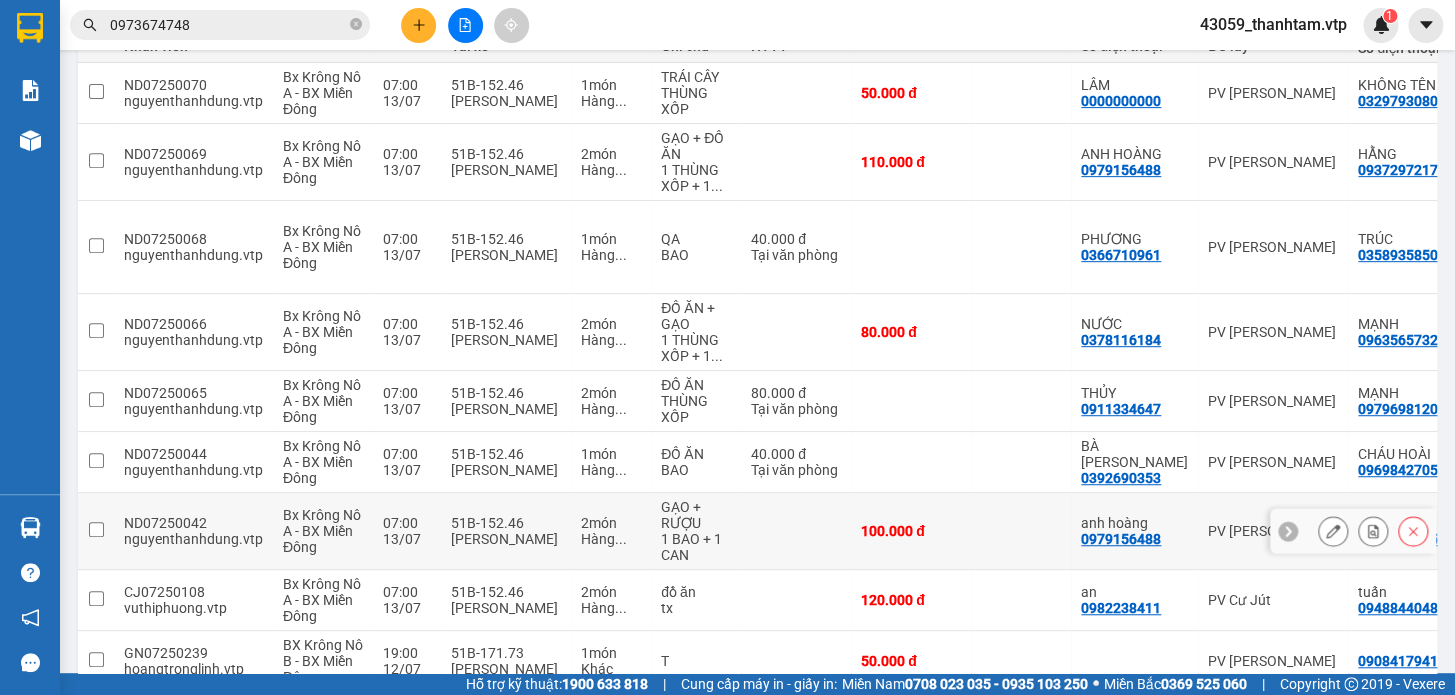 scroll, scrollTop: 363, scrollLeft: 0, axis: vertical 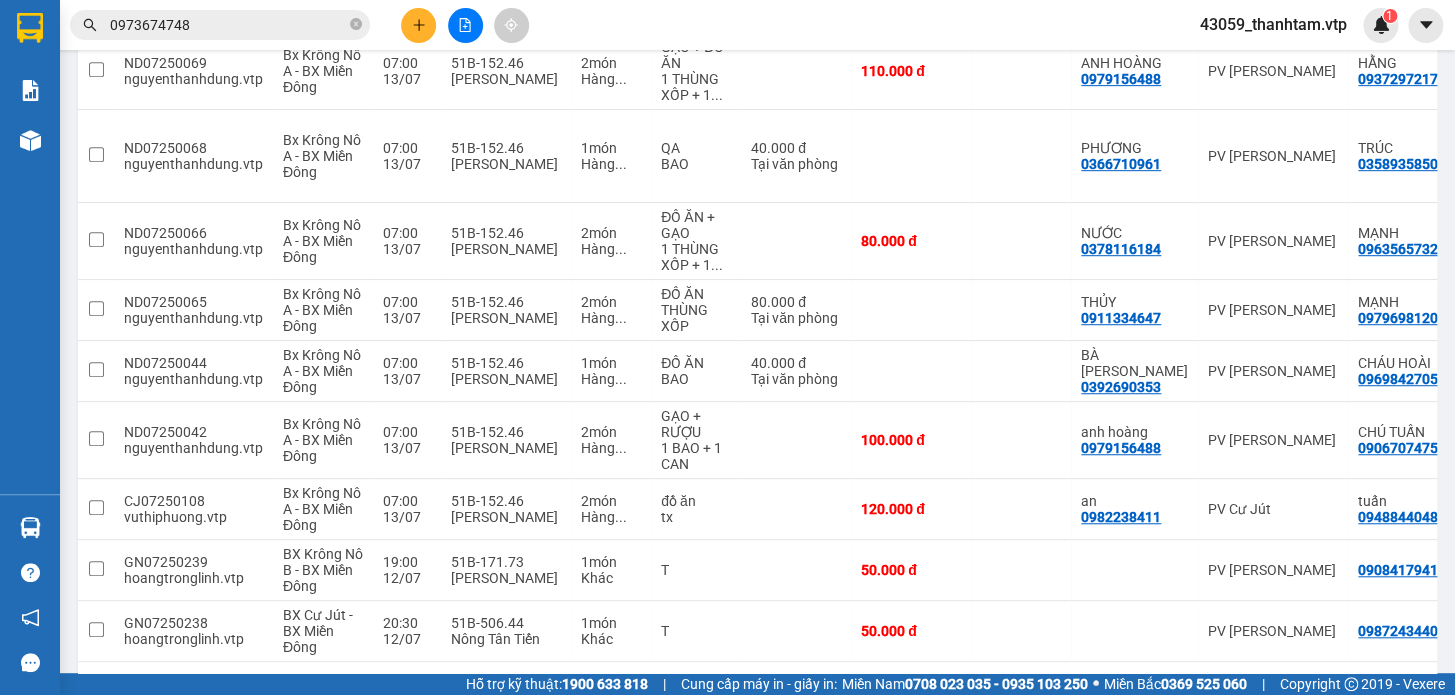 click on "2" at bounding box center [1044, 694] 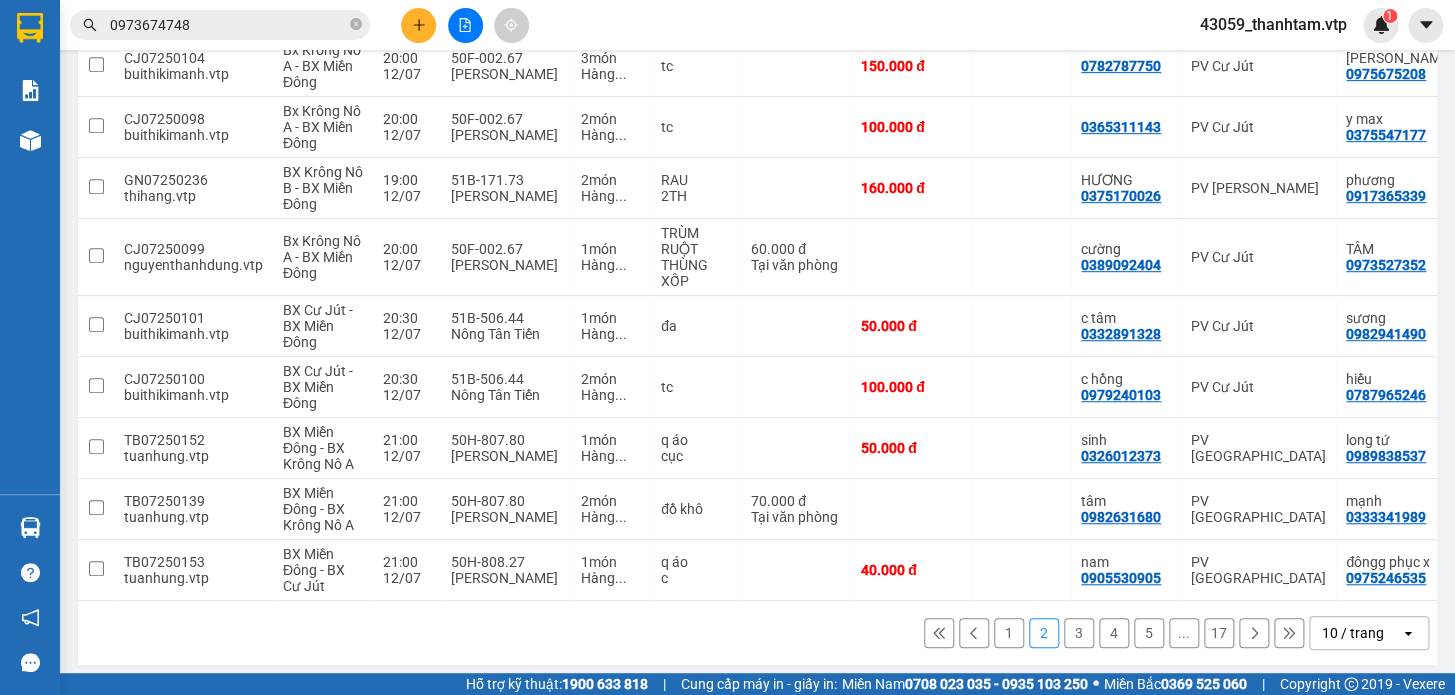 scroll, scrollTop: 363, scrollLeft: 0, axis: vertical 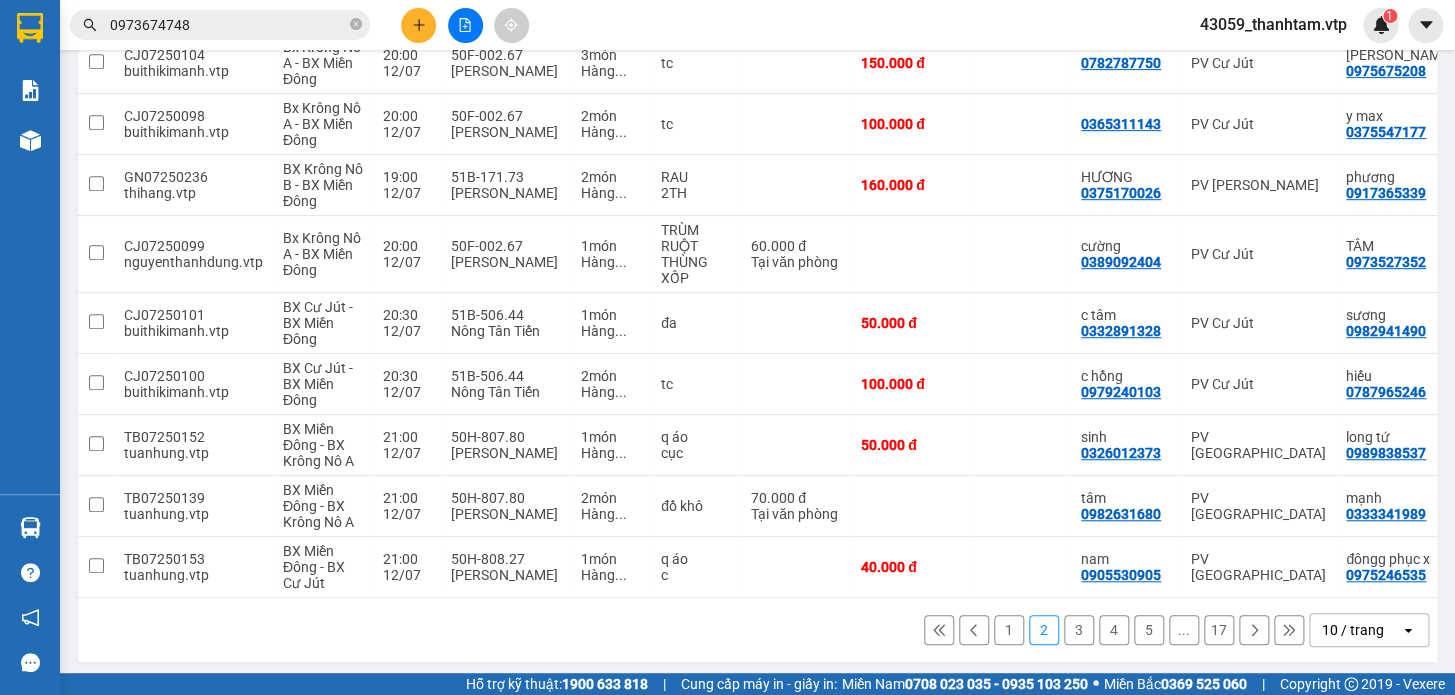 click on "3" at bounding box center (1079, 630) 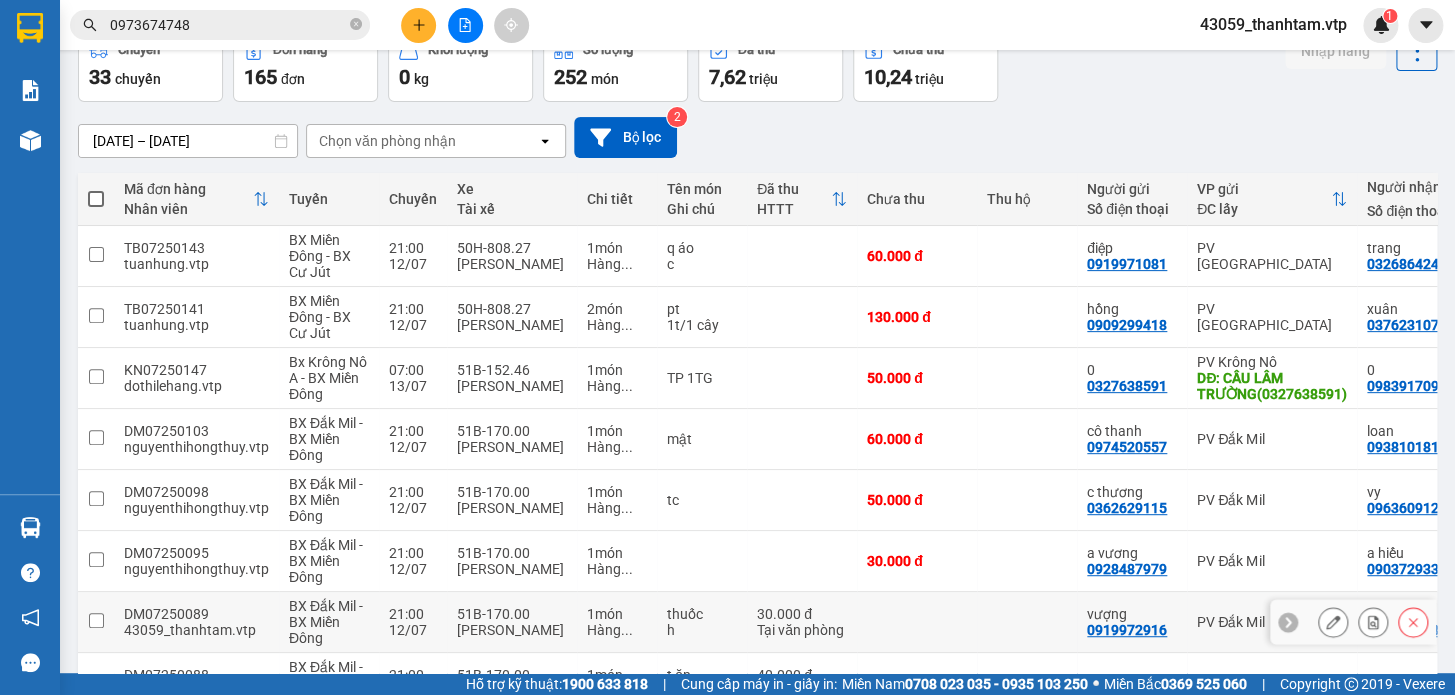 scroll, scrollTop: 86, scrollLeft: 0, axis: vertical 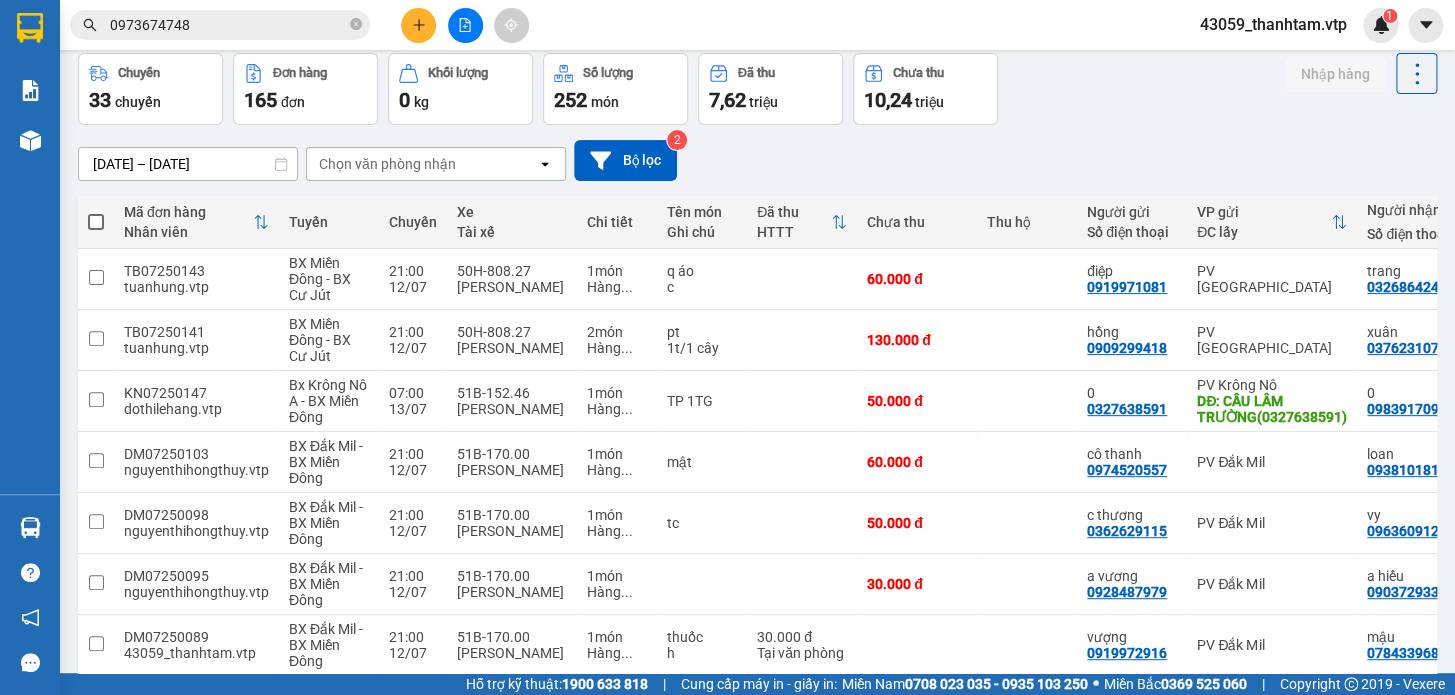 click on "Chọn văn phòng nhận" at bounding box center (422, 164) 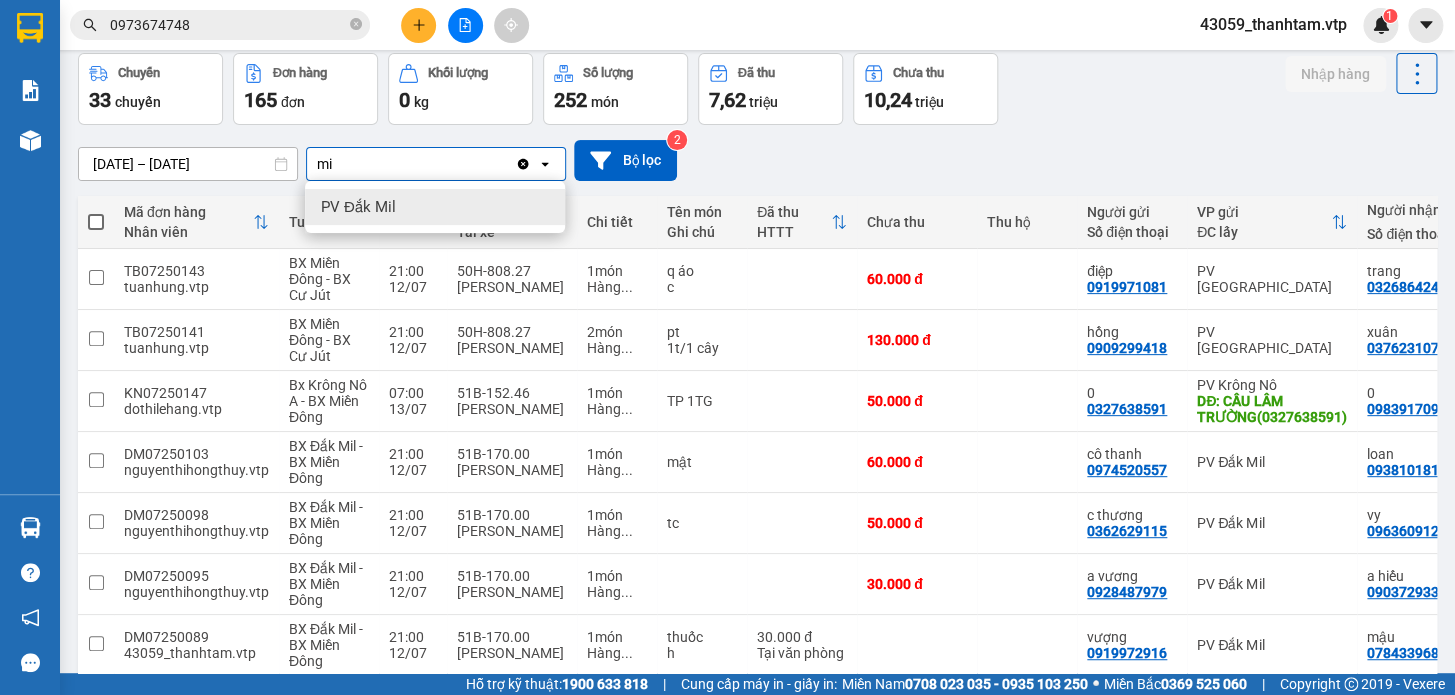 type on "mi" 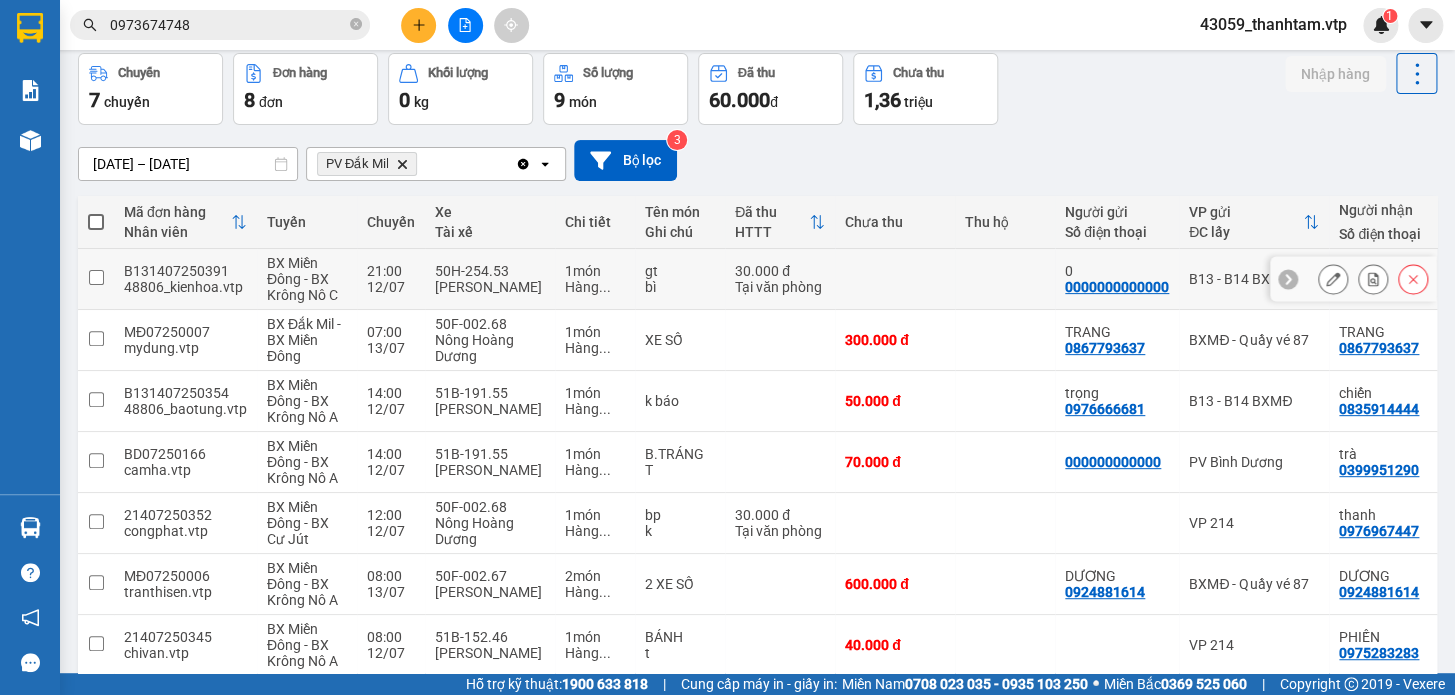 click at bounding box center (96, 277) 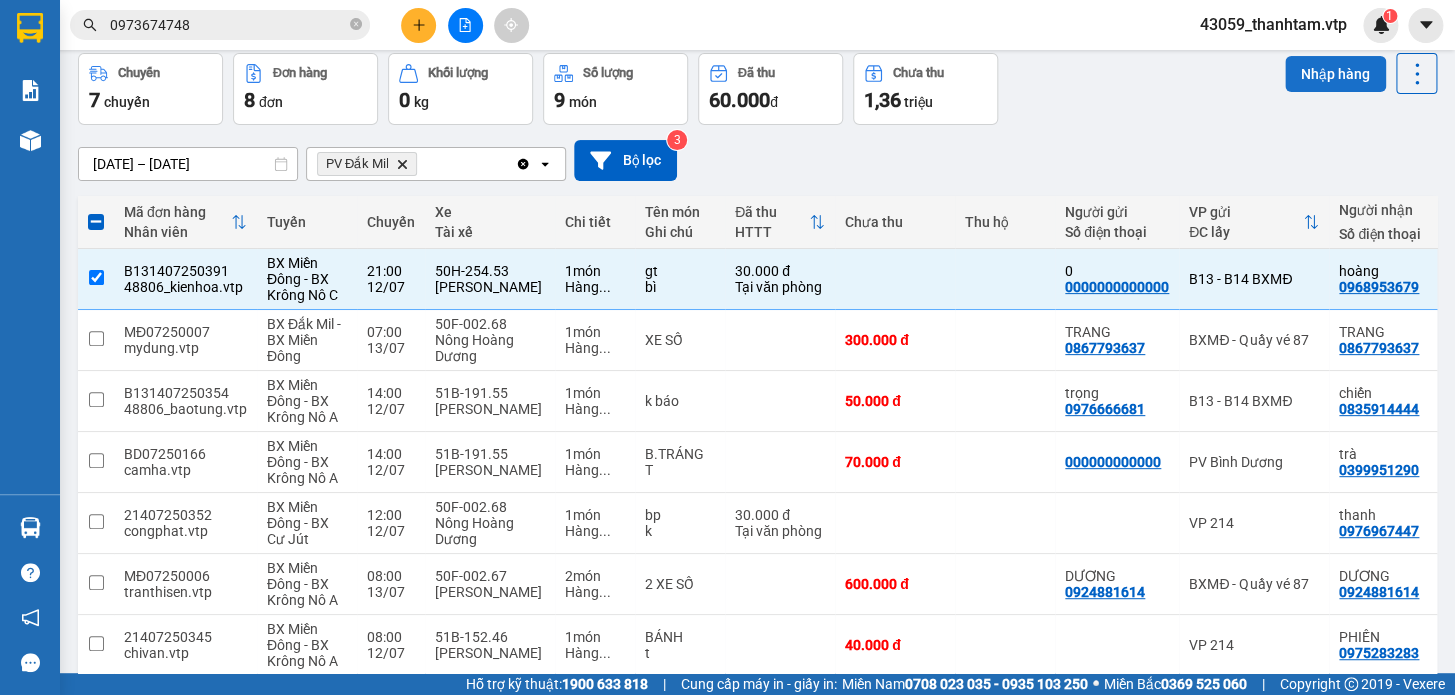 click on "Nhập hàng" at bounding box center [1335, 74] 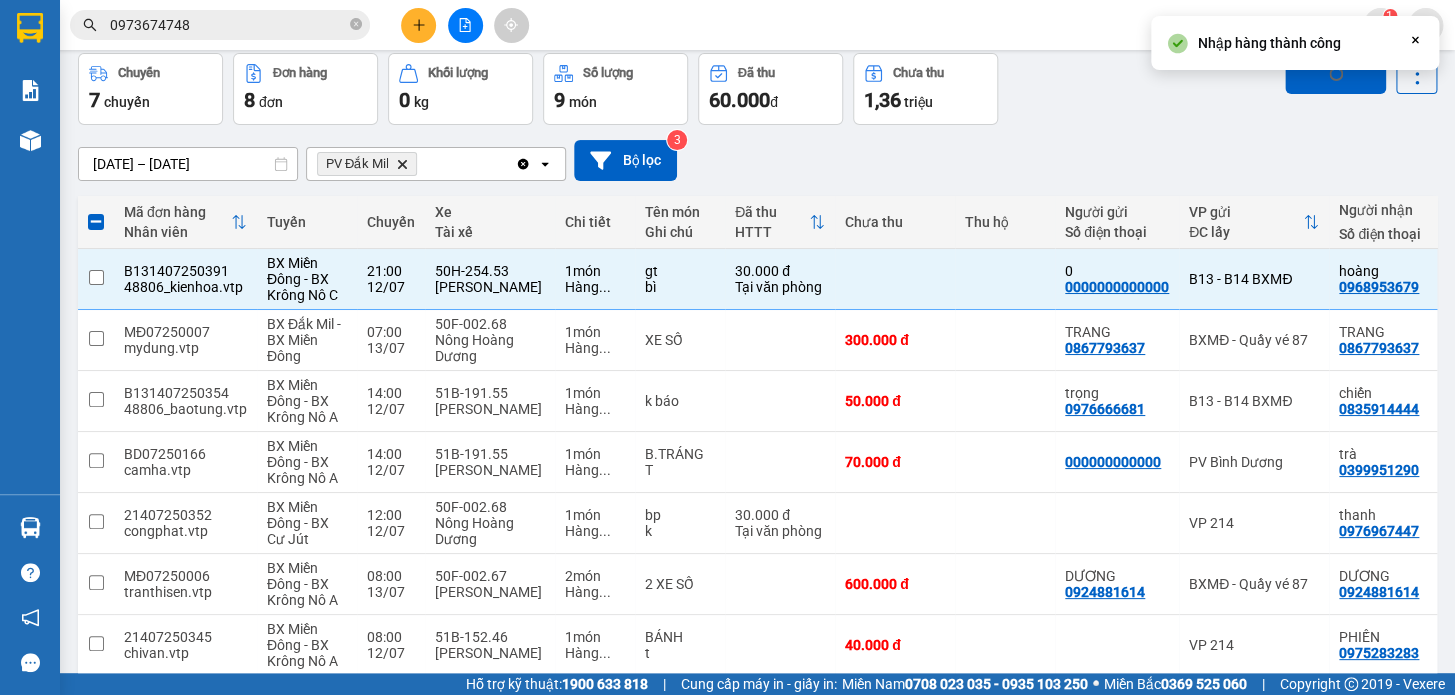 checkbox on "false" 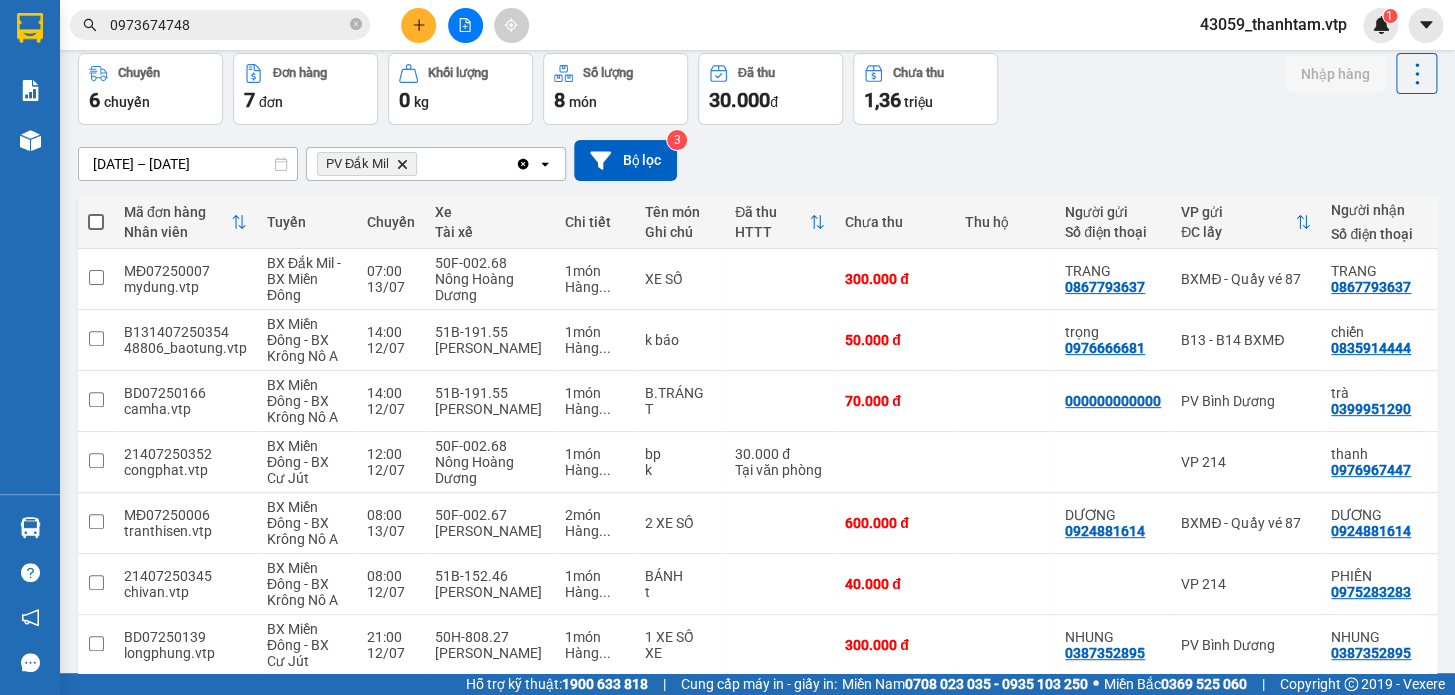 scroll, scrollTop: 176, scrollLeft: 0, axis: vertical 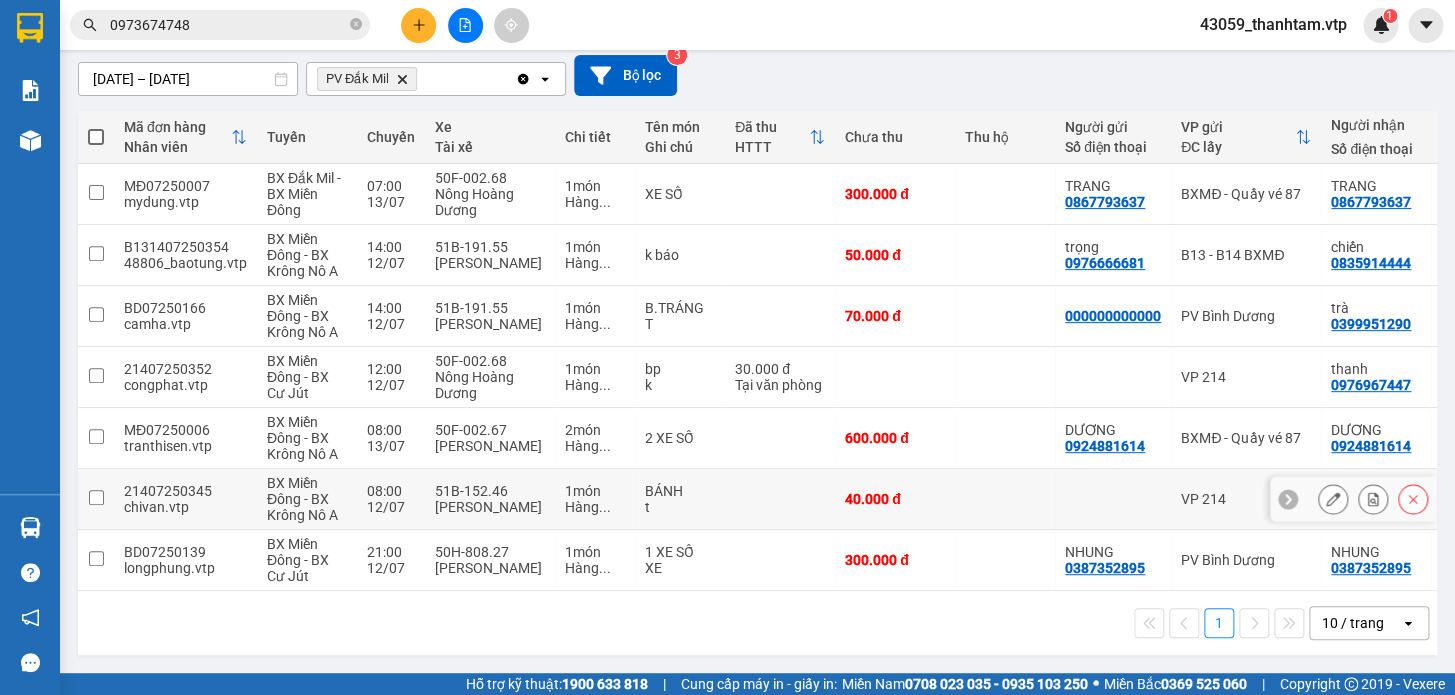 click at bounding box center [96, 497] 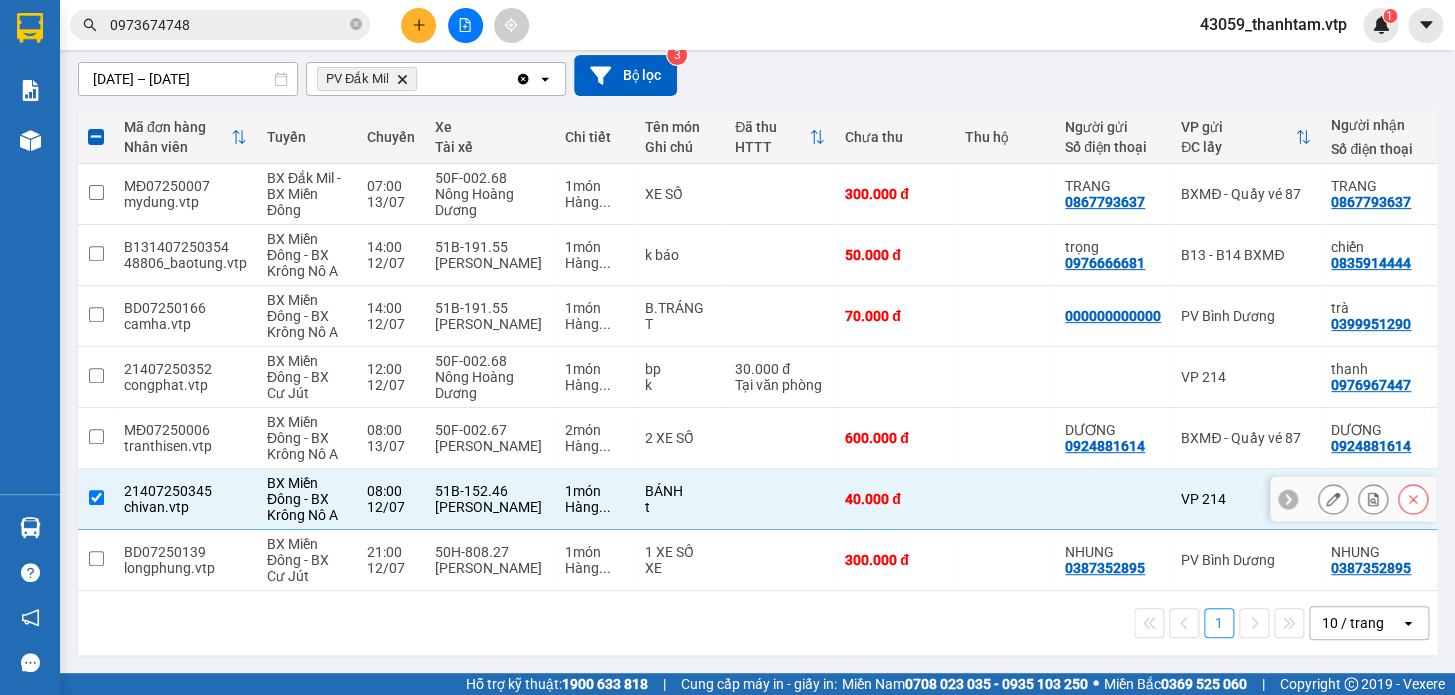 click at bounding box center (96, 497) 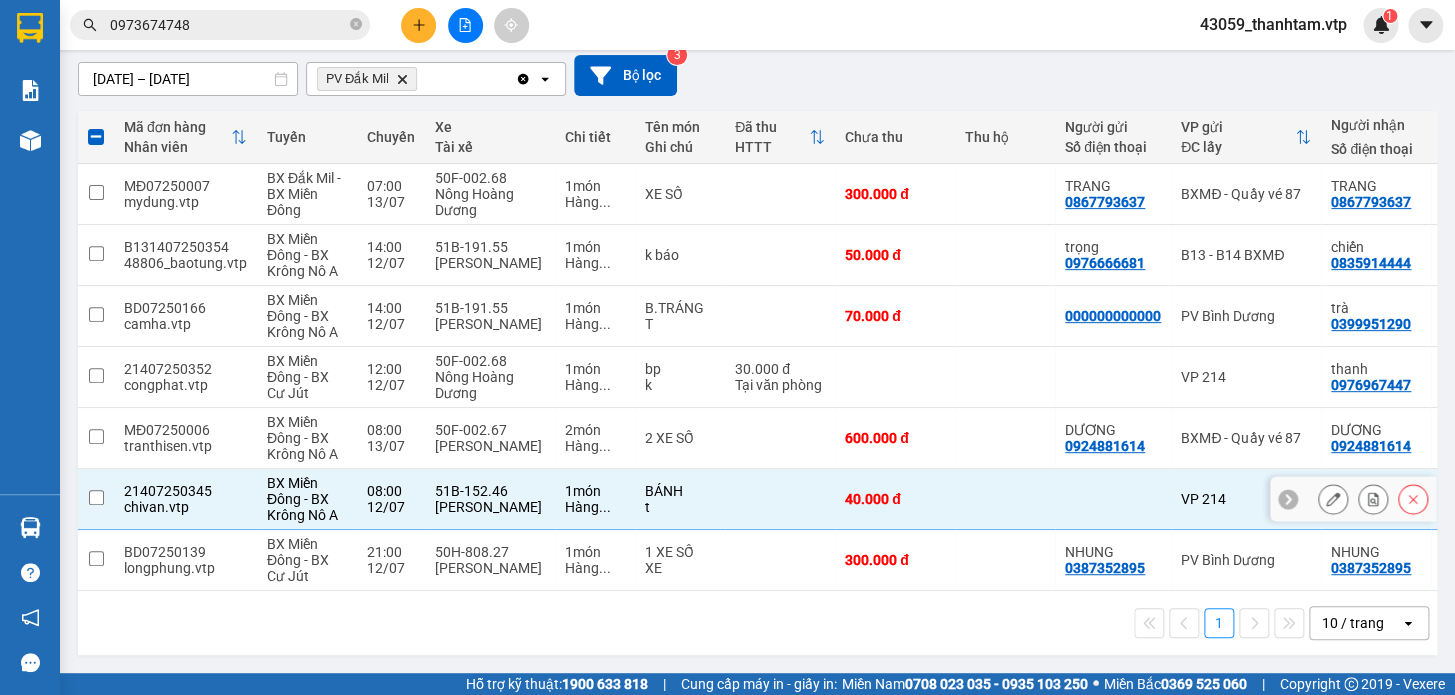 checkbox on "false" 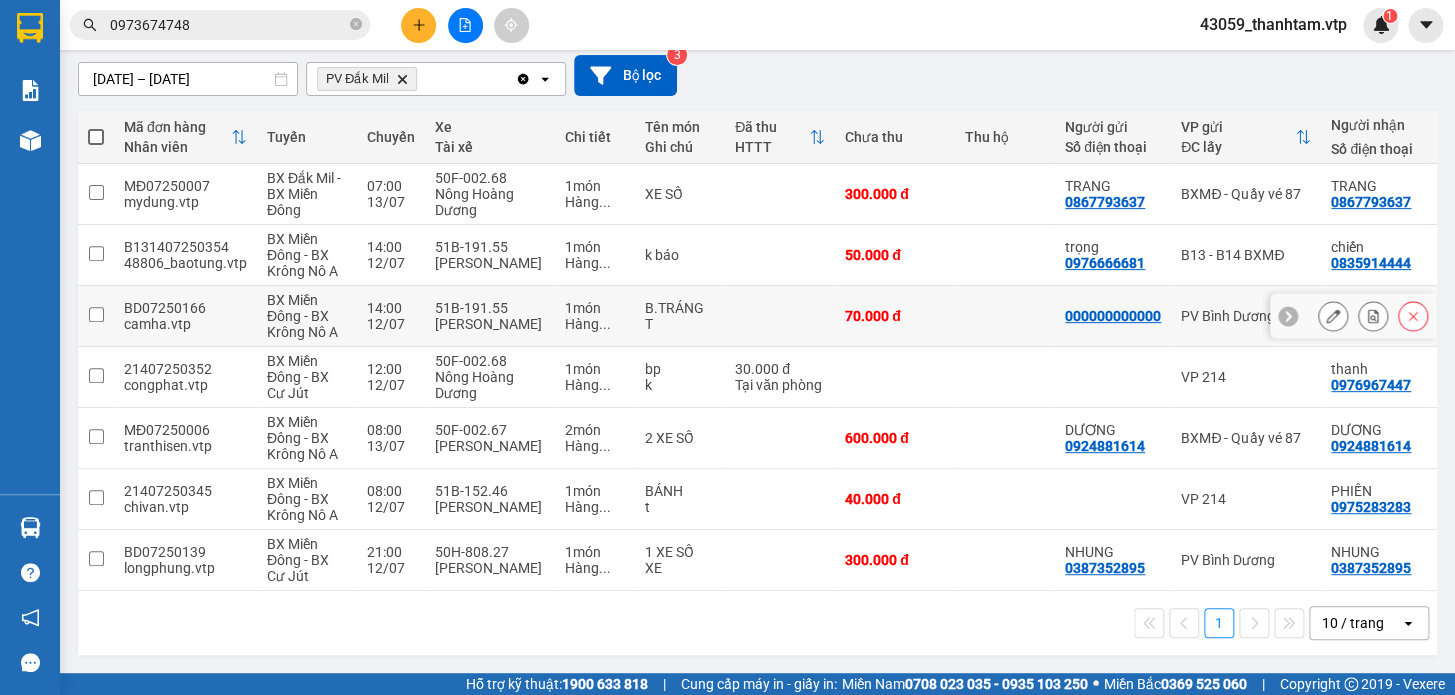 click at bounding box center (96, 314) 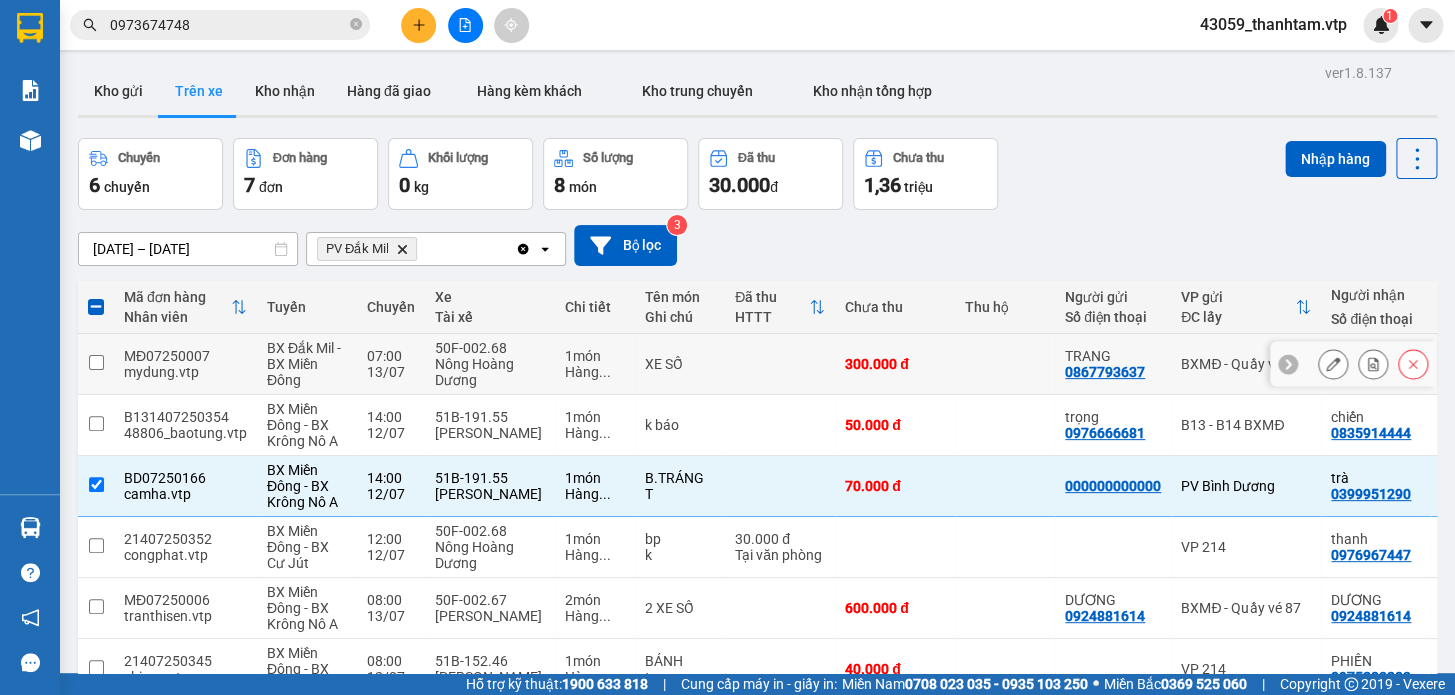 scroll, scrollTop: 0, scrollLeft: 0, axis: both 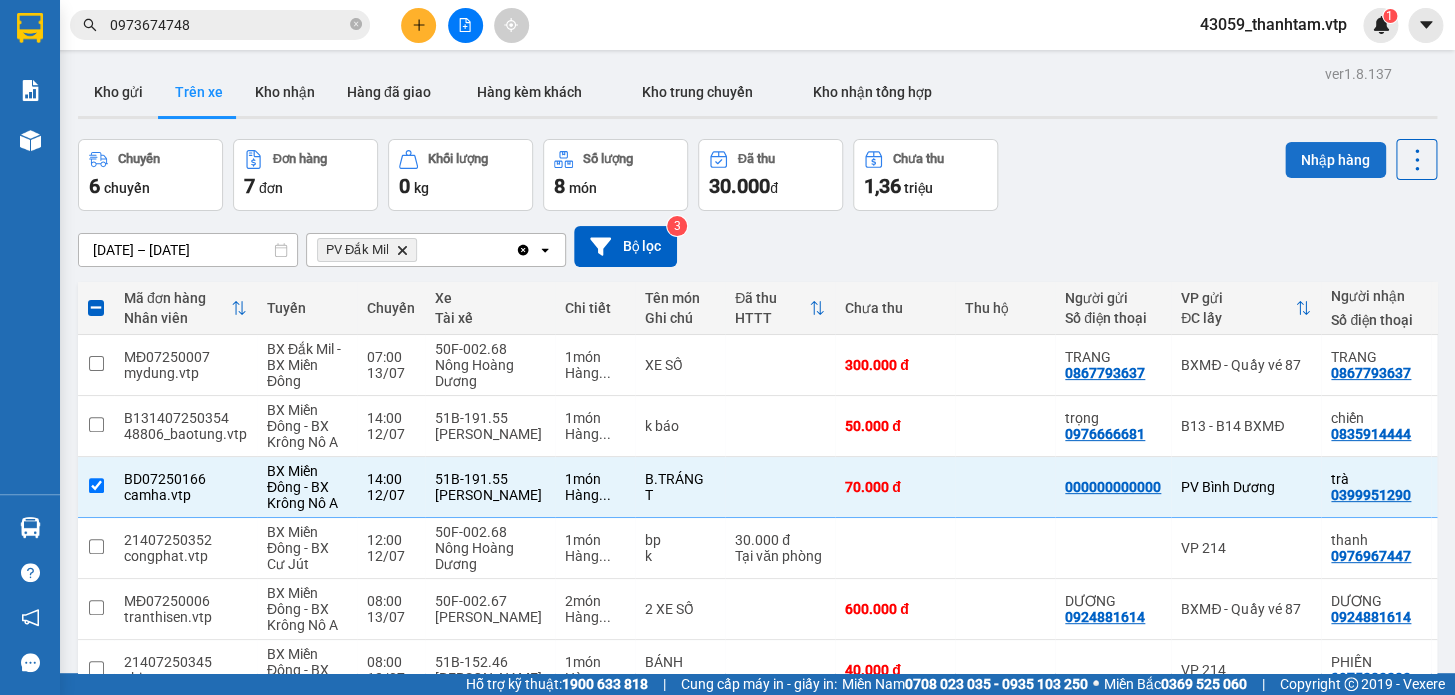 click on "Nhập hàng" at bounding box center (1335, 160) 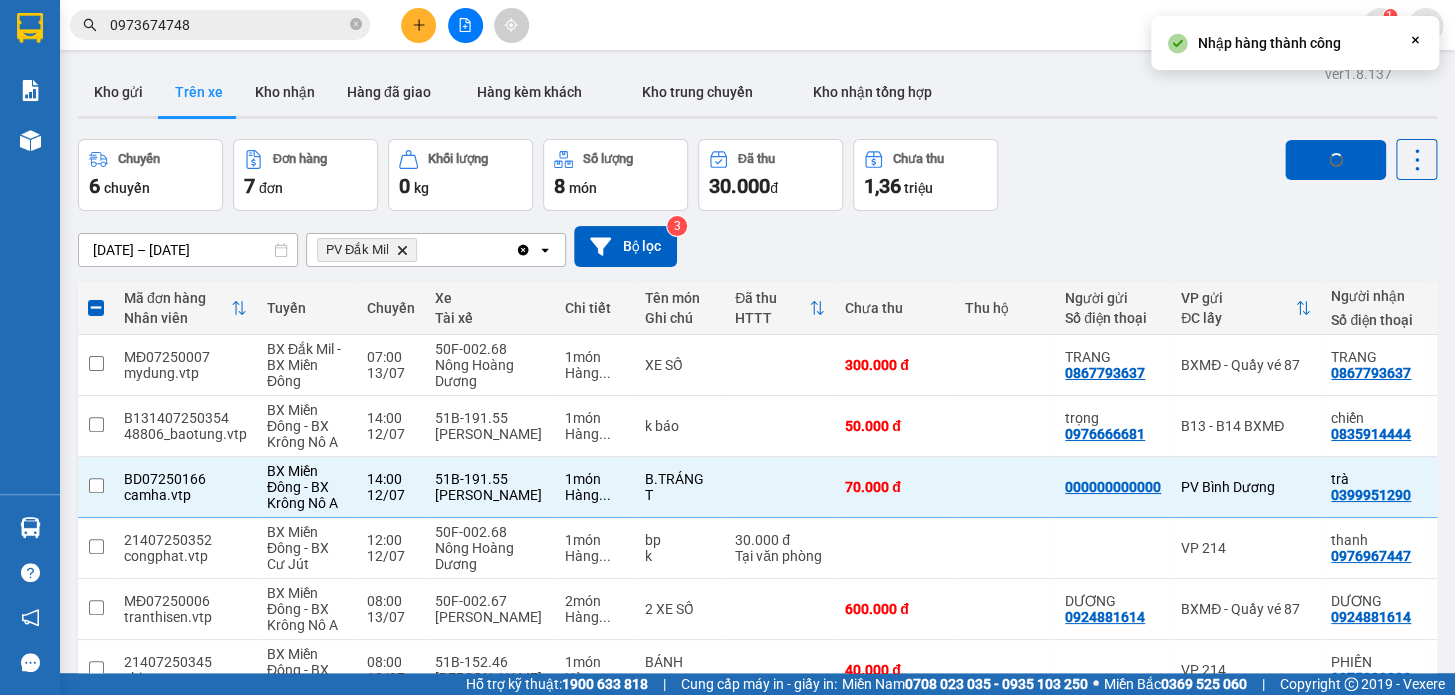 checkbox on "false" 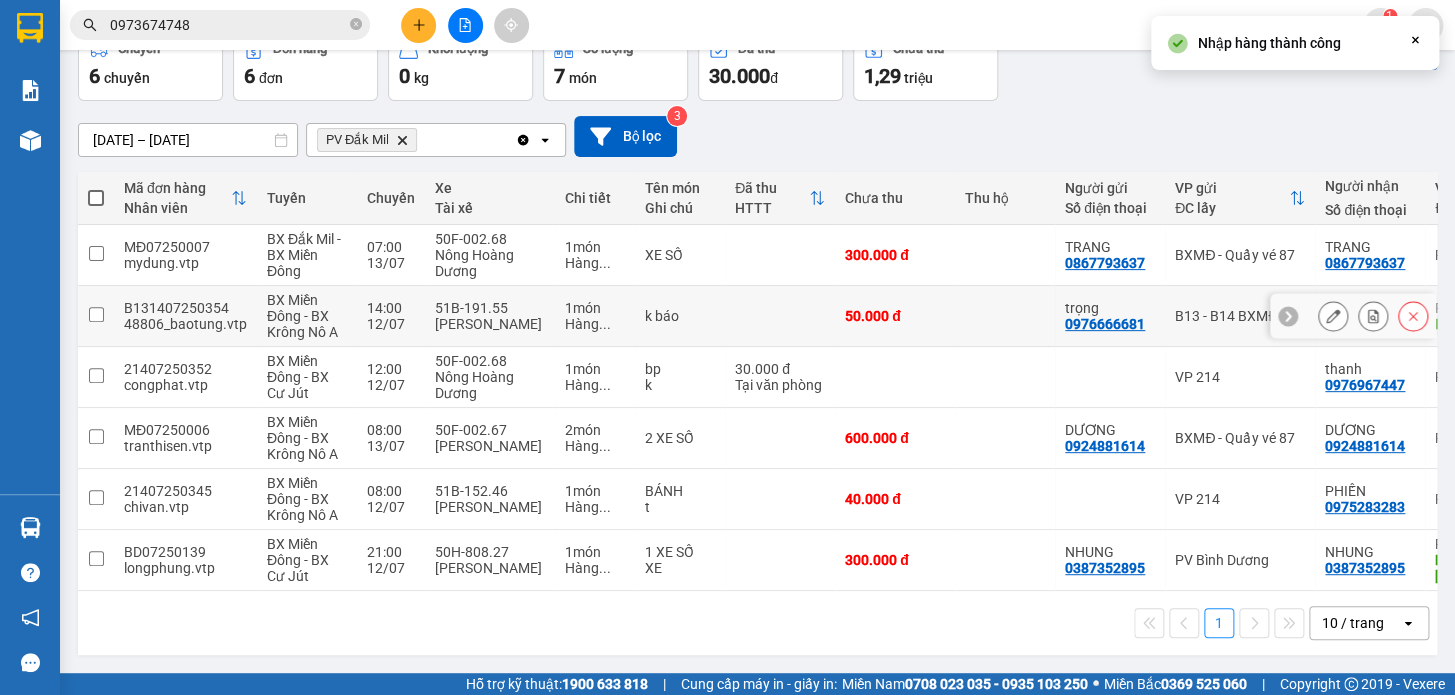 scroll, scrollTop: 115, scrollLeft: 0, axis: vertical 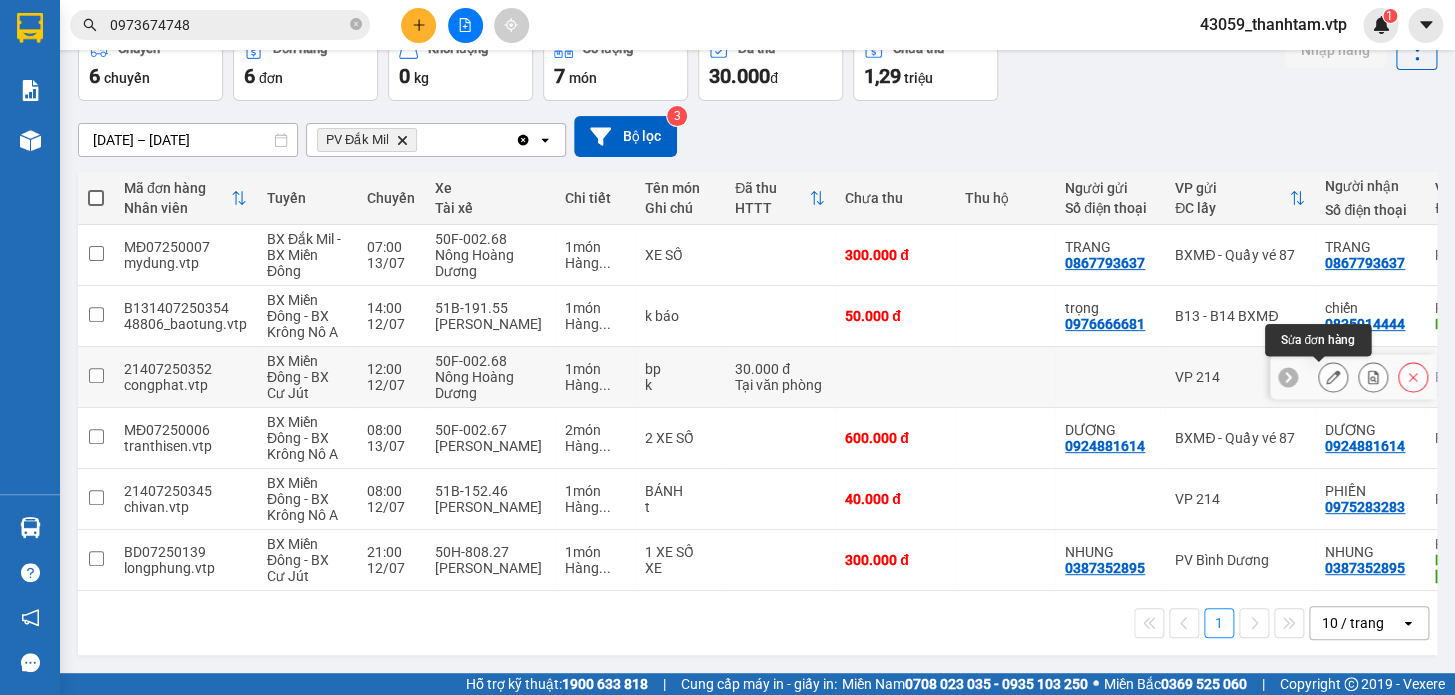 click 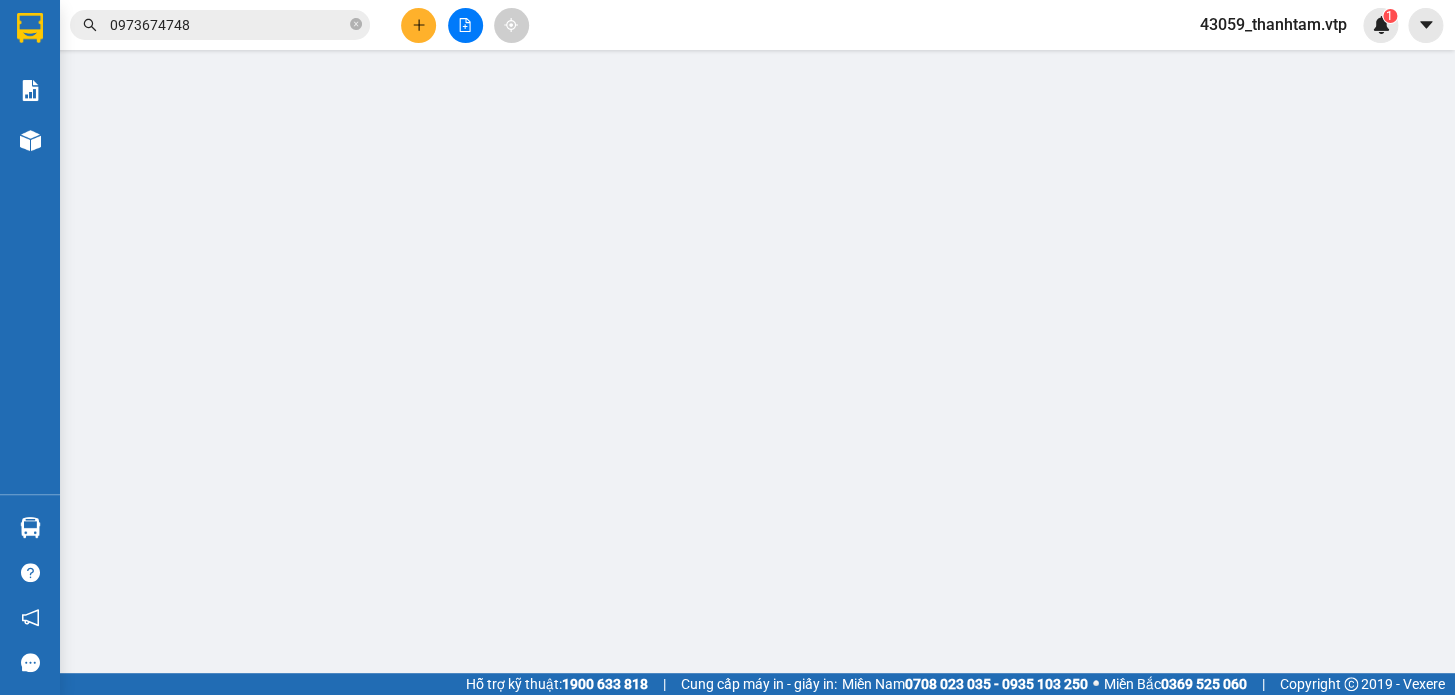scroll, scrollTop: 0, scrollLeft: 0, axis: both 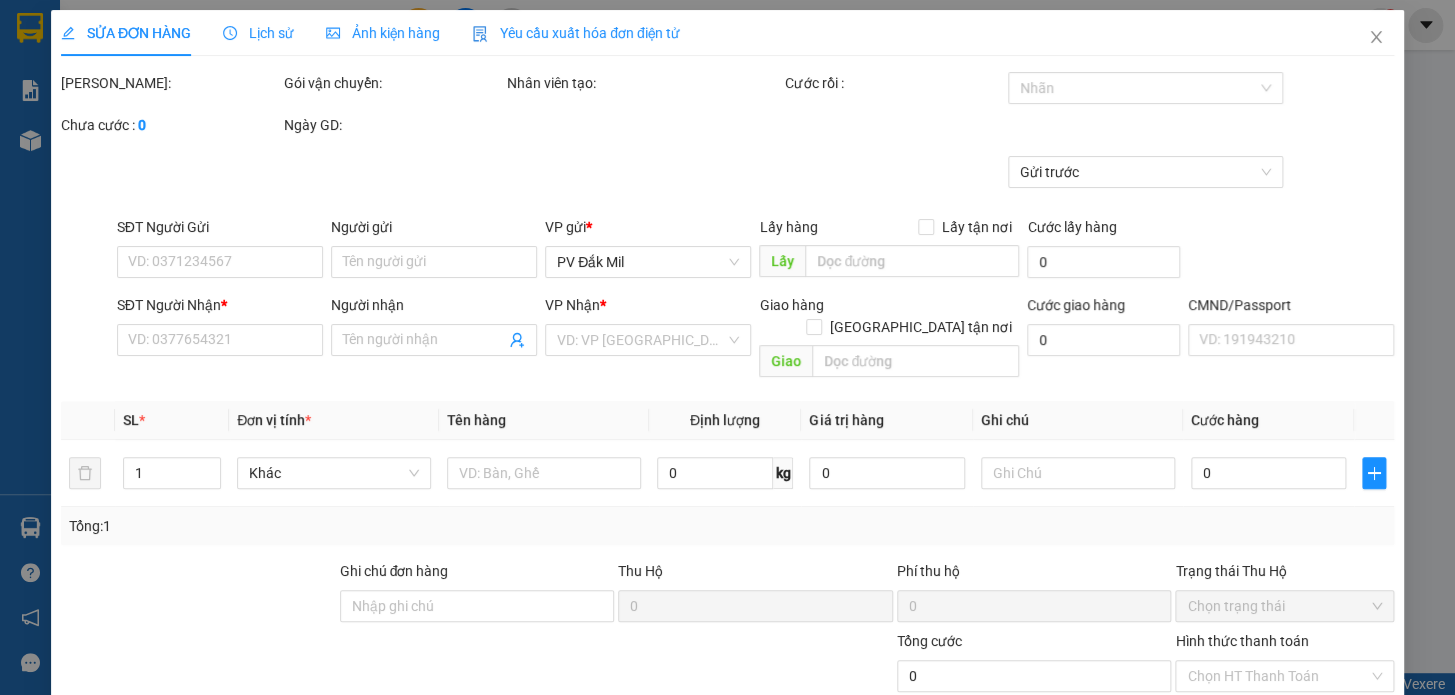 type on "0976967447" 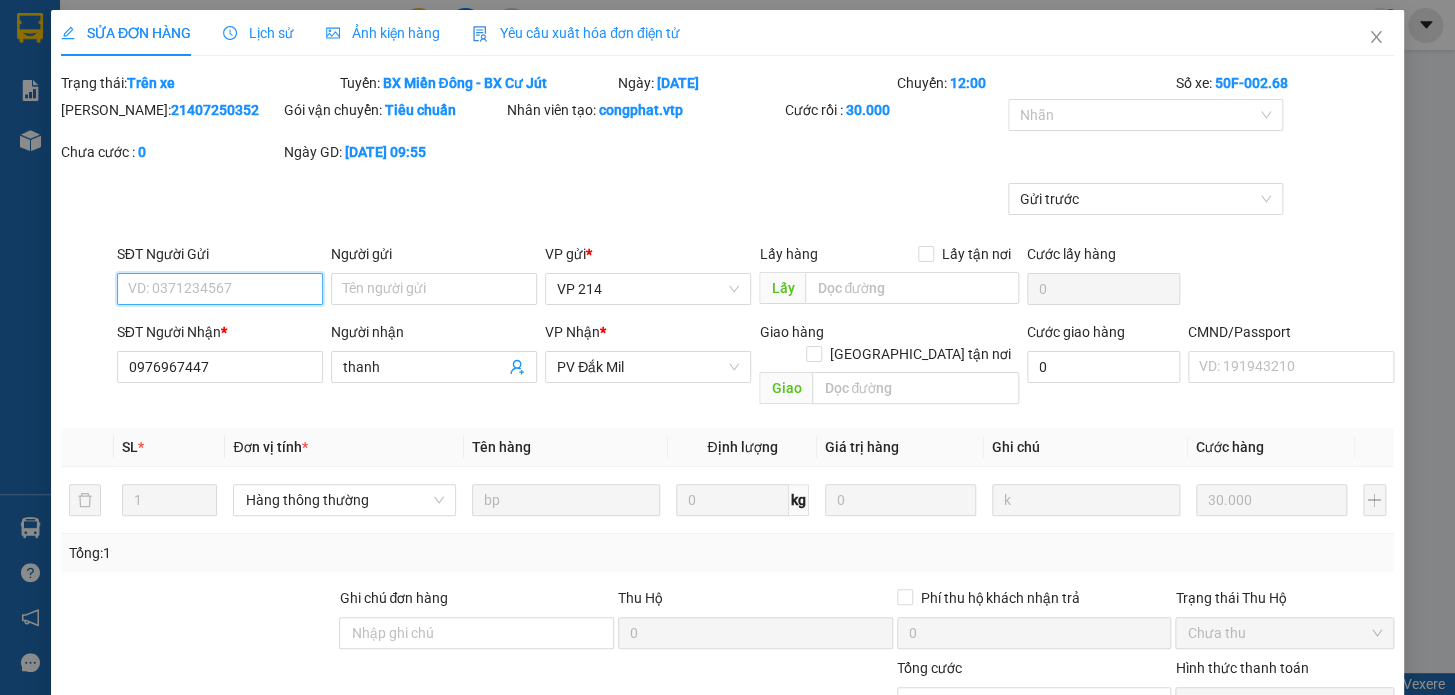 type on "1.500" 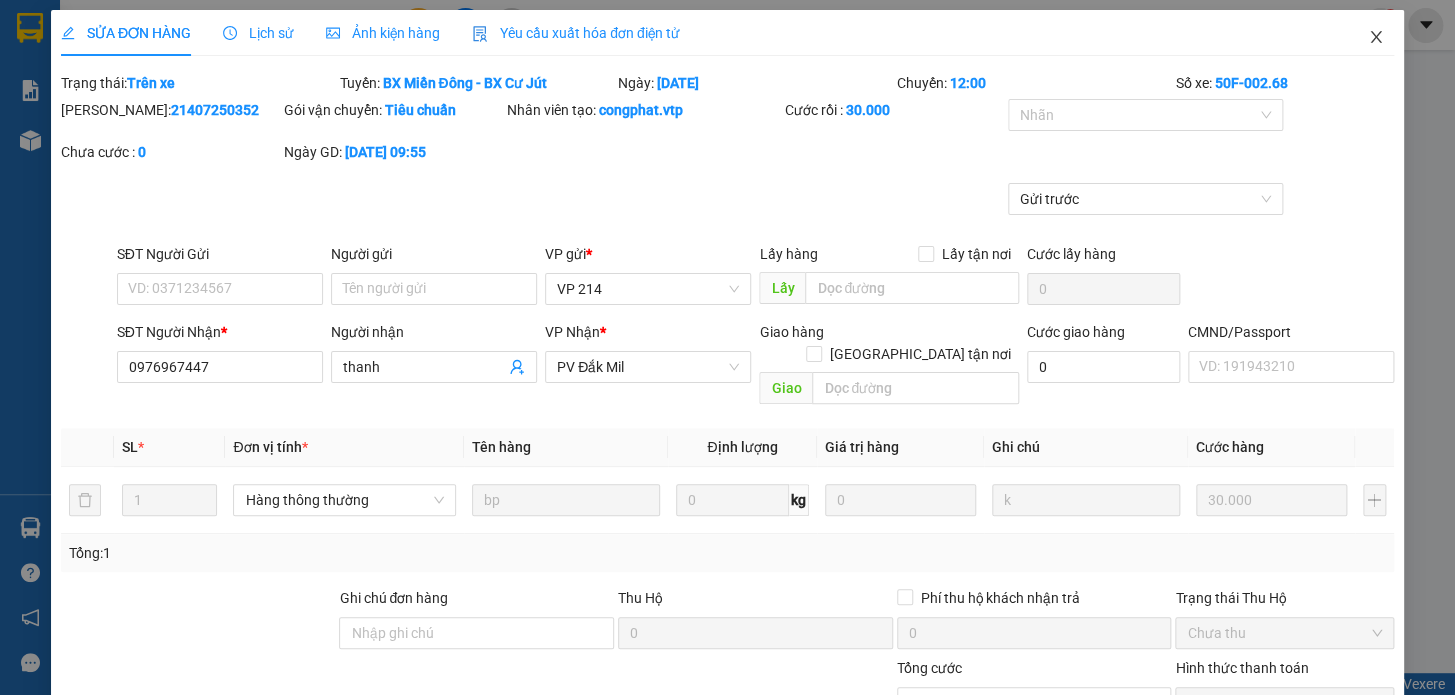 click 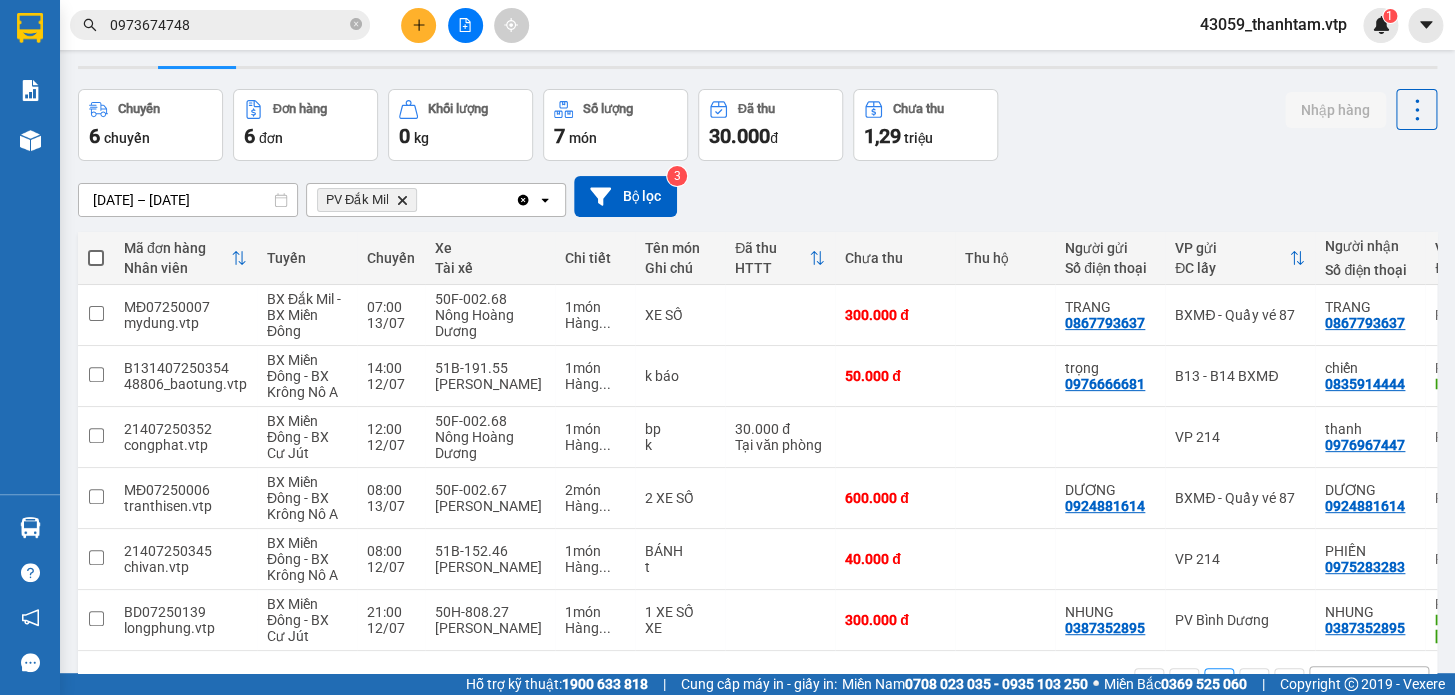 scroll, scrollTop: 90, scrollLeft: 0, axis: vertical 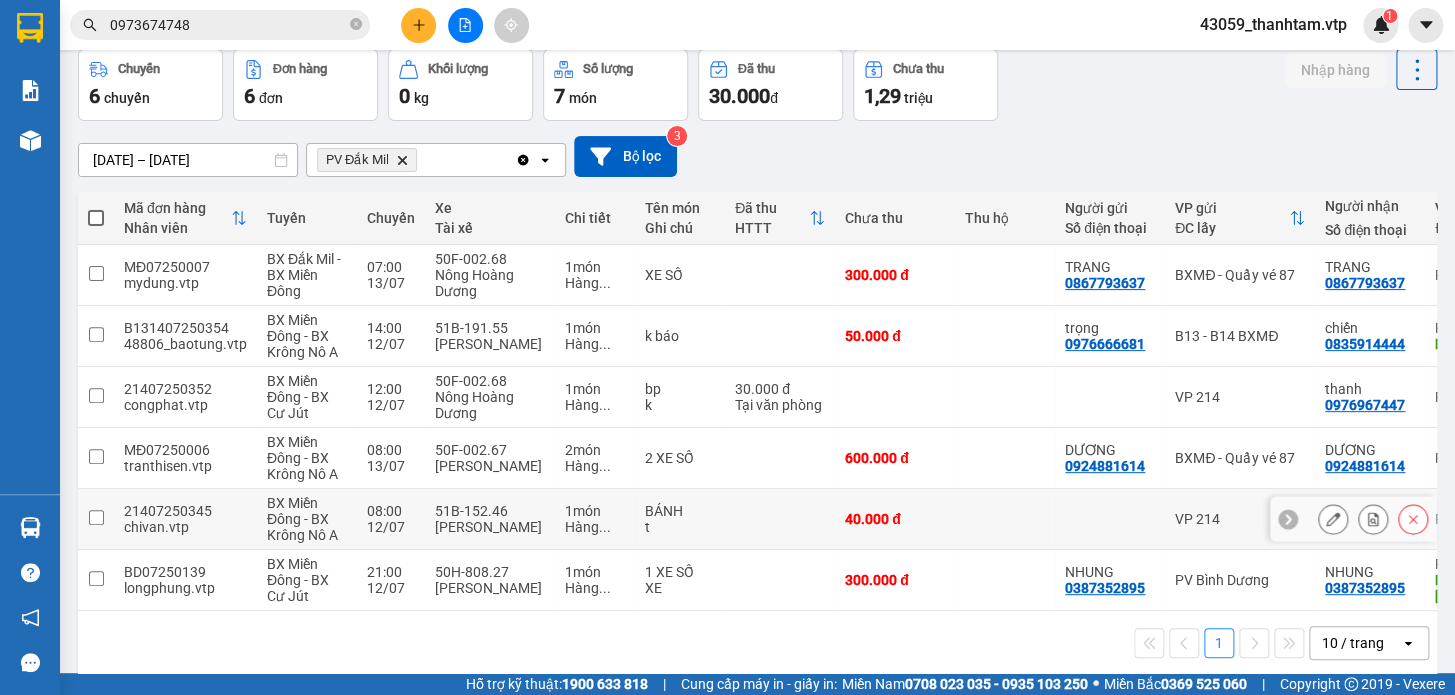 click at bounding box center (96, 517) 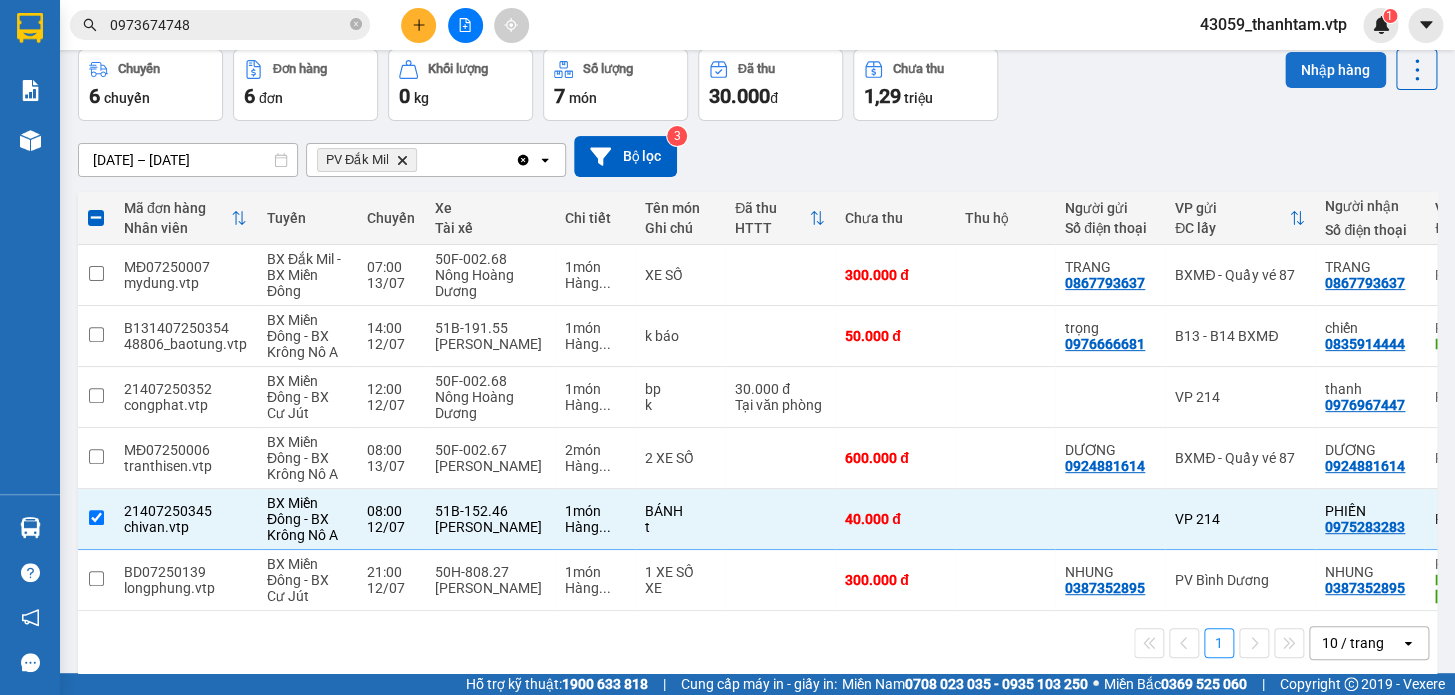 click on "Nhập hàng" at bounding box center [1335, 70] 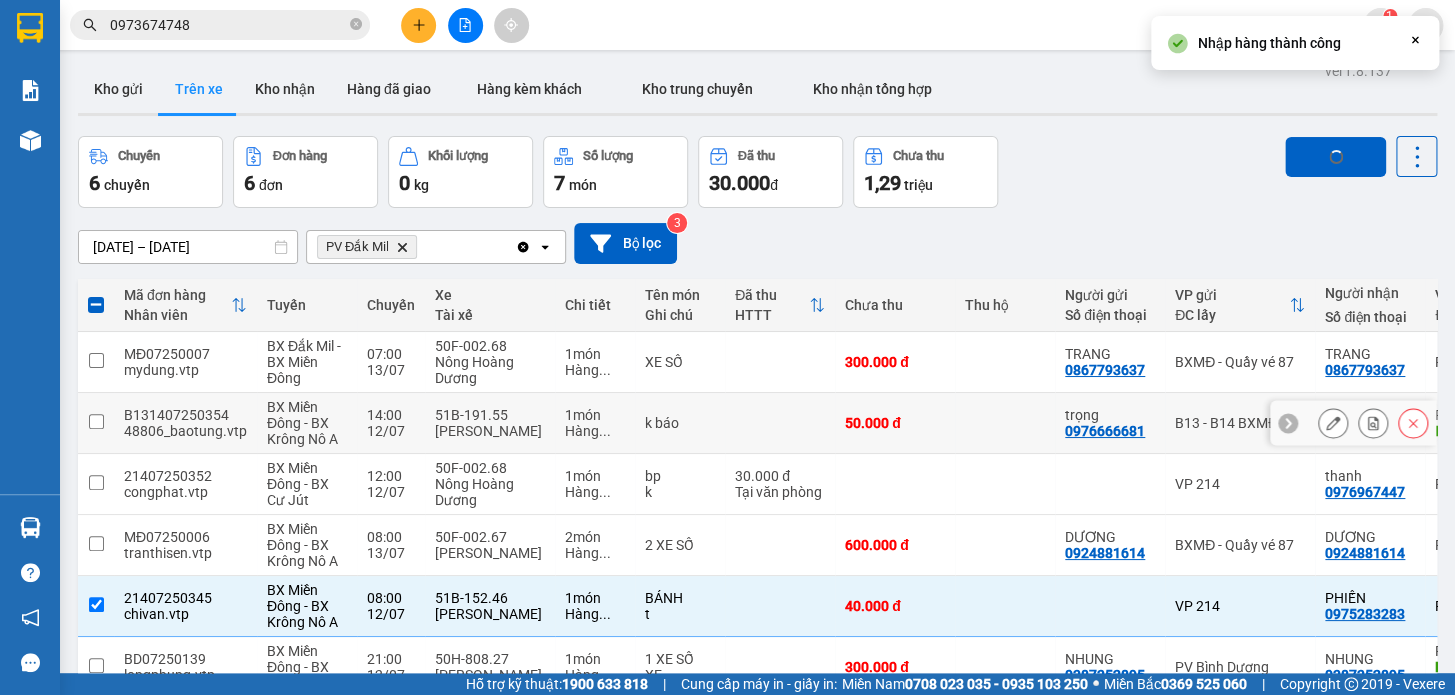 scroll, scrollTop: 0, scrollLeft: 0, axis: both 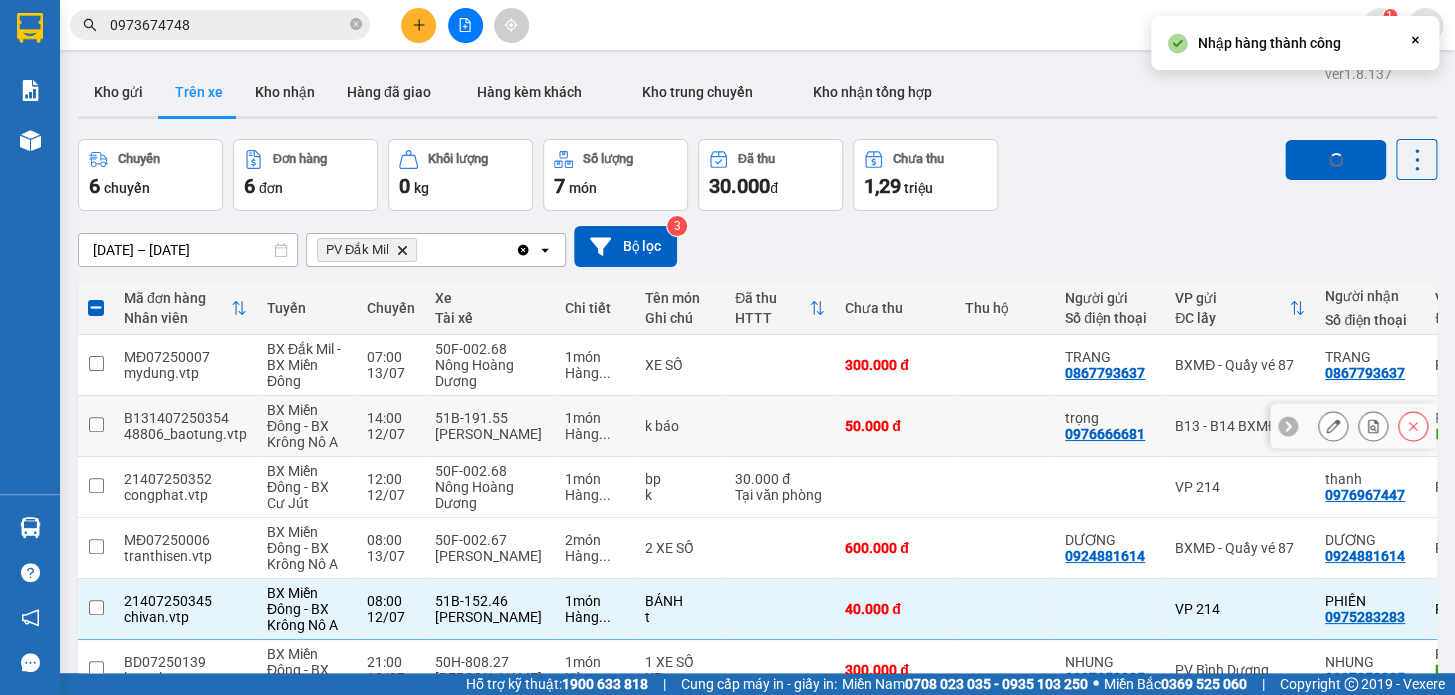 checkbox on "false" 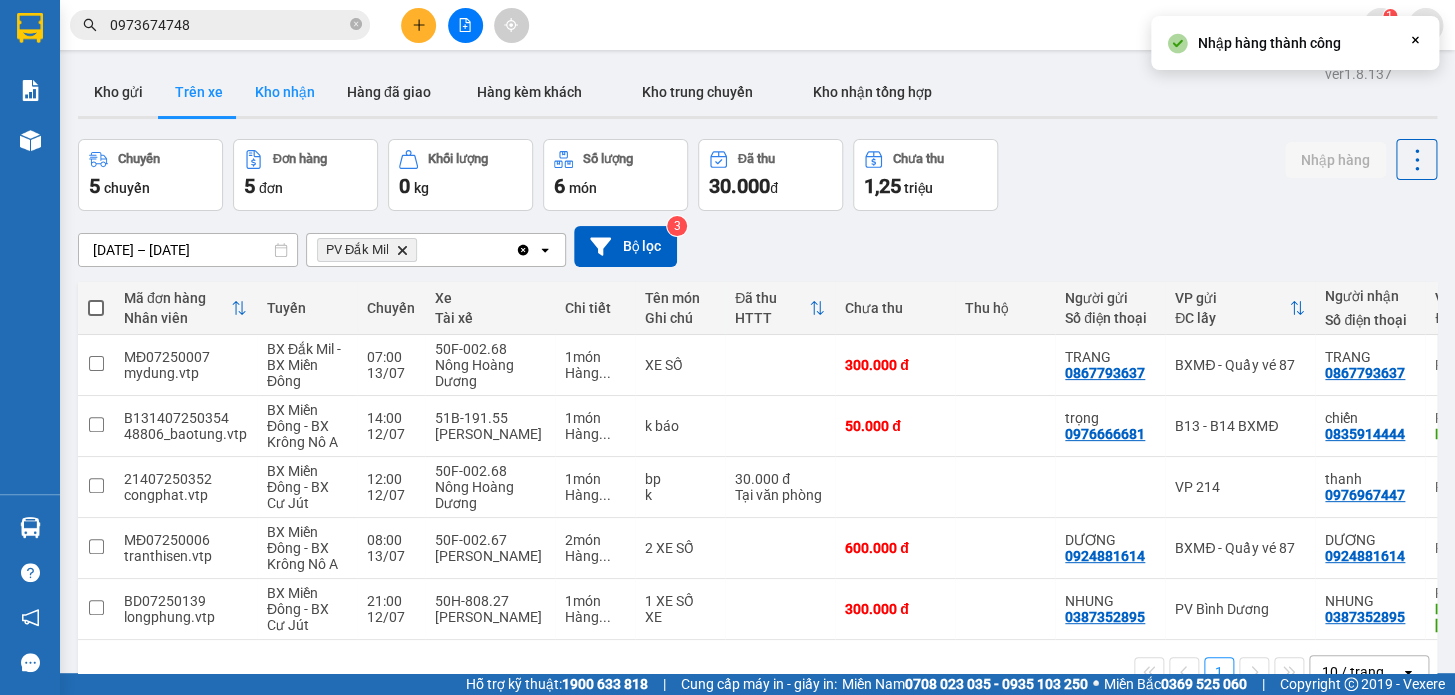 click on "Kho nhận" at bounding box center (285, 92) 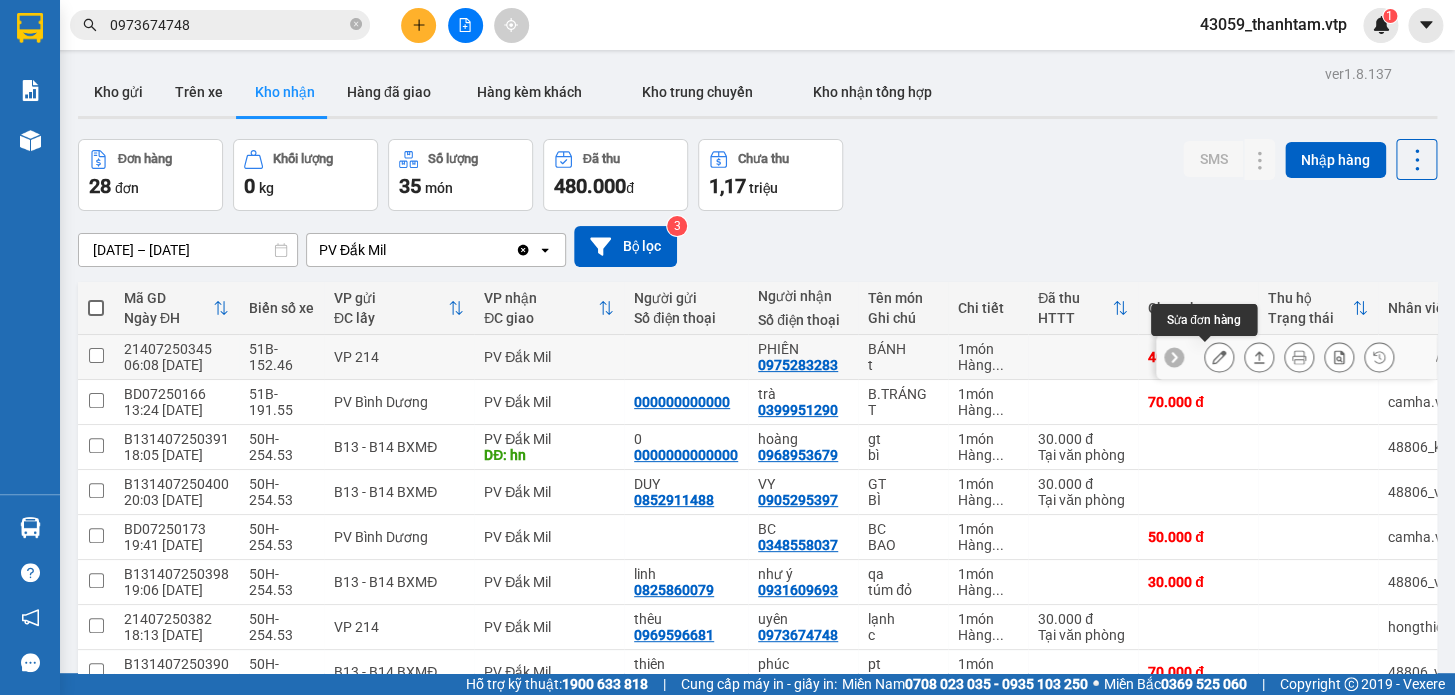 click 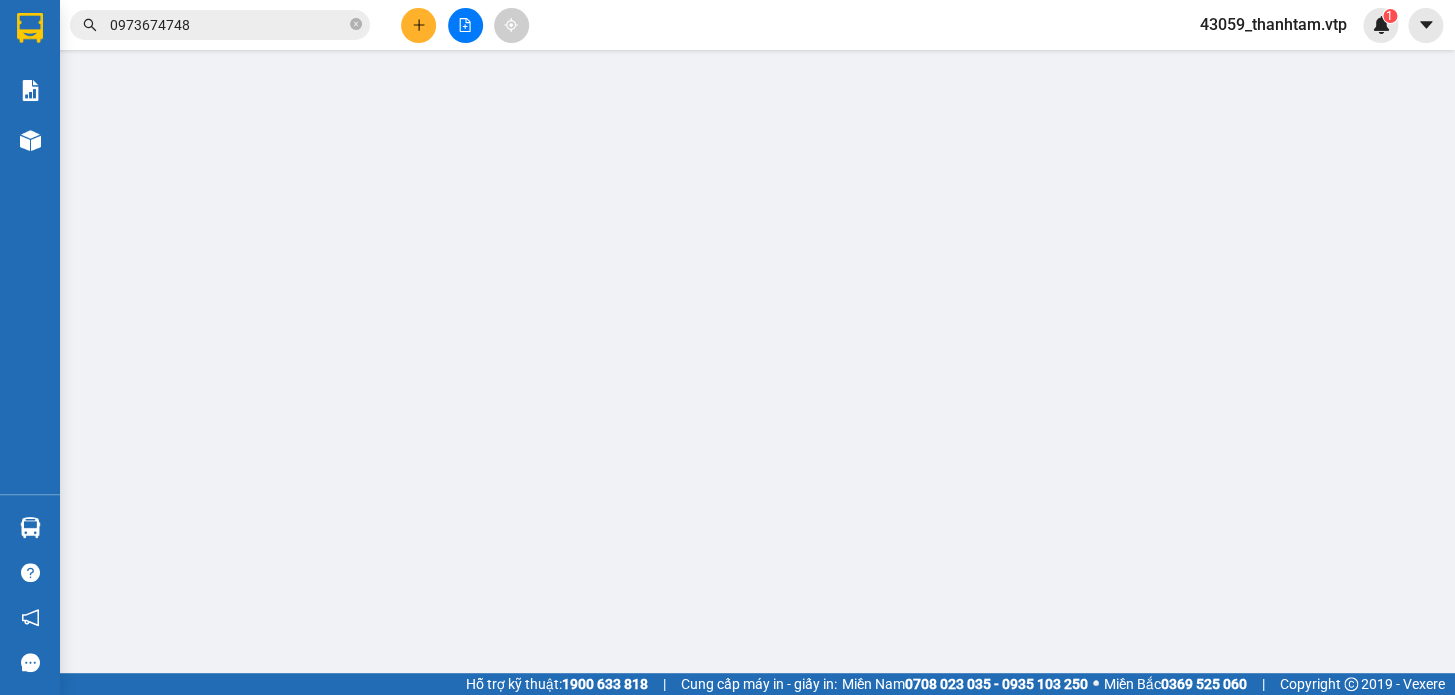 type on "0975283283" 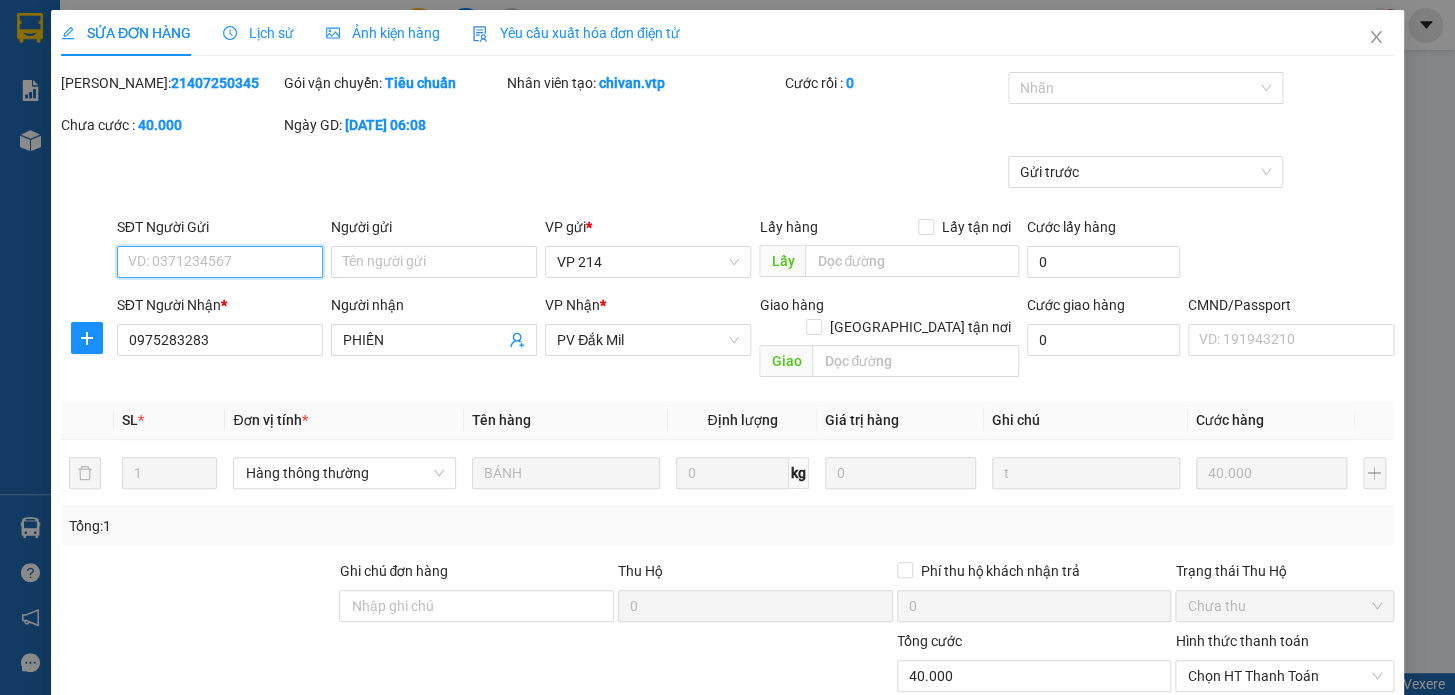 type on "2.000" 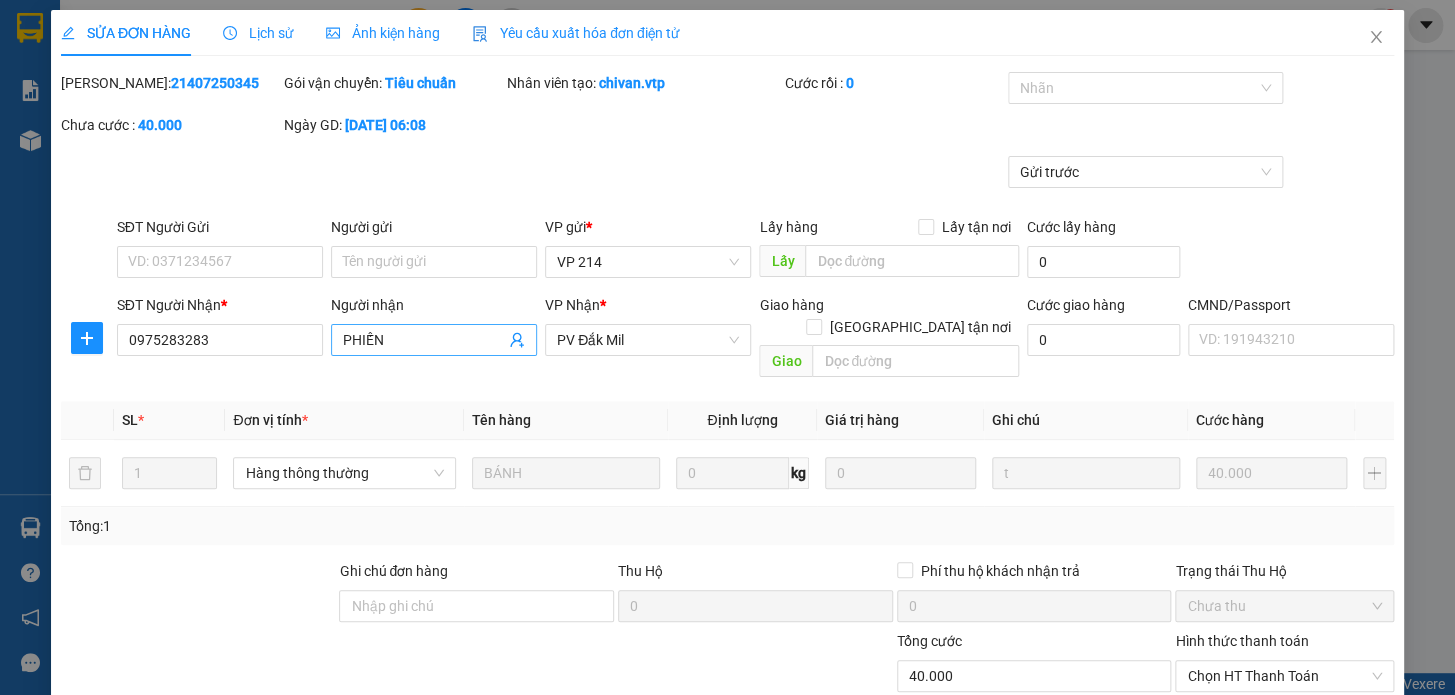 click on "PHIẾN" at bounding box center (424, 340) 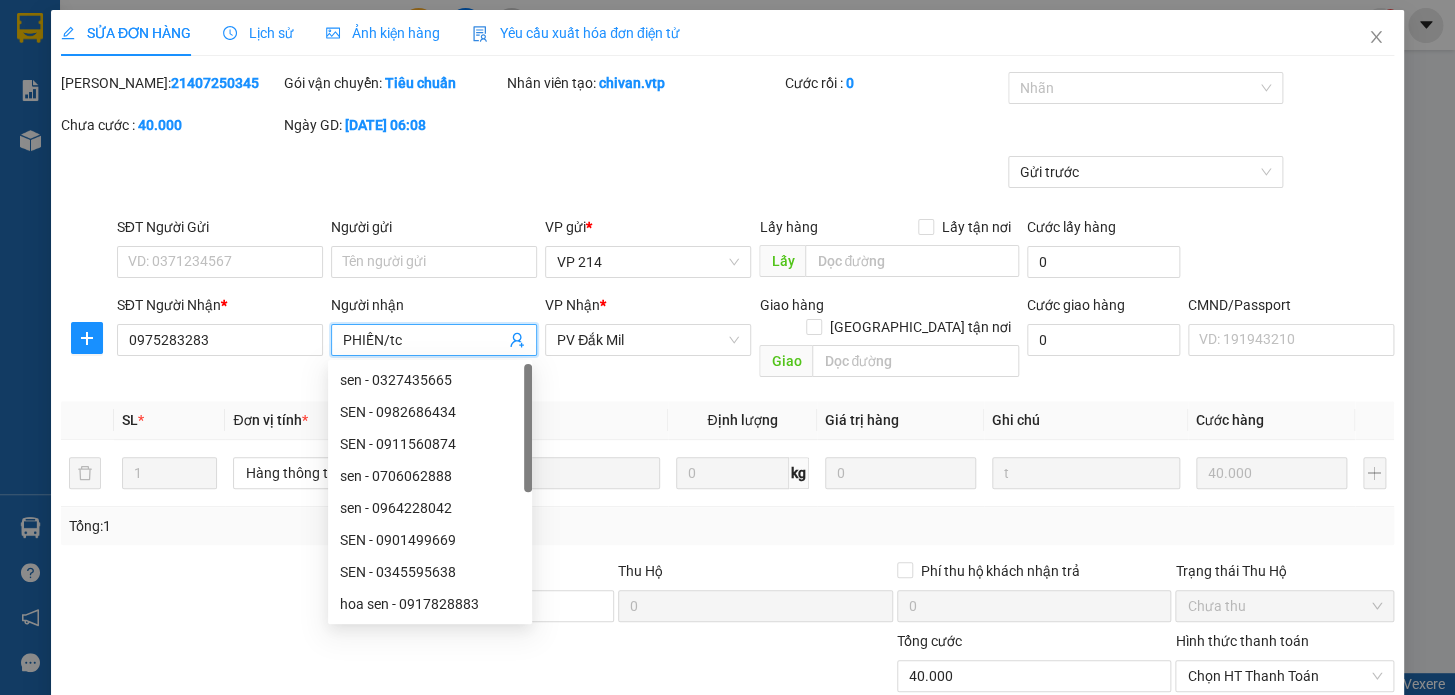 scroll, scrollTop: 250, scrollLeft: 0, axis: vertical 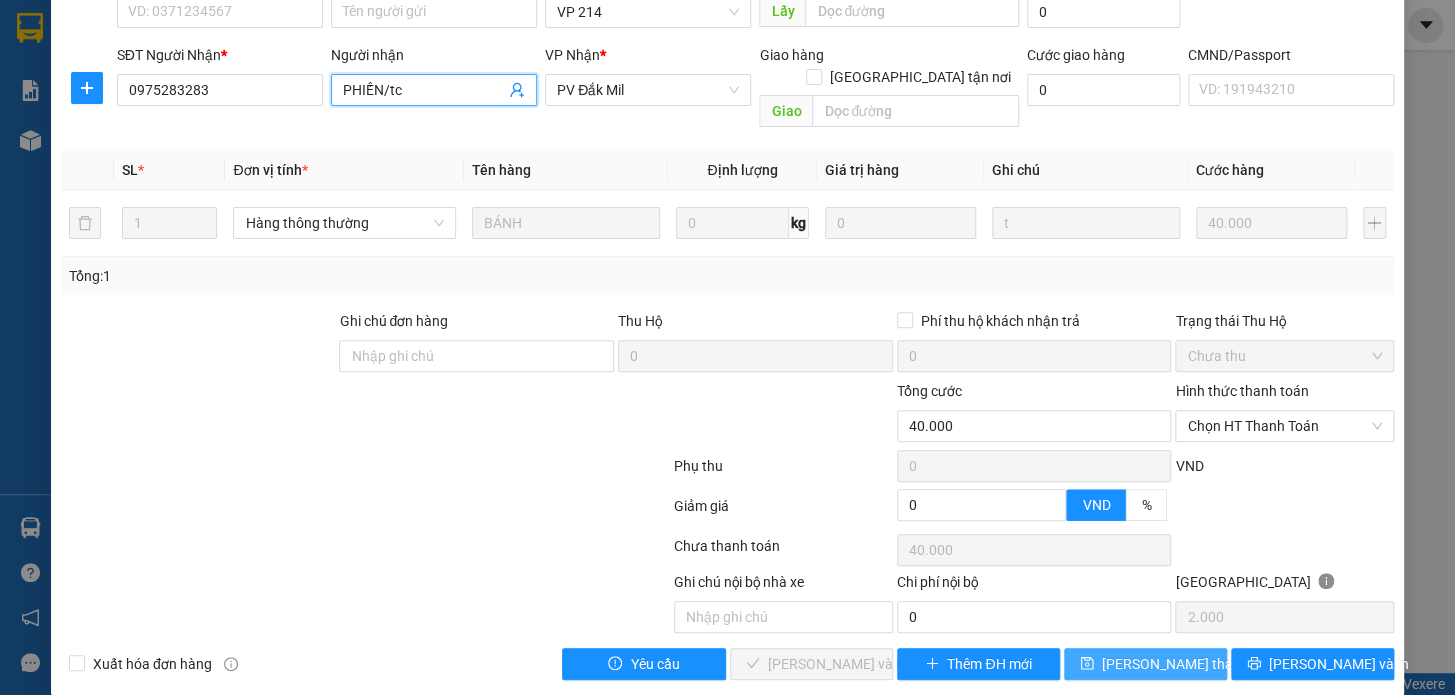 type on "PHIẾN/tc" 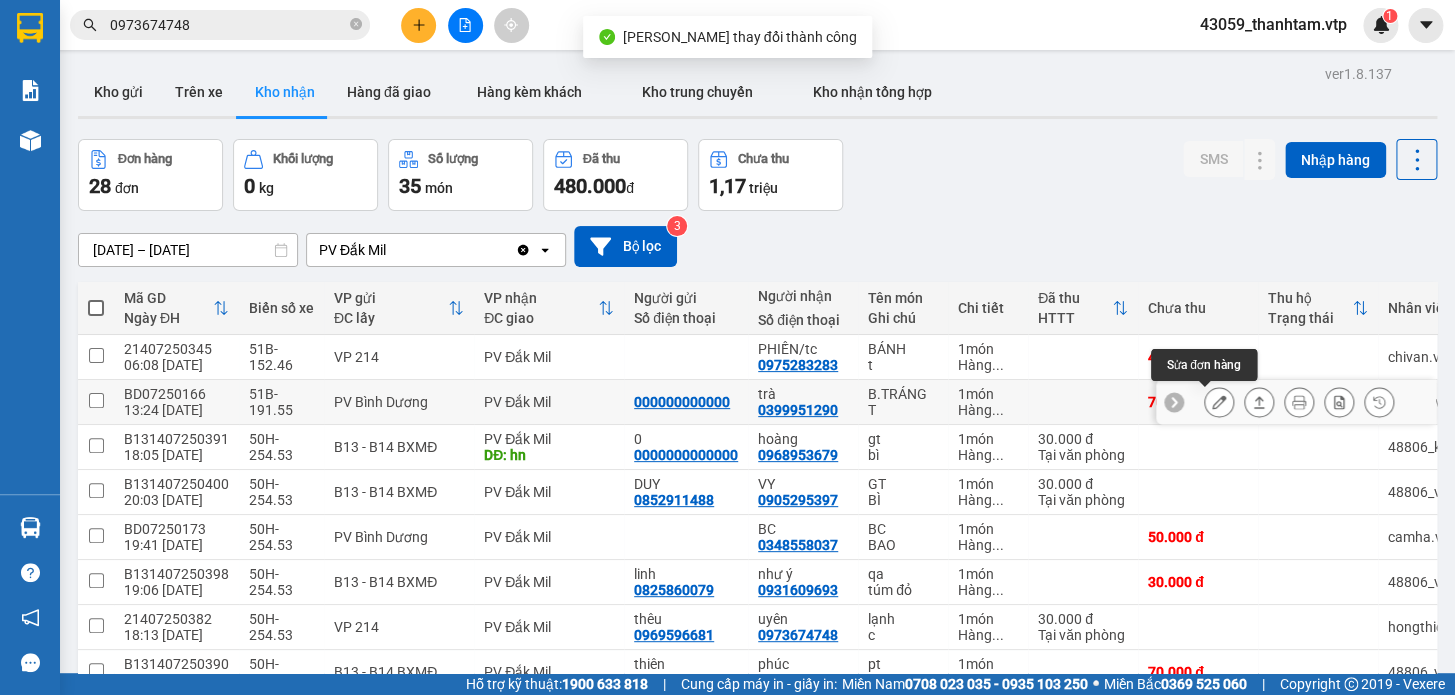 click at bounding box center (1219, 402) 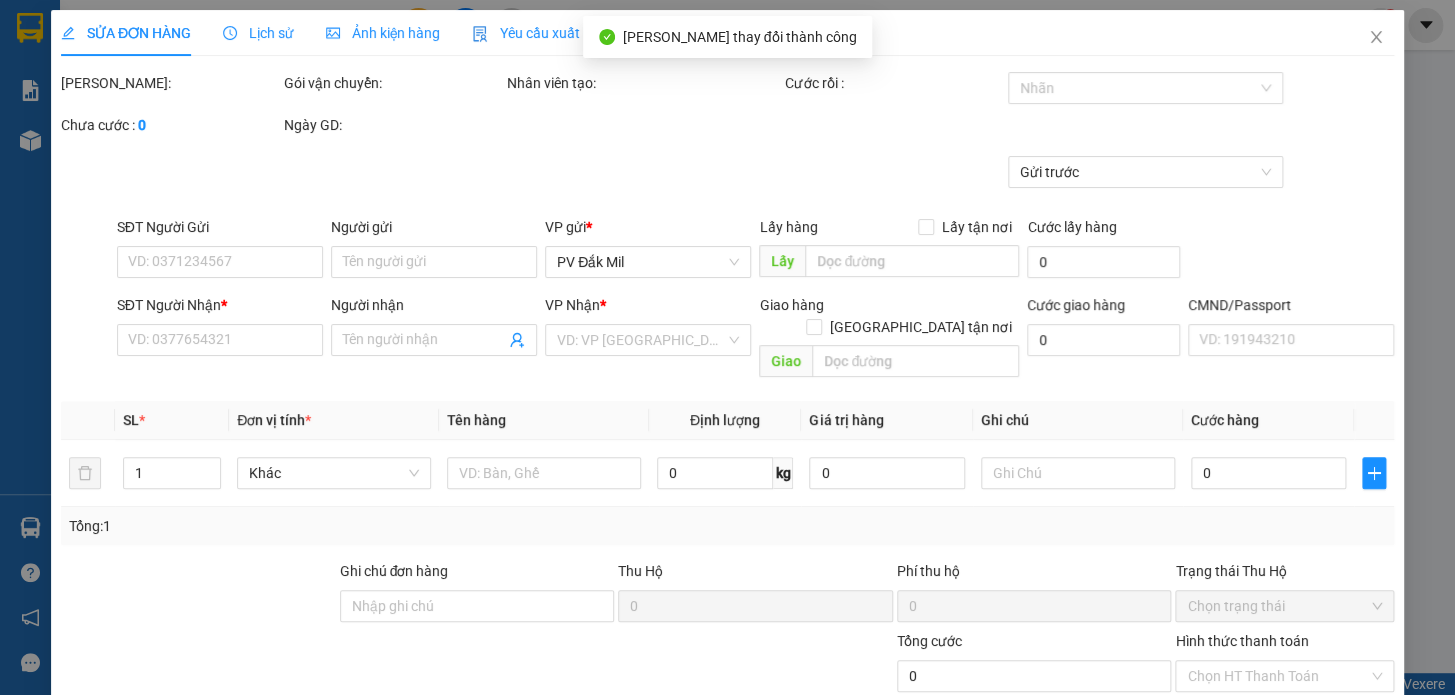 type on "000000000000" 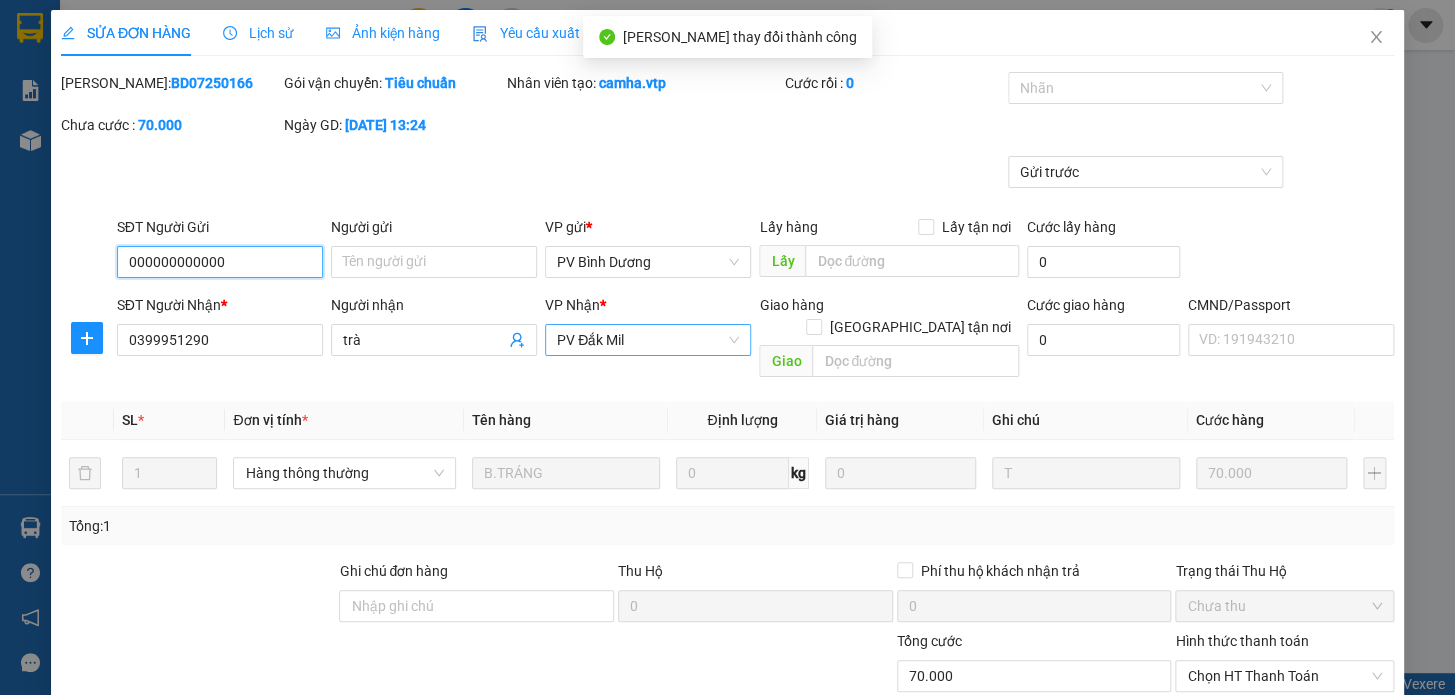 type on "3.500" 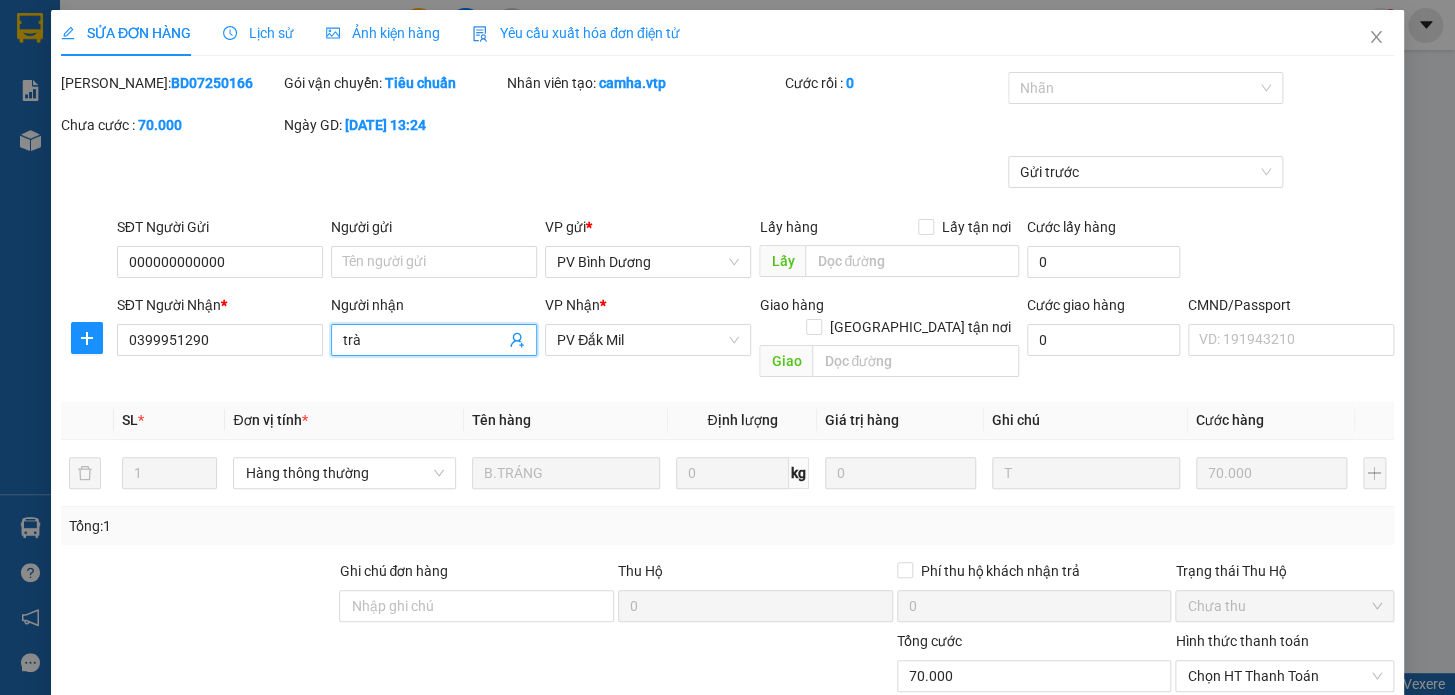 click on "trà" at bounding box center (424, 340) 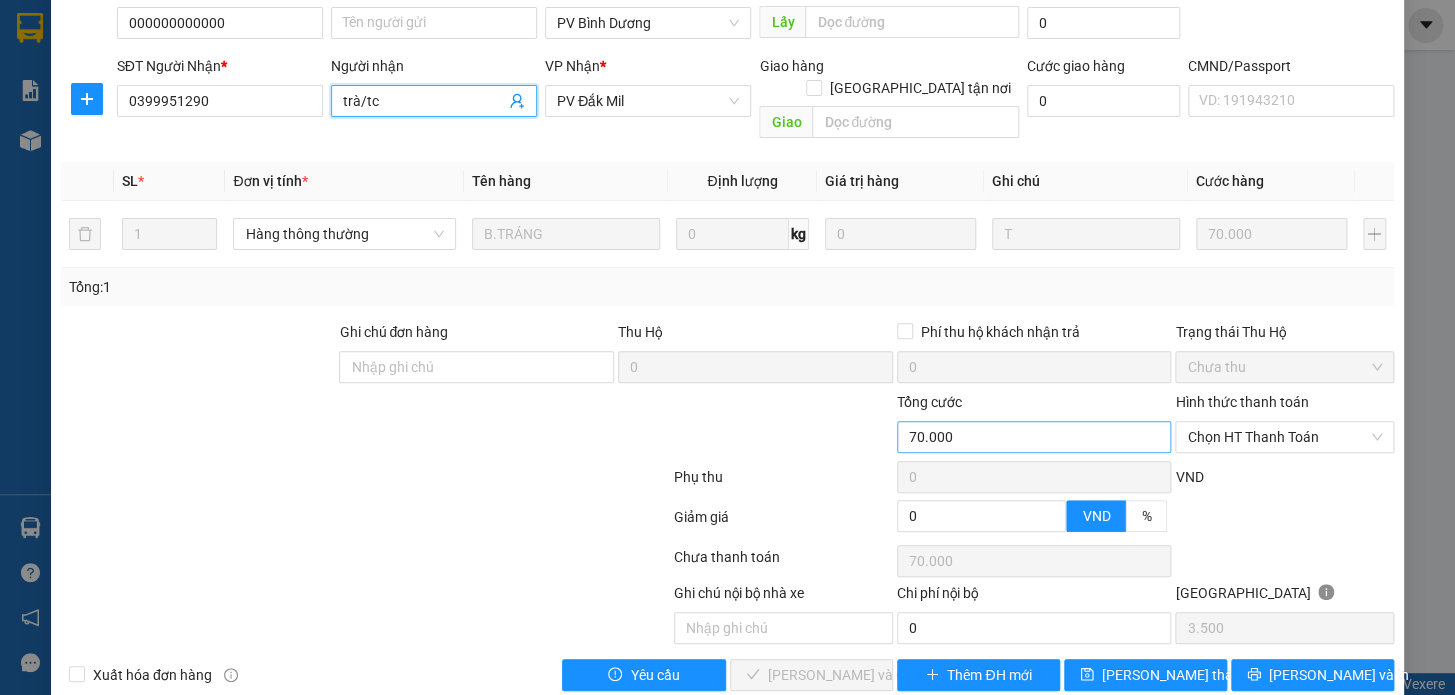 scroll, scrollTop: 250, scrollLeft: 0, axis: vertical 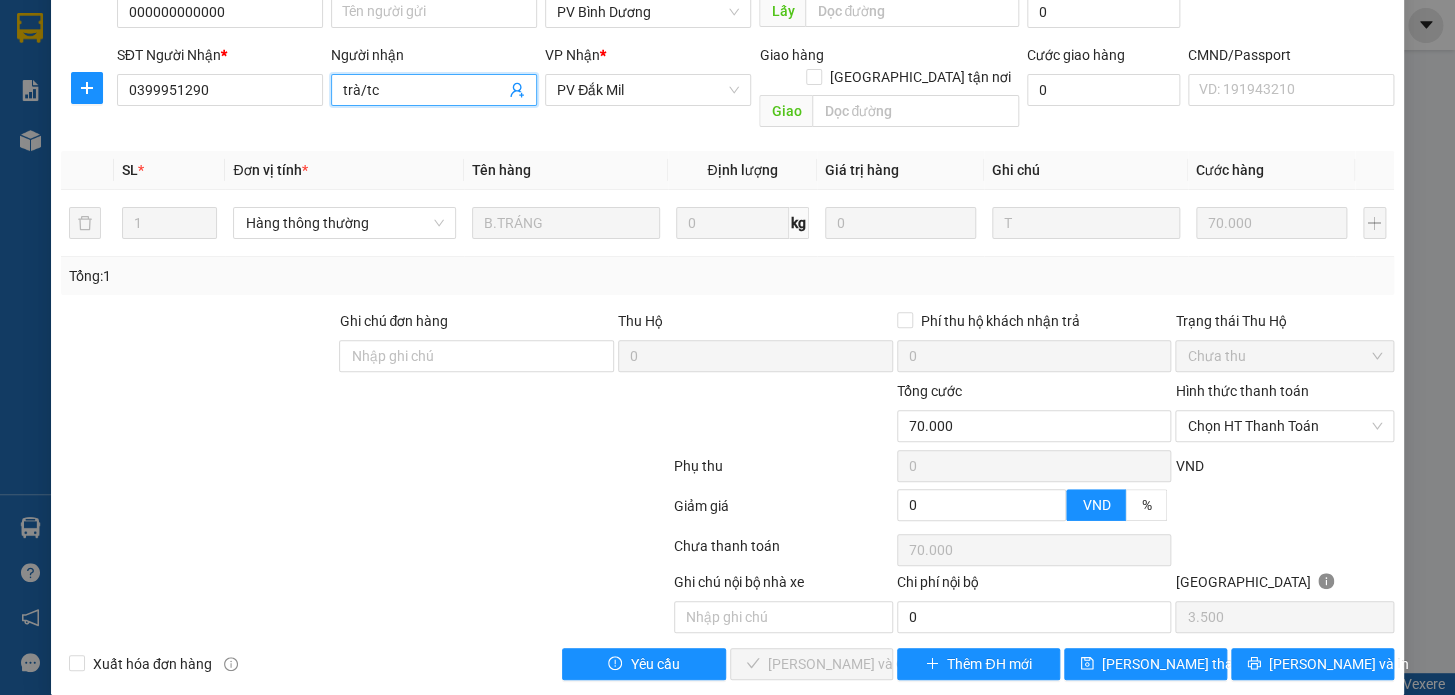 type on "trà/tc" 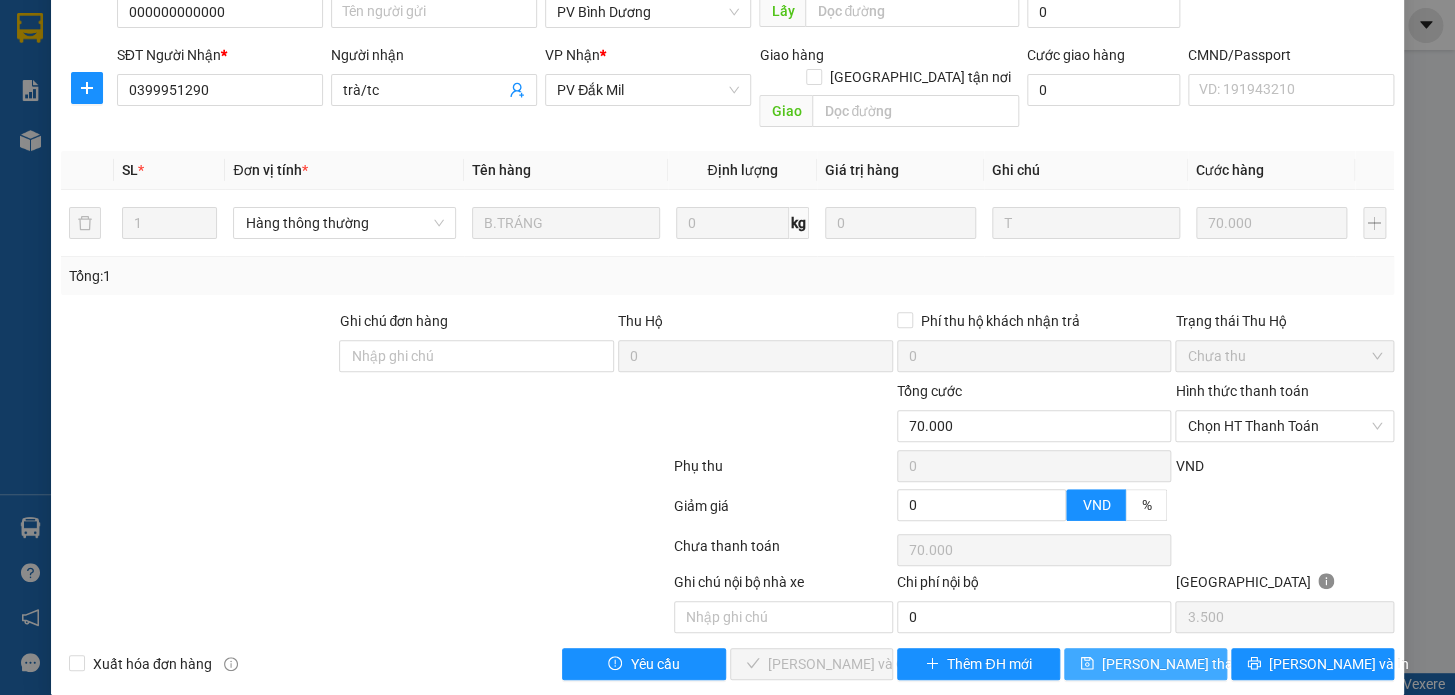 click on "Lưu thay đổi" at bounding box center [1182, 664] 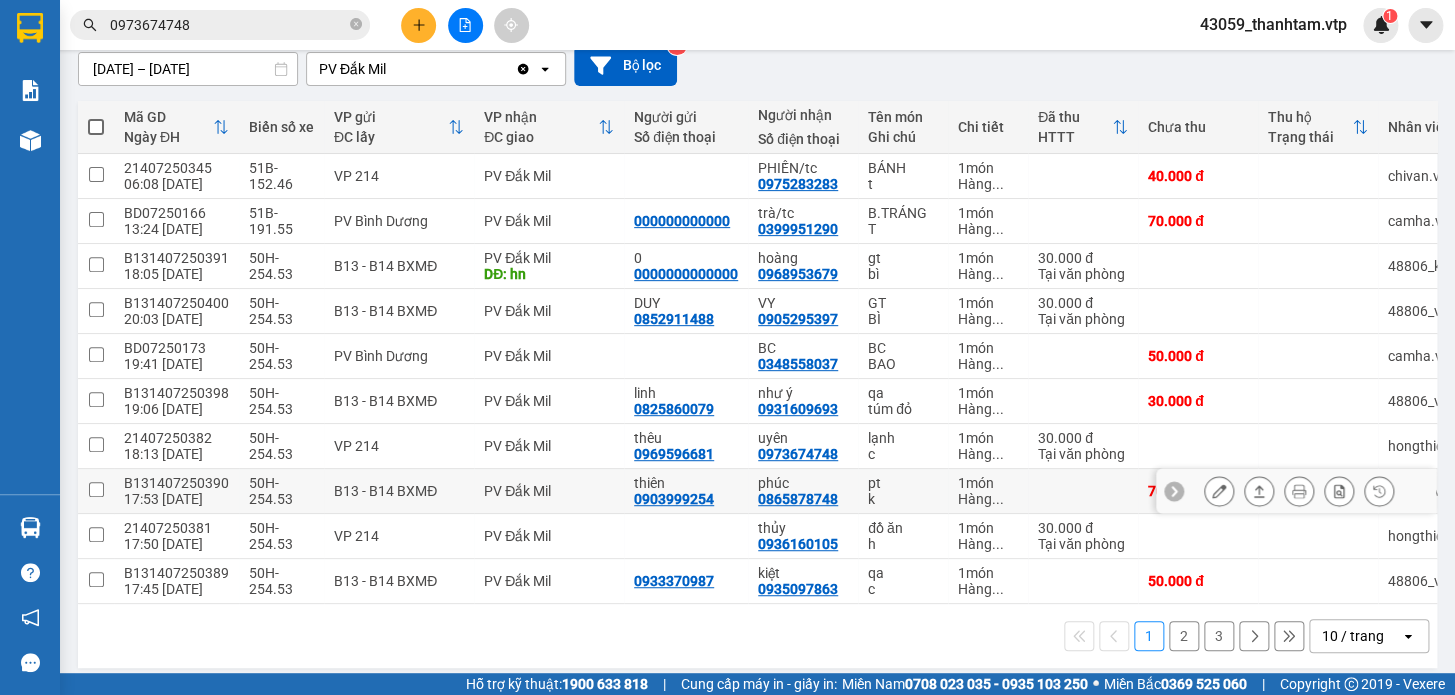 scroll, scrollTop: 199, scrollLeft: 0, axis: vertical 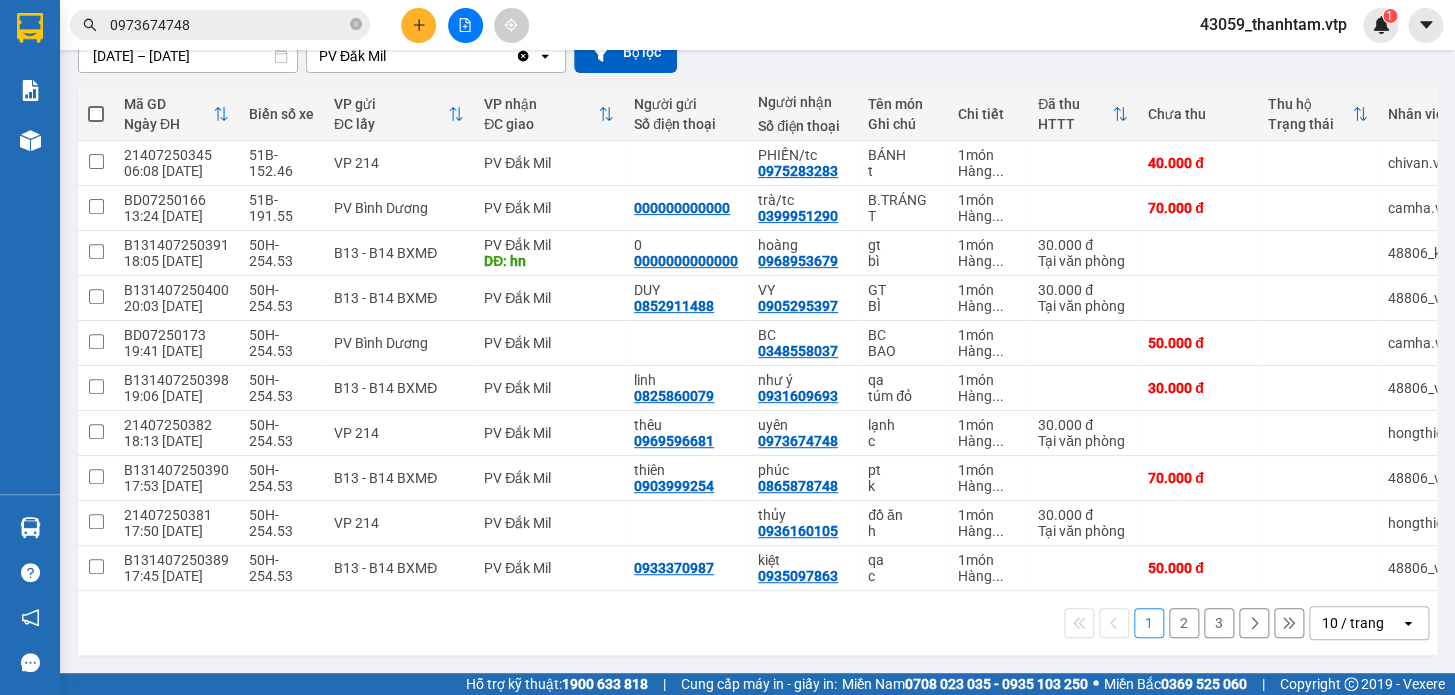 click on "2" at bounding box center (1184, 623) 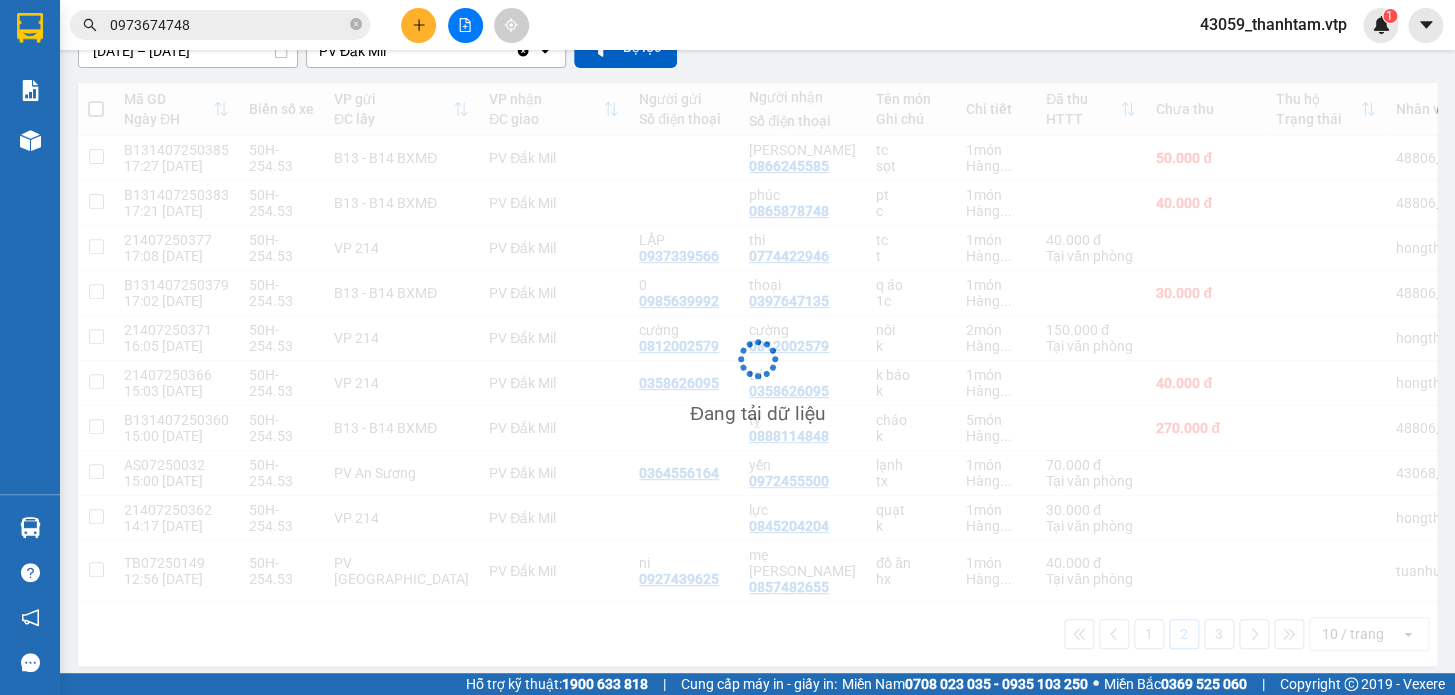 scroll, scrollTop: 199, scrollLeft: 0, axis: vertical 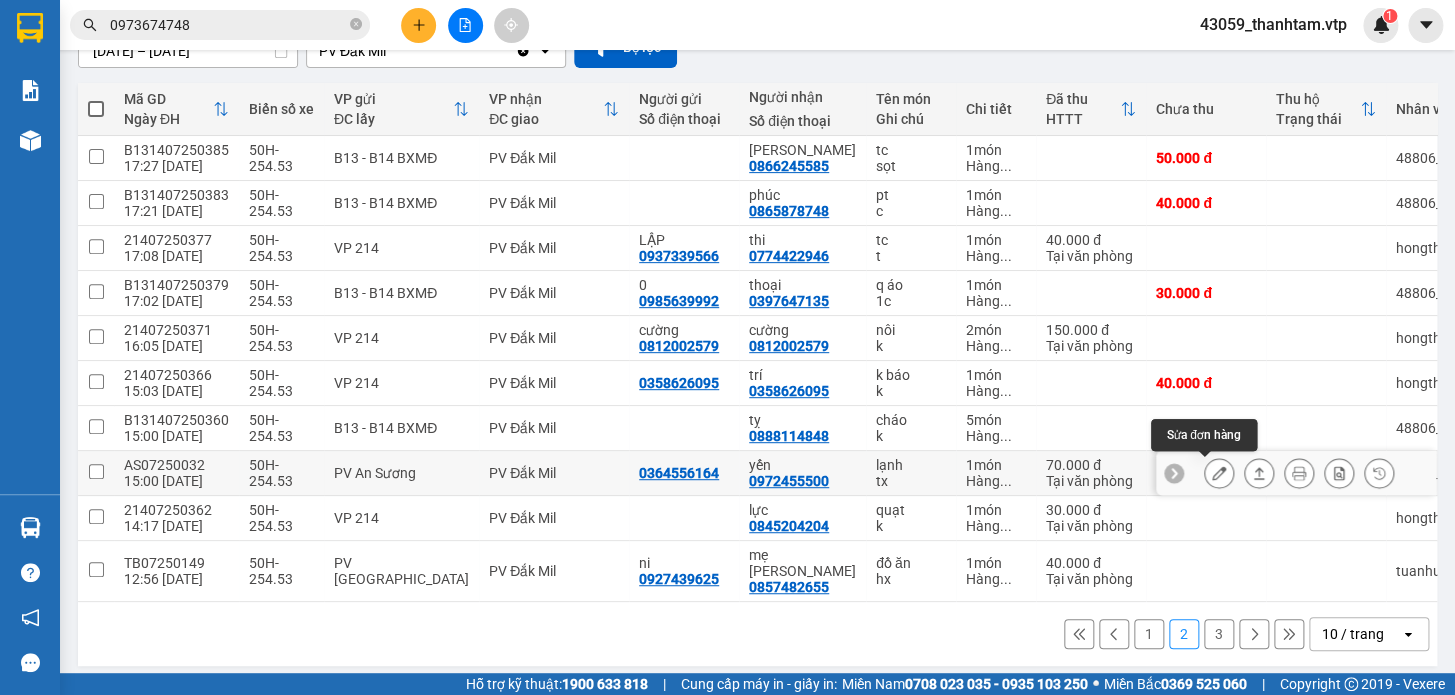 click 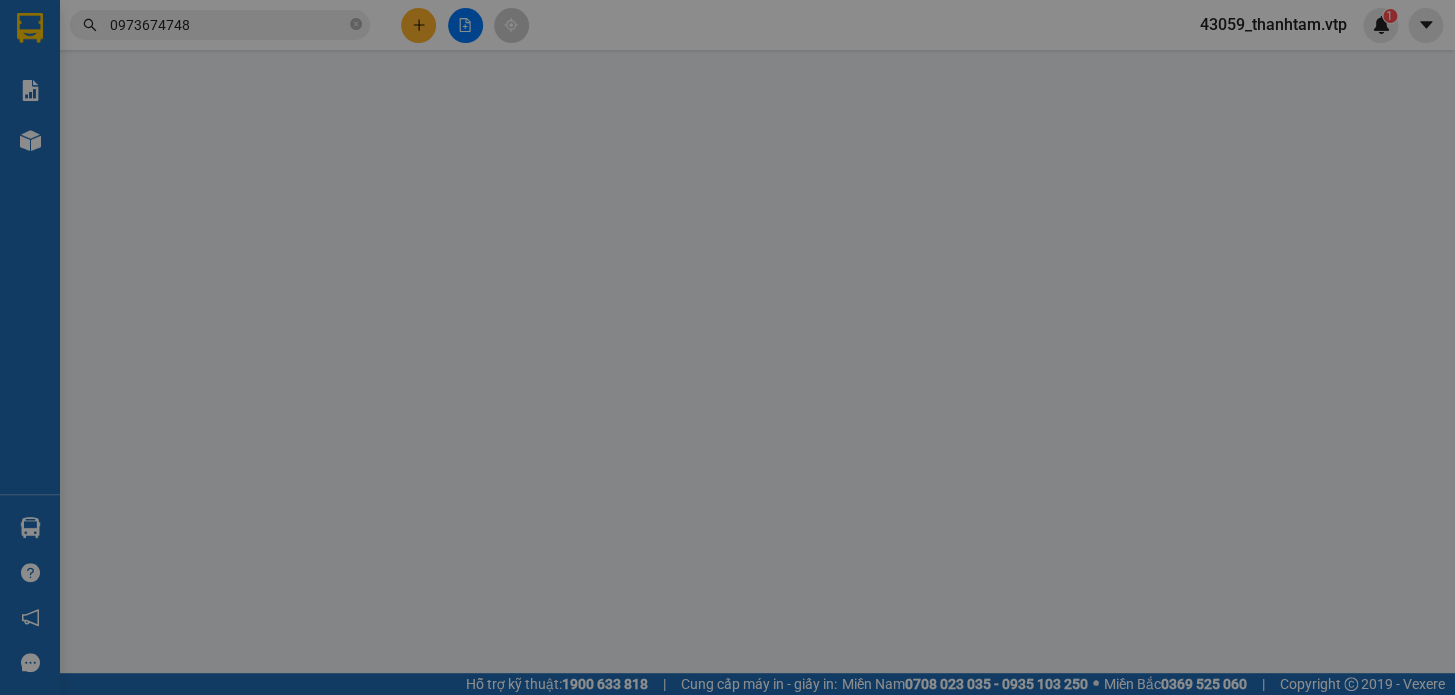 scroll, scrollTop: 0, scrollLeft: 0, axis: both 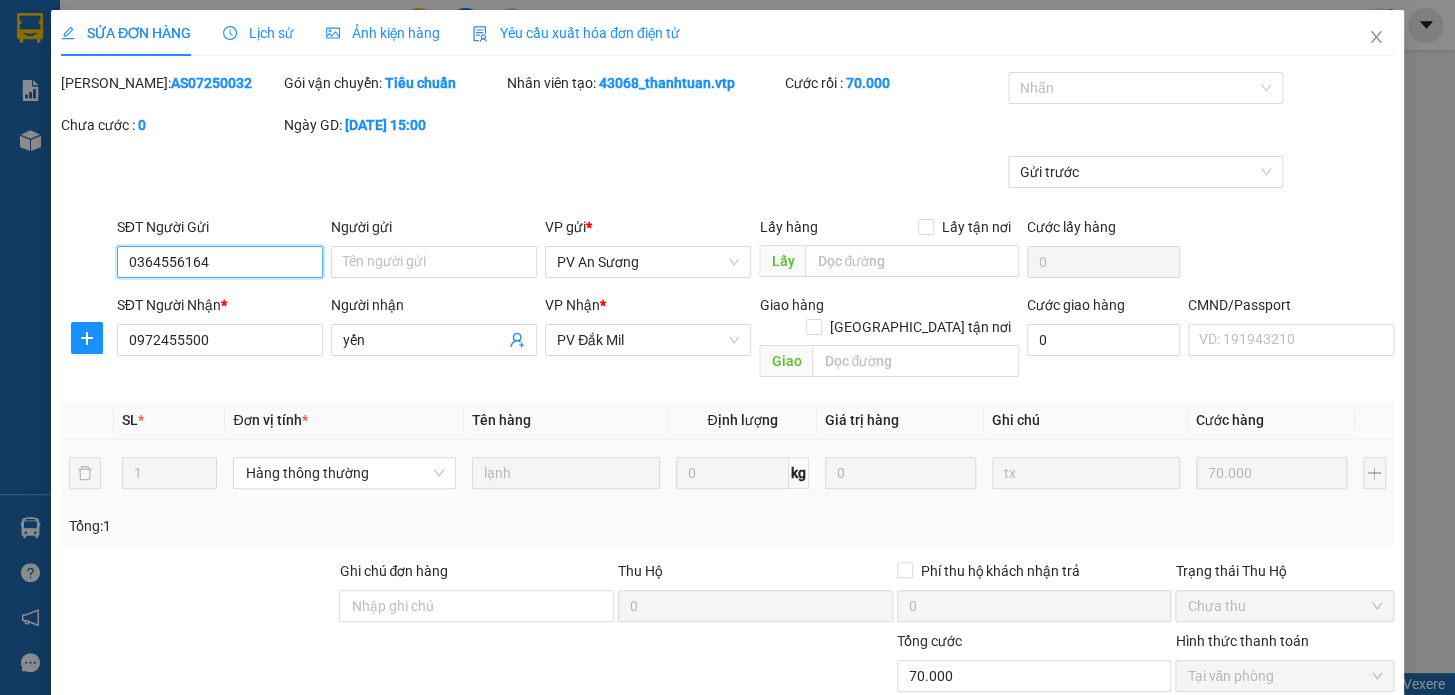 type on "3.500" 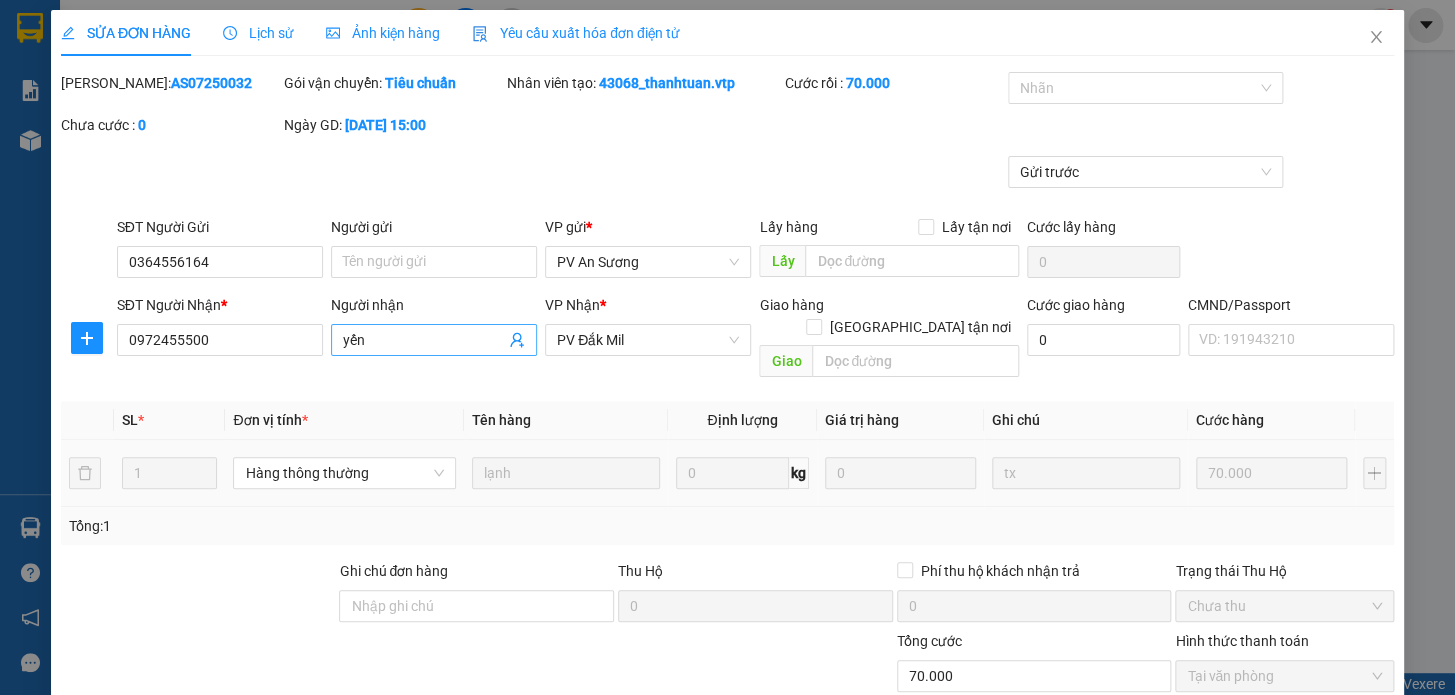 click on "yến" at bounding box center [424, 340] 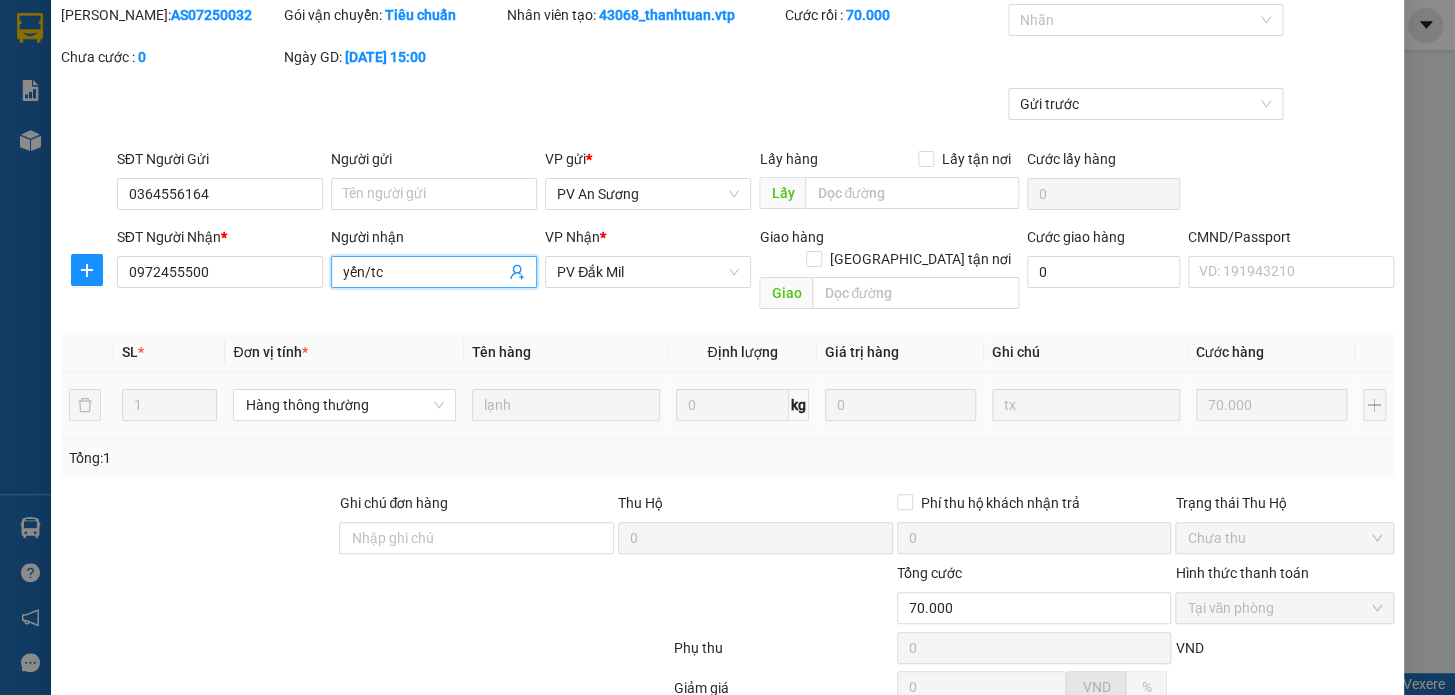 scroll, scrollTop: 250, scrollLeft: 0, axis: vertical 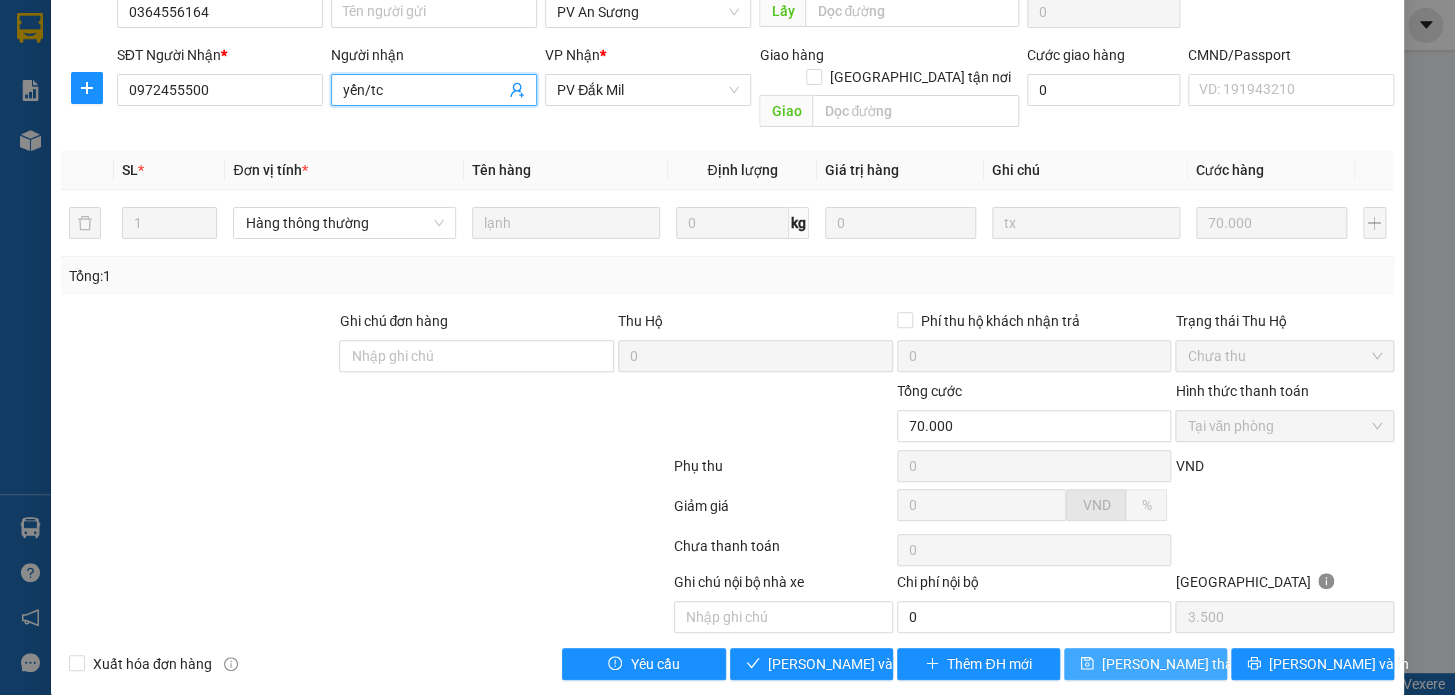 type on "yến/tc" 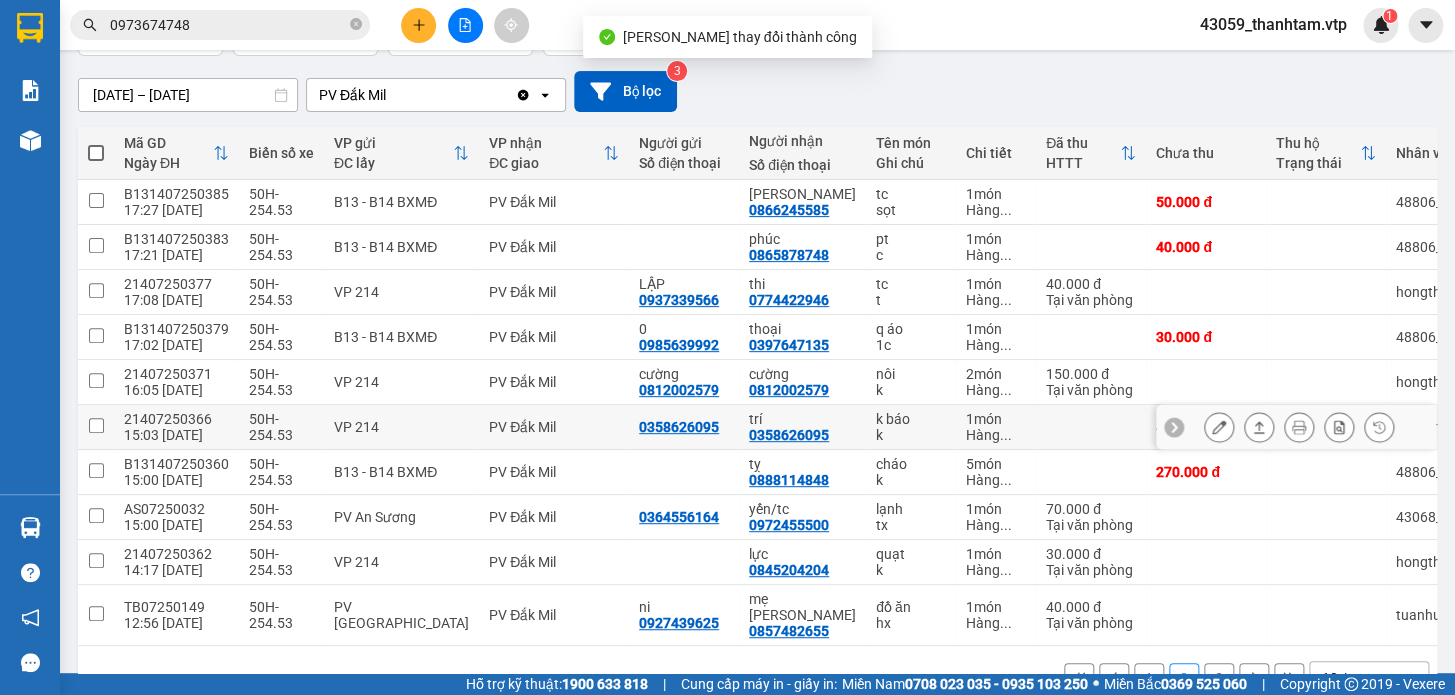 scroll, scrollTop: 199, scrollLeft: 0, axis: vertical 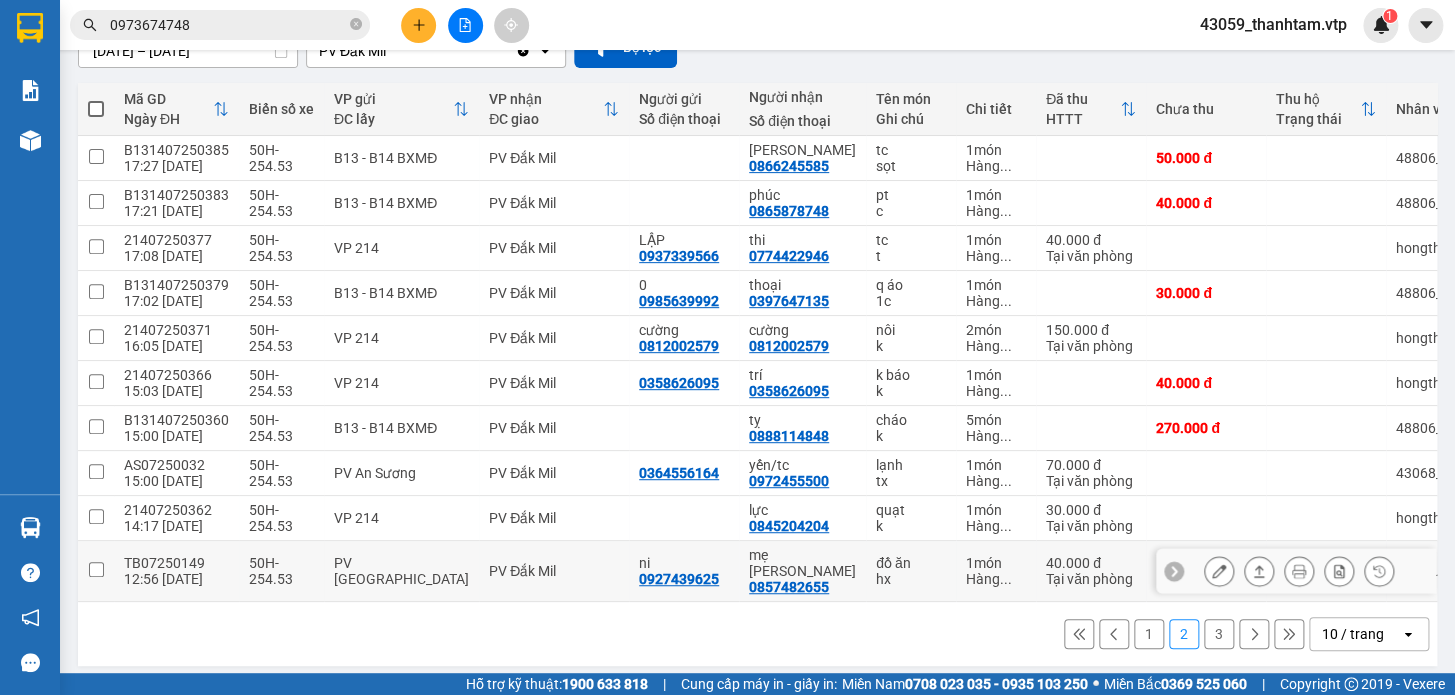 click 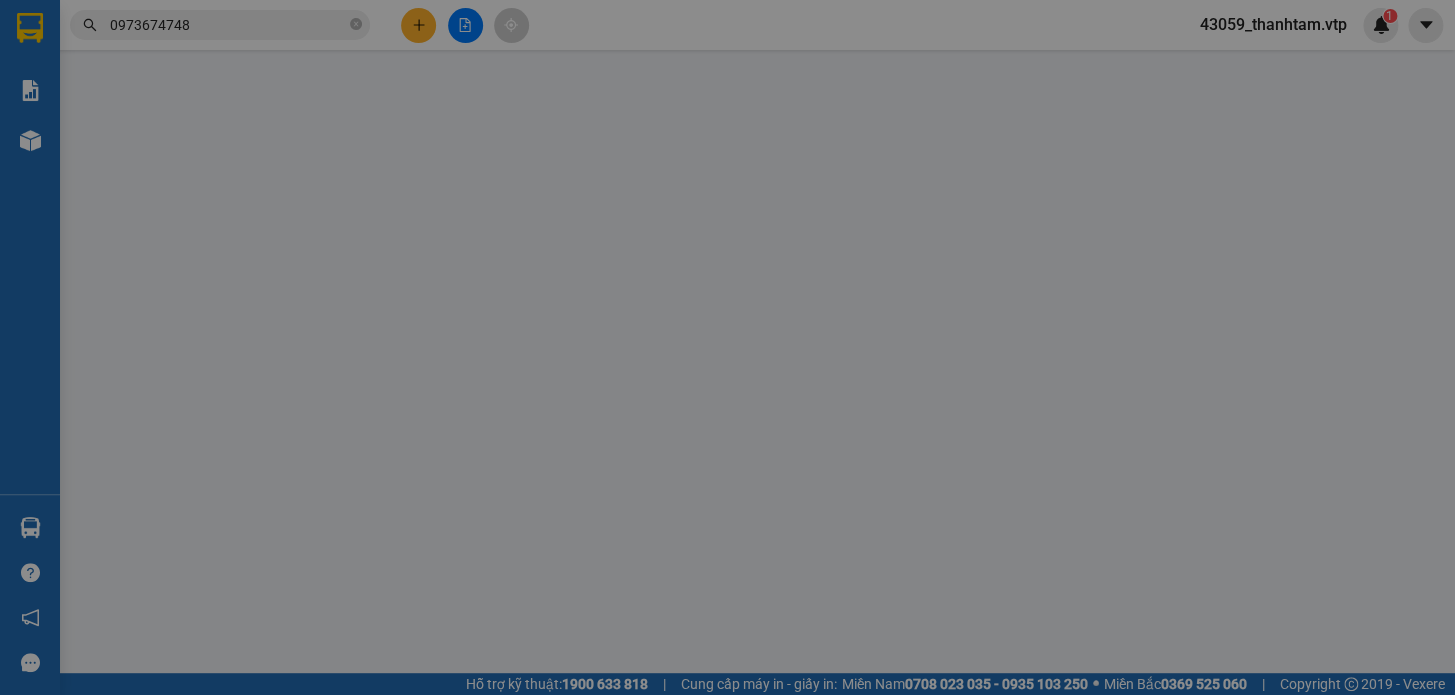 scroll, scrollTop: 0, scrollLeft: 0, axis: both 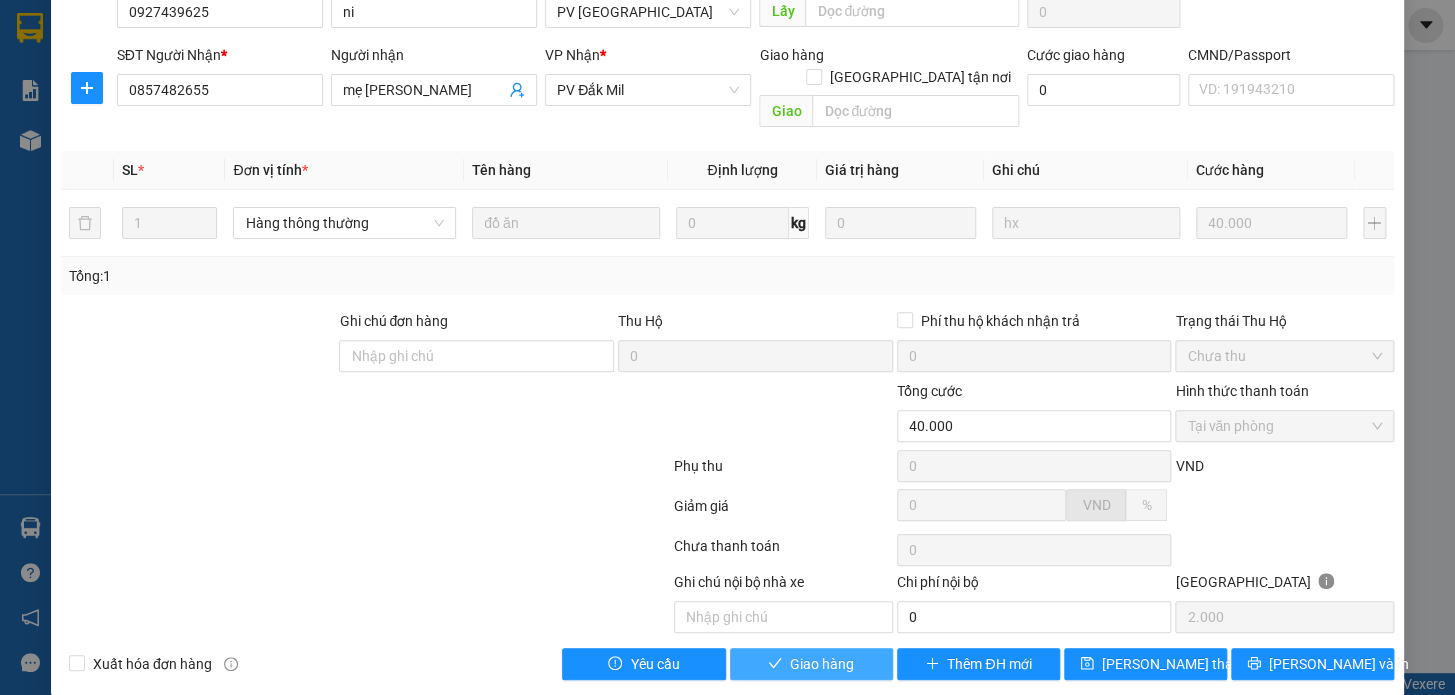 click on "Giao hàng" at bounding box center [822, 664] 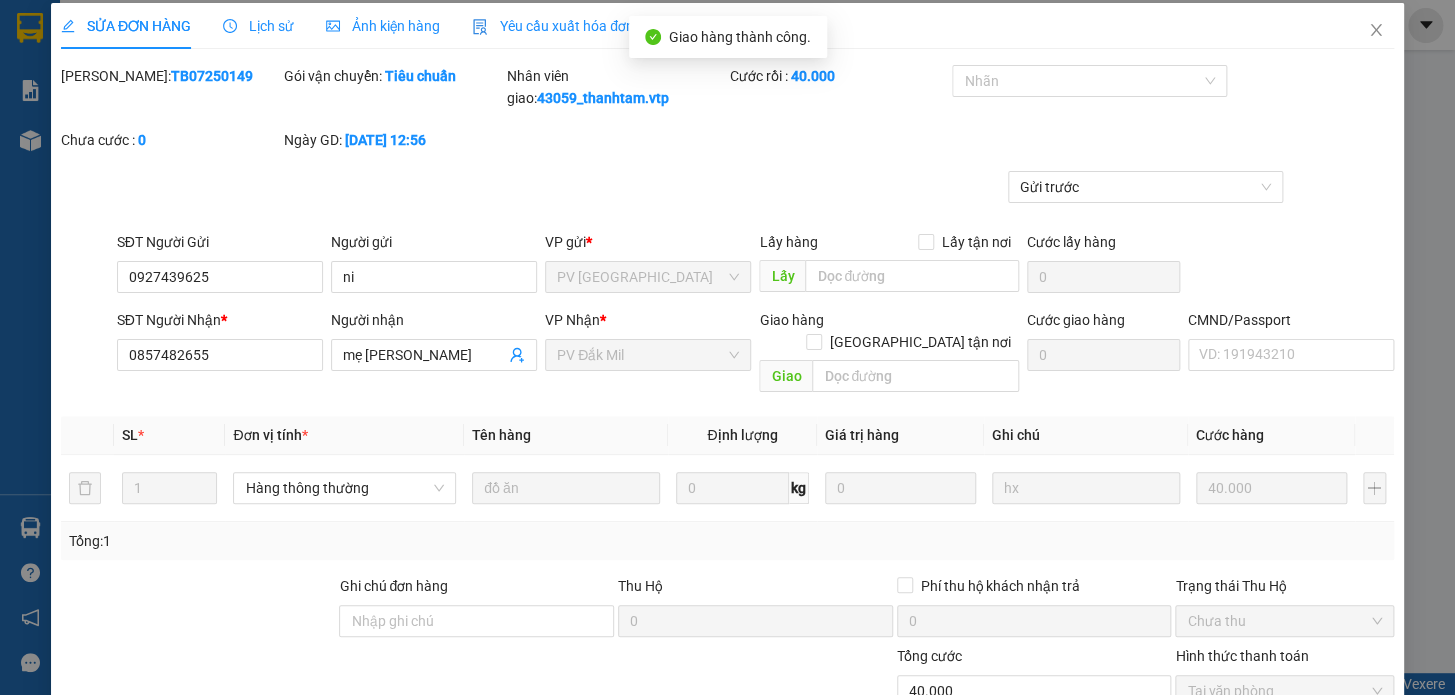 scroll, scrollTop: 0, scrollLeft: 0, axis: both 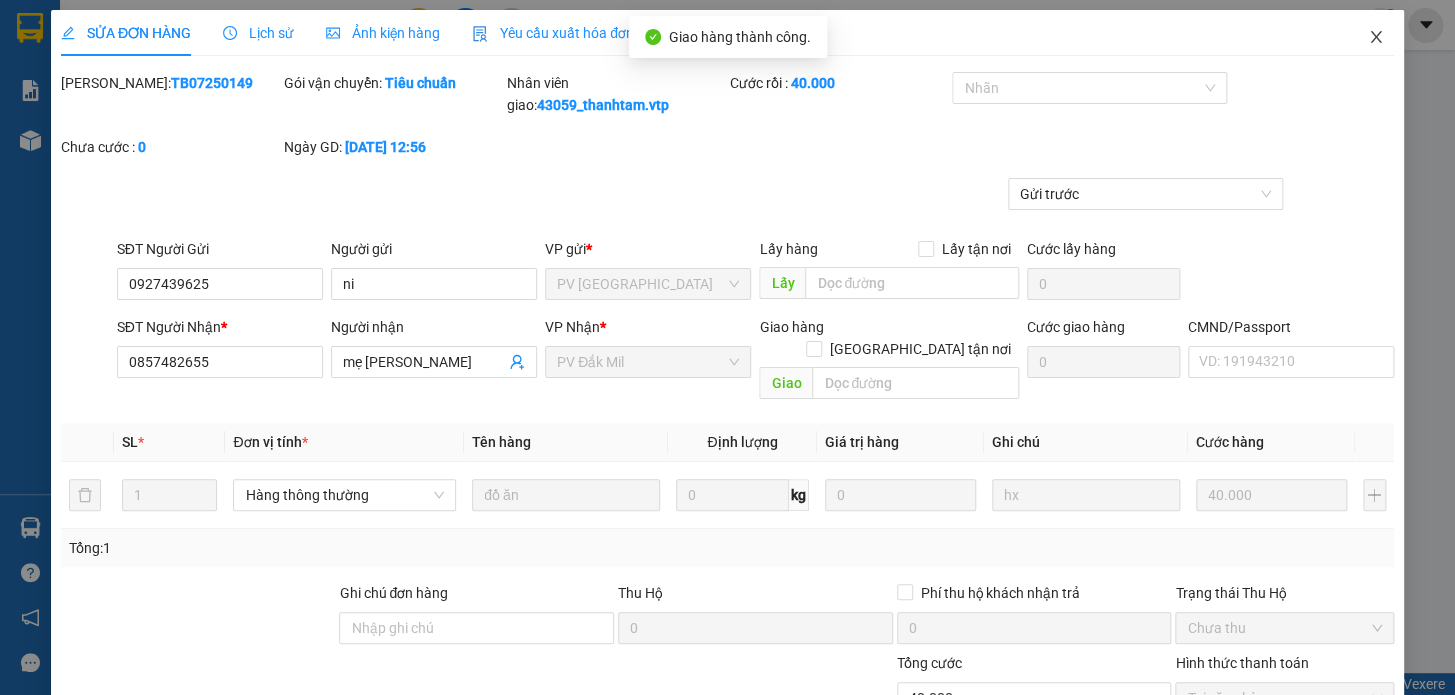 click 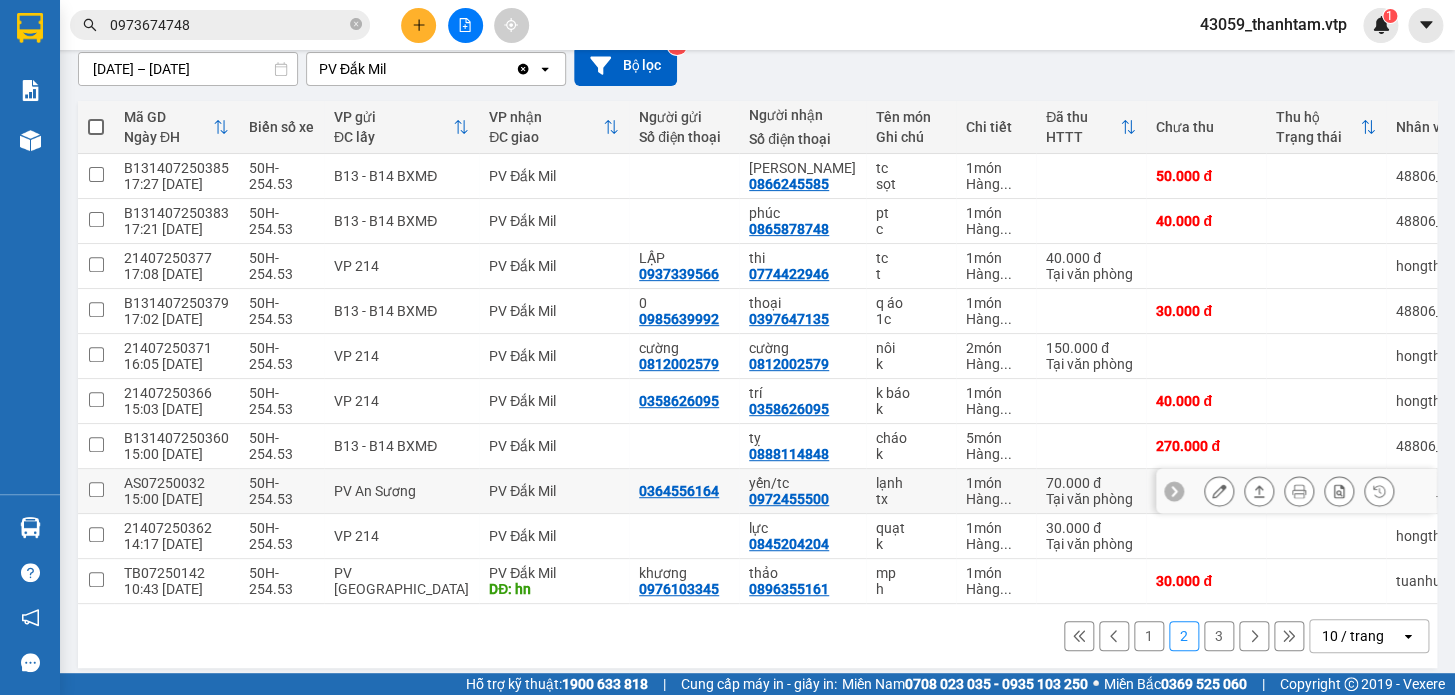 scroll, scrollTop: 199, scrollLeft: 0, axis: vertical 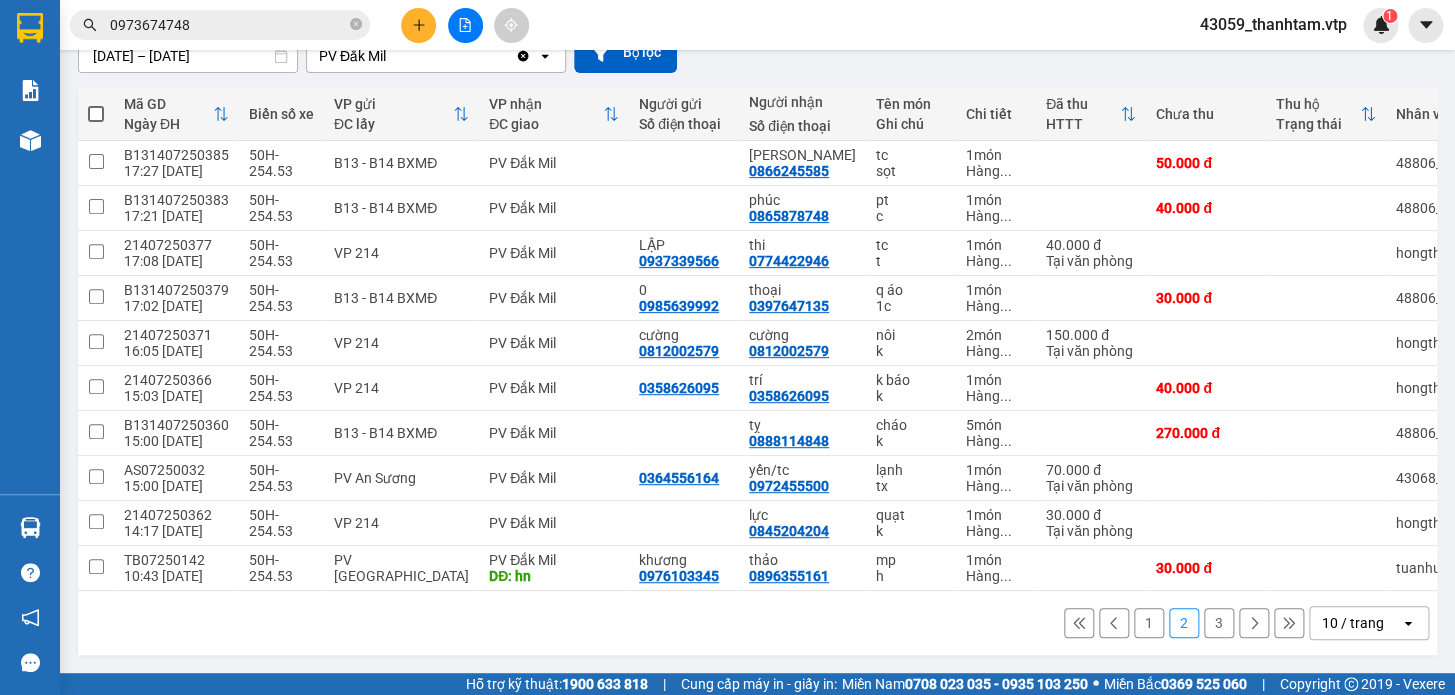 click on "3" at bounding box center (1219, 623) 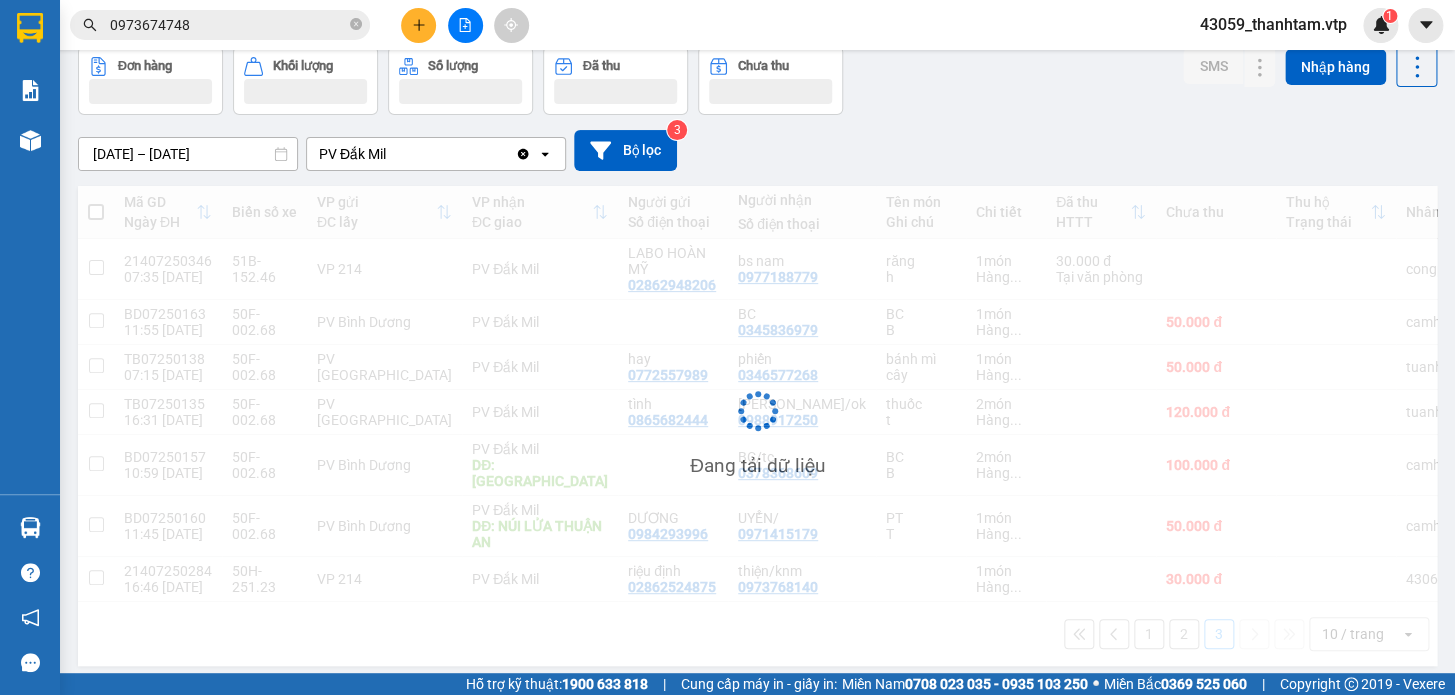 scroll, scrollTop: 96, scrollLeft: 0, axis: vertical 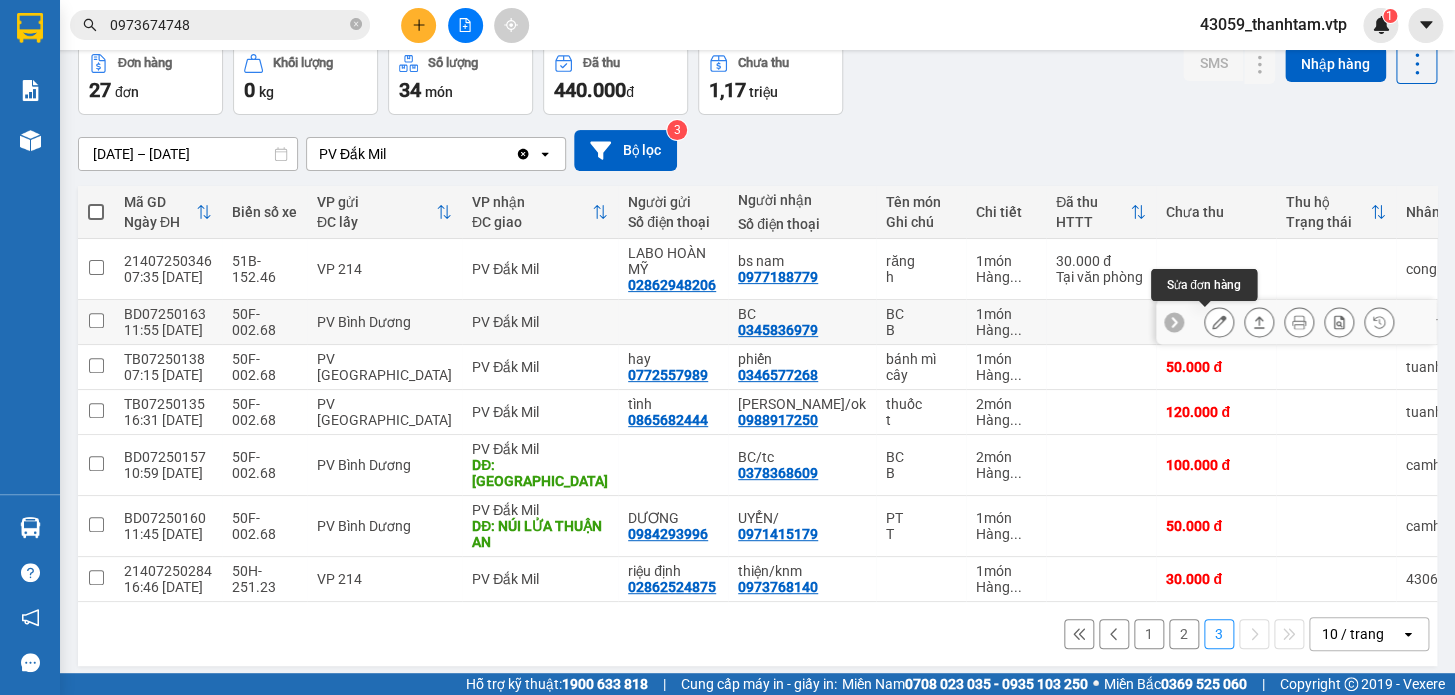 click 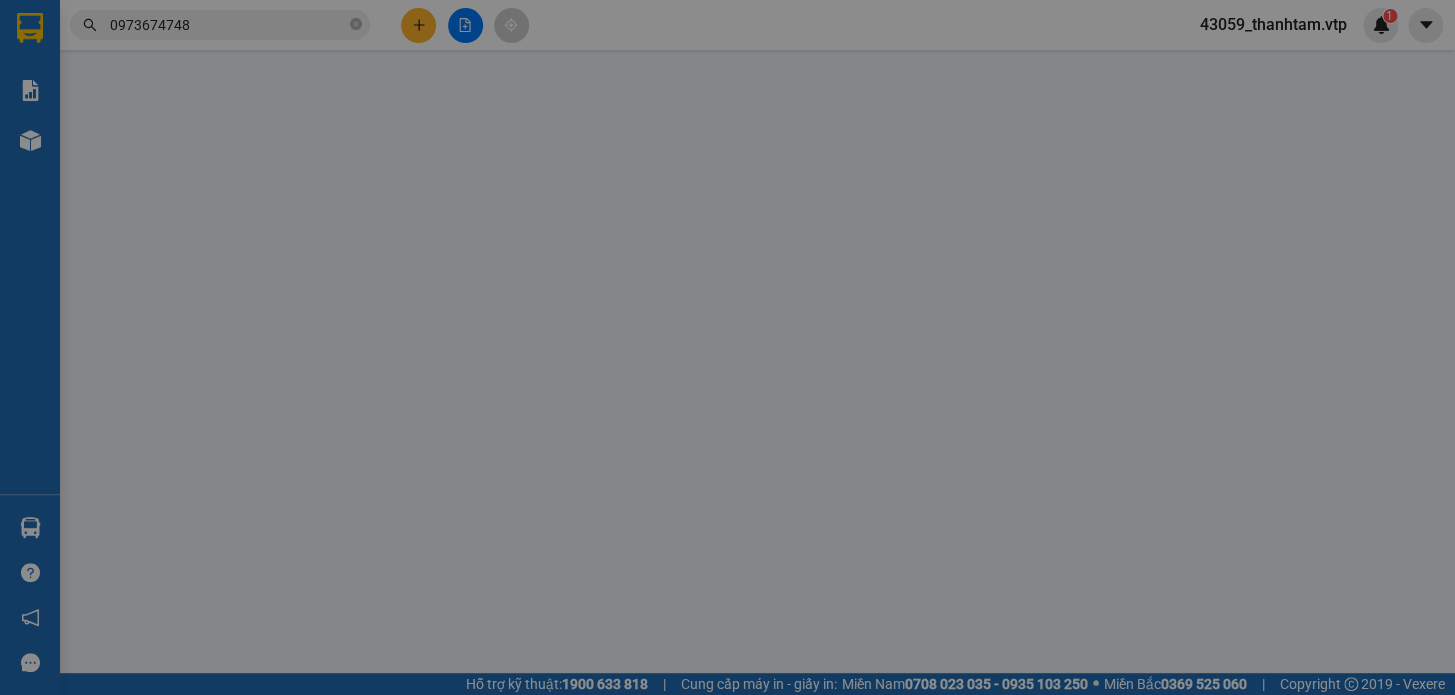 scroll, scrollTop: 0, scrollLeft: 0, axis: both 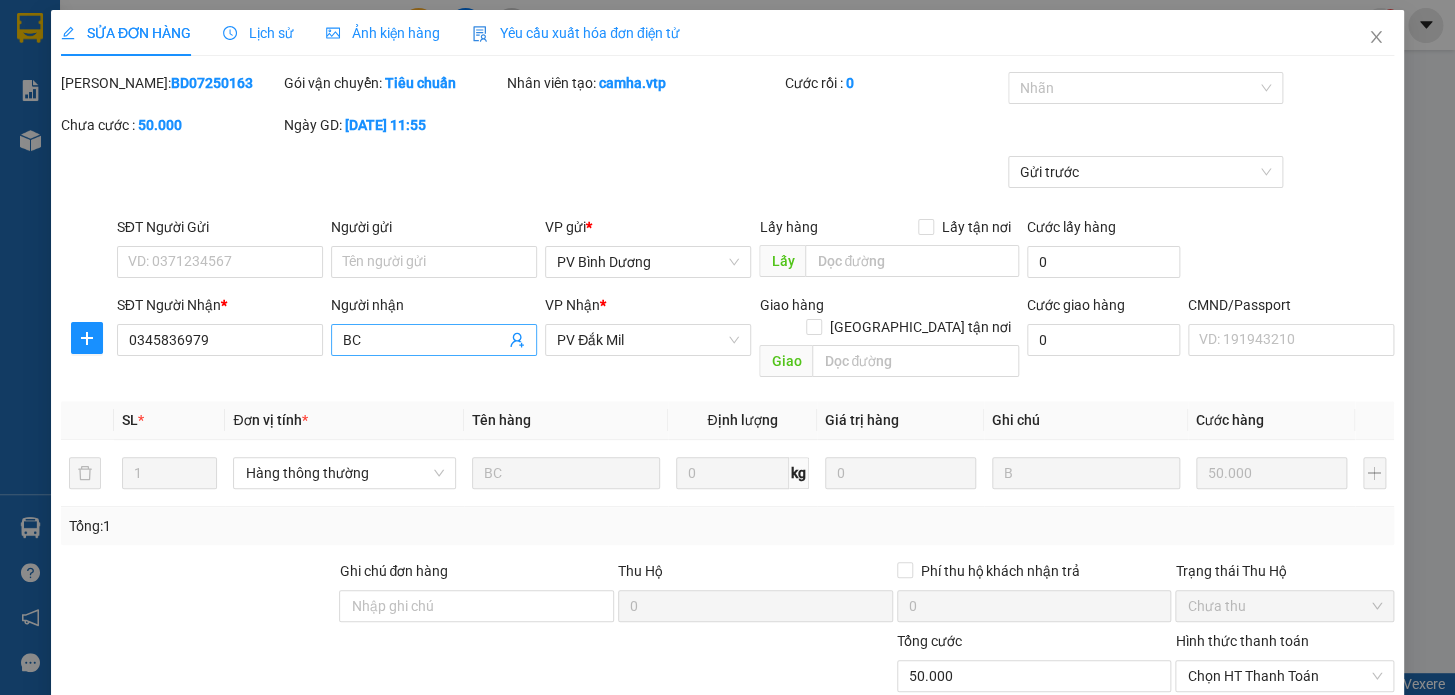 click on "BC" at bounding box center (424, 340) 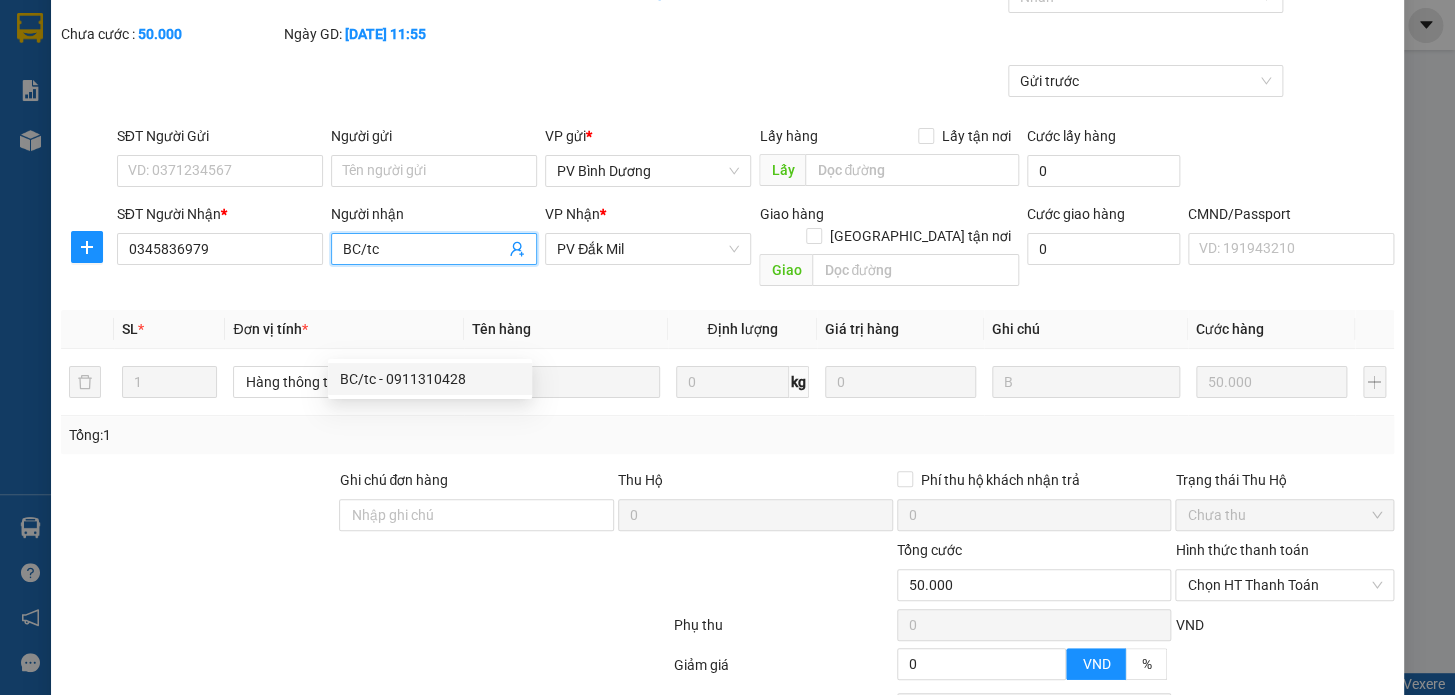 scroll, scrollTop: 250, scrollLeft: 0, axis: vertical 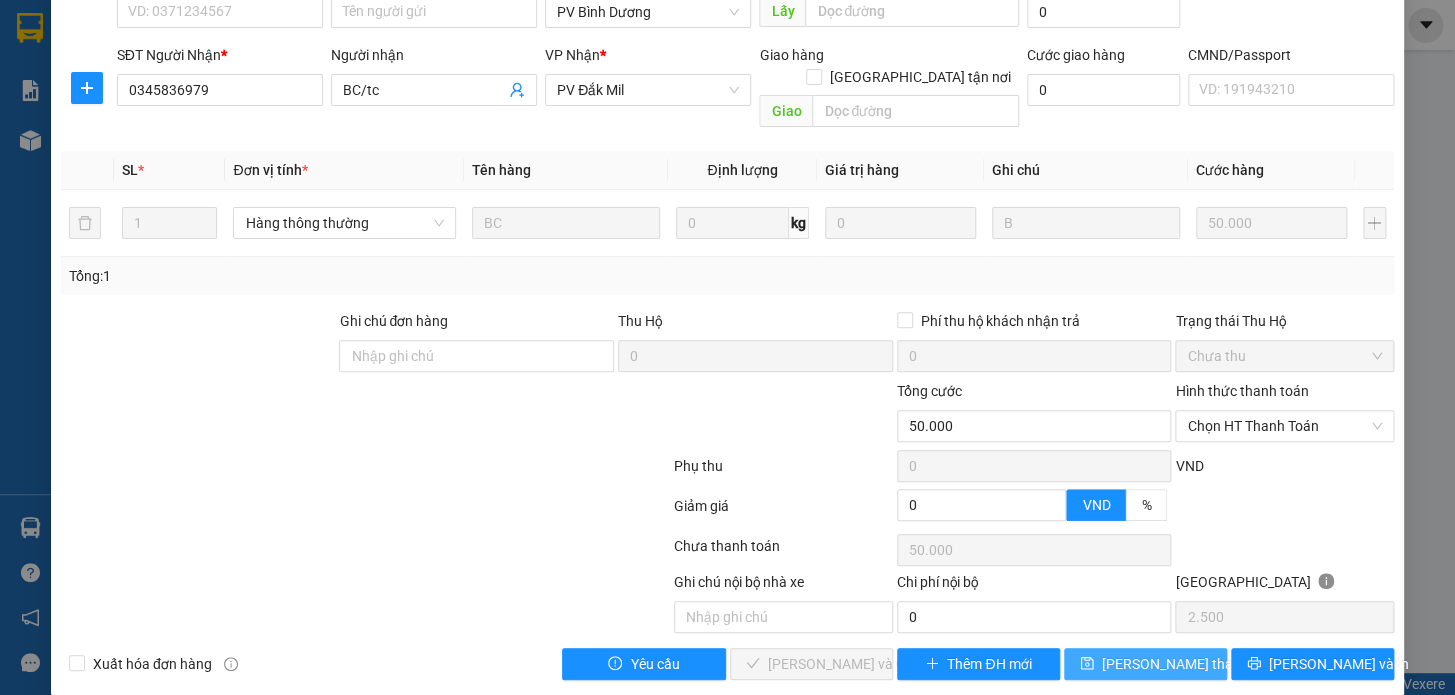 click on "Lưu thay đổi" at bounding box center (1182, 664) 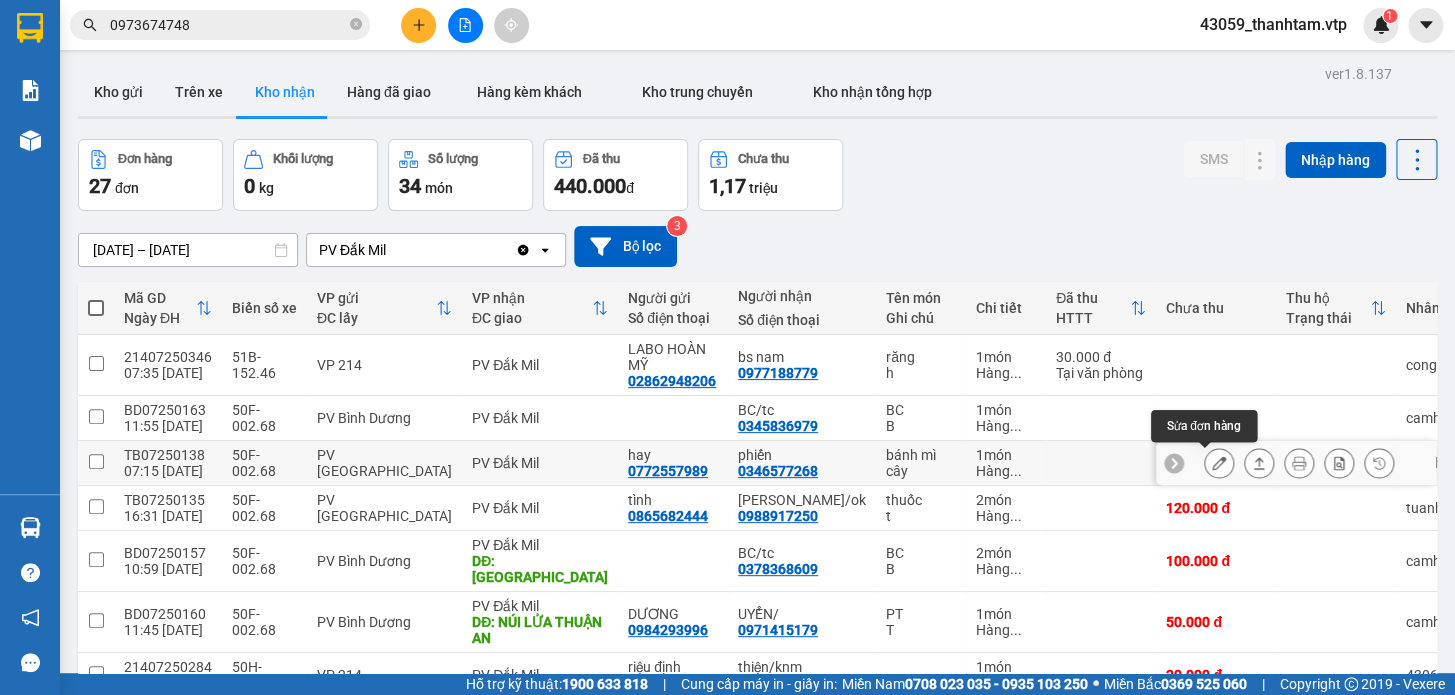 click 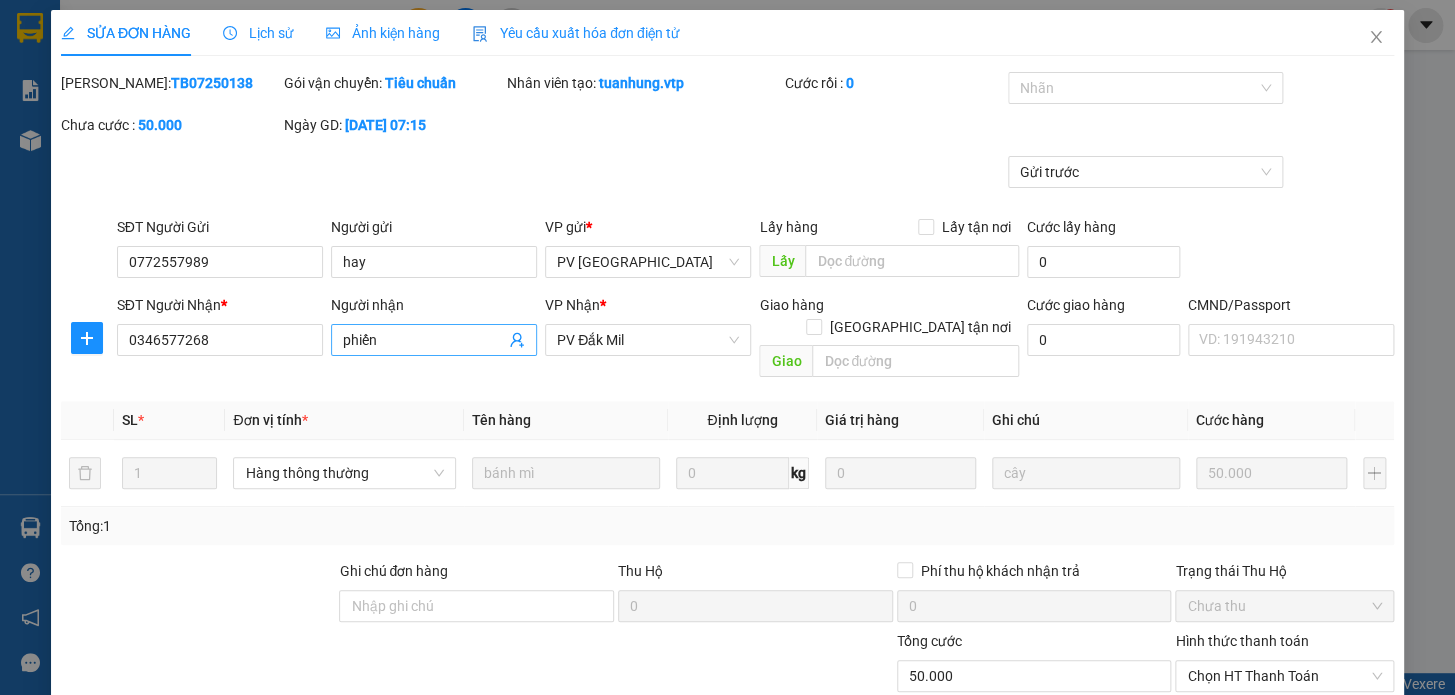 click on "phiến" at bounding box center (424, 340) 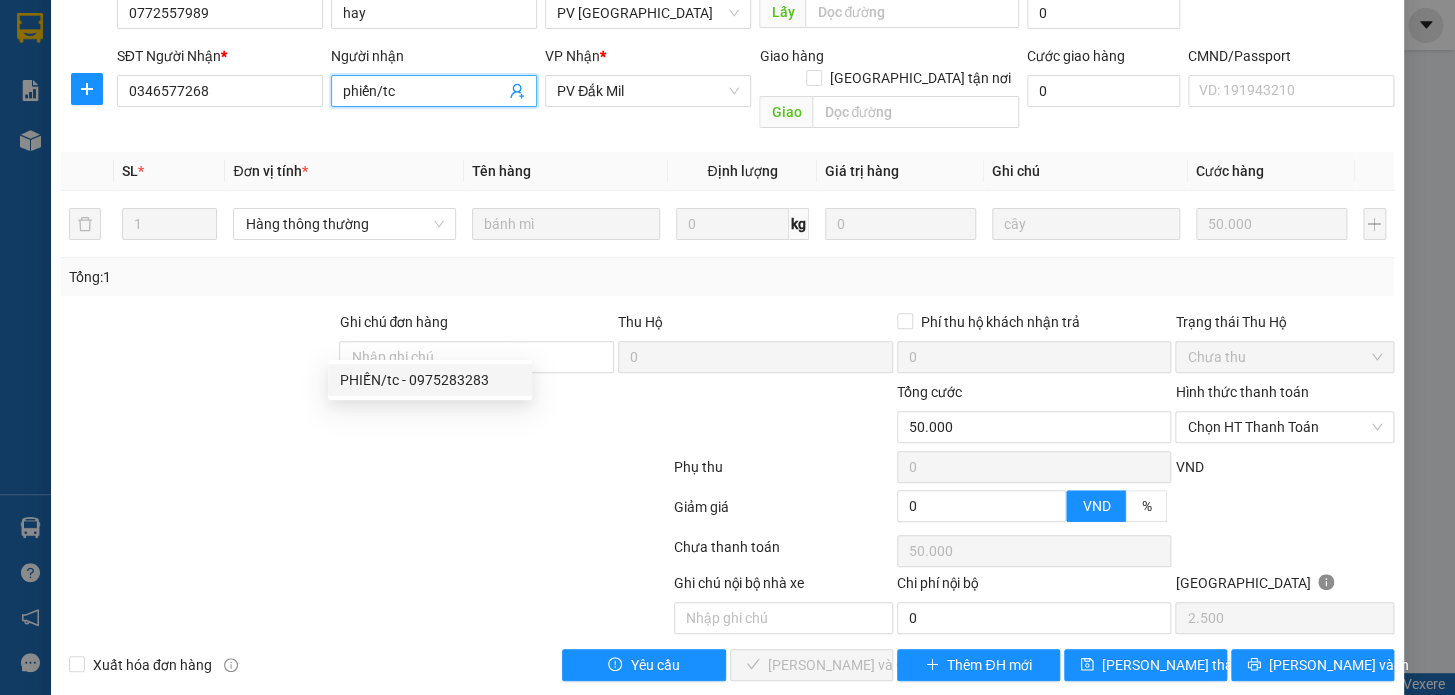scroll, scrollTop: 250, scrollLeft: 0, axis: vertical 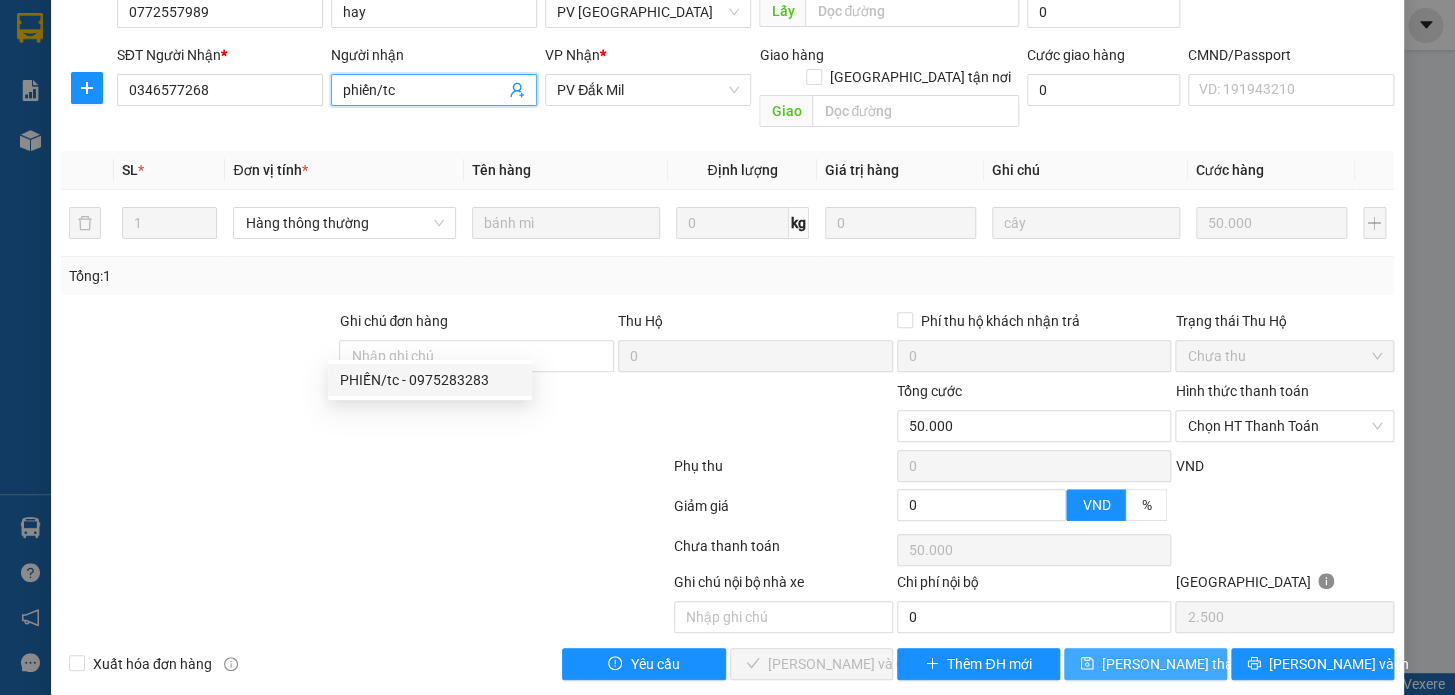click on "Lưu thay đổi" at bounding box center (1182, 664) 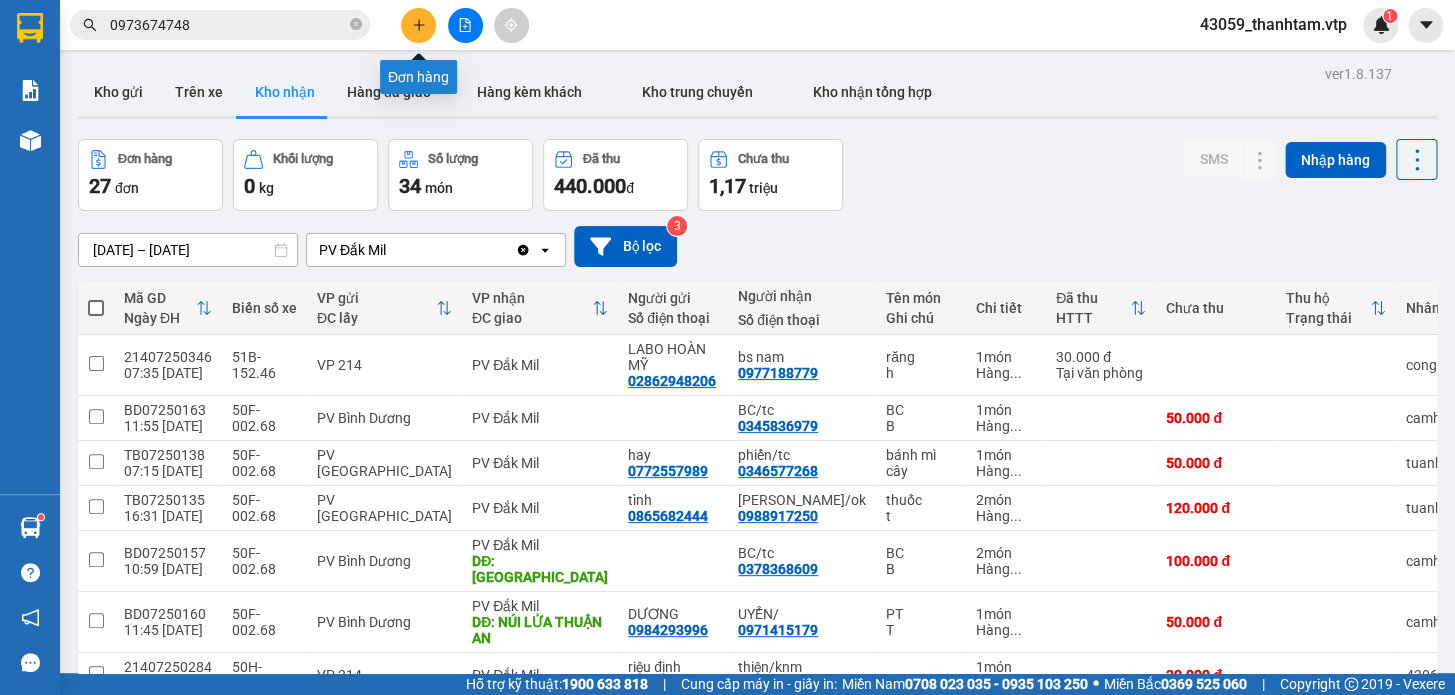 click at bounding box center [418, 25] 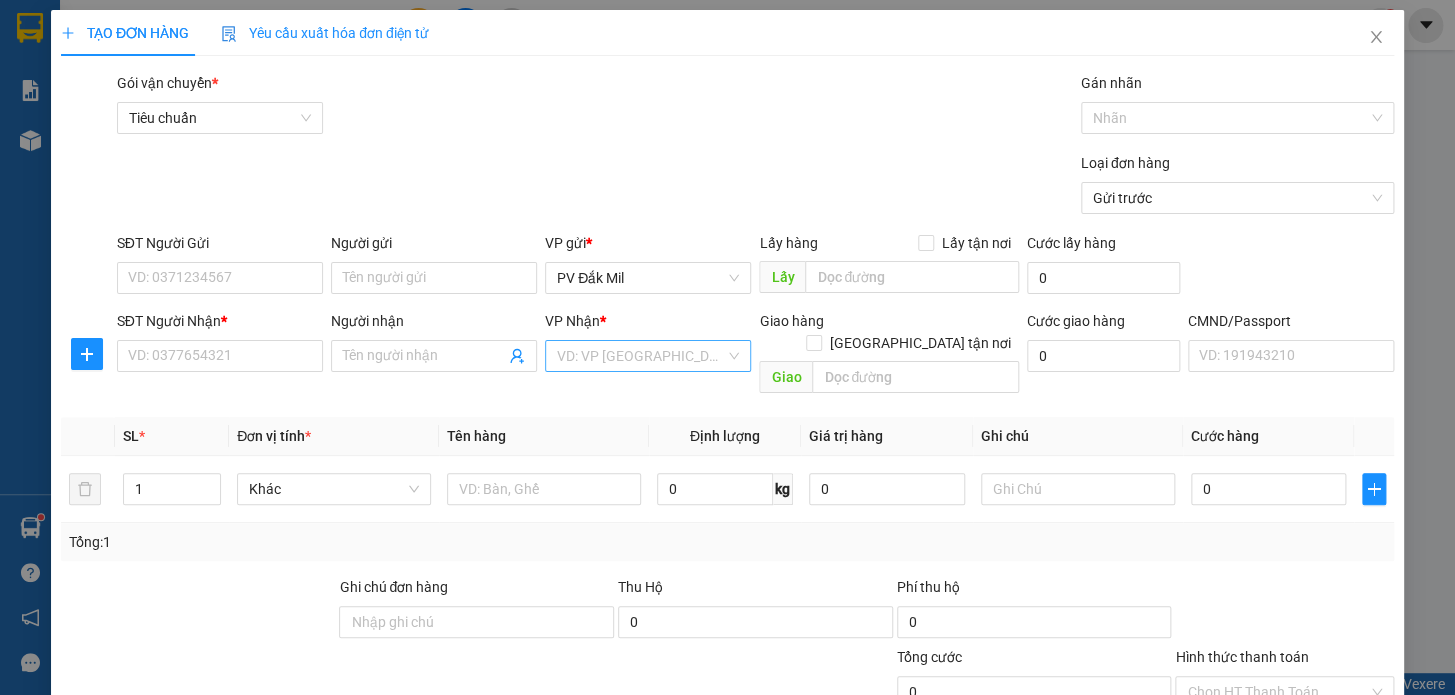 click at bounding box center (641, 356) 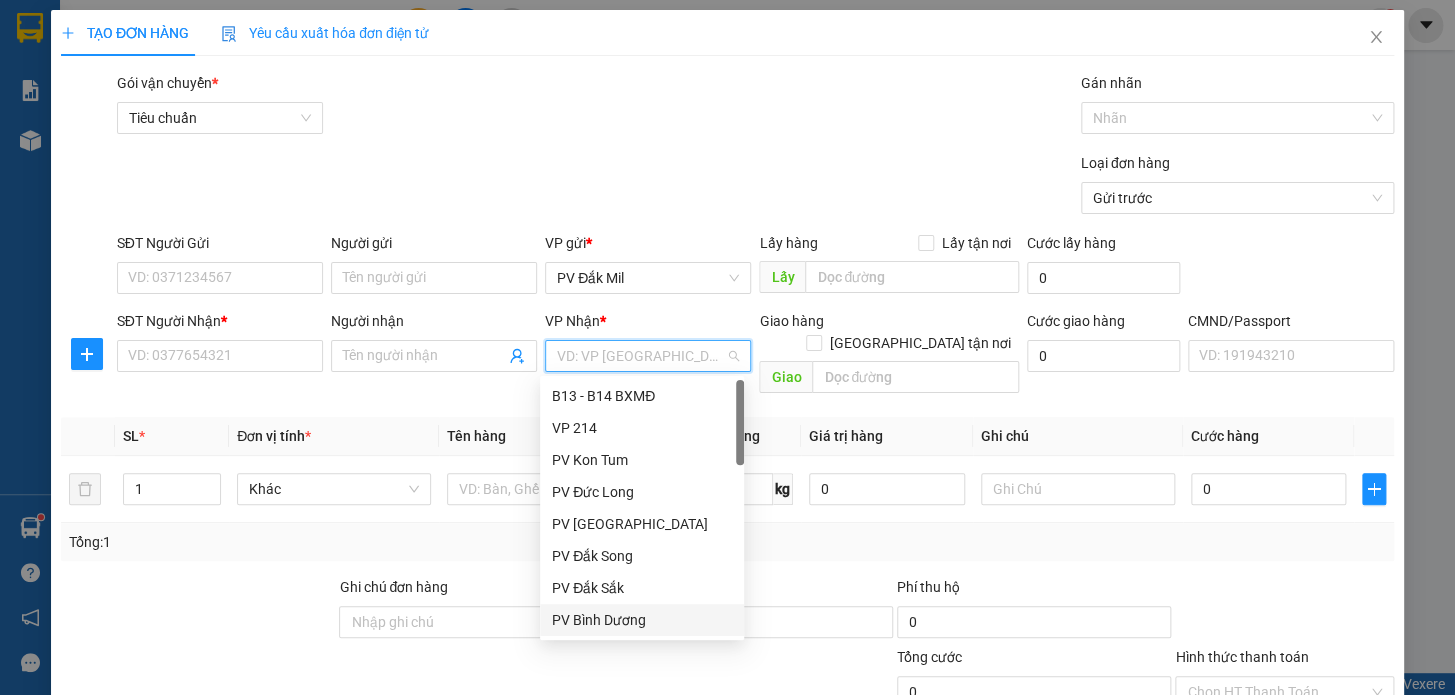 click on "PV Bình Dương" at bounding box center [642, 620] 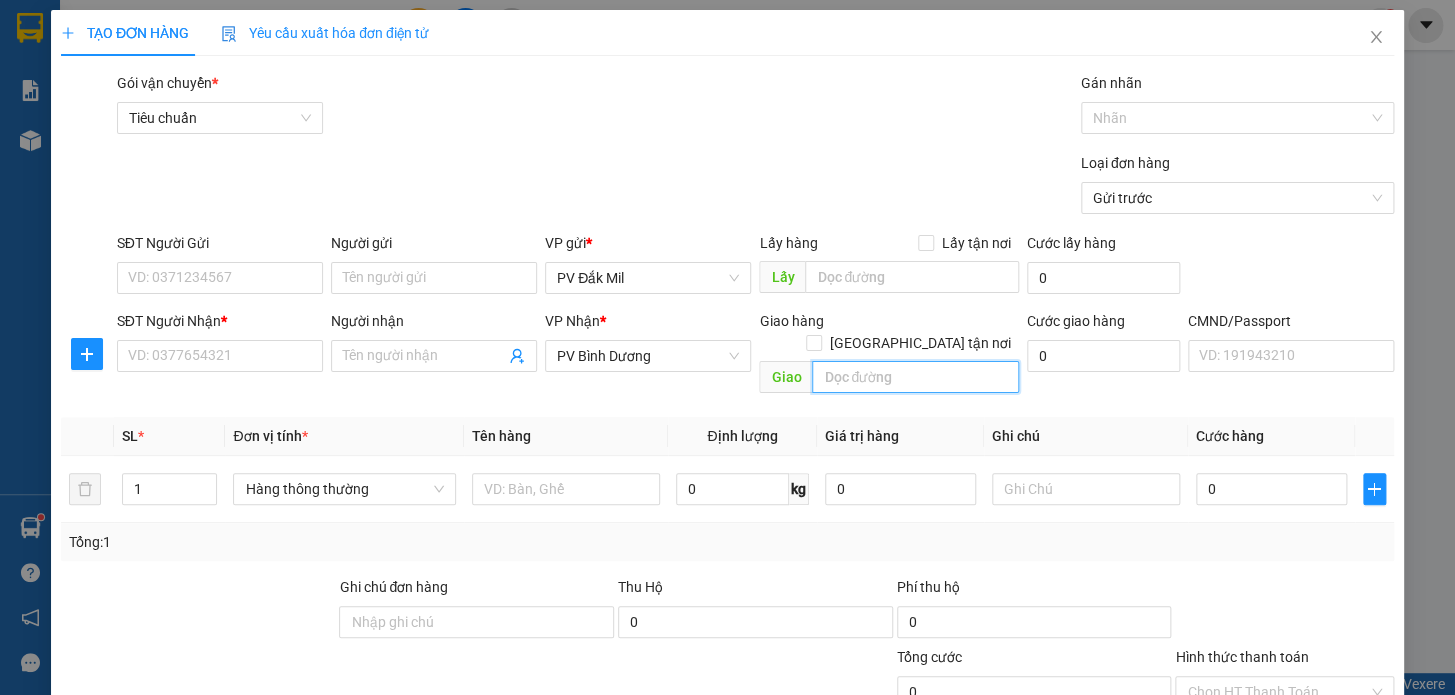 click at bounding box center (915, 377) 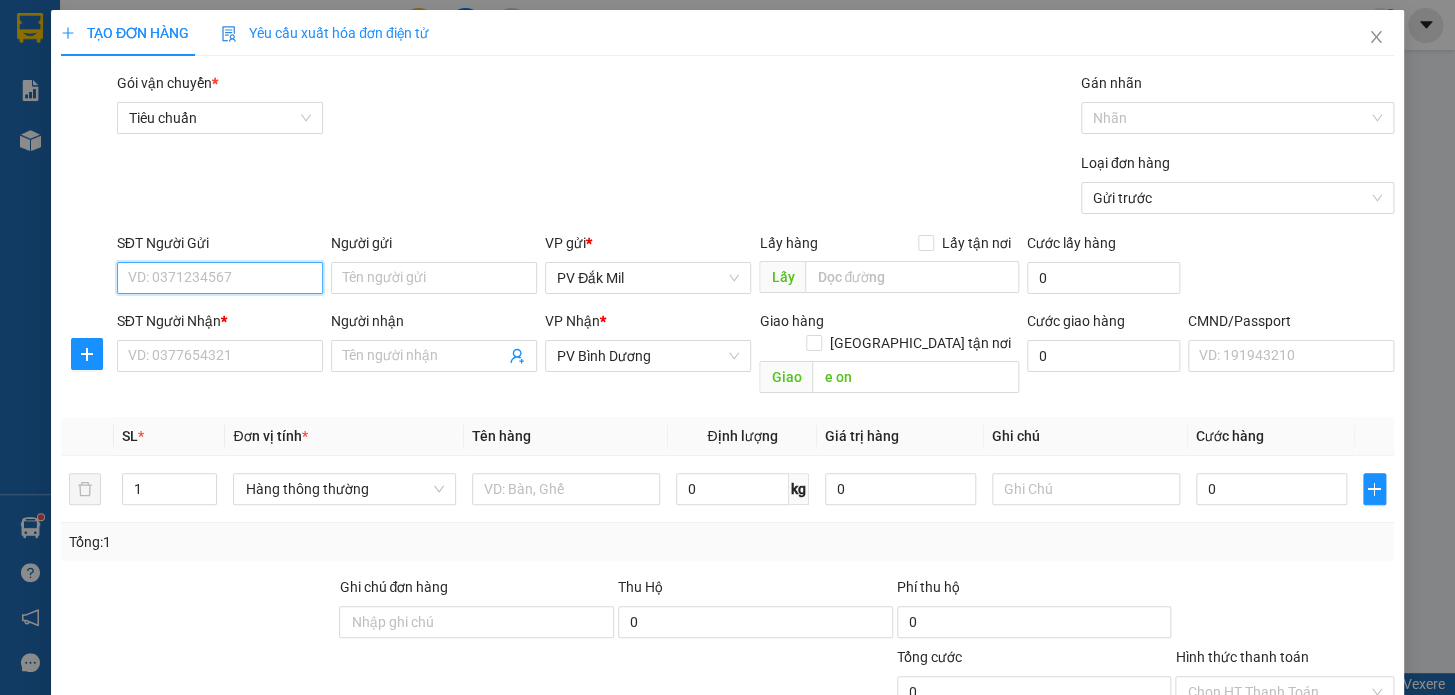 click on "SĐT Người Gửi" at bounding box center [220, 278] 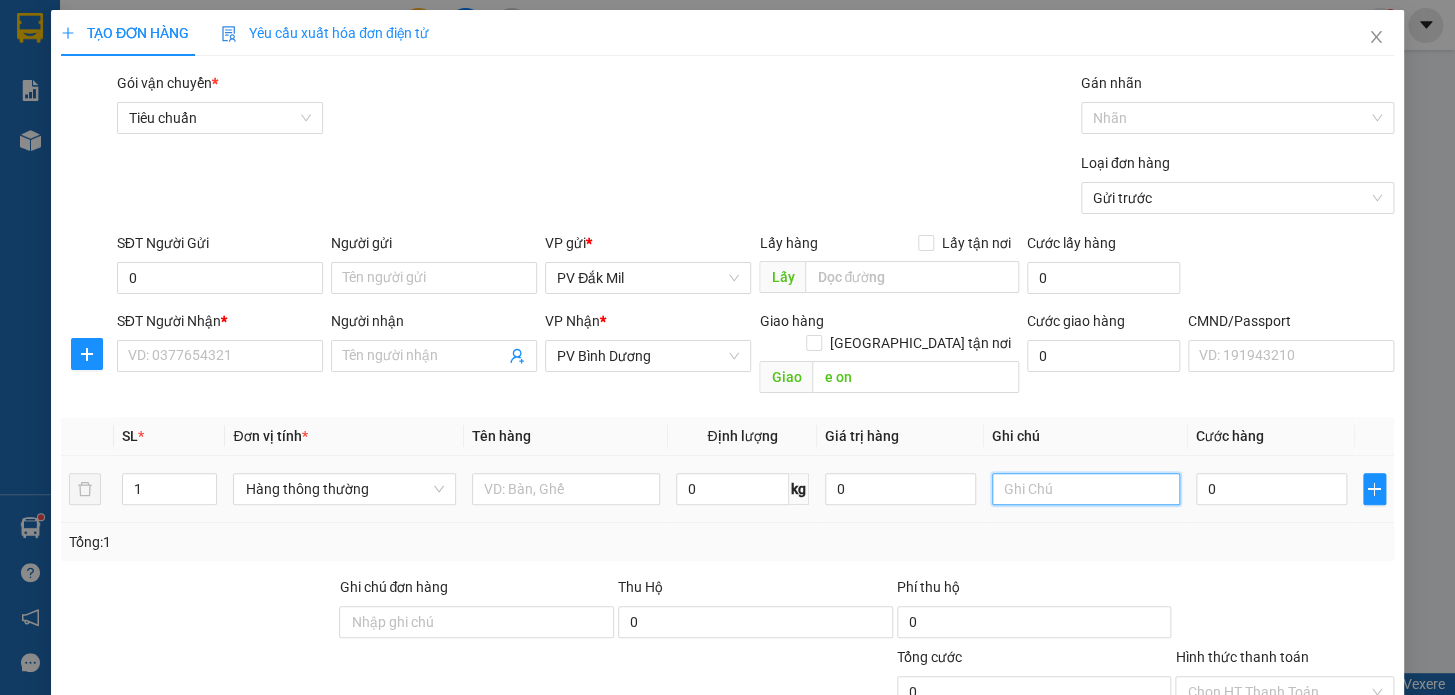 click at bounding box center [1086, 489] 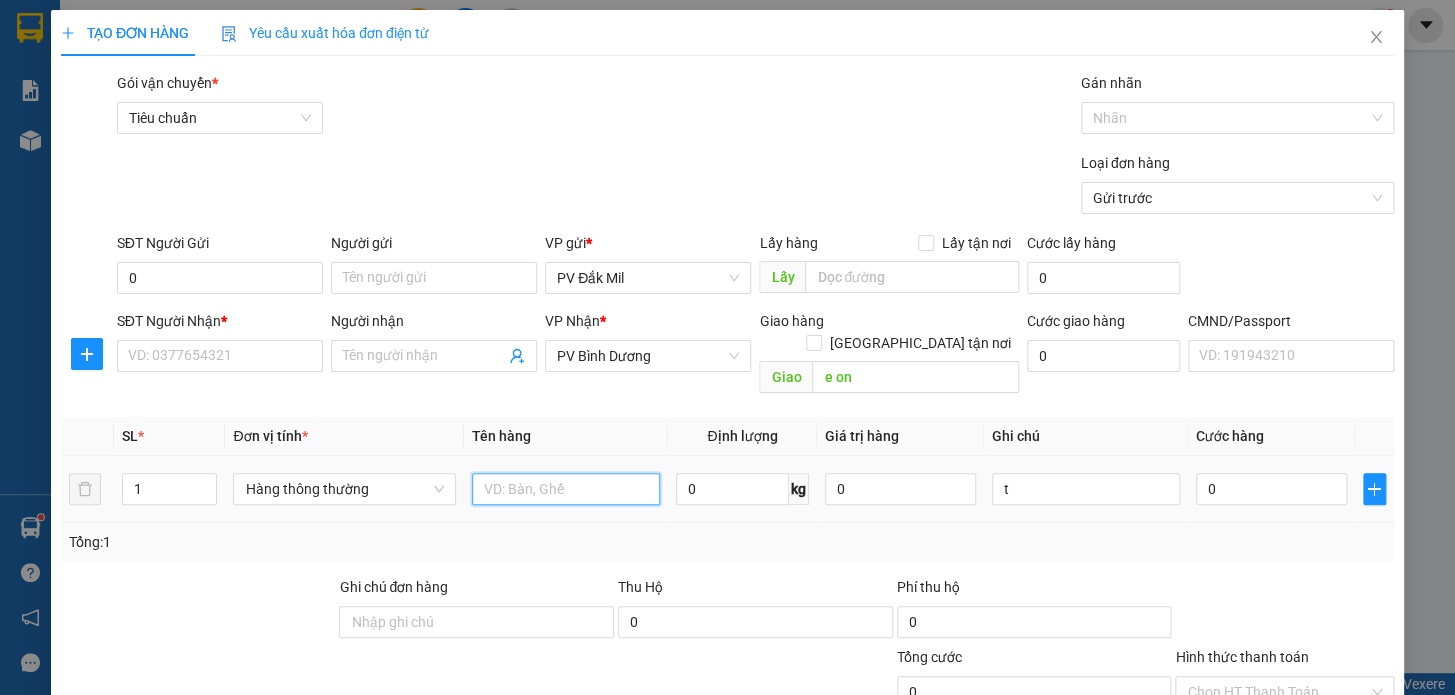 click at bounding box center (566, 489) 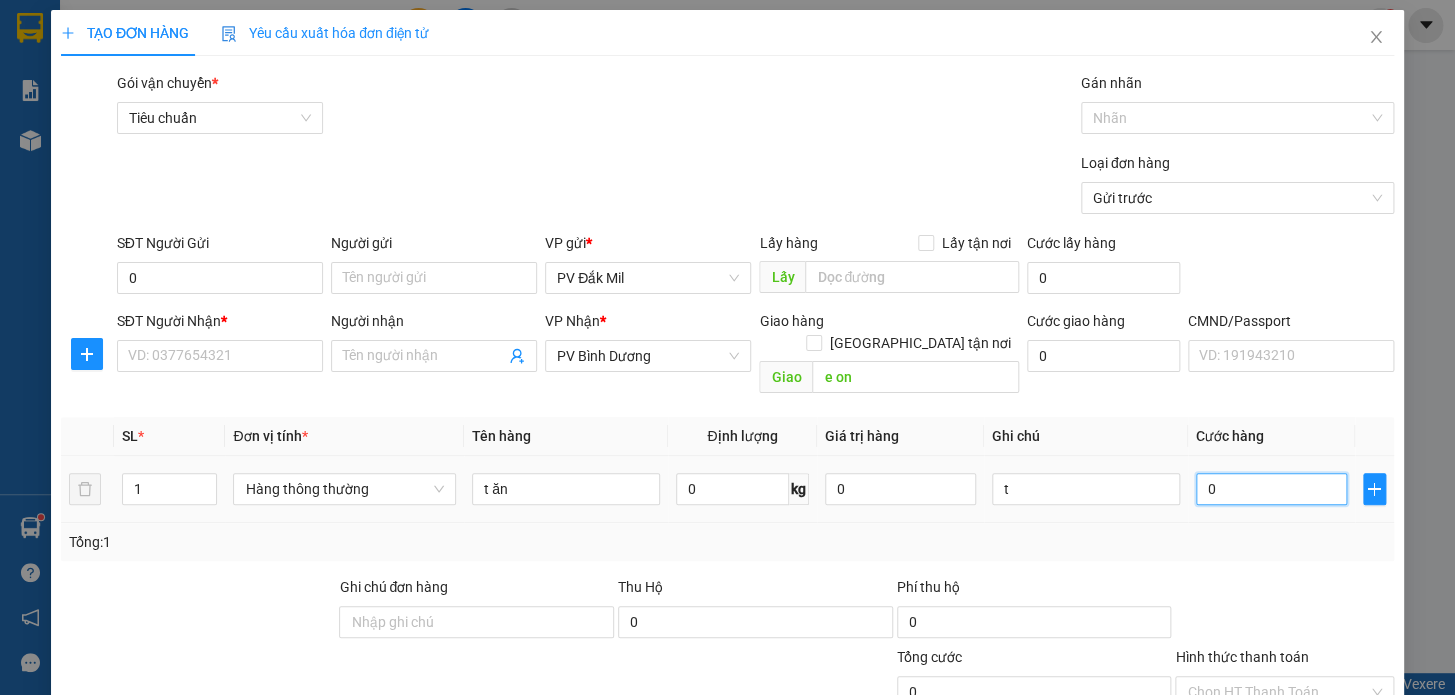 click on "0" at bounding box center (1271, 489) 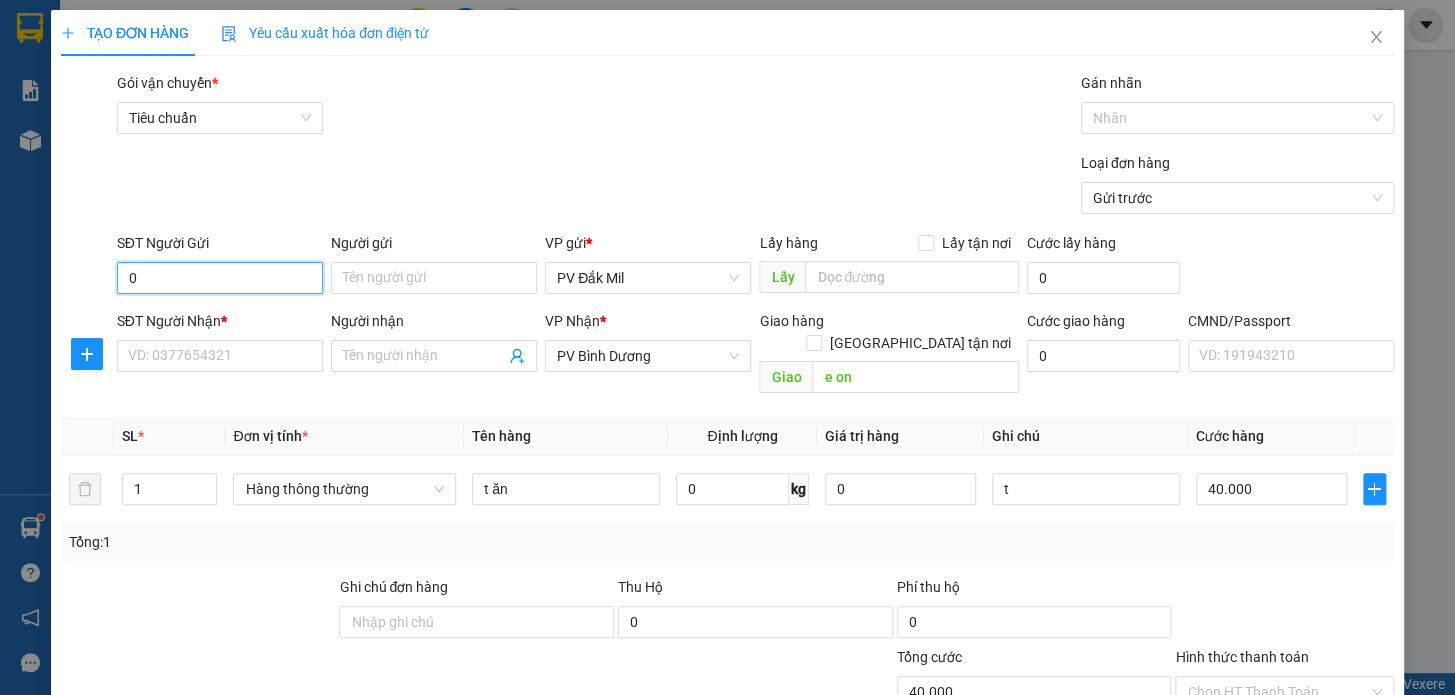 click on "0" at bounding box center (220, 278) 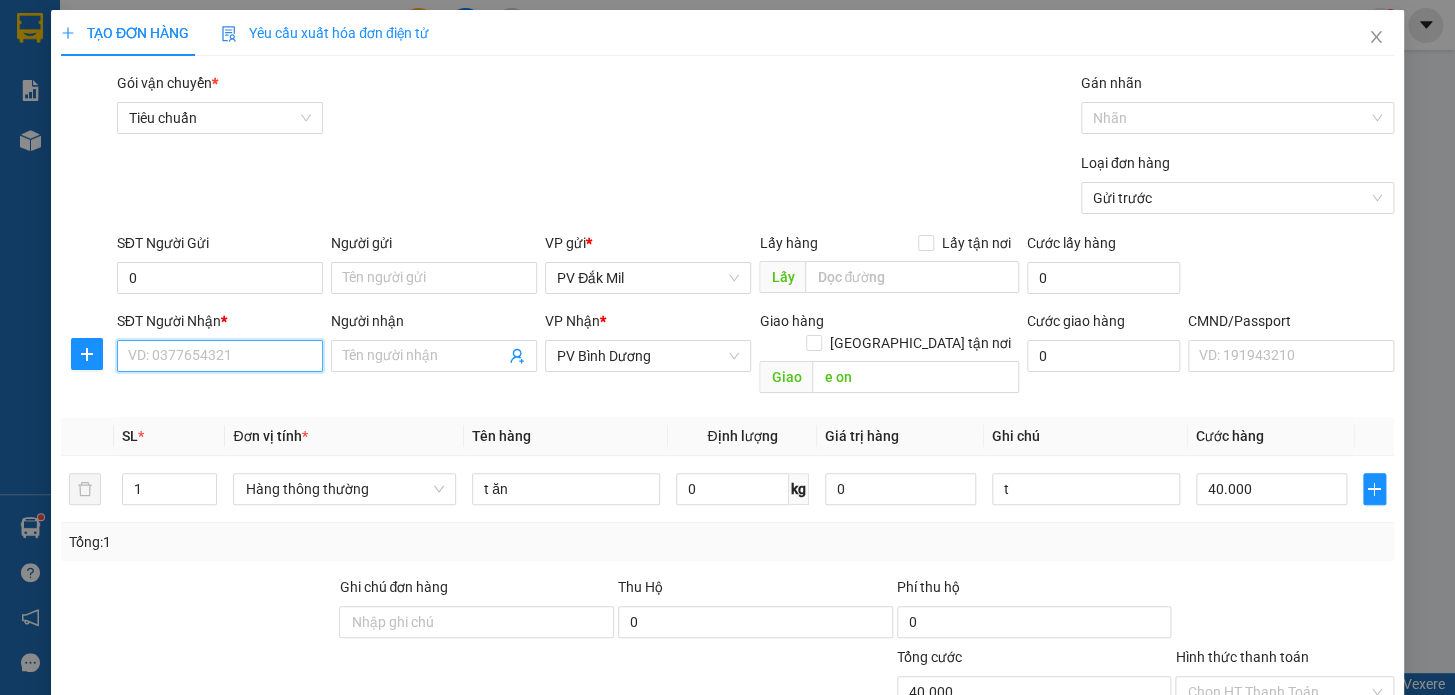 click on "SĐT Người Nhận  *" at bounding box center (220, 356) 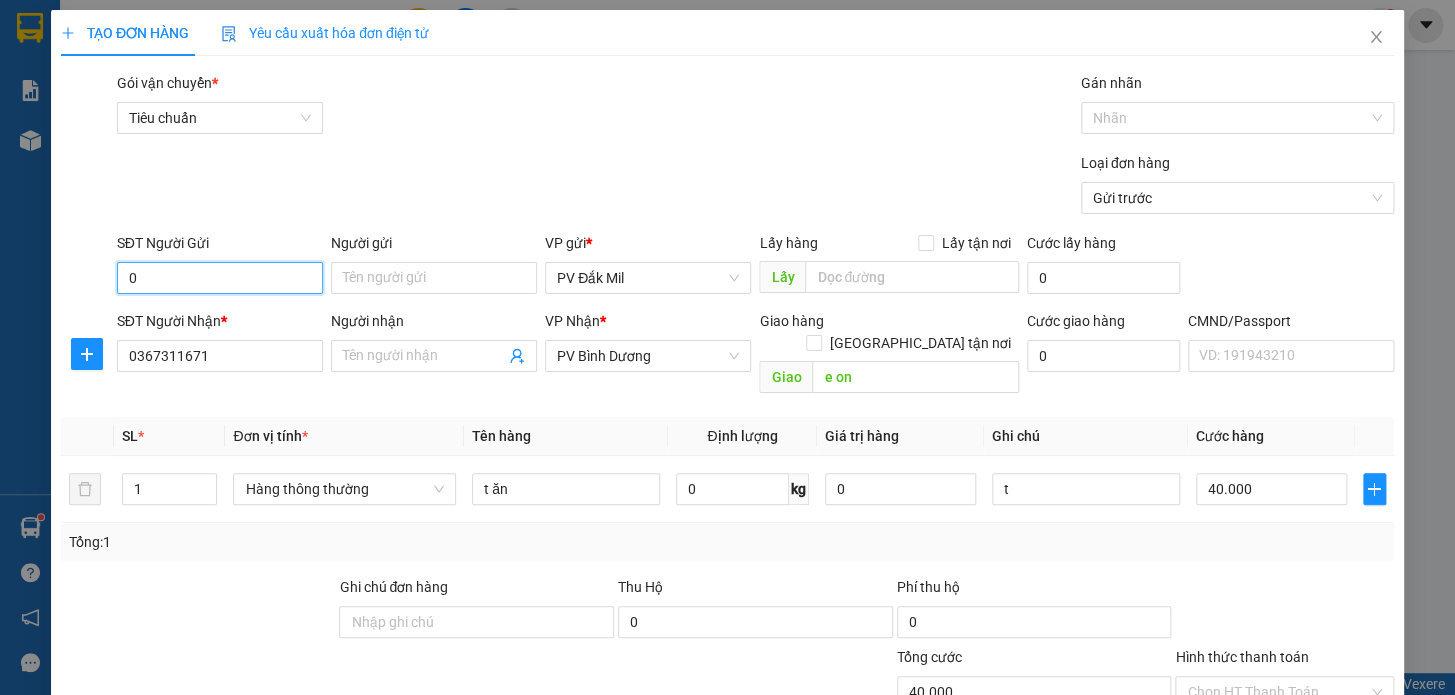 click on "0" at bounding box center (220, 278) 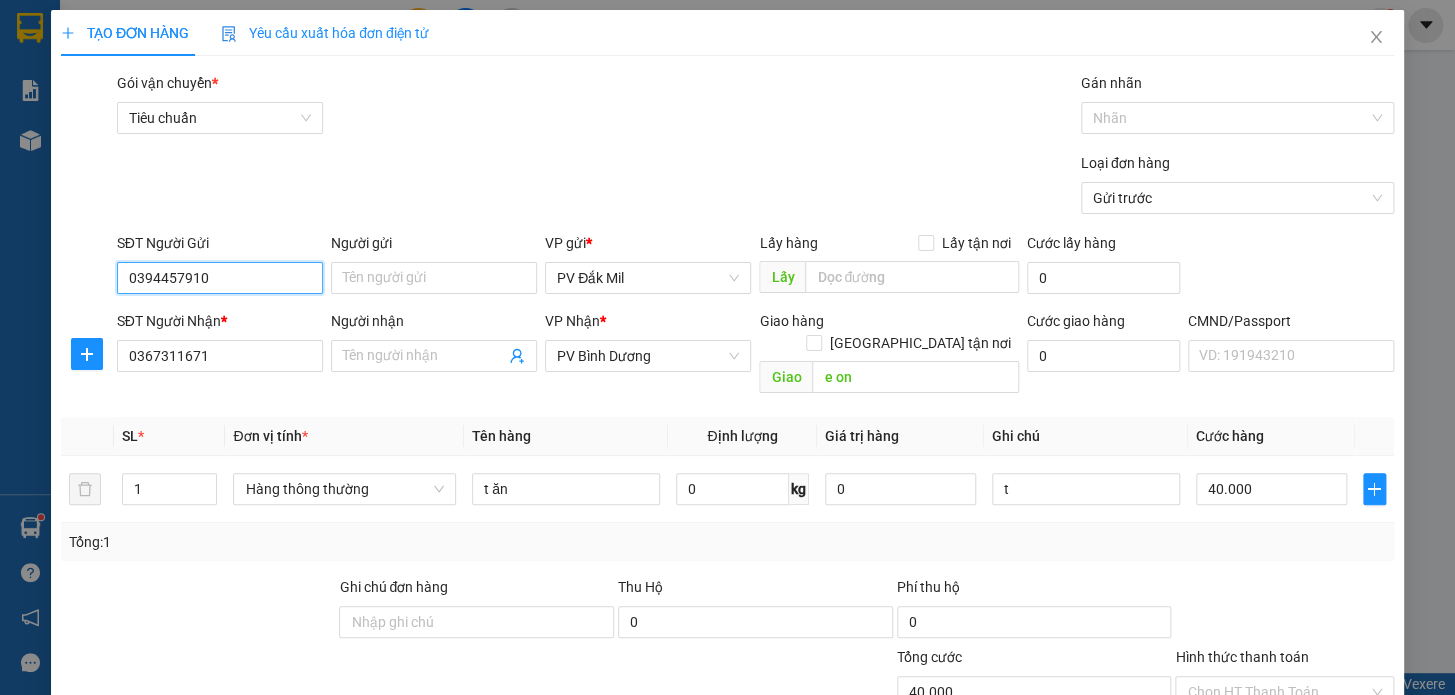 drag, startPoint x: 217, startPoint y: 279, endPoint x: 82, endPoint y: 282, distance: 135.03333 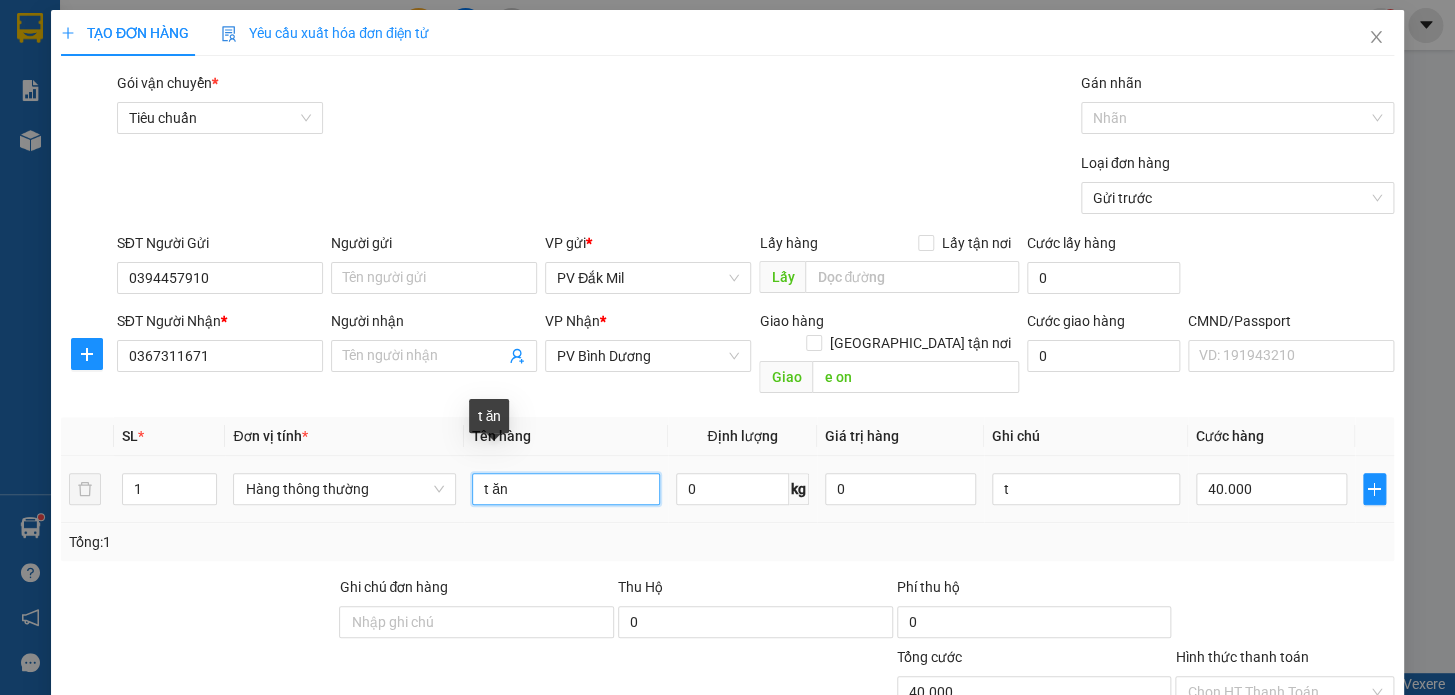 click on "t ăn" at bounding box center (566, 489) 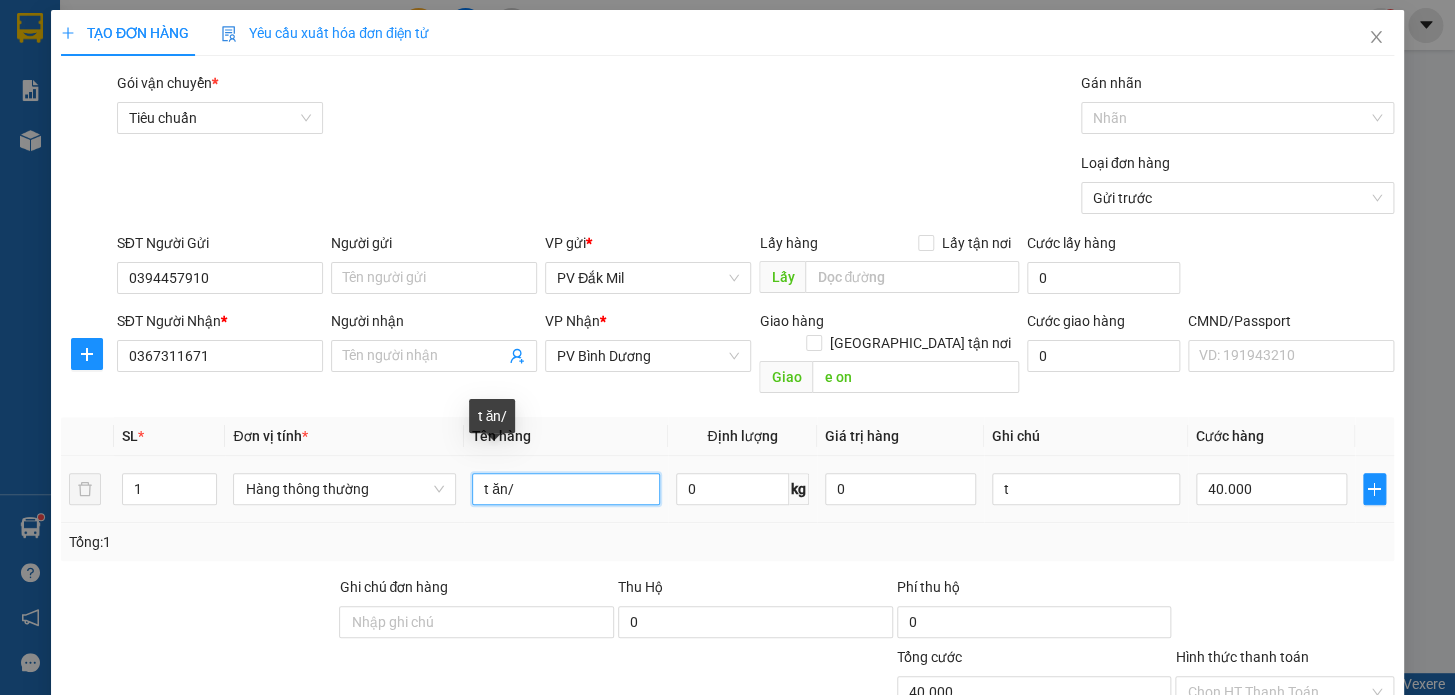 paste on "0394457910" 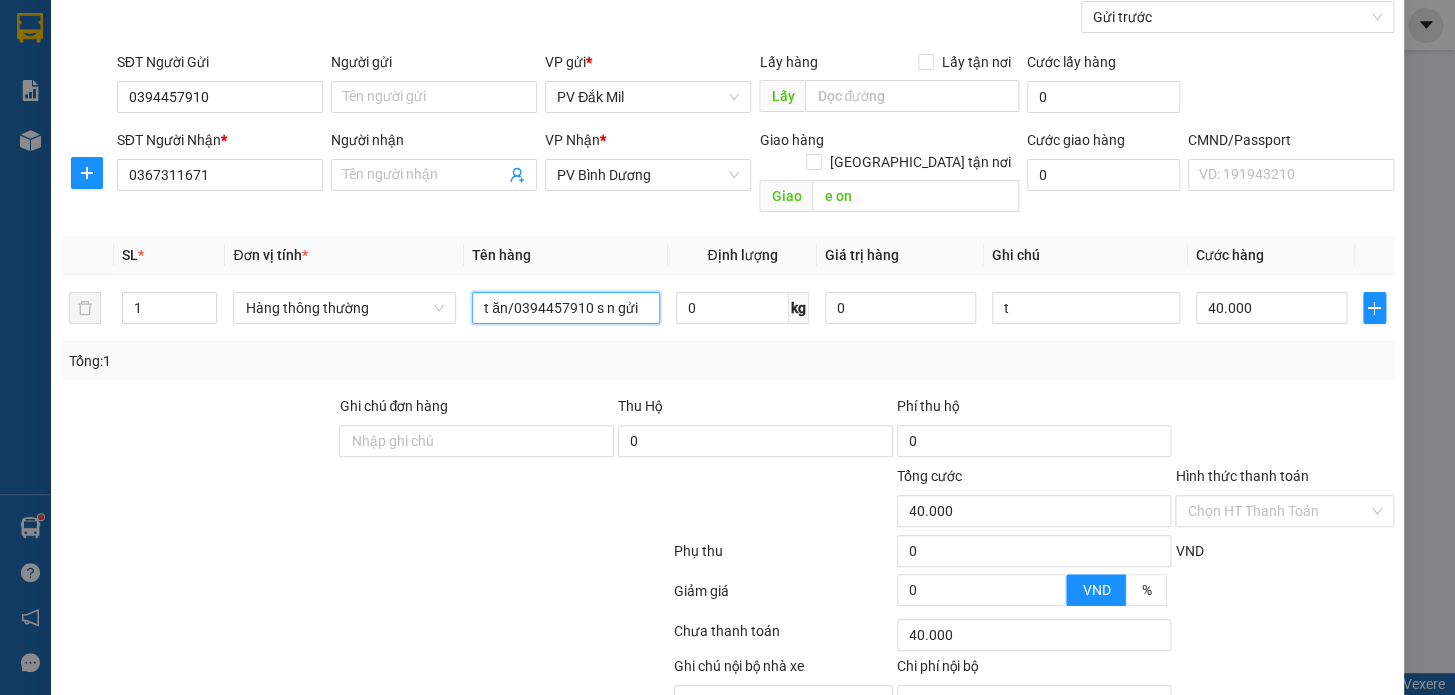 scroll, scrollTop: 265, scrollLeft: 0, axis: vertical 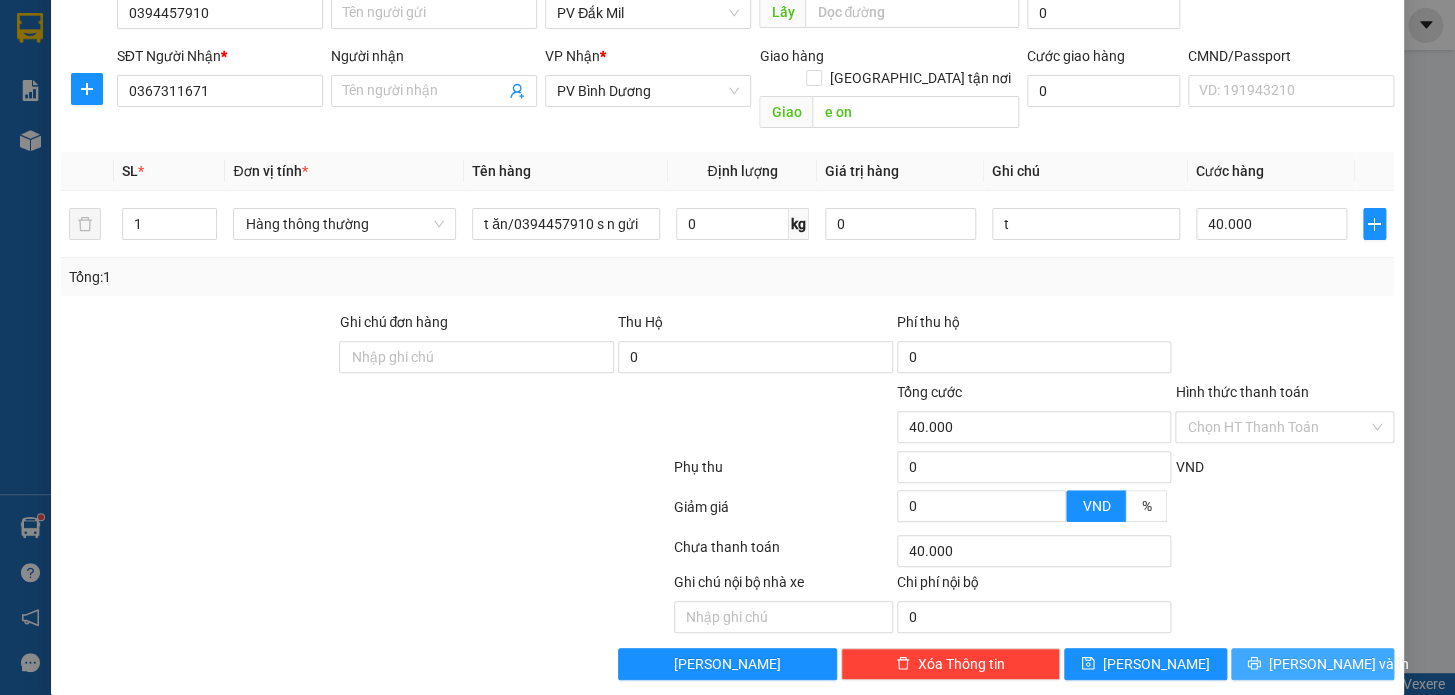 click on "Lưu và In" at bounding box center [1312, 664] 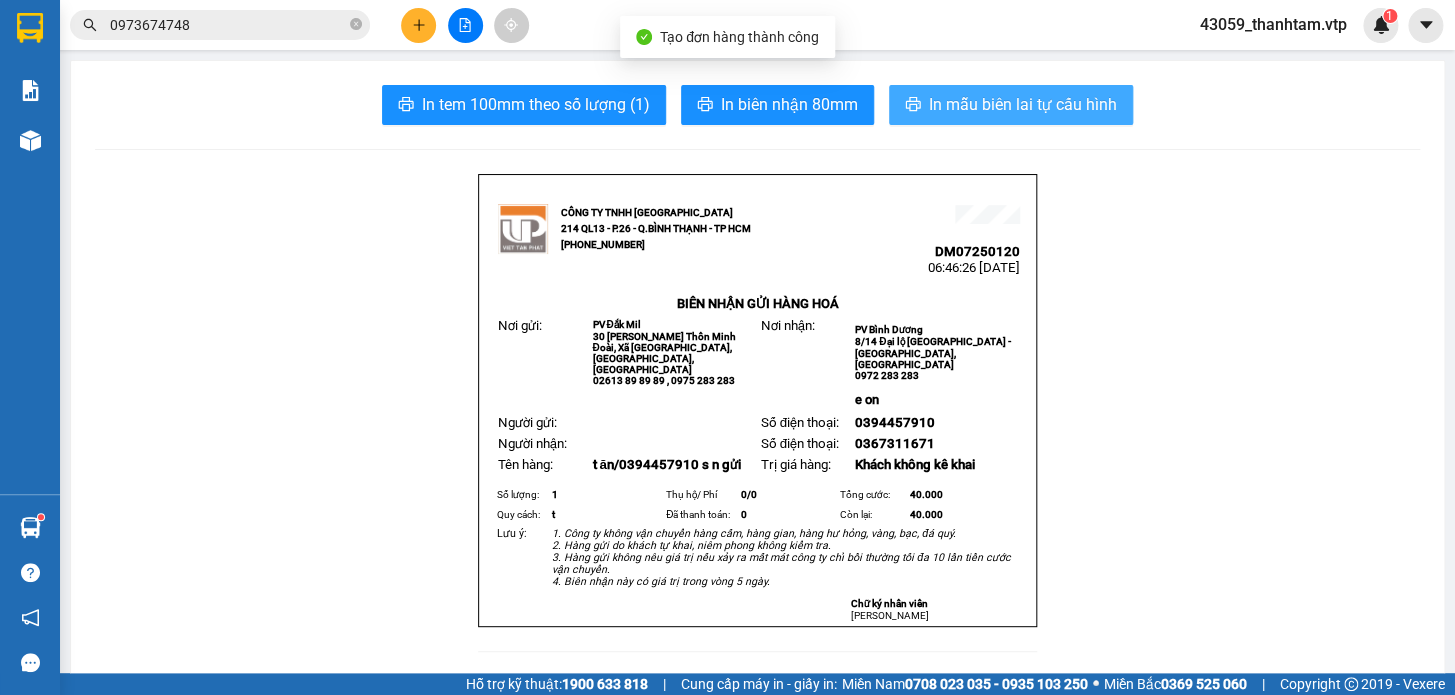click on "In mẫu biên lai tự cấu hình" at bounding box center (1023, 104) 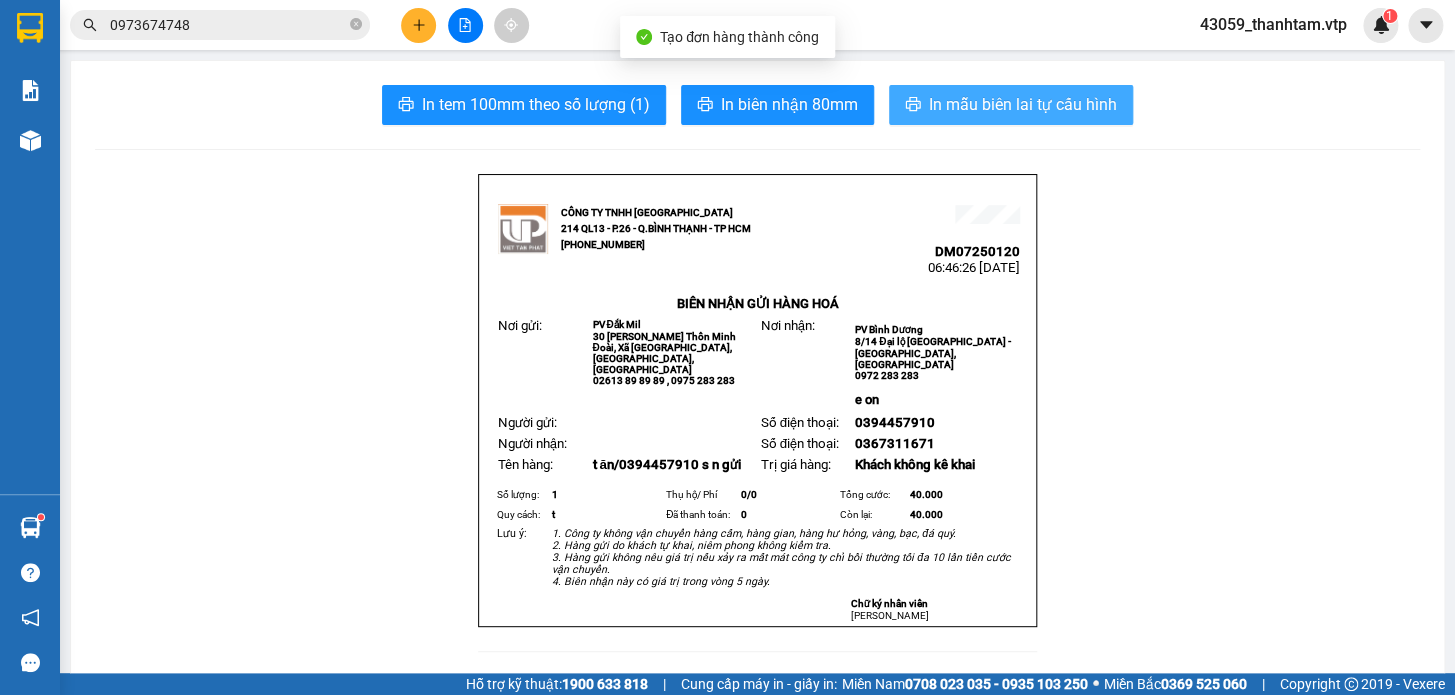 scroll, scrollTop: 0, scrollLeft: 0, axis: both 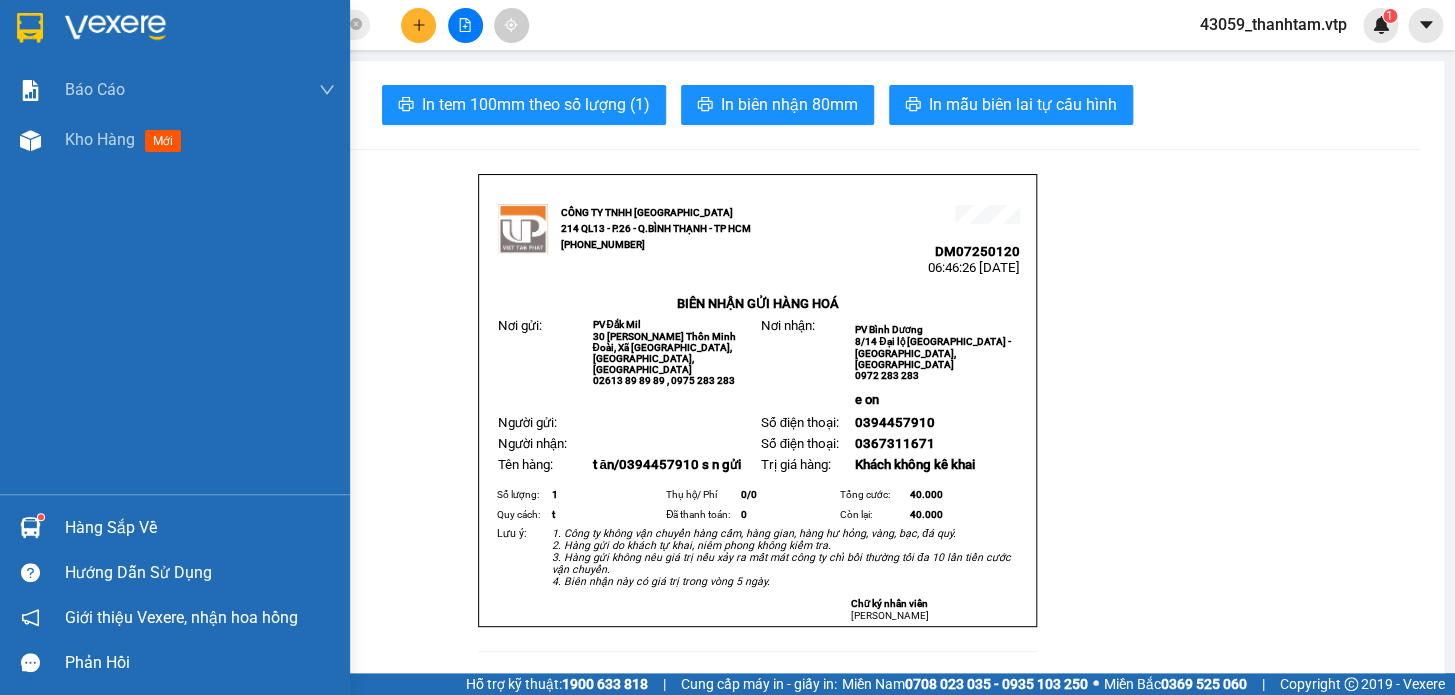 click at bounding box center (30, 28) 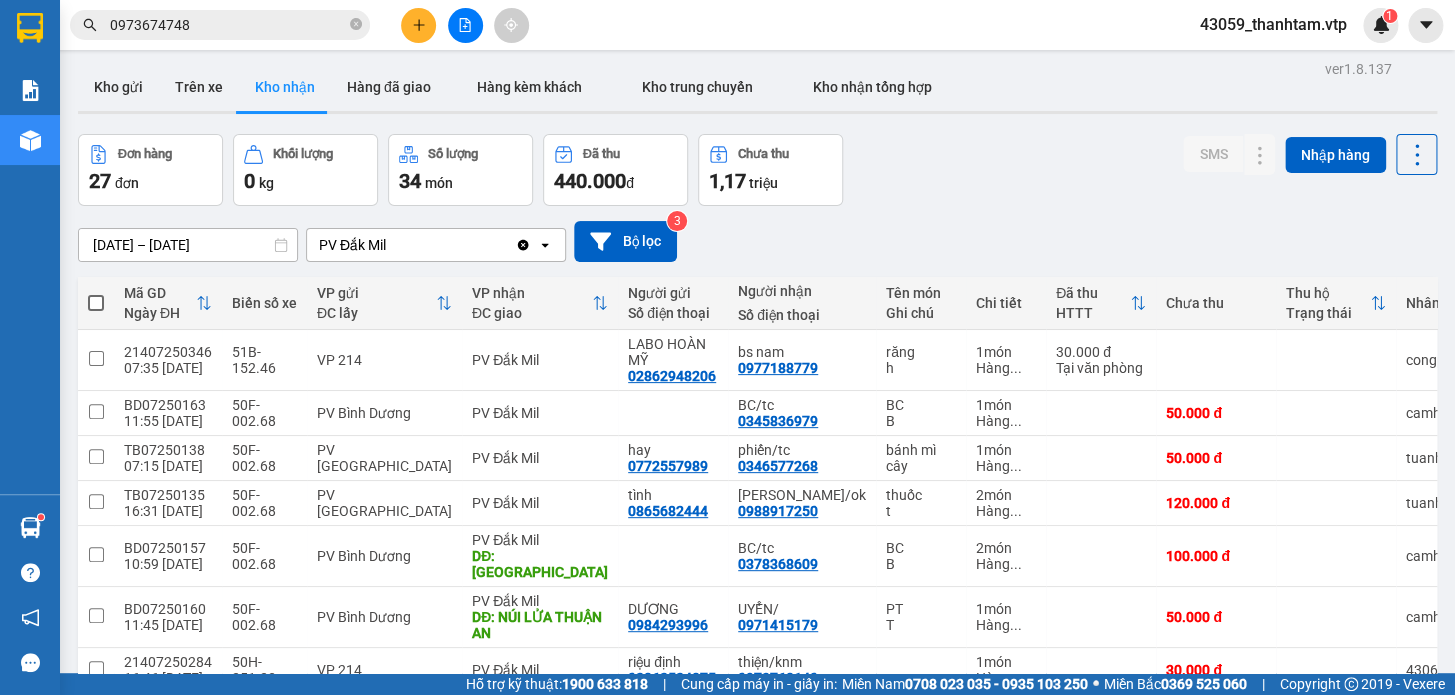 scroll, scrollTop: 96, scrollLeft: 0, axis: vertical 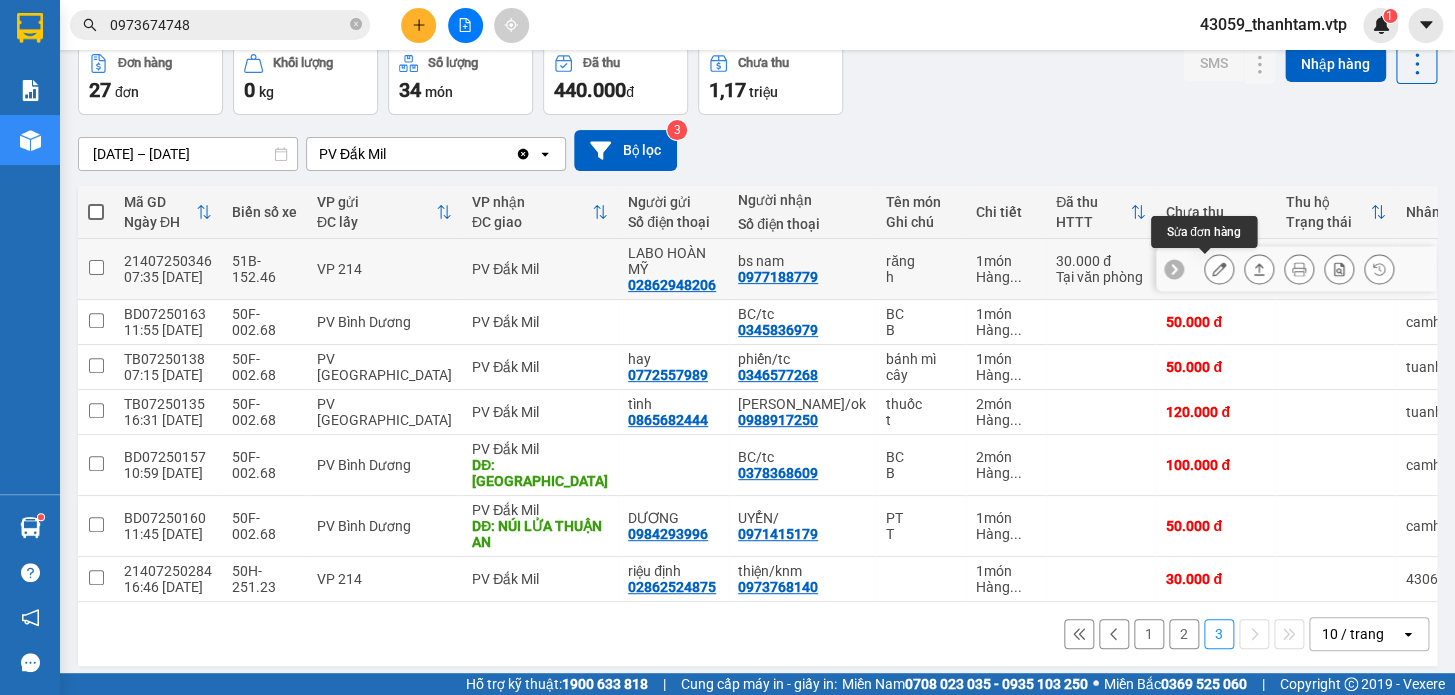click 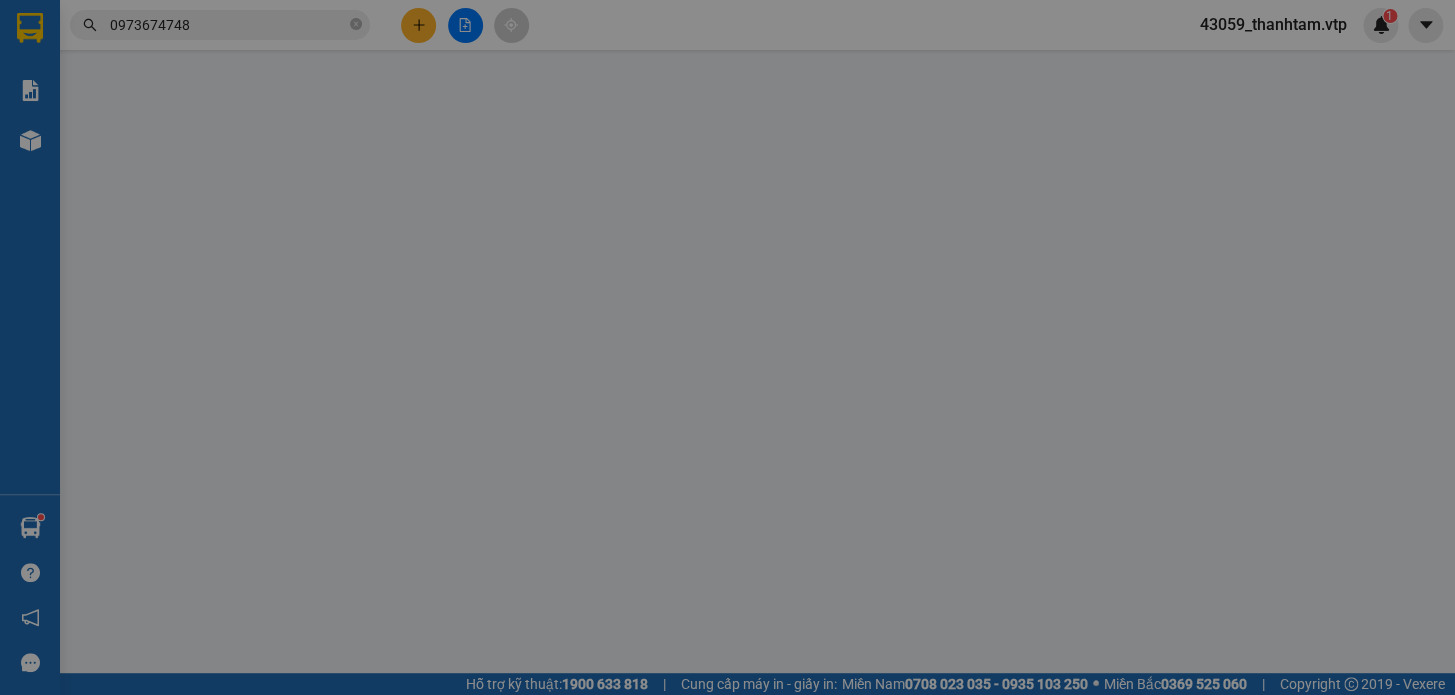 scroll, scrollTop: 0, scrollLeft: 0, axis: both 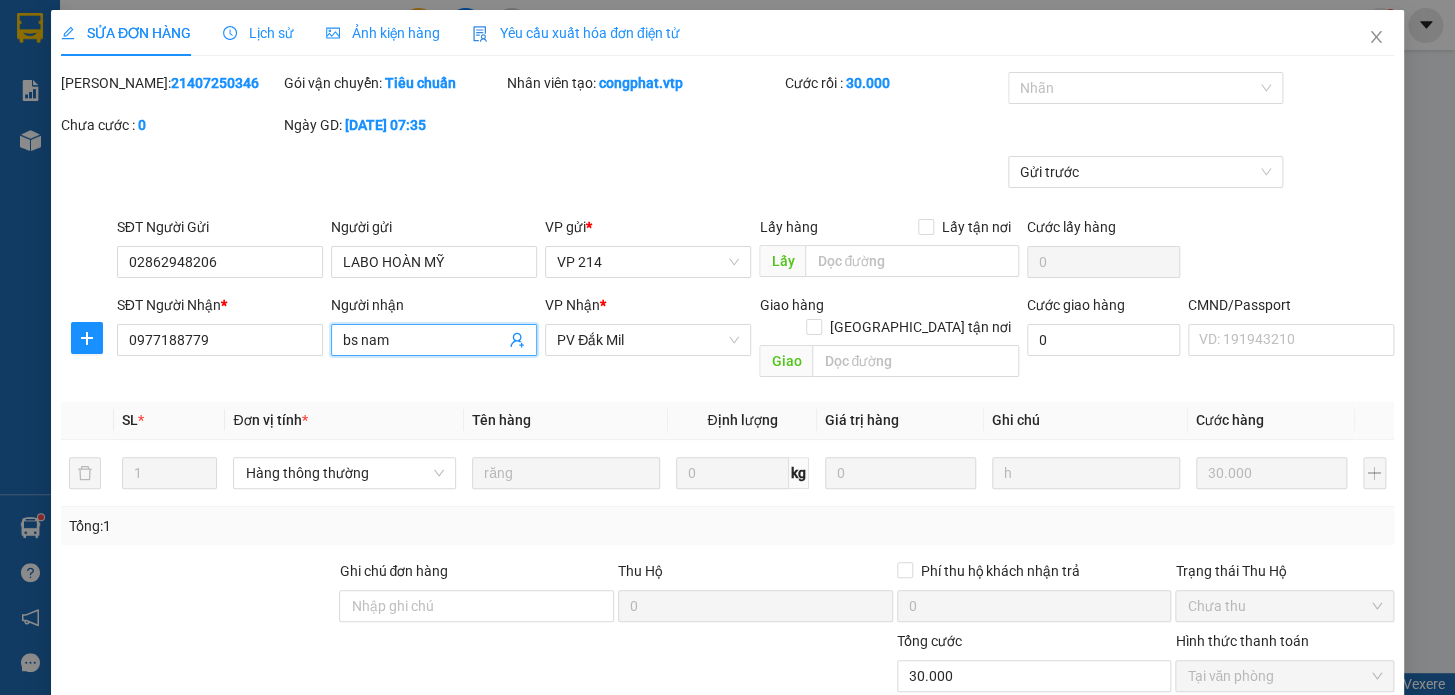 click on "bs nam" at bounding box center (424, 340) 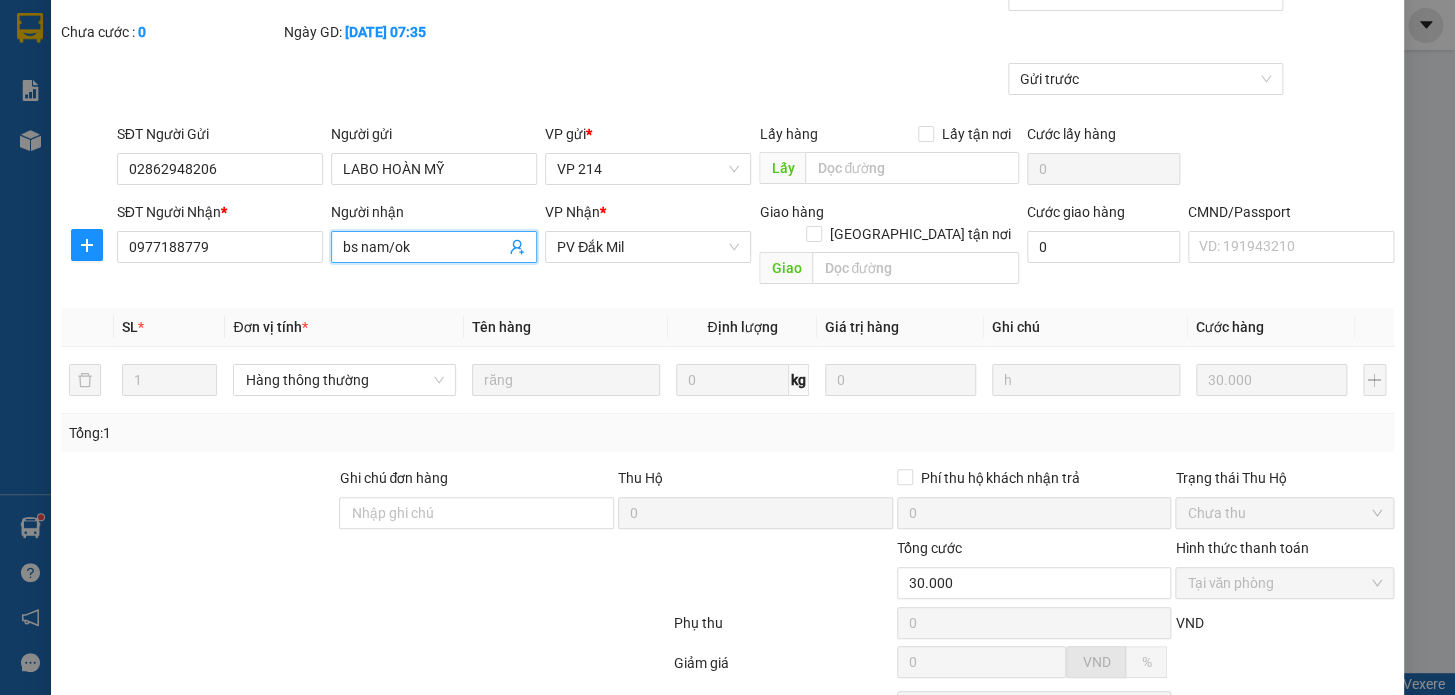 scroll, scrollTop: 250, scrollLeft: 0, axis: vertical 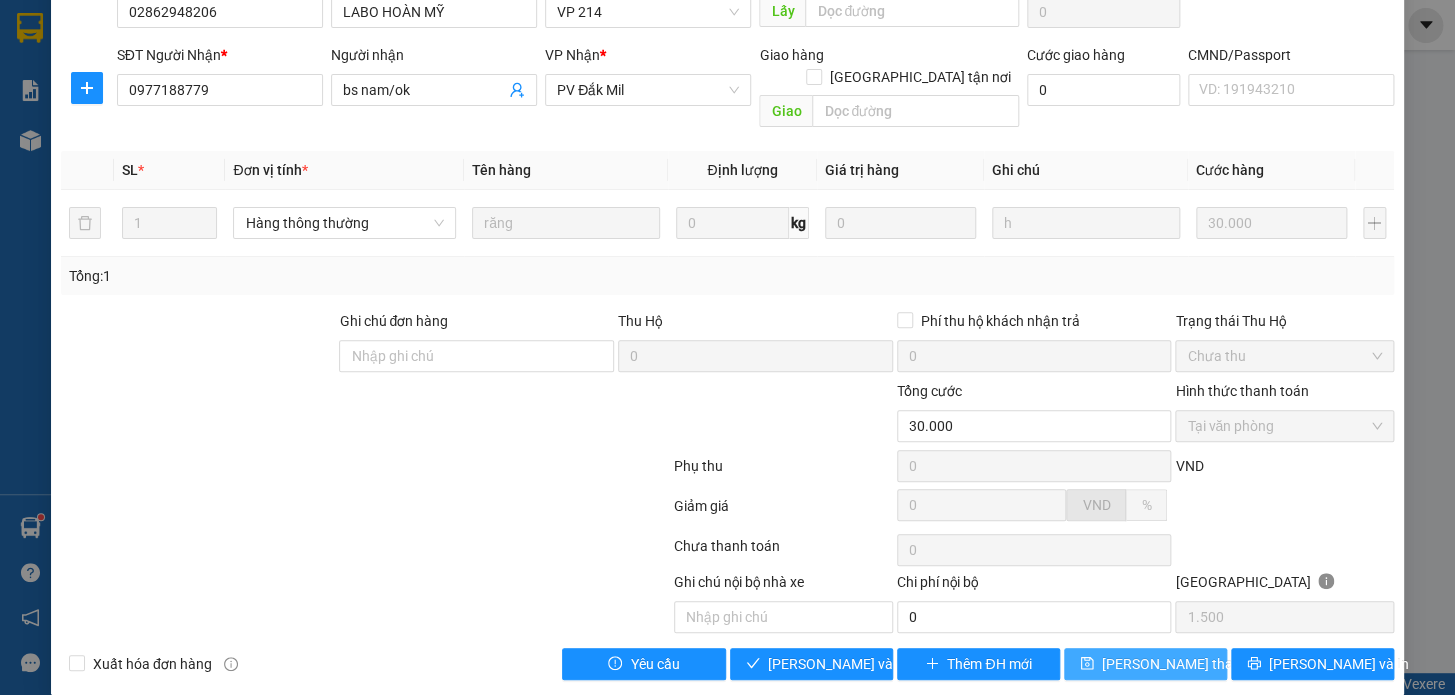 click on "Lưu thay đổi" at bounding box center (1182, 664) 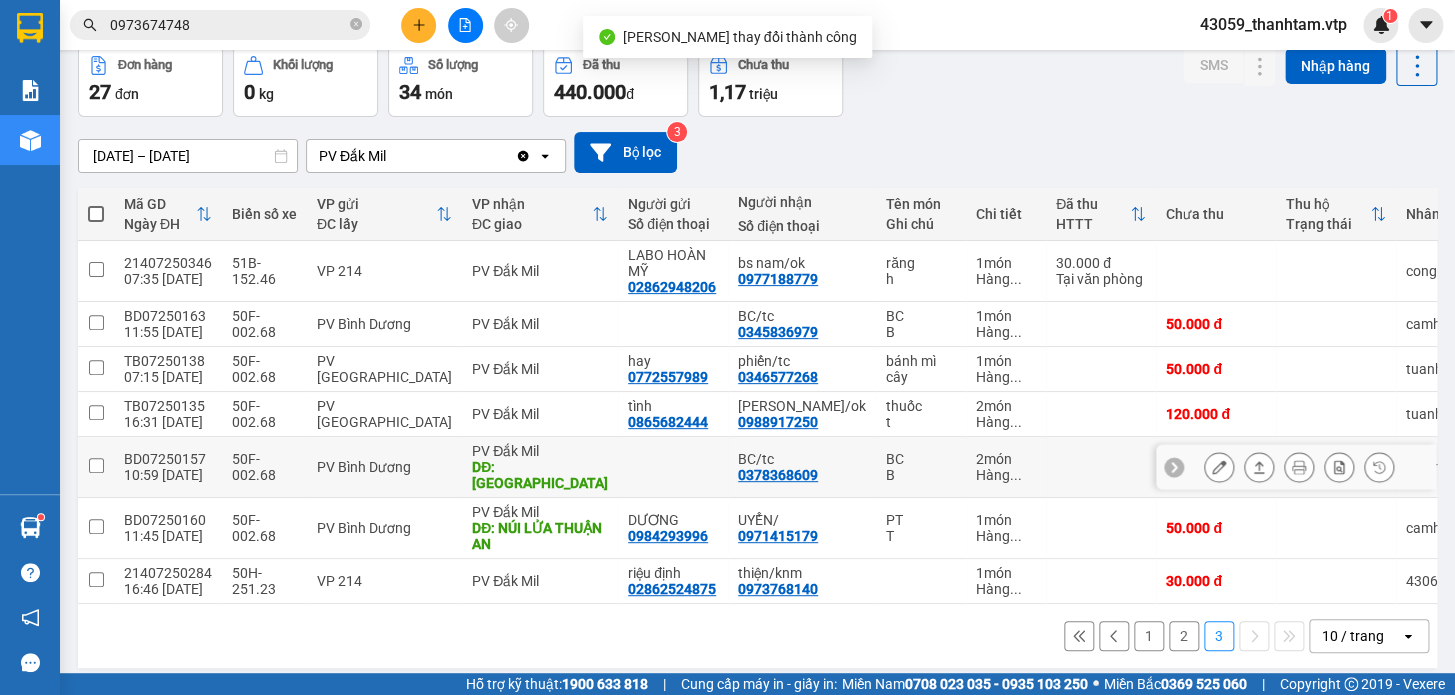 scroll, scrollTop: 96, scrollLeft: 0, axis: vertical 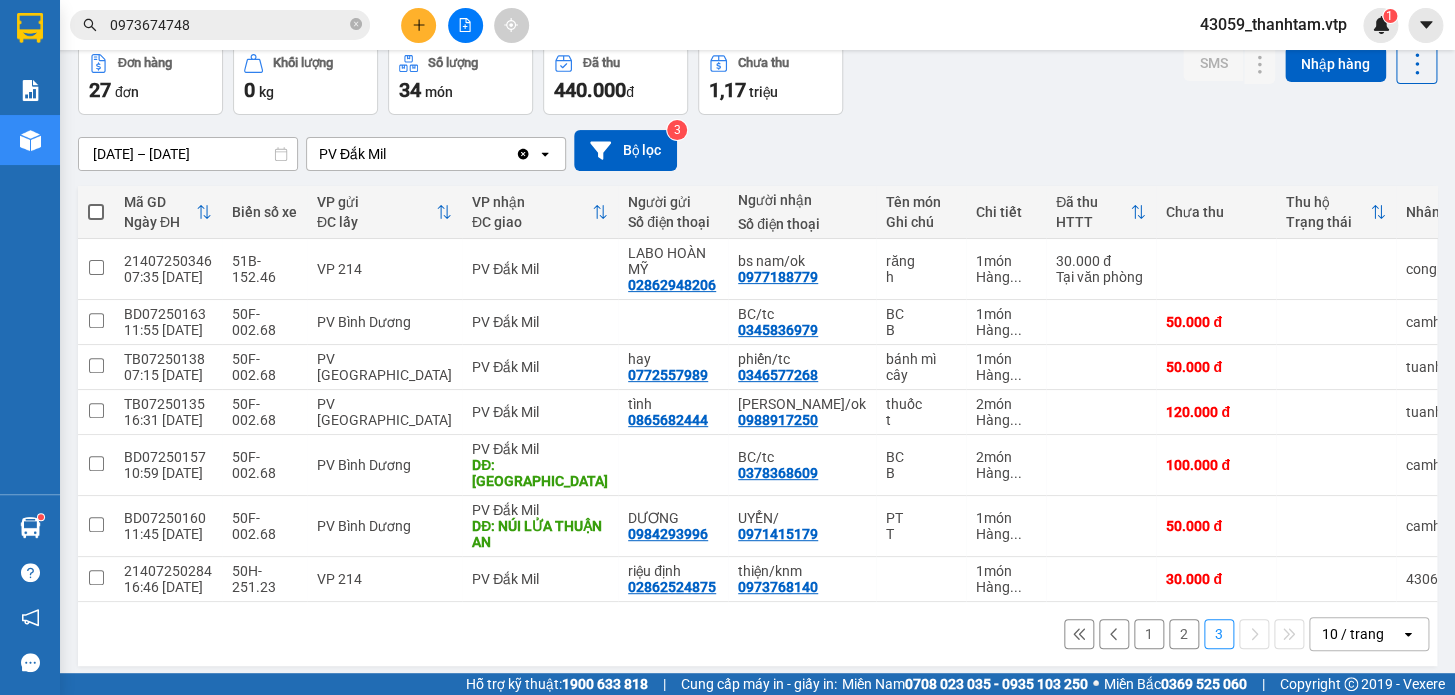 click on "2" at bounding box center [1184, 634] 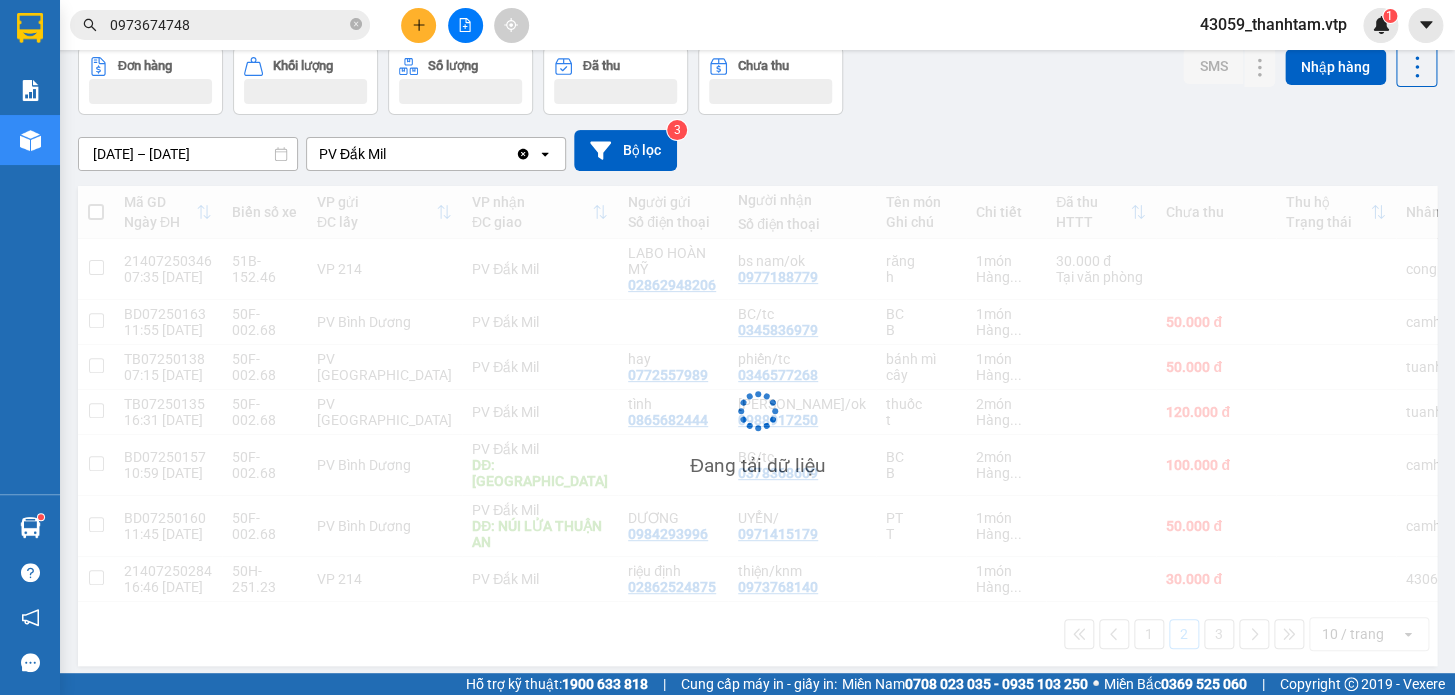 scroll, scrollTop: 96, scrollLeft: 0, axis: vertical 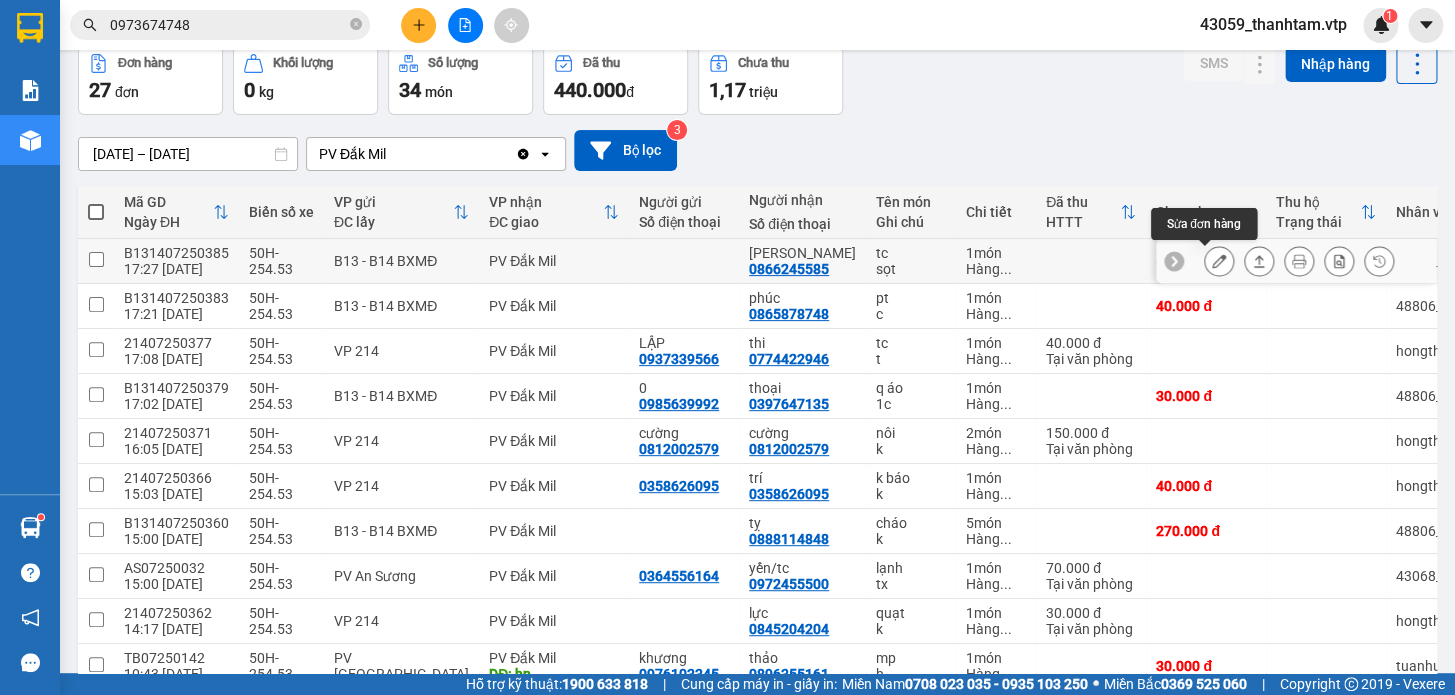 click 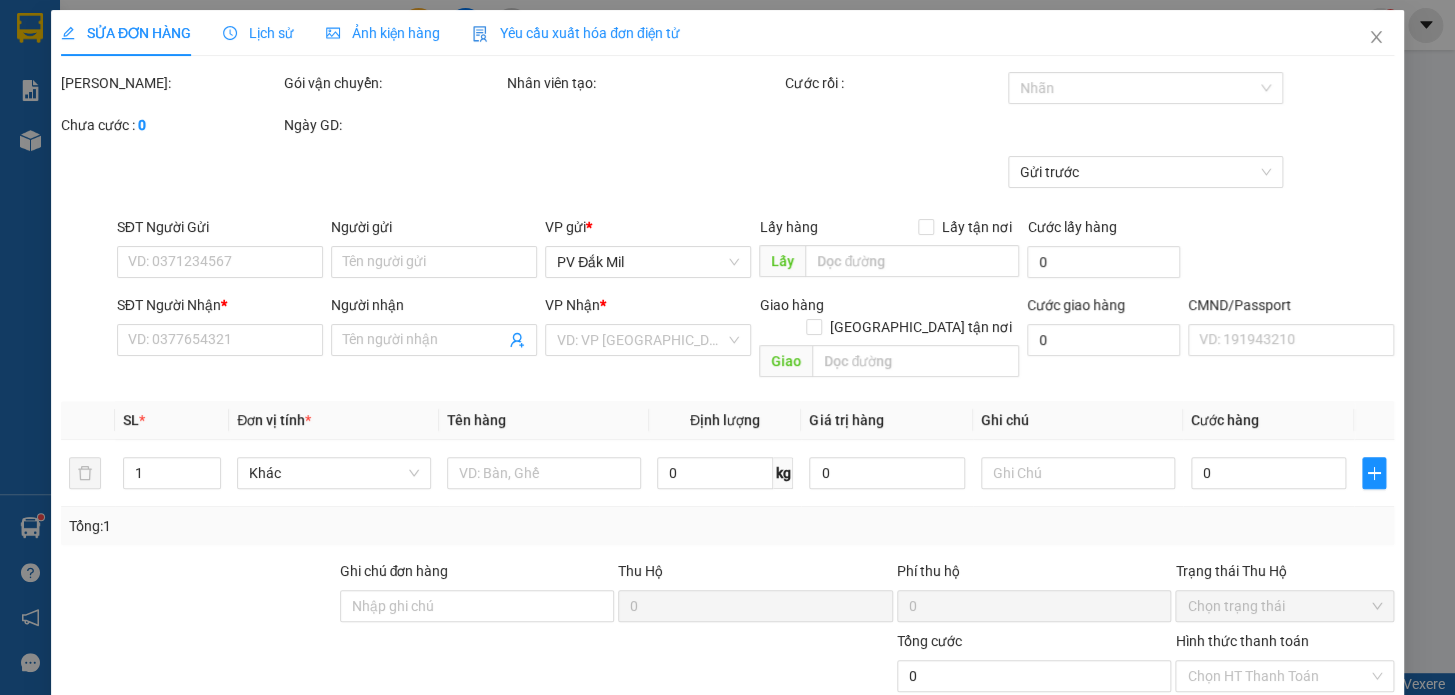 scroll, scrollTop: 0, scrollLeft: 0, axis: both 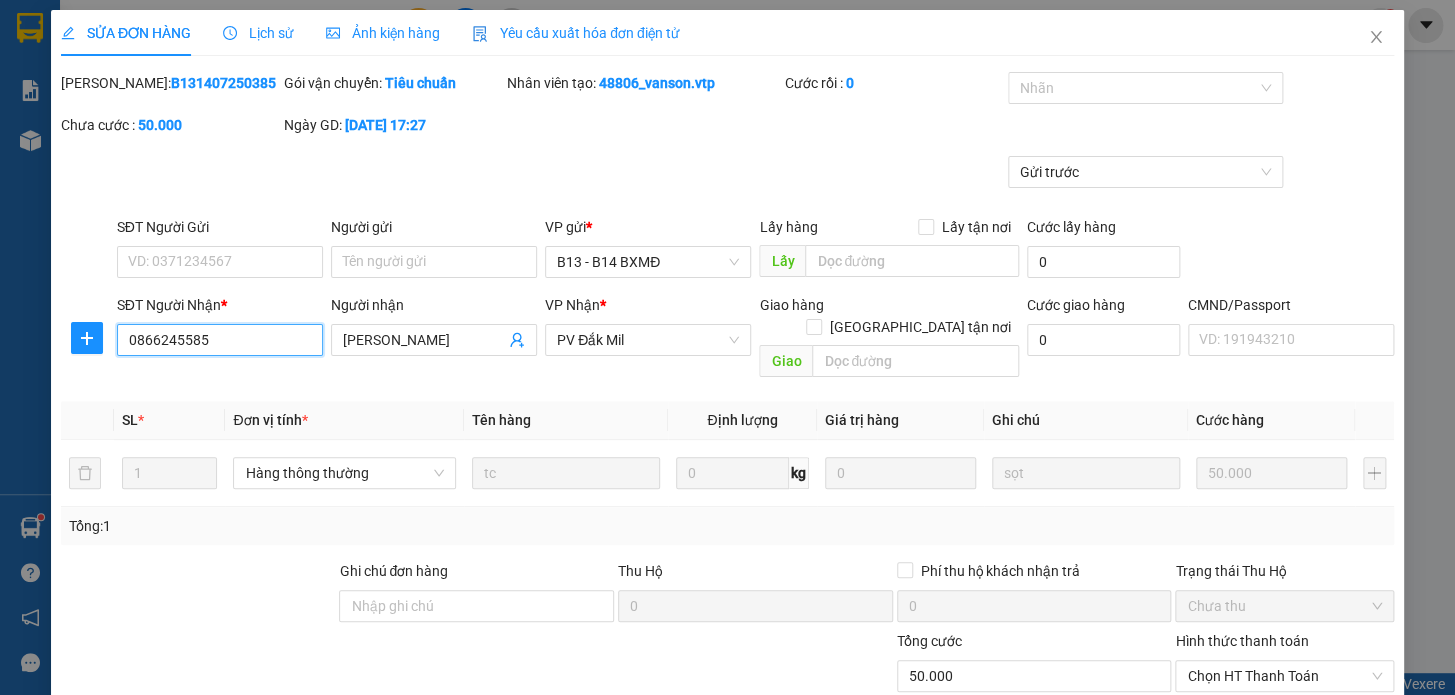 click on "0866245585" at bounding box center (220, 340) 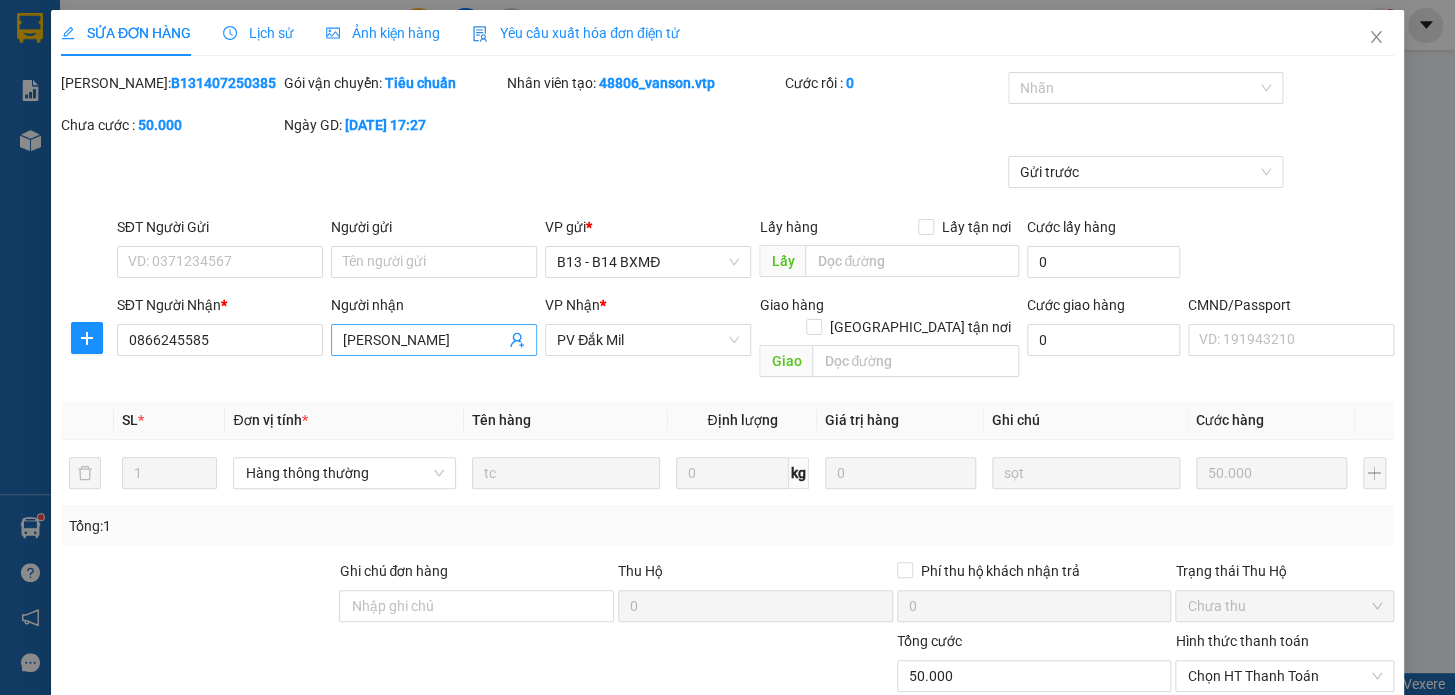 click on "quynh nhu" at bounding box center [424, 340] 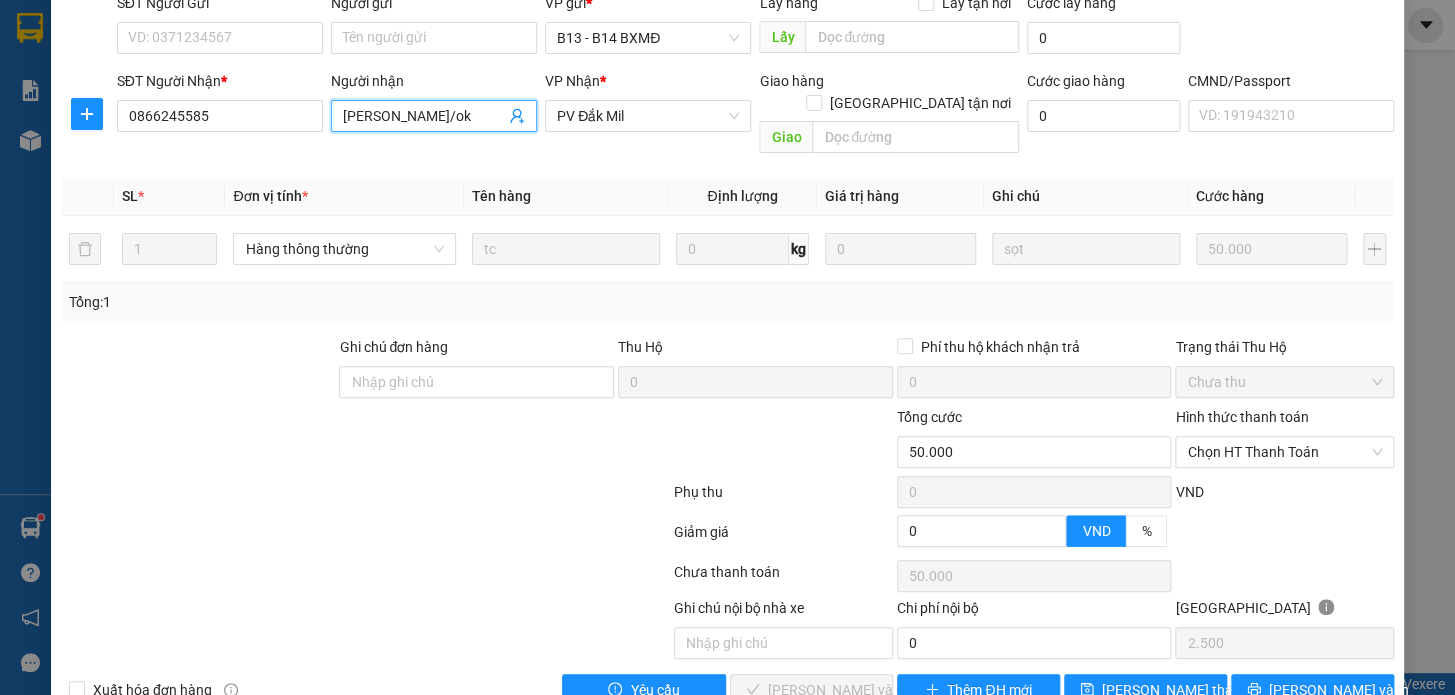 scroll, scrollTop: 250, scrollLeft: 0, axis: vertical 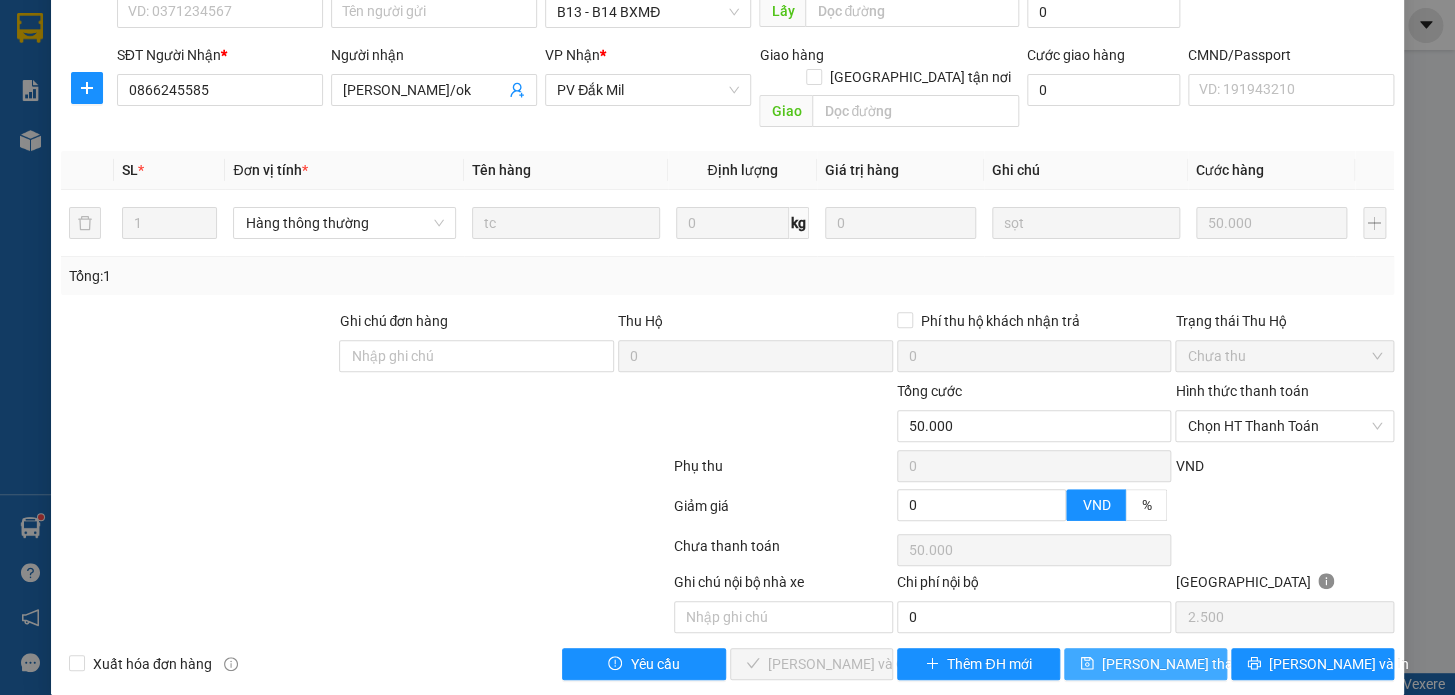 click on "Lưu thay đổi" at bounding box center (1182, 664) 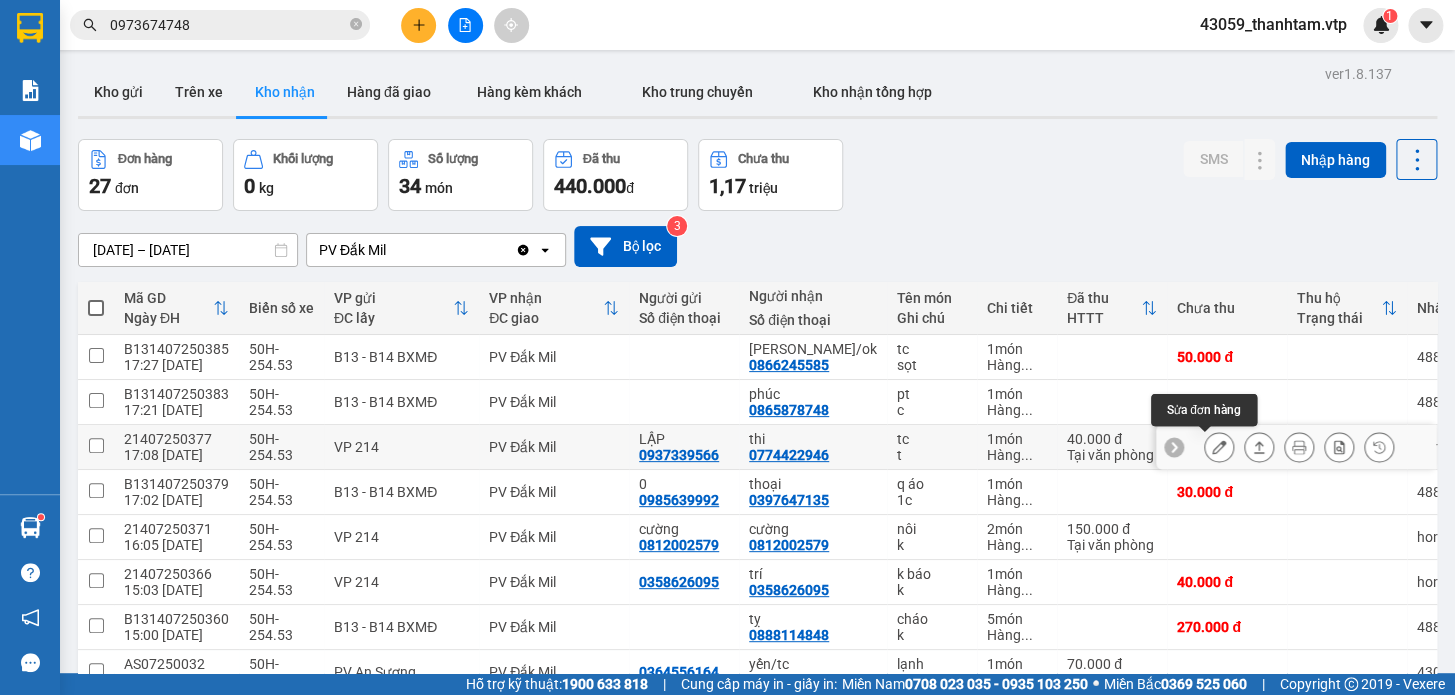 click 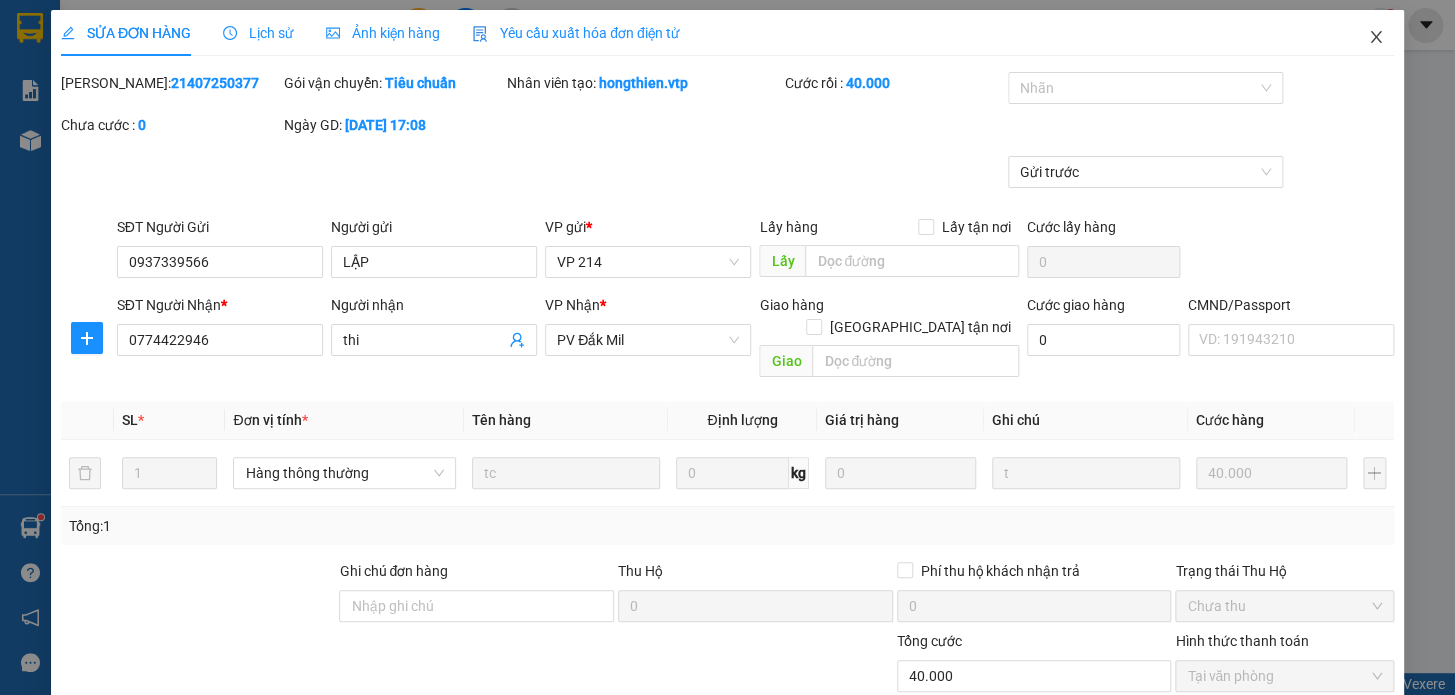 click 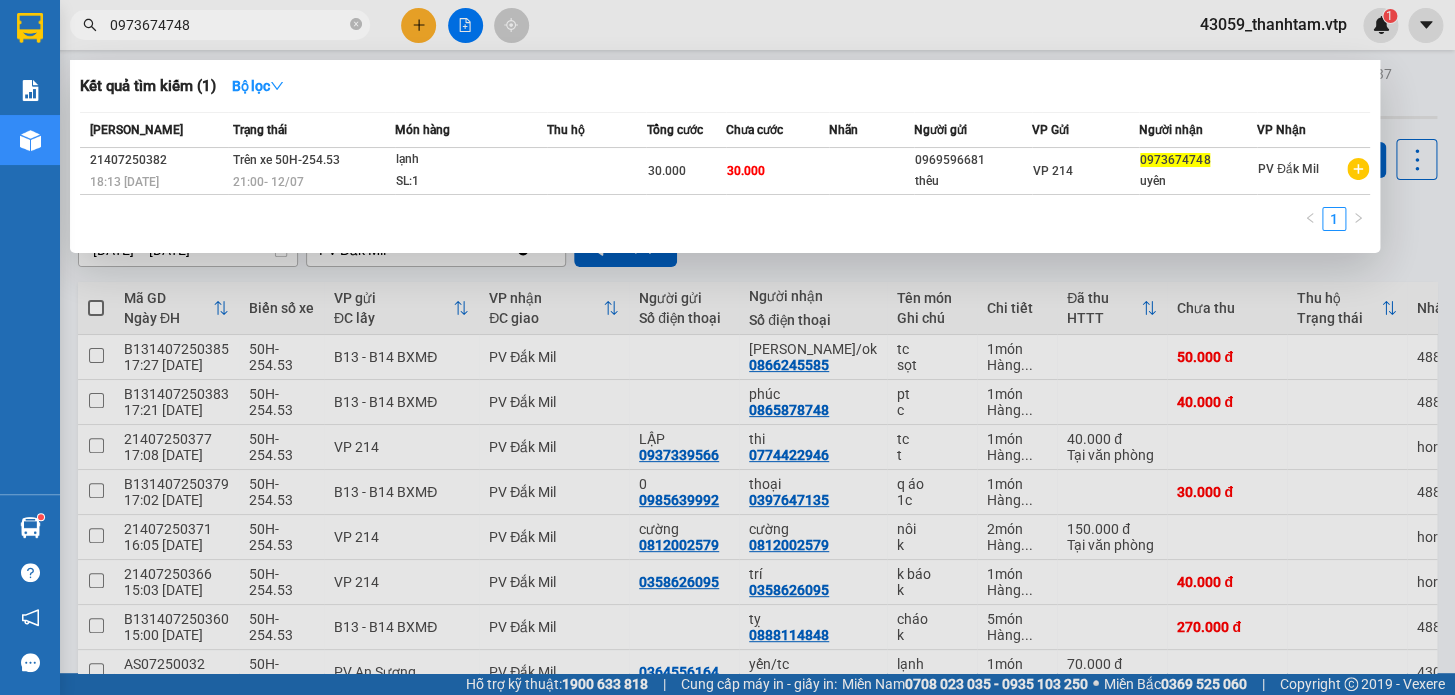 drag, startPoint x: 221, startPoint y: 25, endPoint x: 96, endPoint y: 27, distance: 125.016 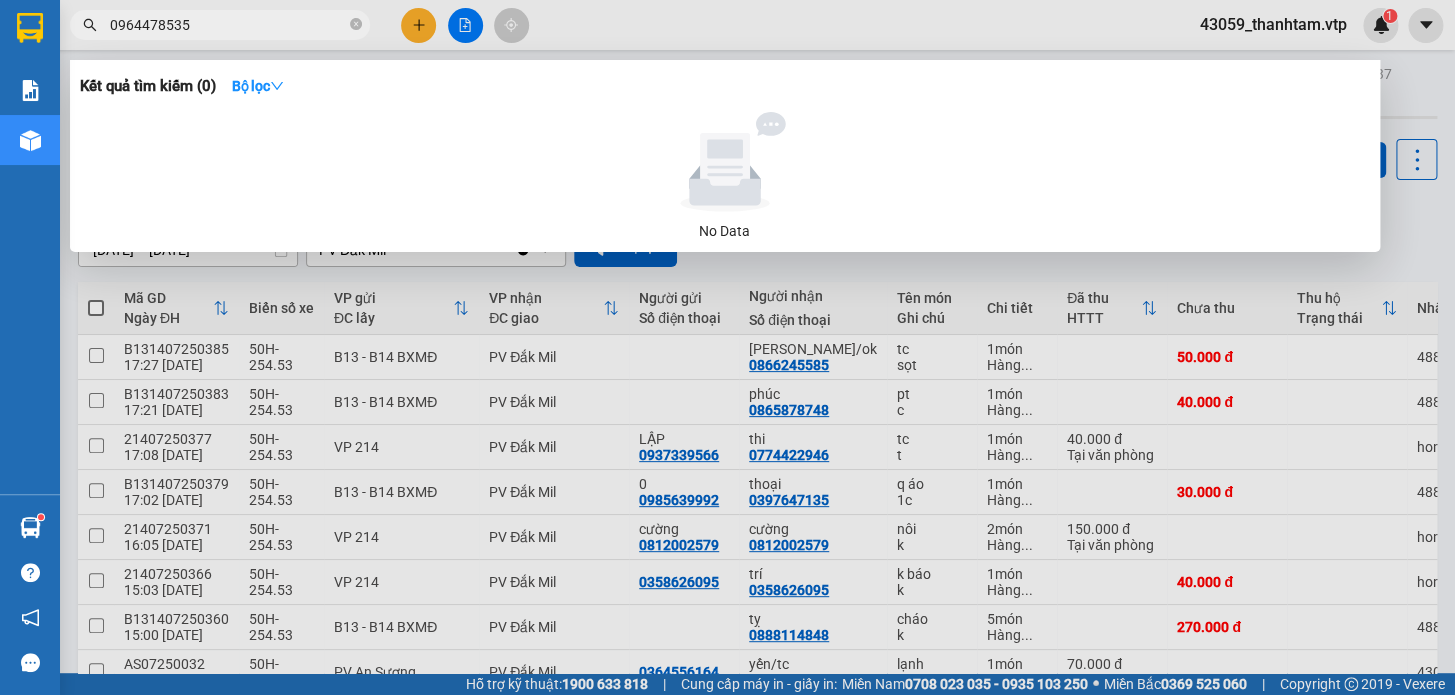 click at bounding box center (727, 347) 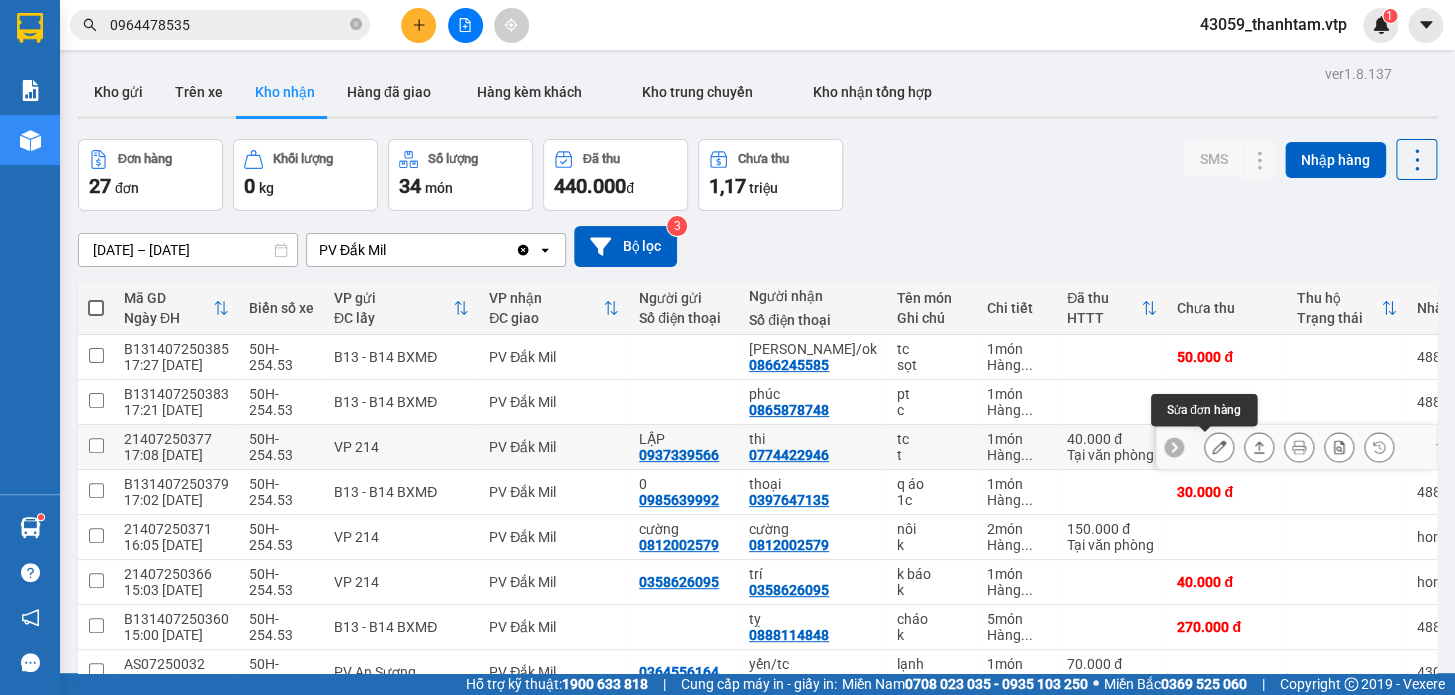 click 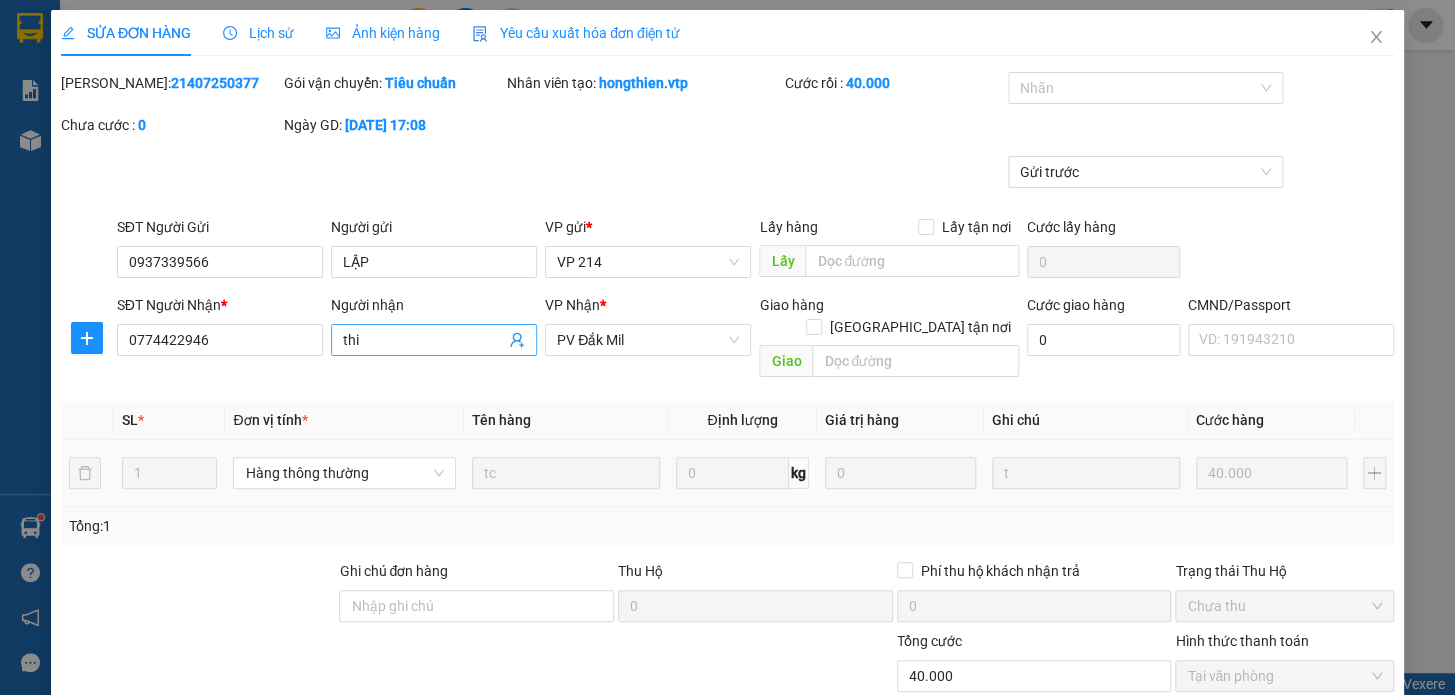 click on "thi" at bounding box center (424, 340) 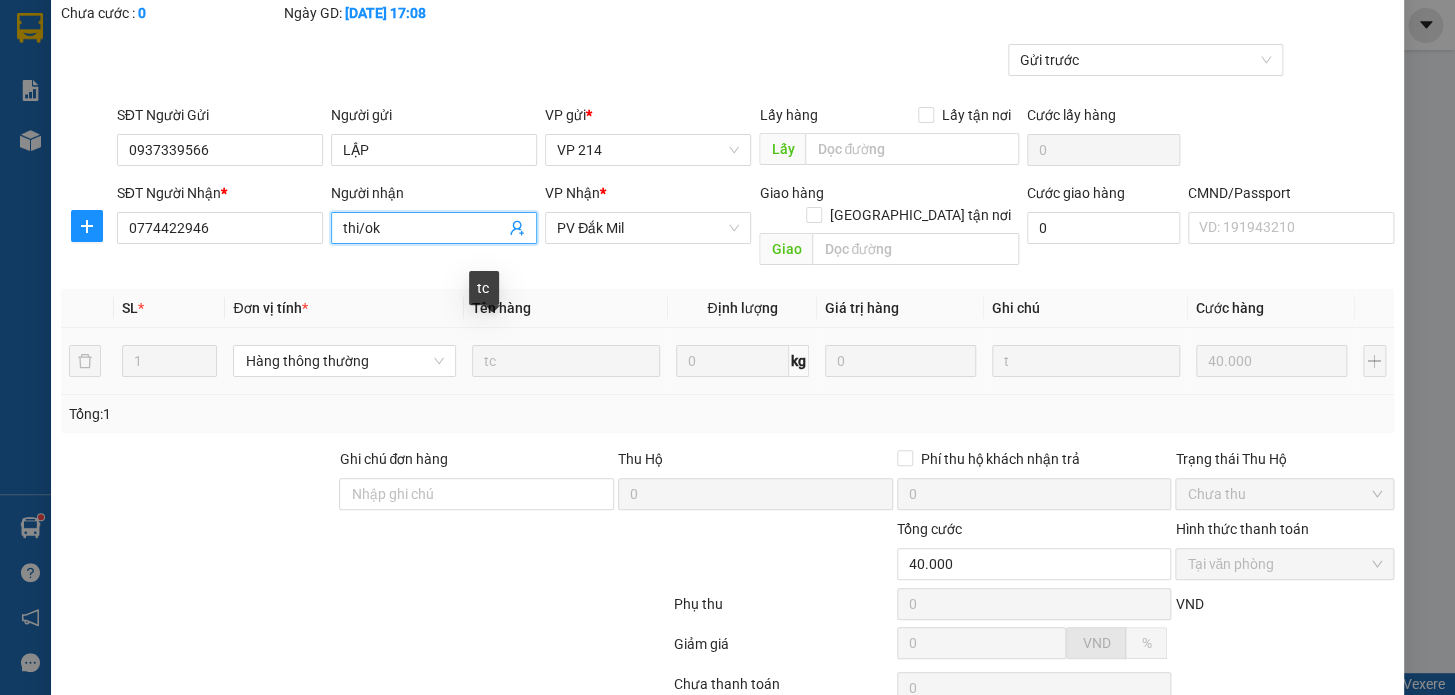 scroll, scrollTop: 250, scrollLeft: 0, axis: vertical 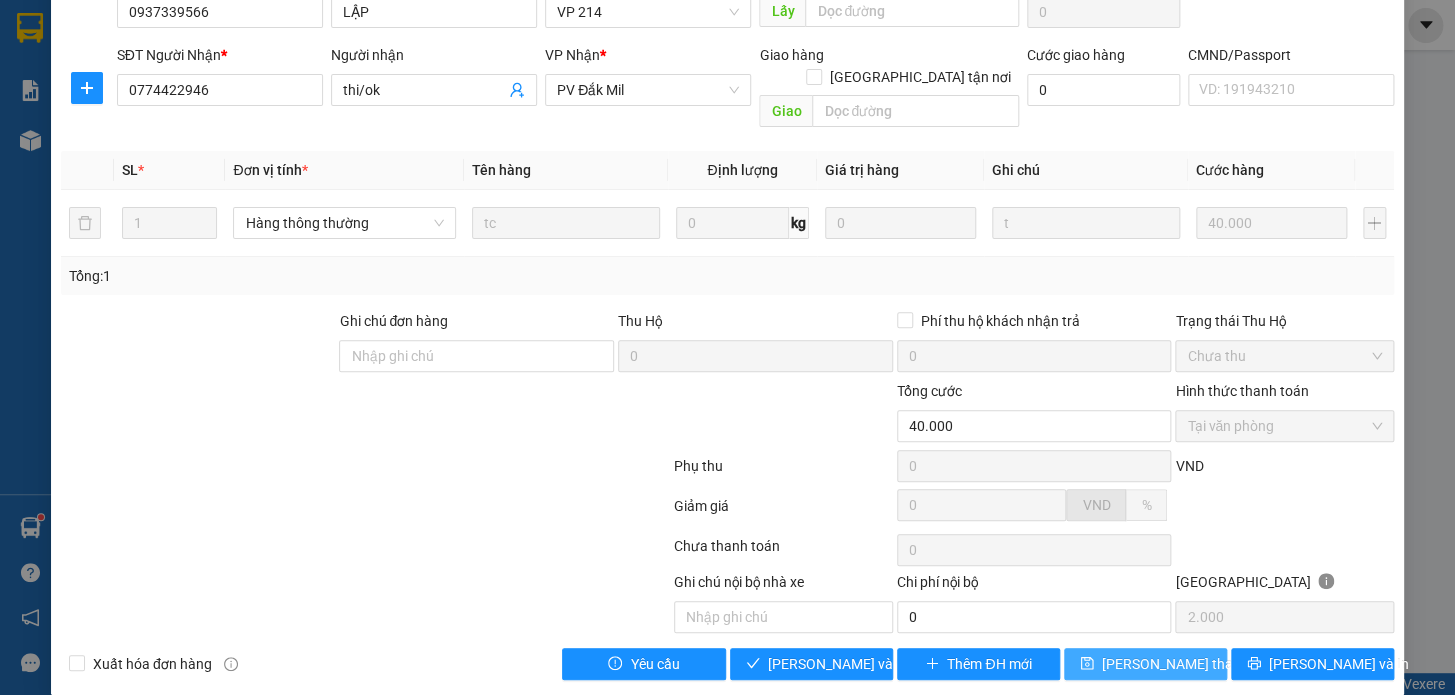 click on "Lưu thay đổi" at bounding box center (1182, 664) 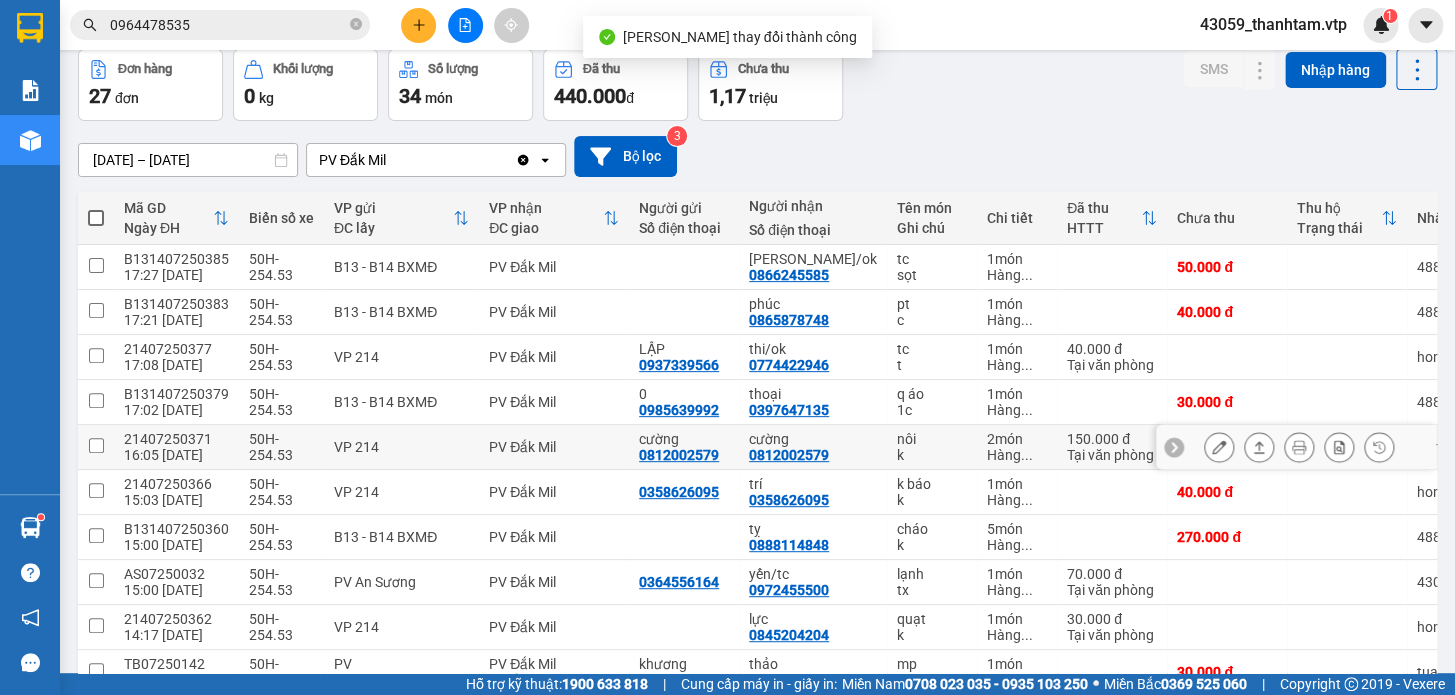 scroll, scrollTop: 90, scrollLeft: 0, axis: vertical 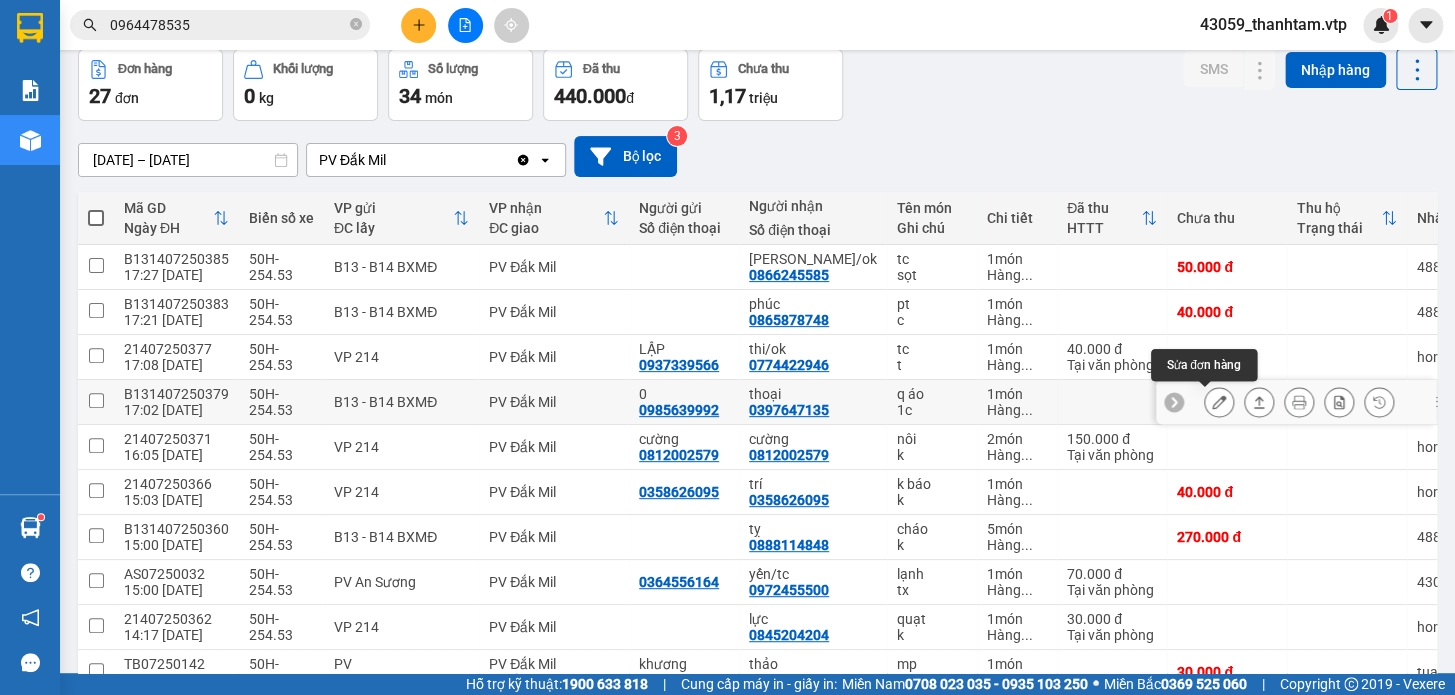 click 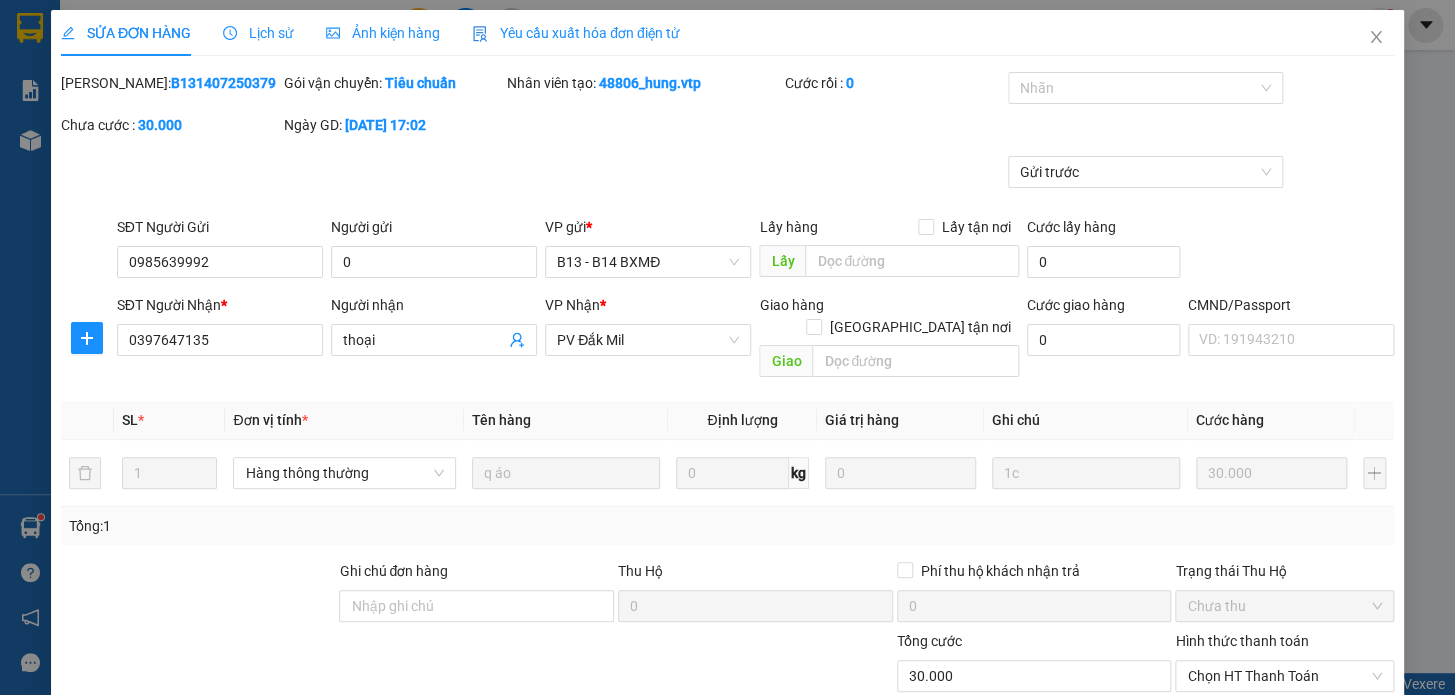 scroll, scrollTop: 0, scrollLeft: 0, axis: both 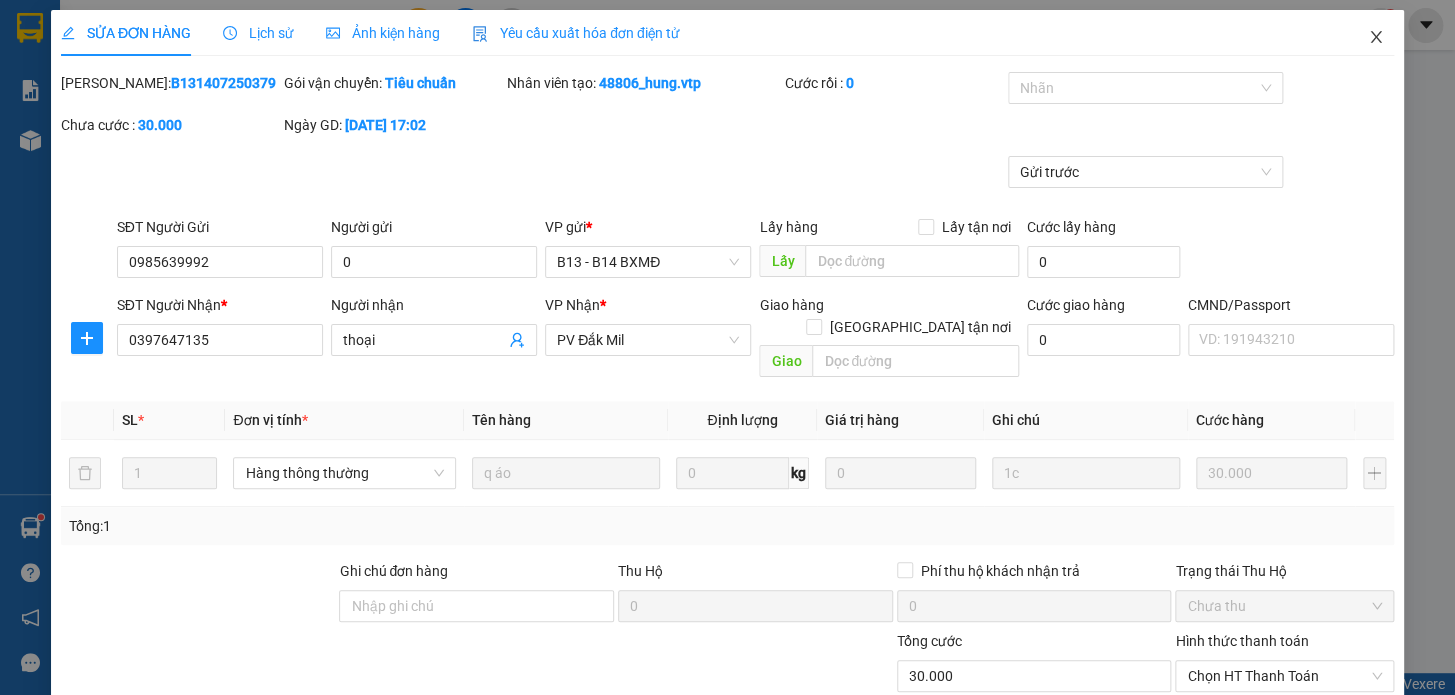 click 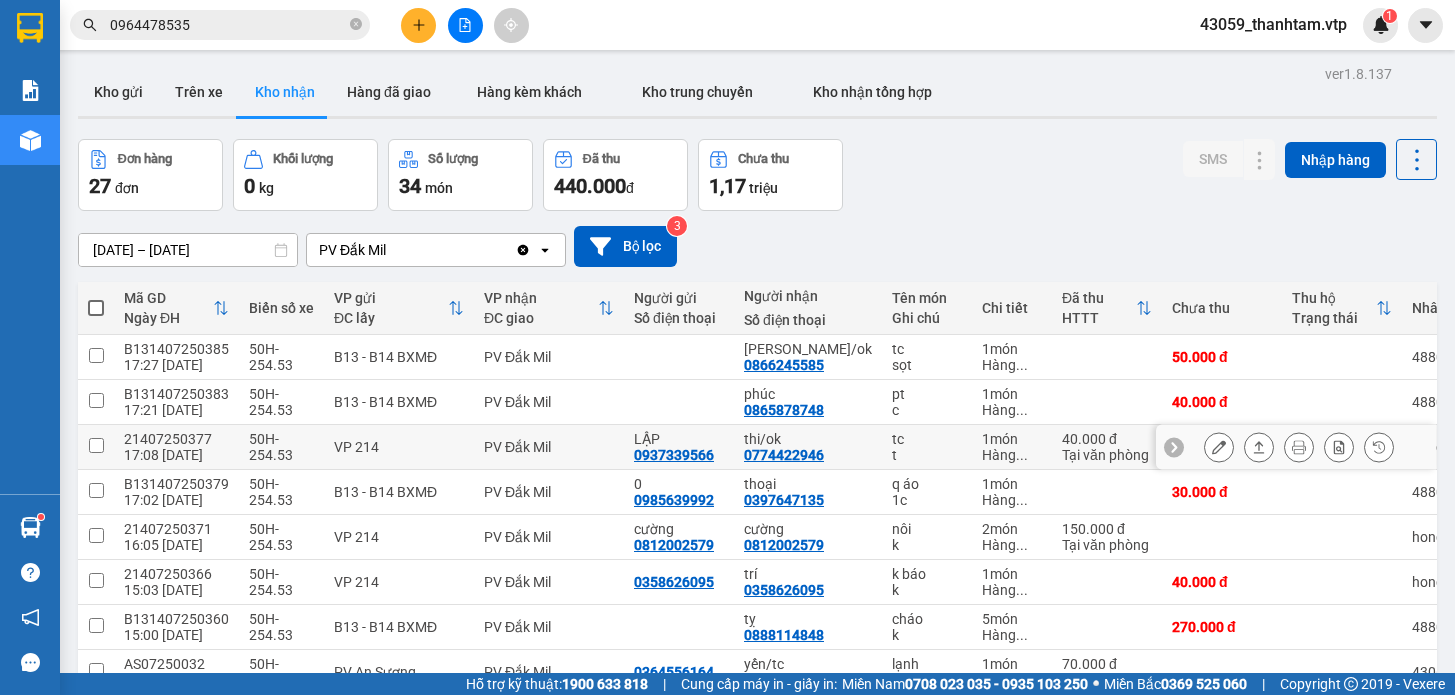scroll, scrollTop: 0, scrollLeft: 0, axis: both 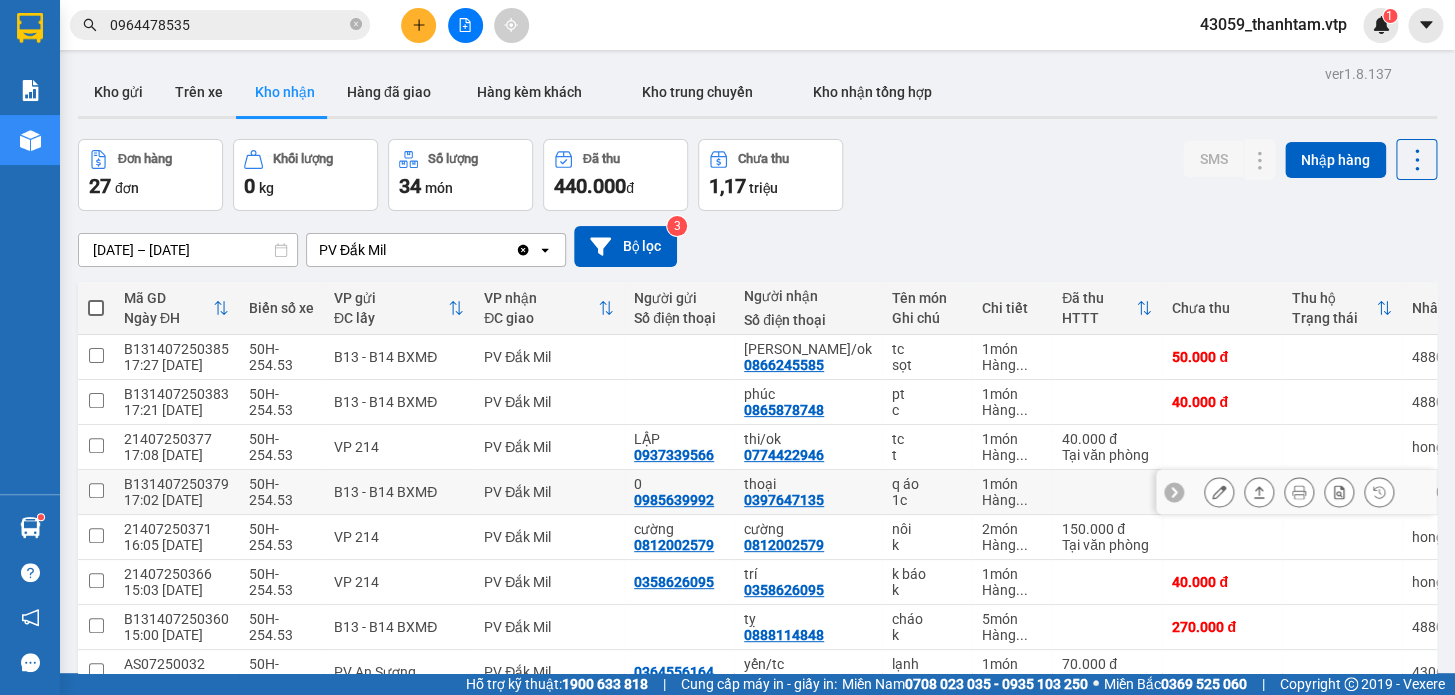 click 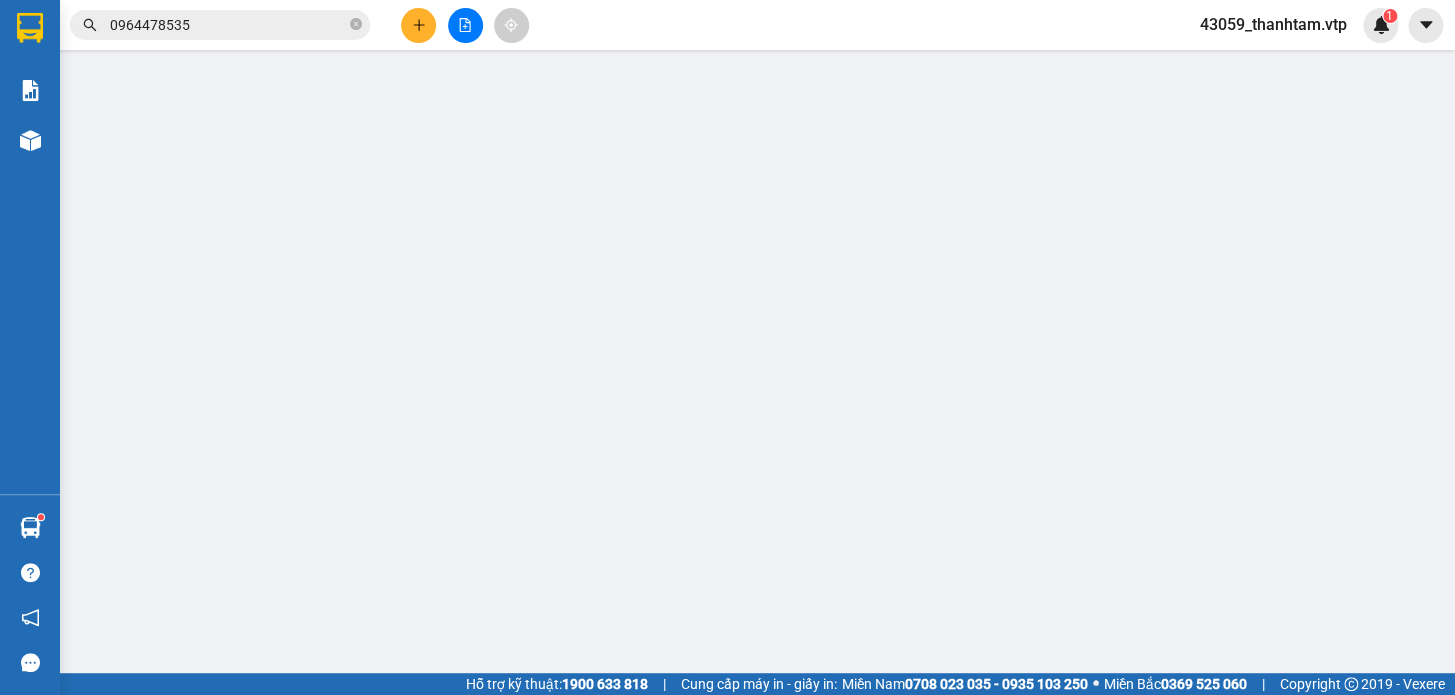type on "0985639992" 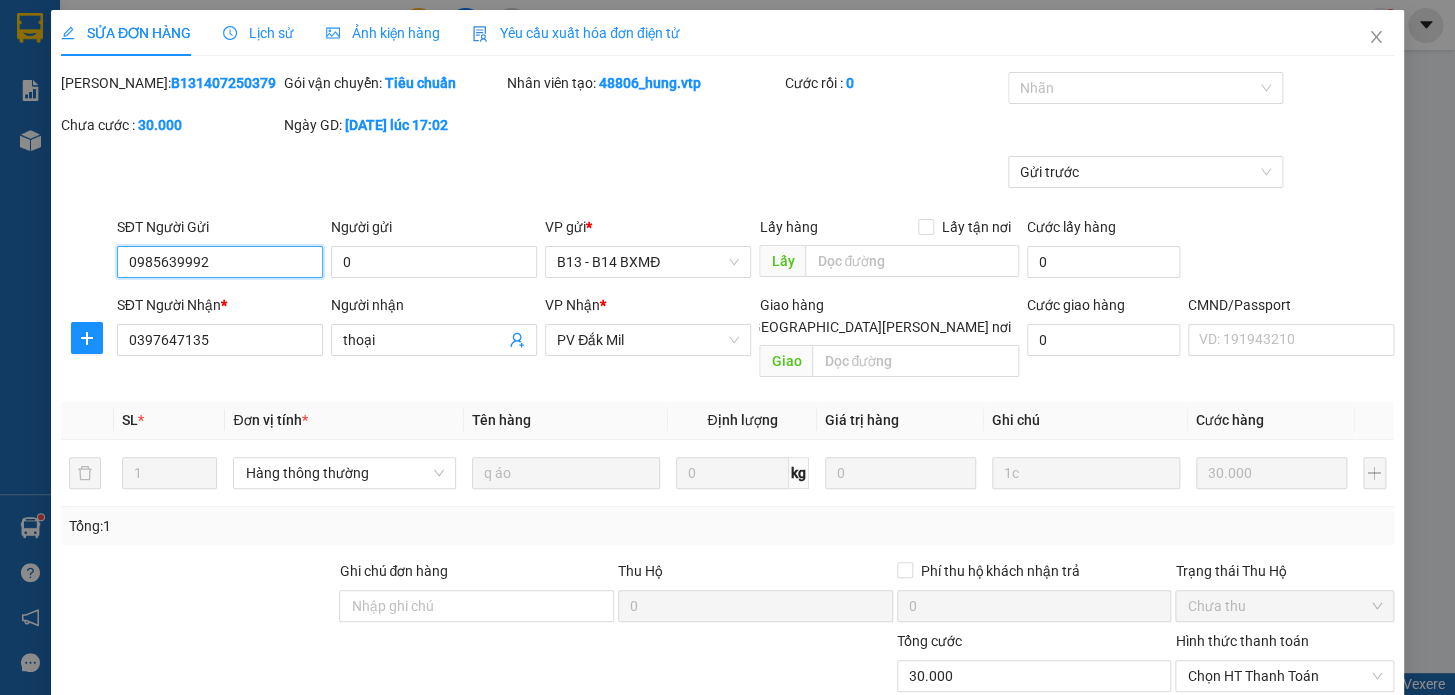type on "1.500" 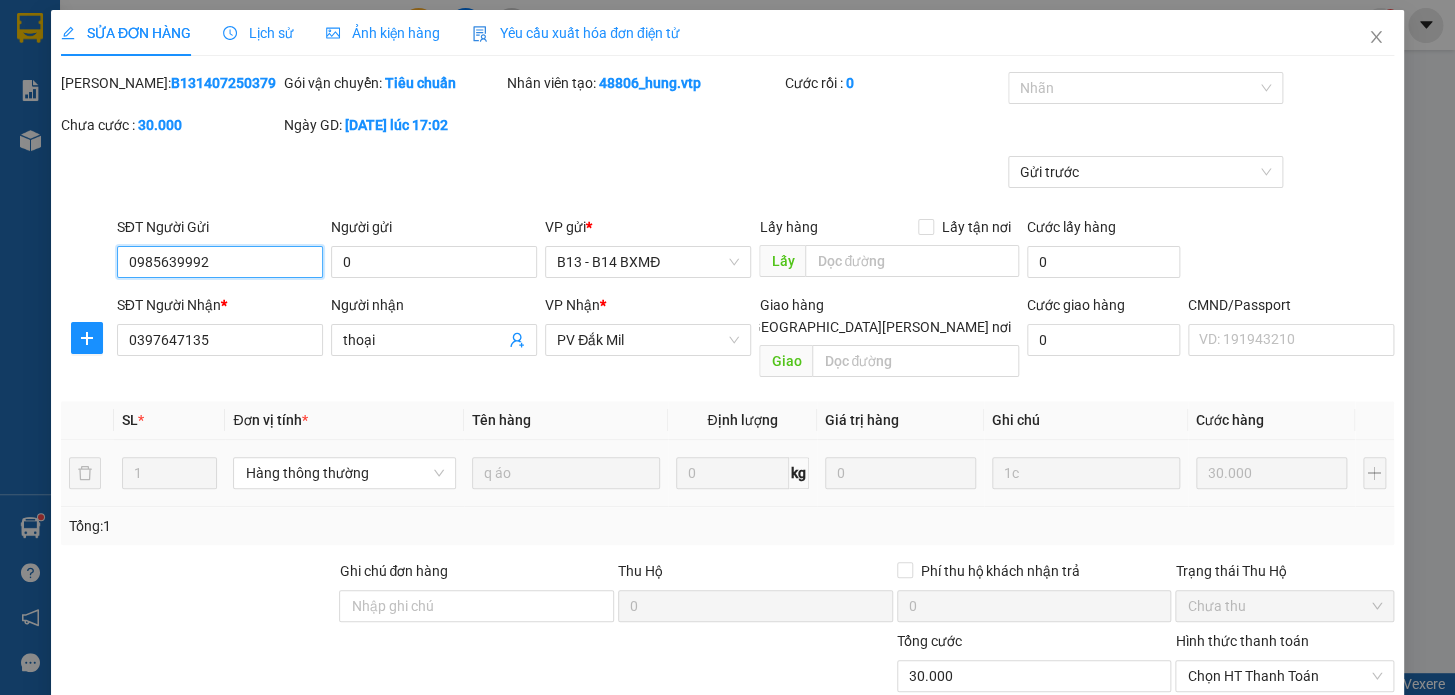scroll, scrollTop: 90, scrollLeft: 0, axis: vertical 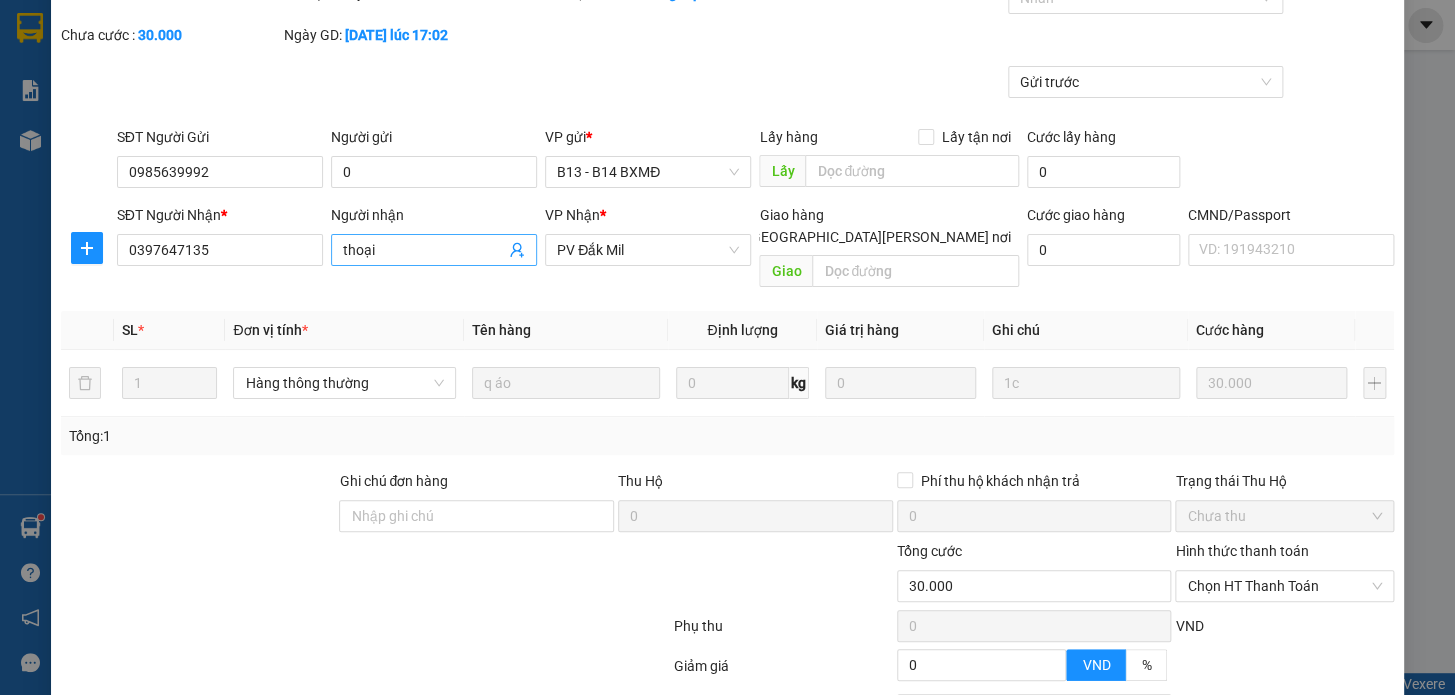click on "thoại" at bounding box center (424, 250) 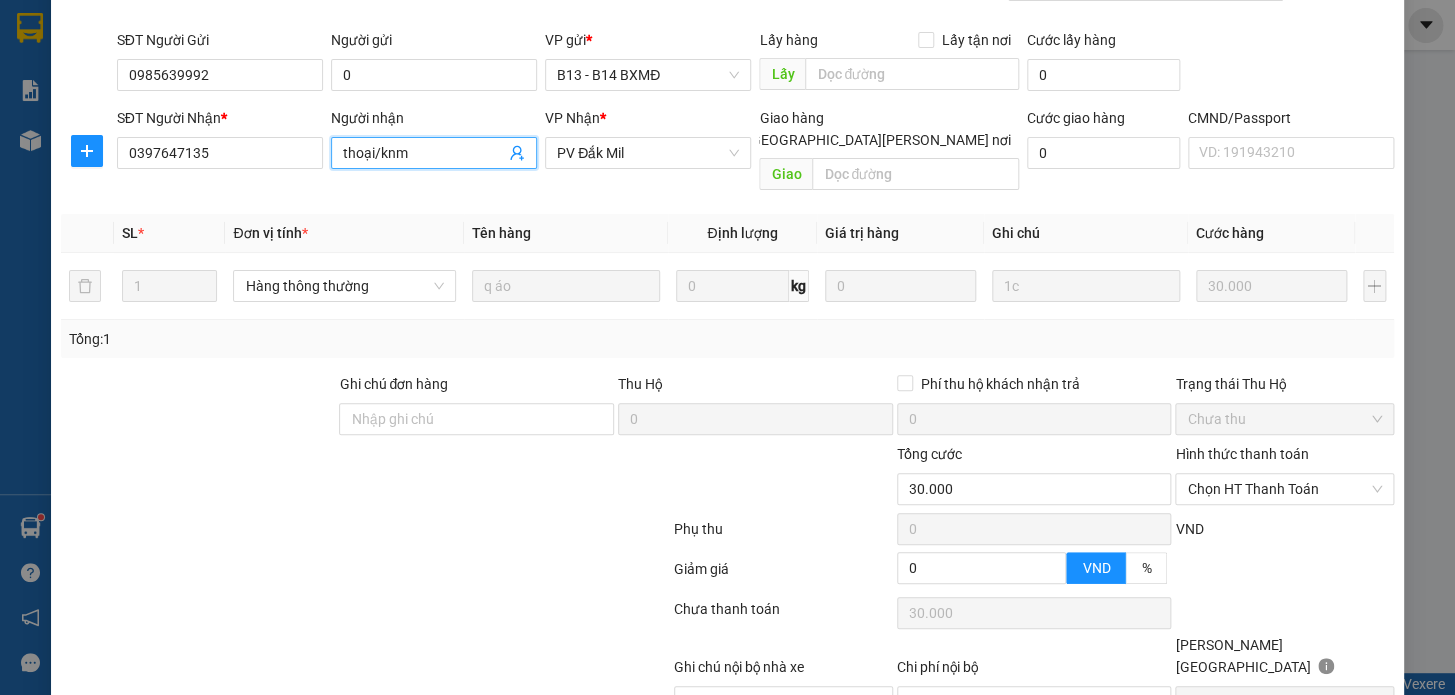 scroll, scrollTop: 250, scrollLeft: 0, axis: vertical 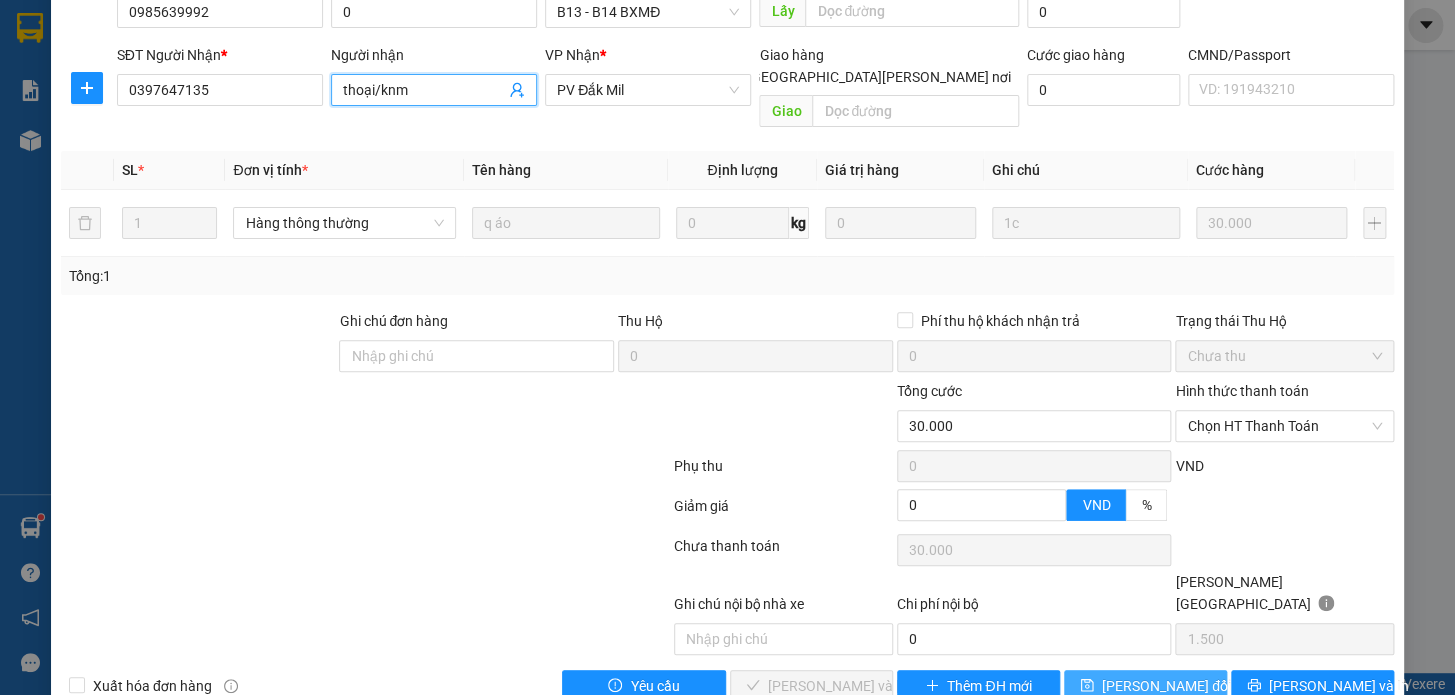 type on "thoại/knm" 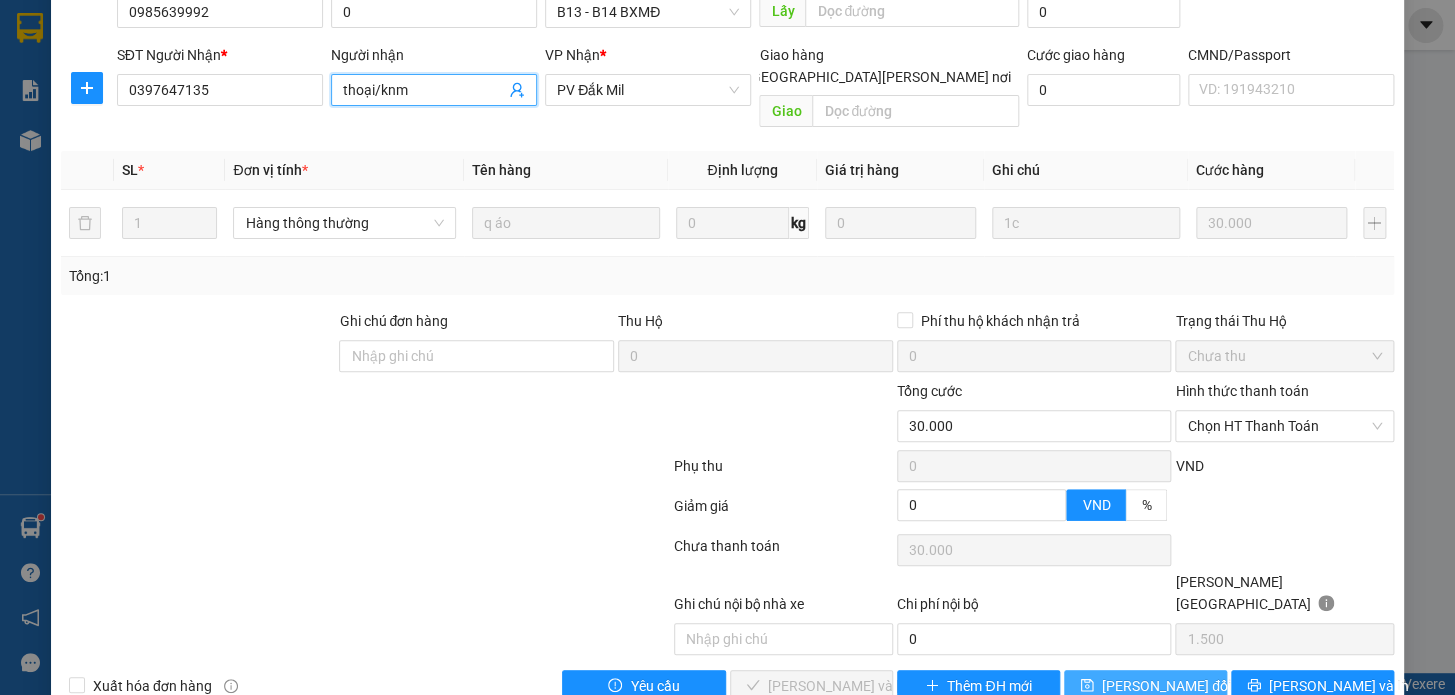 click on "Lưu thay đổi" at bounding box center (1166, 686) 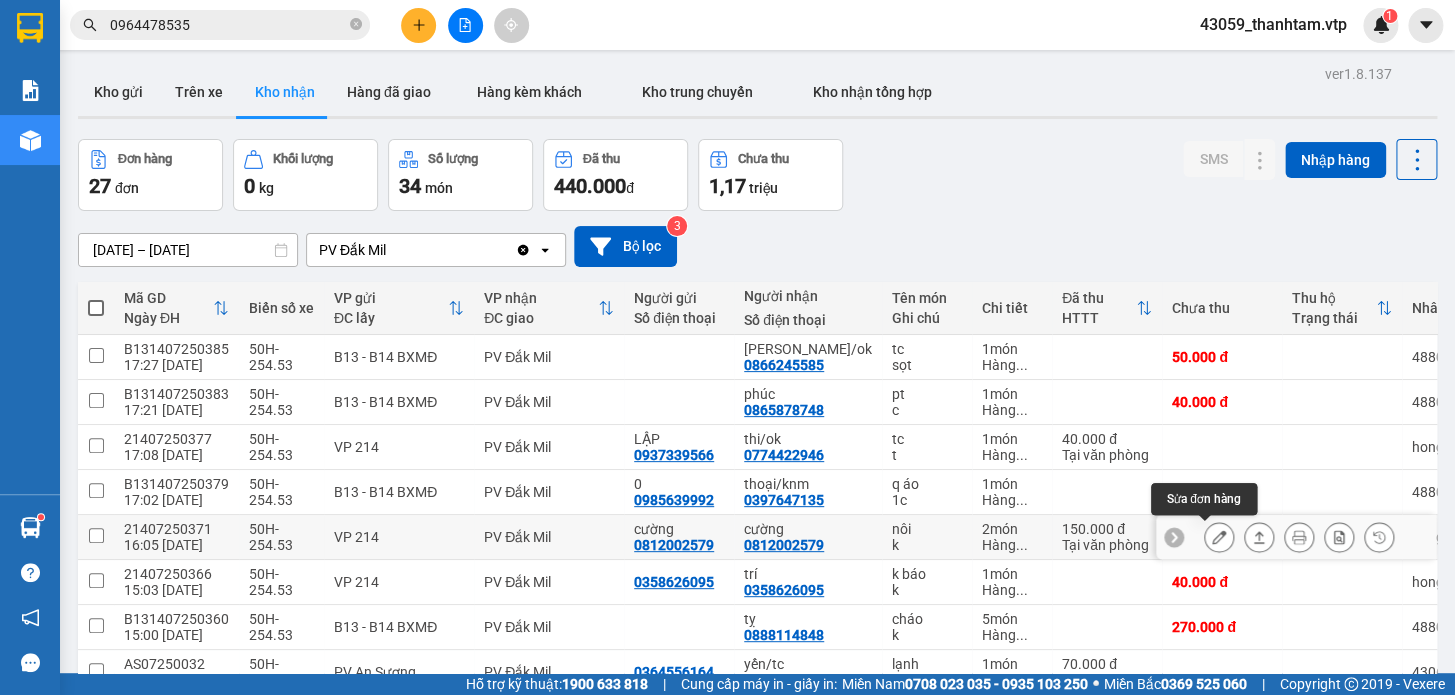 click 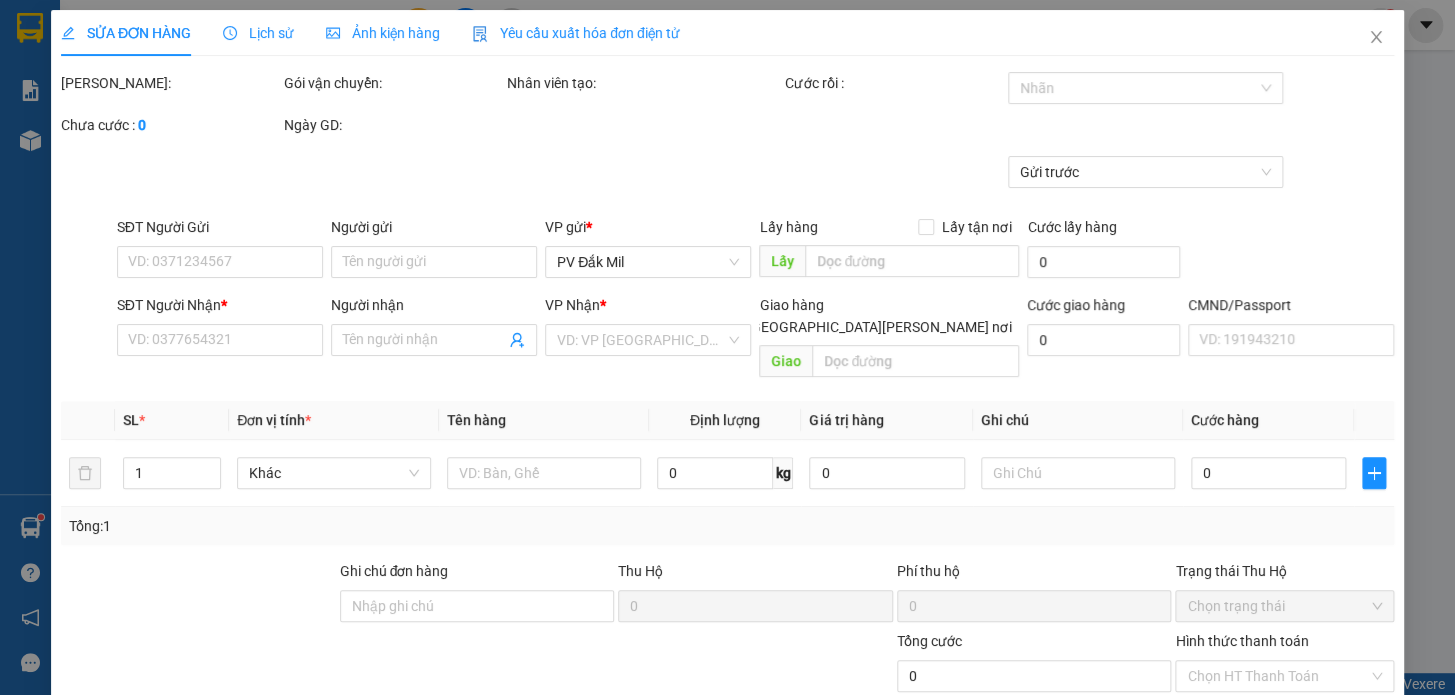type on "0812002579" 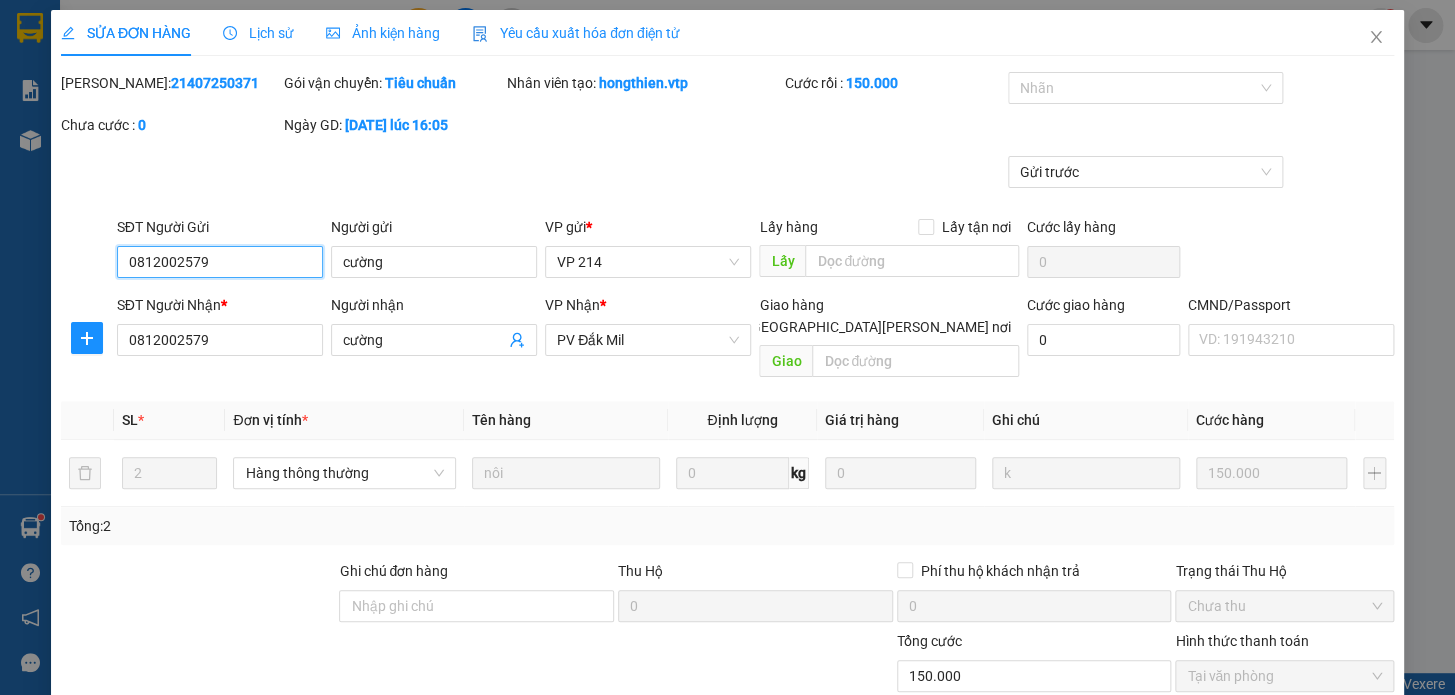 type on "7.500" 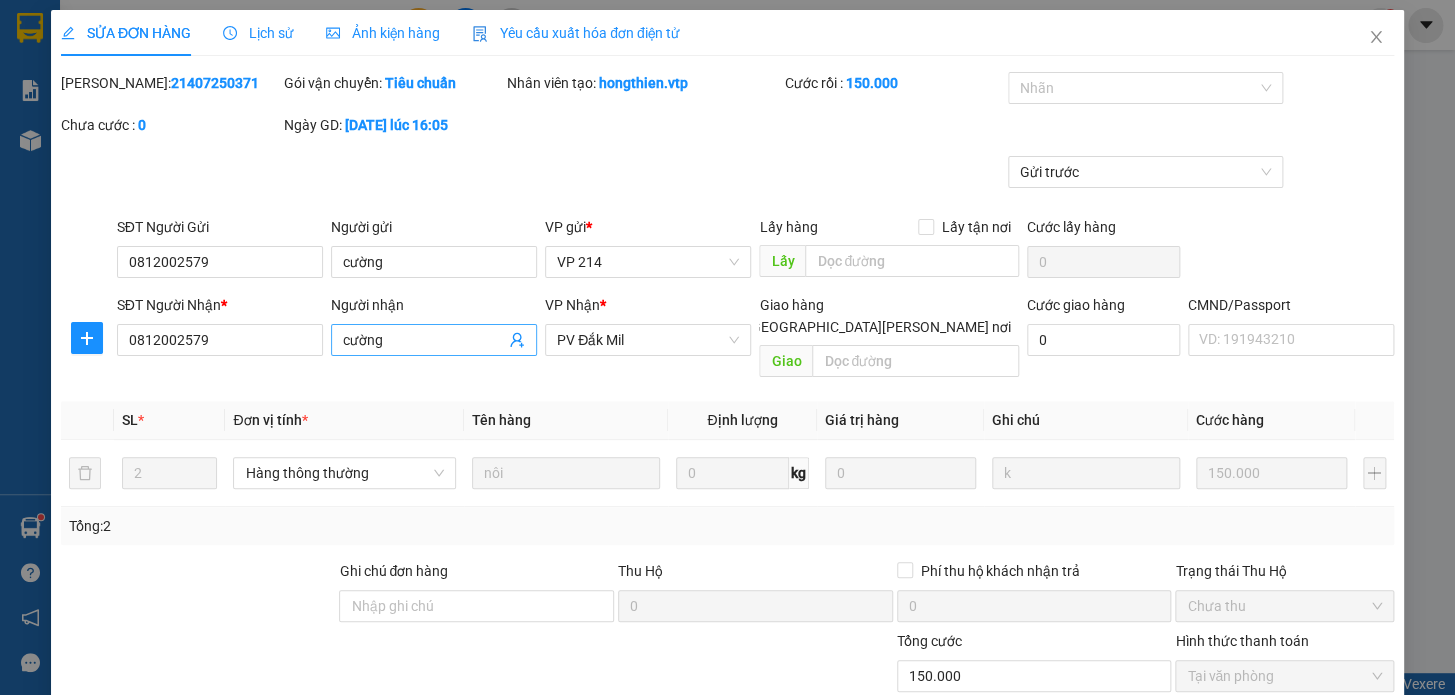 click on "cường" at bounding box center [424, 340] 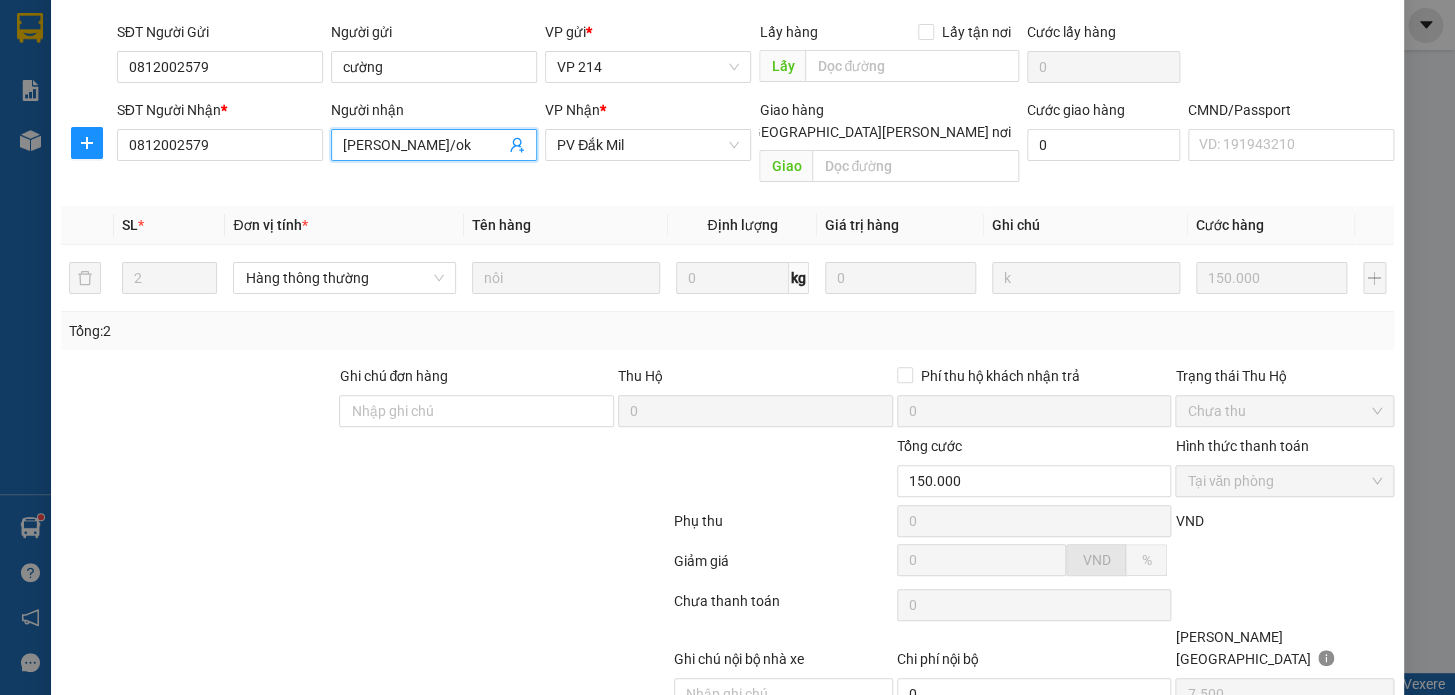 scroll, scrollTop: 250, scrollLeft: 0, axis: vertical 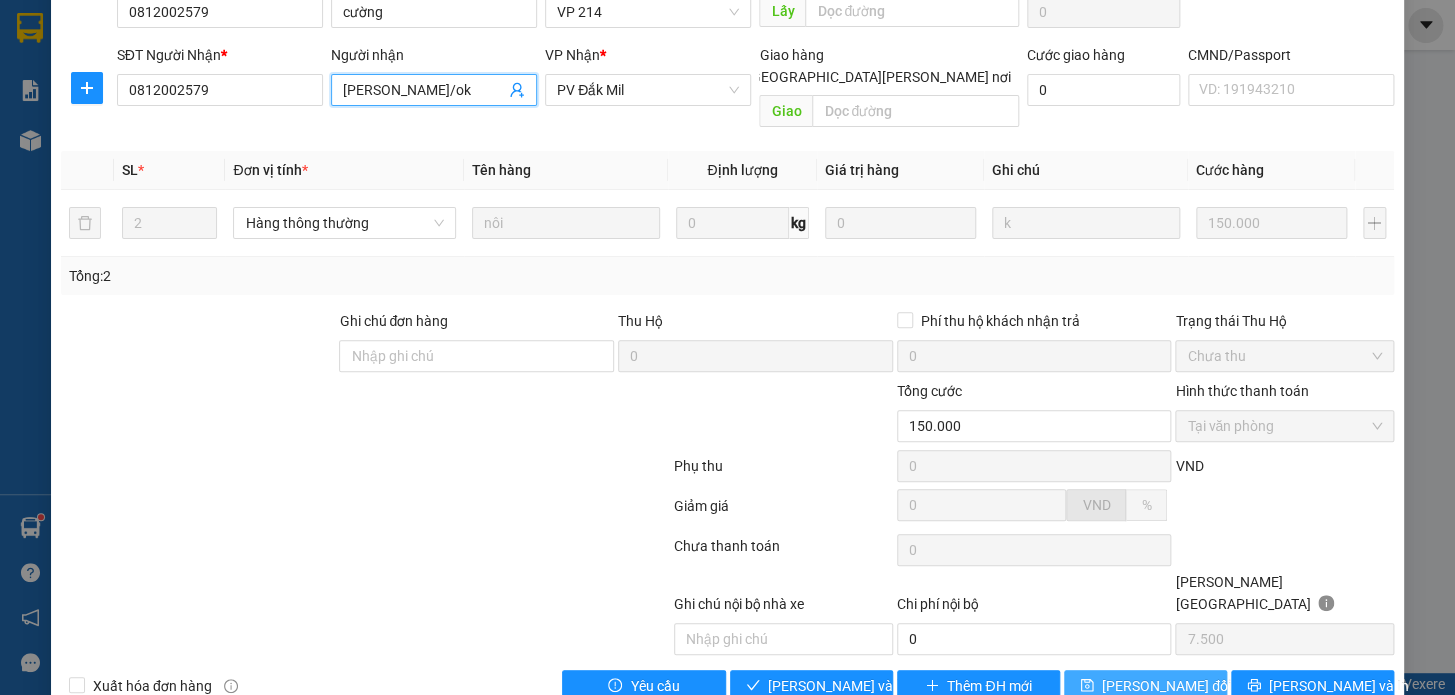 type on "cường/ok" 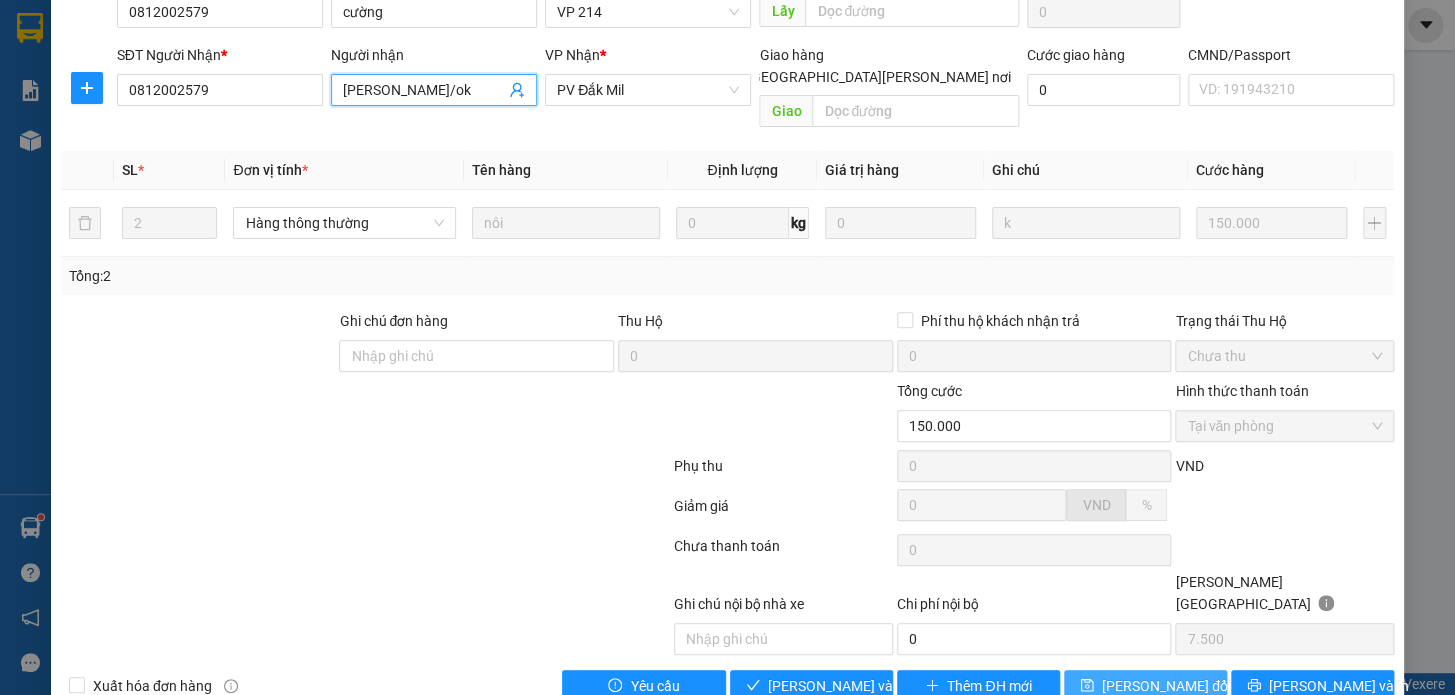 click on "Lưu thay đổi" at bounding box center (1166, 686) 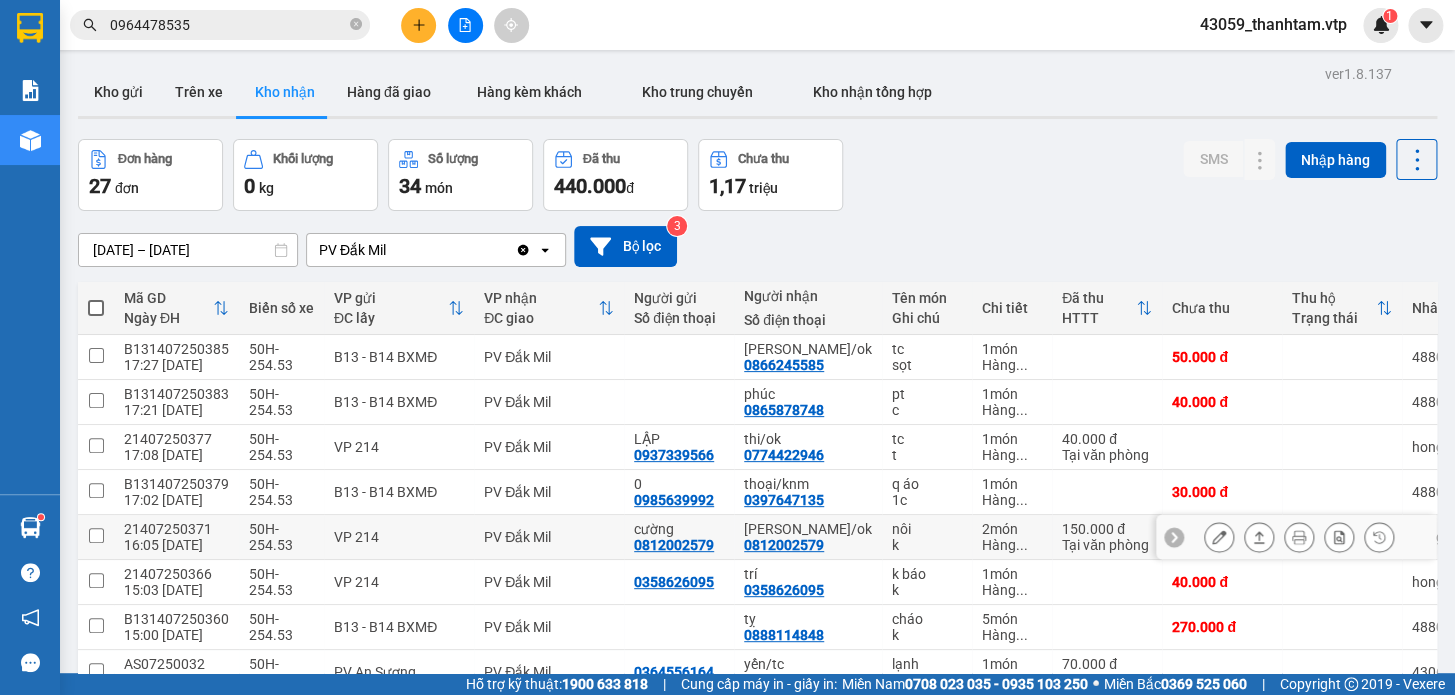 click 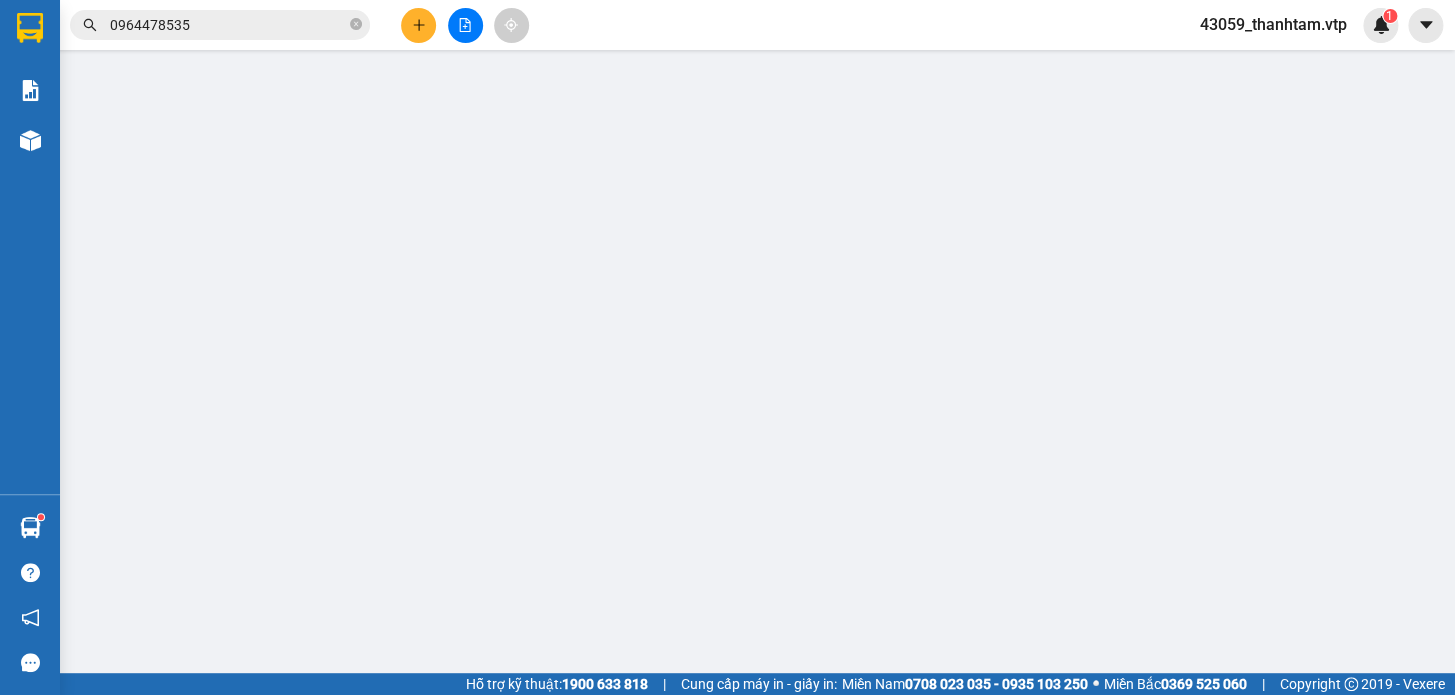 type on "0812002579" 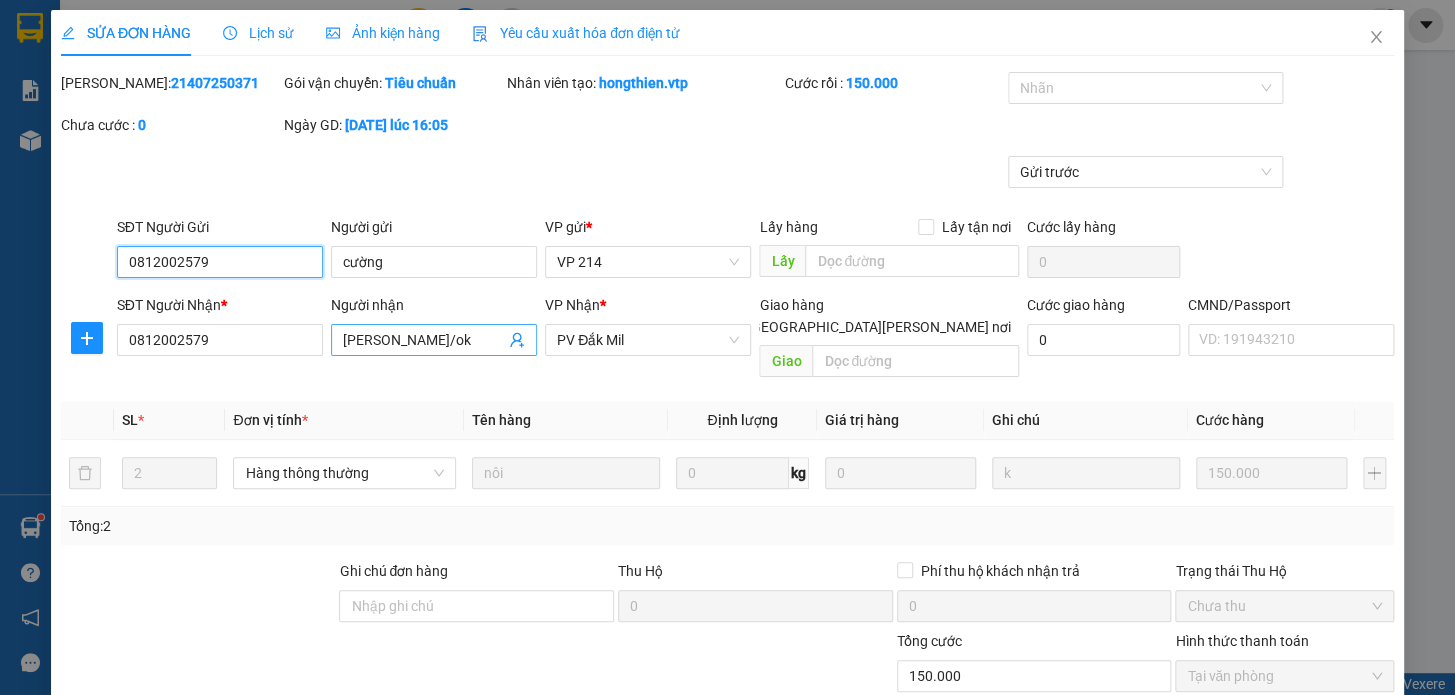 type on "7.500" 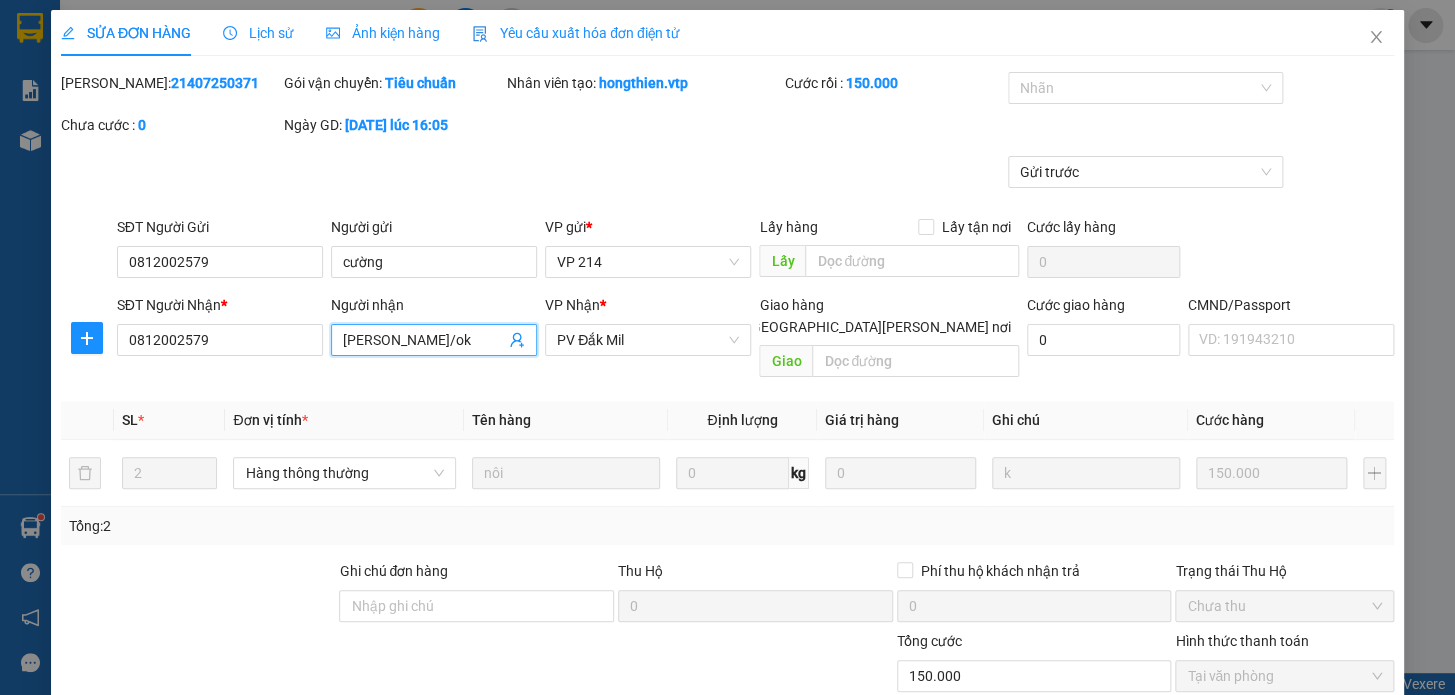 click on "cường/ok" at bounding box center [424, 340] 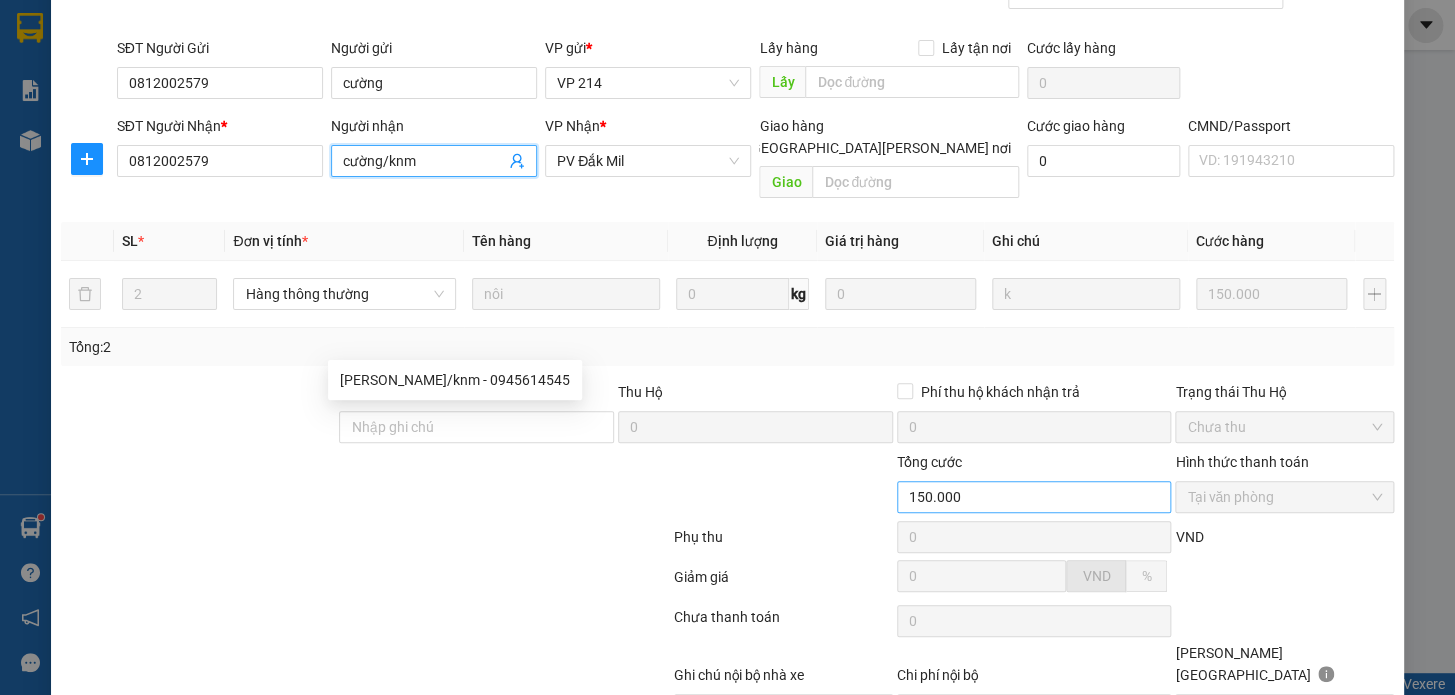 scroll, scrollTop: 250, scrollLeft: 0, axis: vertical 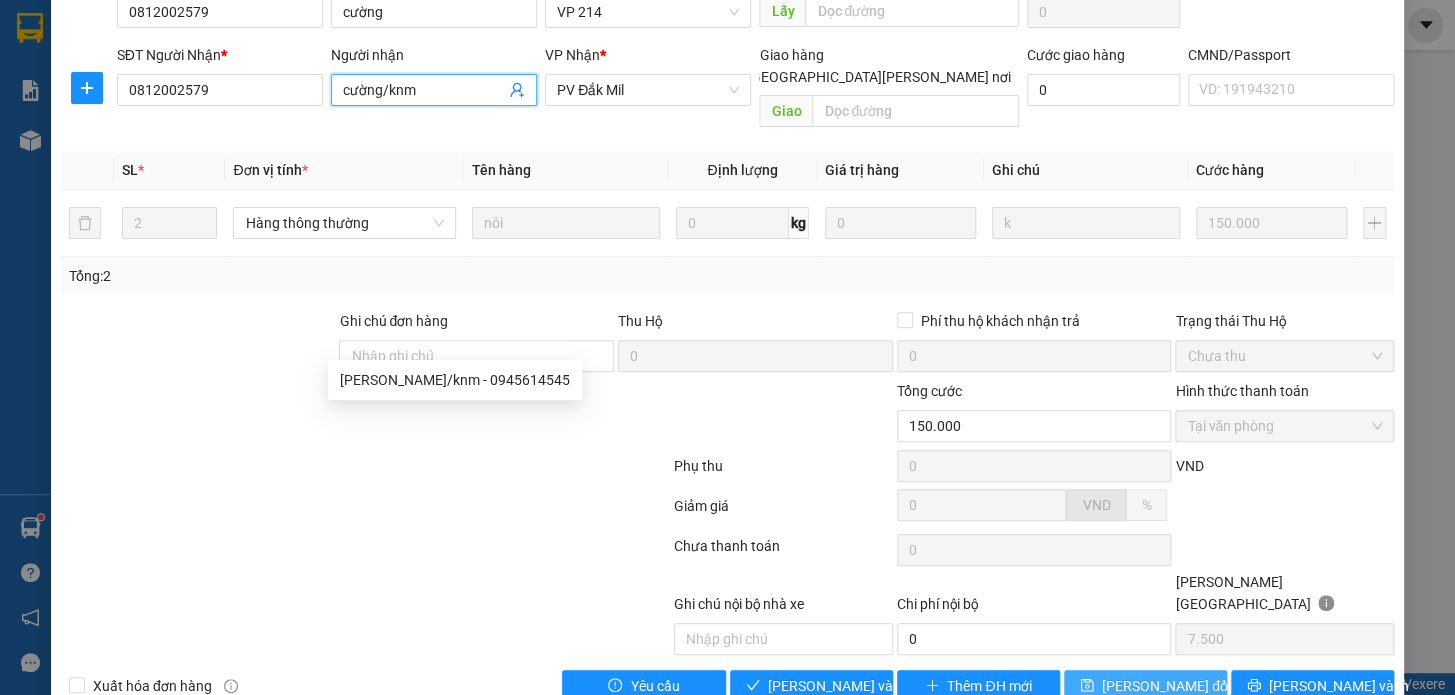 type on "cường/knm" 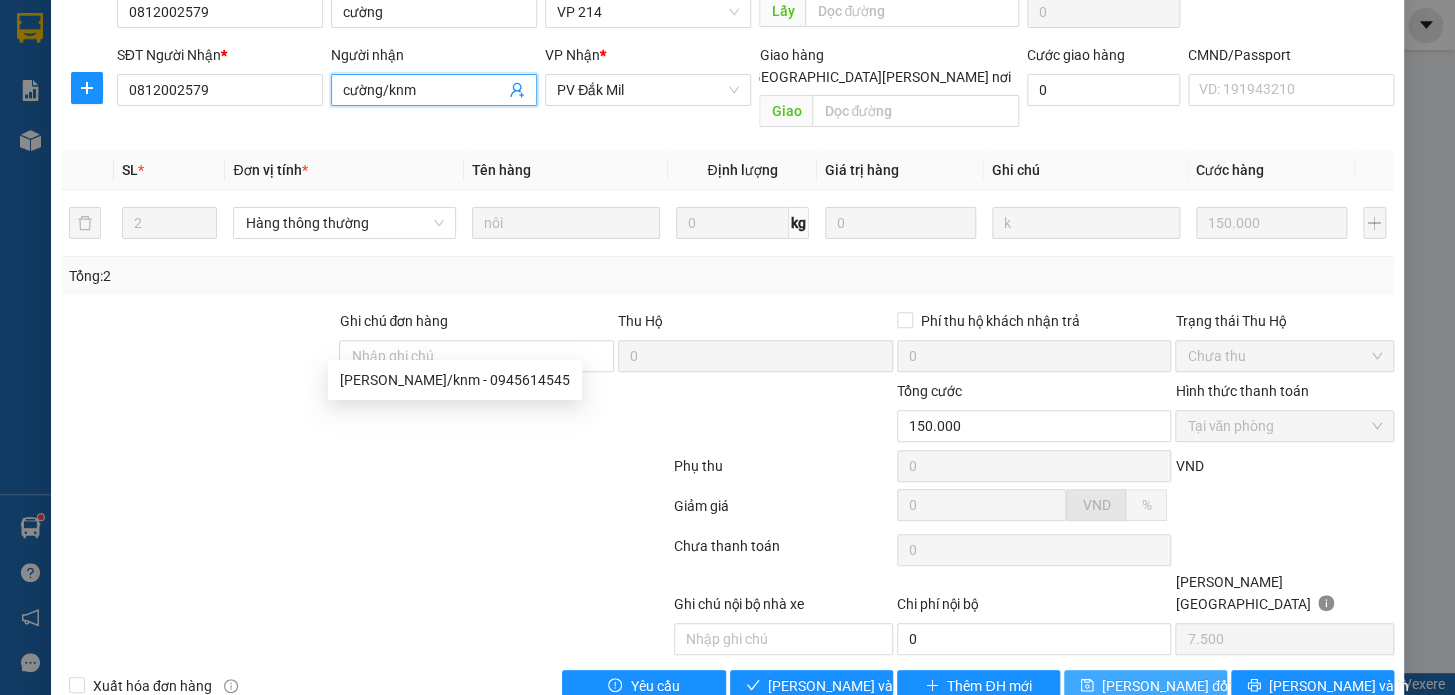 click on "Lưu thay đổi" at bounding box center [1166, 686] 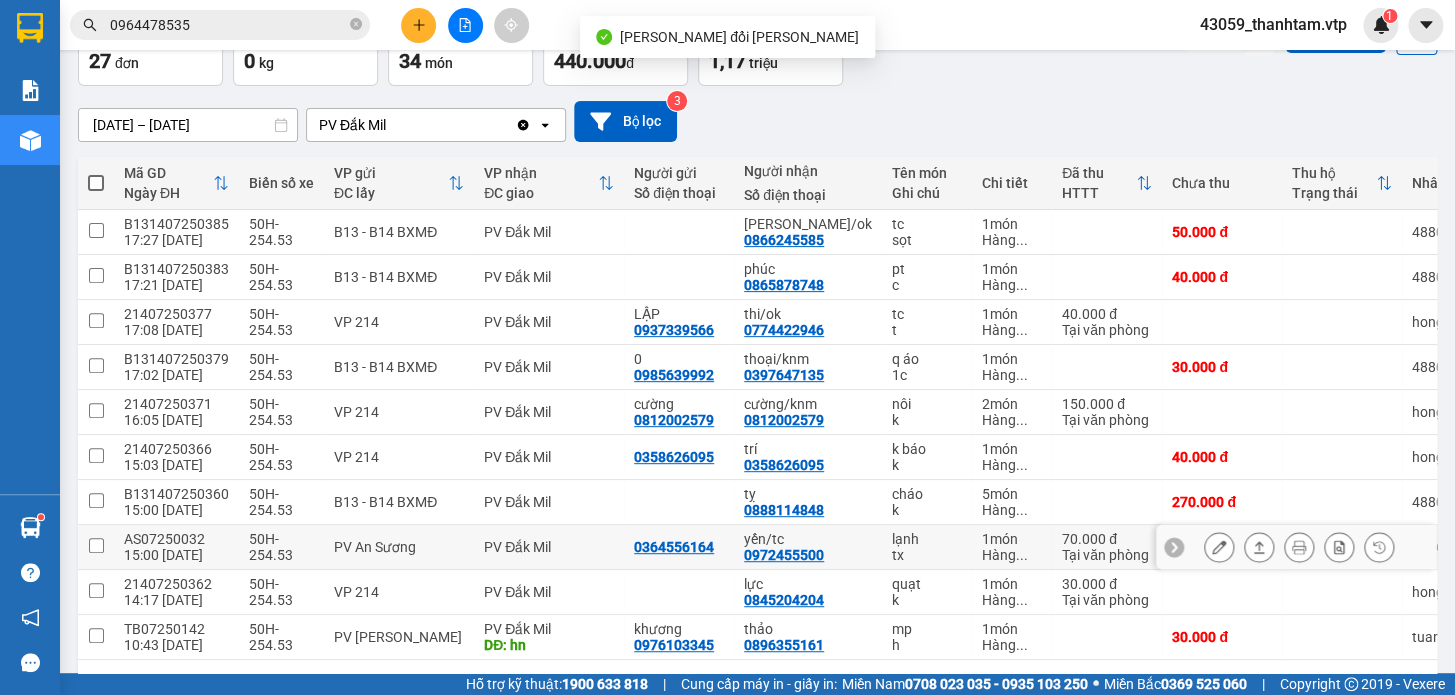 scroll, scrollTop: 181, scrollLeft: 0, axis: vertical 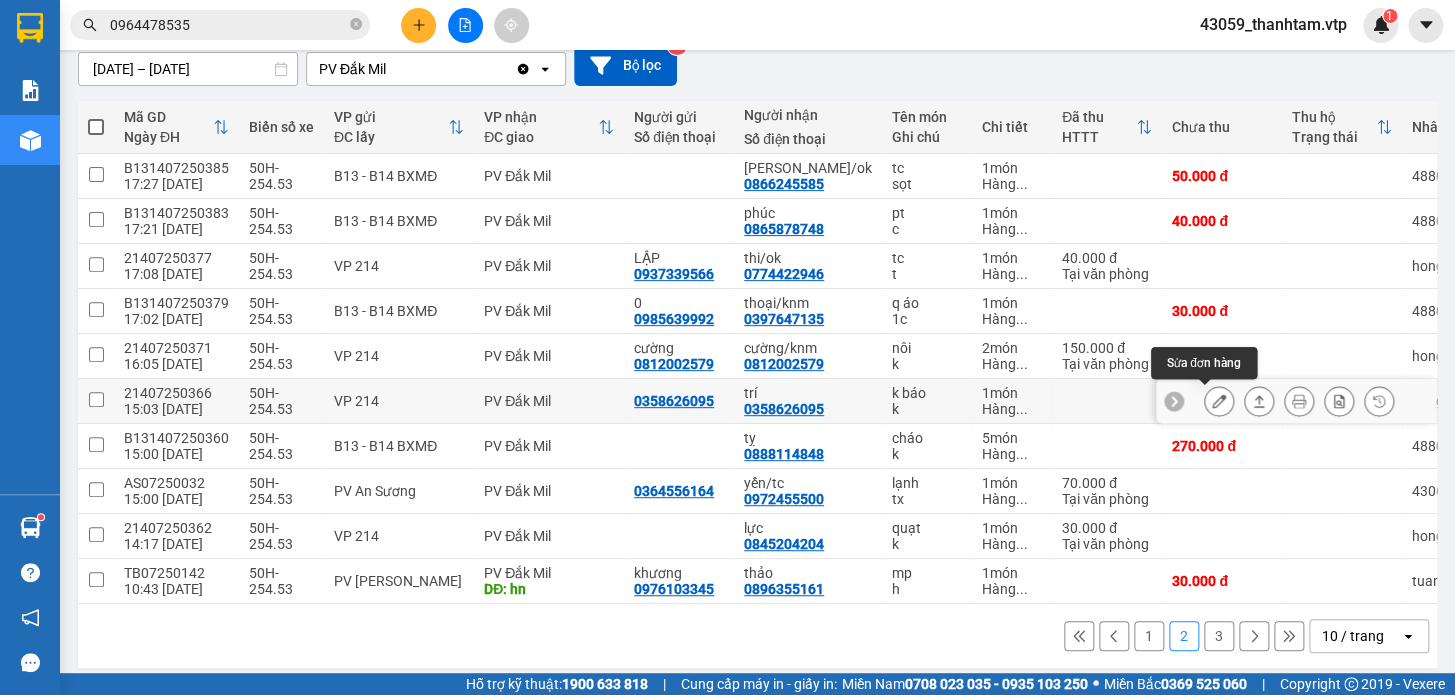 click 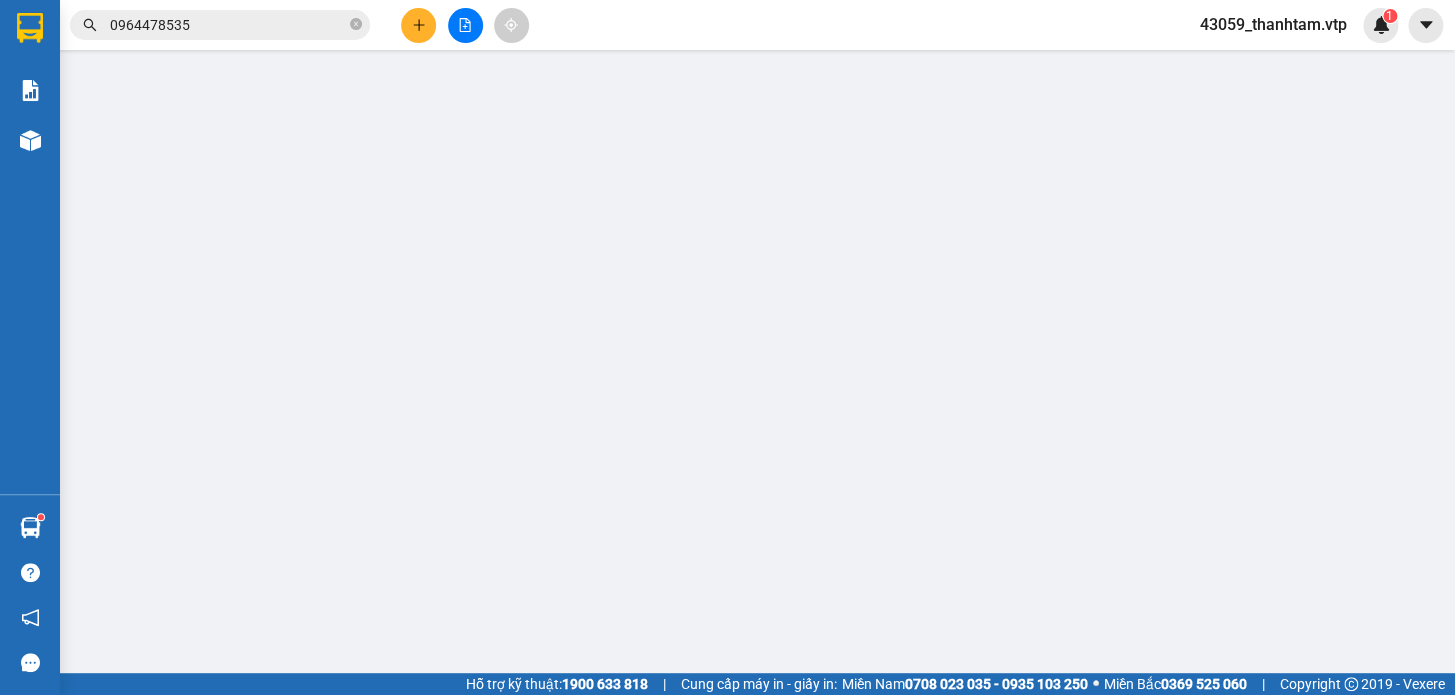 type on "0358626095" 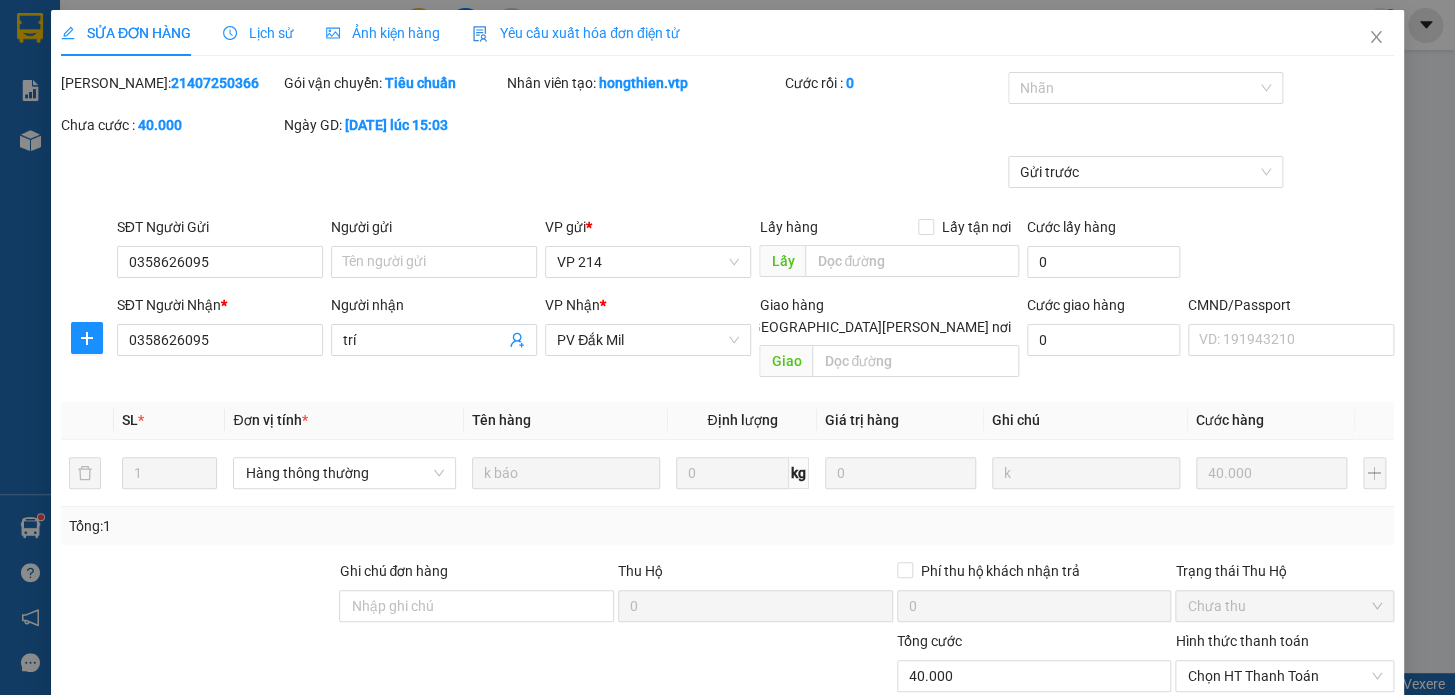 scroll, scrollTop: 0, scrollLeft: 0, axis: both 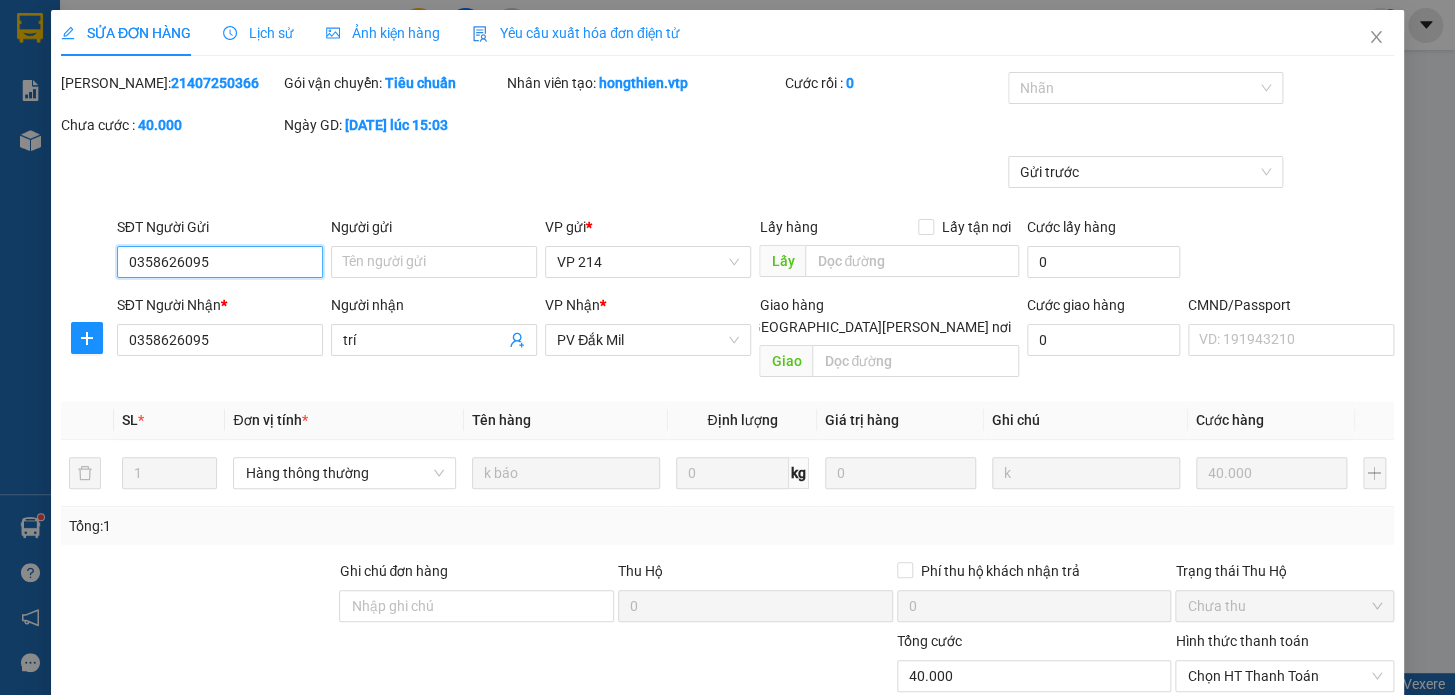 type on "2.000" 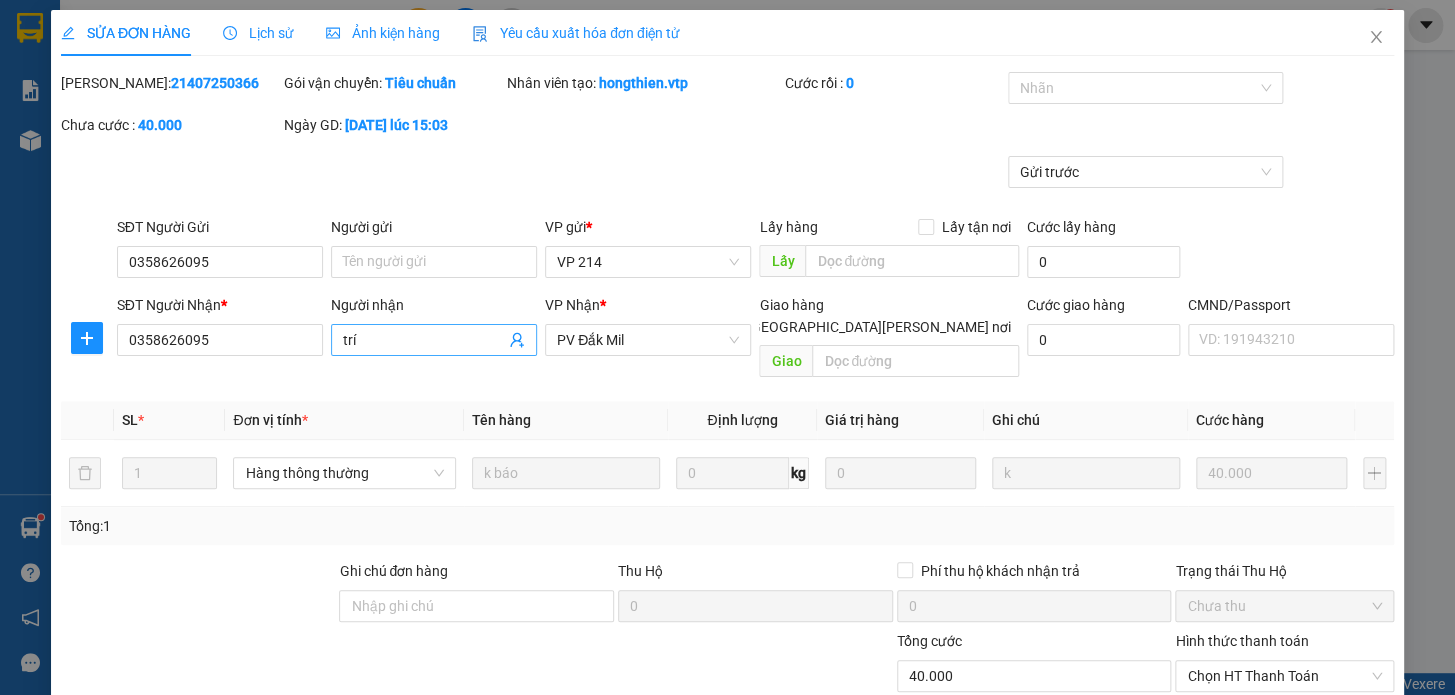 click on "trí" at bounding box center [424, 340] 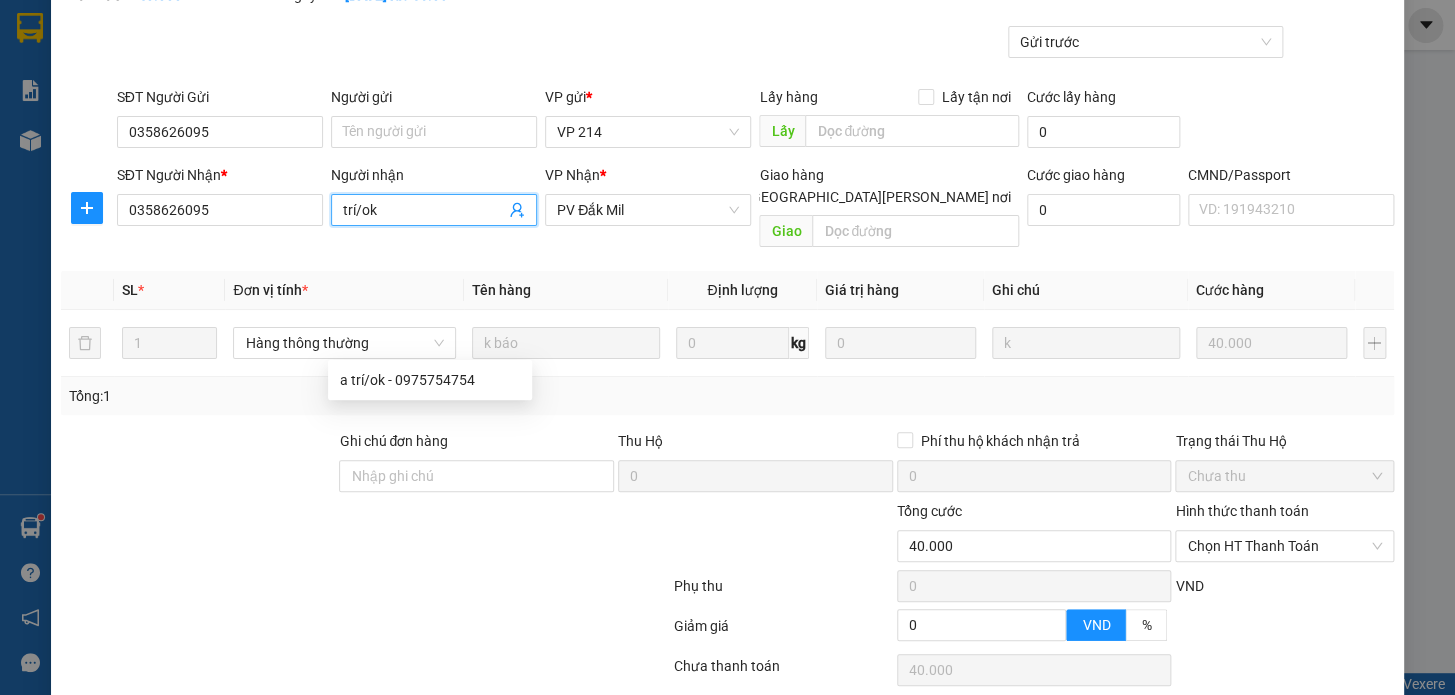 scroll, scrollTop: 250, scrollLeft: 0, axis: vertical 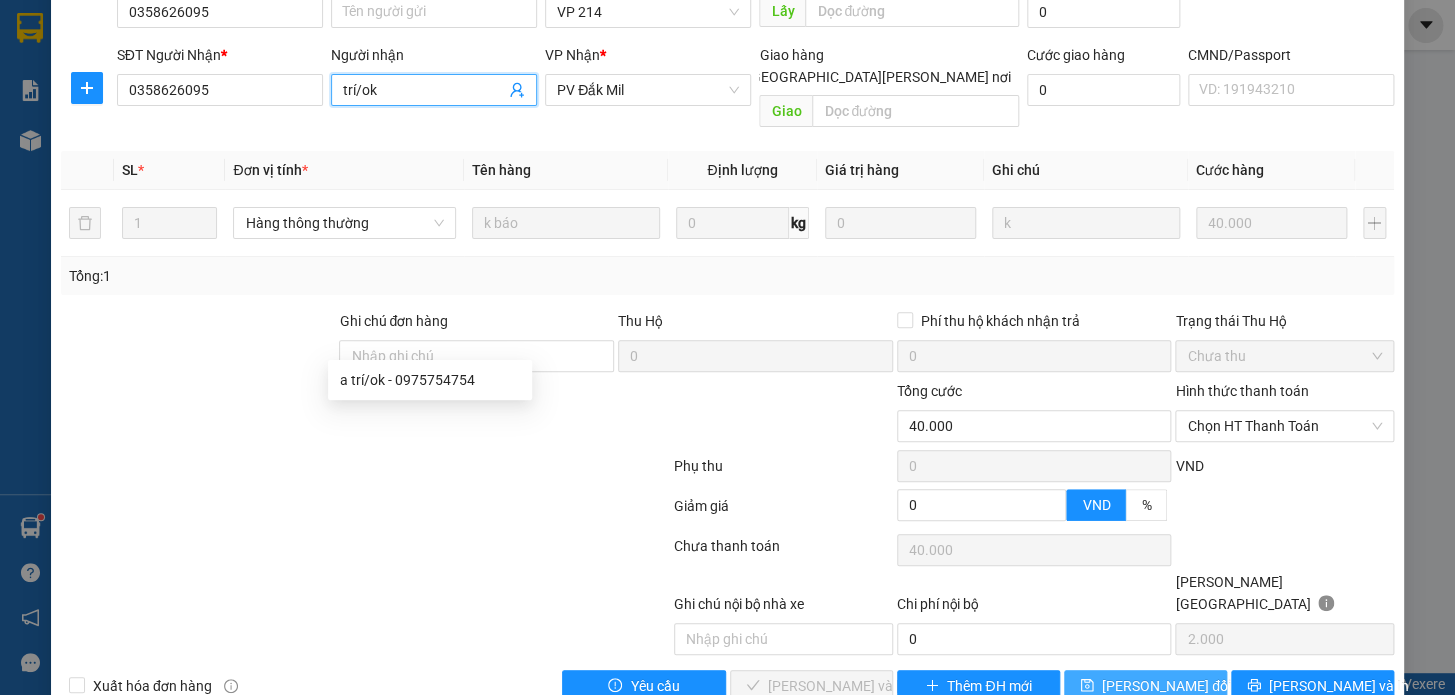 type on "trí/ok" 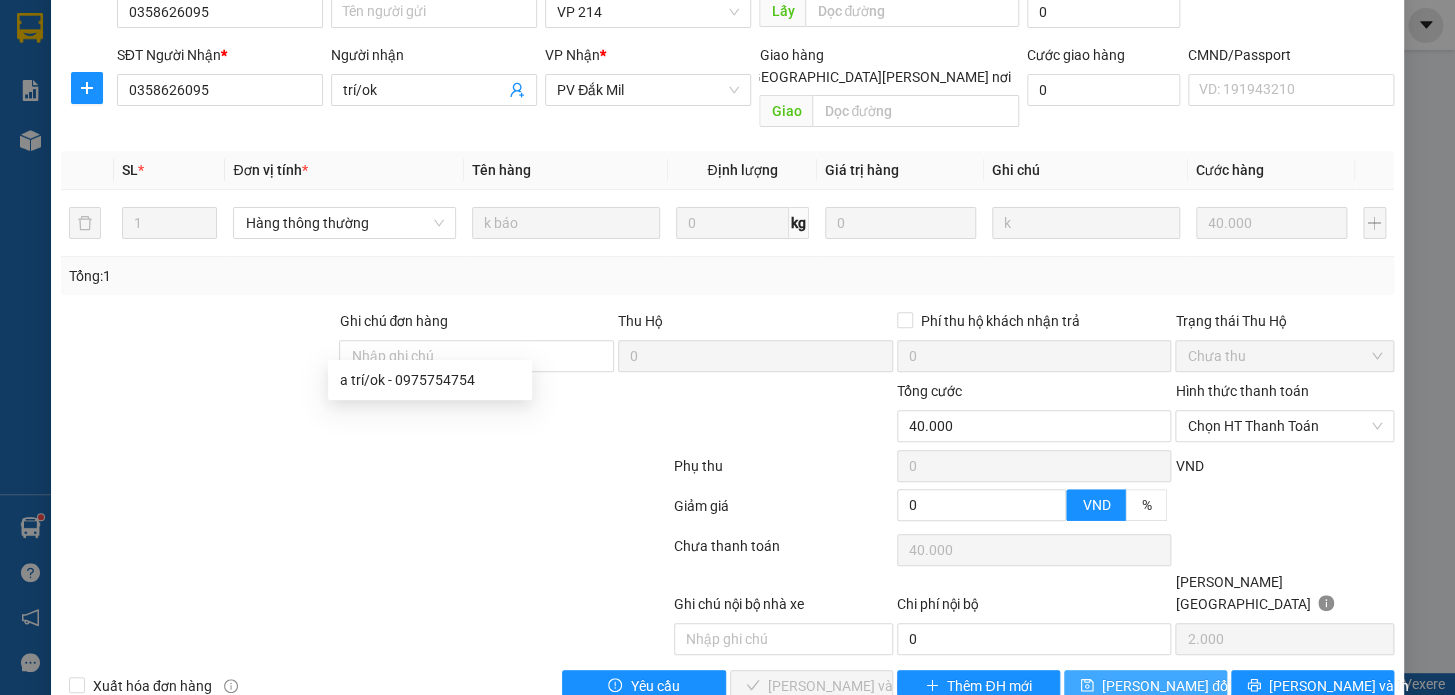 click on "Lưu thay đổi" at bounding box center (1166, 686) 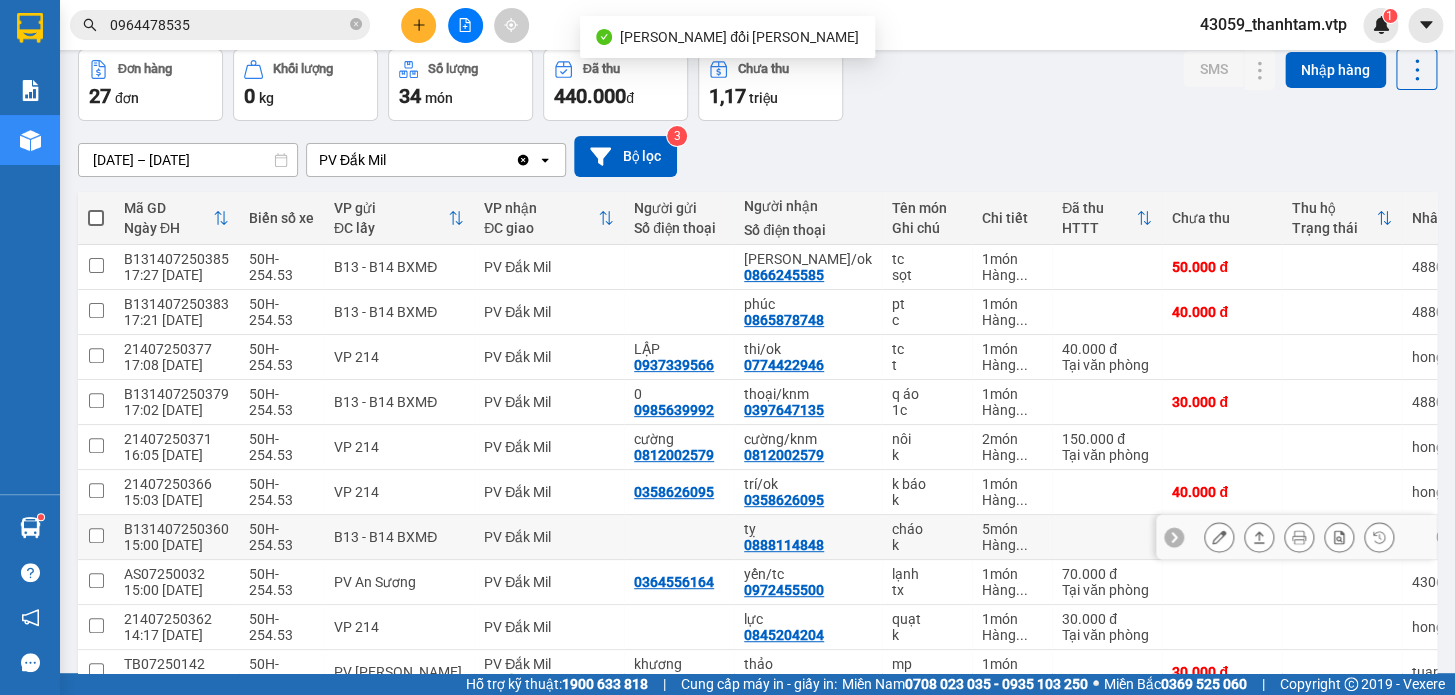 scroll, scrollTop: 181, scrollLeft: 0, axis: vertical 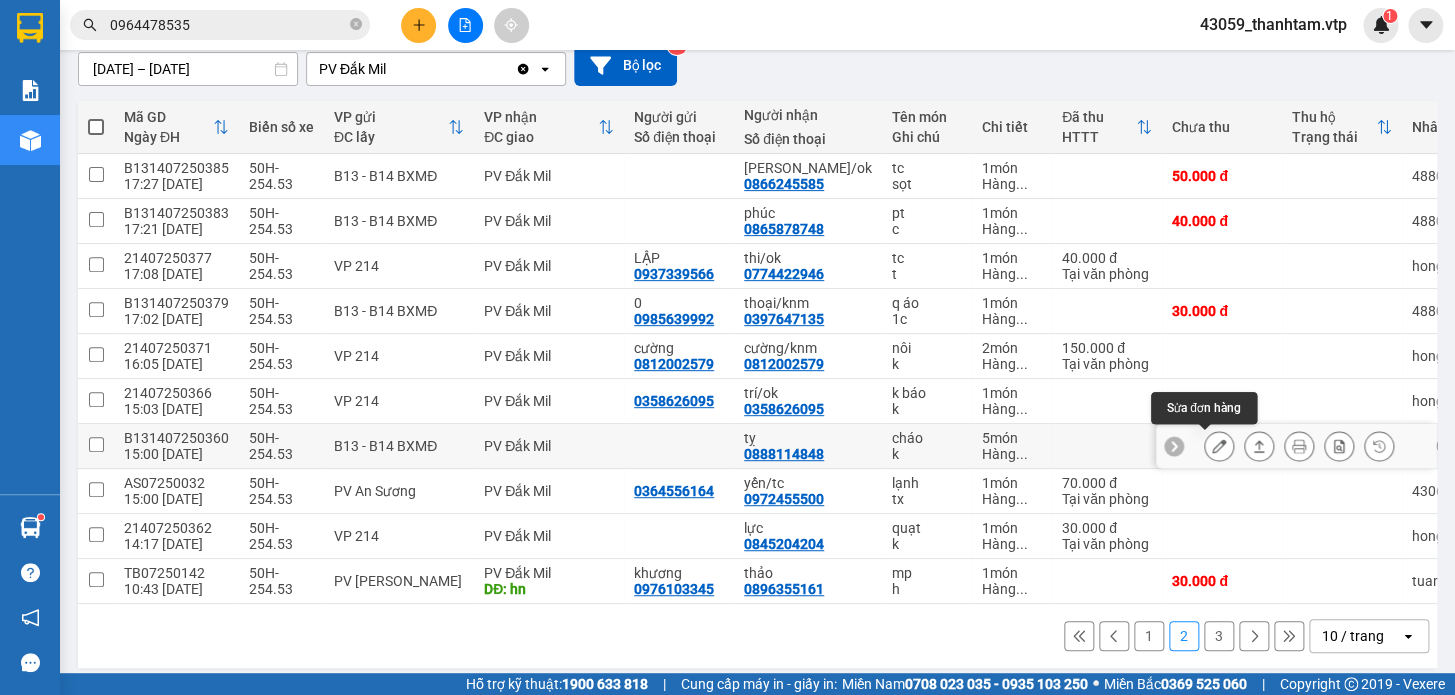 click 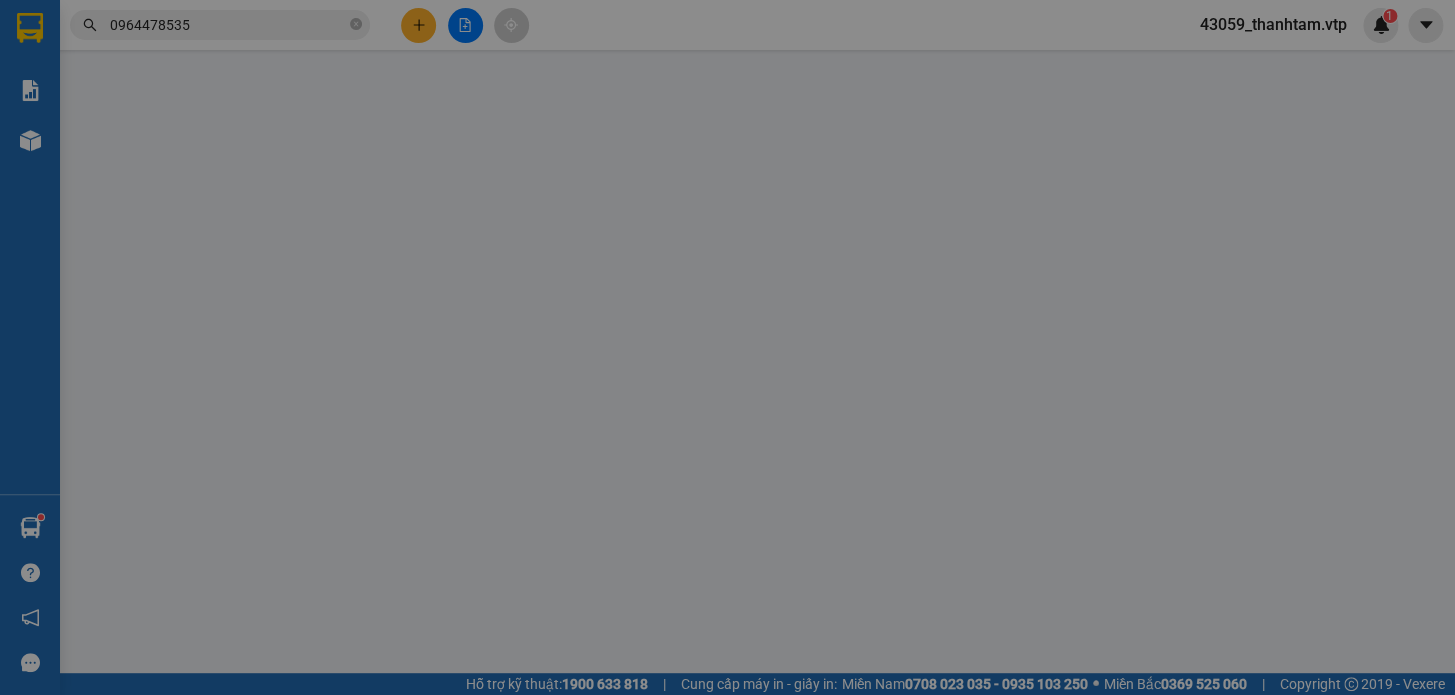 scroll, scrollTop: 0, scrollLeft: 0, axis: both 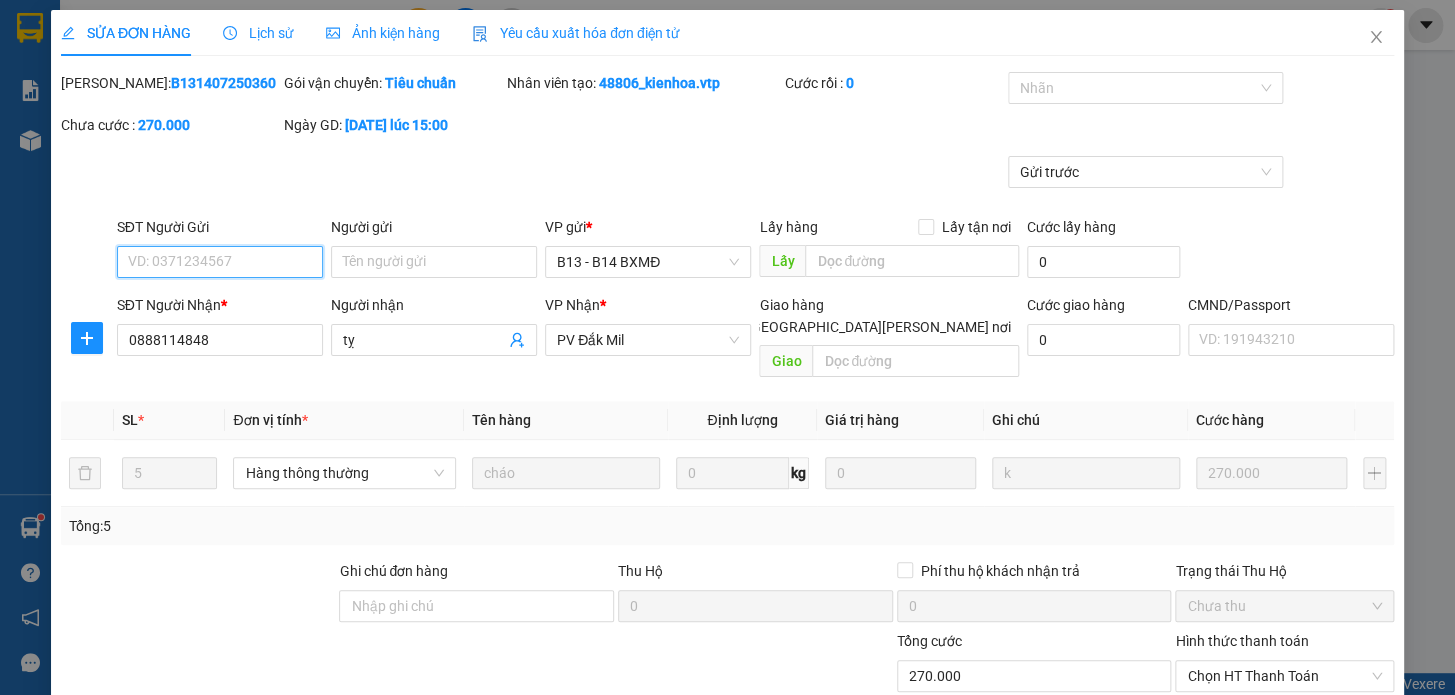 type on "13.500" 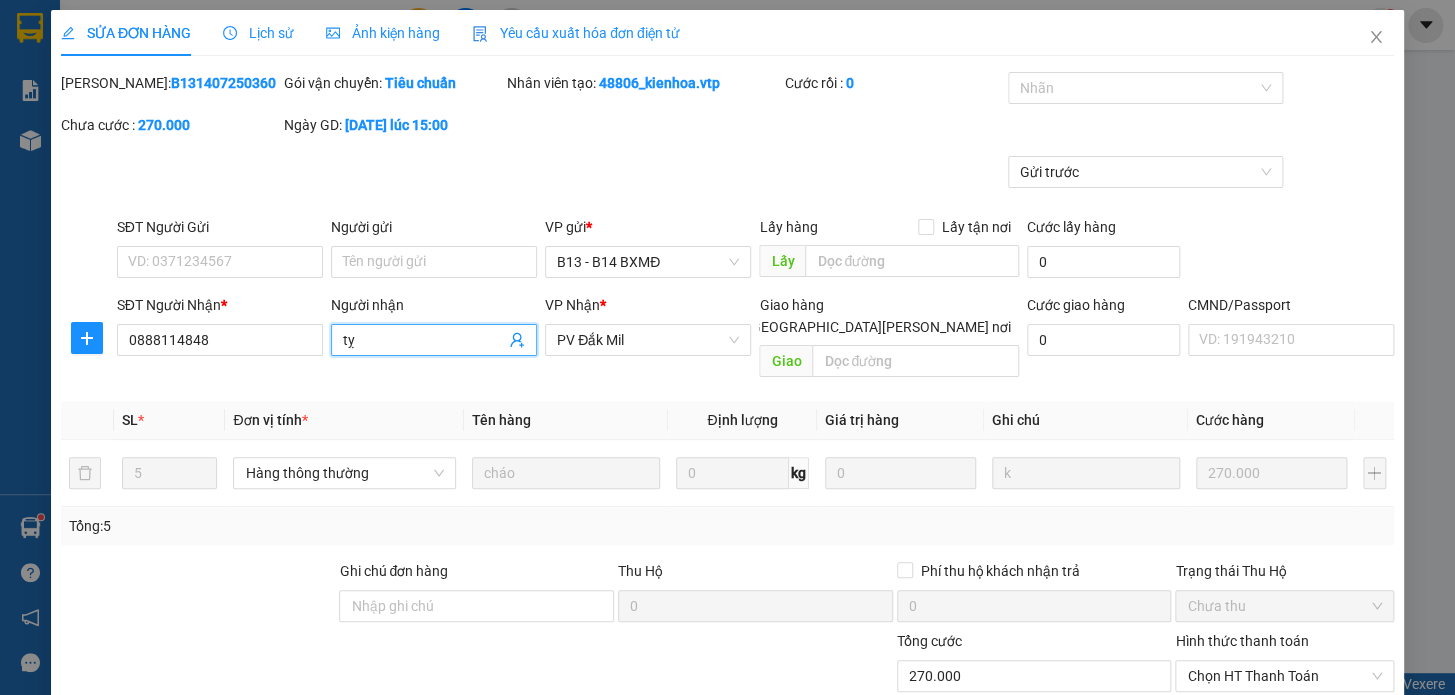 click on "tỵ" at bounding box center [424, 340] 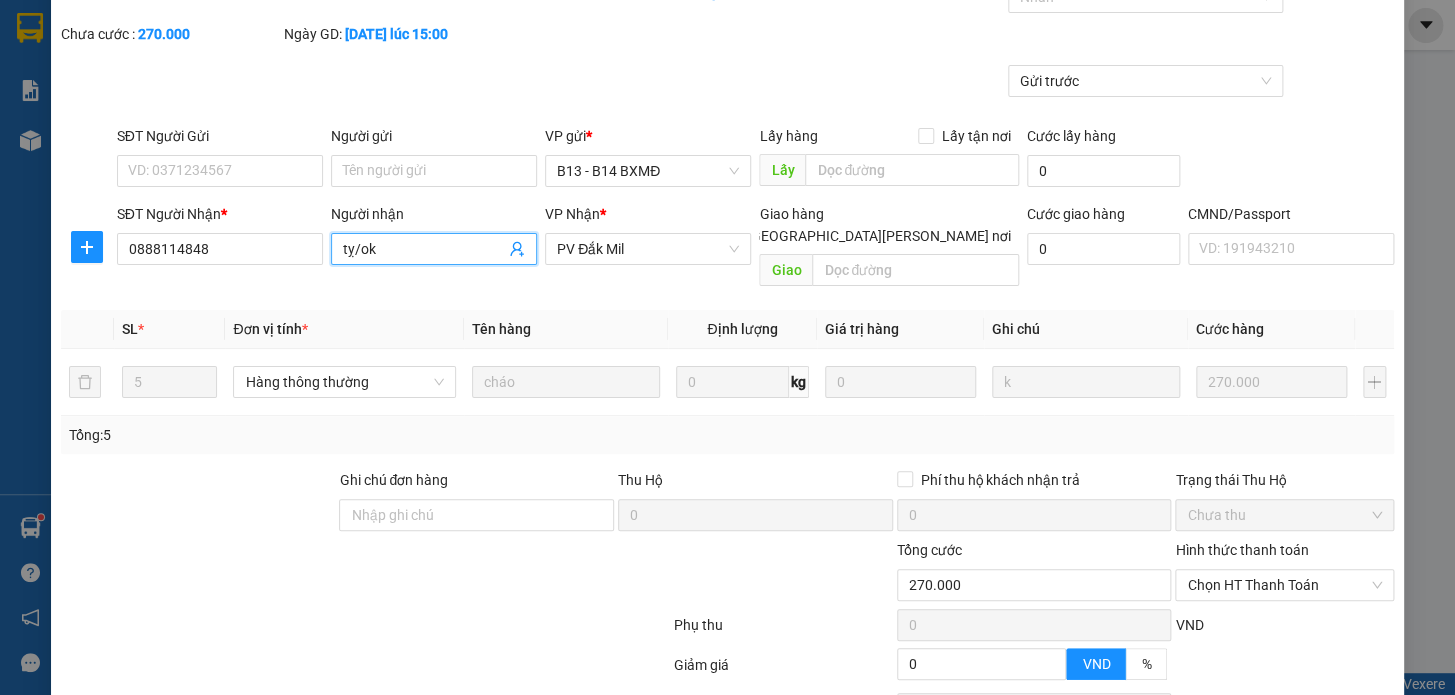 scroll, scrollTop: 250, scrollLeft: 0, axis: vertical 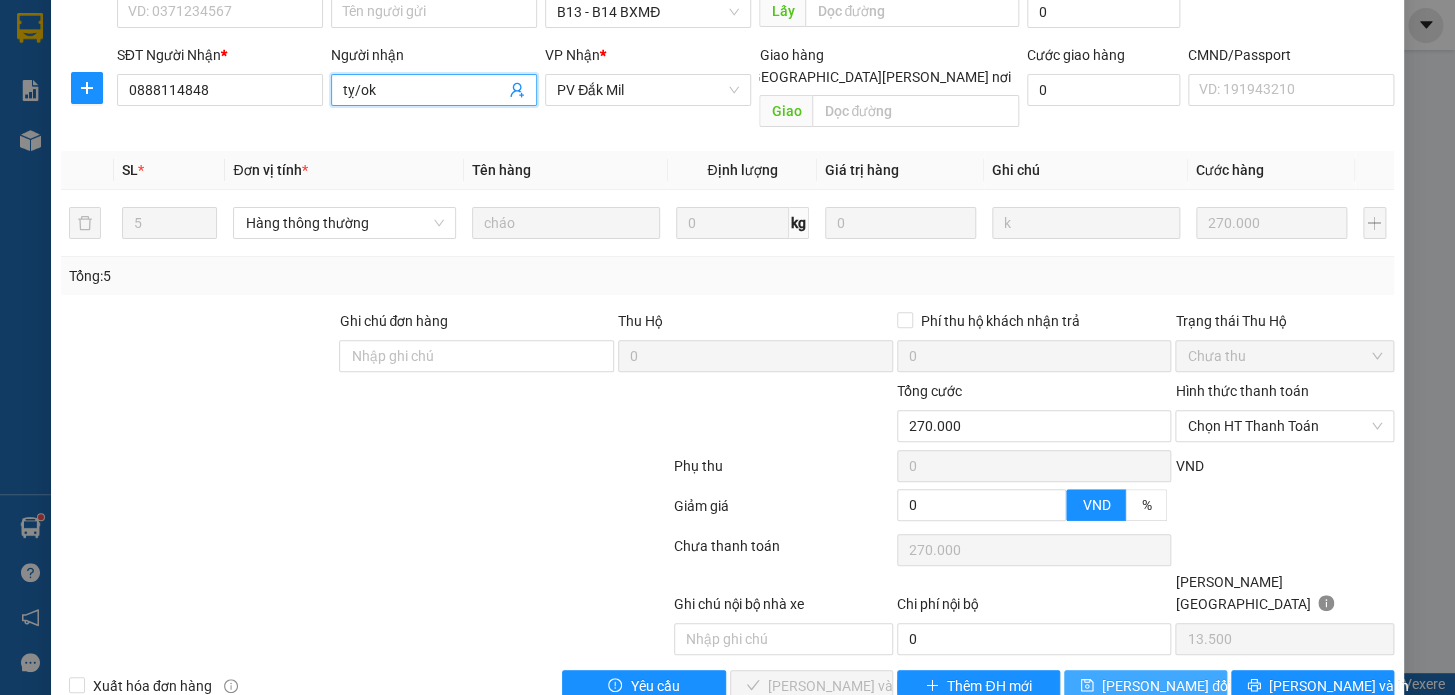 type on "tỵ/ok" 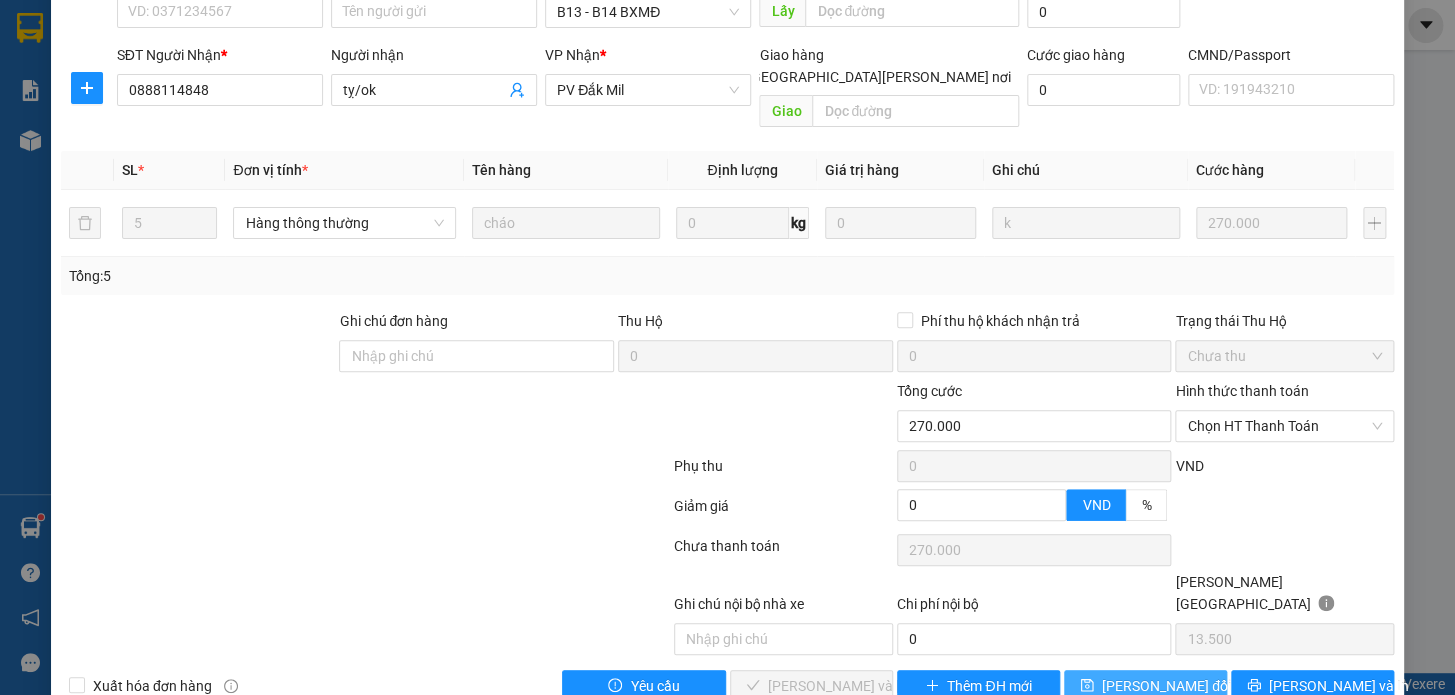 click on "Lưu thay đổi" at bounding box center (1166, 686) 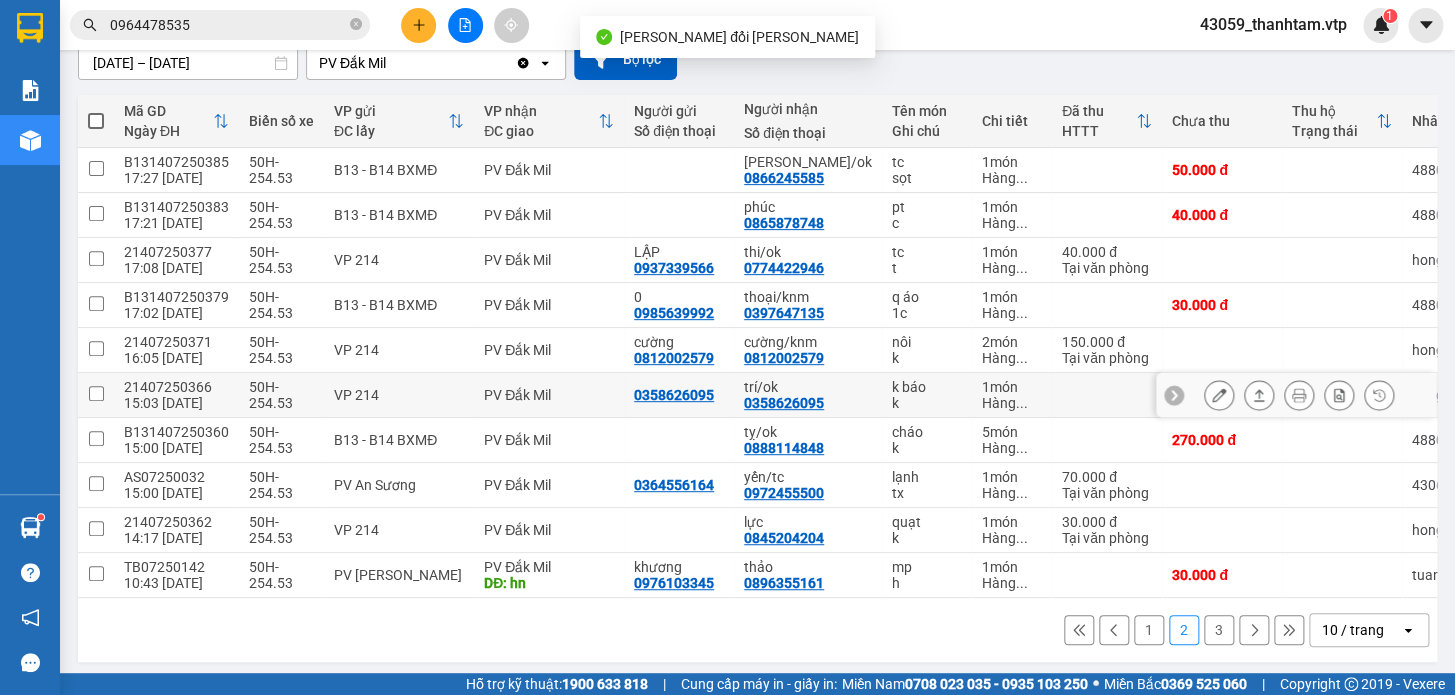 scroll, scrollTop: 199, scrollLeft: 0, axis: vertical 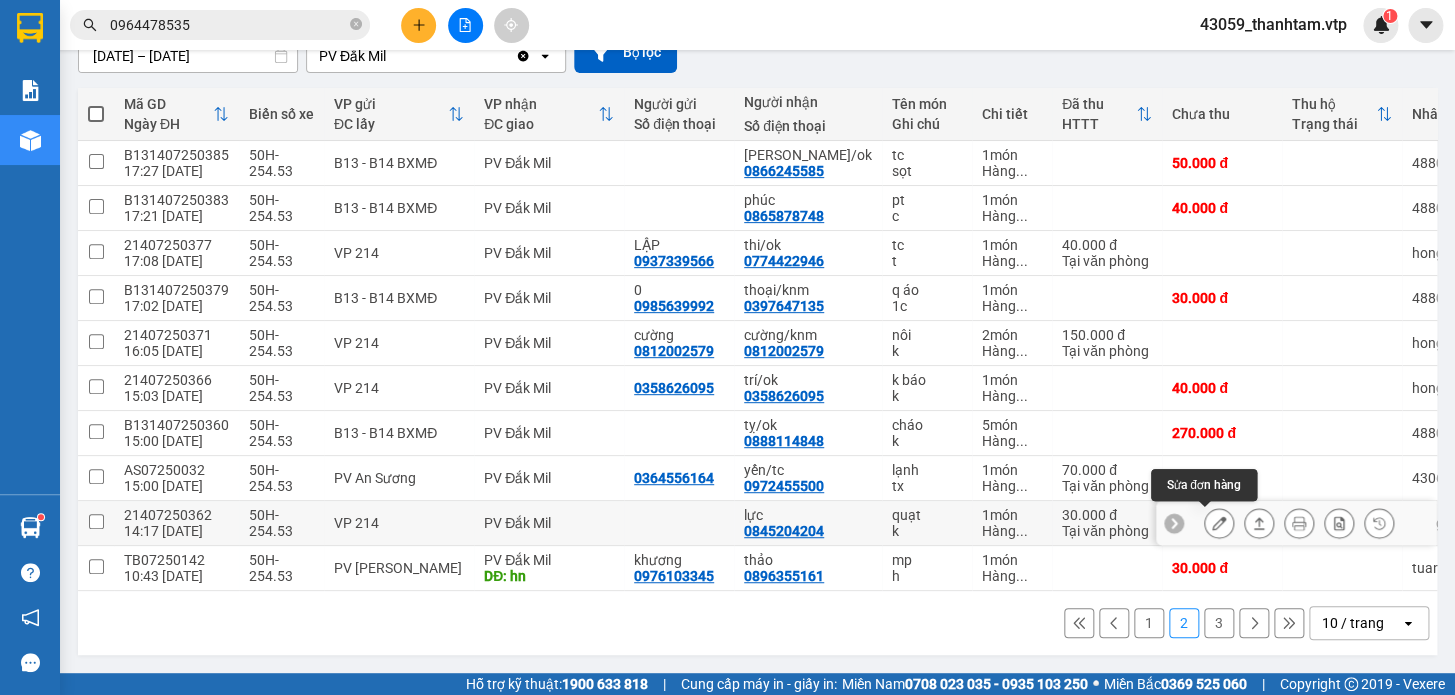 click 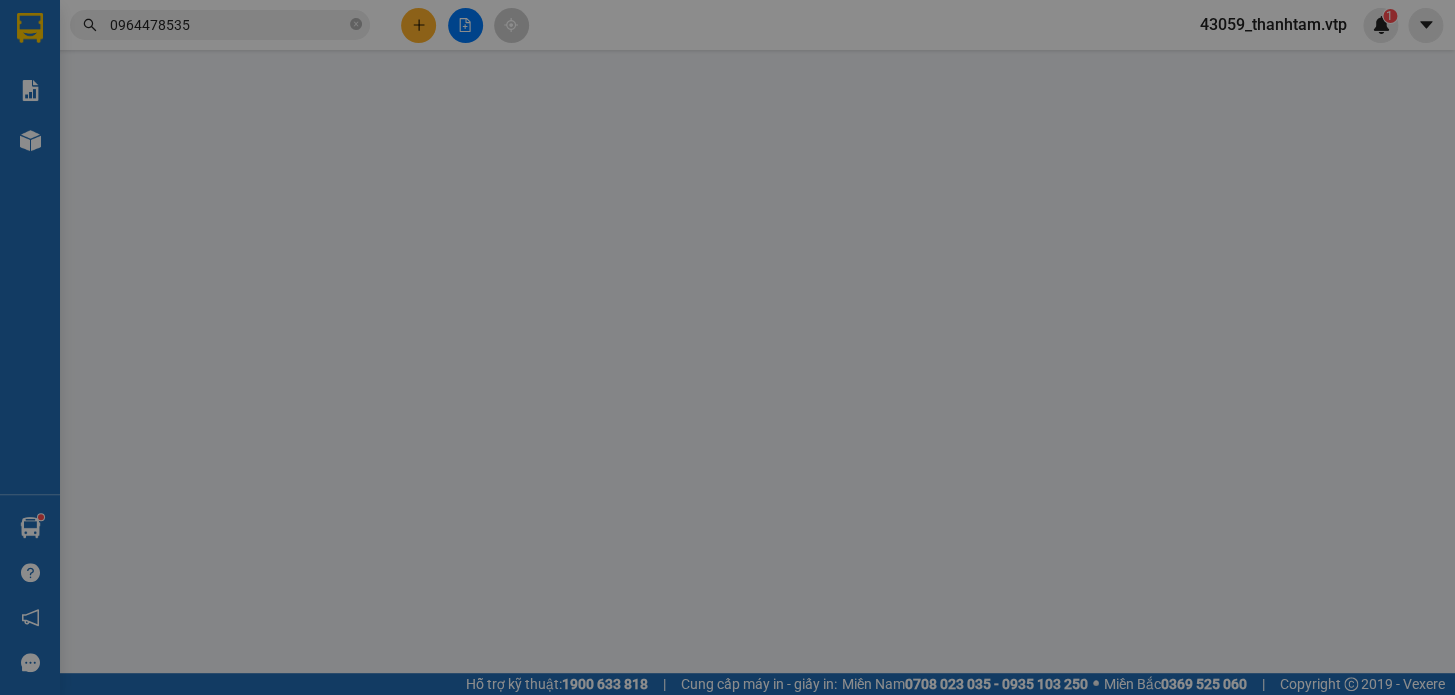 scroll, scrollTop: 0, scrollLeft: 0, axis: both 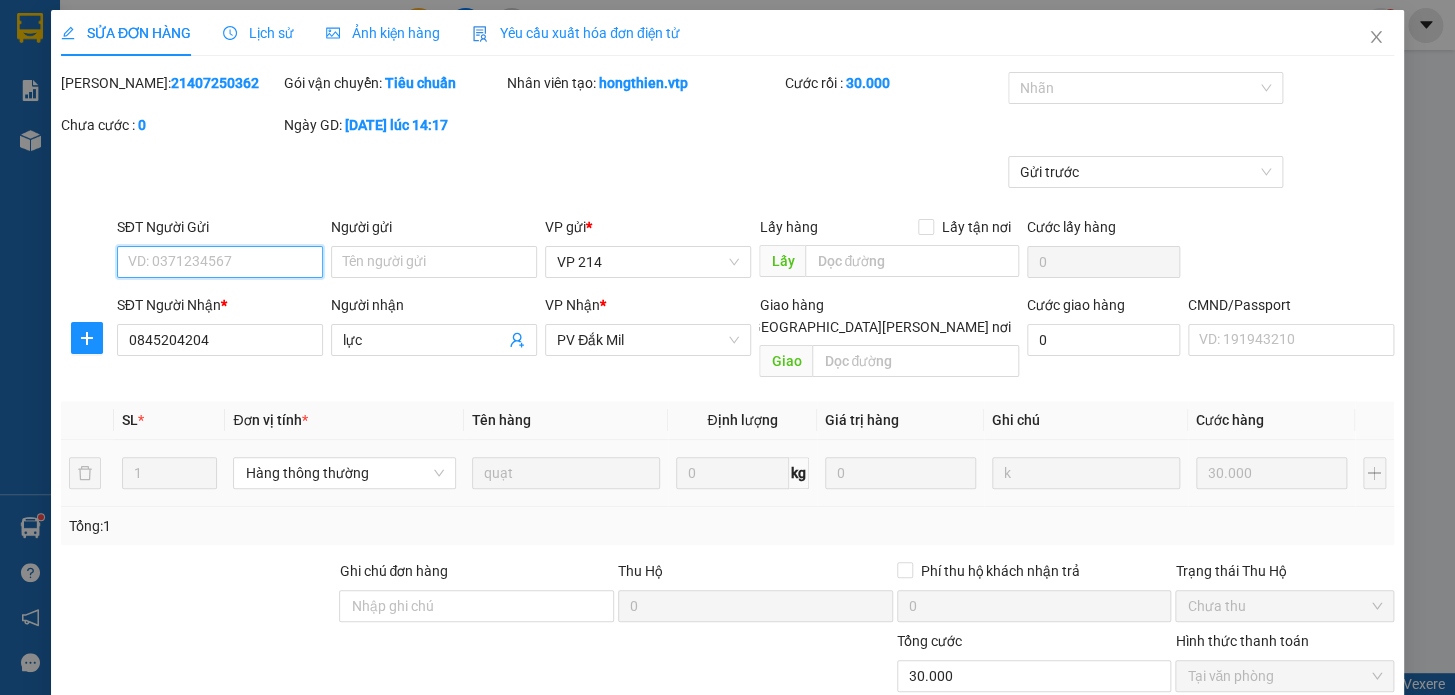 type on "1.500" 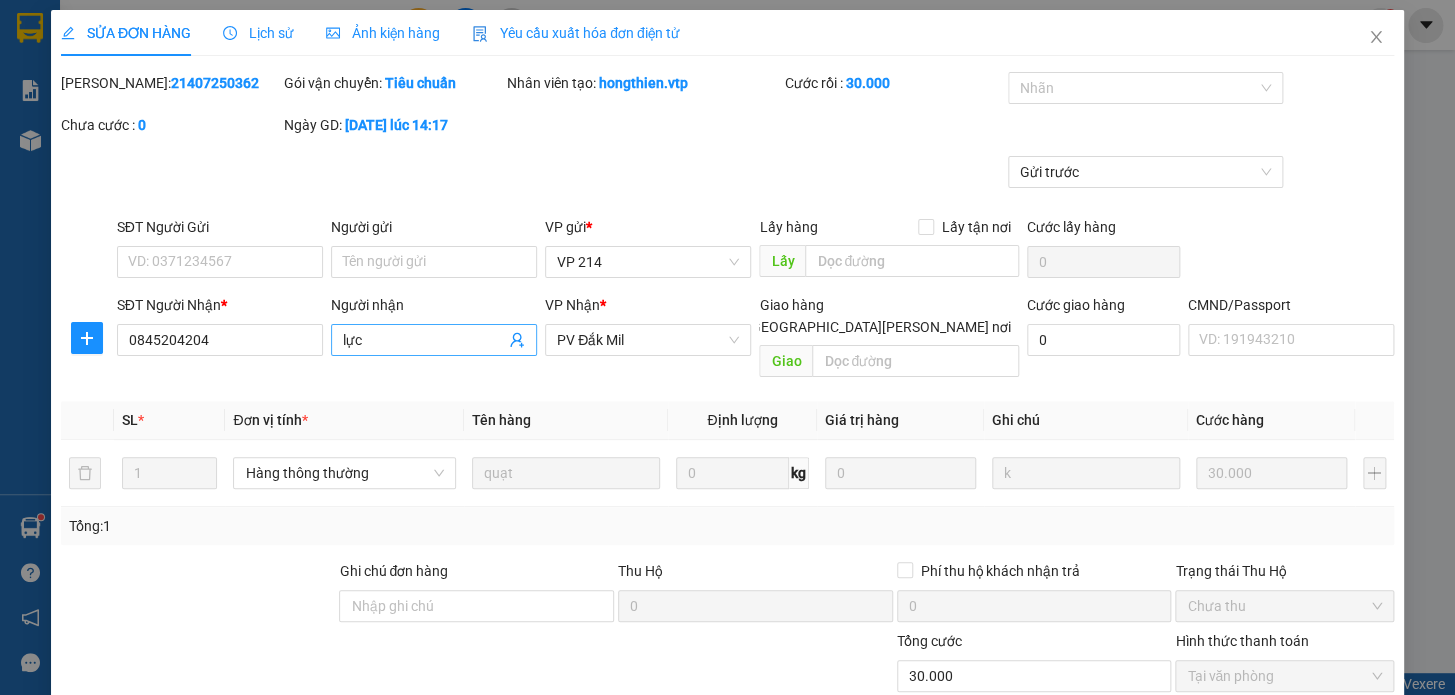 click on "lực" at bounding box center [424, 340] 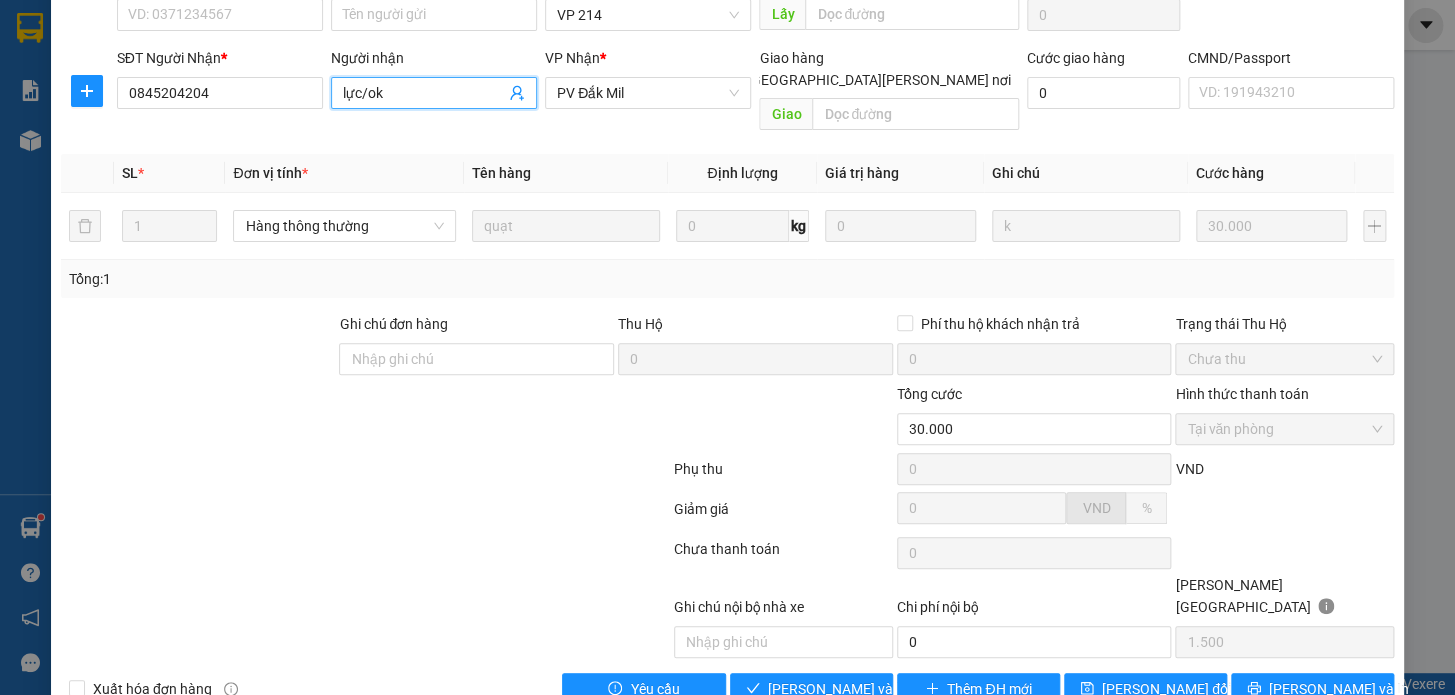 scroll, scrollTop: 250, scrollLeft: 0, axis: vertical 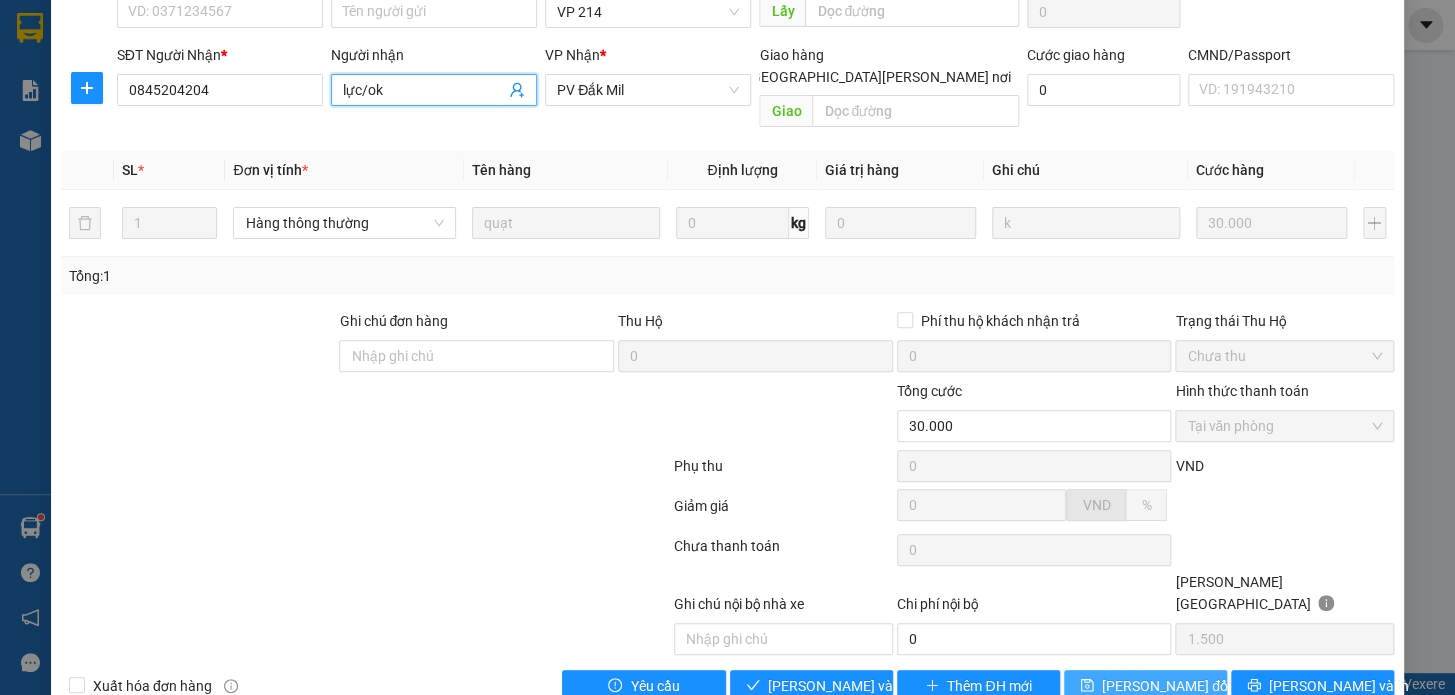 type on "lực/ok" 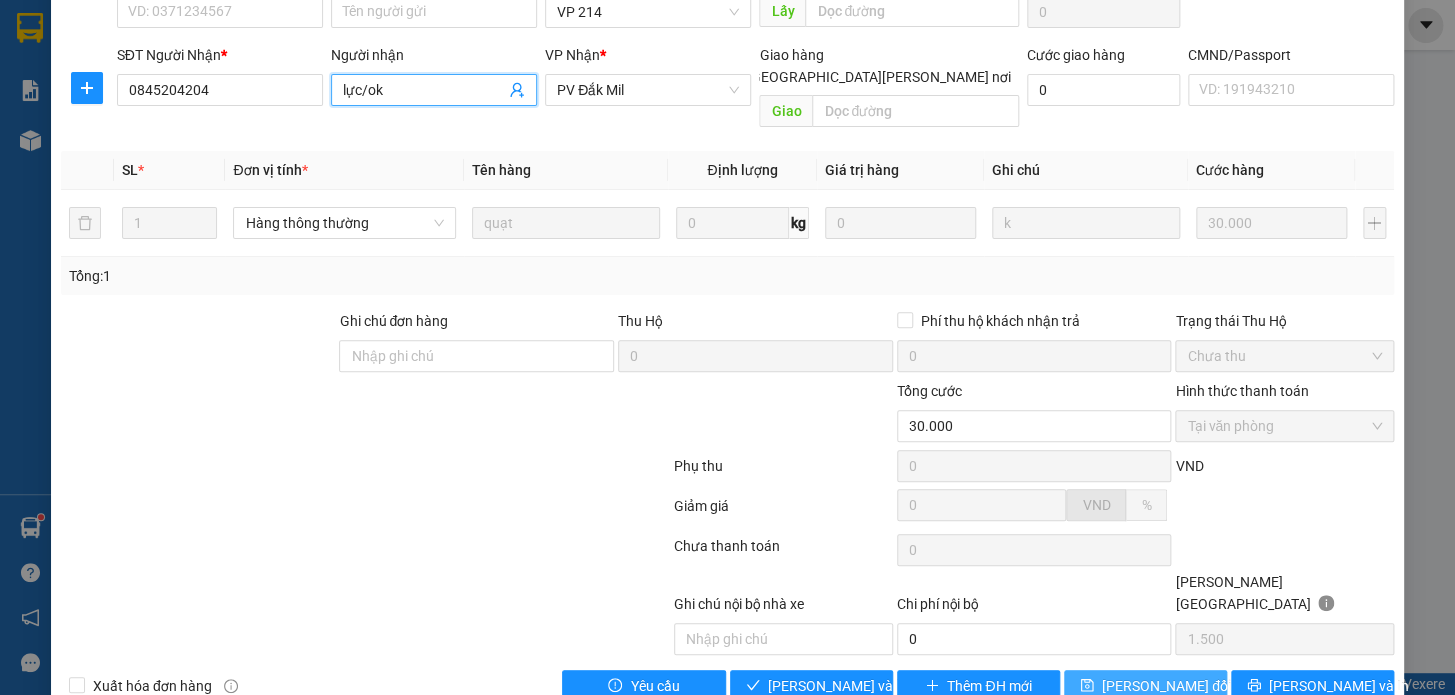 click on "Lưu thay đổi" at bounding box center [1145, 686] 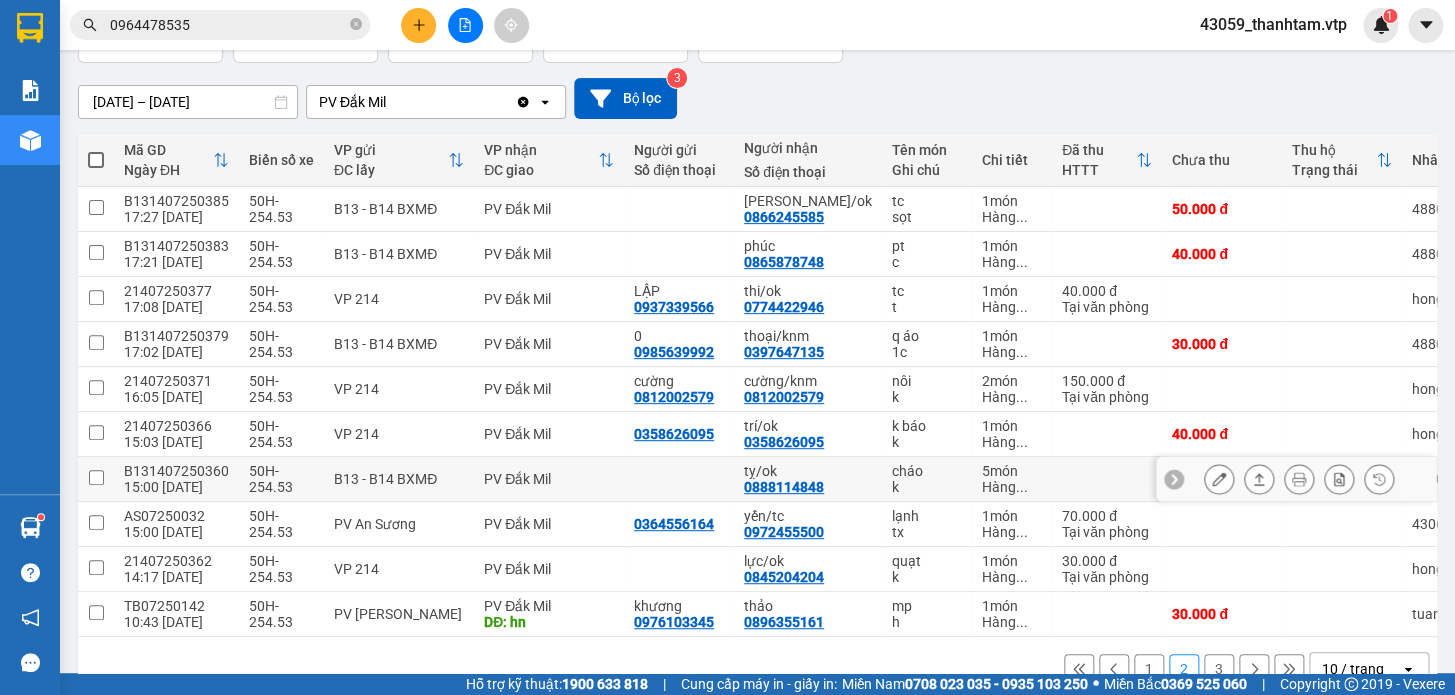 scroll, scrollTop: 181, scrollLeft: 0, axis: vertical 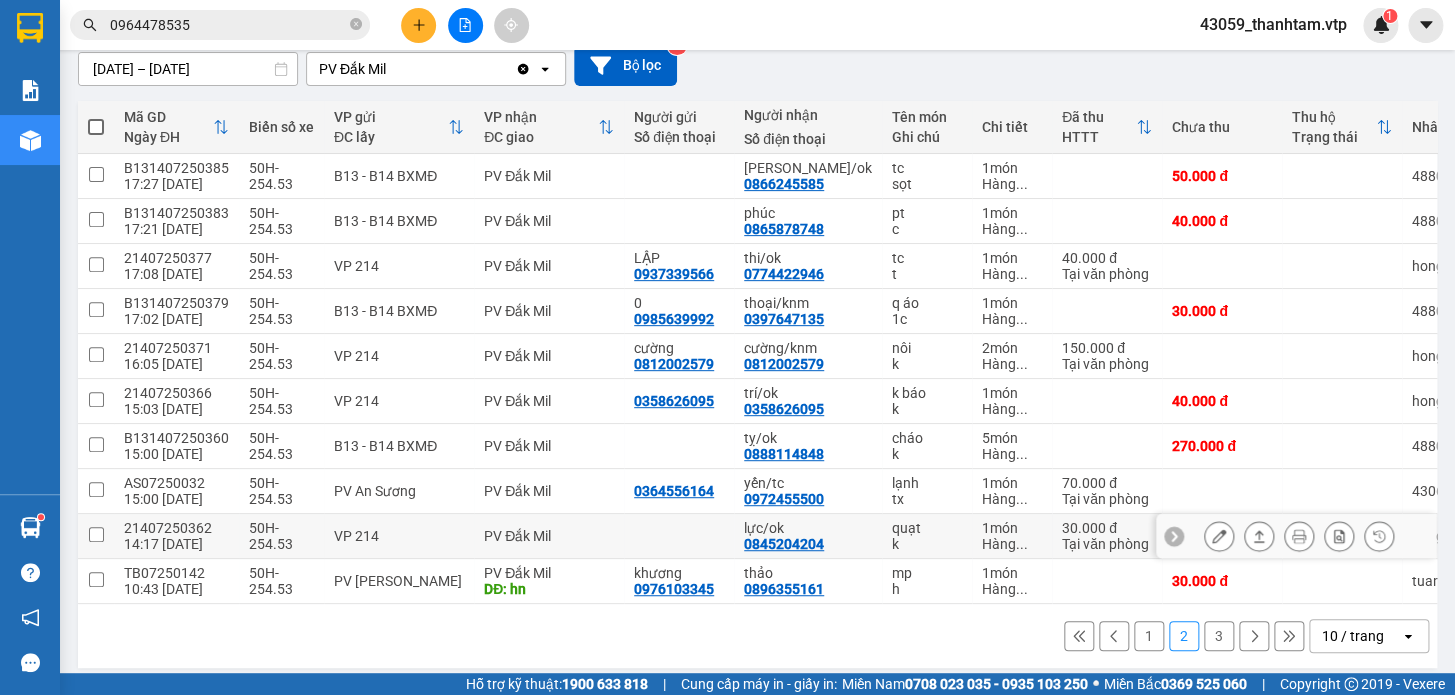 click 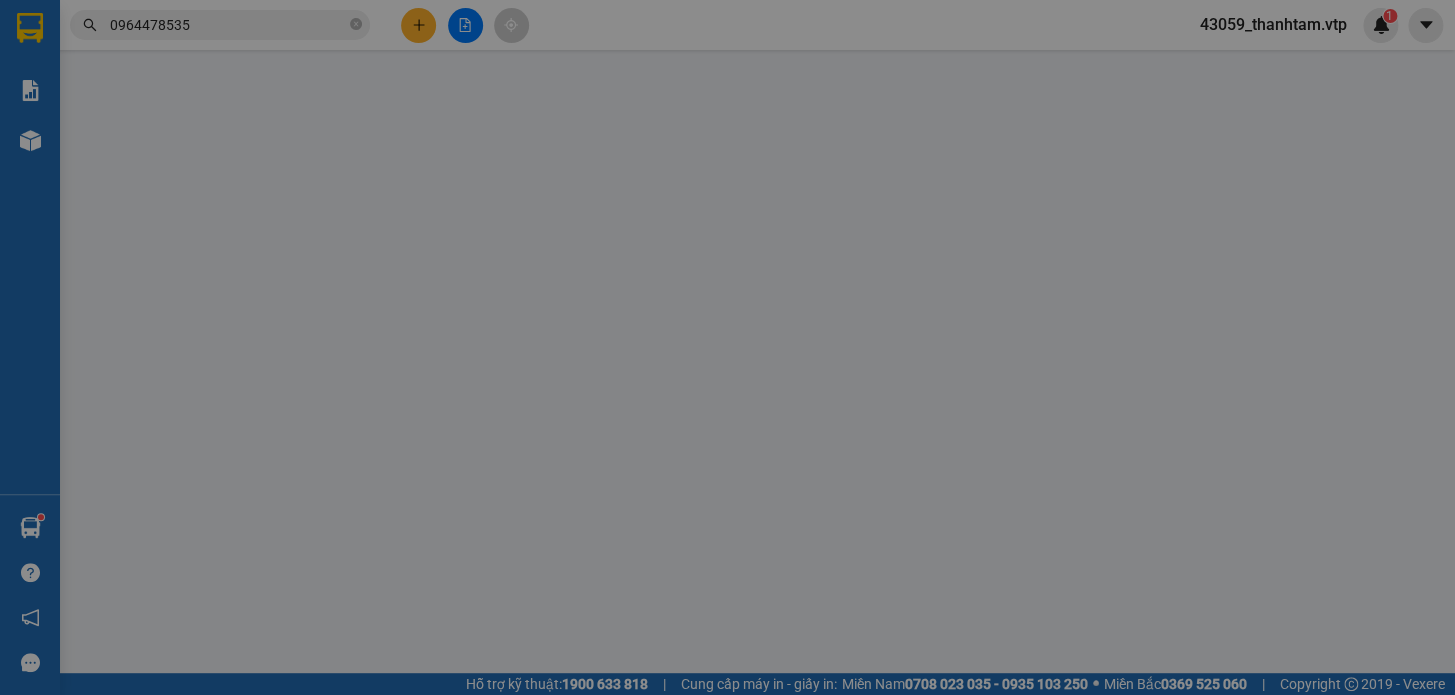 type on "0845204204" 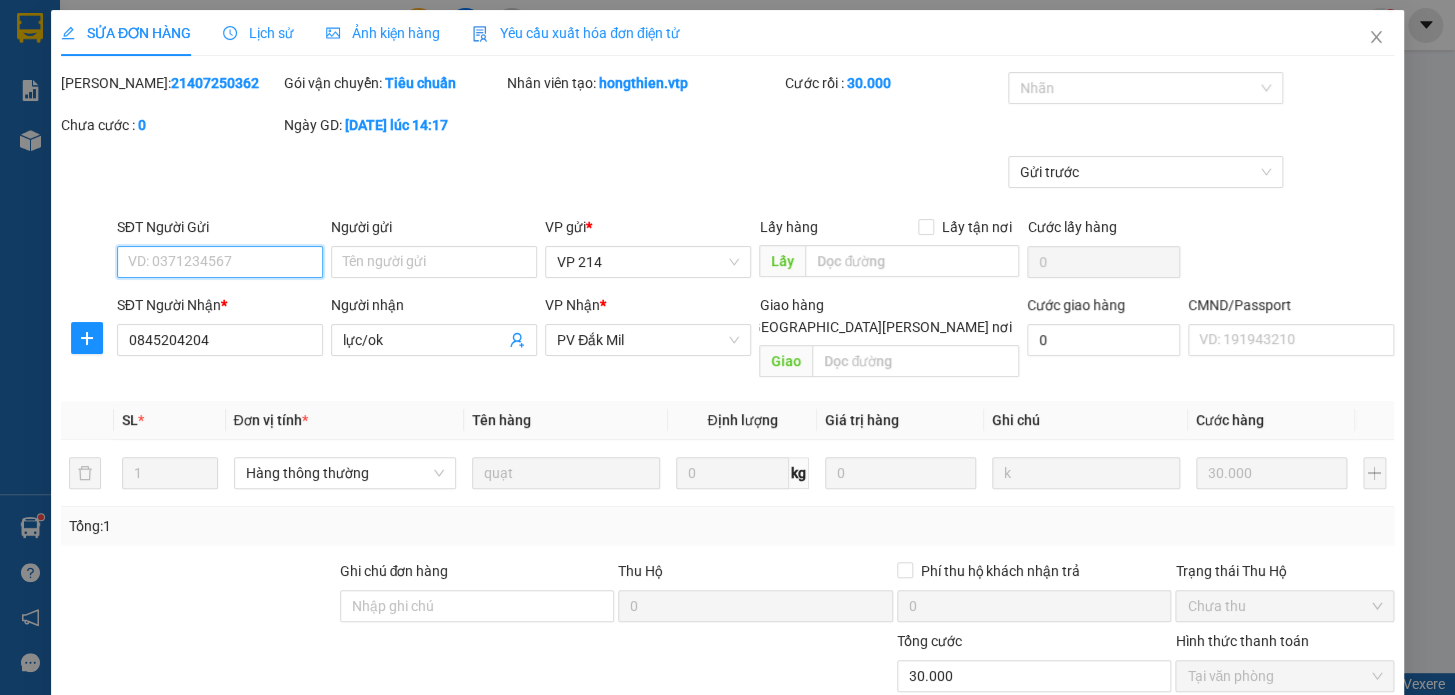 scroll, scrollTop: 0, scrollLeft: 0, axis: both 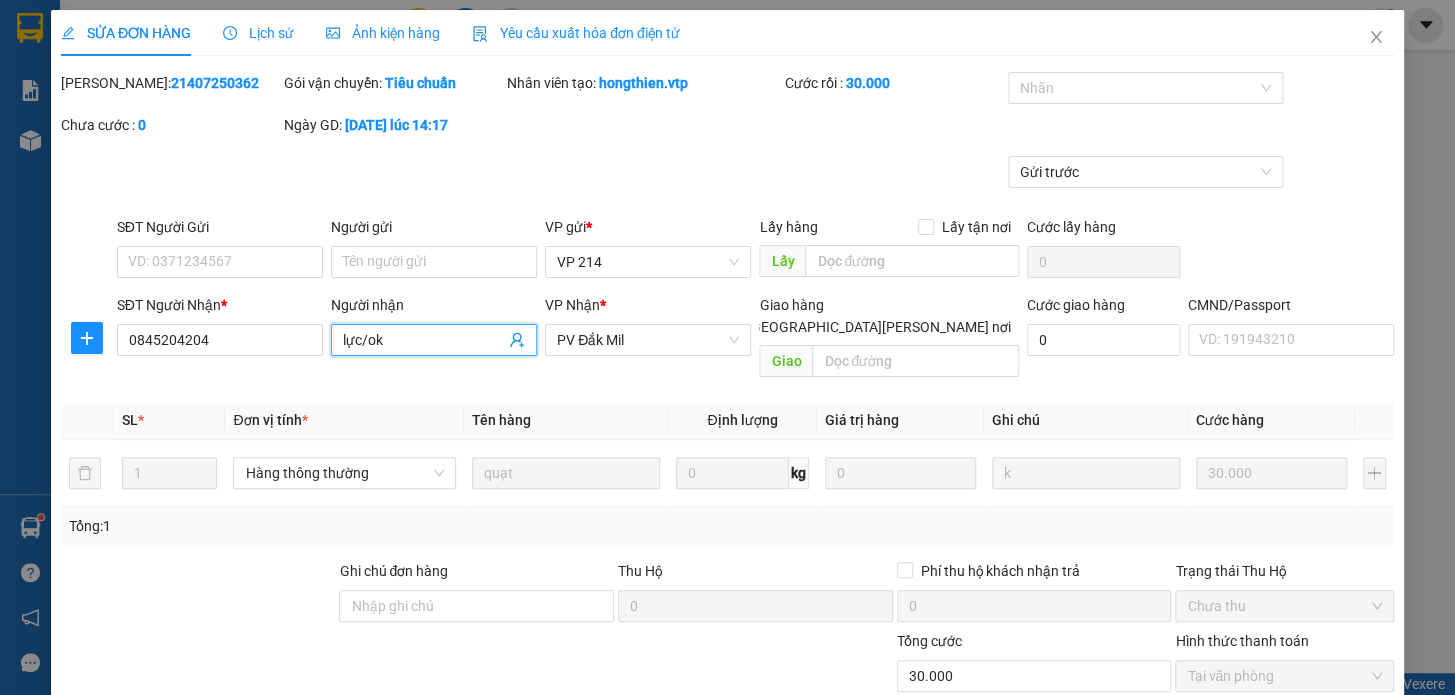 click on "lực/ok" at bounding box center [424, 340] 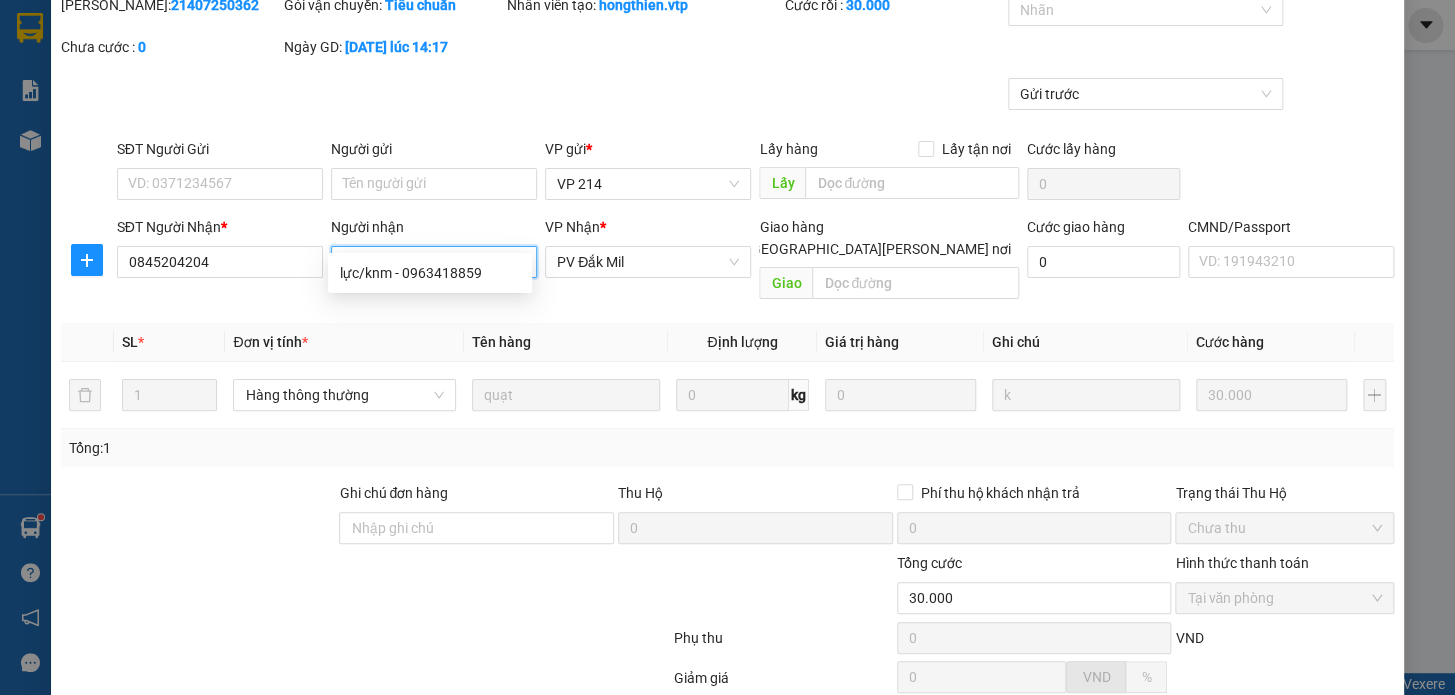 scroll, scrollTop: 250, scrollLeft: 0, axis: vertical 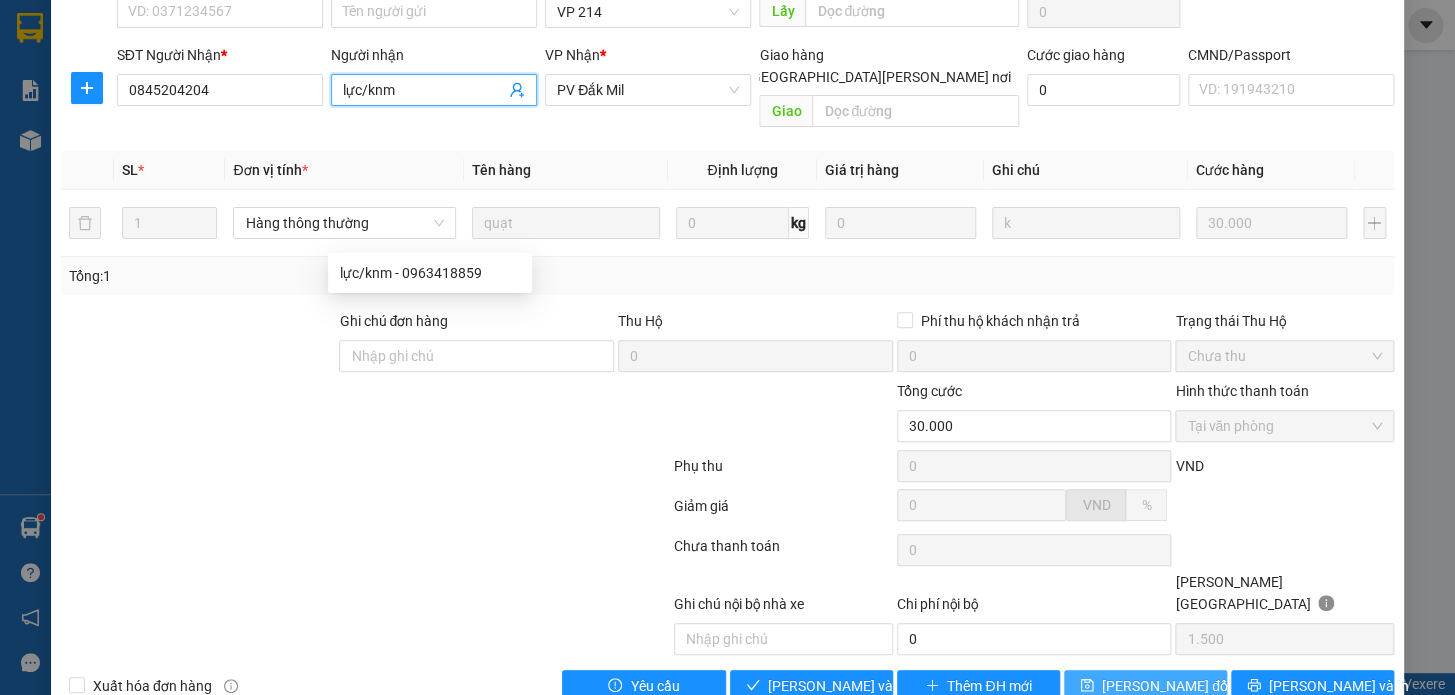 type on "lực/knm" 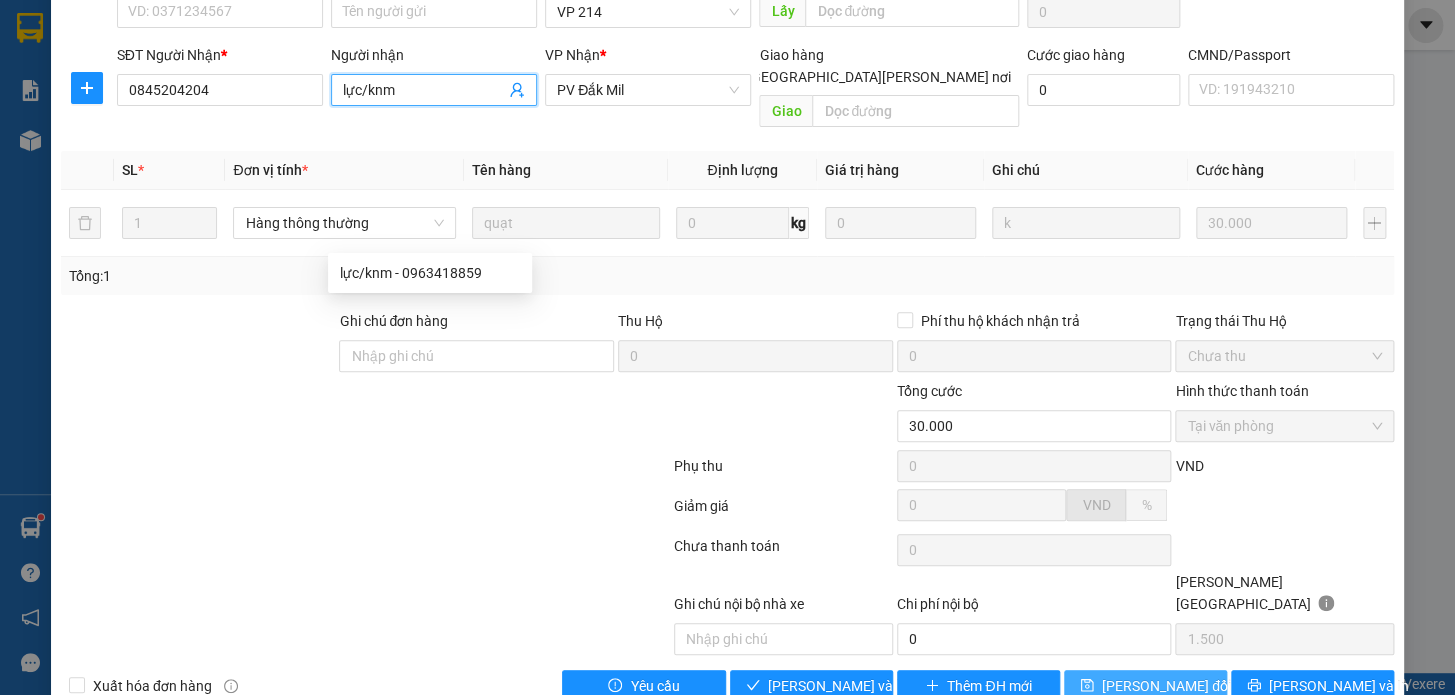 click on "Lưu thay đổi" at bounding box center (1166, 686) 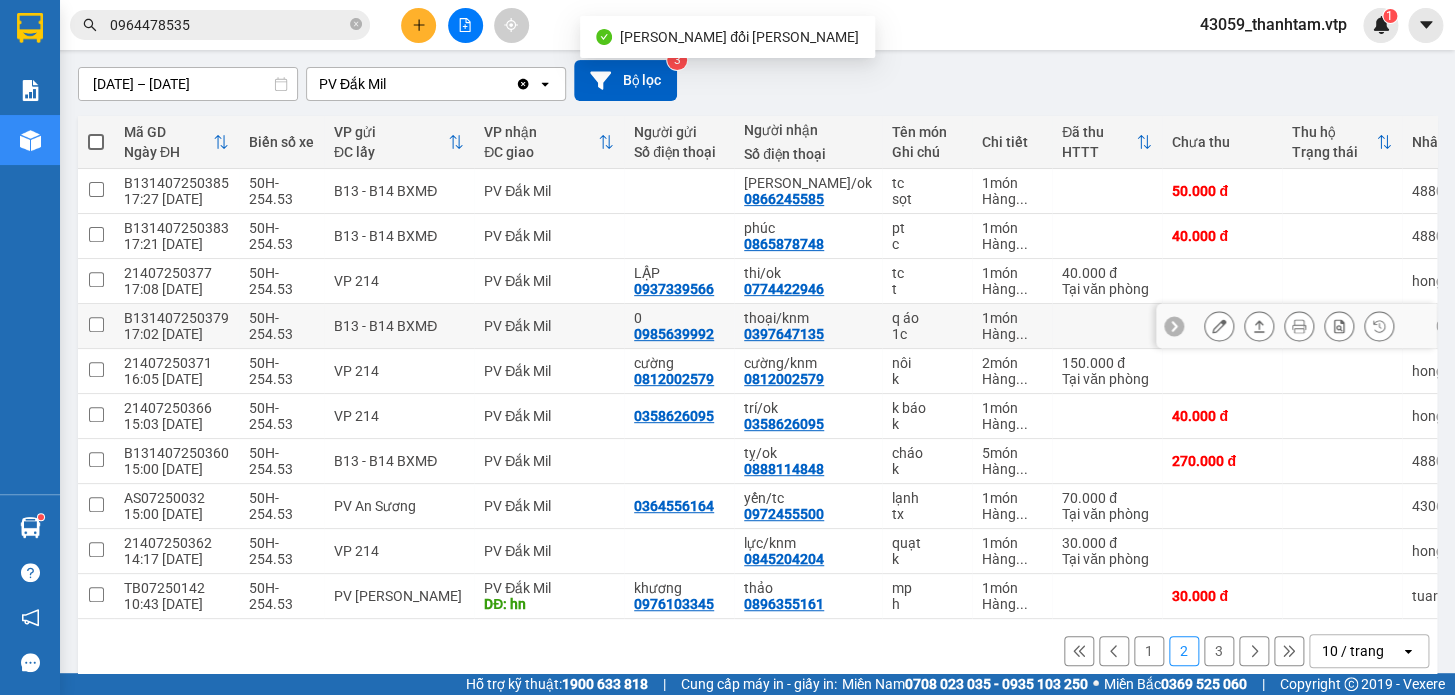 scroll, scrollTop: 199, scrollLeft: 0, axis: vertical 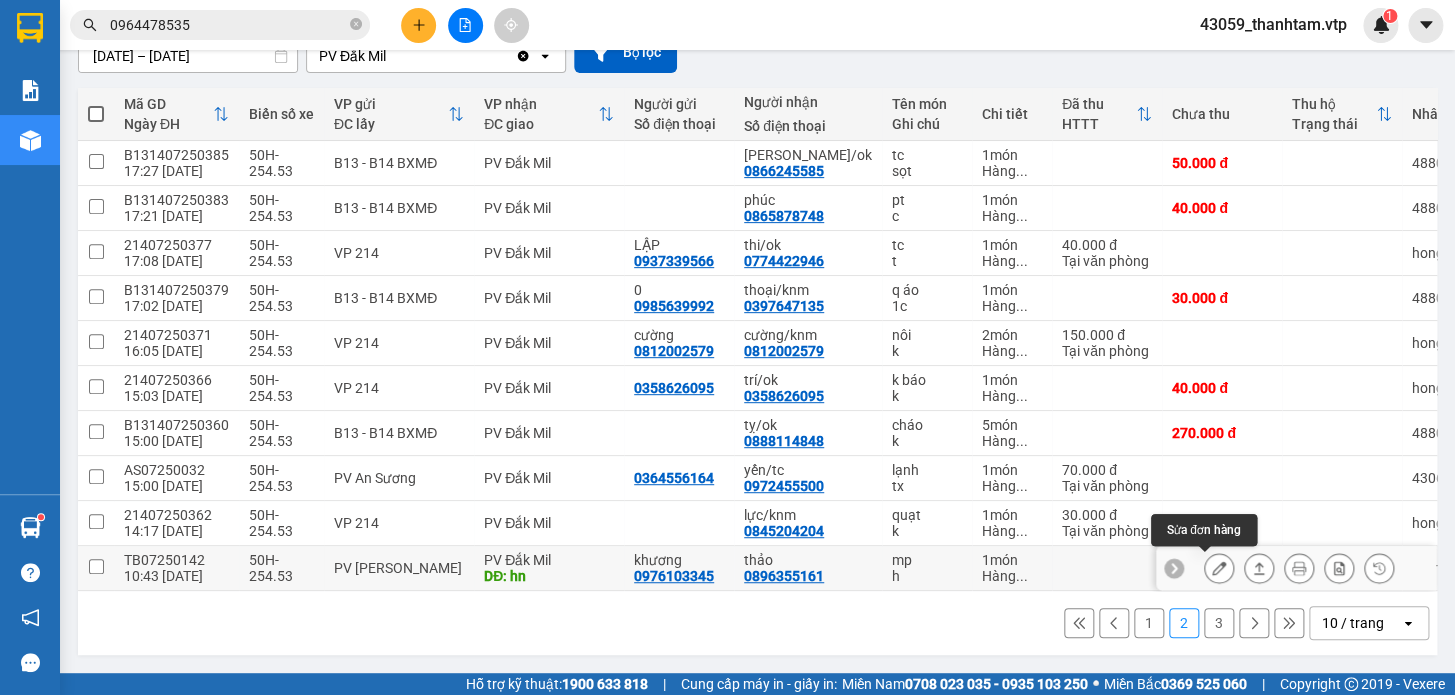 click 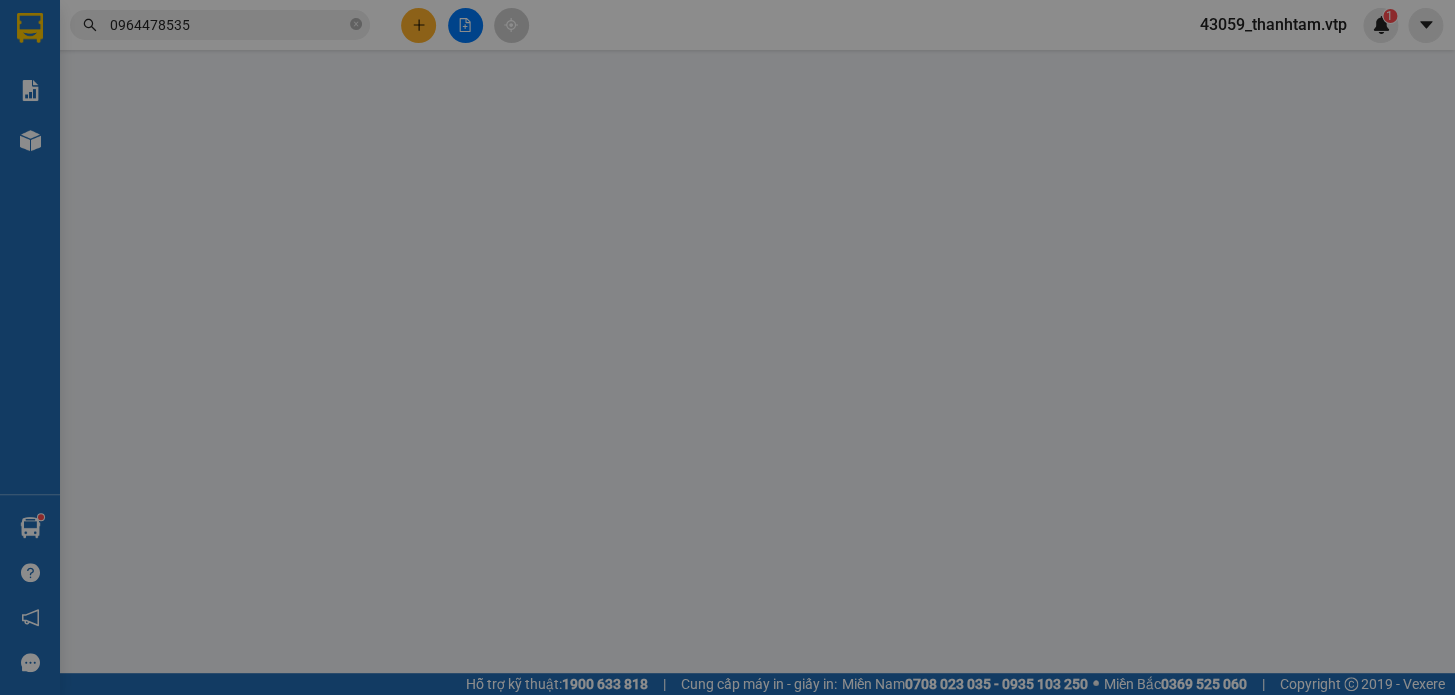 type on "0976103345" 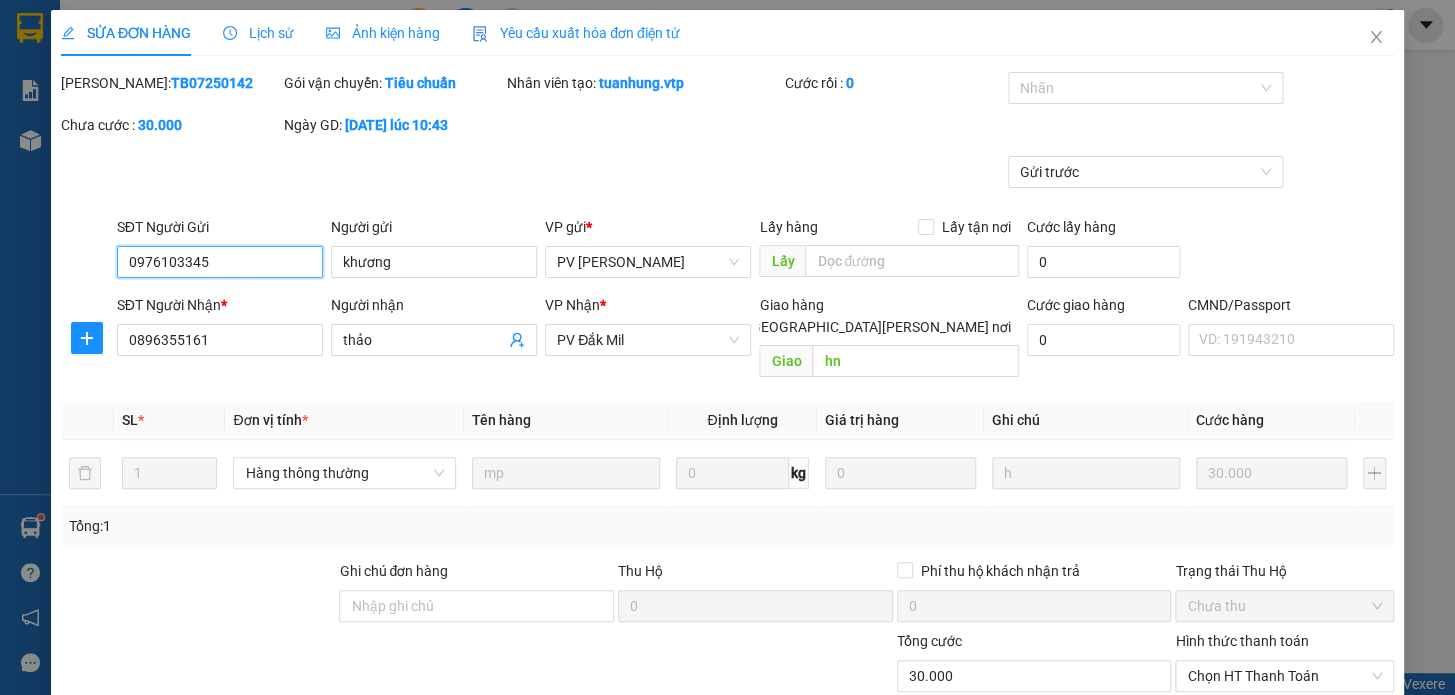 type on "1.500" 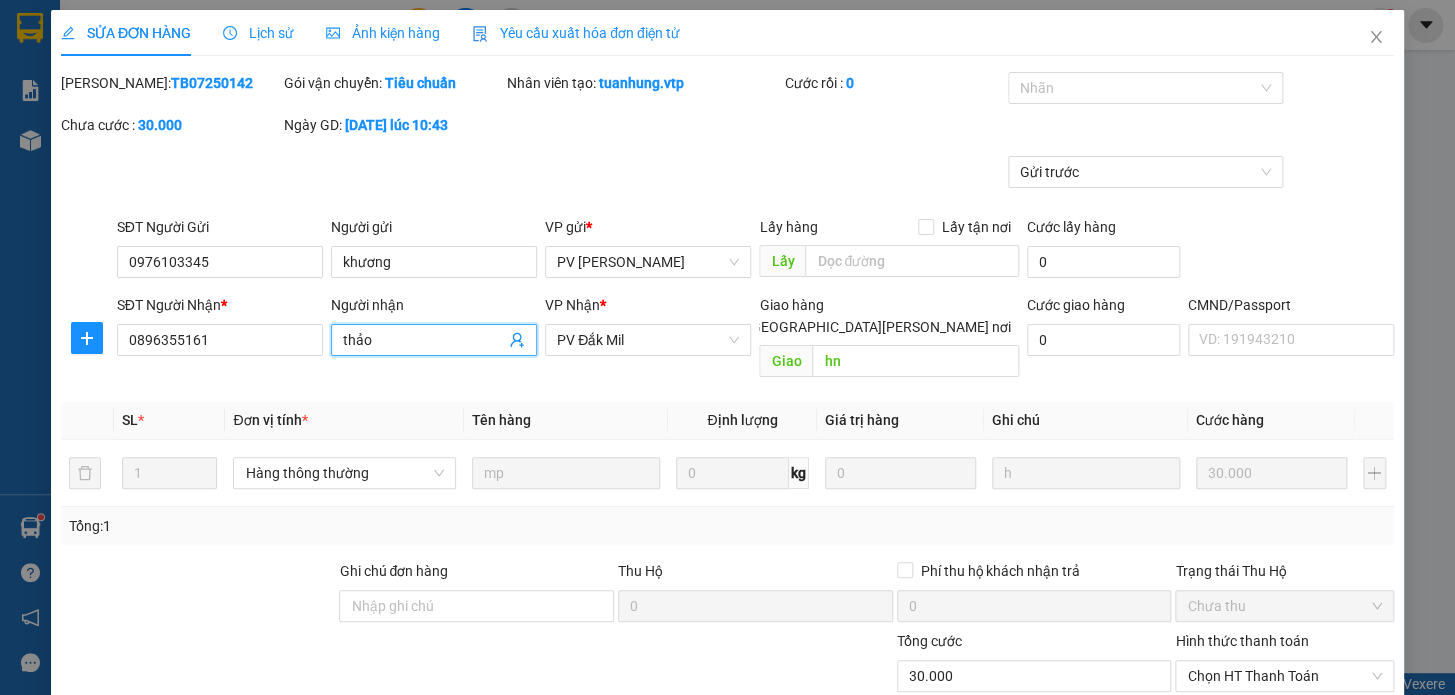 click on "thảo" at bounding box center (424, 340) 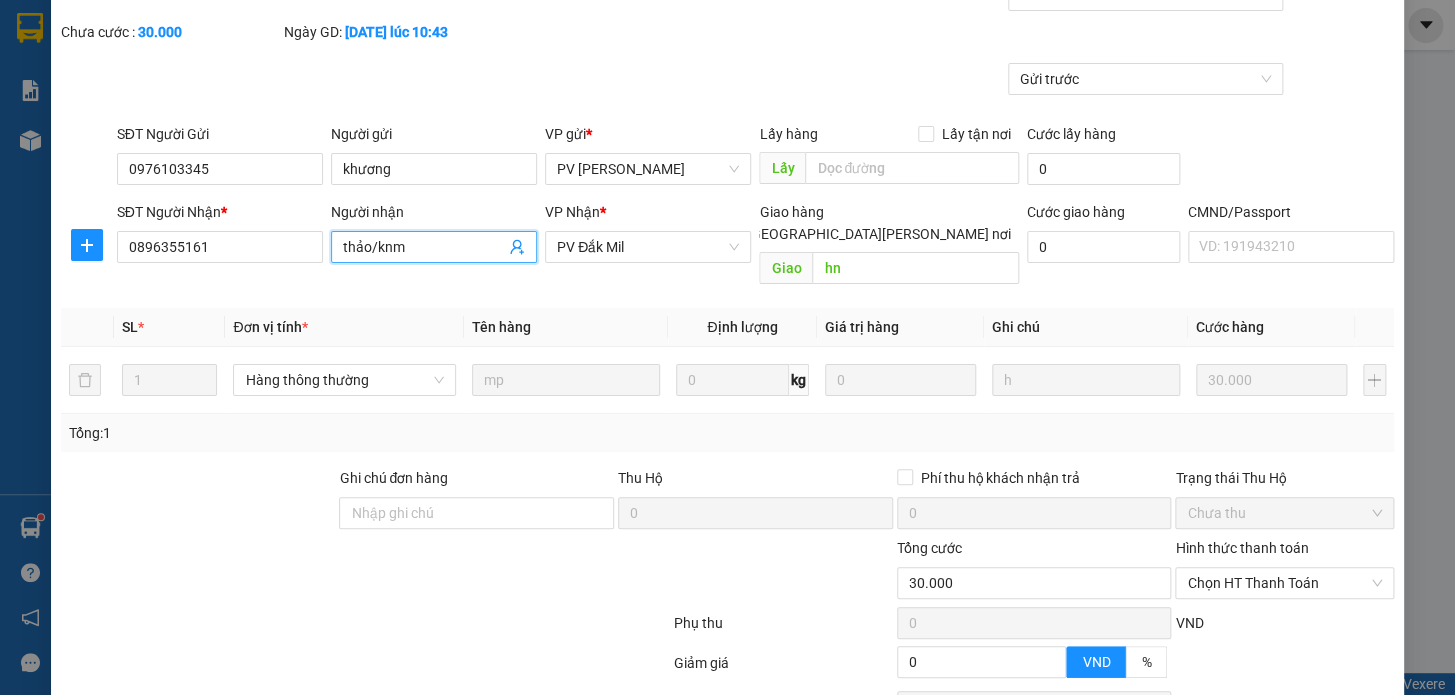 scroll, scrollTop: 250, scrollLeft: 0, axis: vertical 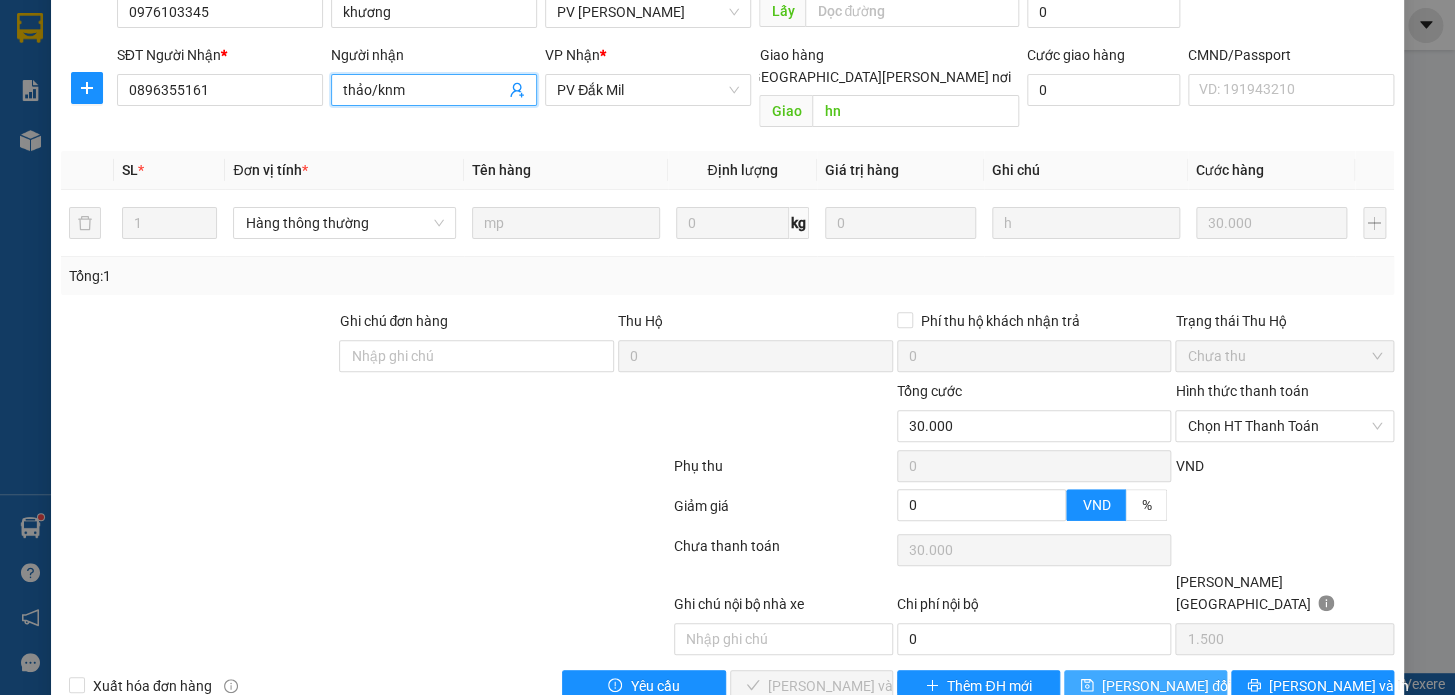 type on "thảo/knm" 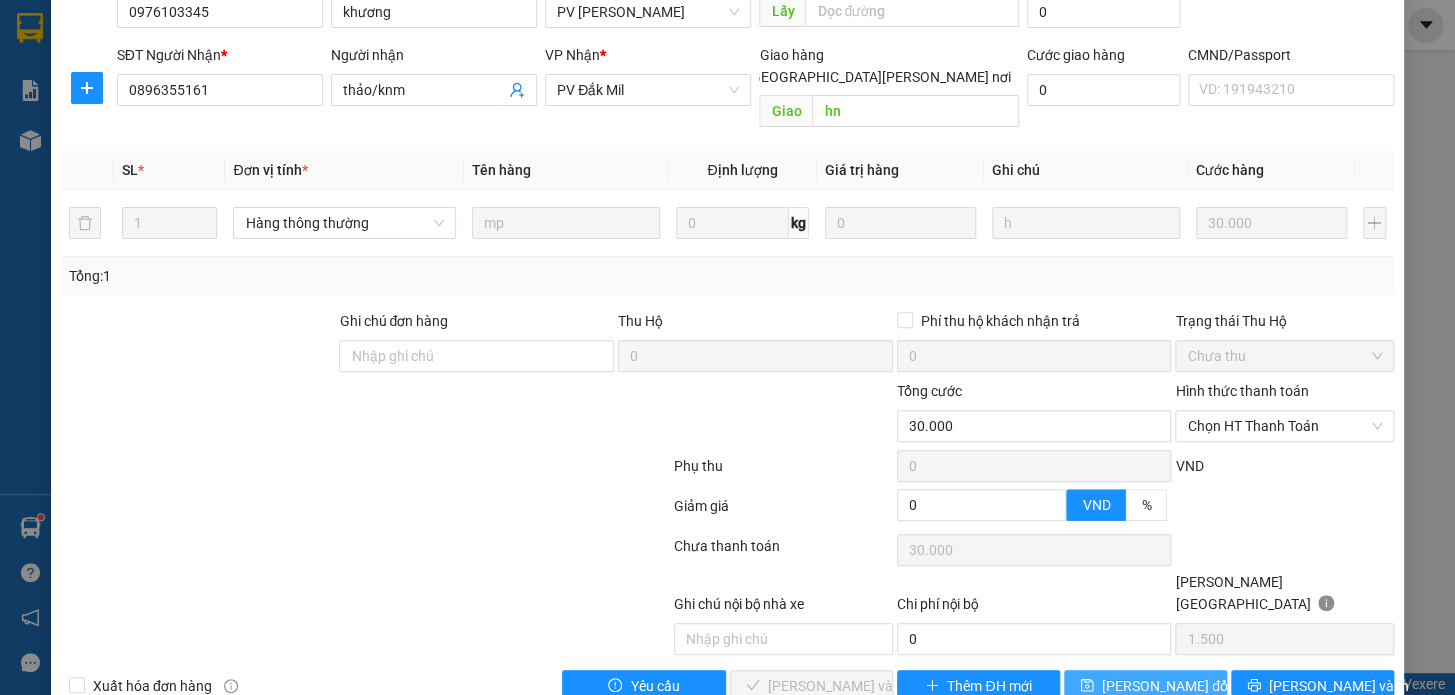 click on "Lưu thay đổi" at bounding box center (1166, 686) 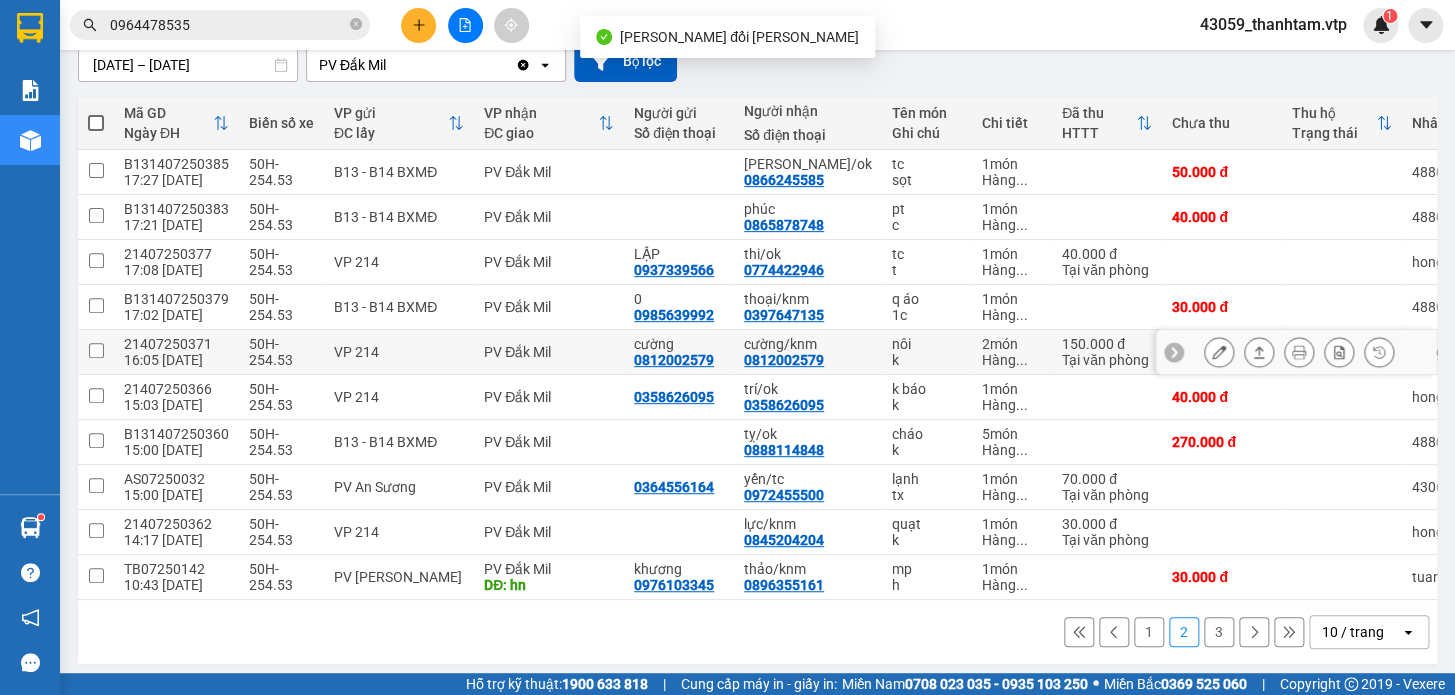 scroll, scrollTop: 199, scrollLeft: 0, axis: vertical 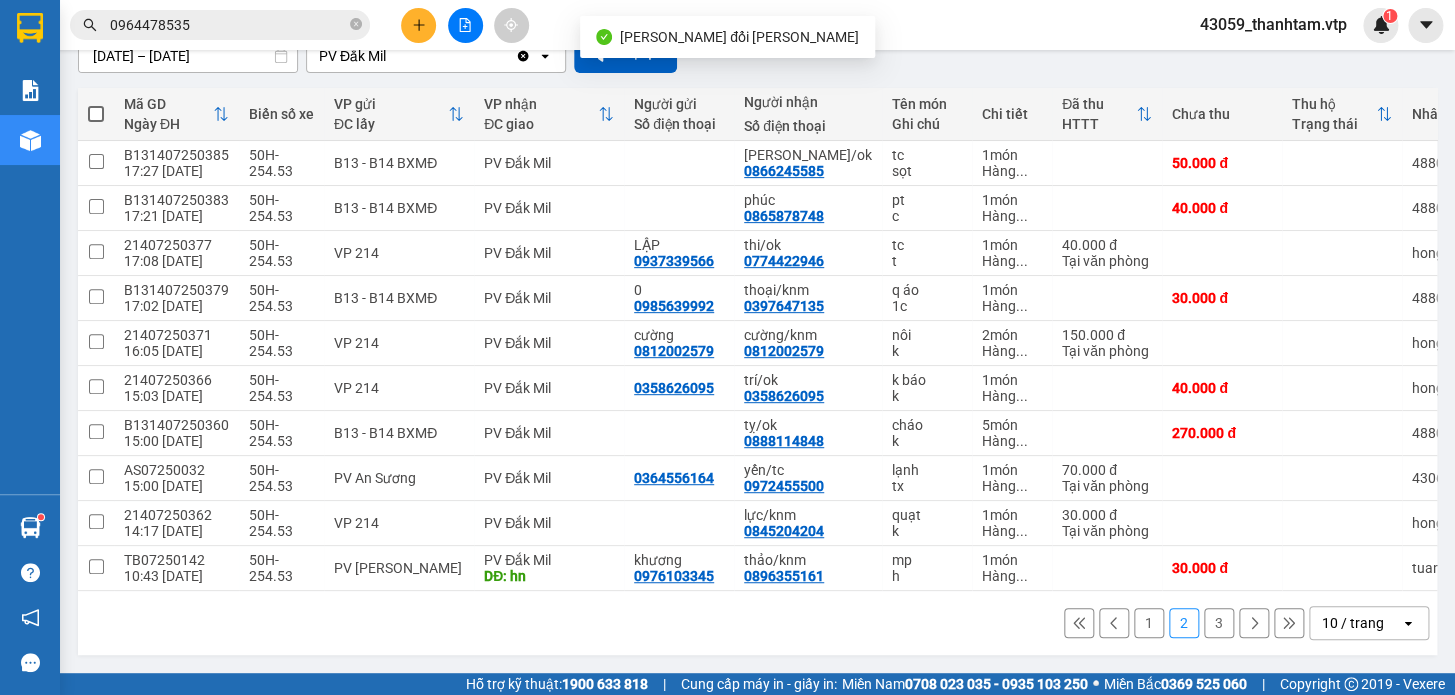 click on "3" at bounding box center [1219, 623] 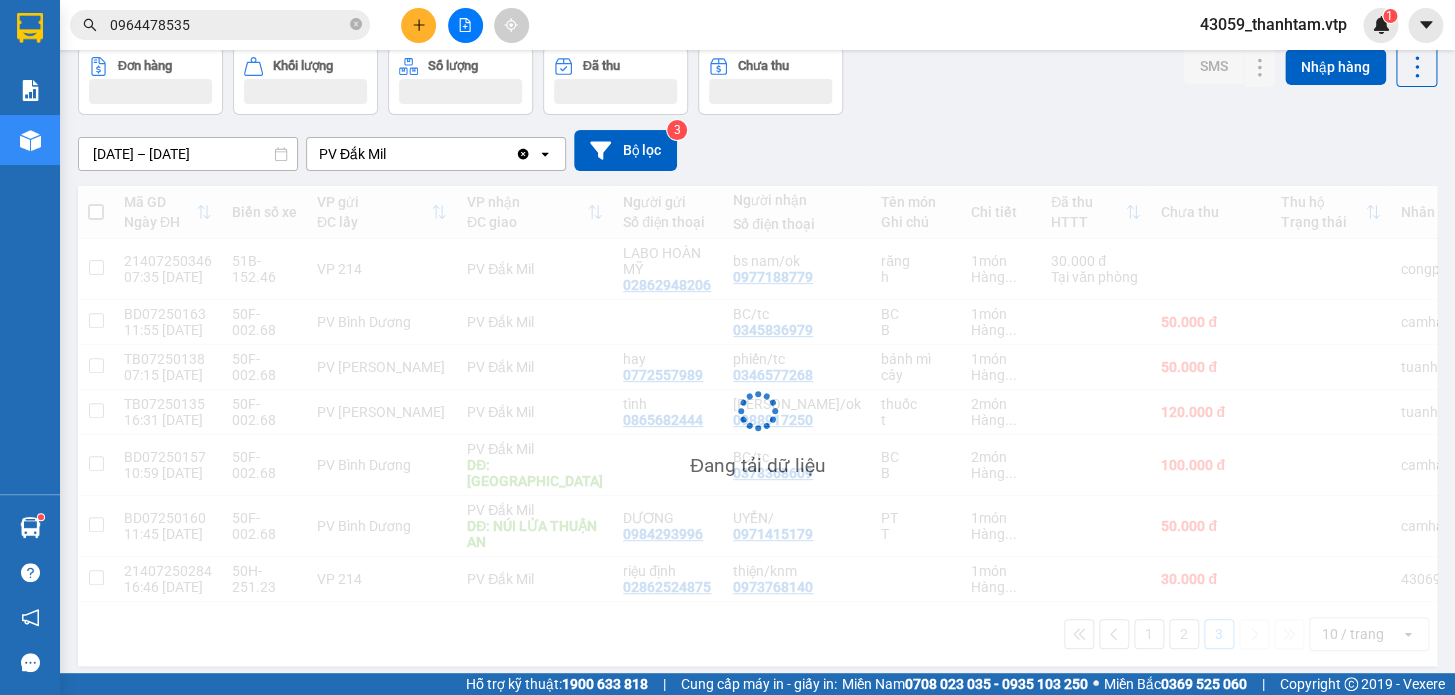 scroll, scrollTop: 96, scrollLeft: 0, axis: vertical 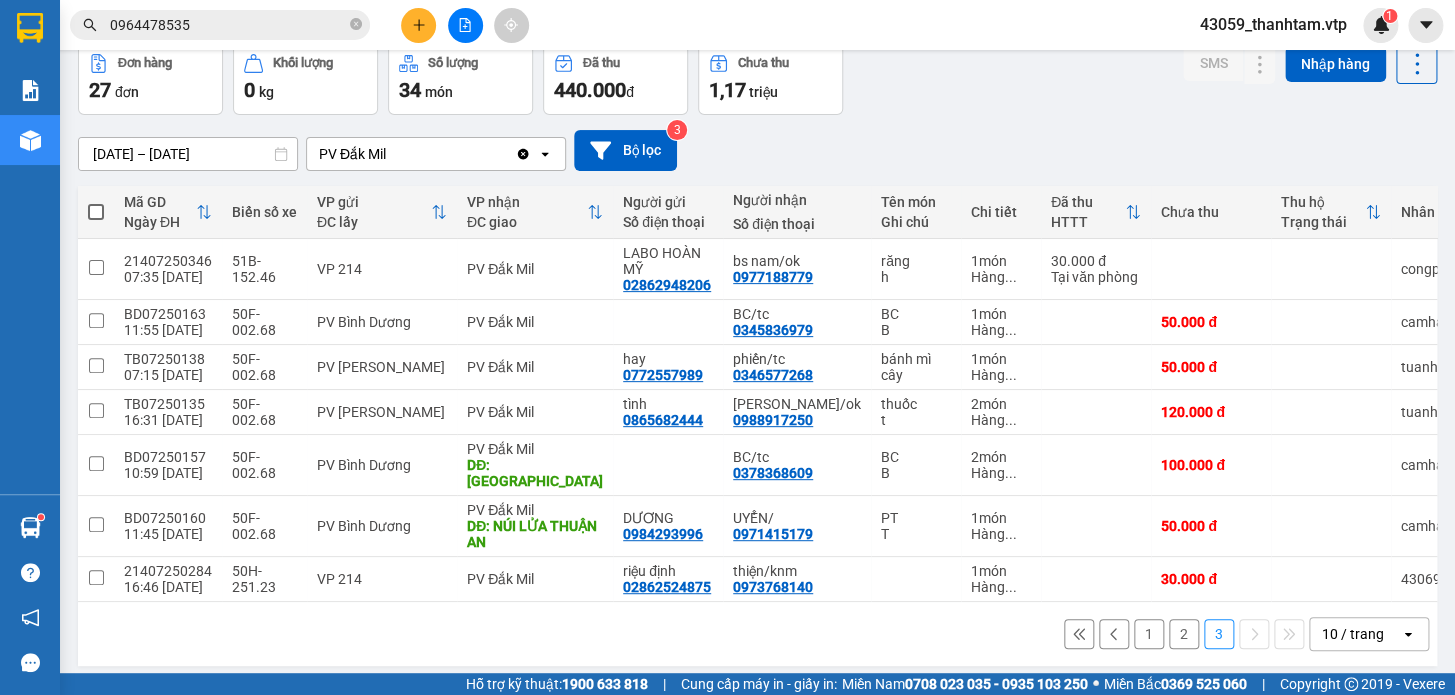 click on "1" at bounding box center [1149, 634] 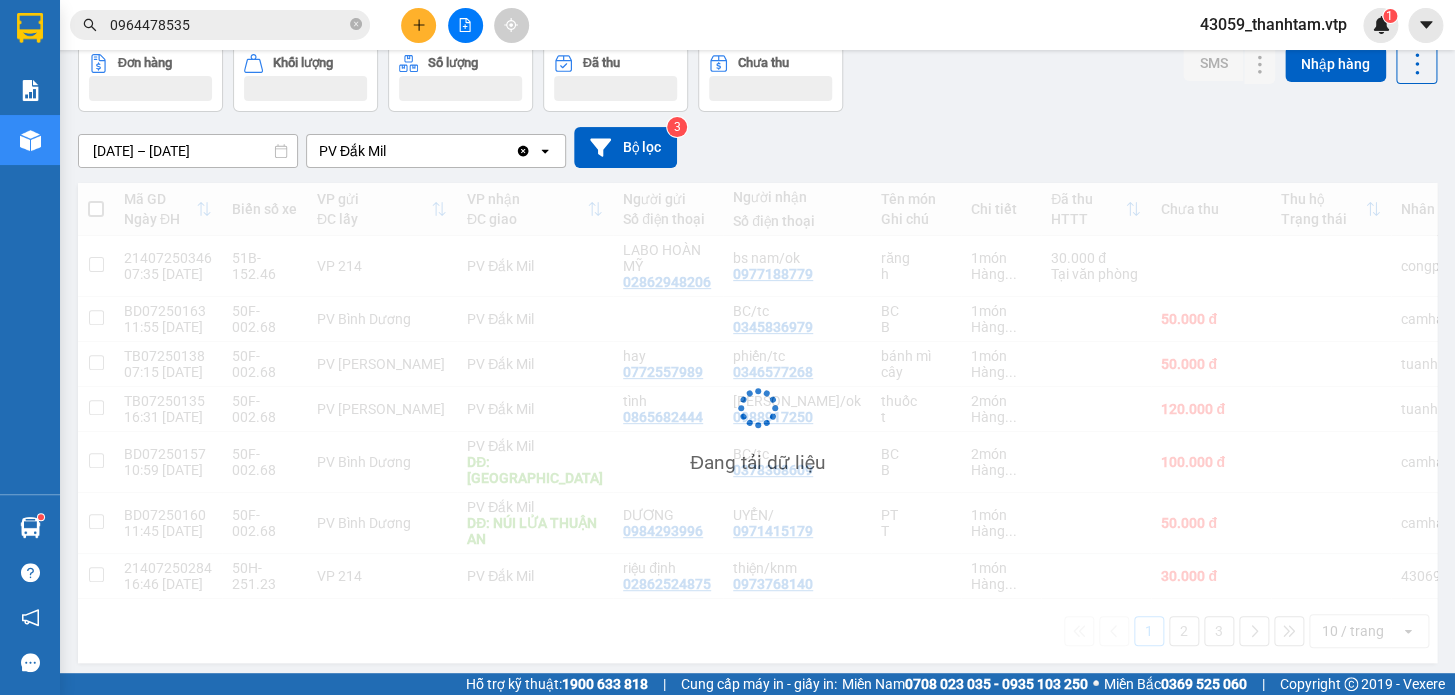 scroll, scrollTop: 96, scrollLeft: 0, axis: vertical 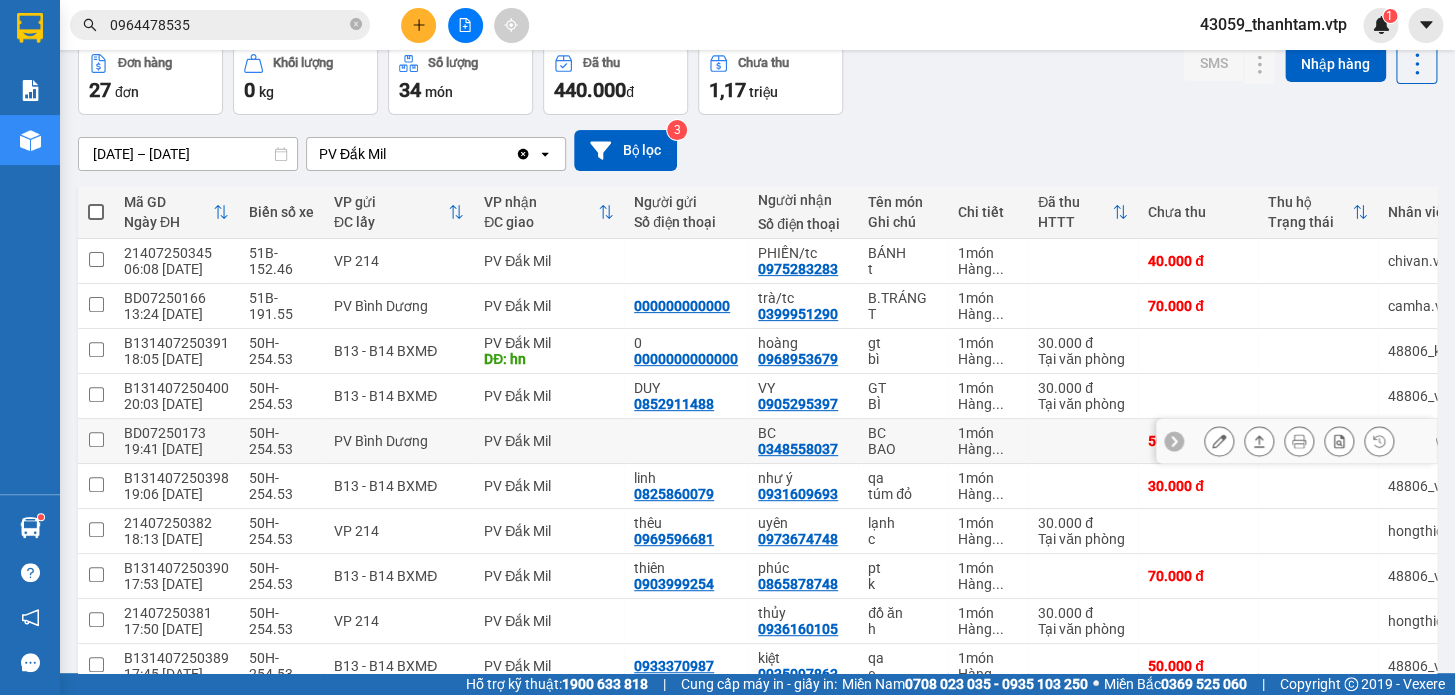 click at bounding box center (1219, 441) 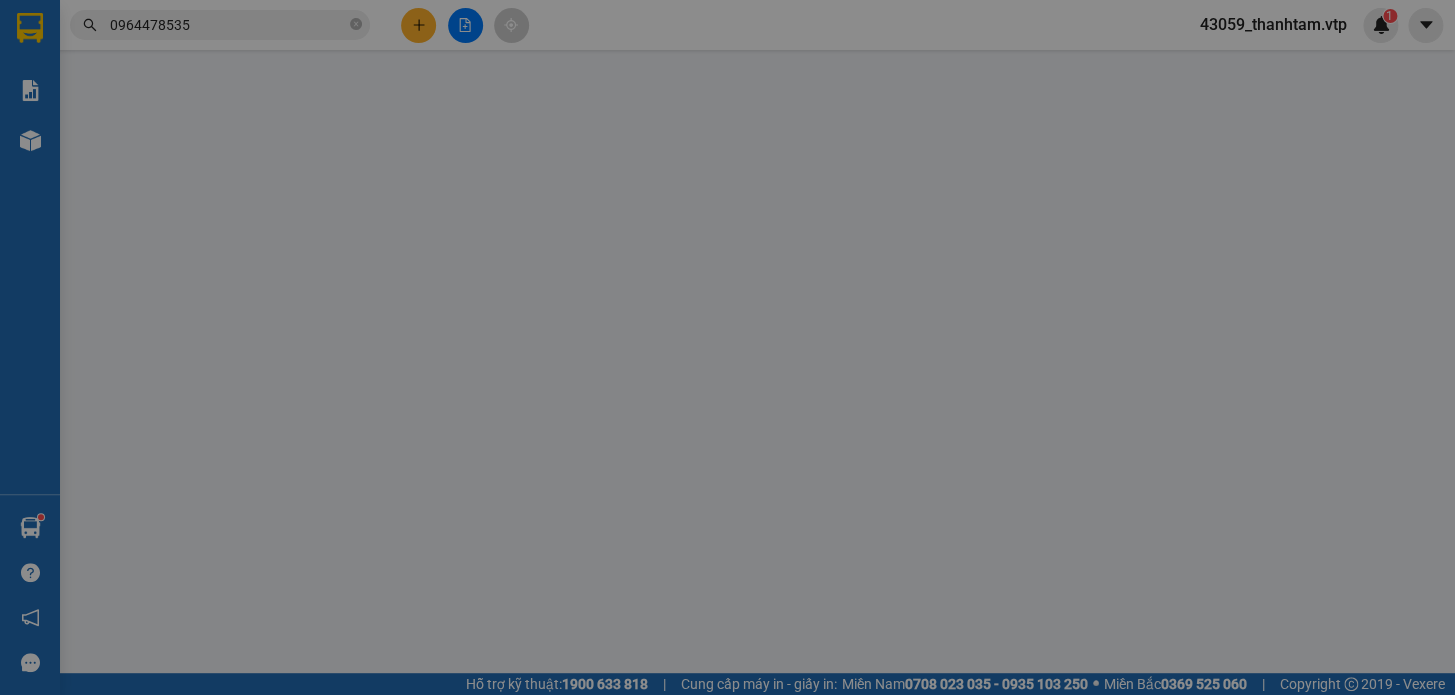 type on "0348558037" 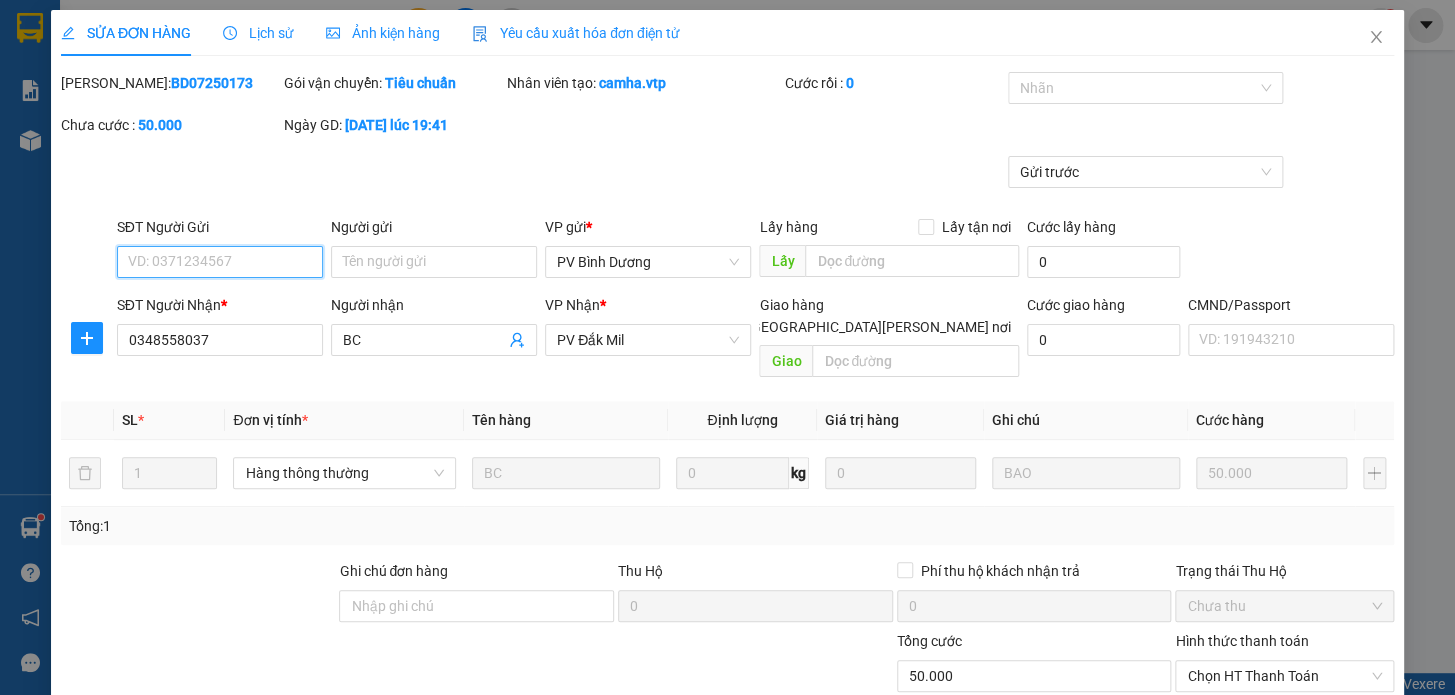 type on "2.500" 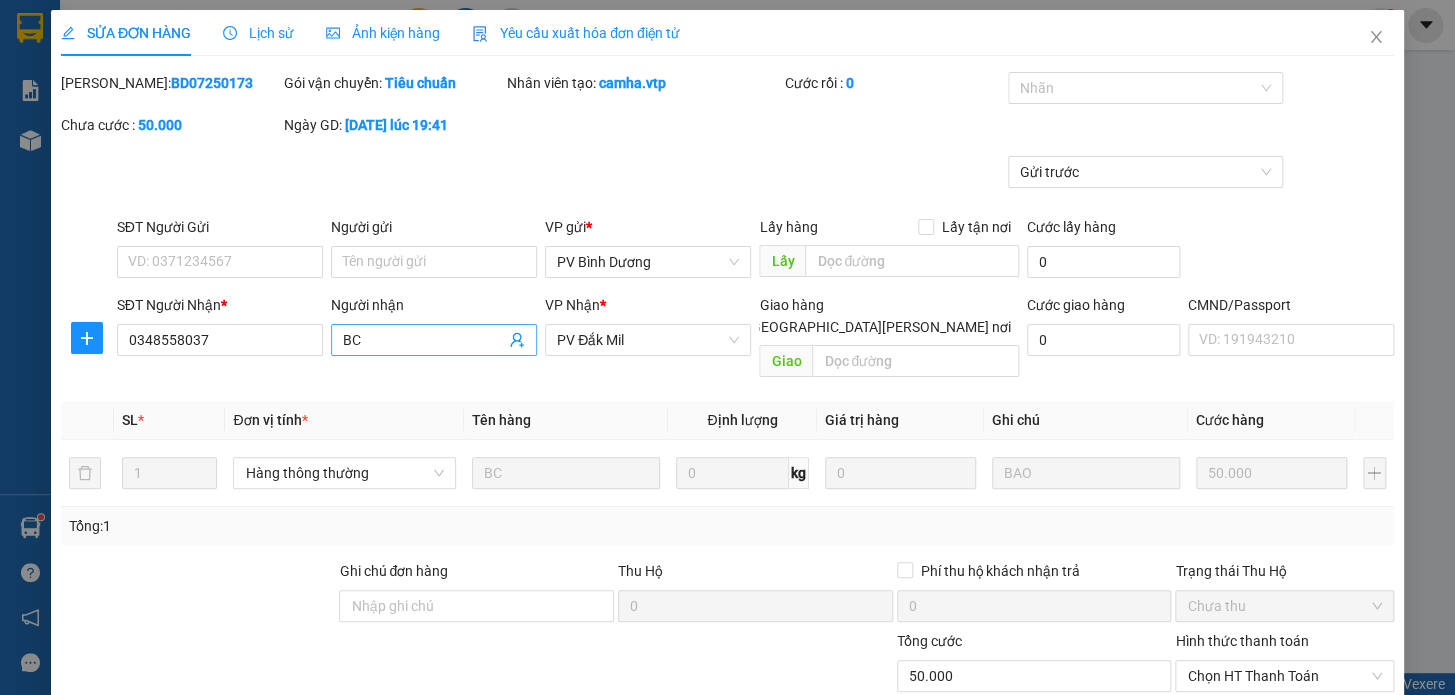 click on "BC" at bounding box center (424, 340) 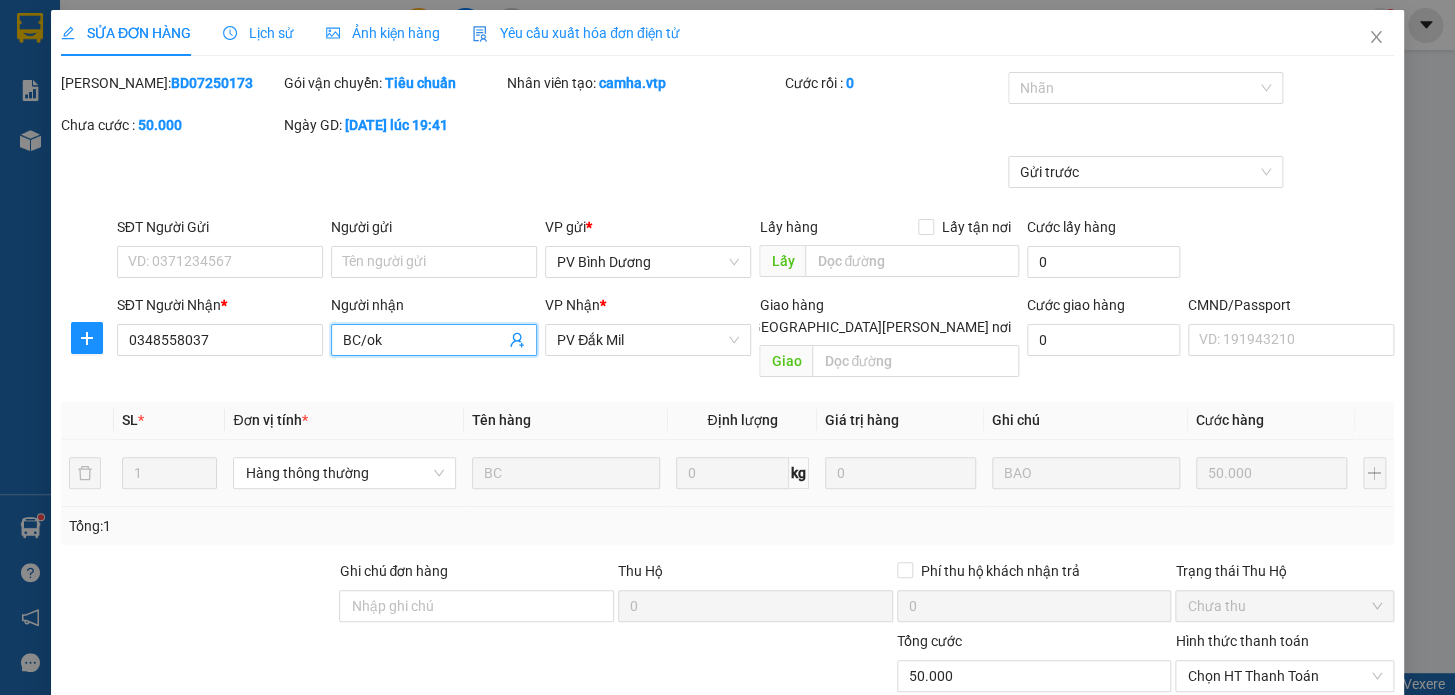scroll, scrollTop: 250, scrollLeft: 0, axis: vertical 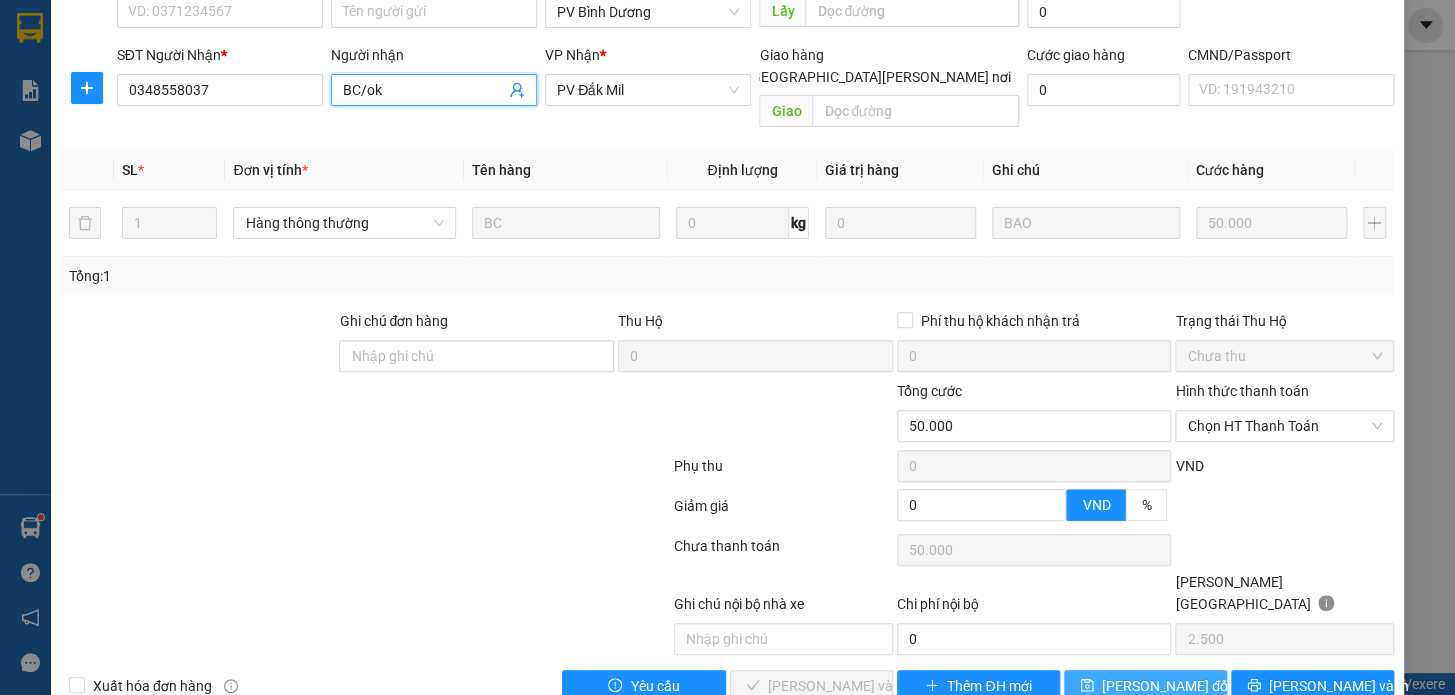 type on "BC/ok" 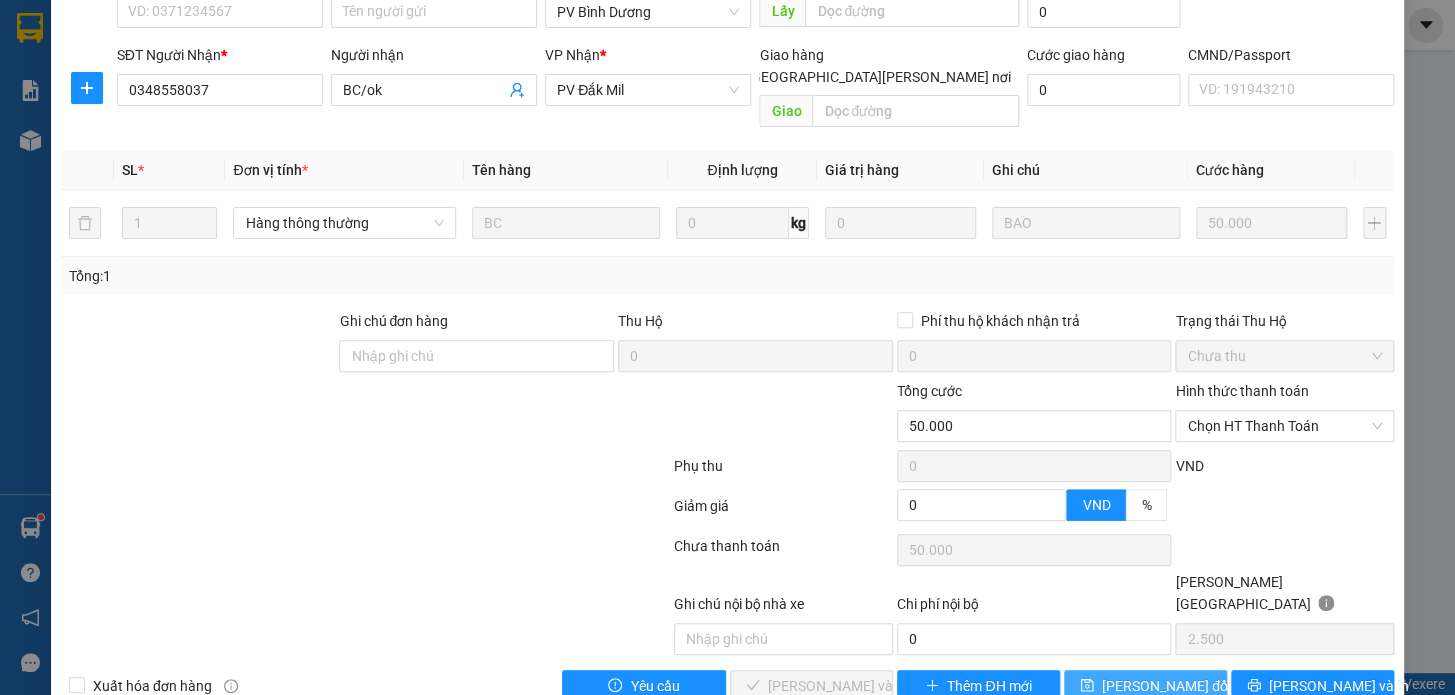 click on "Lưu thay đổi" at bounding box center [1145, 686] 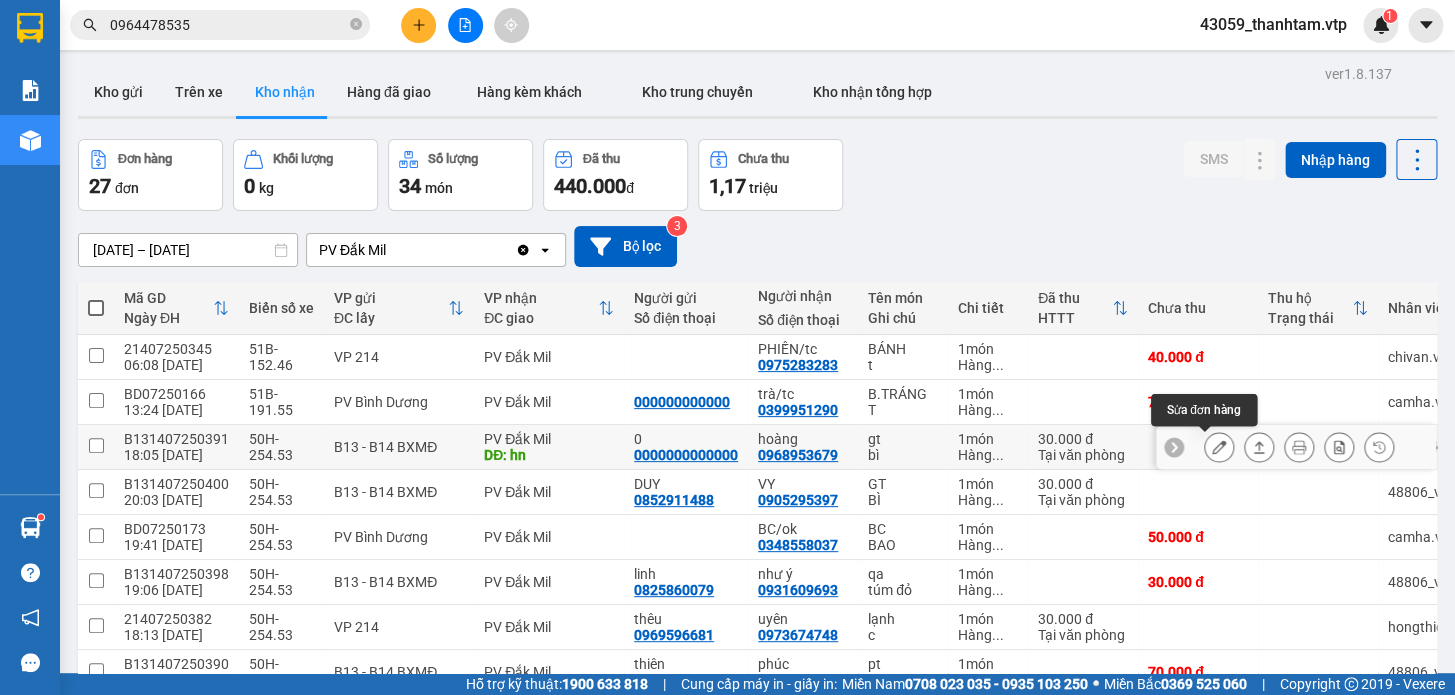 click 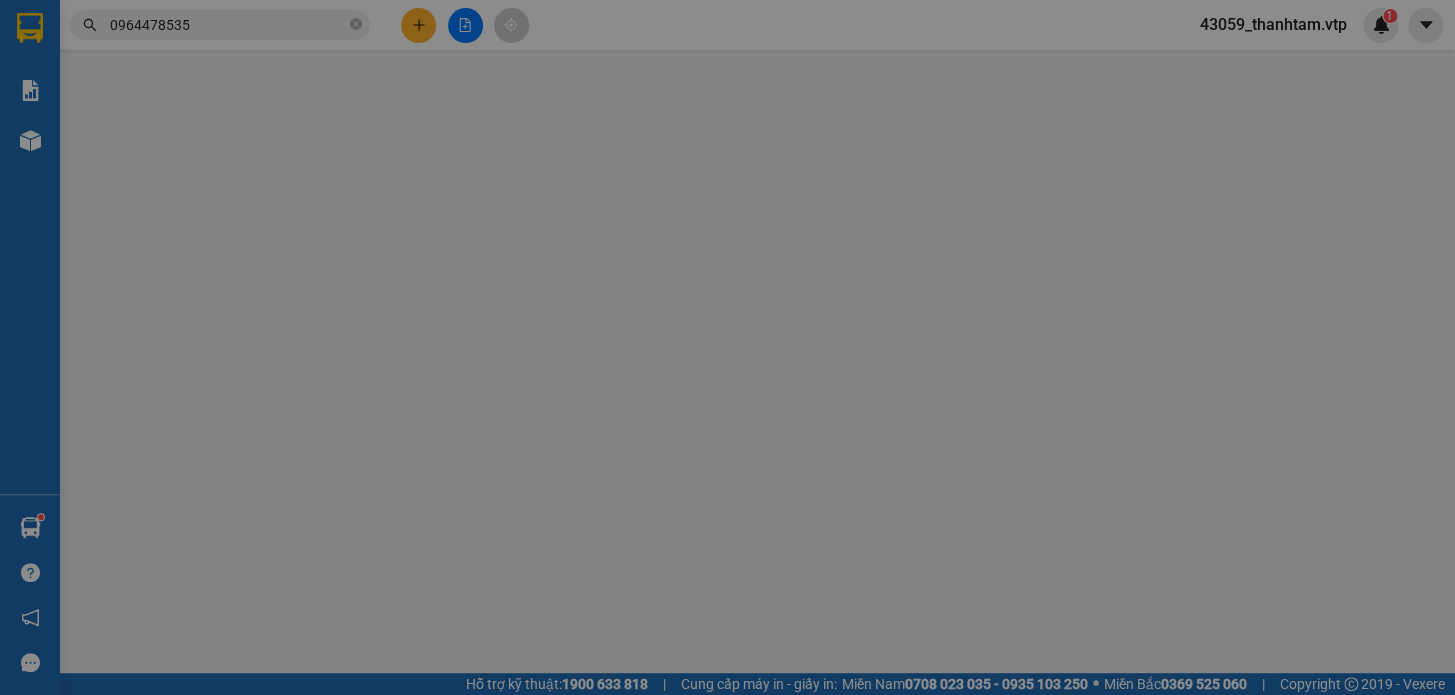 type on "0000000000000" 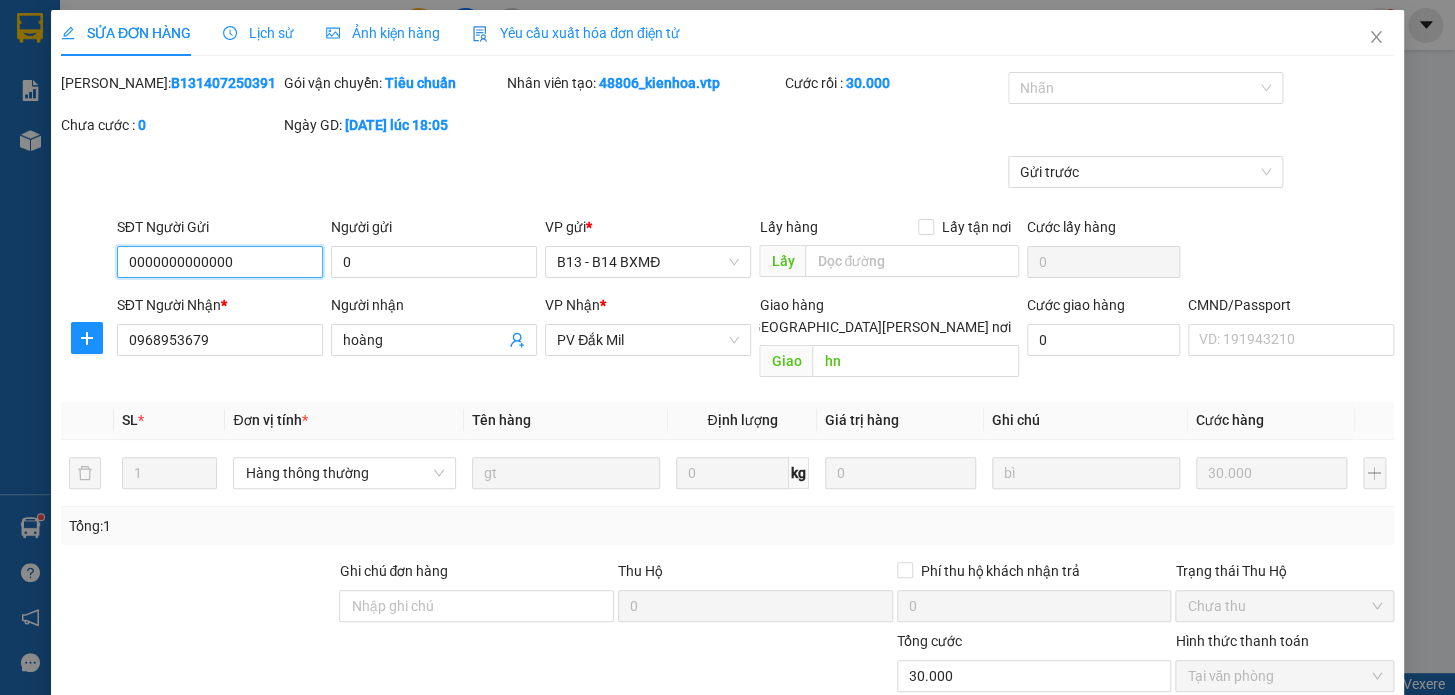 type on "1.500" 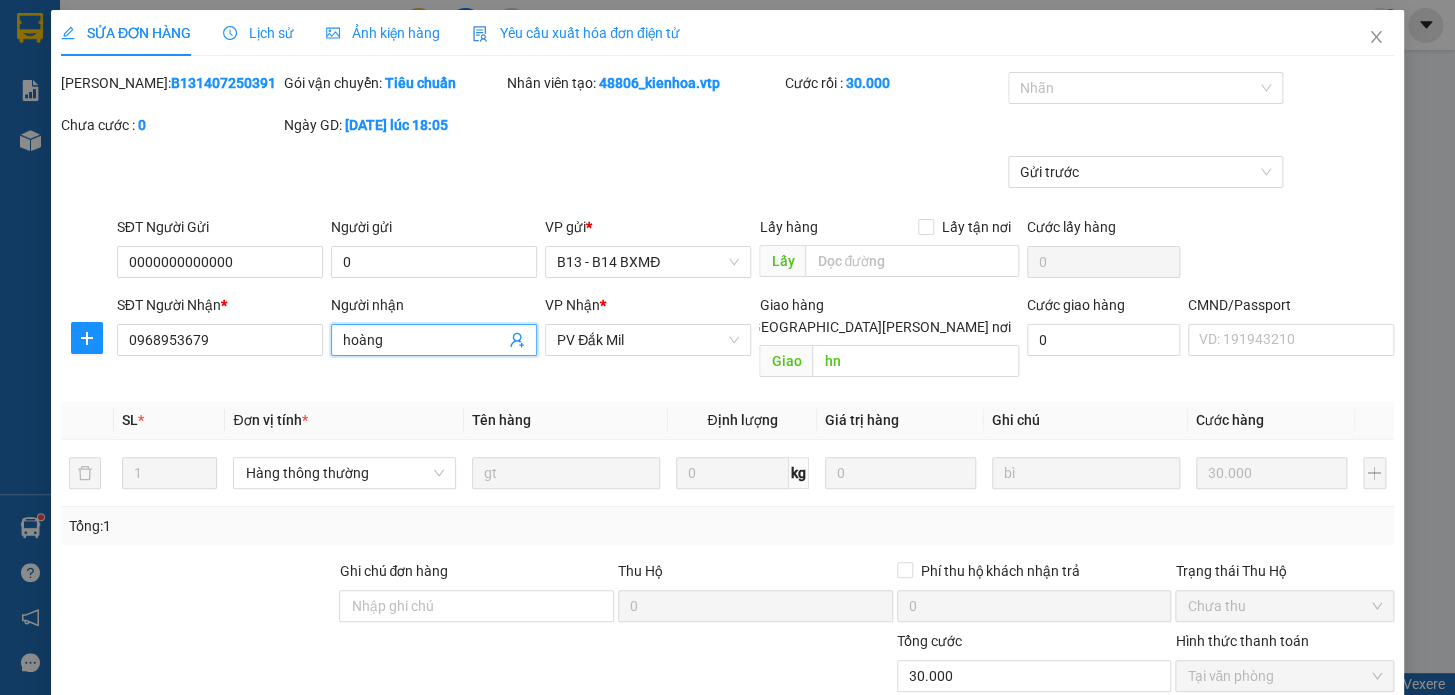 click on "hoàng" at bounding box center (424, 340) 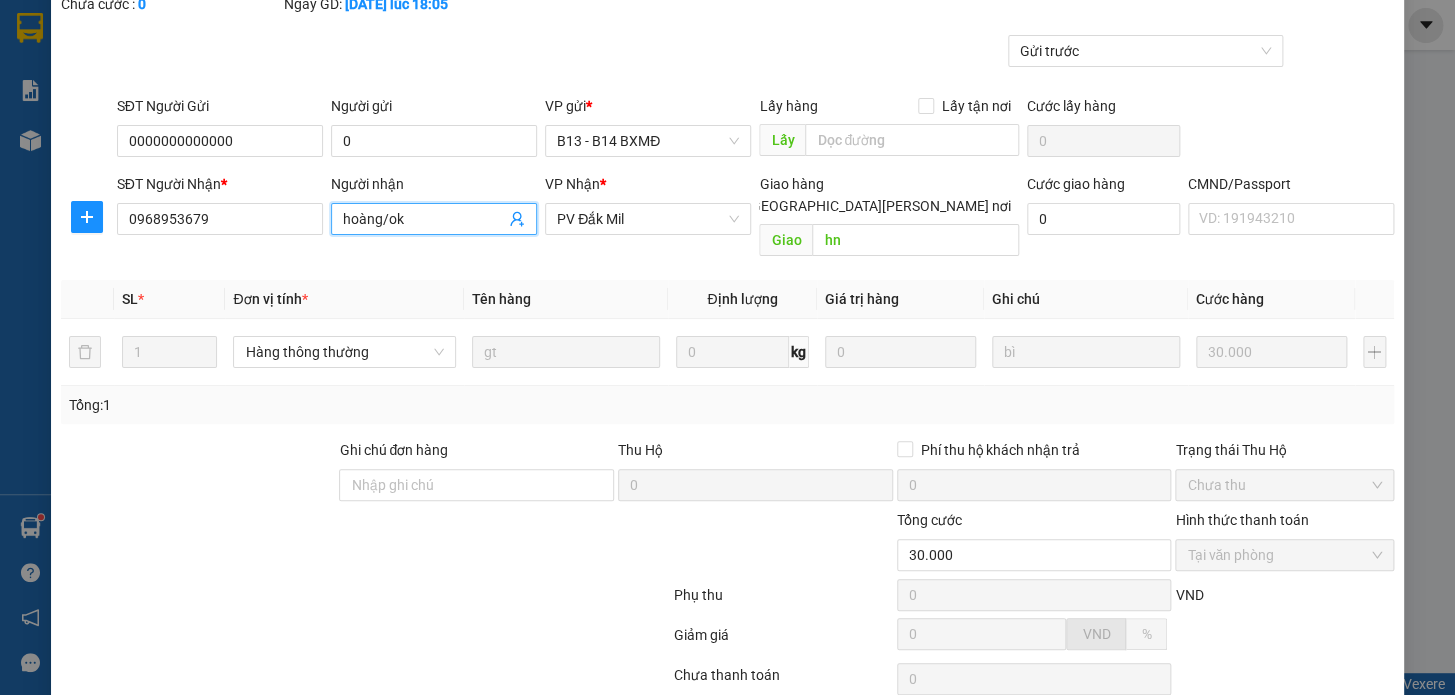 scroll, scrollTop: 250, scrollLeft: 0, axis: vertical 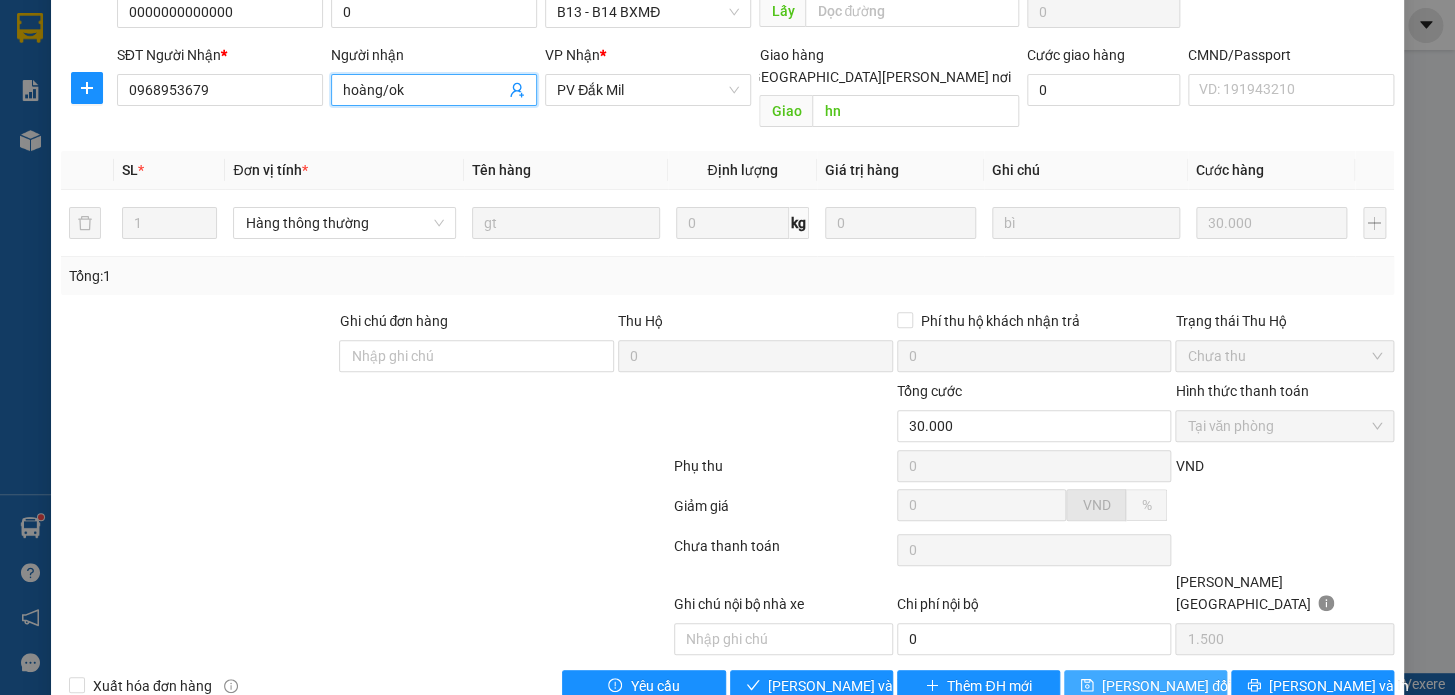 type on "hoàng/ok" 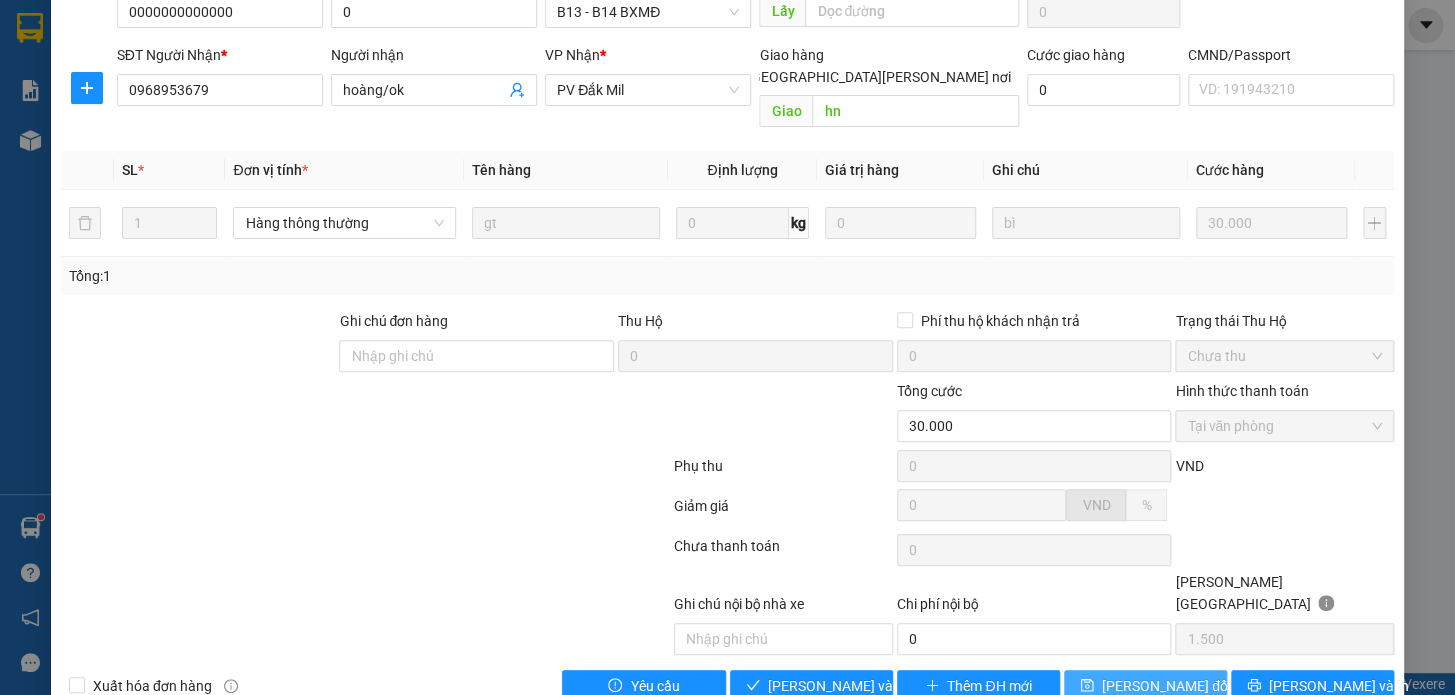 click on "Lưu thay đổi" at bounding box center (1166, 686) 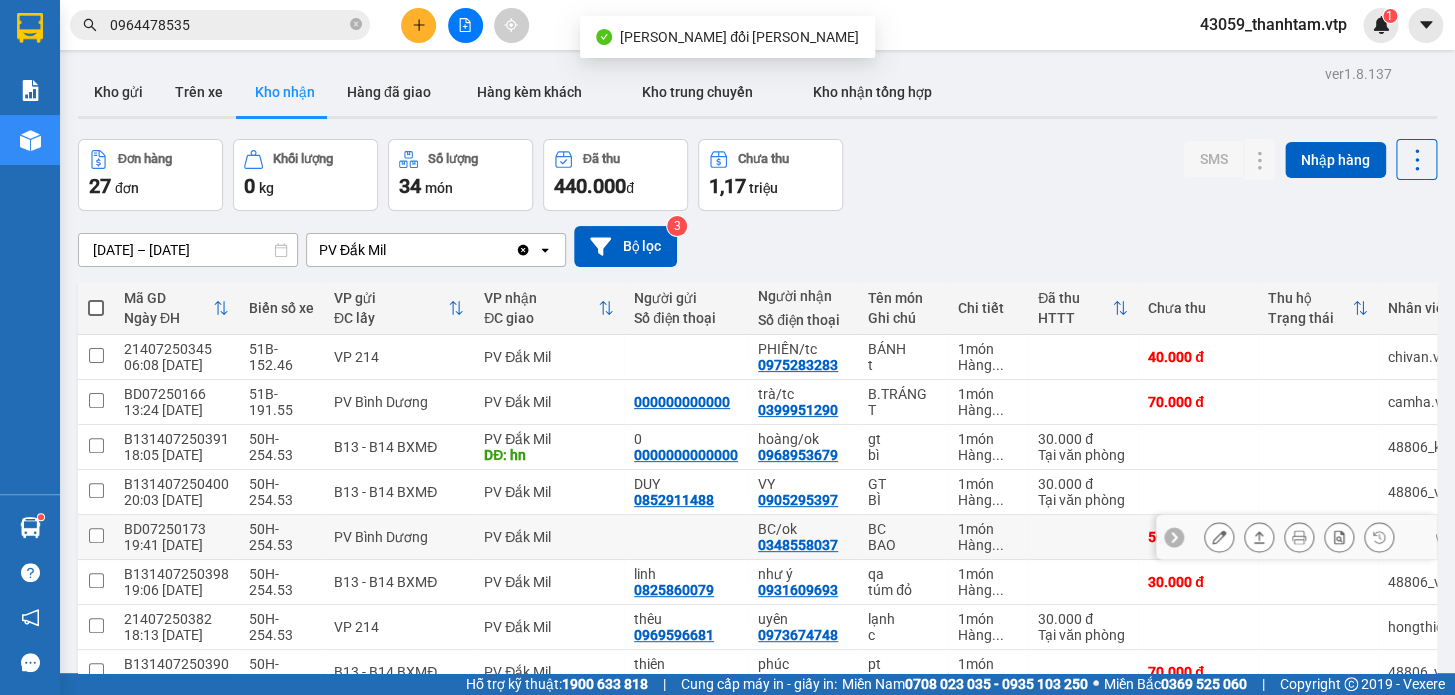 scroll, scrollTop: 90, scrollLeft: 0, axis: vertical 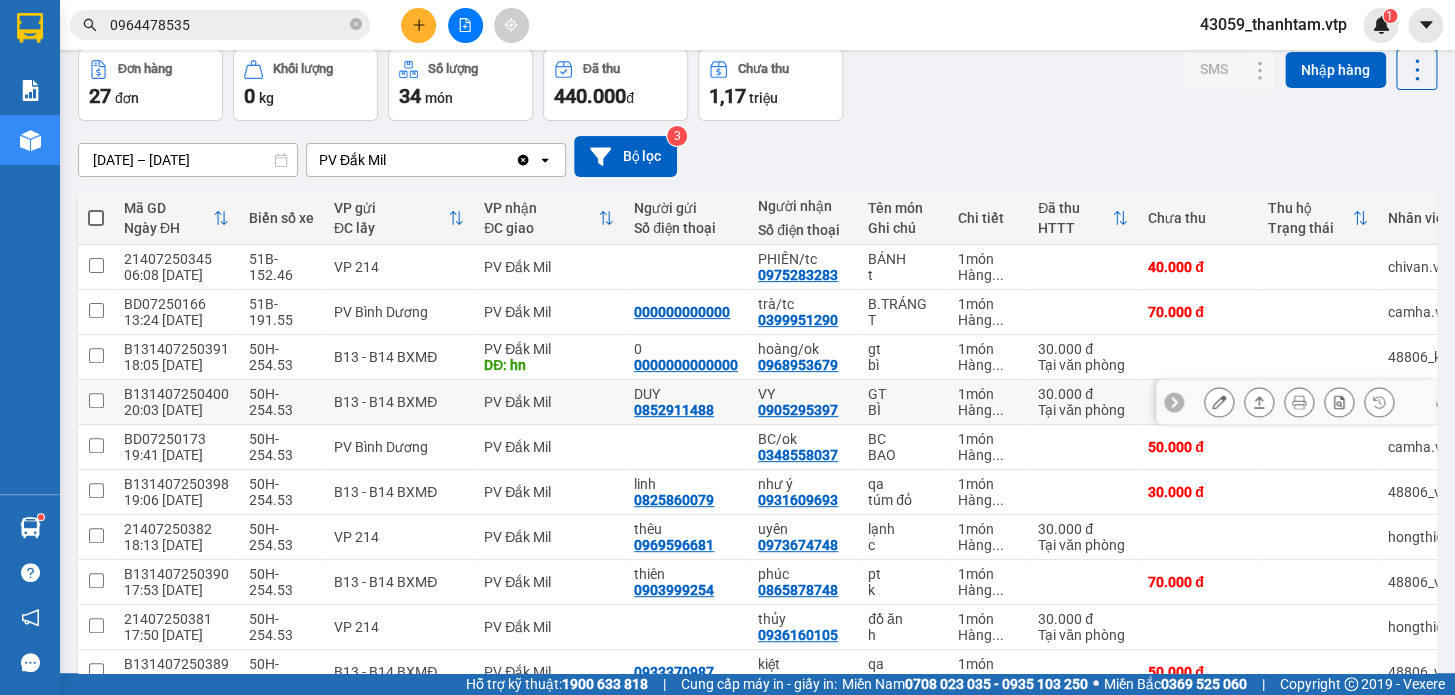 click 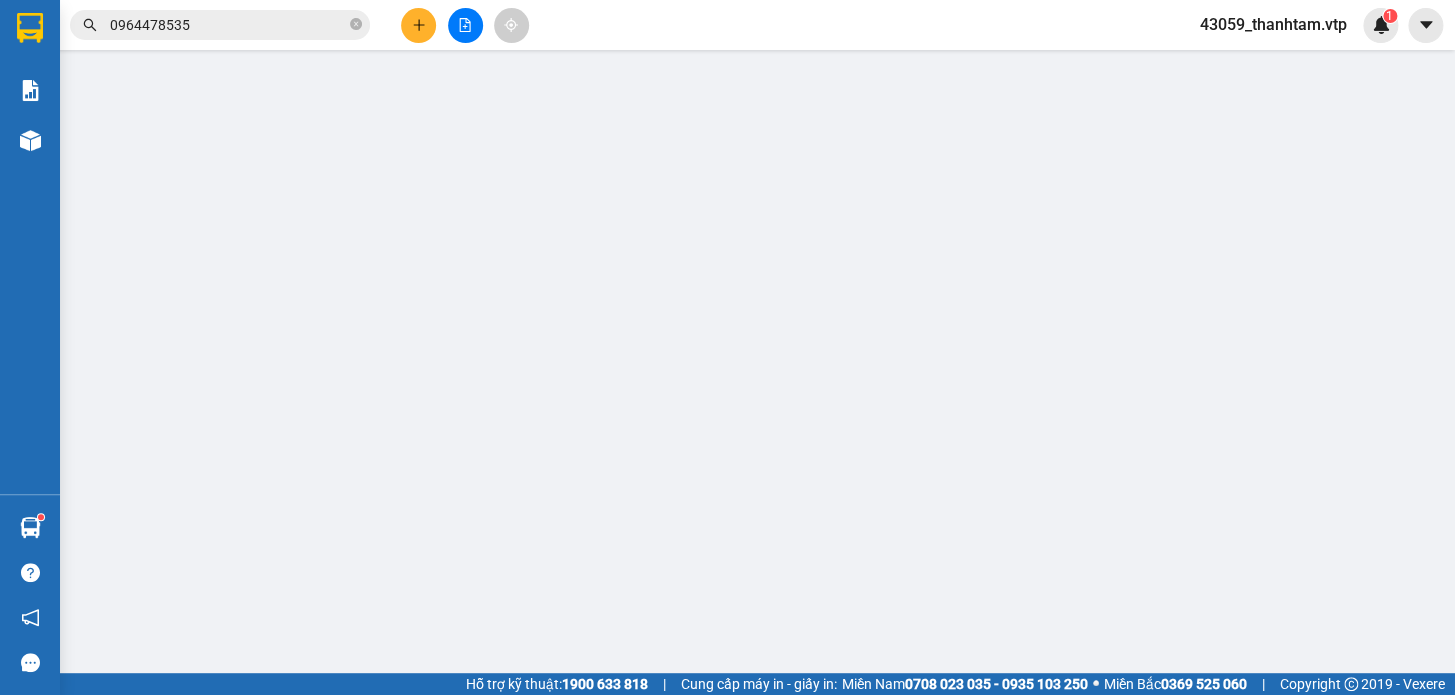 type on "0852911488" 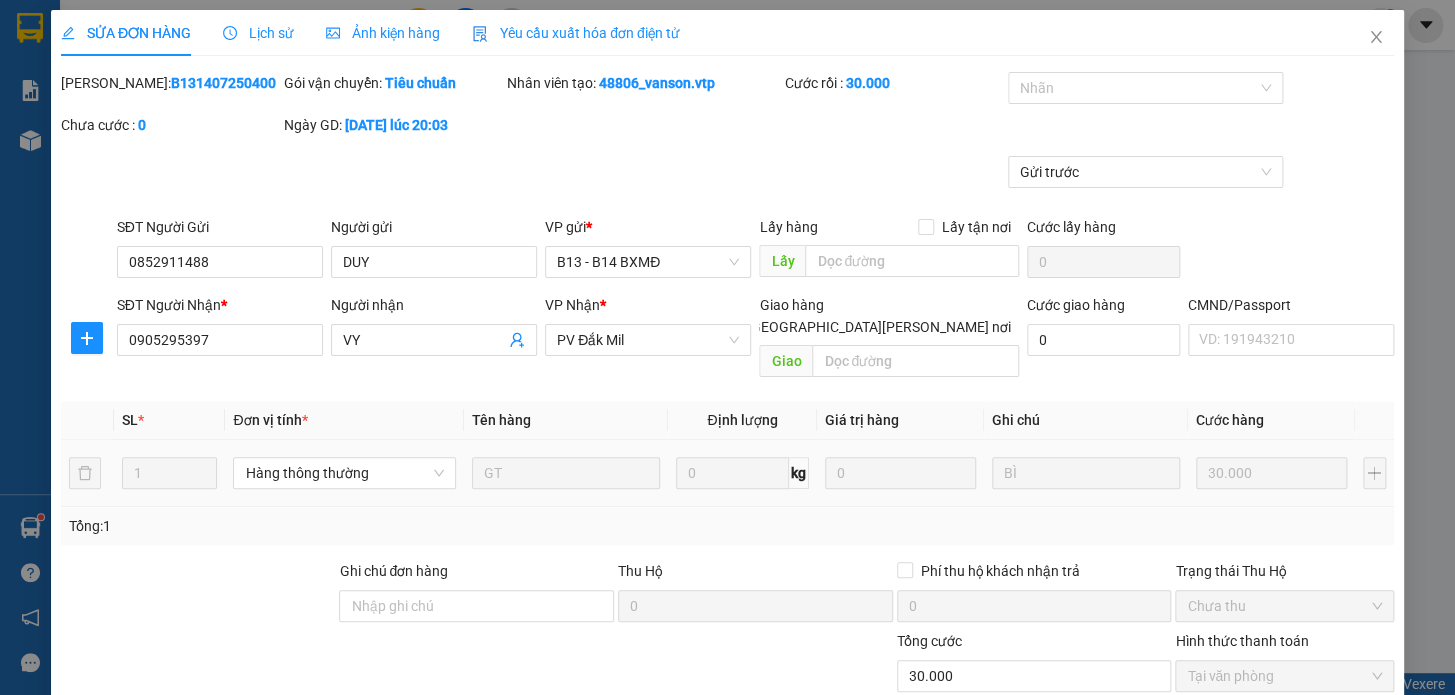 scroll, scrollTop: 0, scrollLeft: 0, axis: both 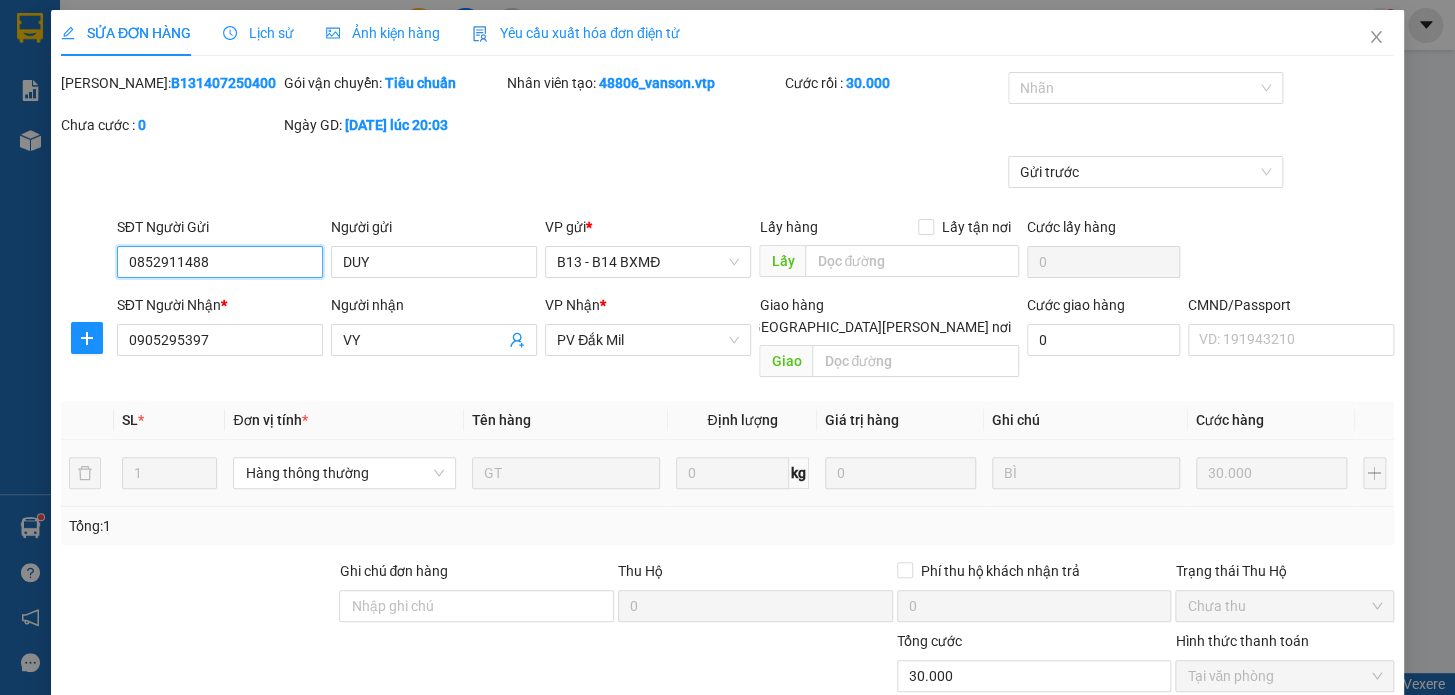 type on "1.500" 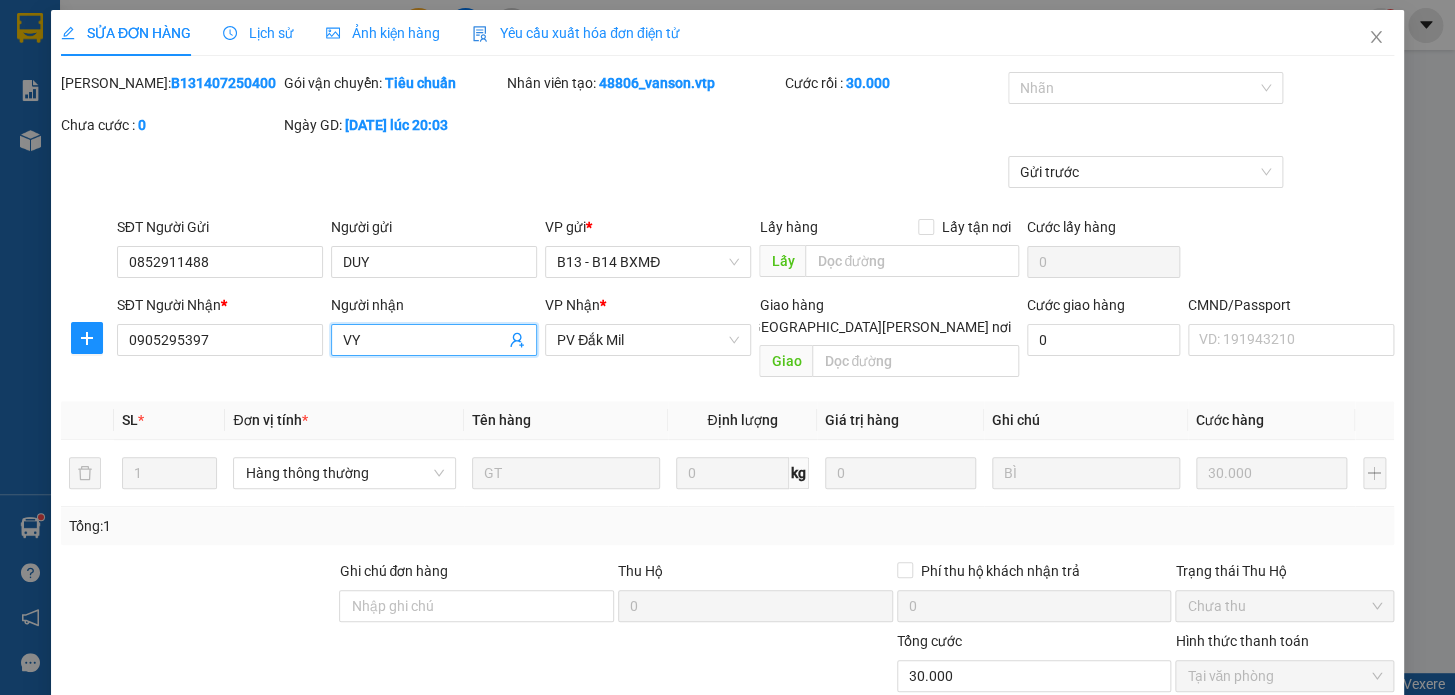 click on "VY" at bounding box center (424, 340) 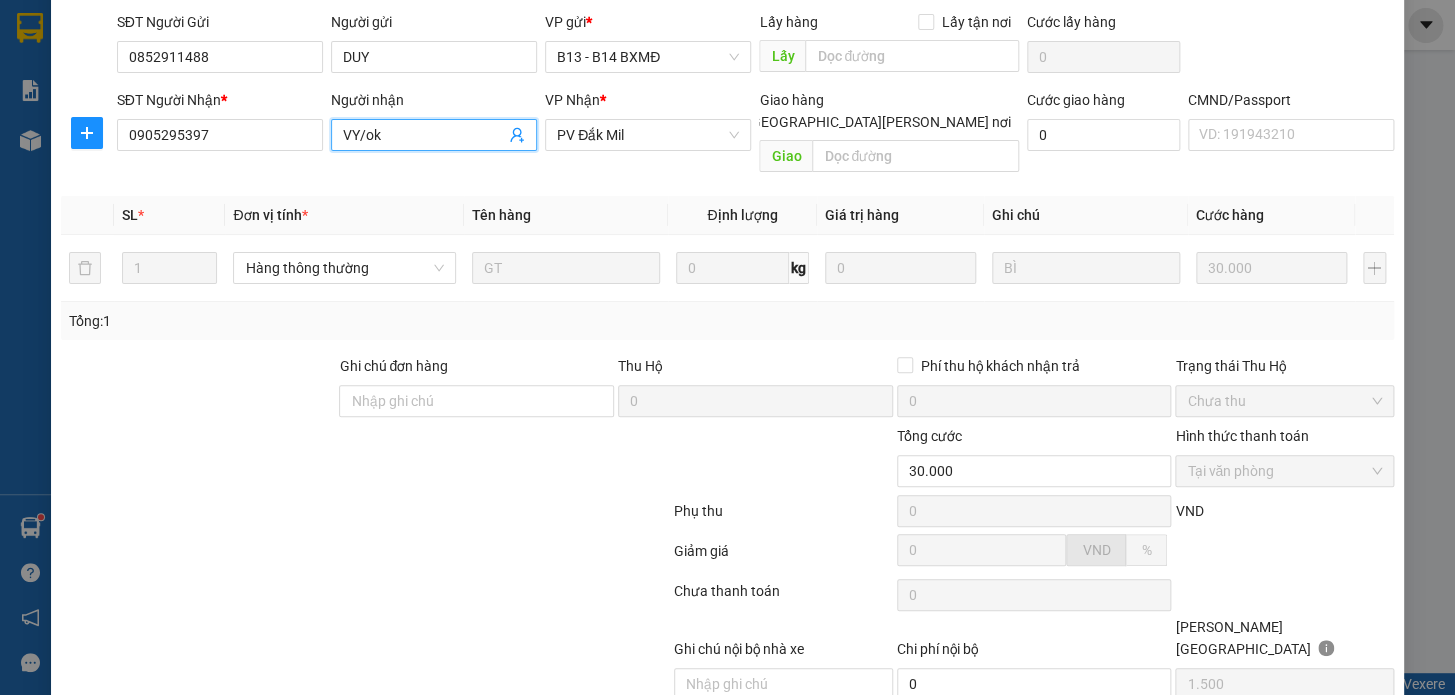 scroll, scrollTop: 250, scrollLeft: 0, axis: vertical 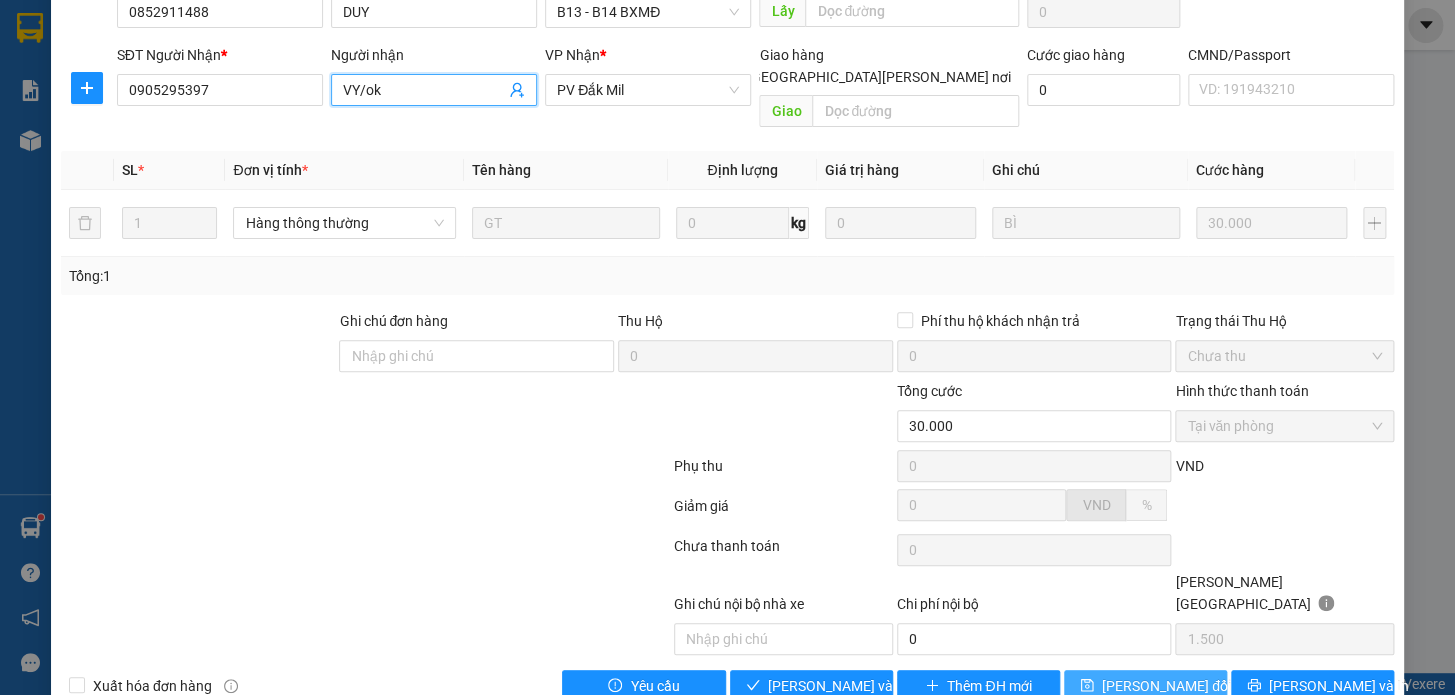 type on "VY/ok" 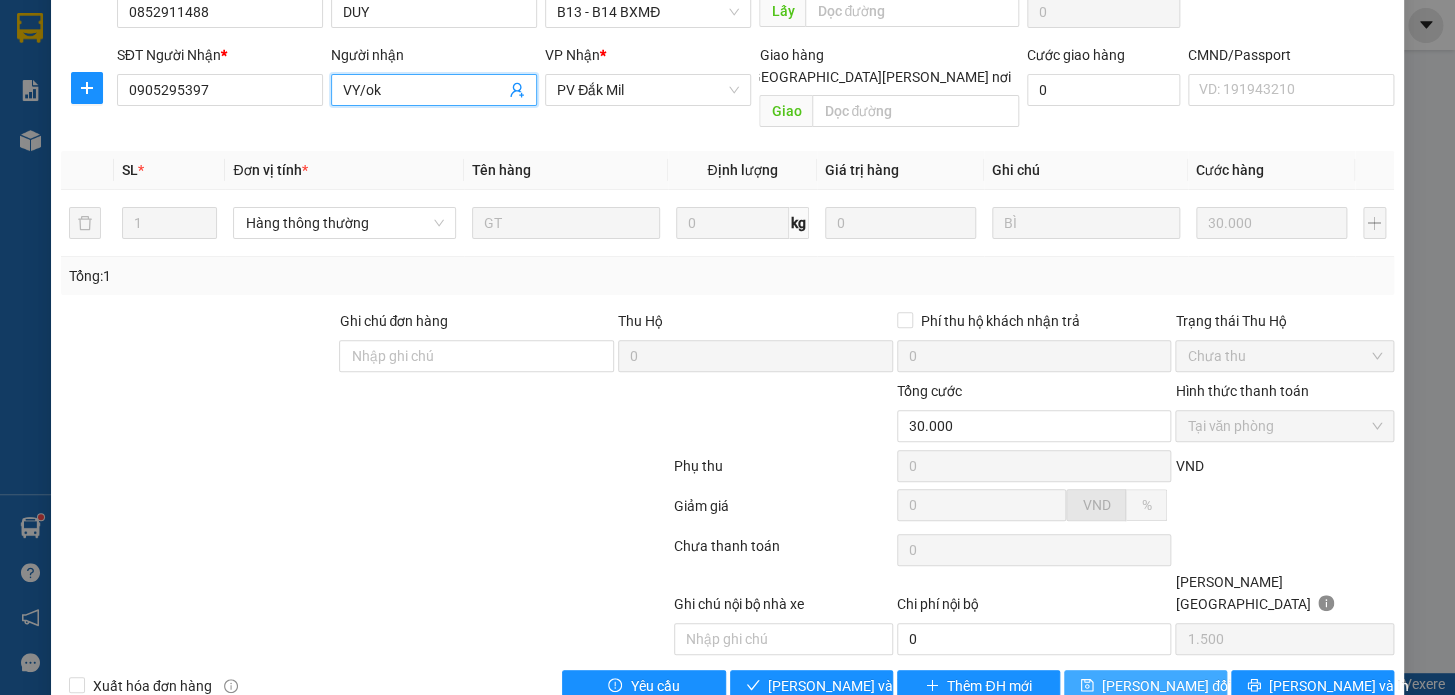 click on "Lưu thay đổi" at bounding box center (1166, 686) 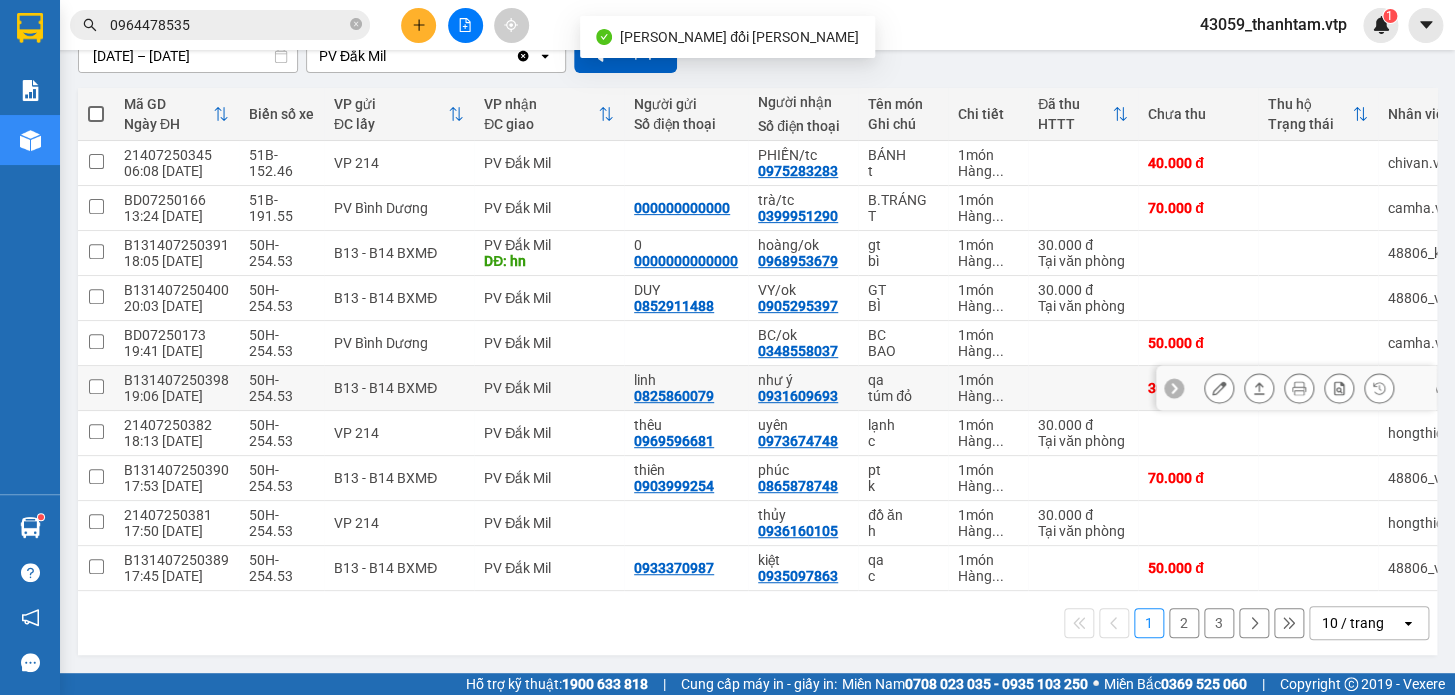 scroll, scrollTop: 199, scrollLeft: 0, axis: vertical 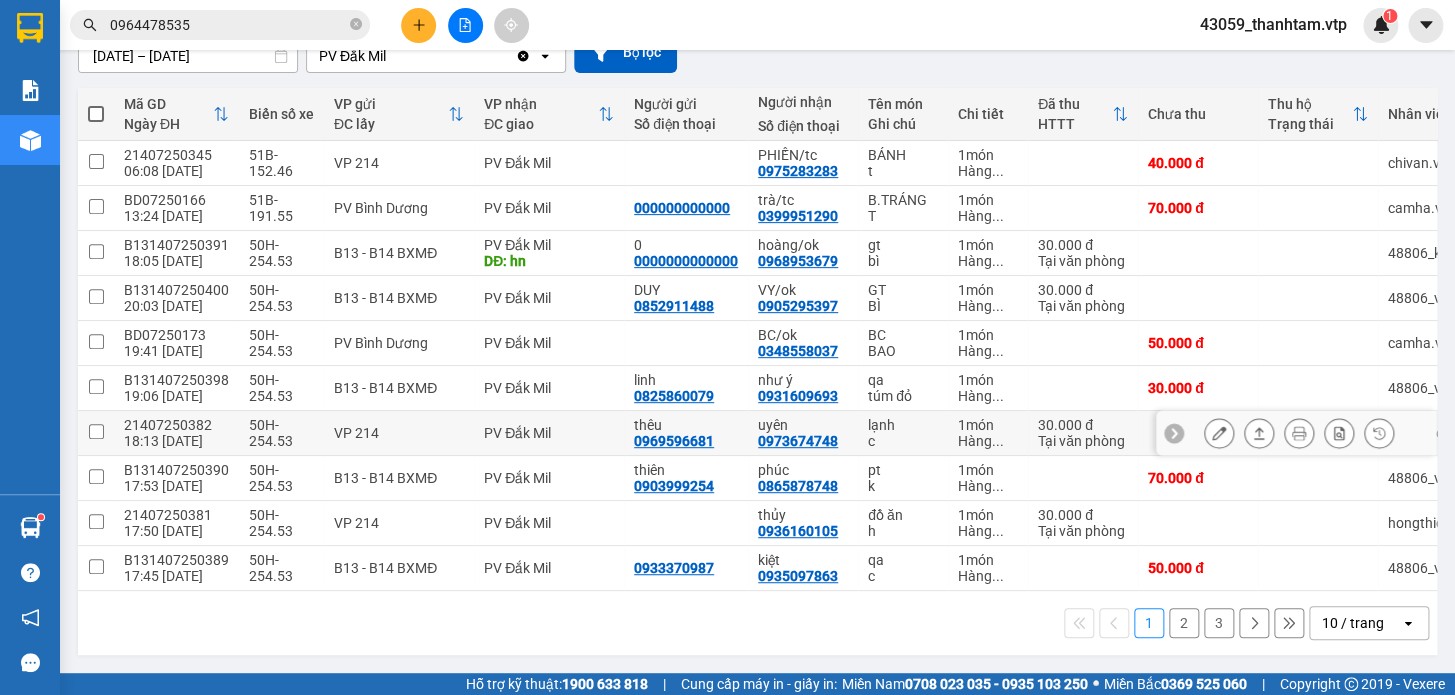 click 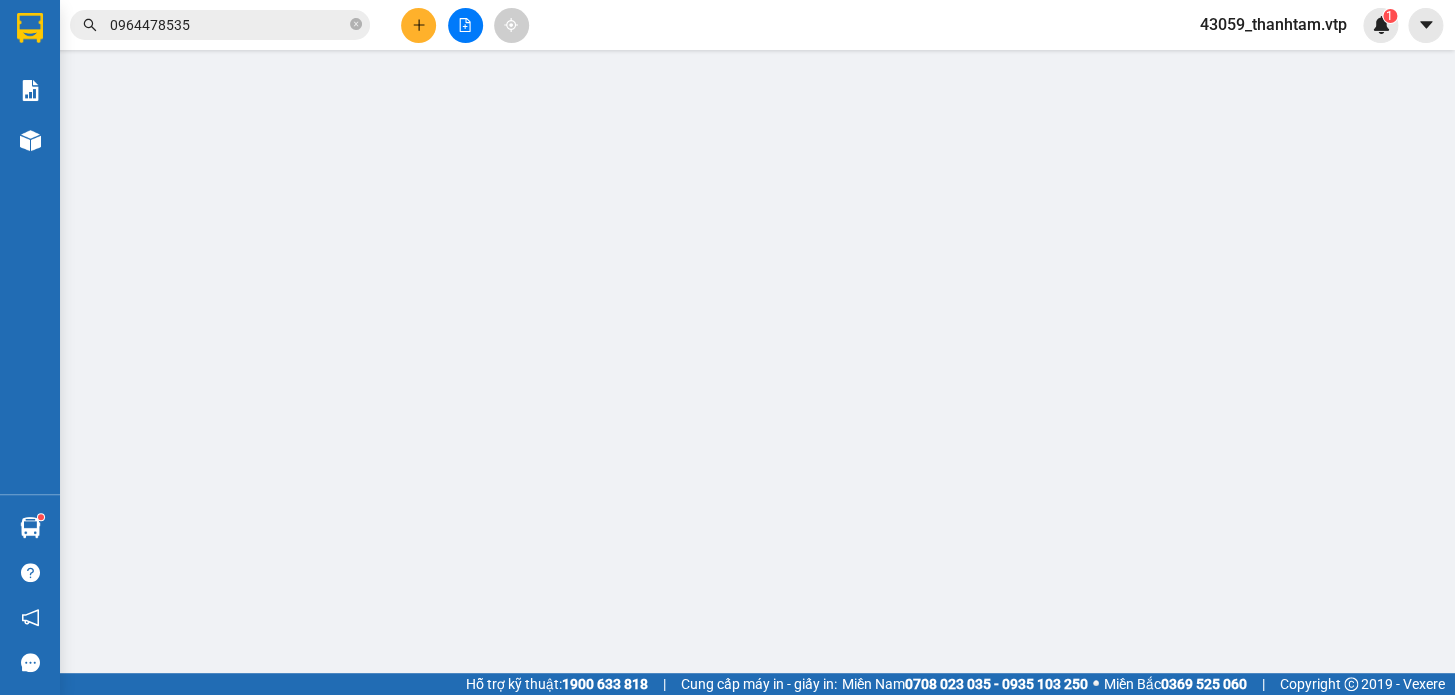 type on "1.500" 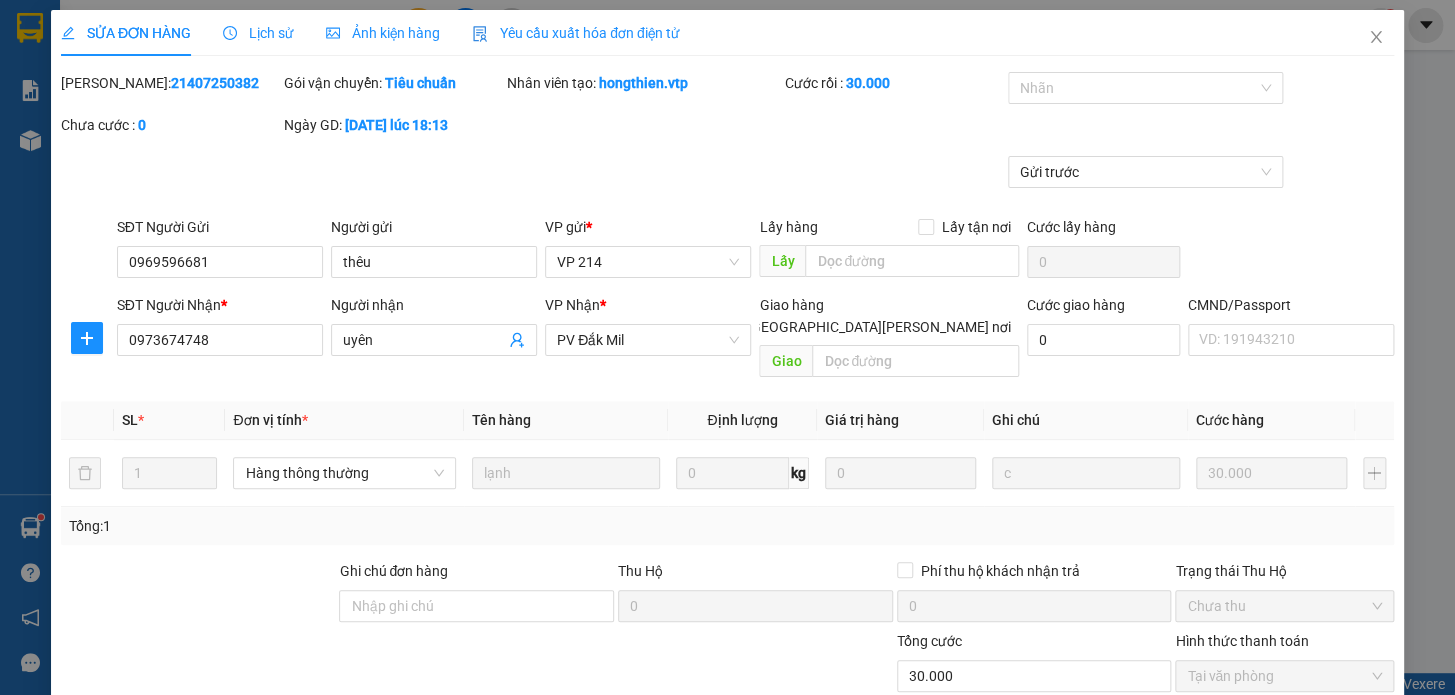 type on "0969596681" 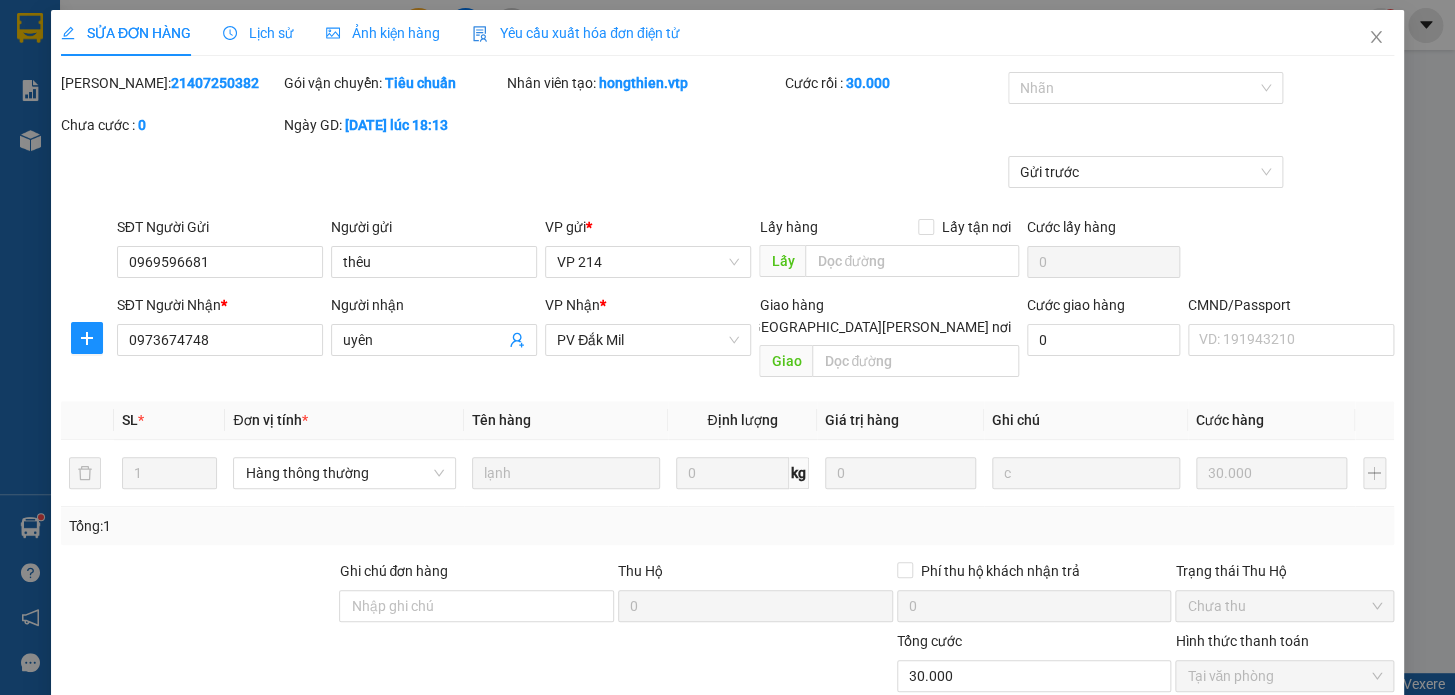 type on "thêu" 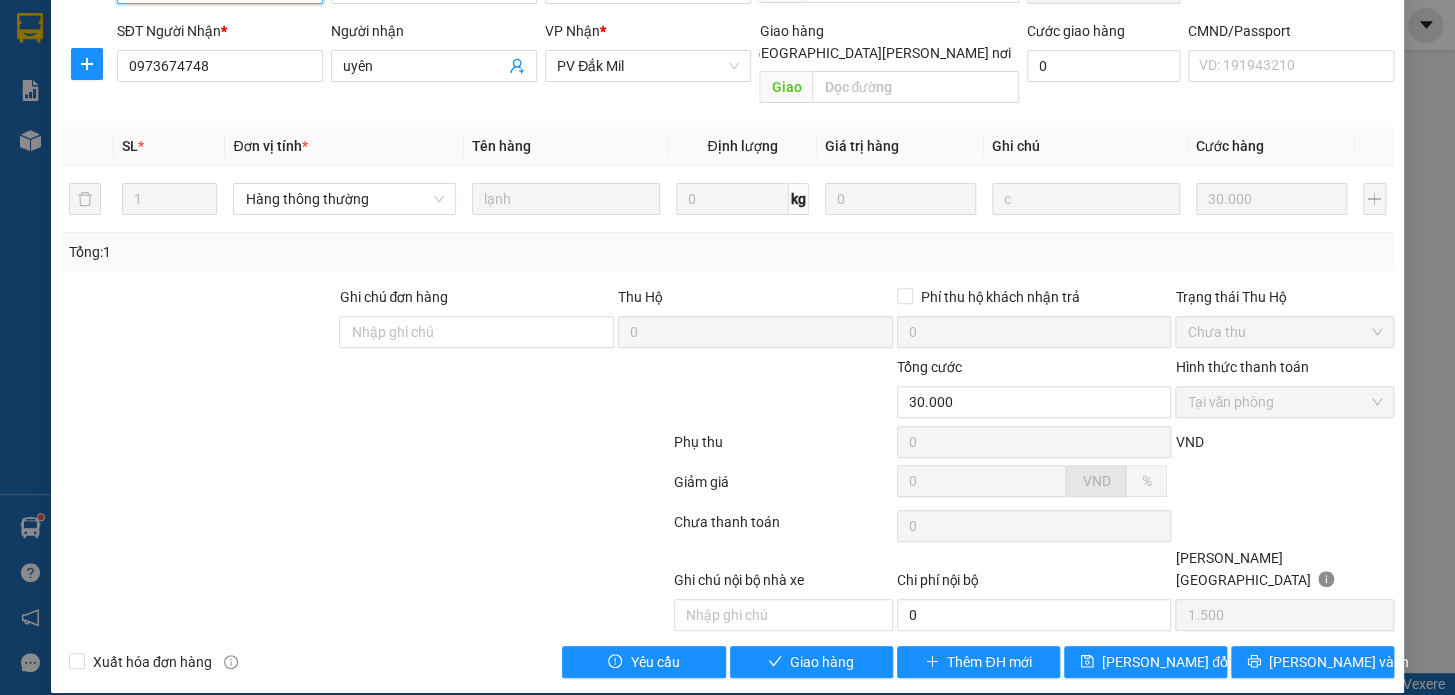 scroll, scrollTop: 250, scrollLeft: 0, axis: vertical 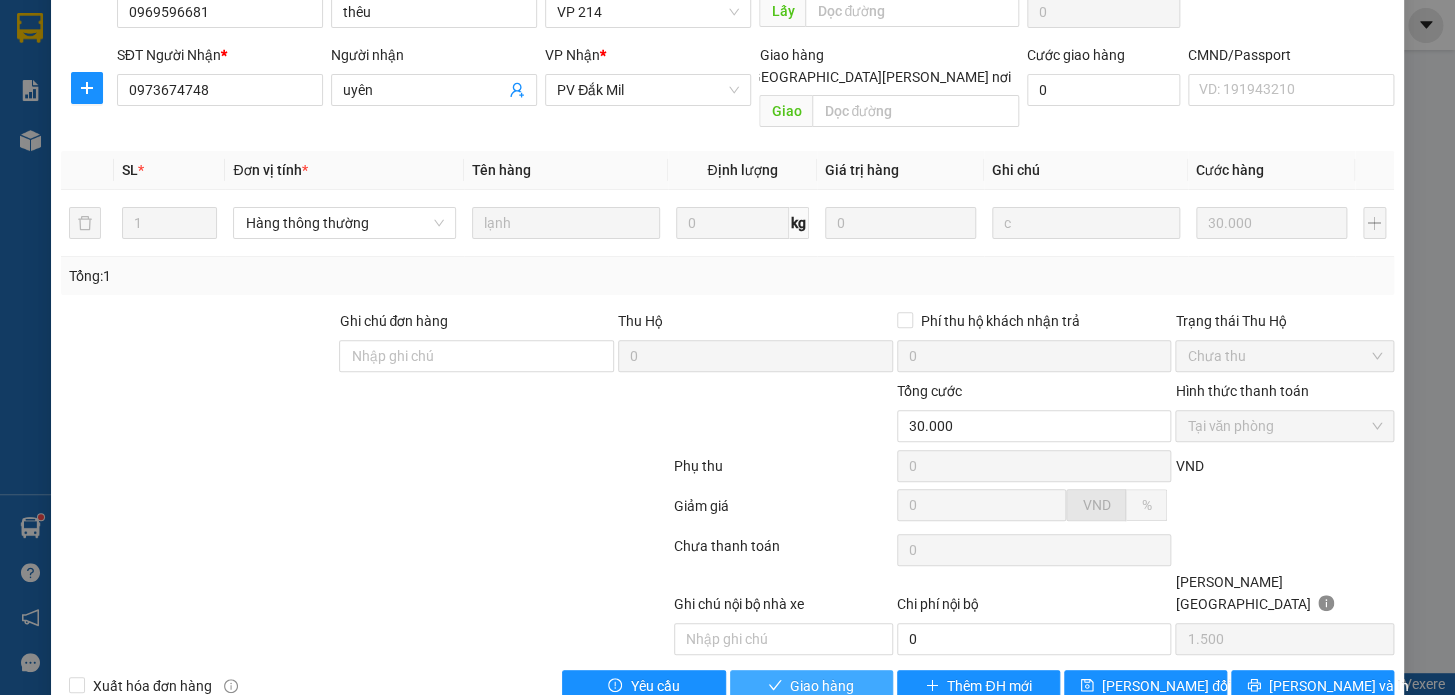 click on "Giao hàng" at bounding box center [822, 686] 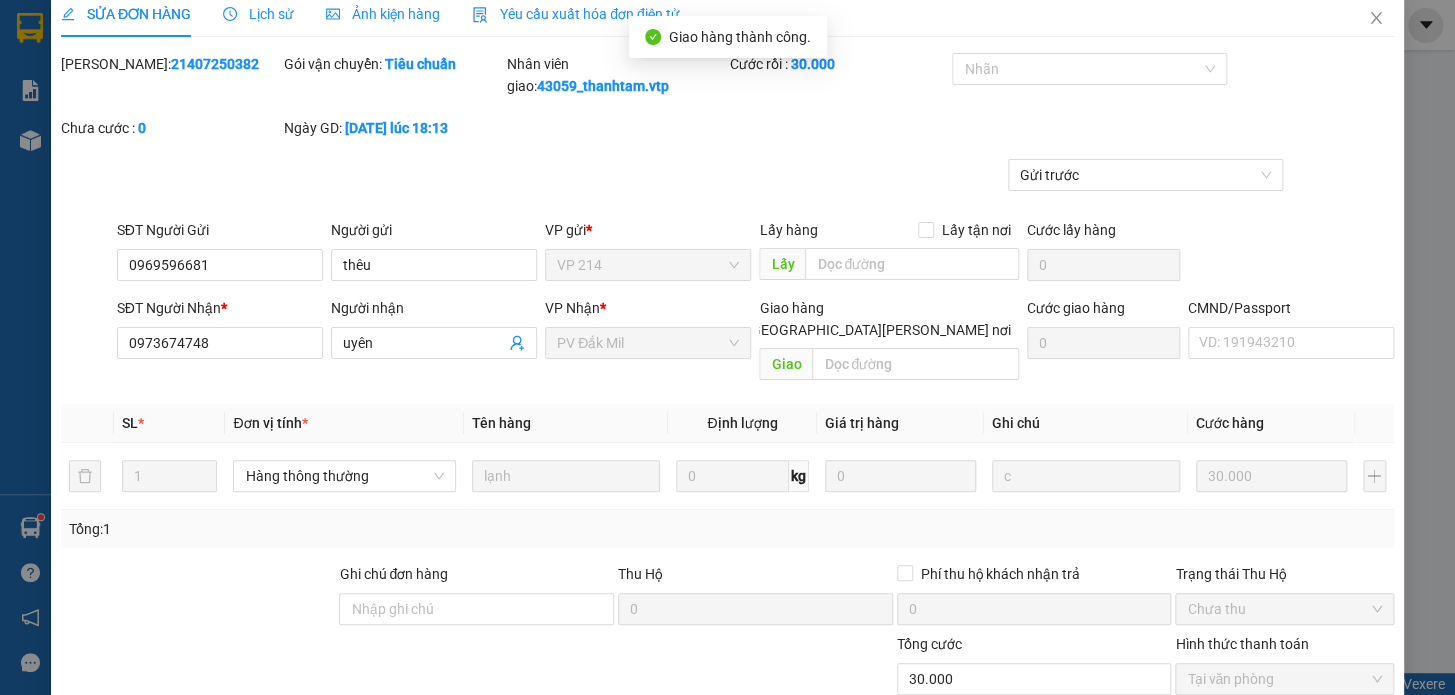 scroll, scrollTop: 0, scrollLeft: 0, axis: both 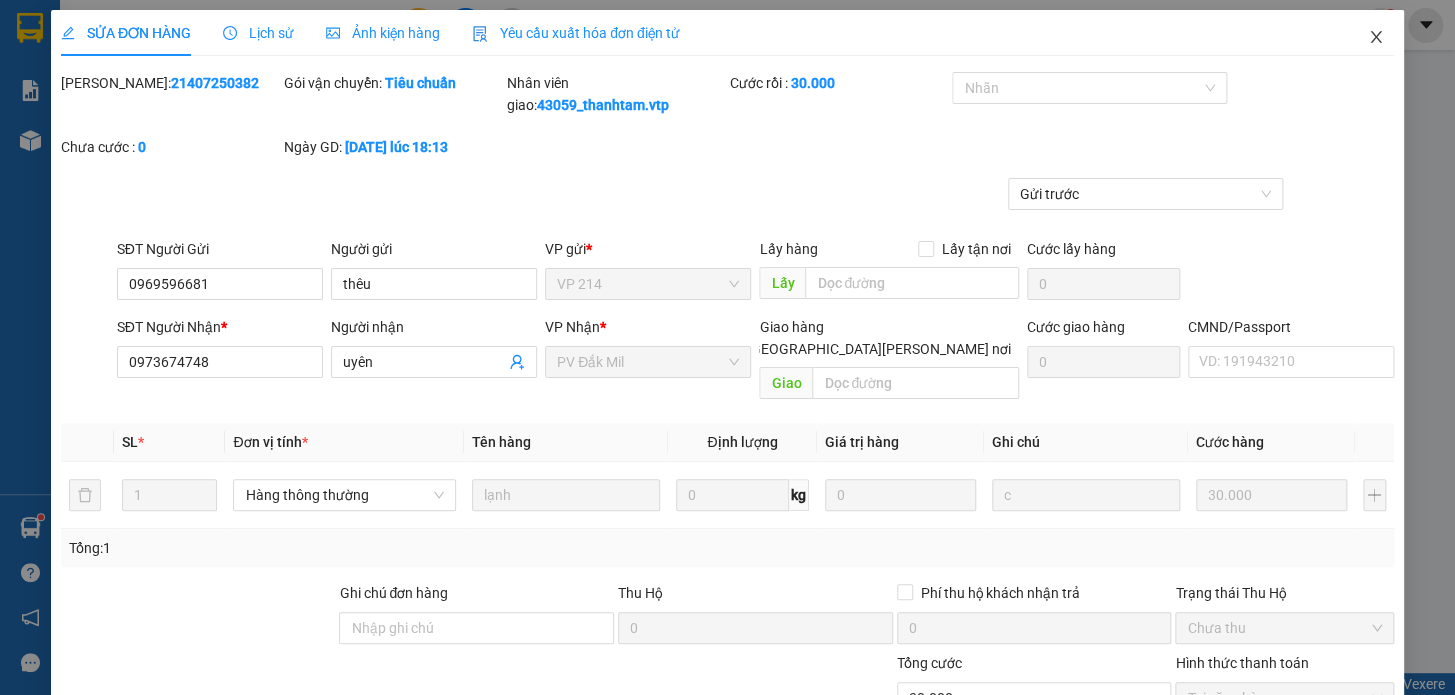 click 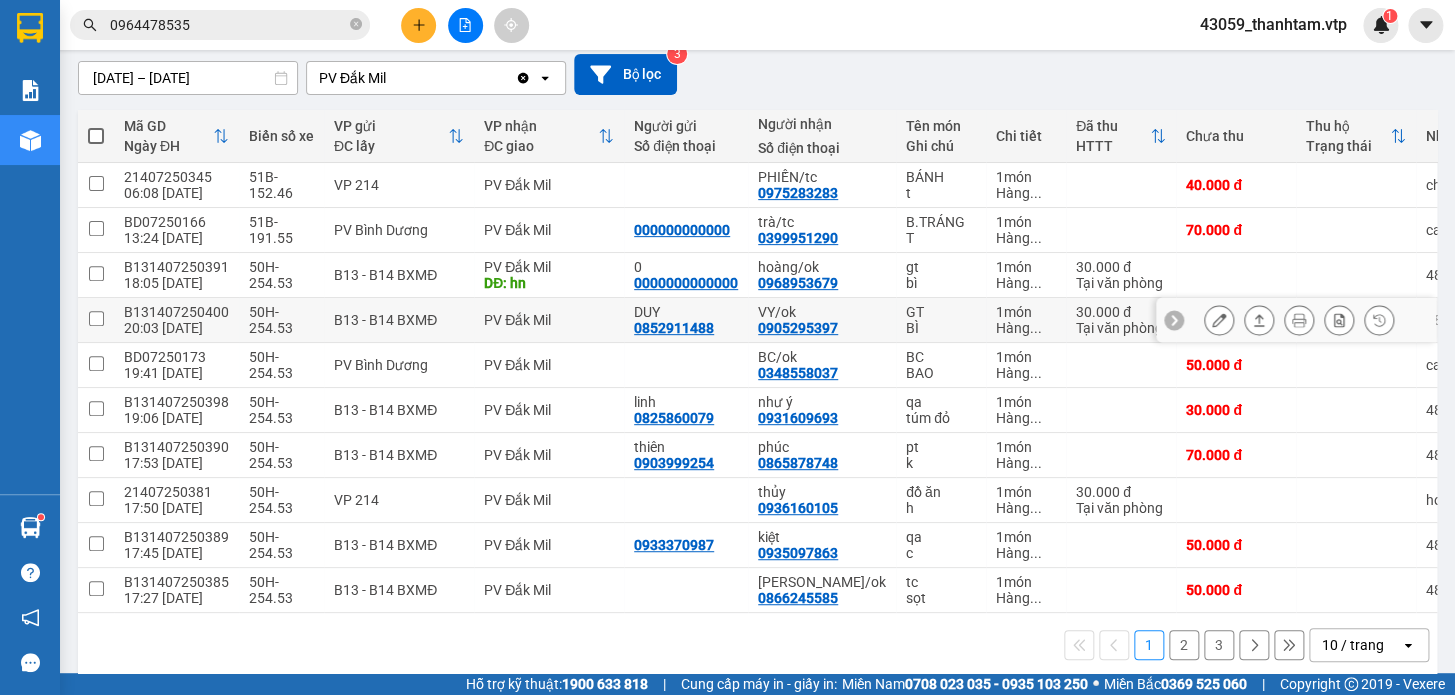 scroll, scrollTop: 199, scrollLeft: 0, axis: vertical 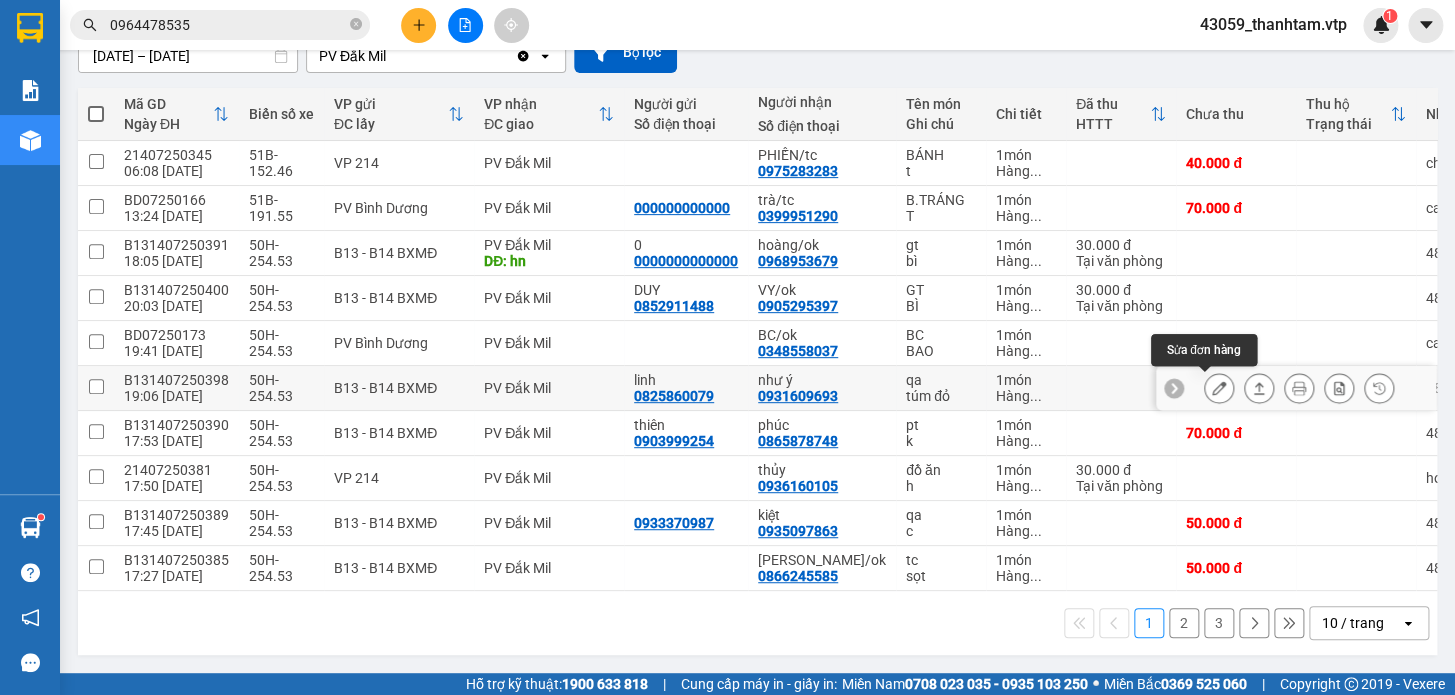 click 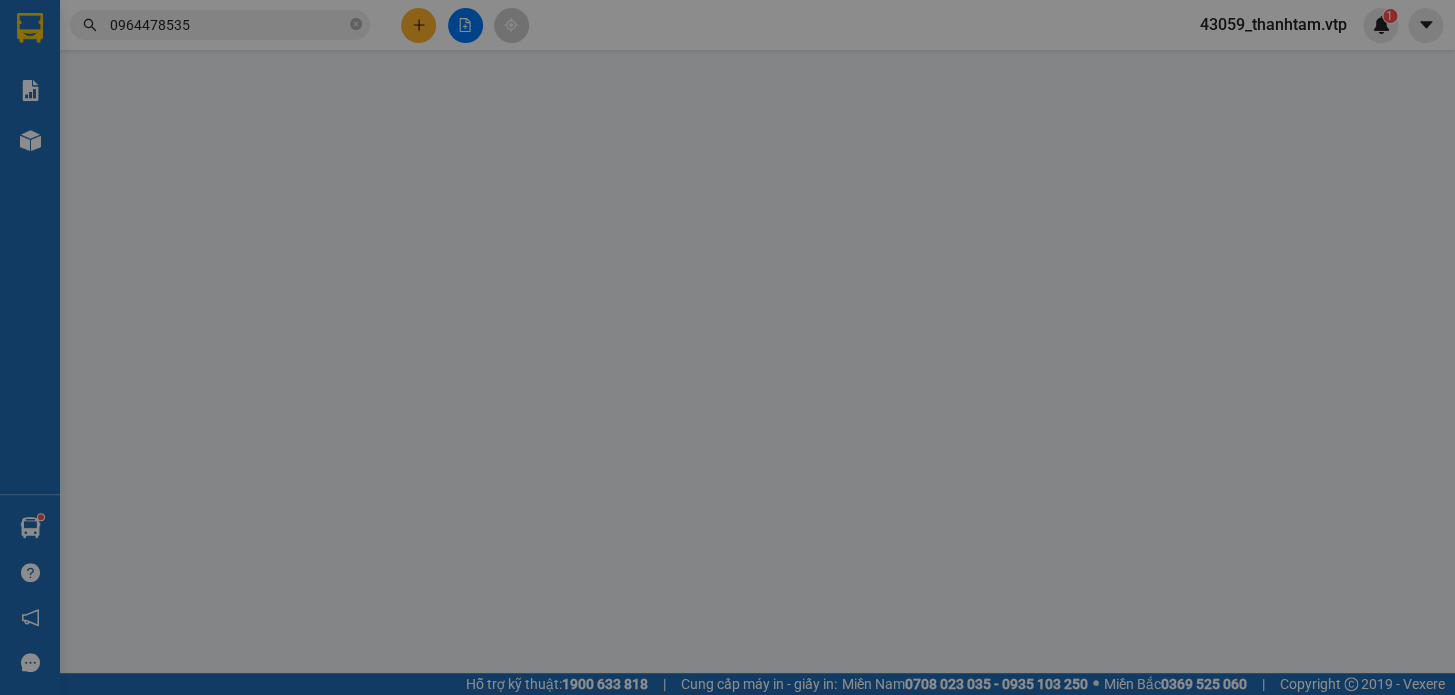 type on "0825860079" 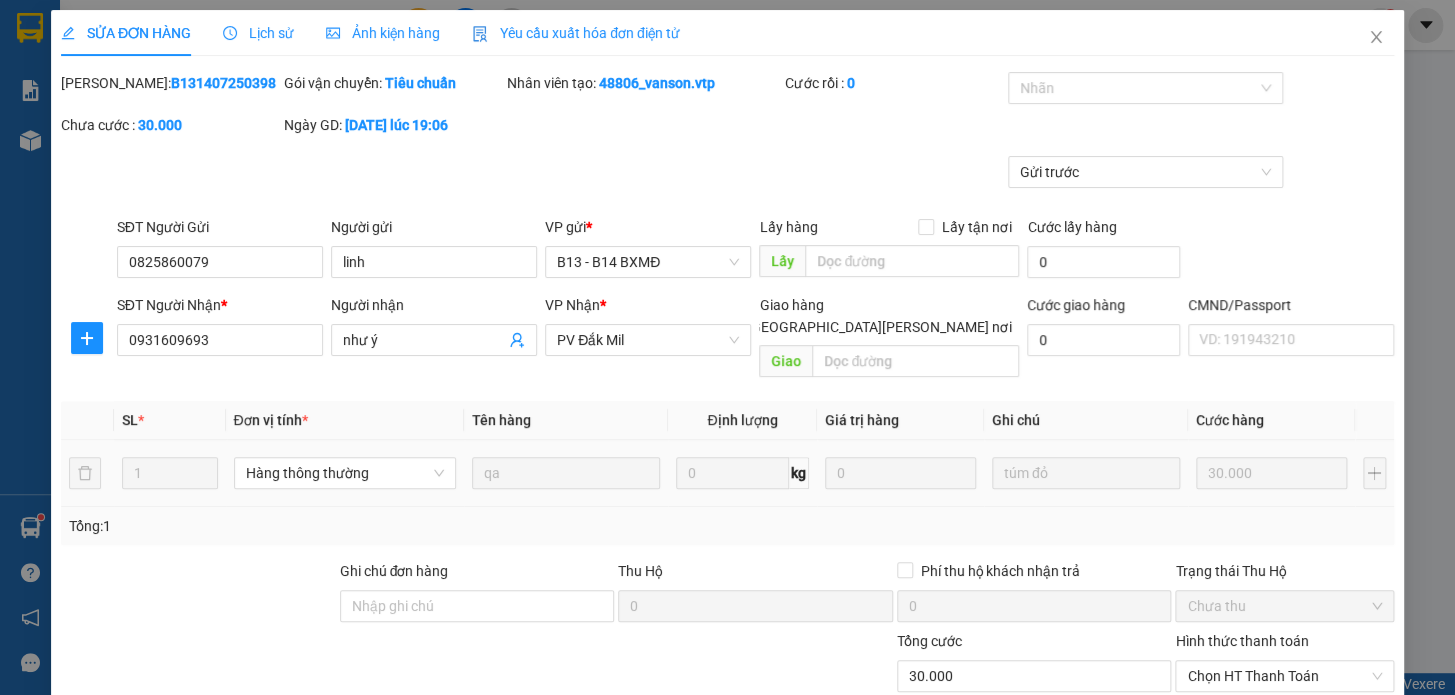 type on "1.500" 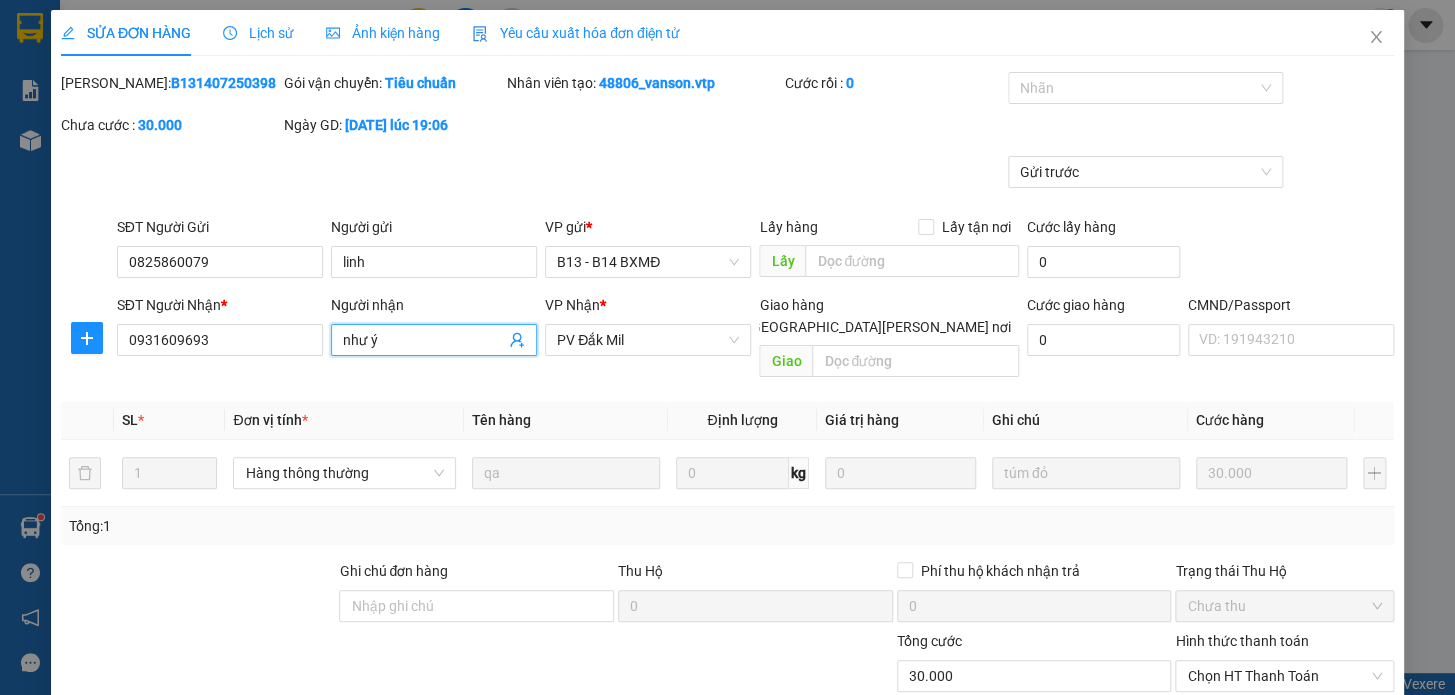 click on "như ý" at bounding box center (424, 340) 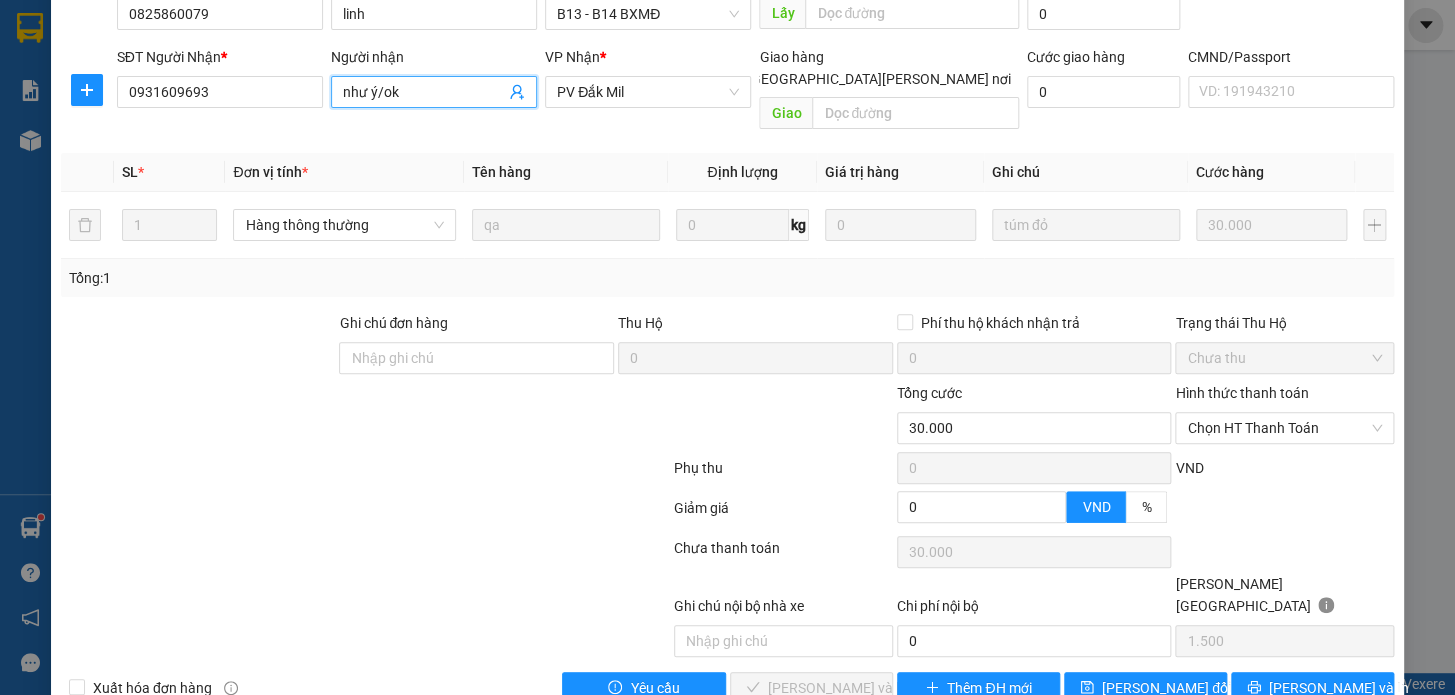 scroll, scrollTop: 250, scrollLeft: 0, axis: vertical 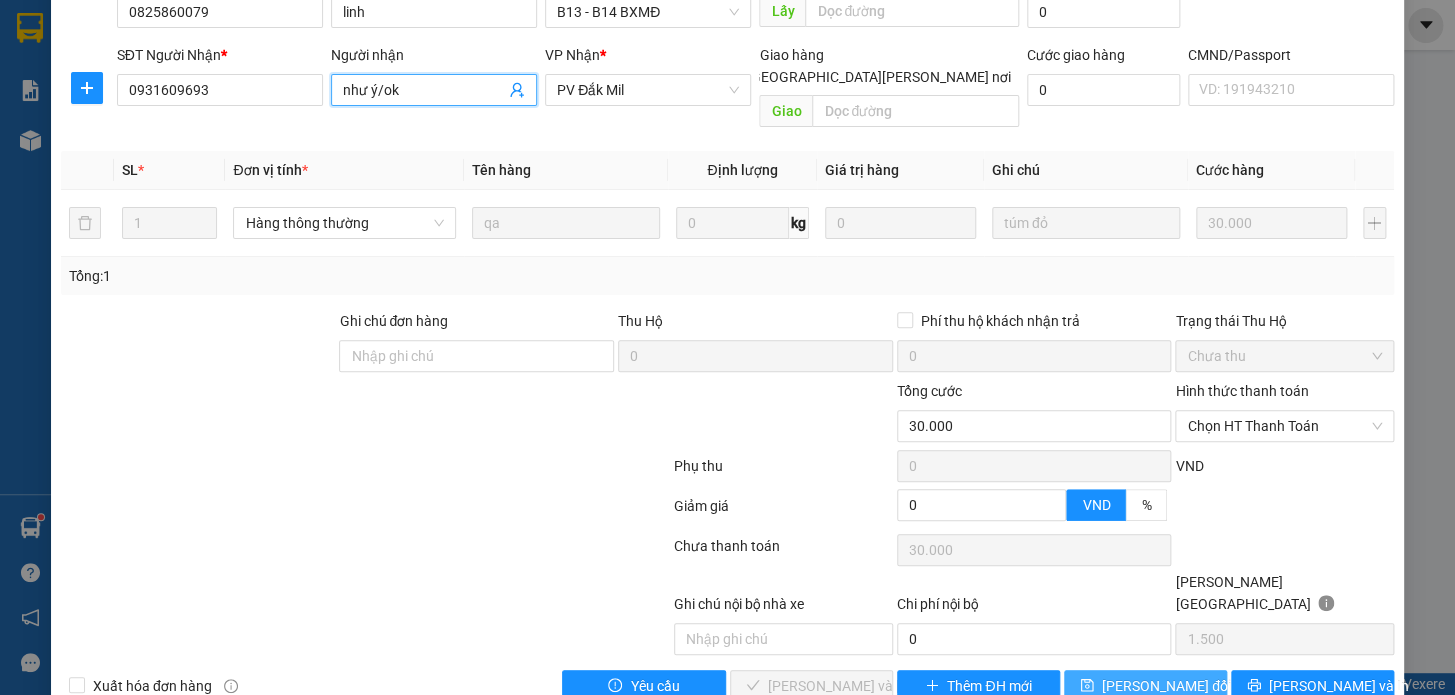type on "như ý/ok" 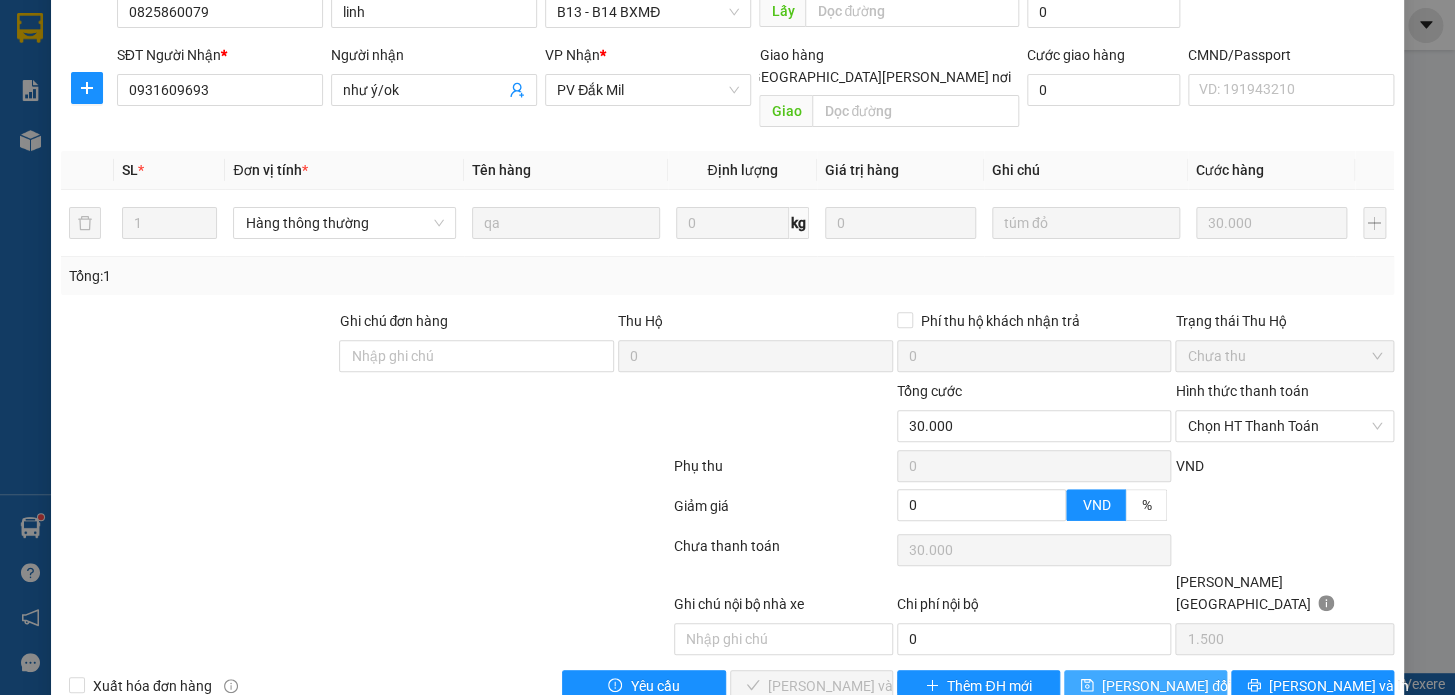 click 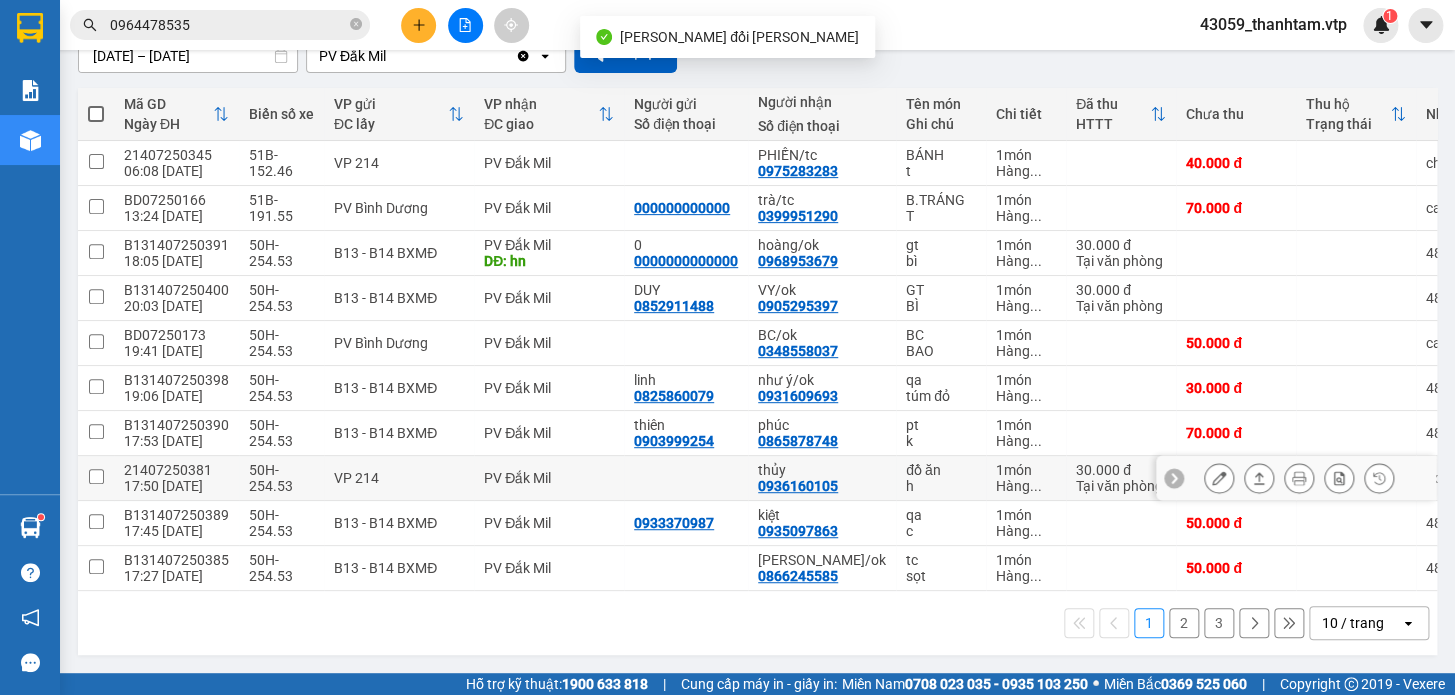 scroll, scrollTop: 199, scrollLeft: 0, axis: vertical 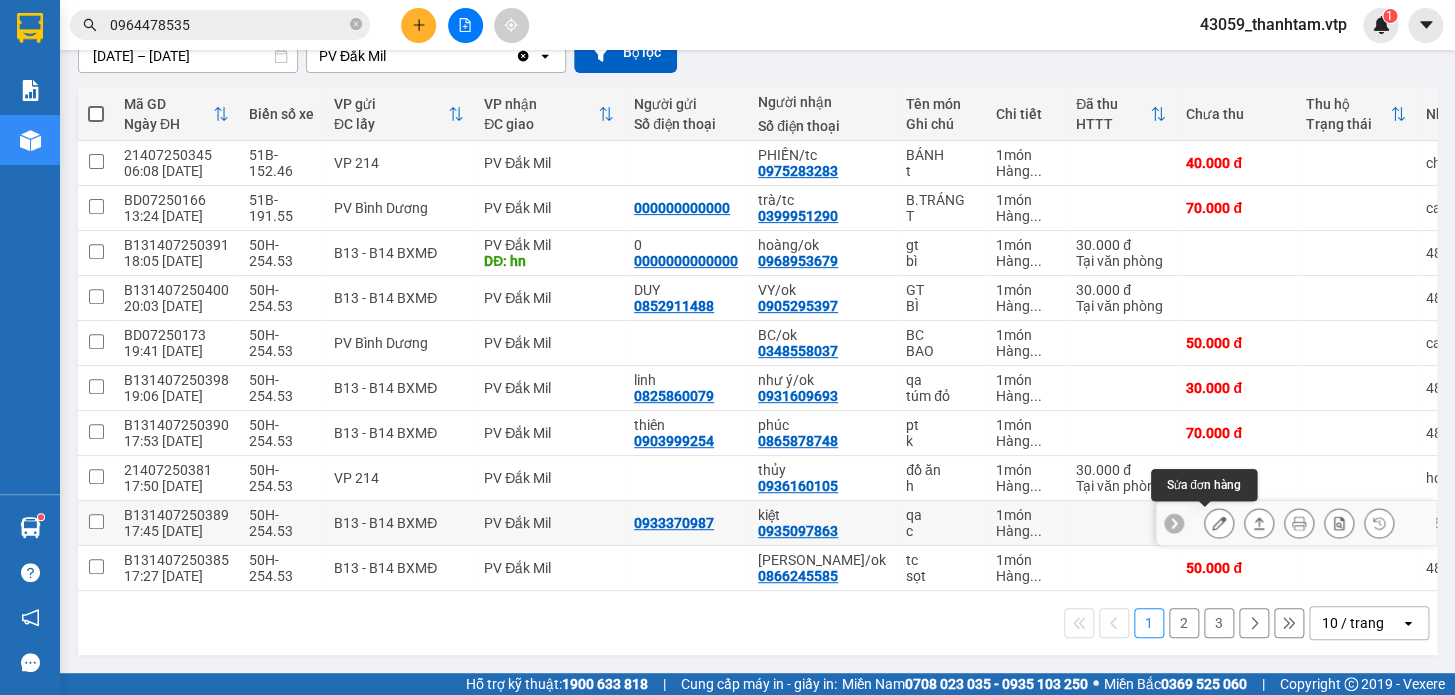 click 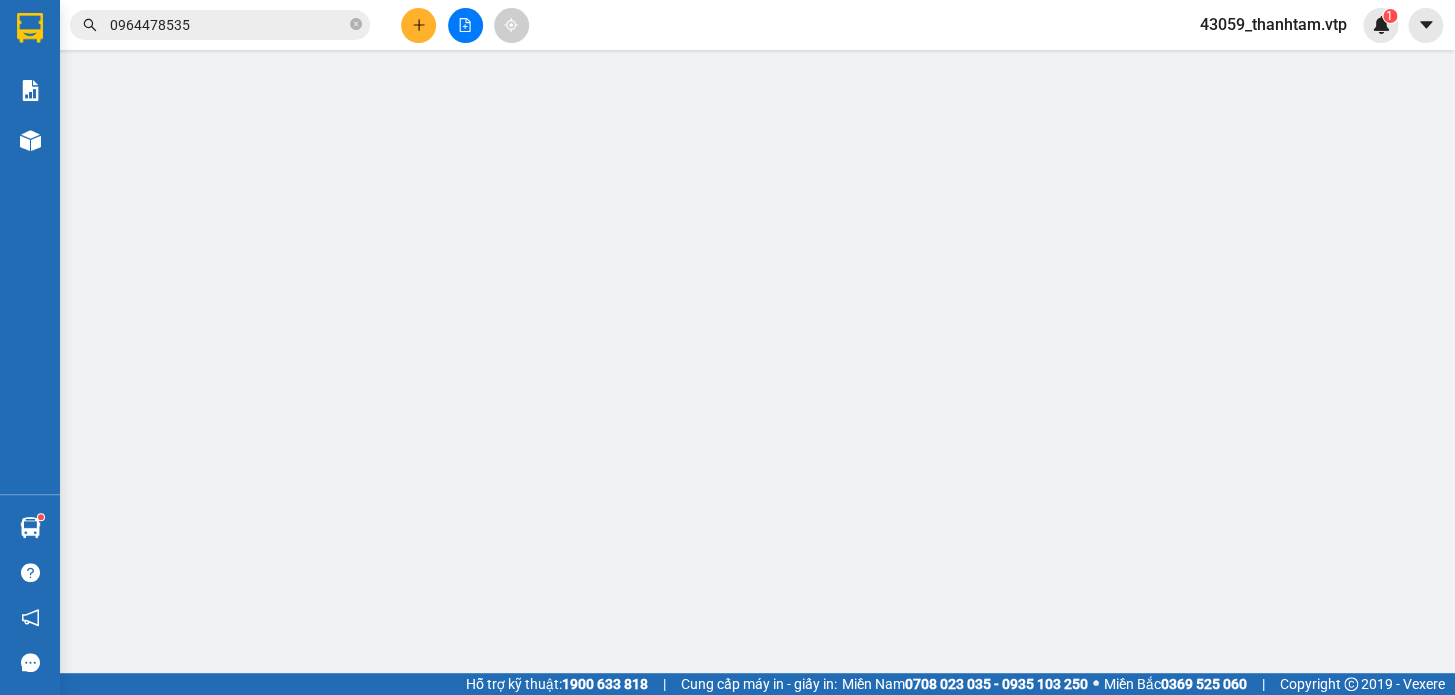 scroll, scrollTop: 0, scrollLeft: 0, axis: both 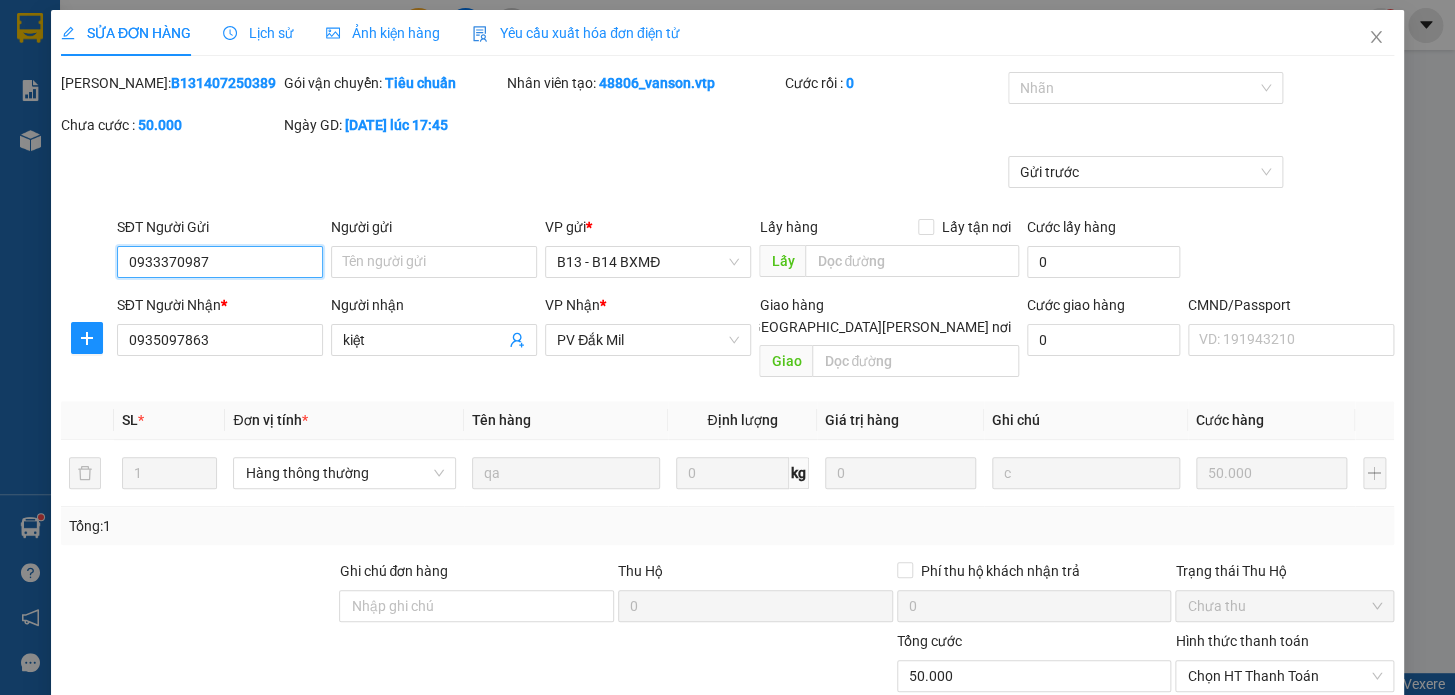 type on "2.500" 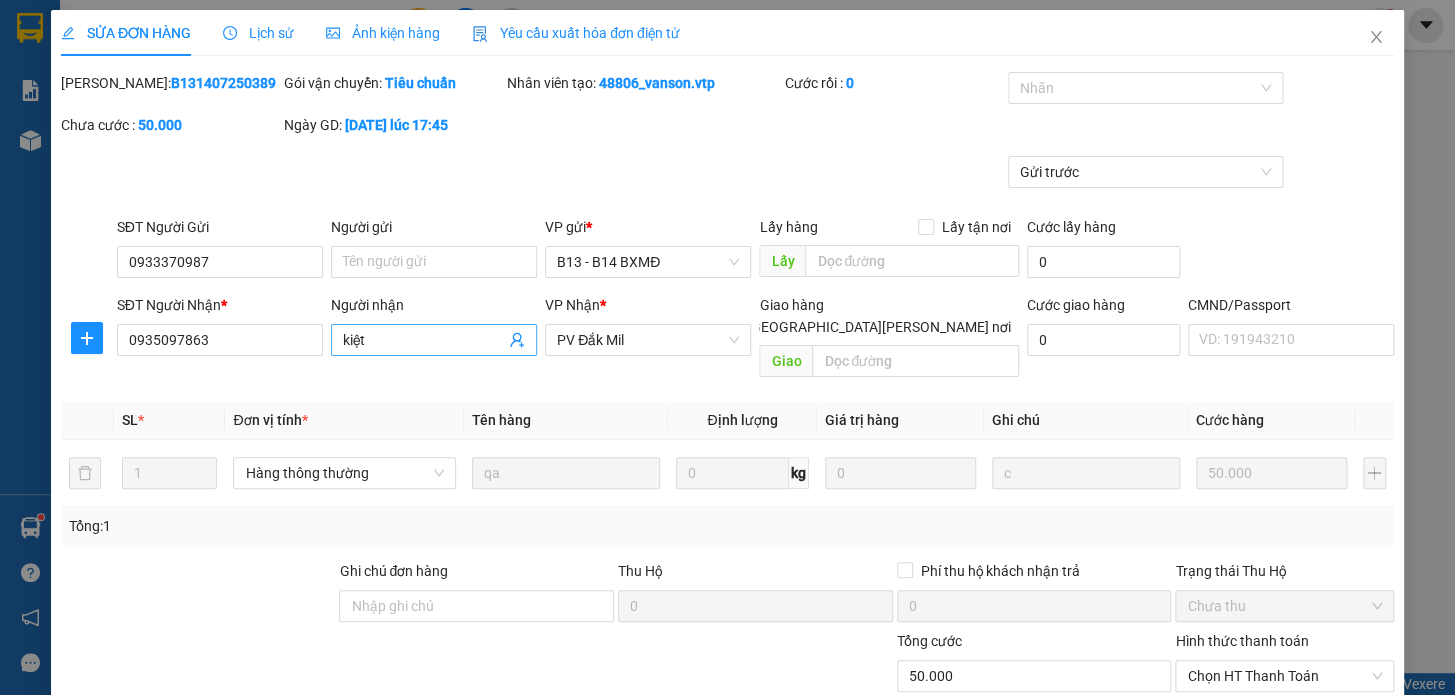click on "kiệt" at bounding box center [424, 340] 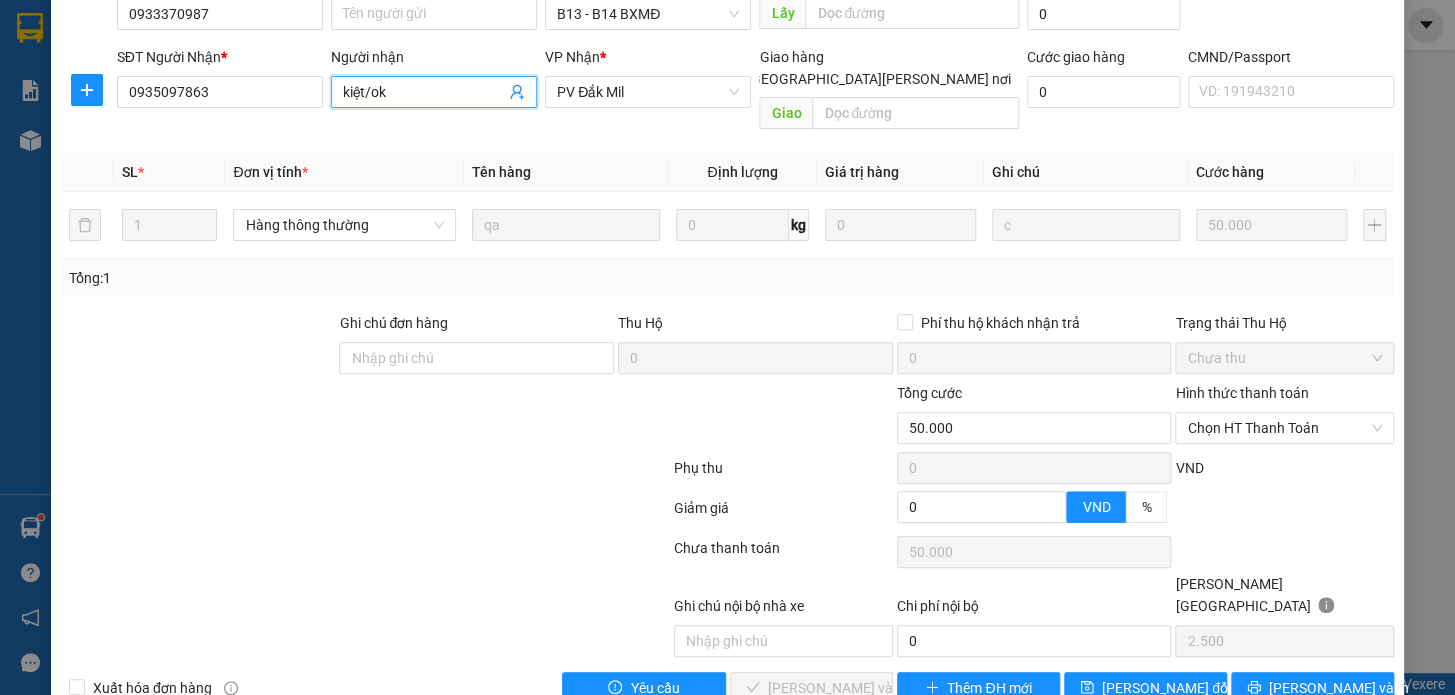 scroll, scrollTop: 250, scrollLeft: 0, axis: vertical 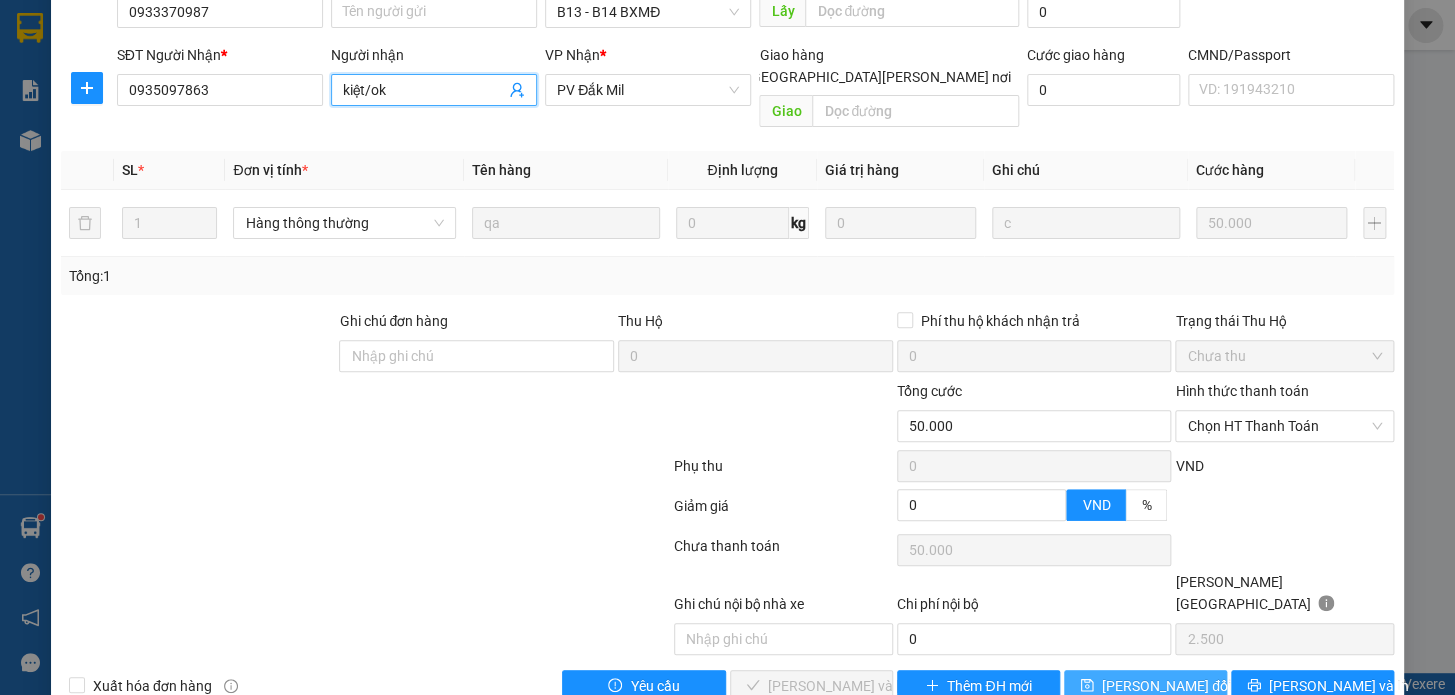 type on "kiệt/ok" 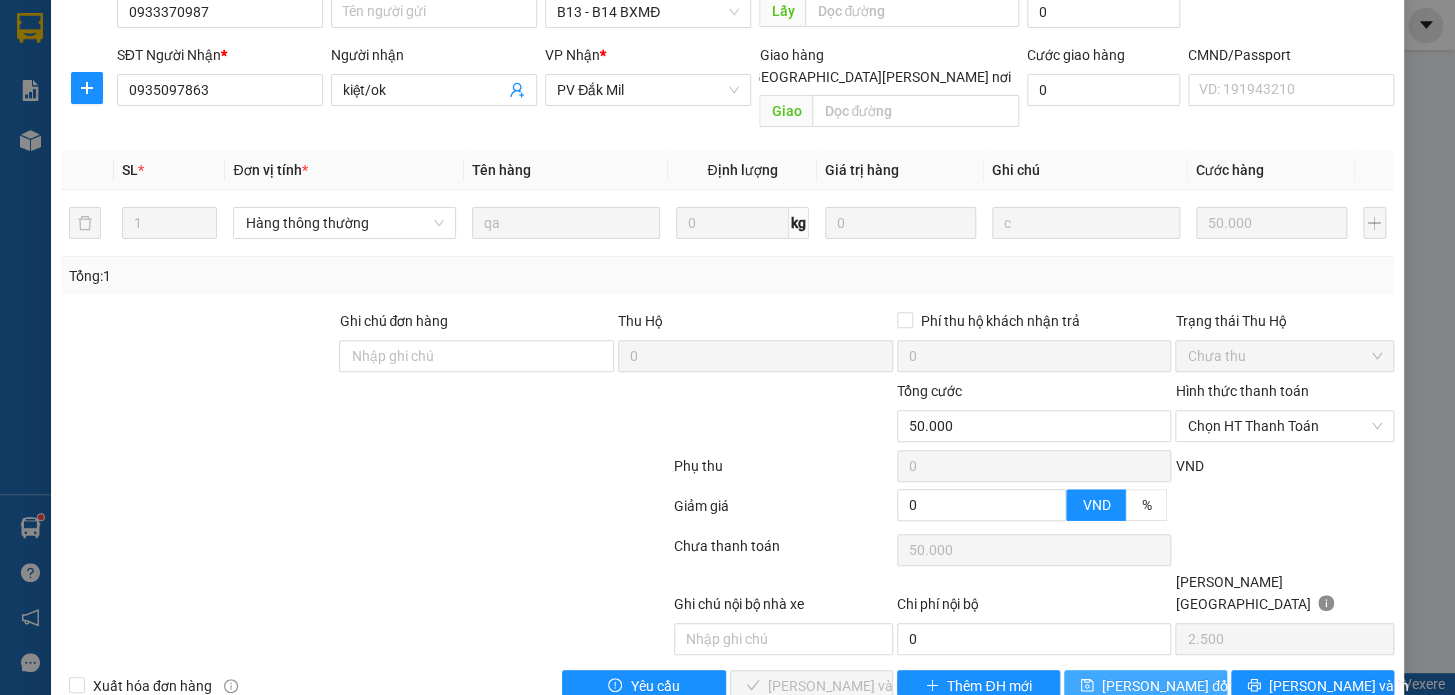 click on "Lưu thay đổi" at bounding box center (1166, 686) 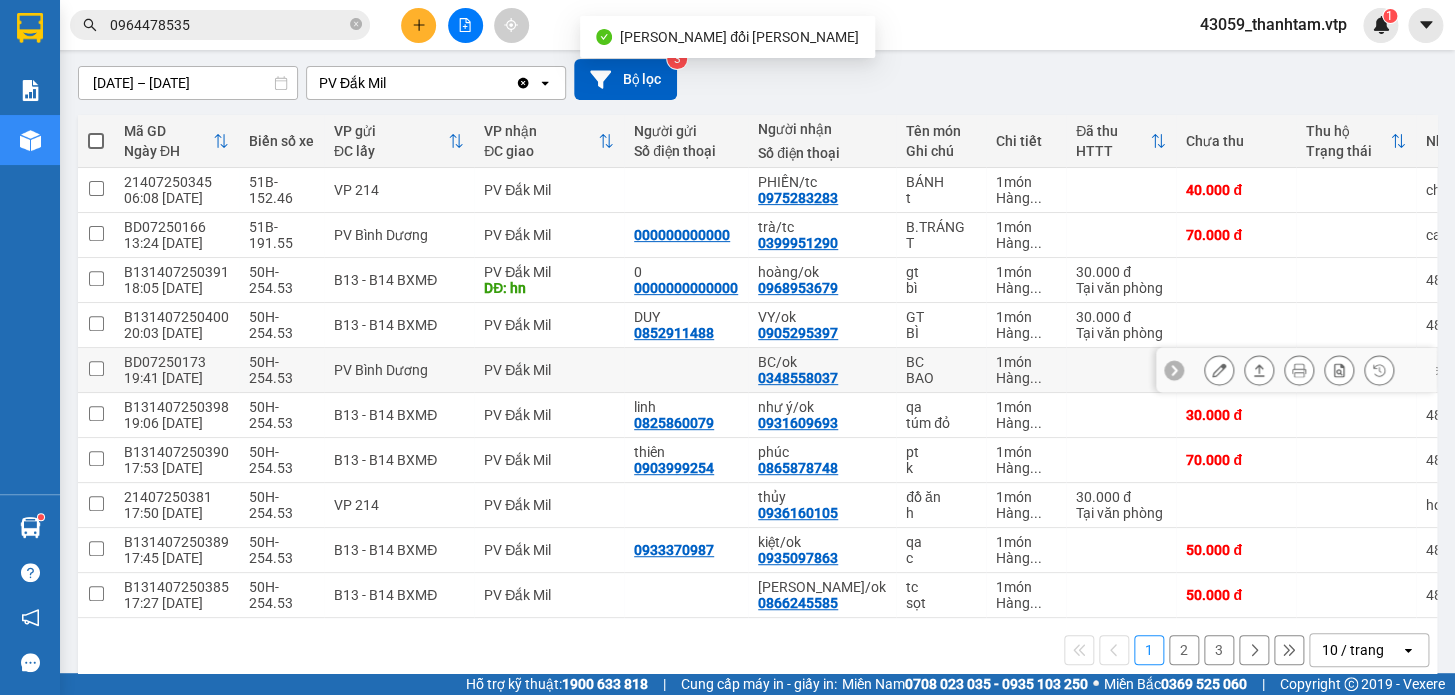 scroll, scrollTop: 181, scrollLeft: 0, axis: vertical 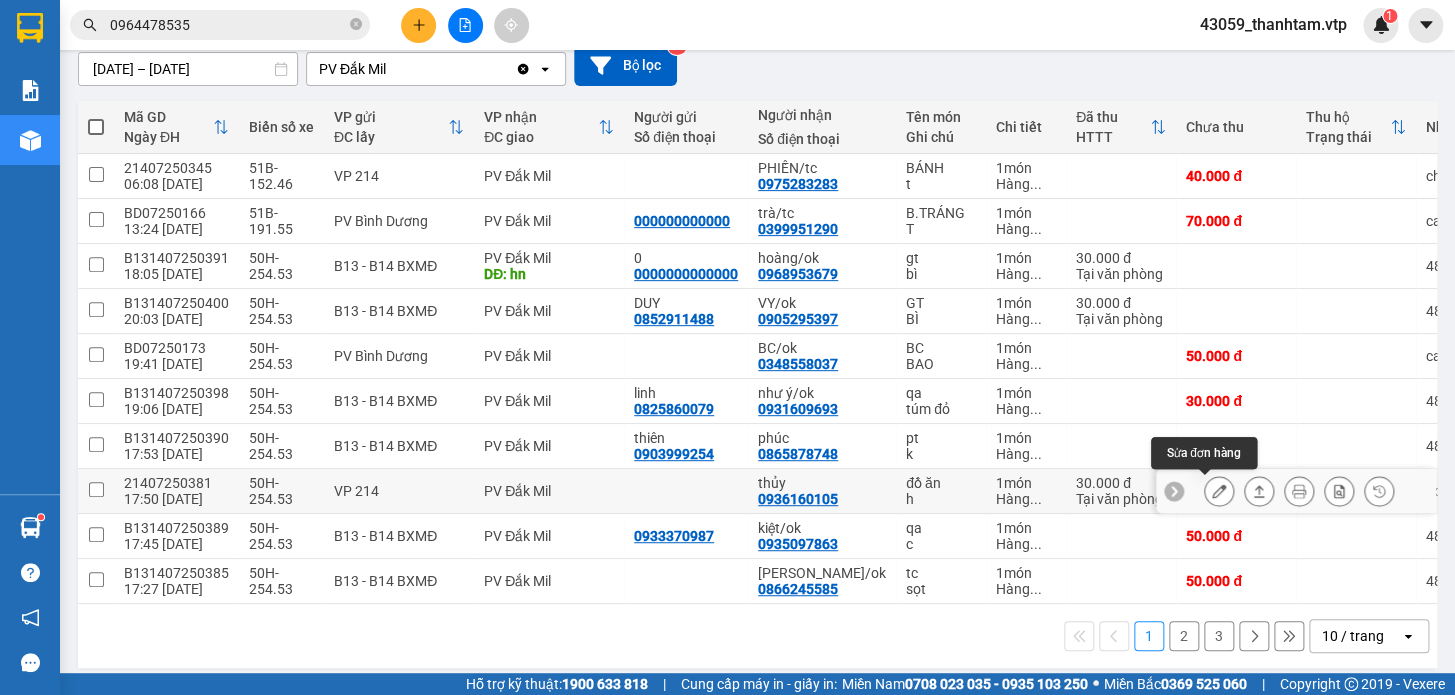 click 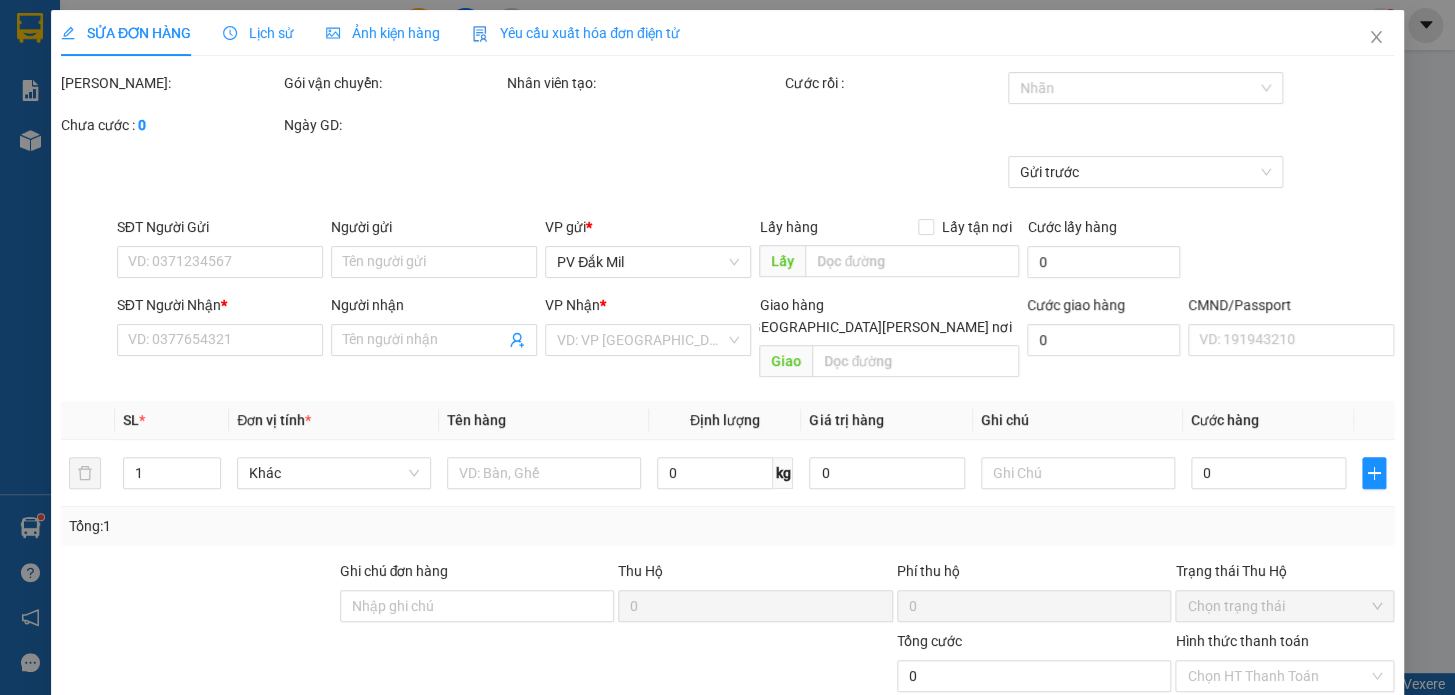 scroll, scrollTop: 0, scrollLeft: 0, axis: both 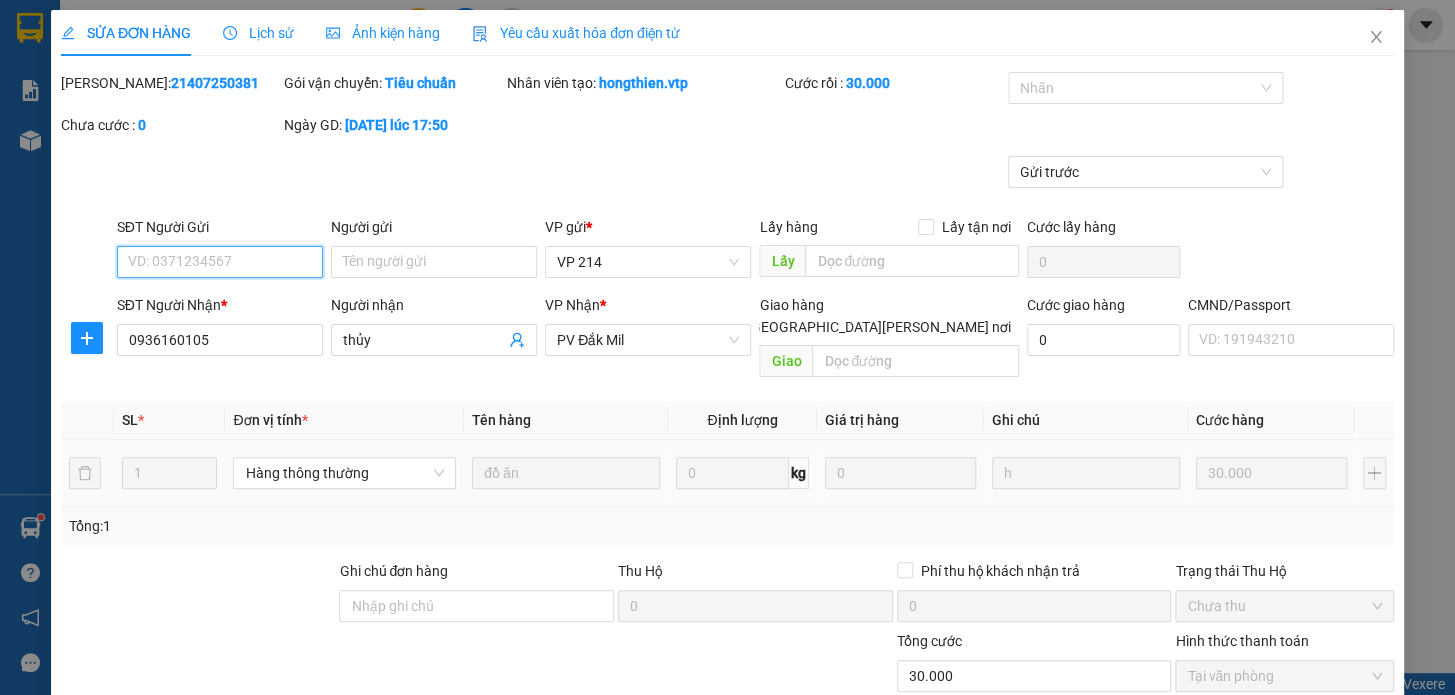 type on "1.500" 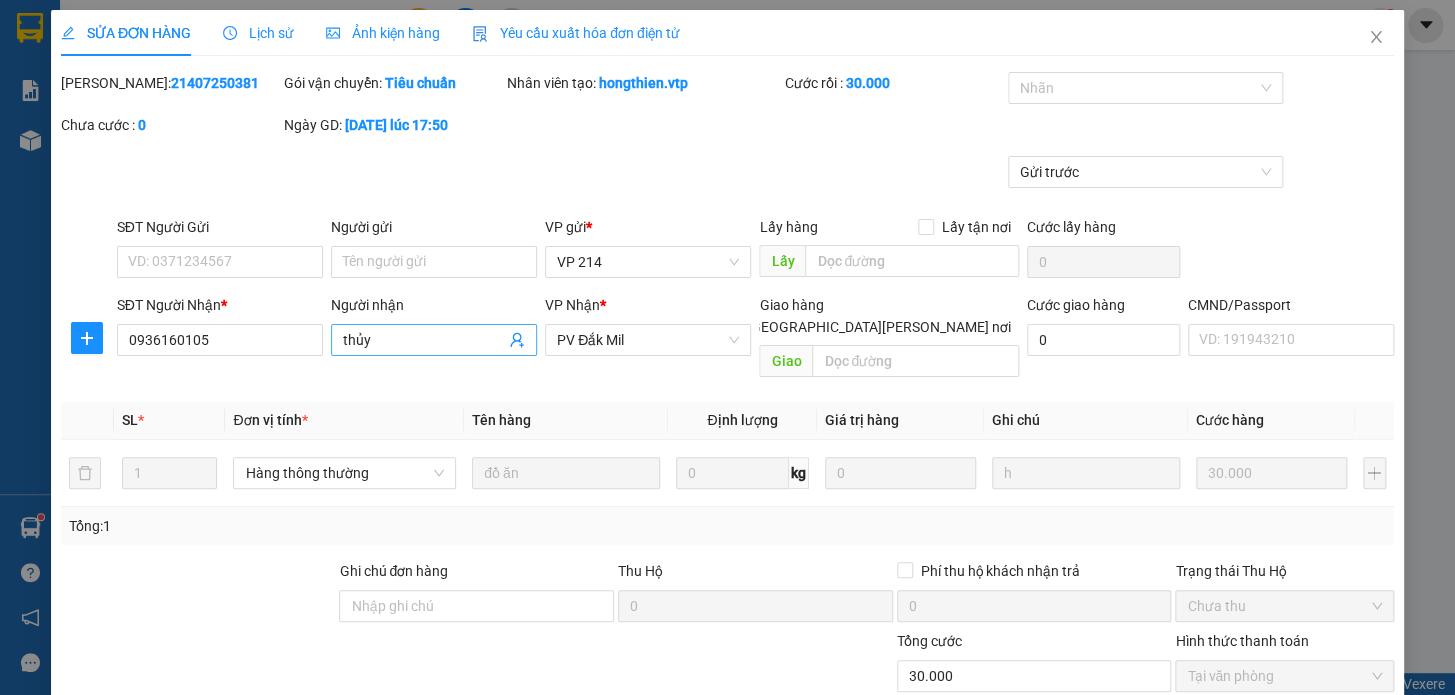 click on "thủy" at bounding box center (424, 340) 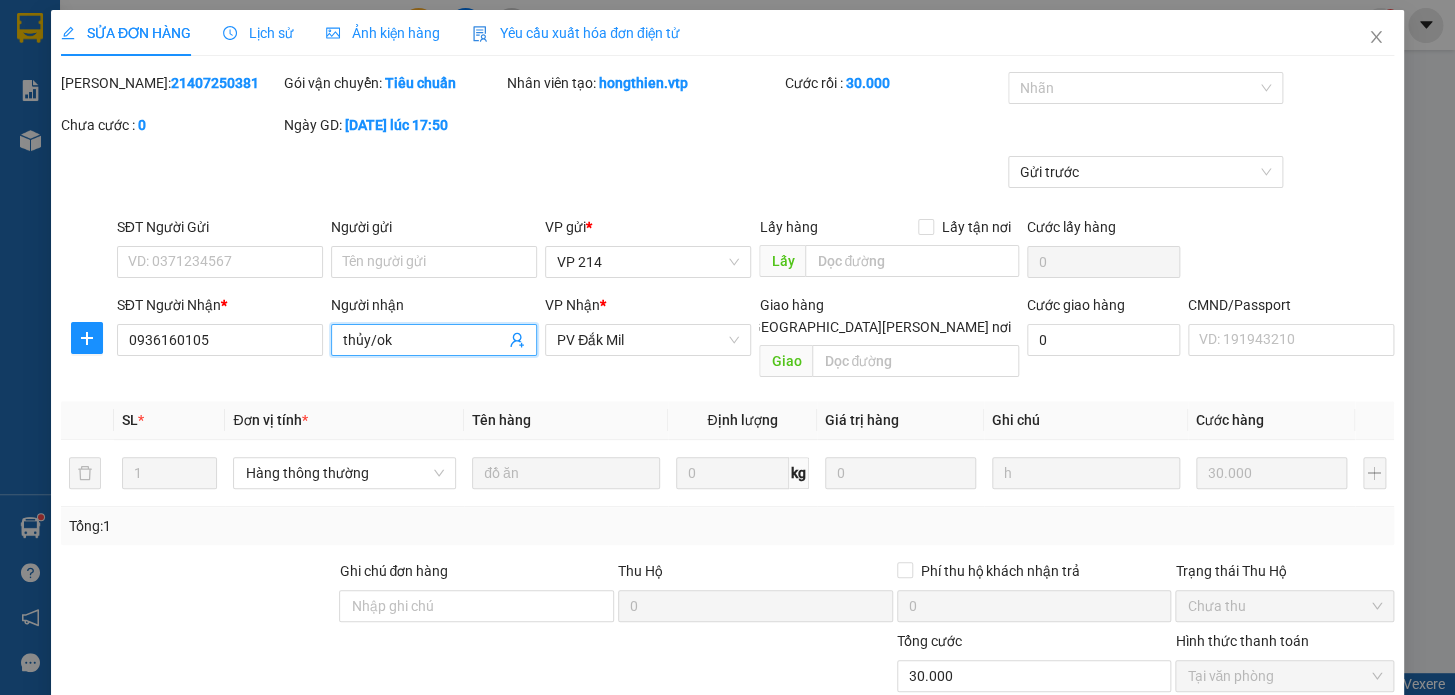scroll, scrollTop: 250, scrollLeft: 0, axis: vertical 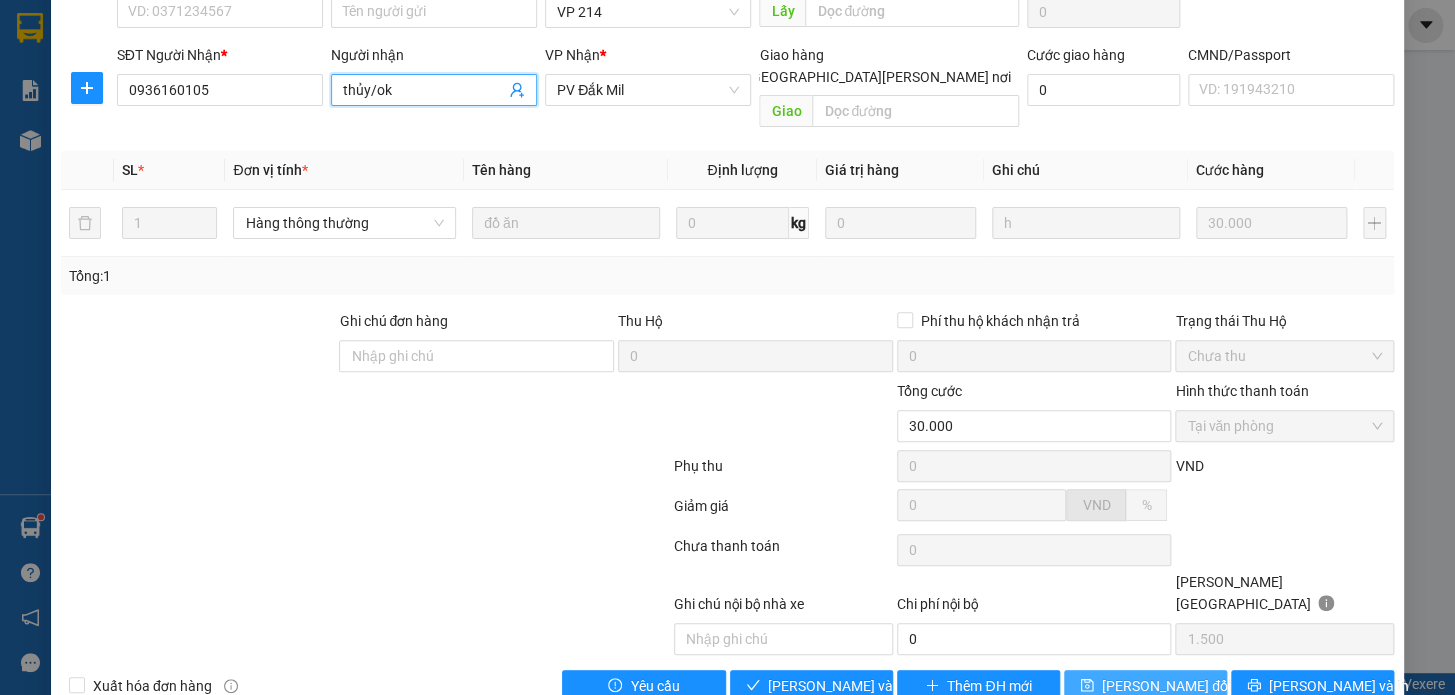 type on "thủy/ok" 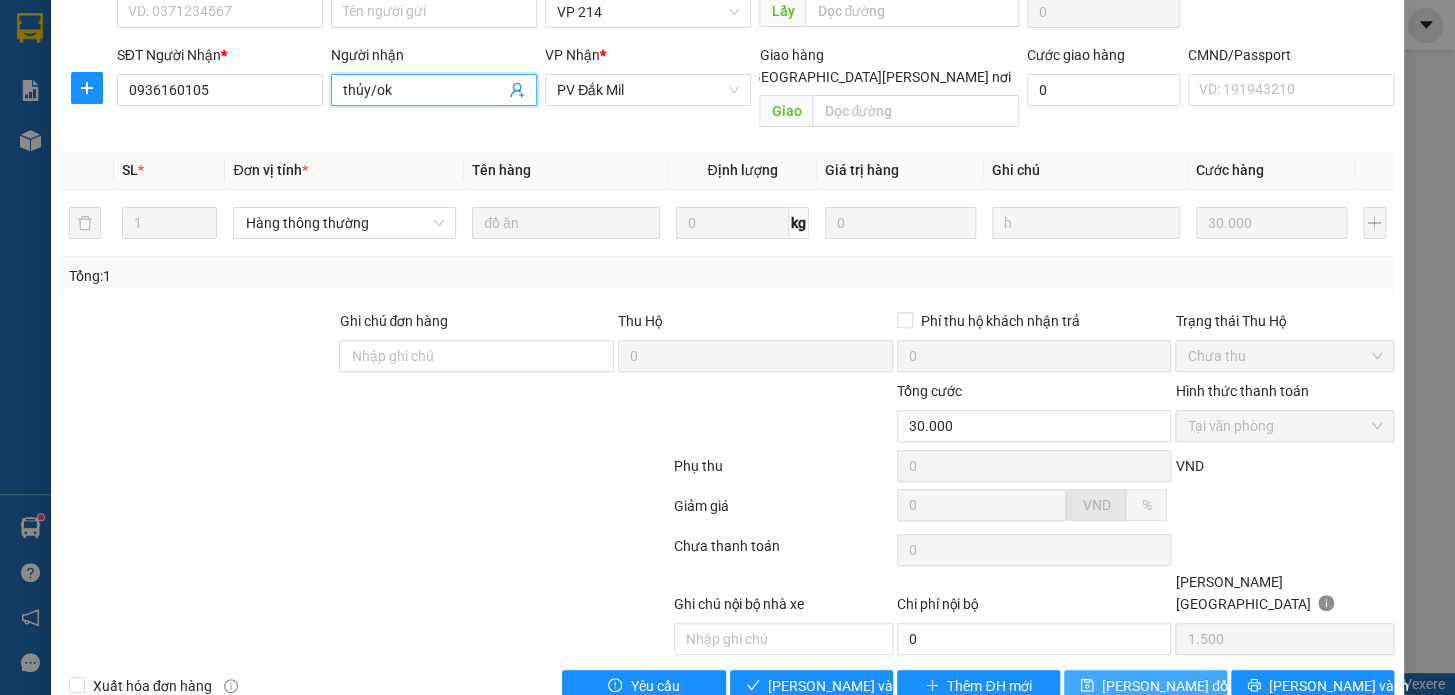 click on "Lưu thay đổi" at bounding box center (1166, 686) 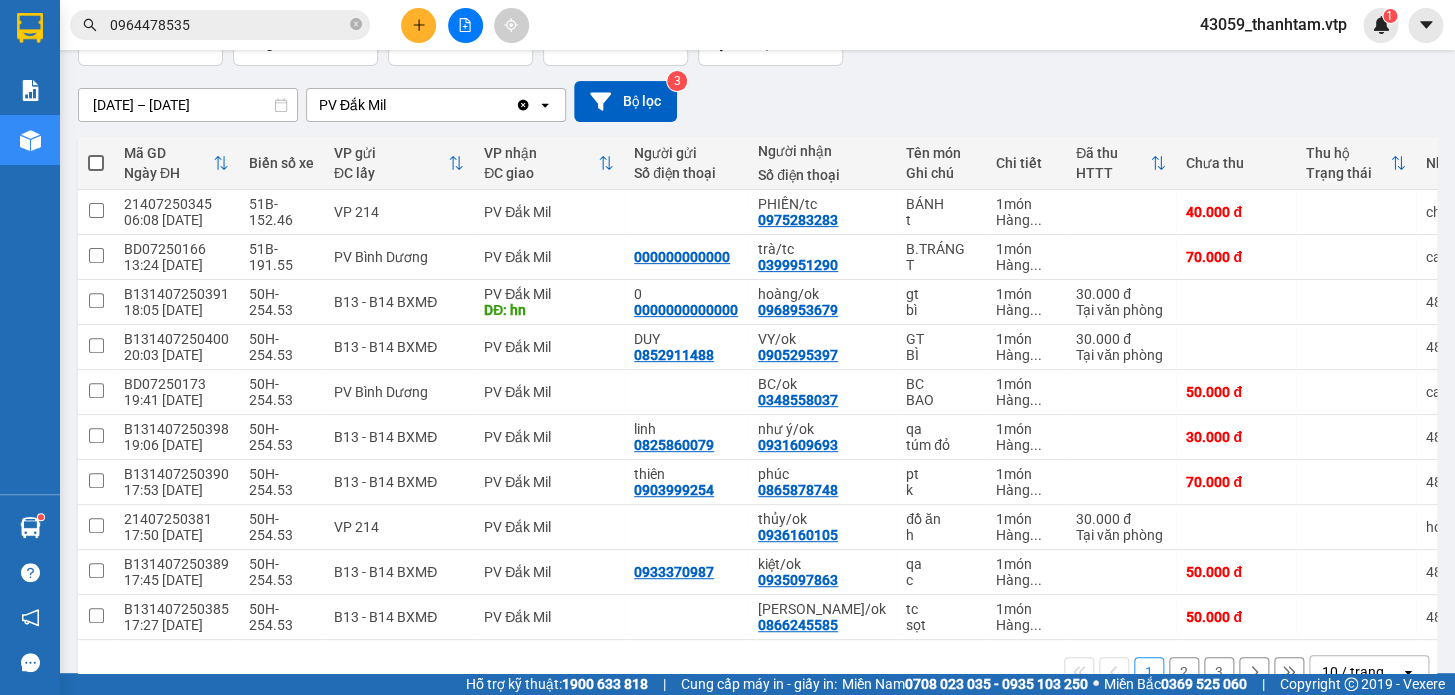 scroll, scrollTop: 199, scrollLeft: 0, axis: vertical 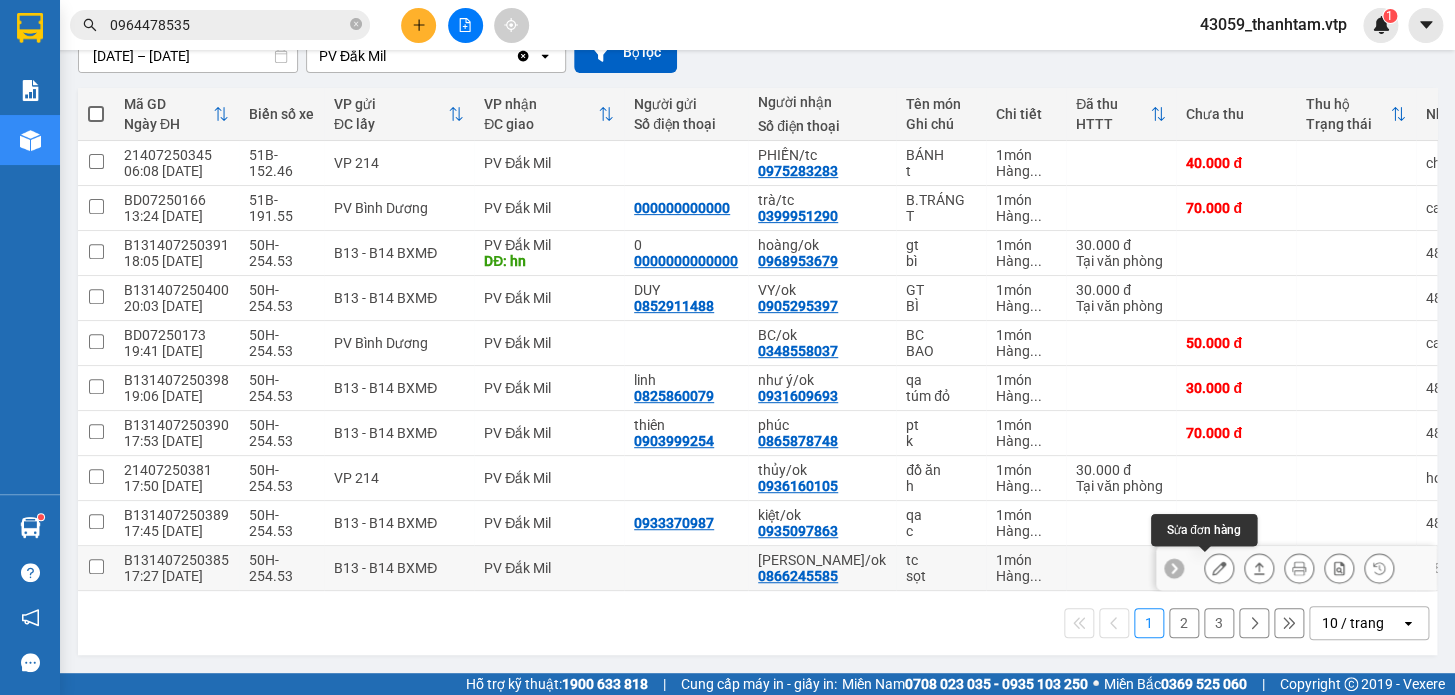 click 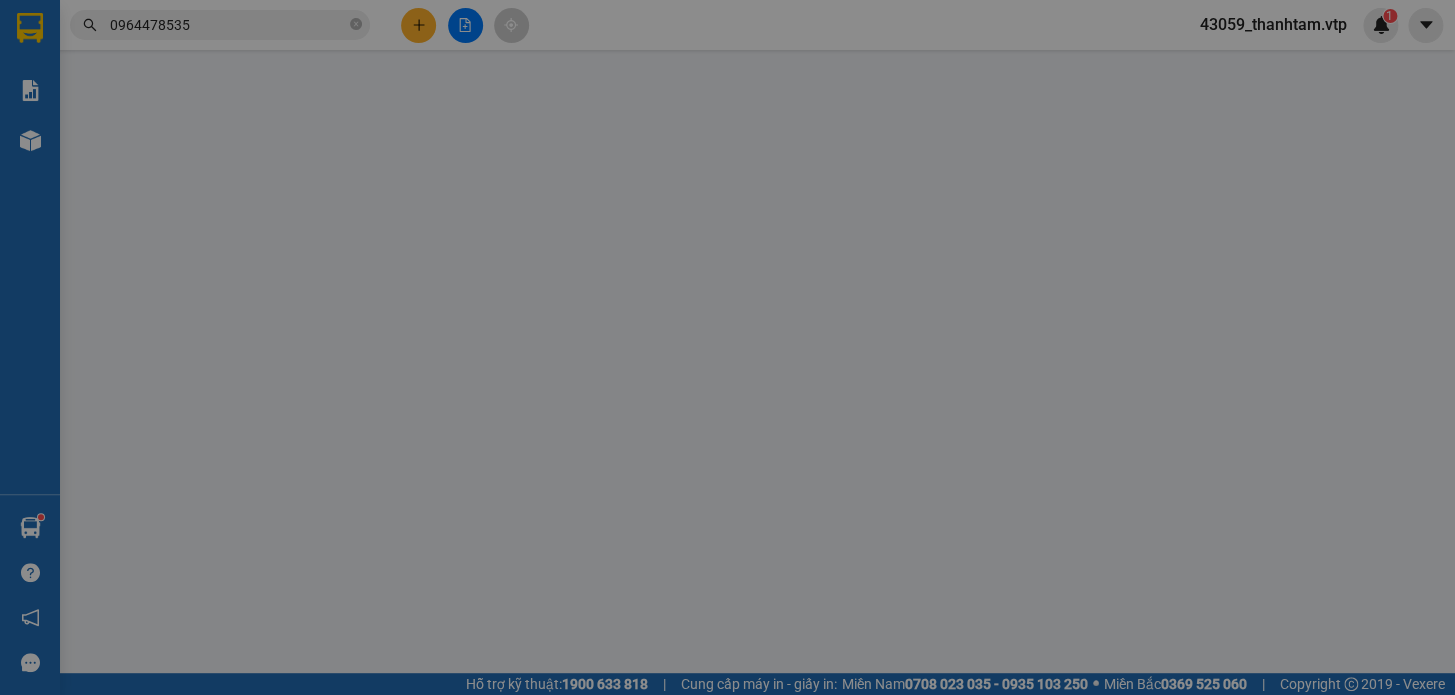 scroll, scrollTop: 0, scrollLeft: 0, axis: both 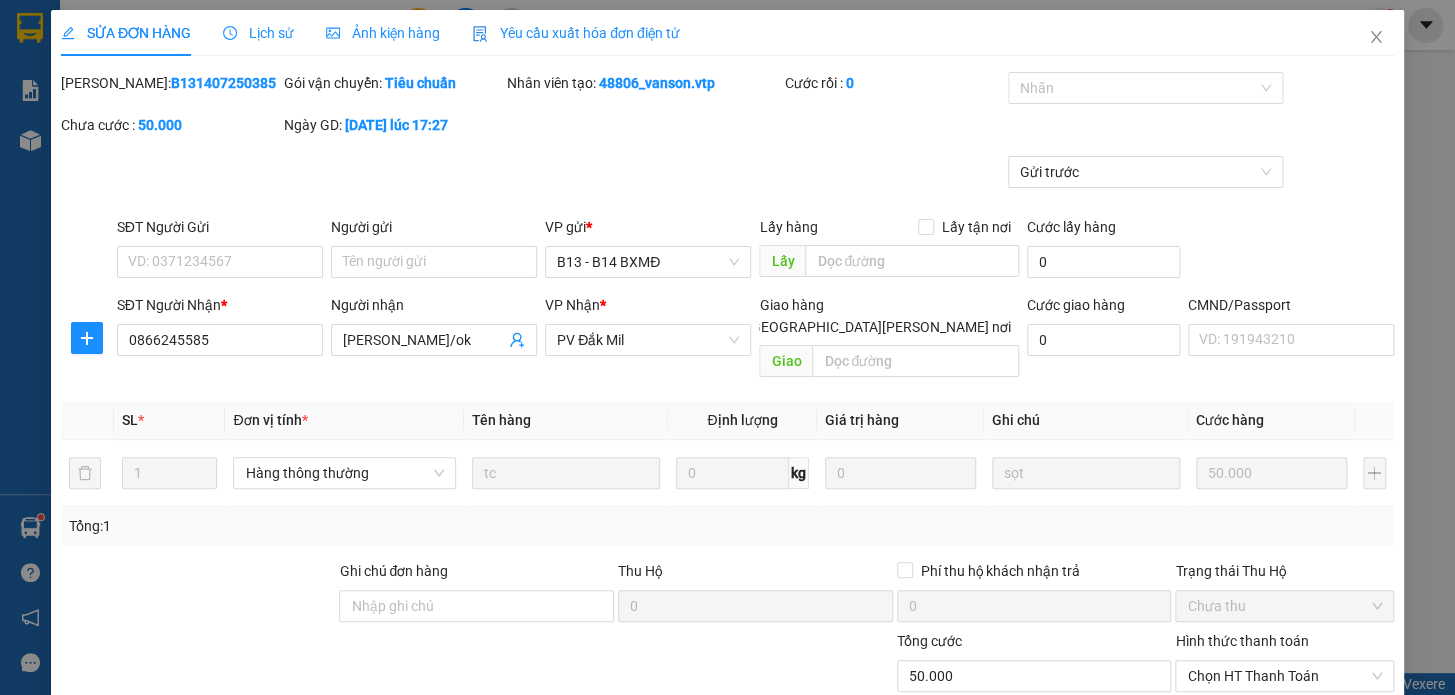 type on "0866245585" 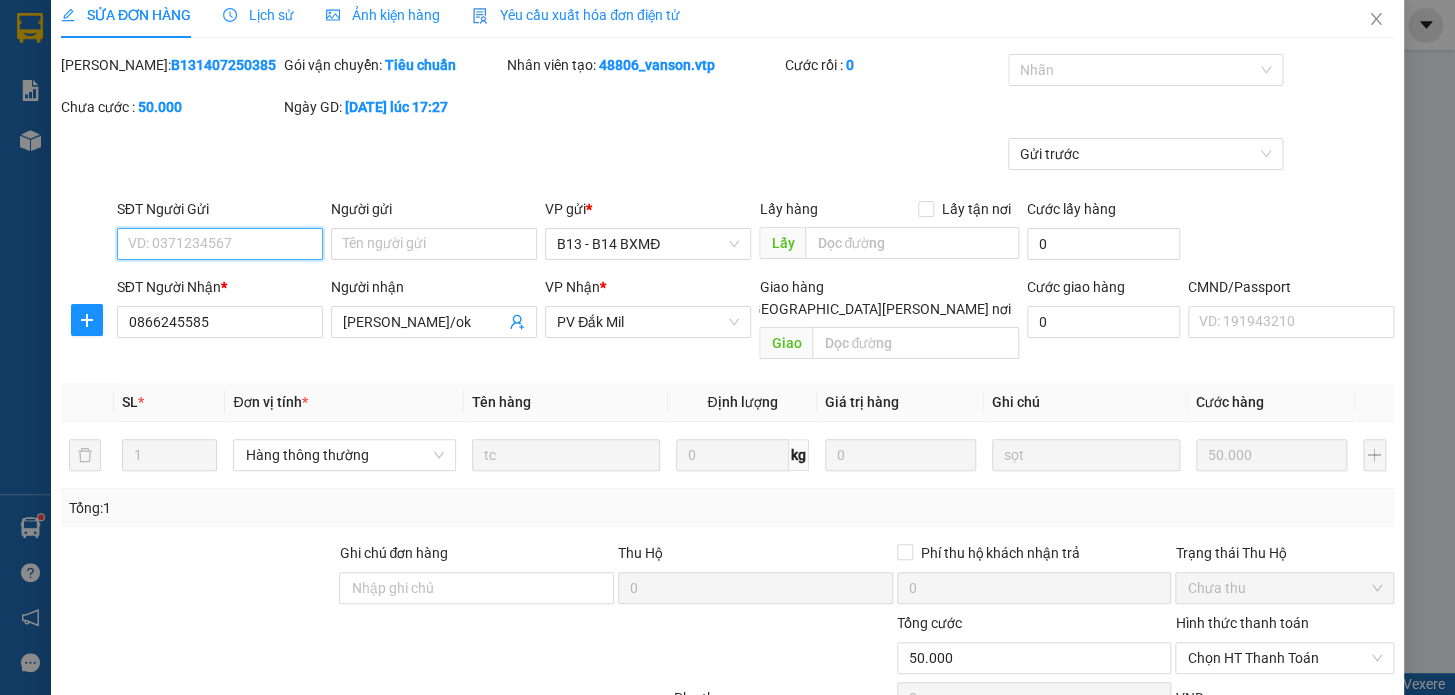 scroll, scrollTop: 0, scrollLeft: 0, axis: both 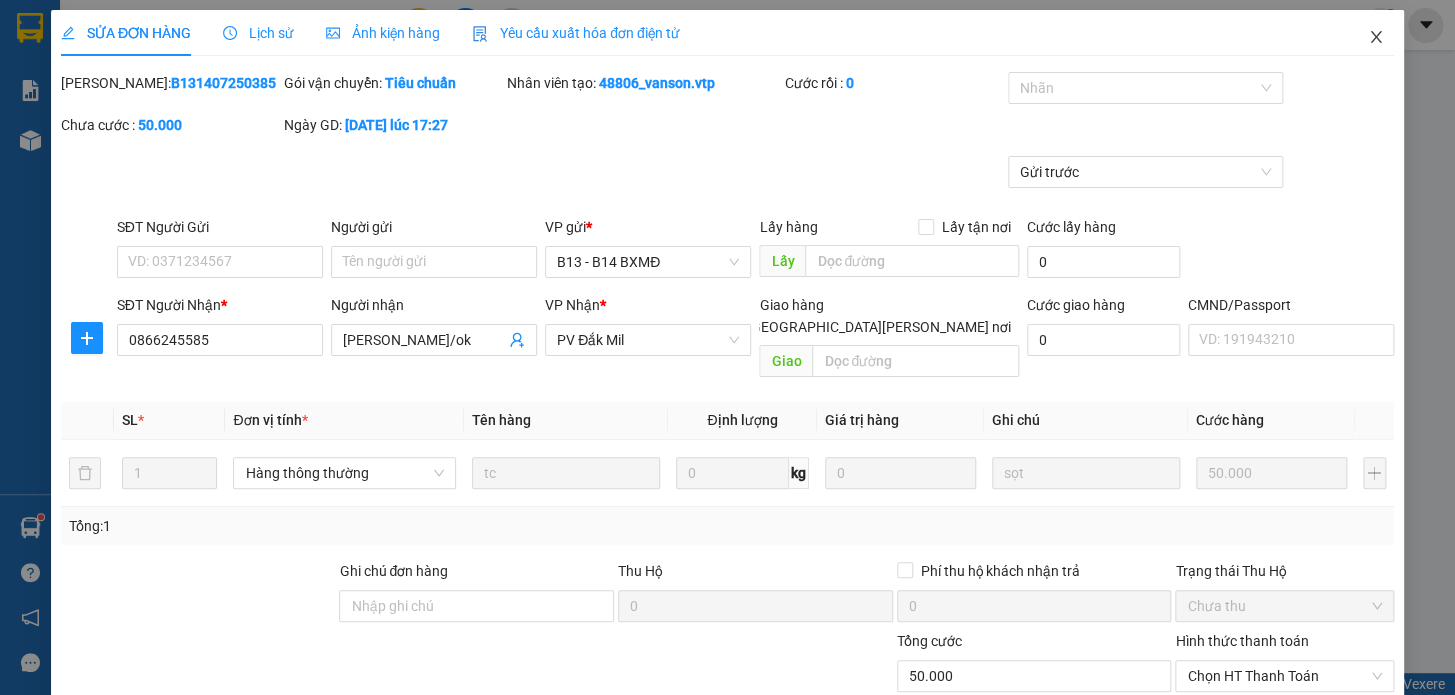 click 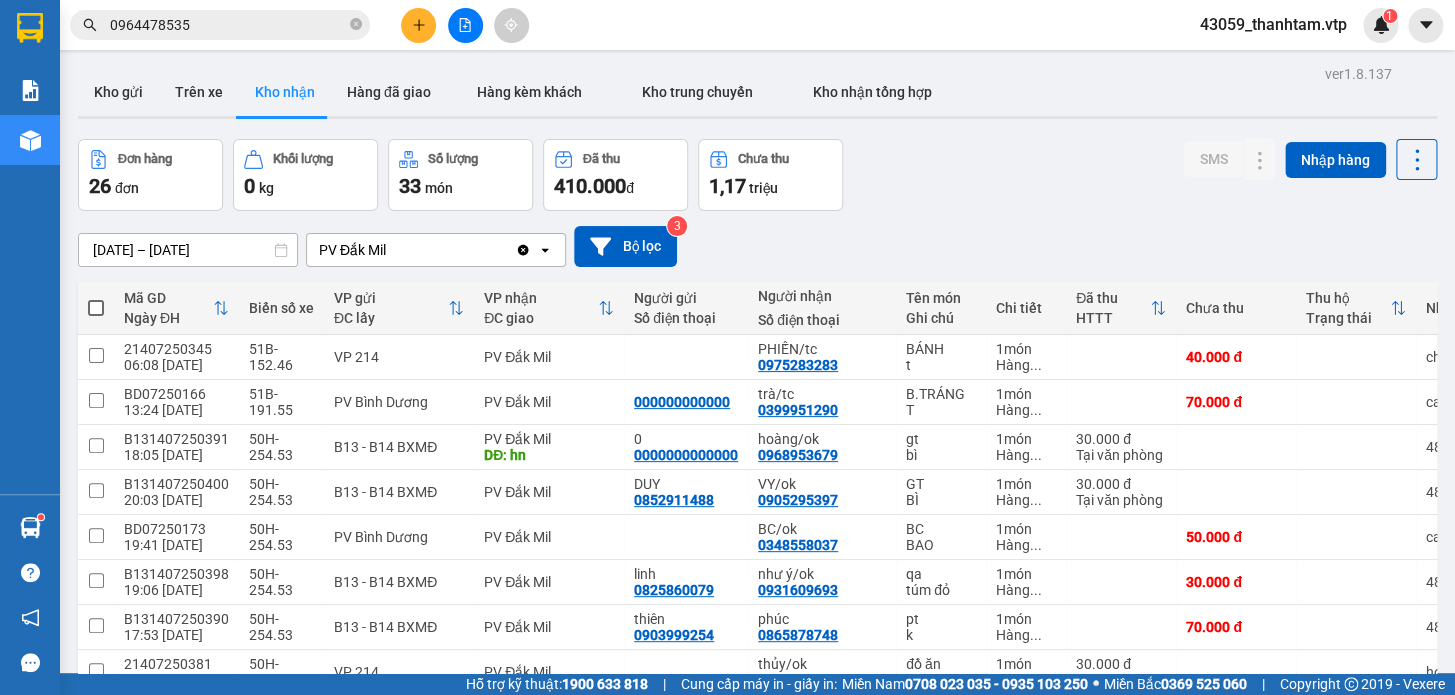 click 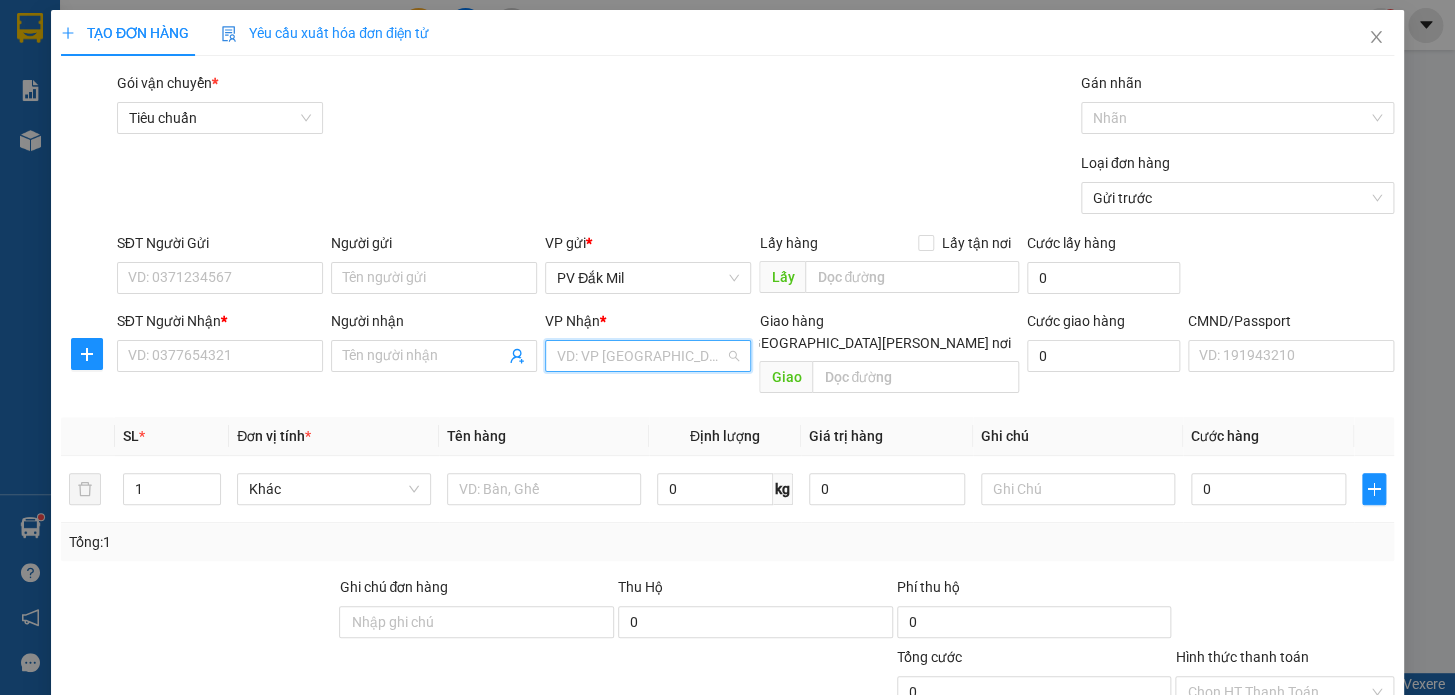 click at bounding box center [641, 356] 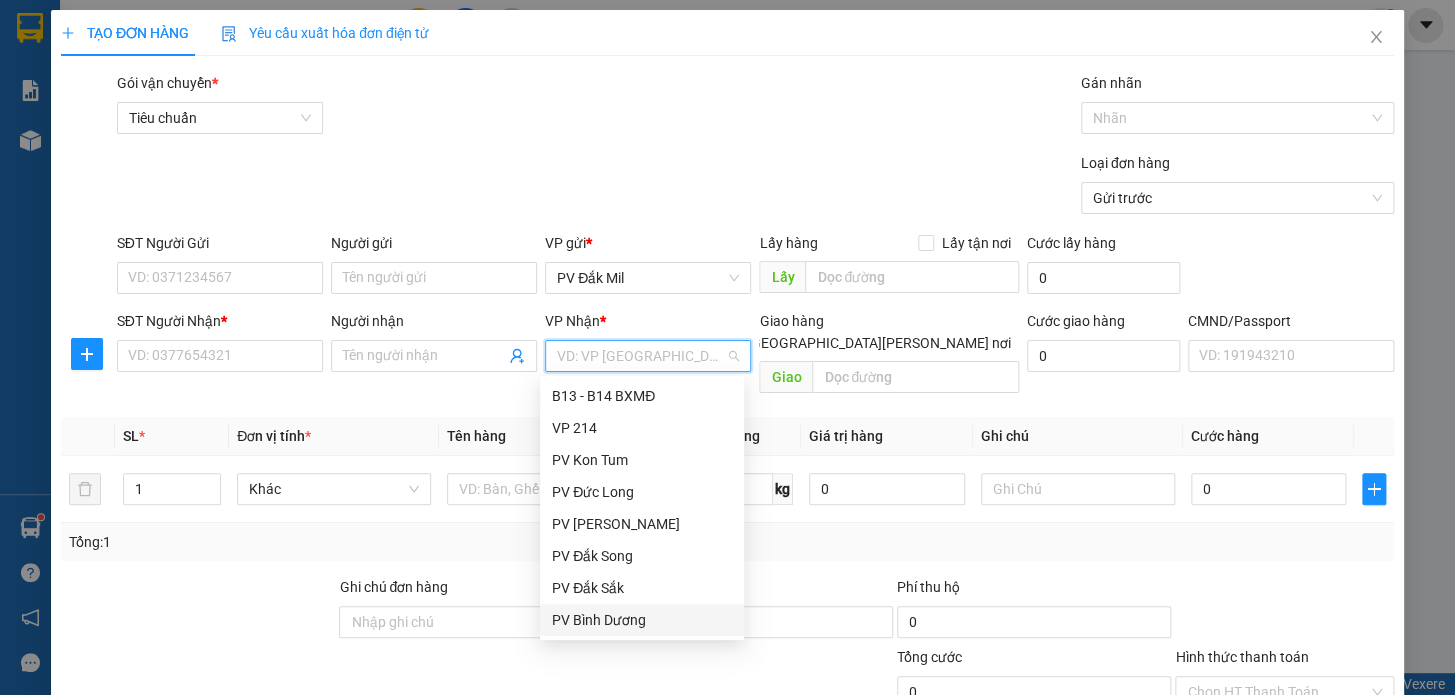 click on "PV Bình Dương" at bounding box center [642, 620] 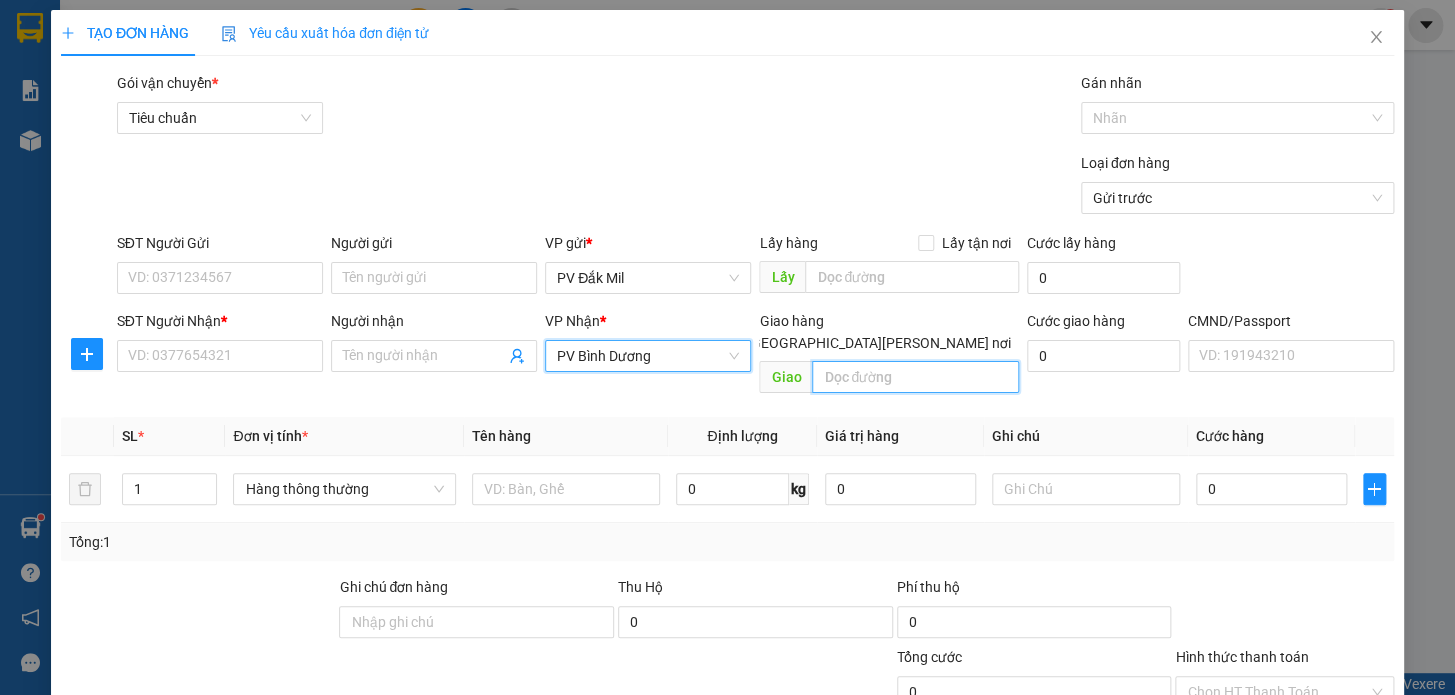 click at bounding box center (915, 377) 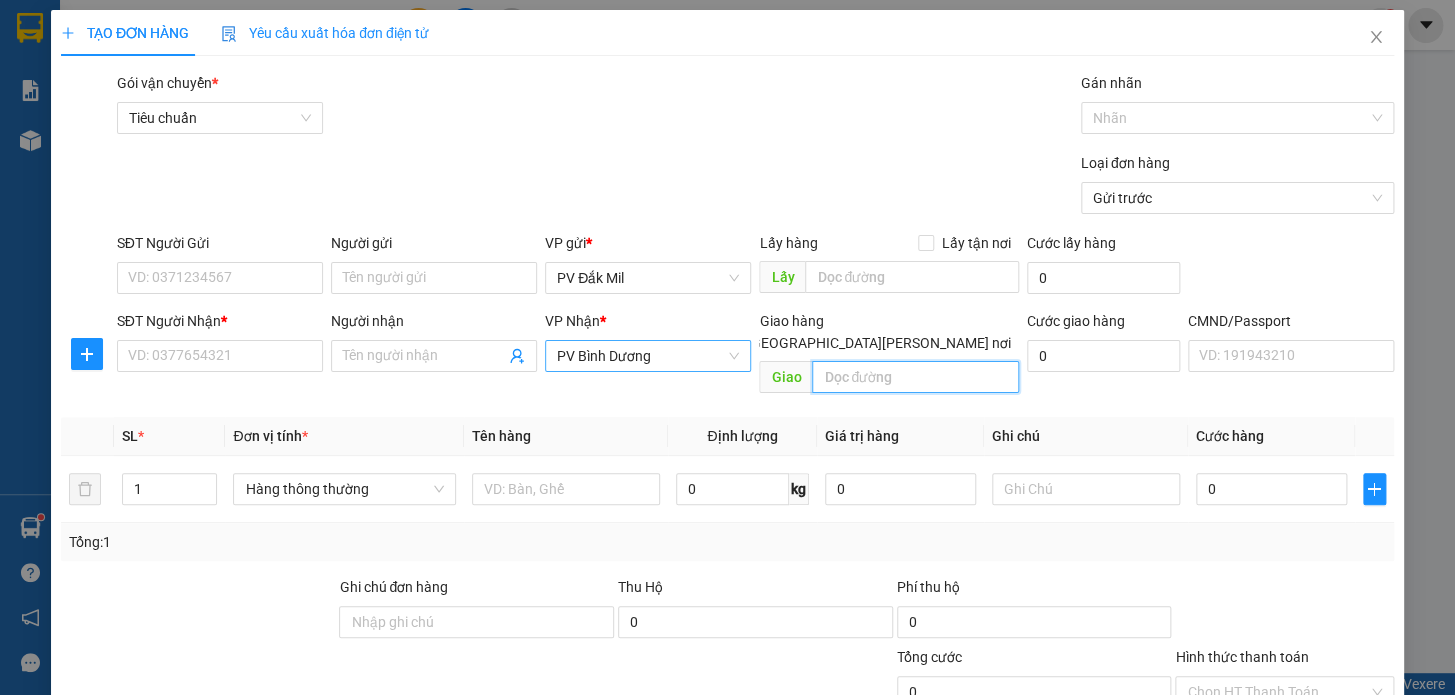 click on "PV Bình Dương" at bounding box center [648, 356] 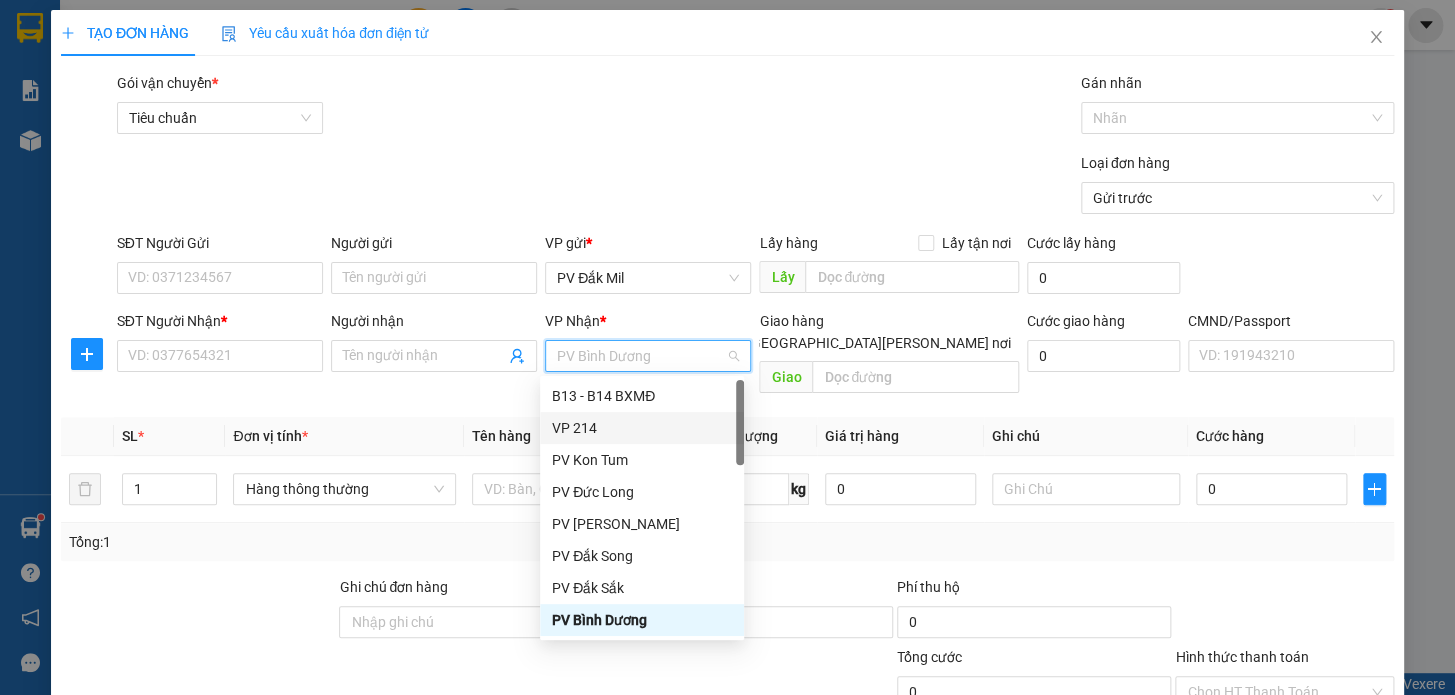 click on "VP 214" at bounding box center (642, 428) 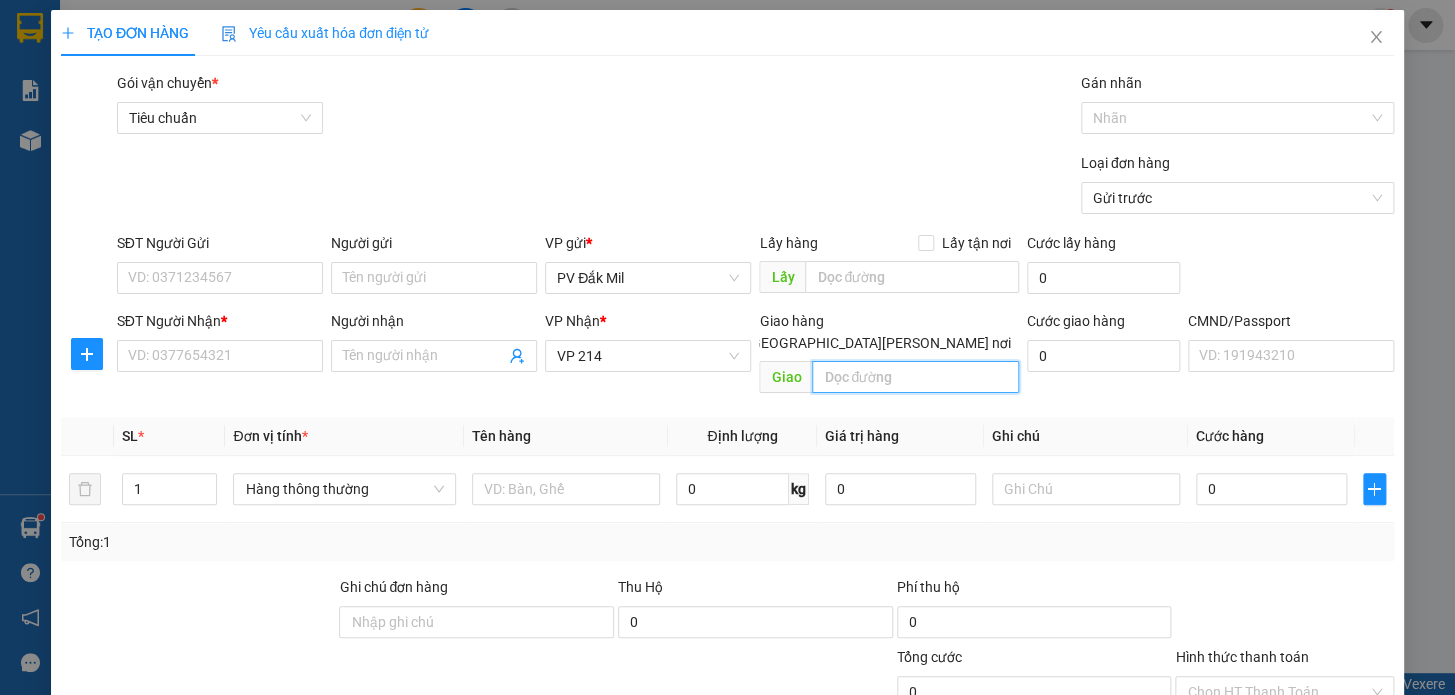 click at bounding box center [915, 377] 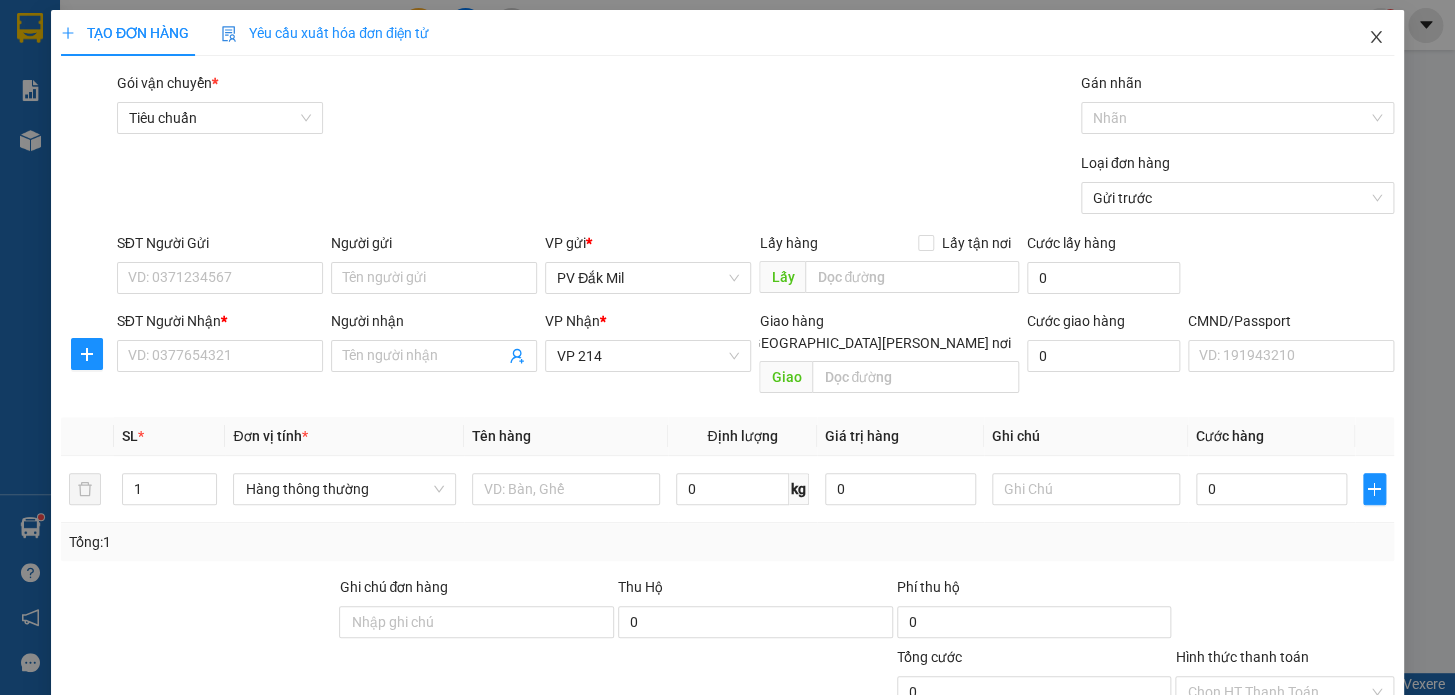 click 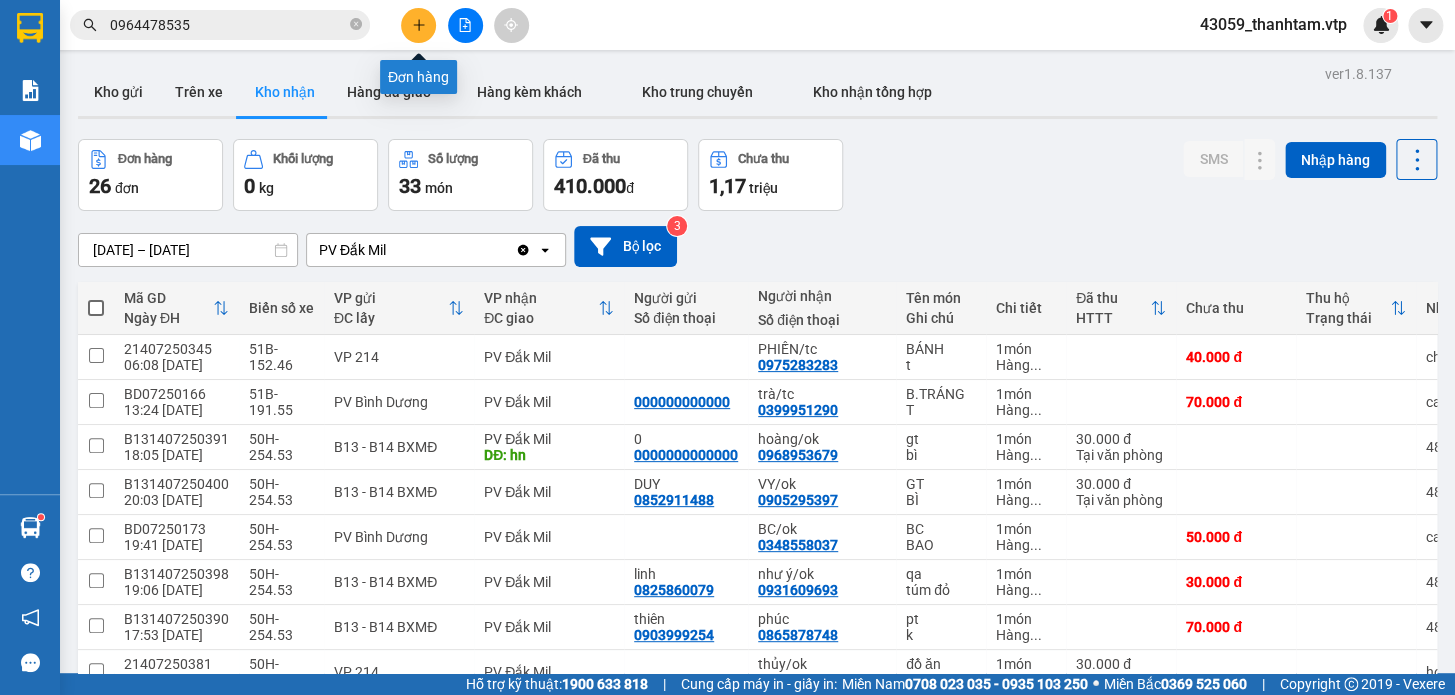 click at bounding box center (418, 25) 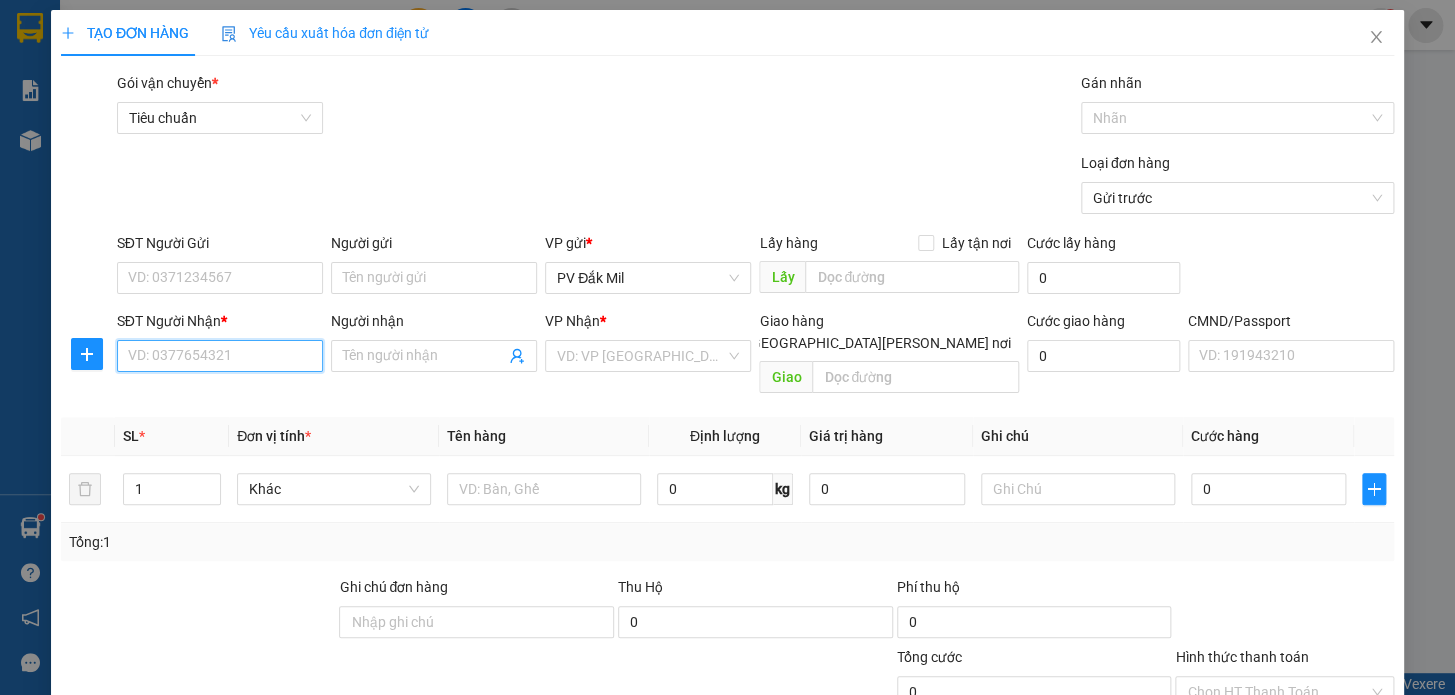 click on "SĐT Người Nhận  *" at bounding box center (220, 356) 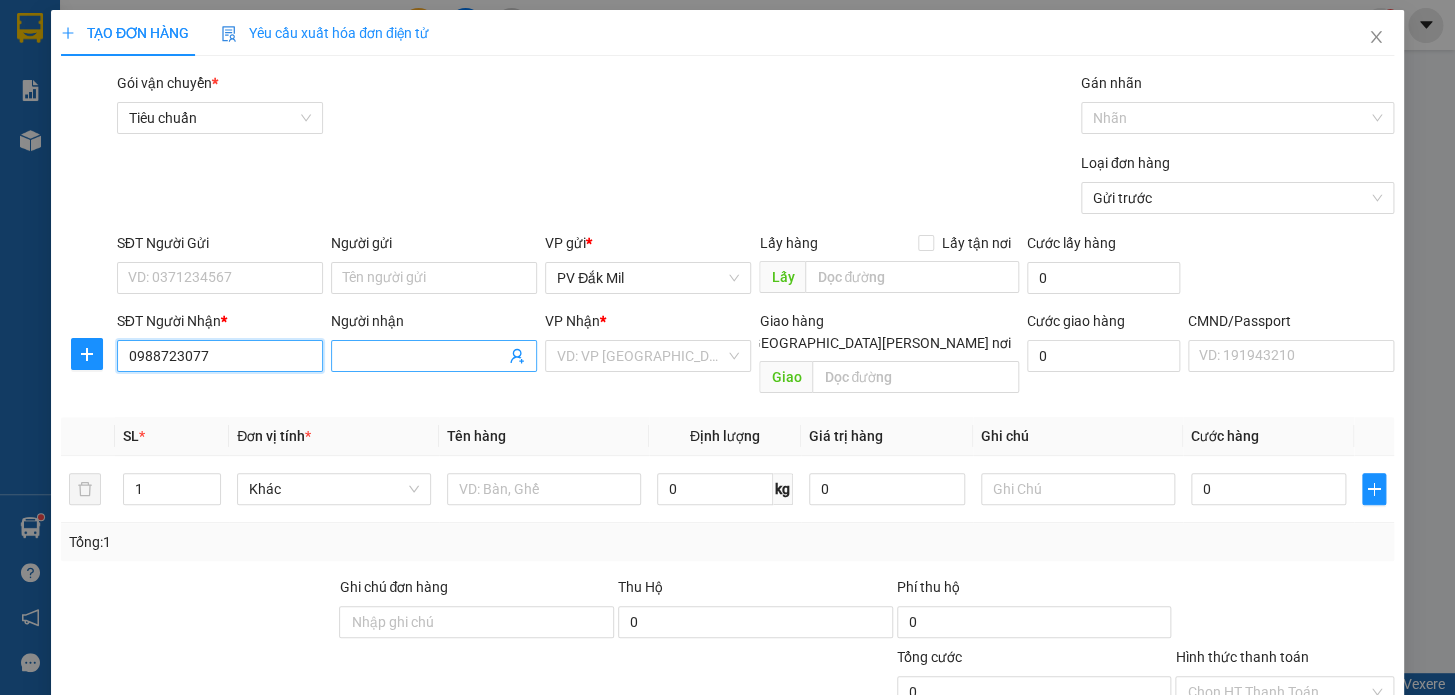 type on "0988723077" 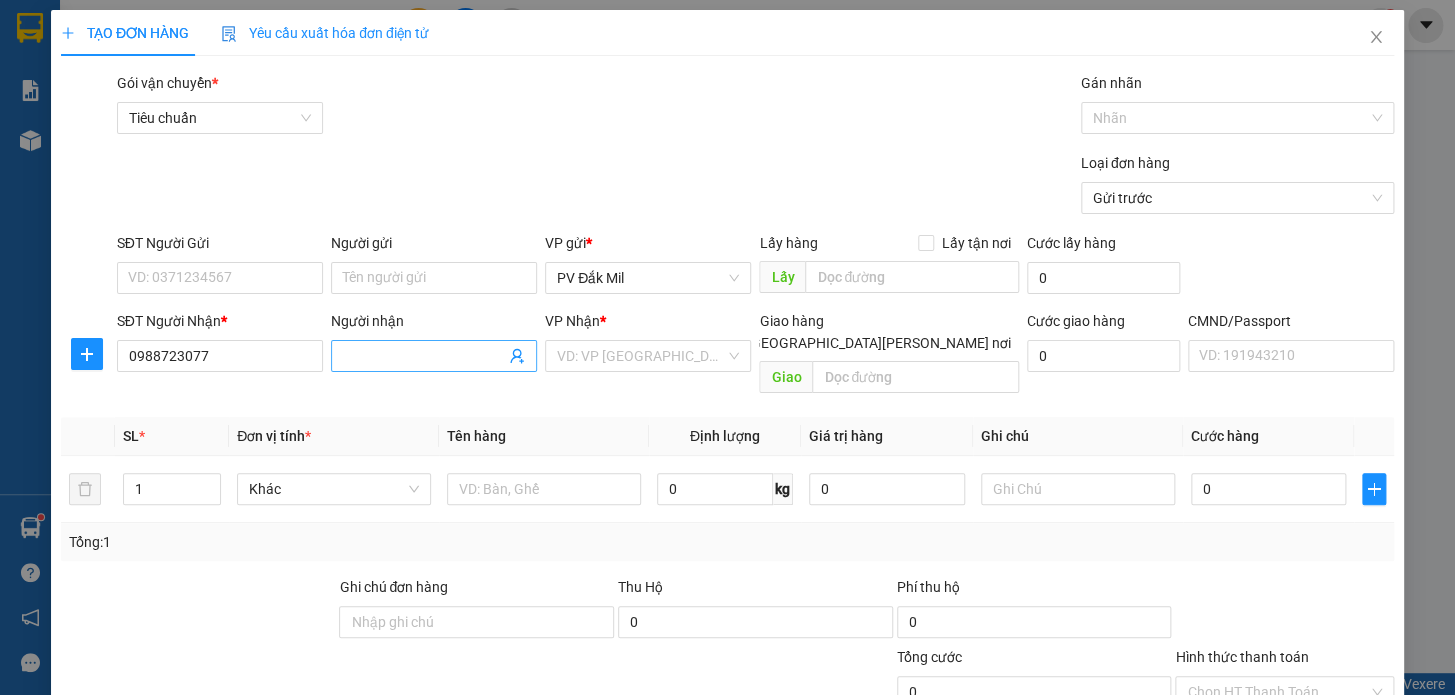 click on "Người nhận" at bounding box center (424, 356) 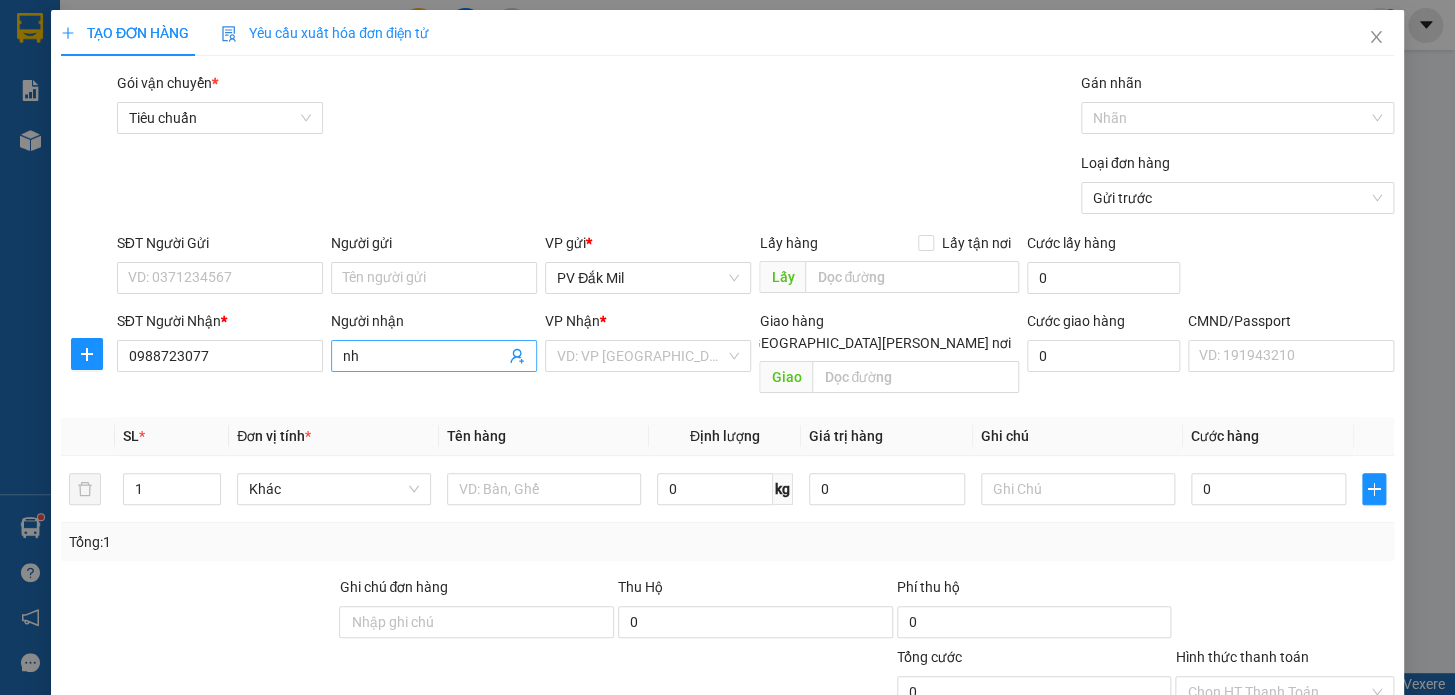 click on "nh" at bounding box center (424, 356) 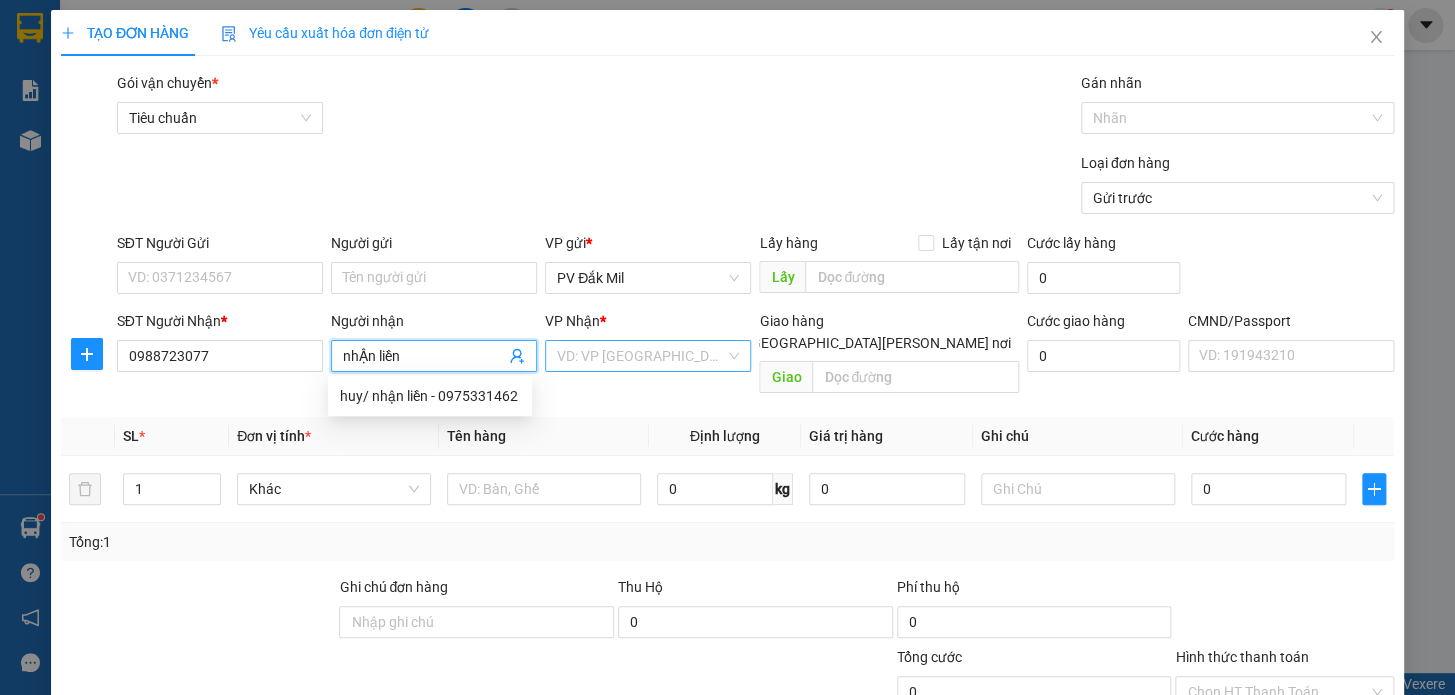 type on "nhẬn liền" 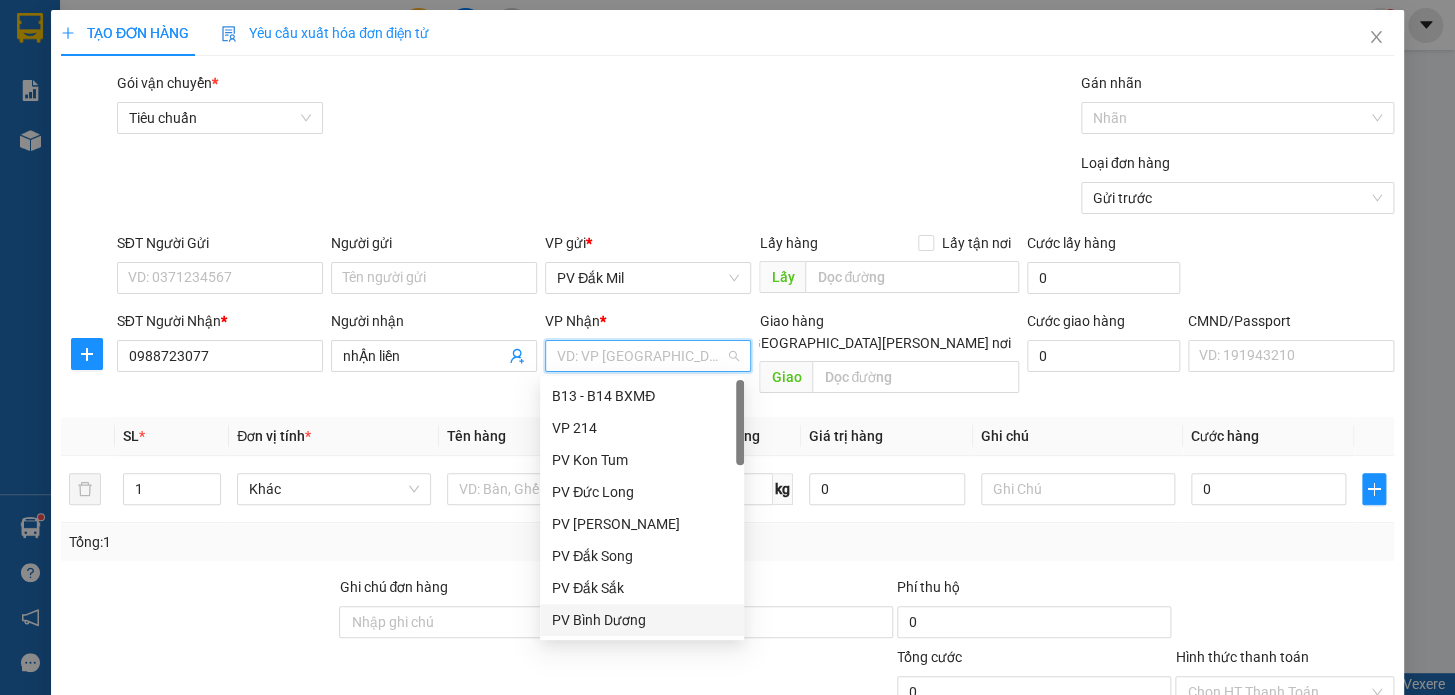 click on "PV Bình Dương" at bounding box center [642, 620] 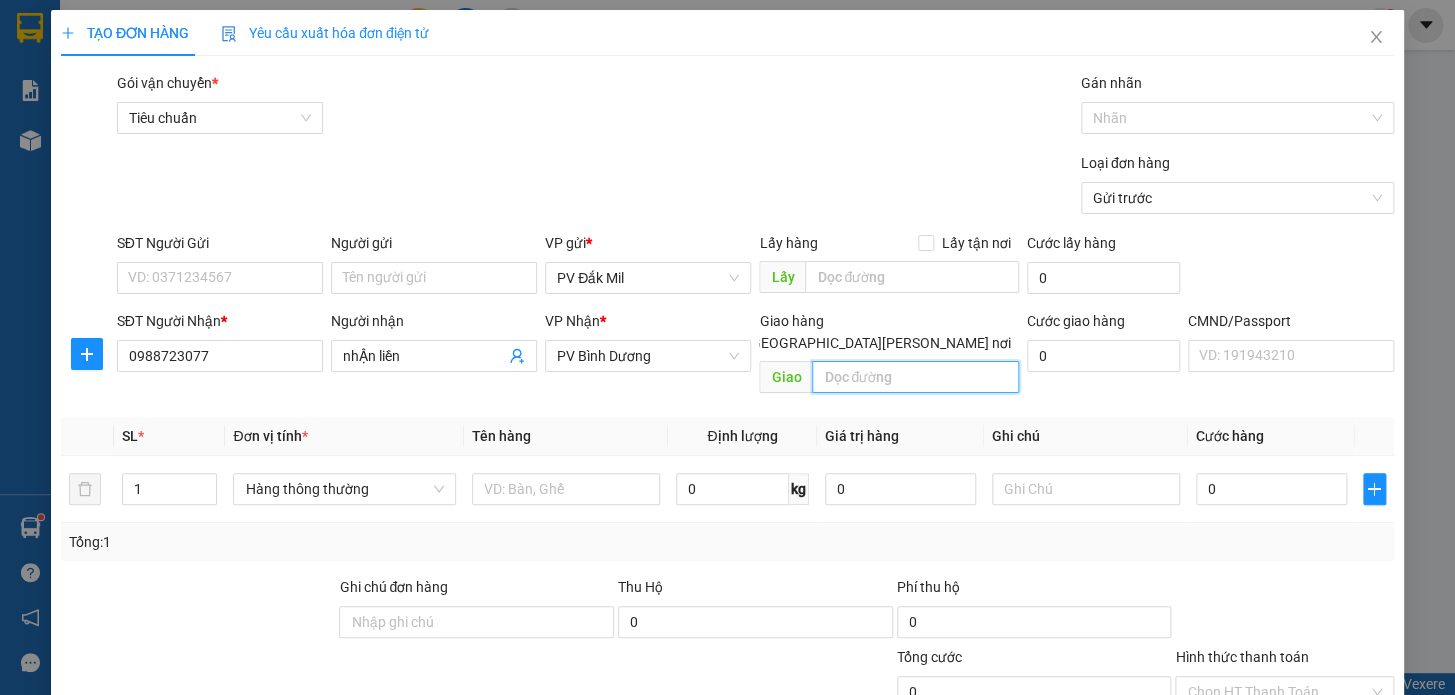 click at bounding box center [915, 377] 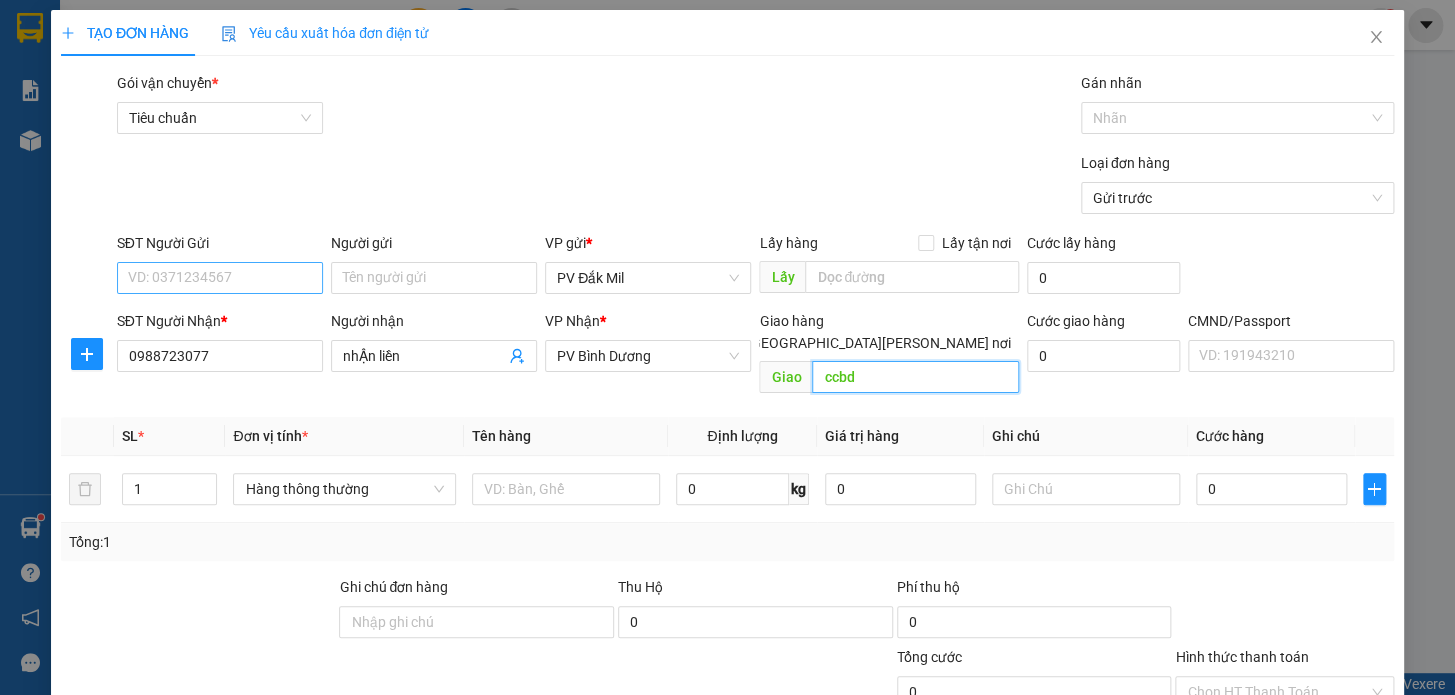 type on "ccbd" 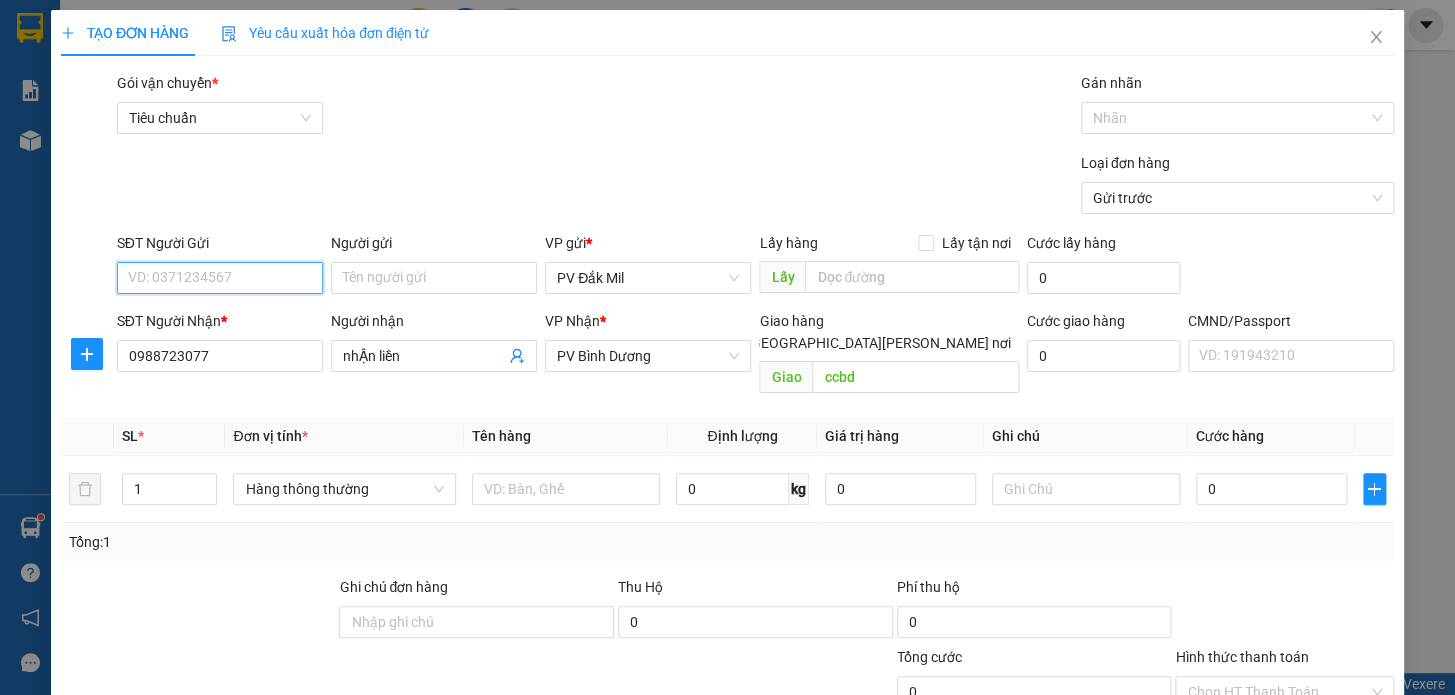 click on "SĐT Người Gửi" at bounding box center [220, 278] 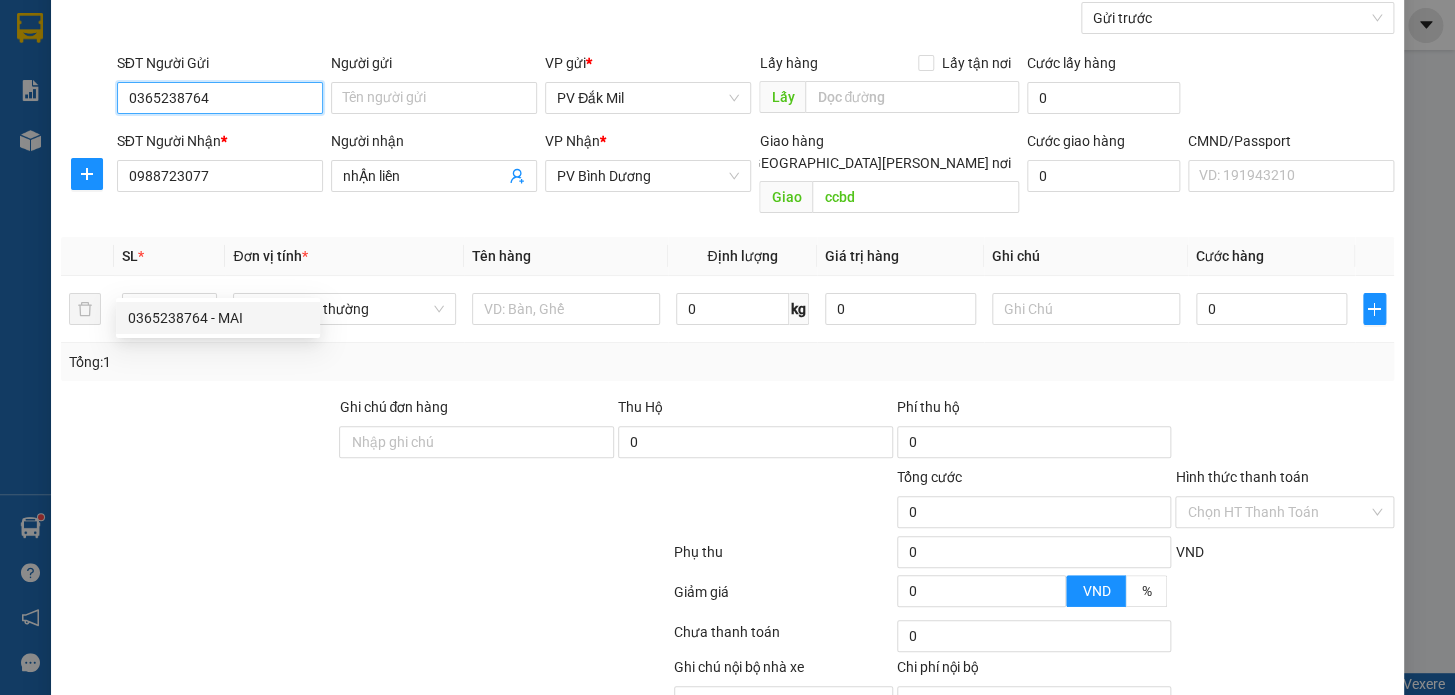 scroll, scrollTop: 181, scrollLeft: 0, axis: vertical 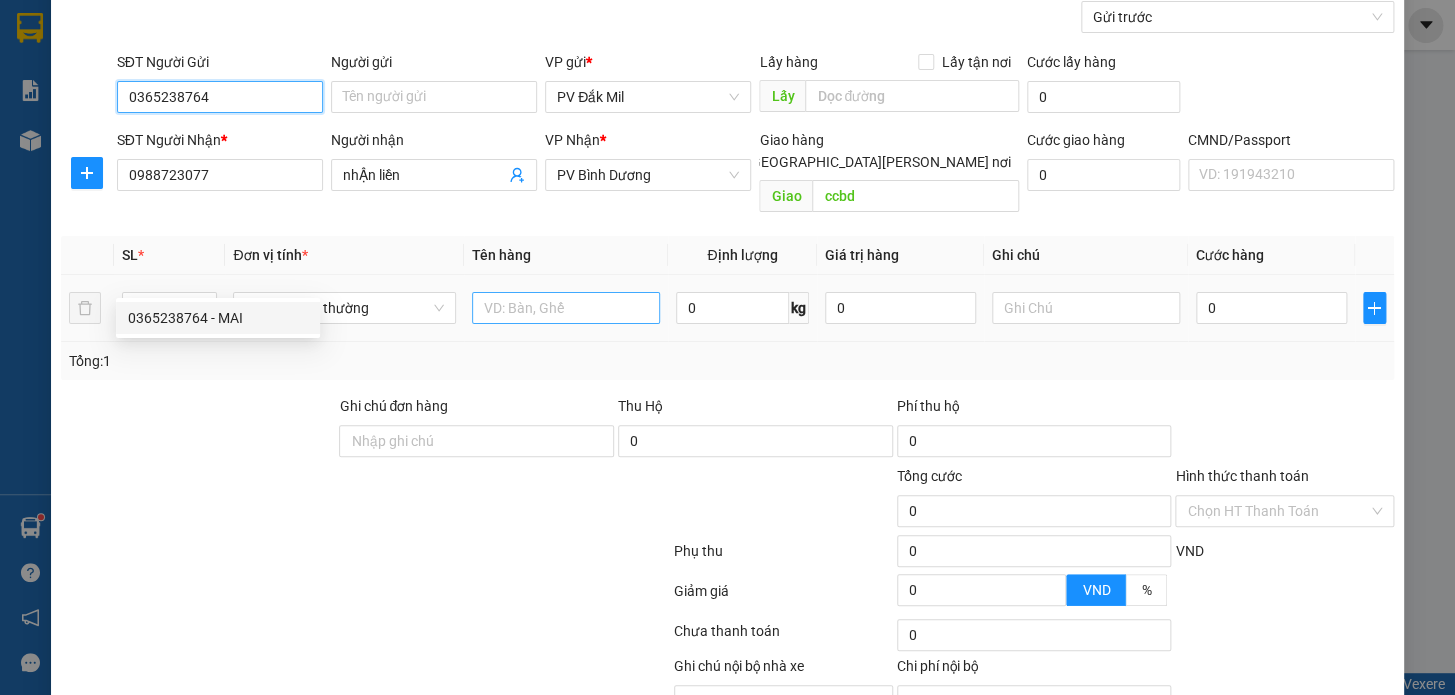 type on "0365238764" 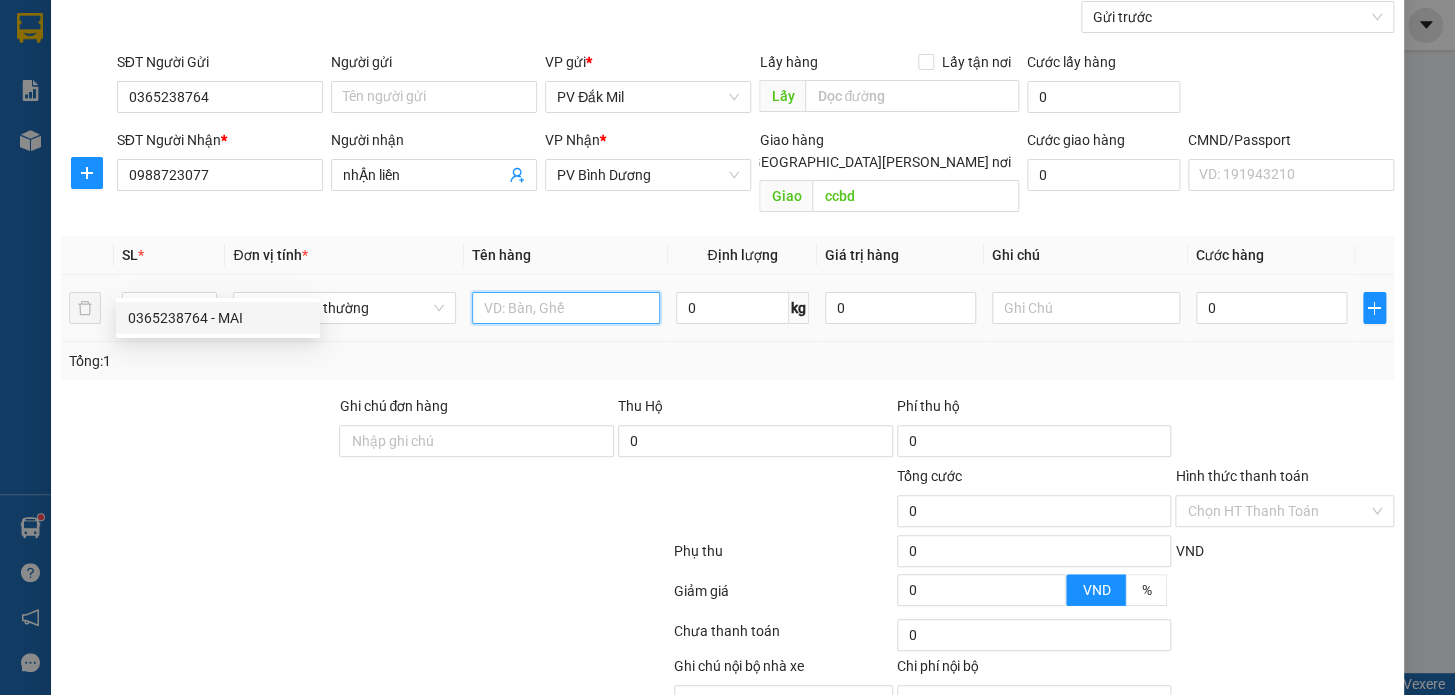 click at bounding box center [566, 308] 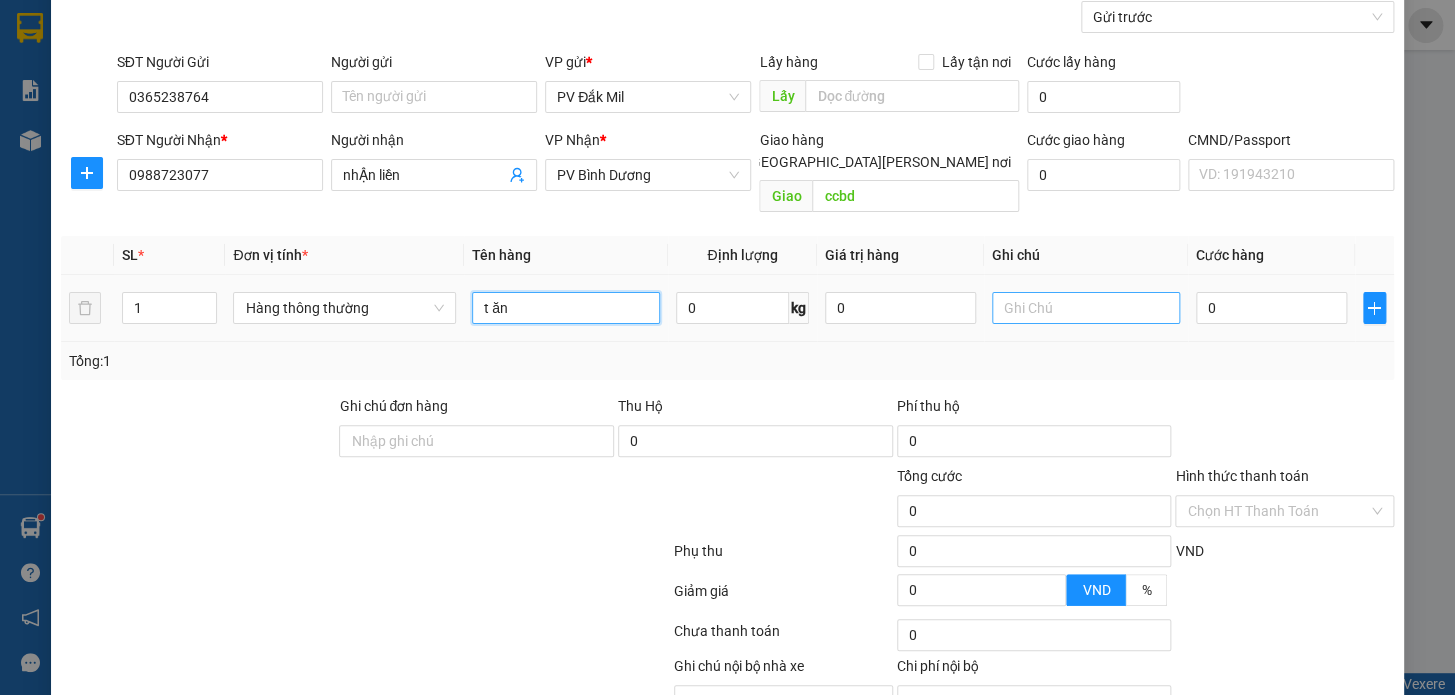 type on "t ăn" 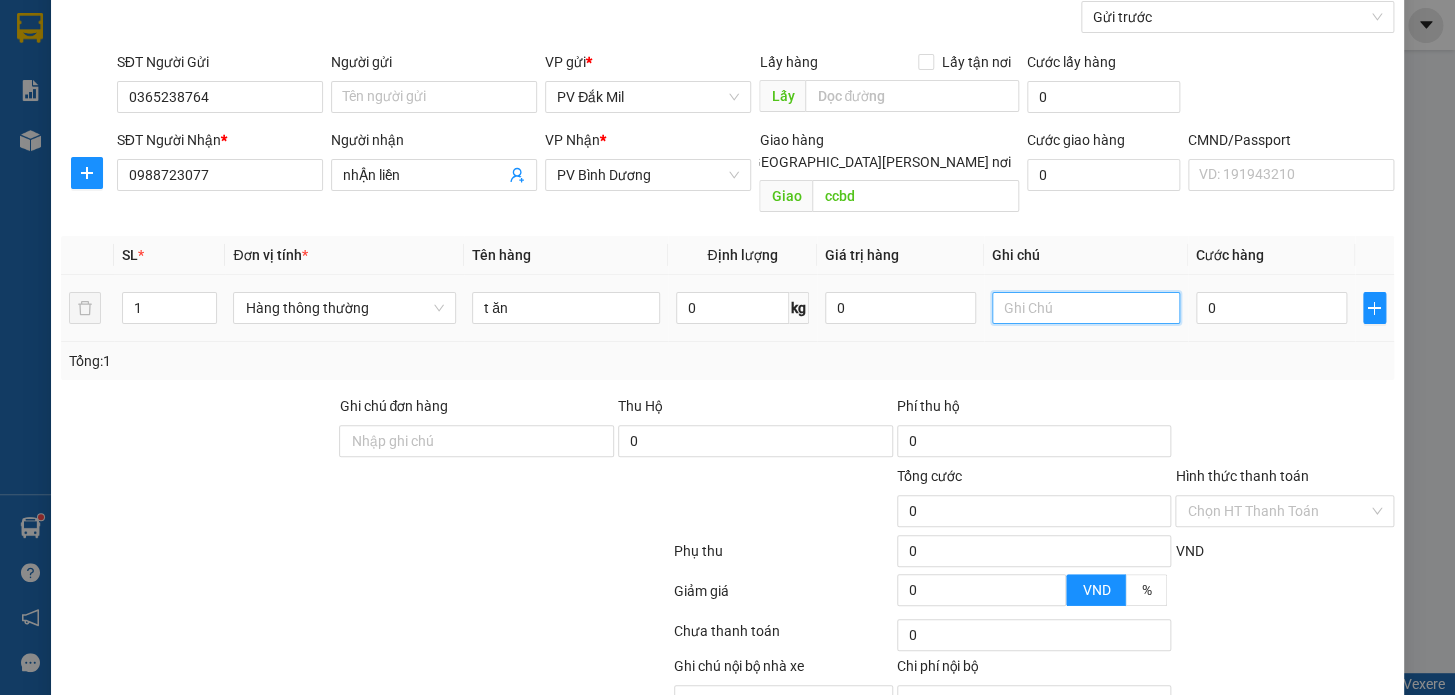 click at bounding box center (1086, 308) 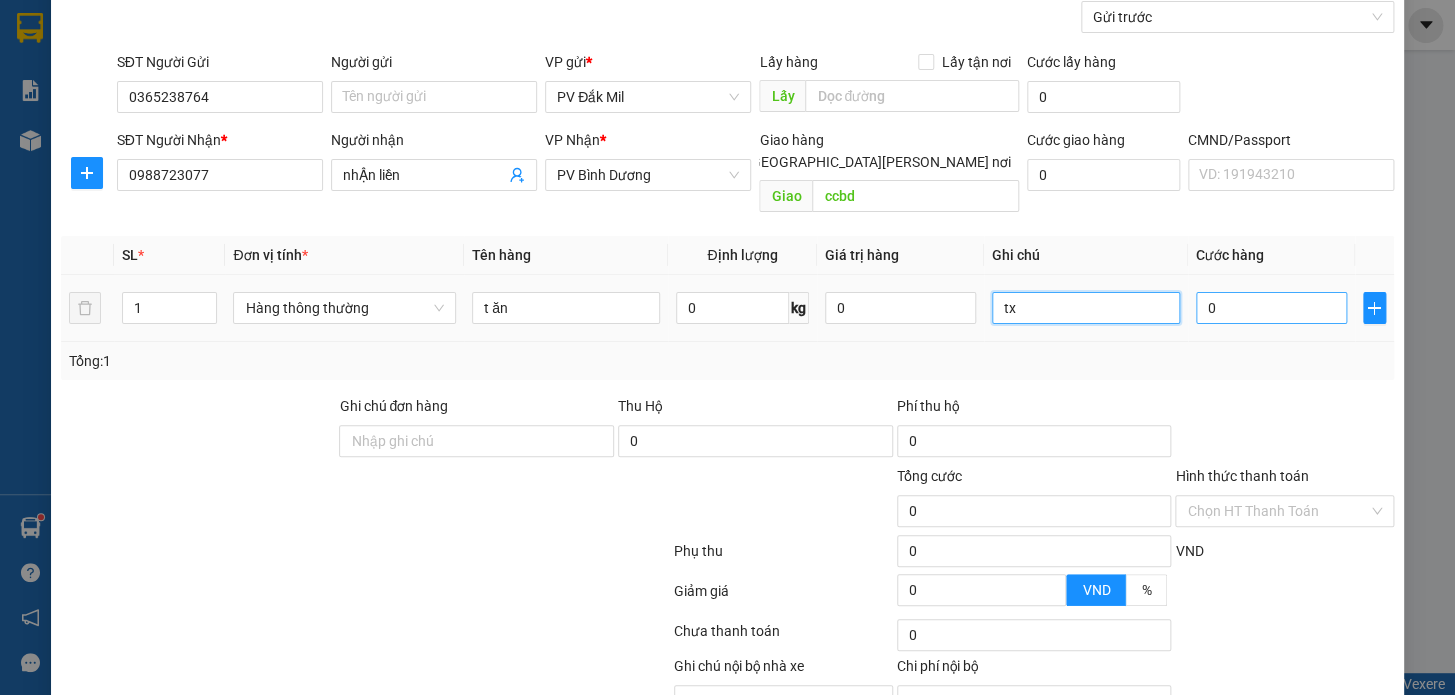 type on "tx" 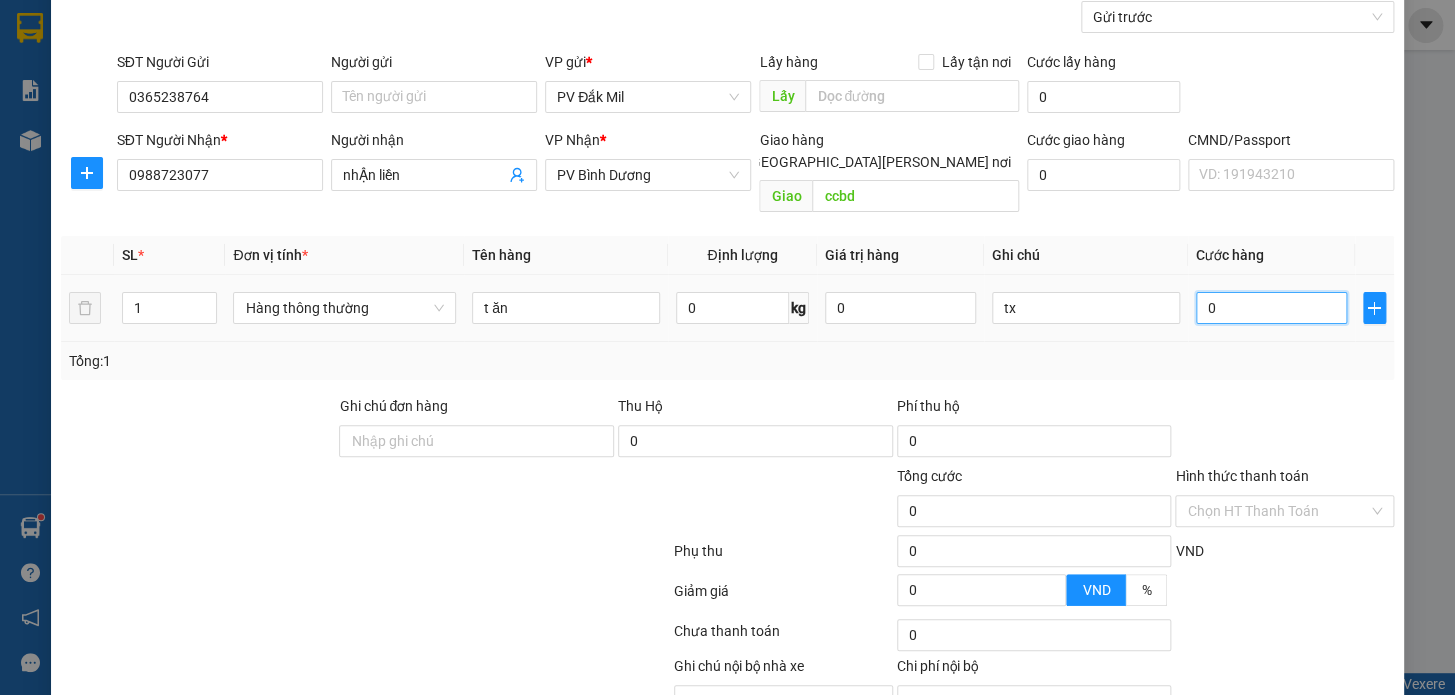 click on "0" at bounding box center [1271, 308] 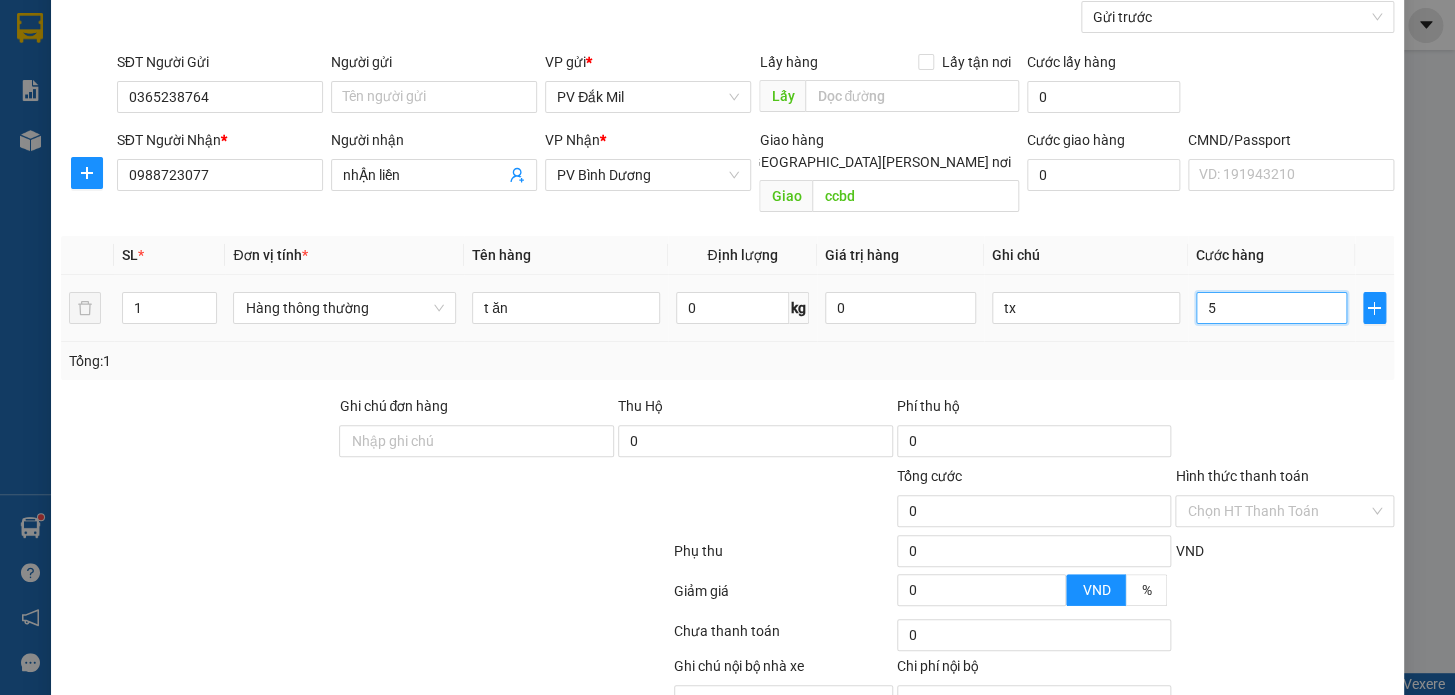 type on "52" 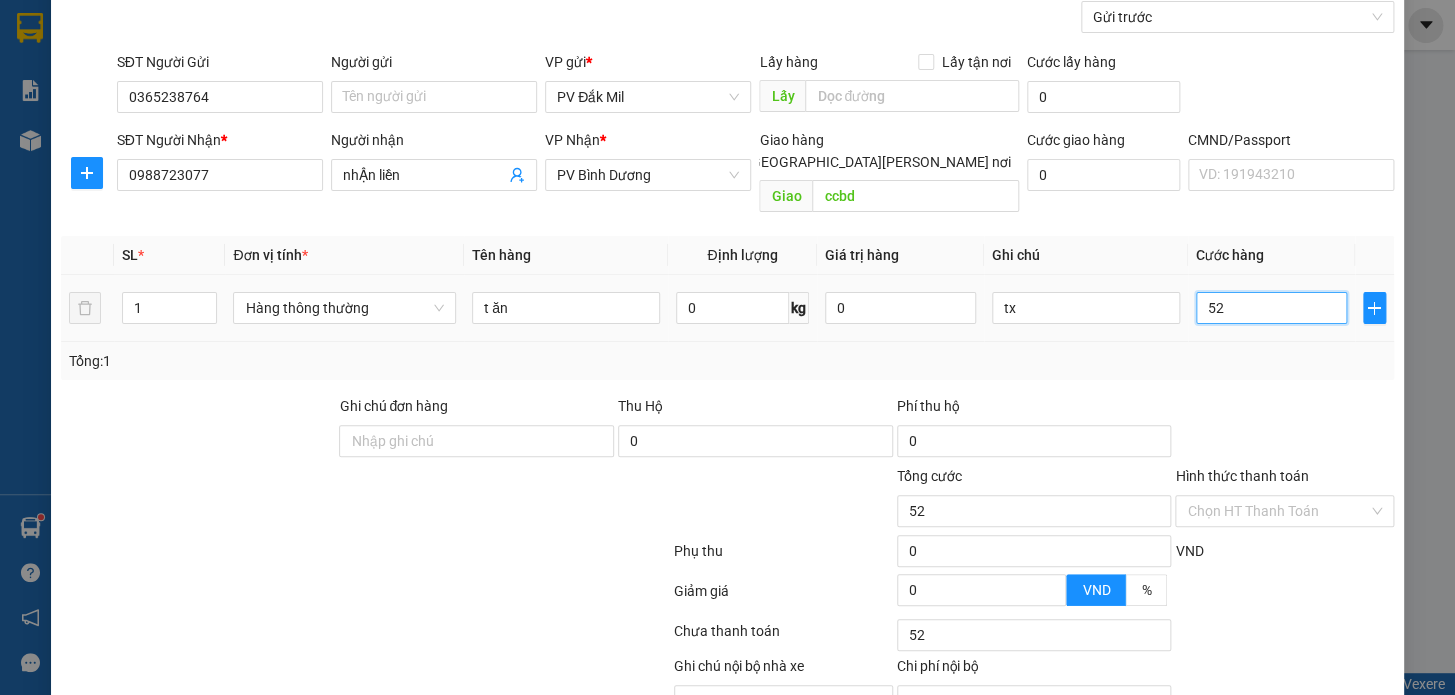 type on "5" 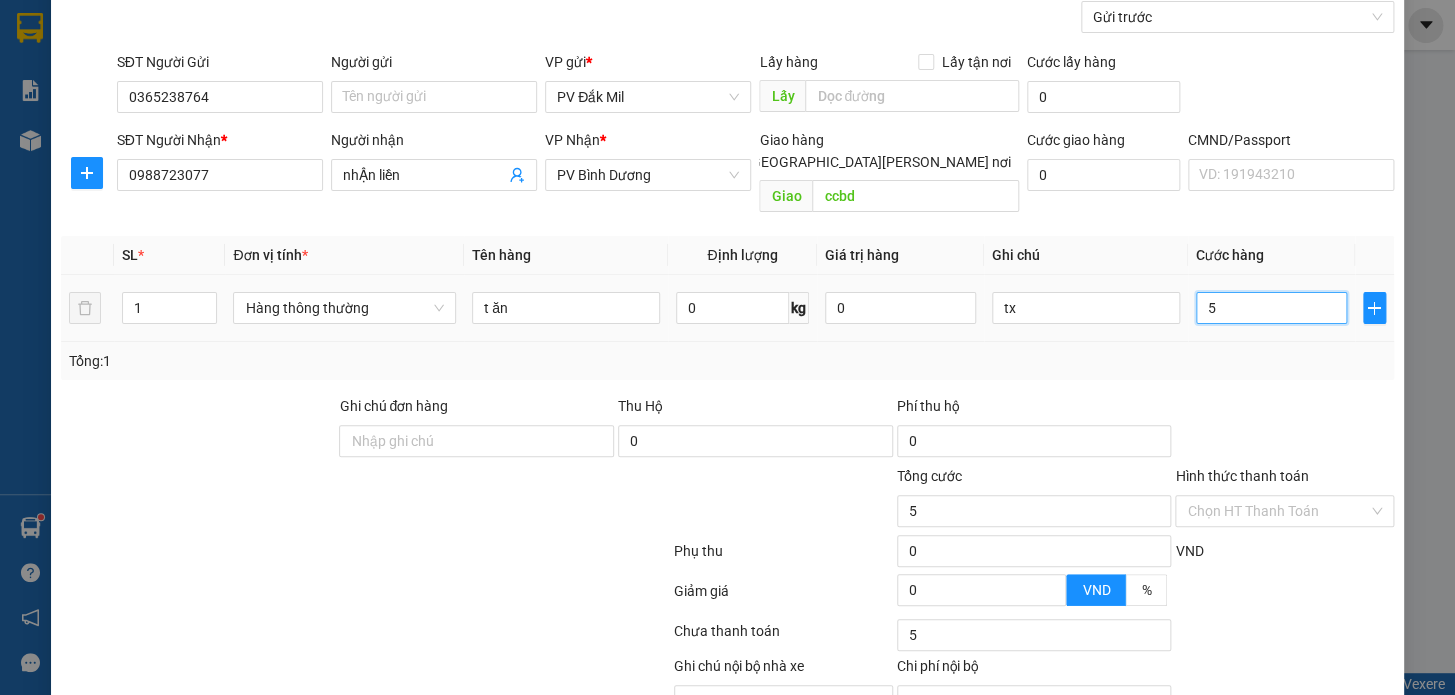 type on "50" 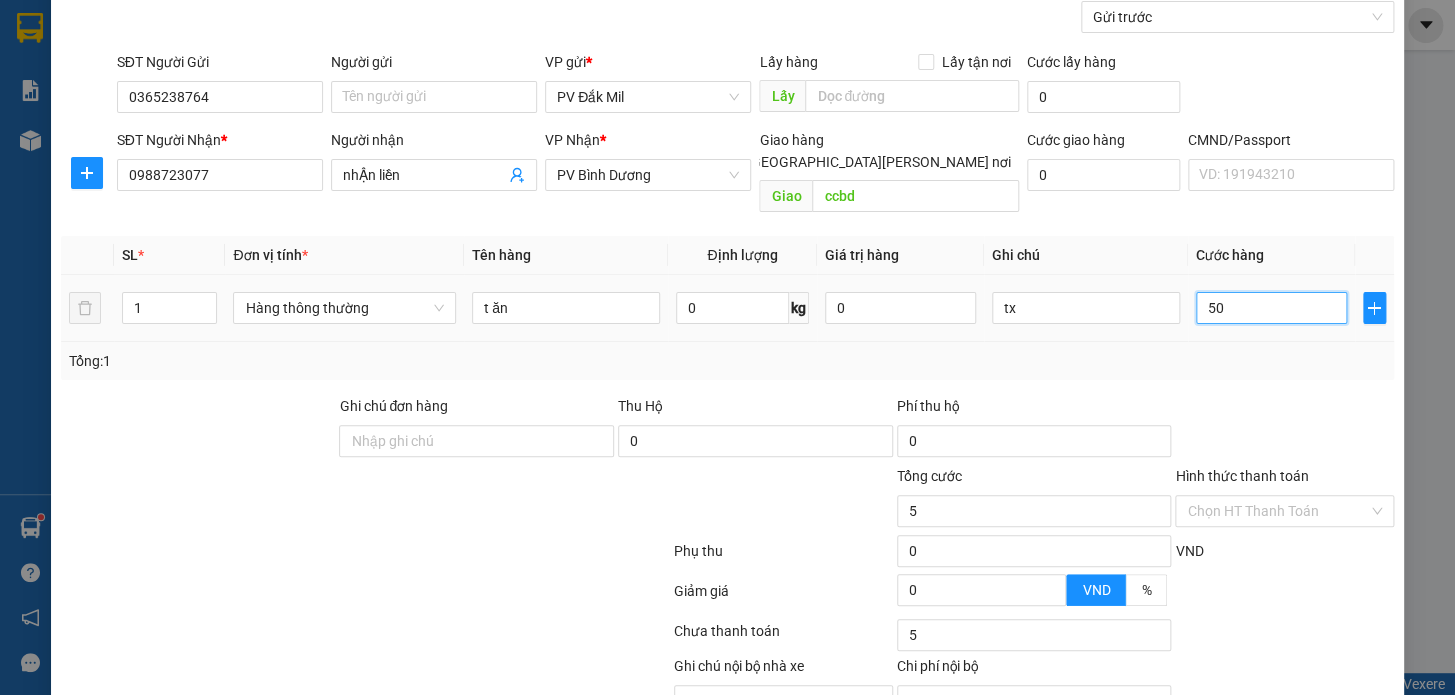 type on "50" 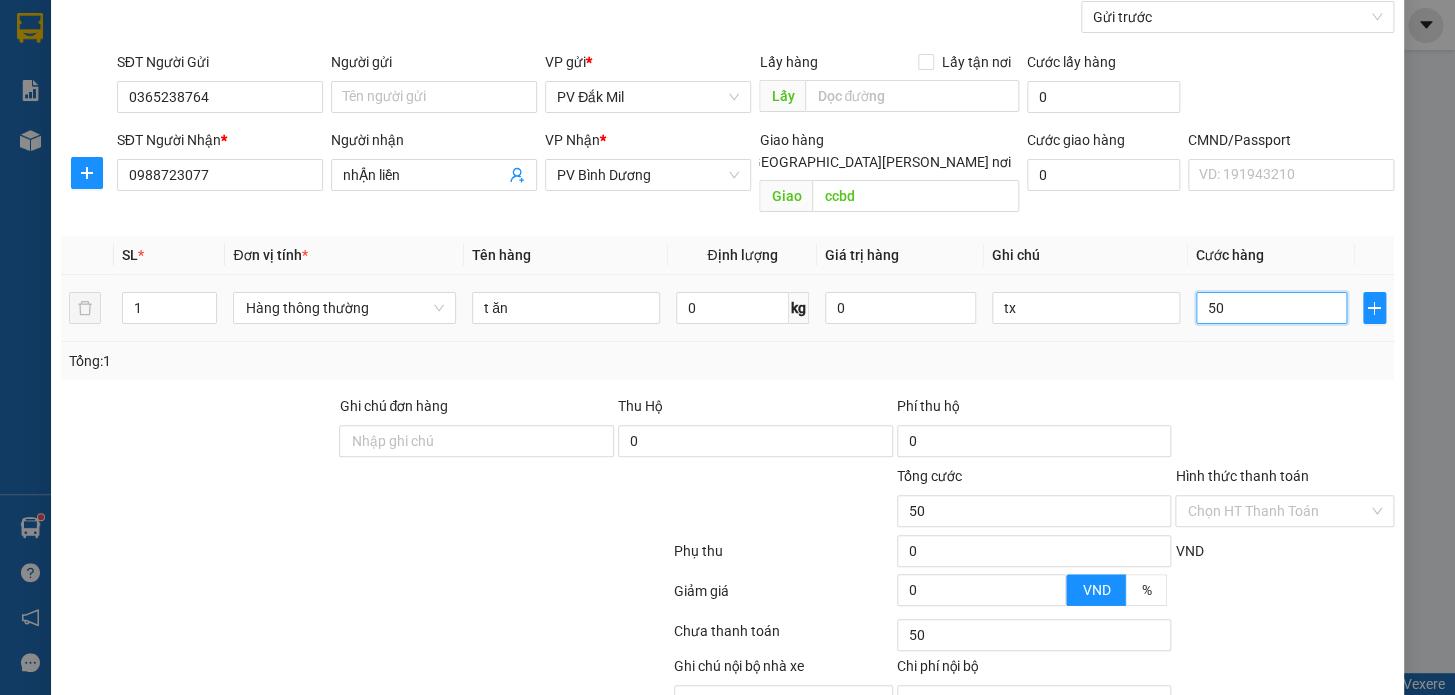 type on "500" 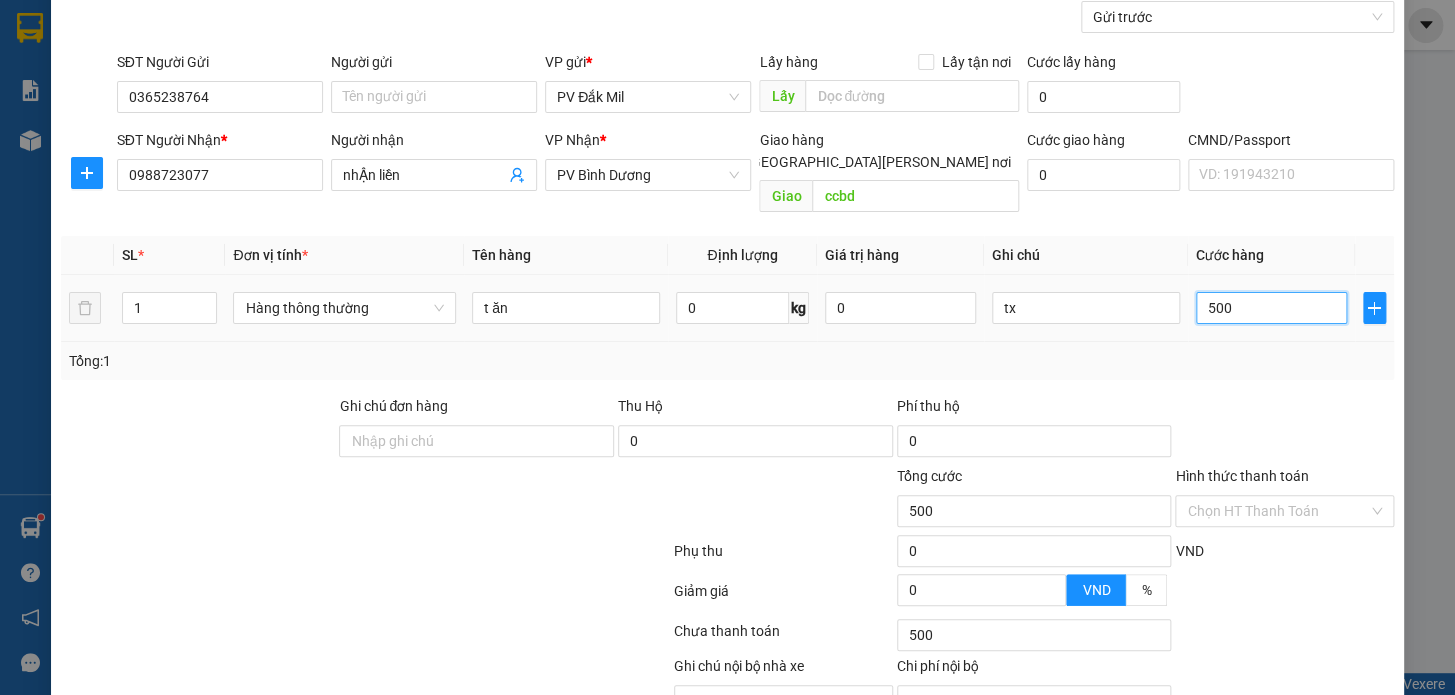 type on "5.000" 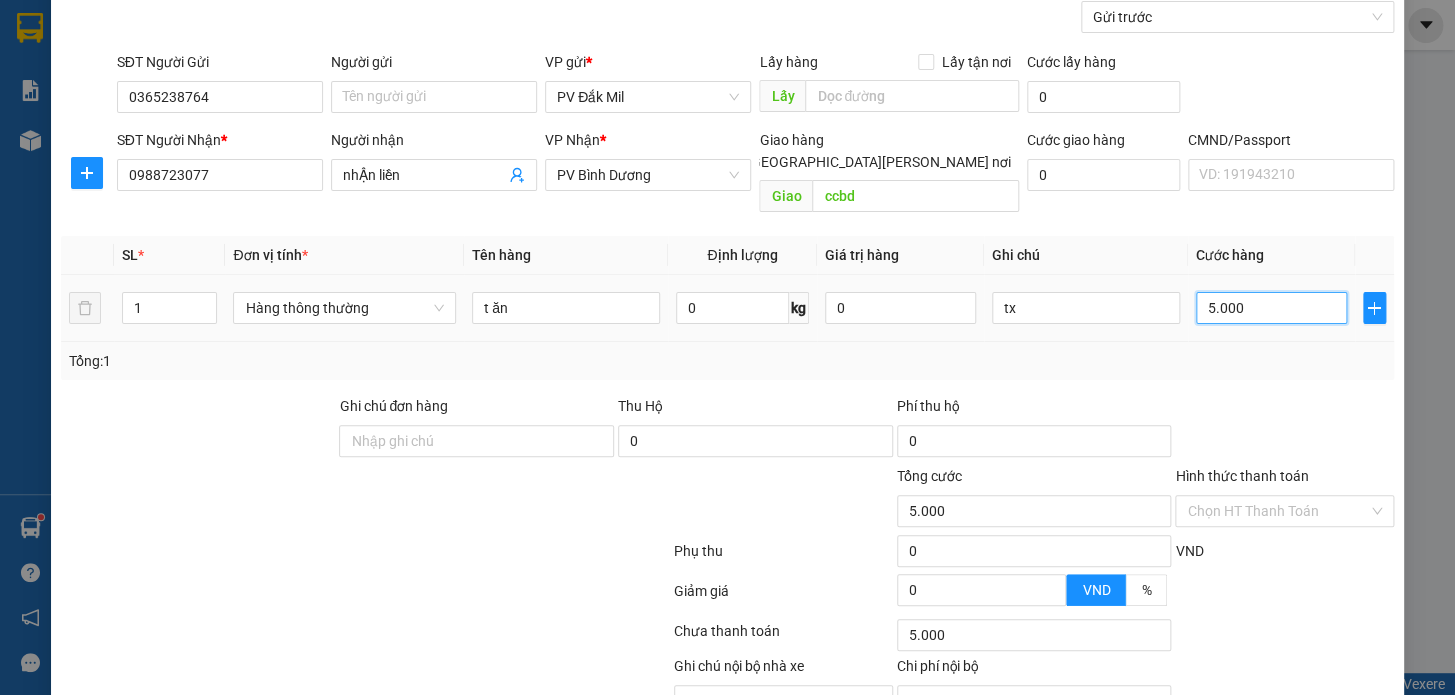 type on "50.000" 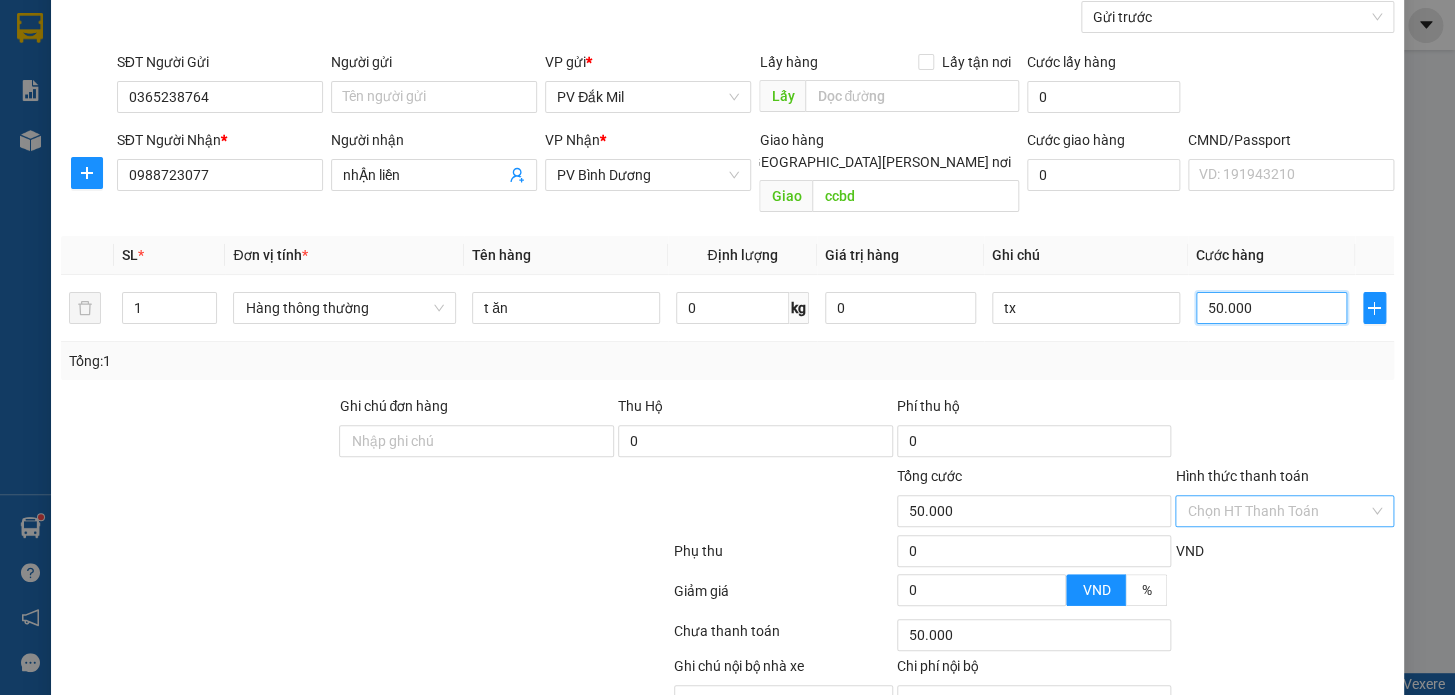 type on "50.000" 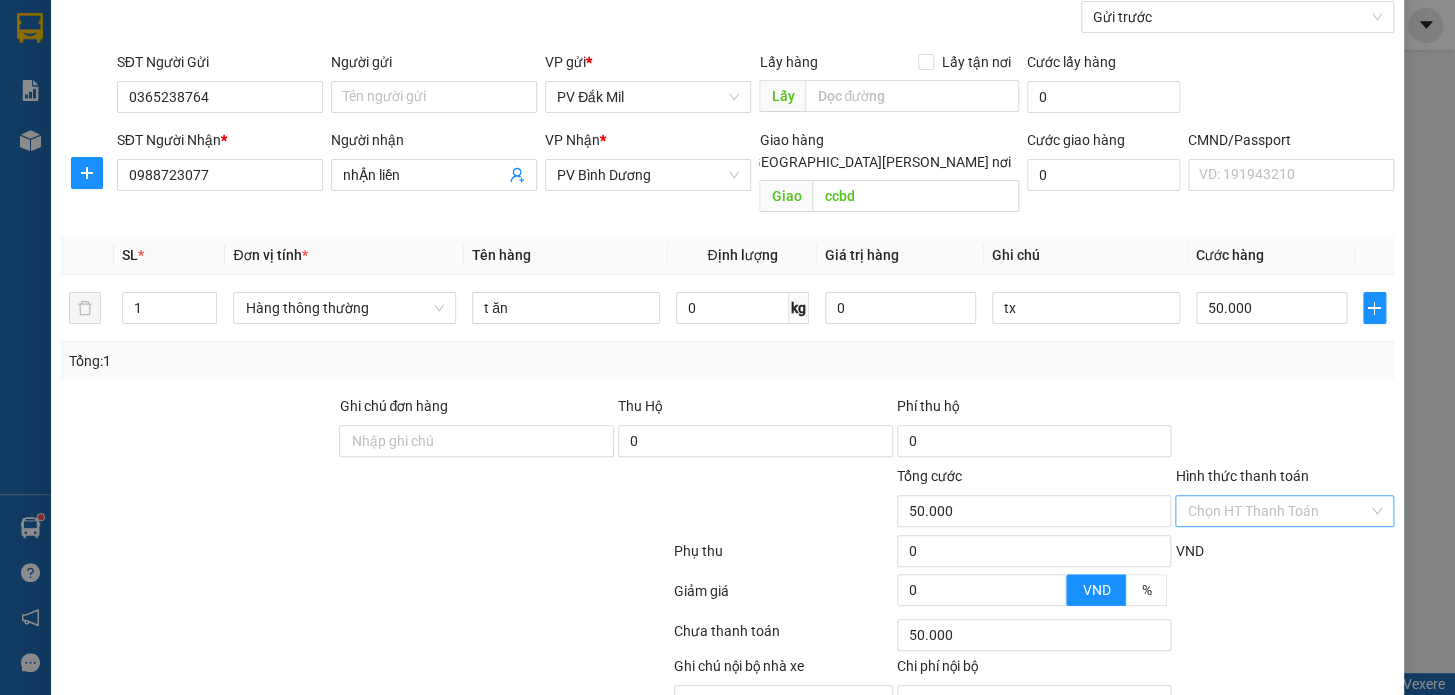 click on "Hình thức thanh toán" at bounding box center [1277, 511] 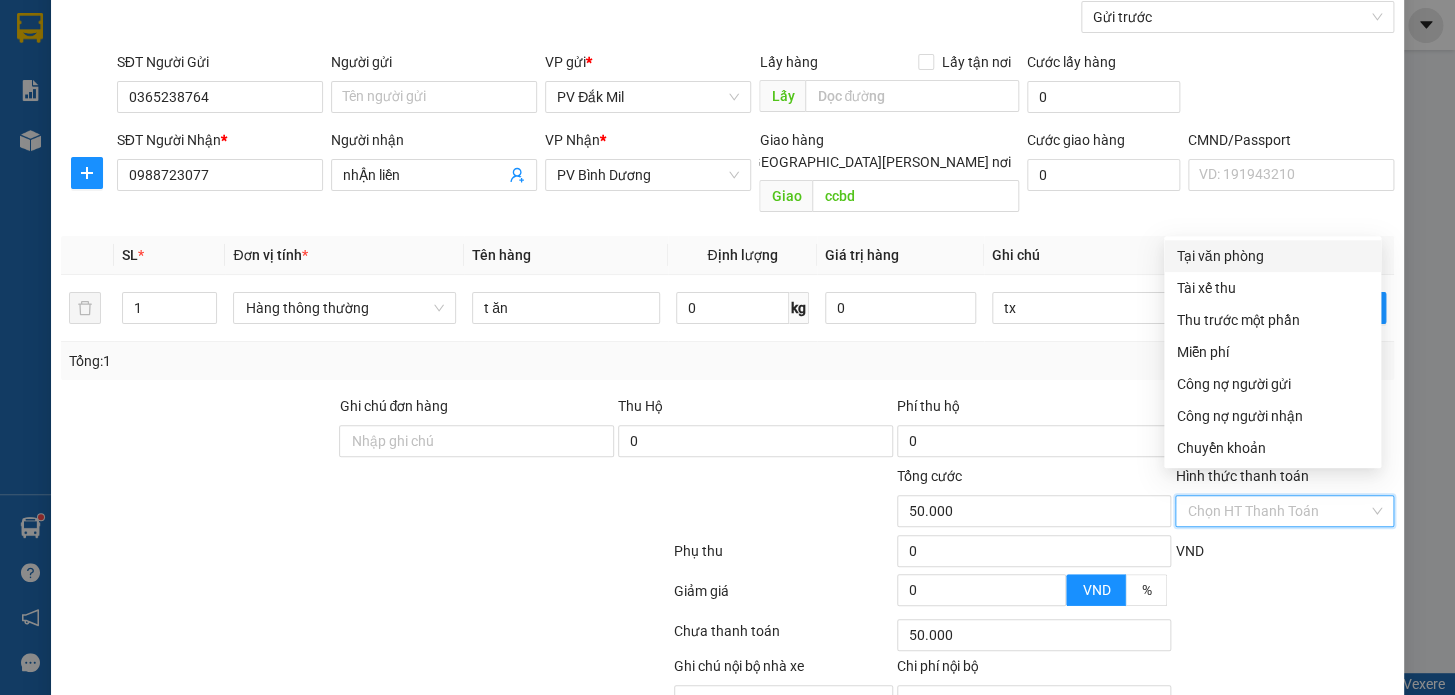 click on "Tại văn phòng" at bounding box center (1272, 256) 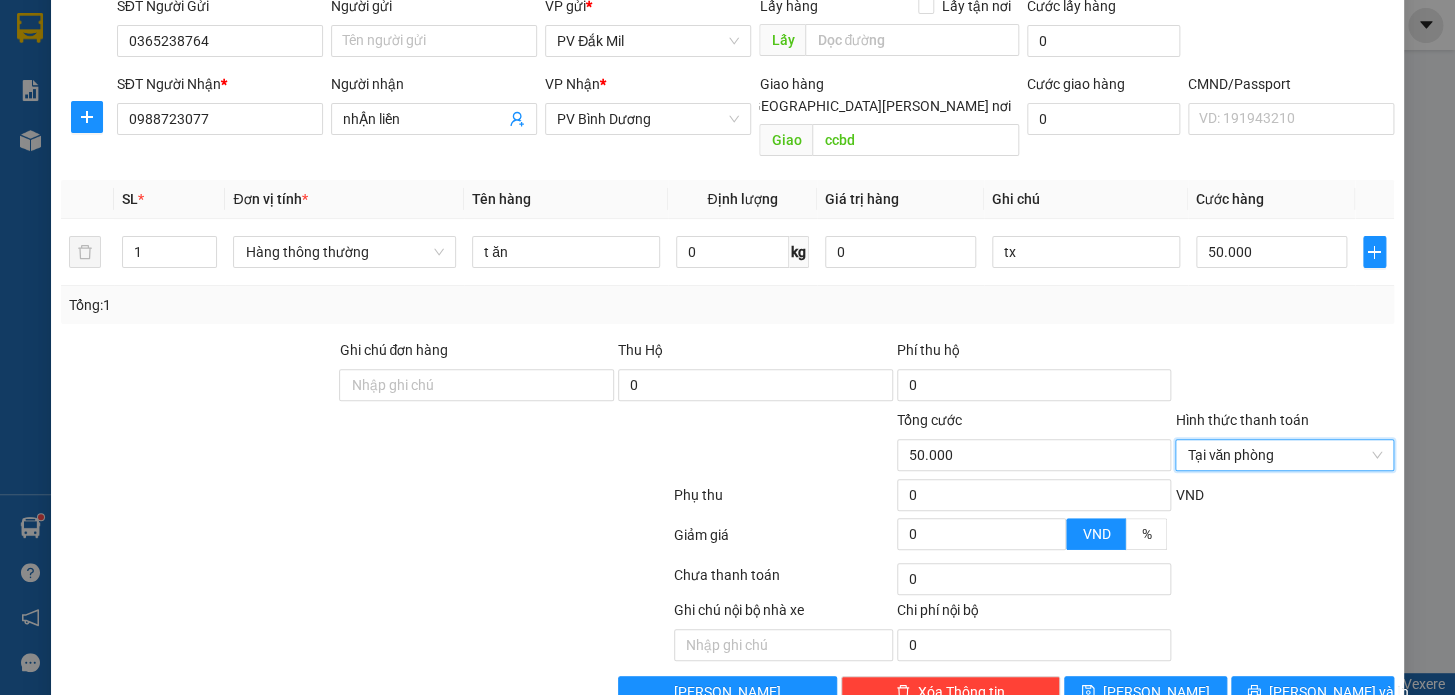 scroll, scrollTop: 265, scrollLeft: 0, axis: vertical 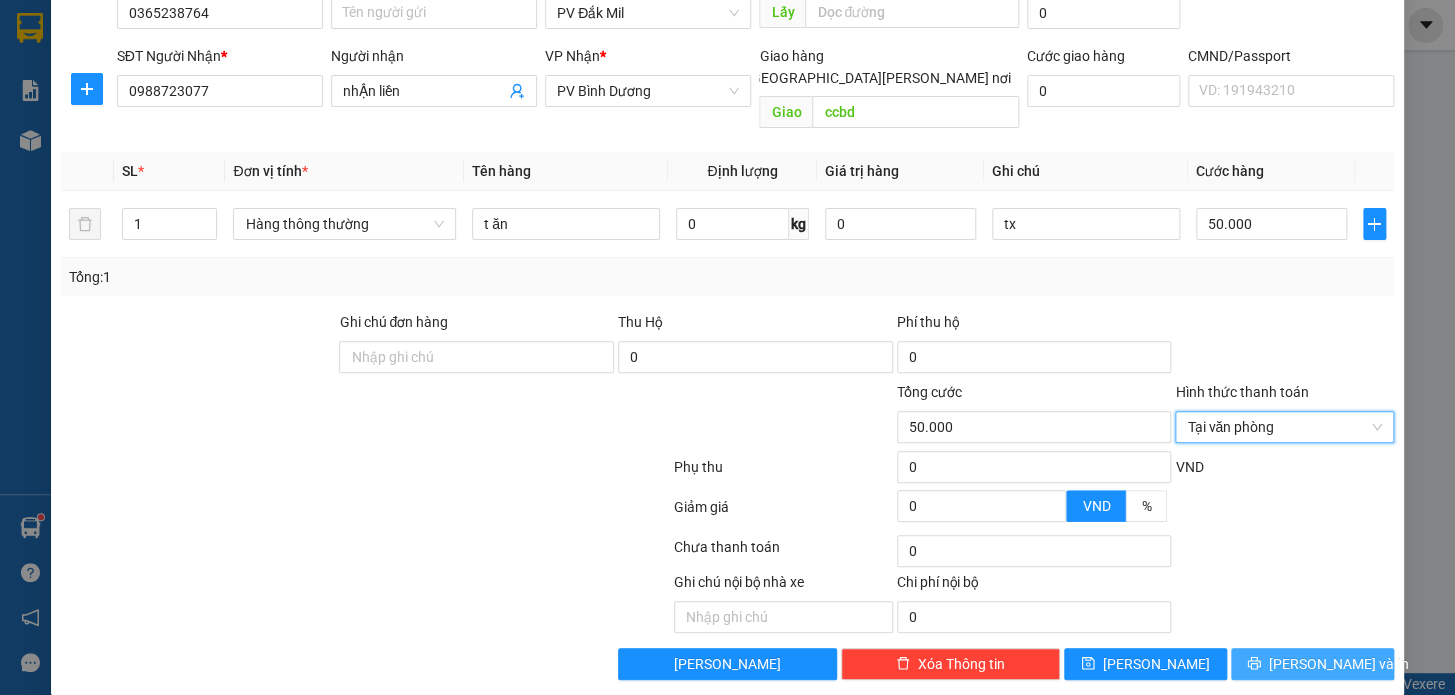 click on "Lưu và In" at bounding box center (1339, 664) 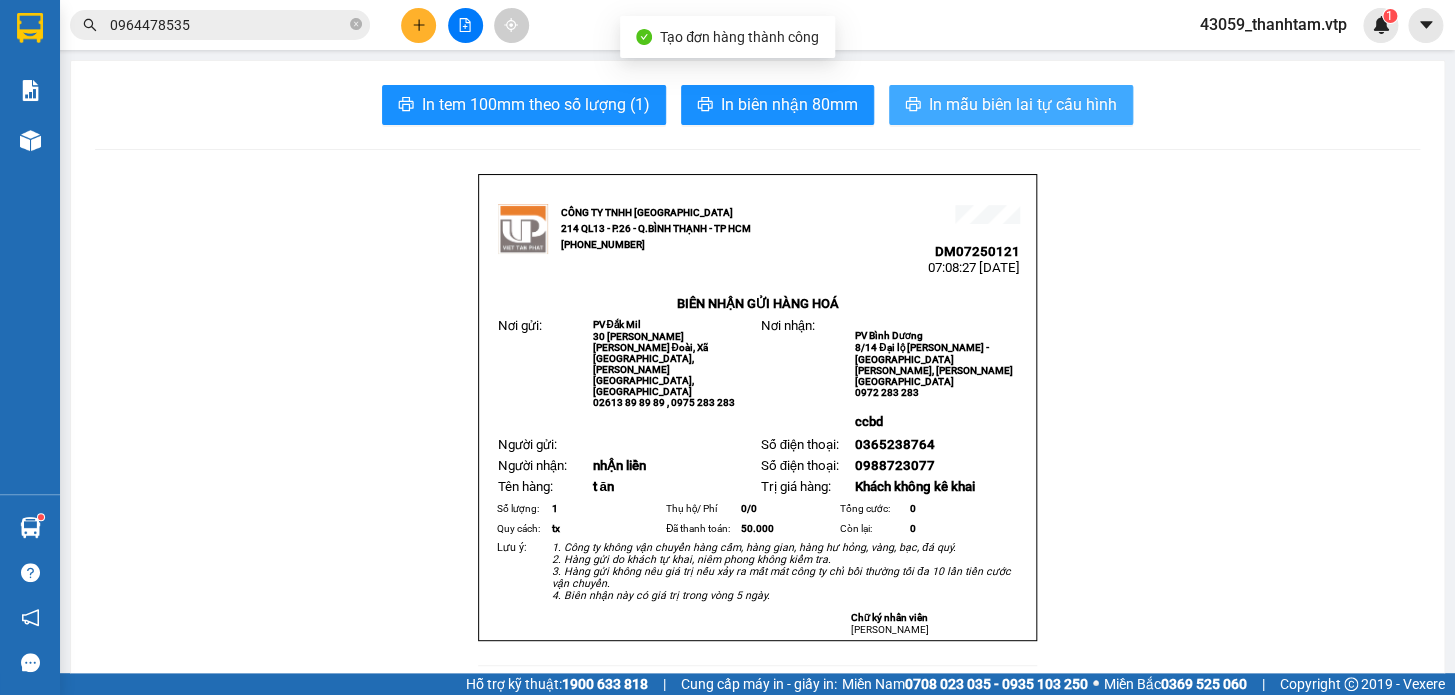 click on "In mẫu biên lai tự cấu hình" at bounding box center (1023, 104) 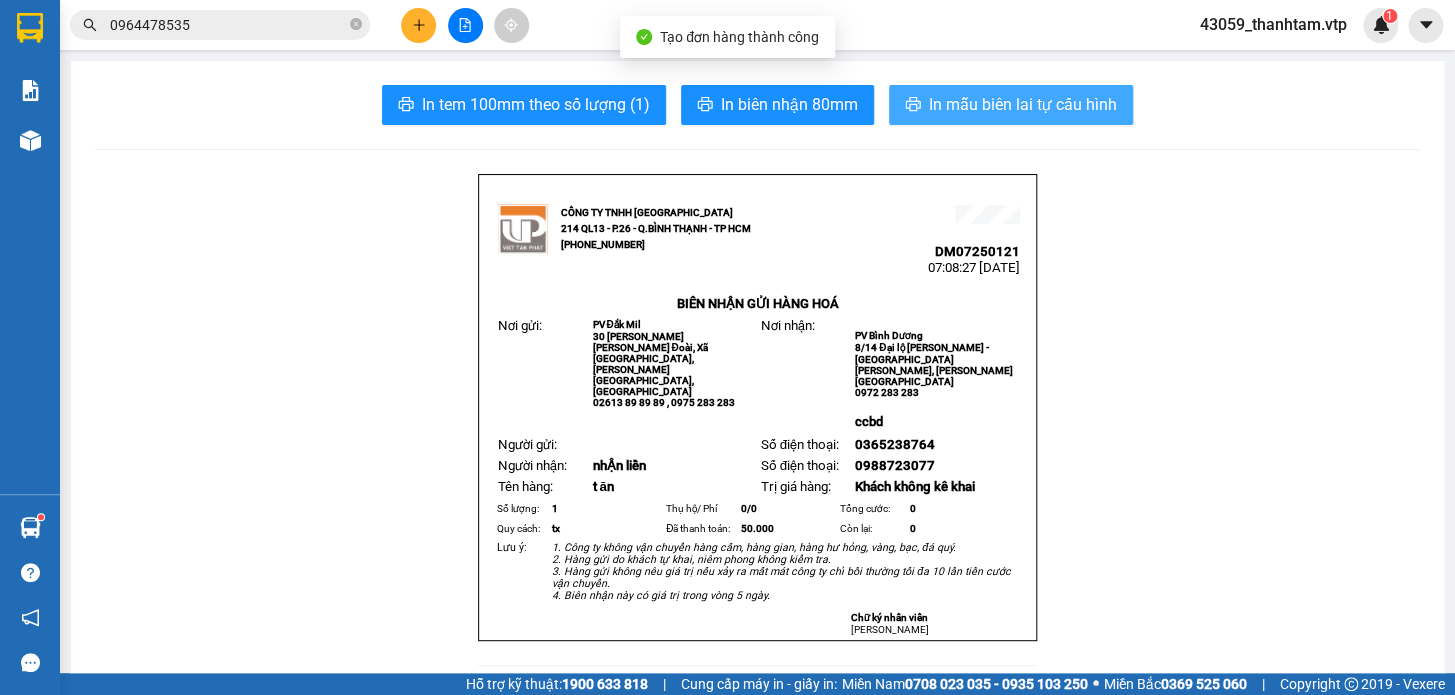 scroll, scrollTop: 0, scrollLeft: 0, axis: both 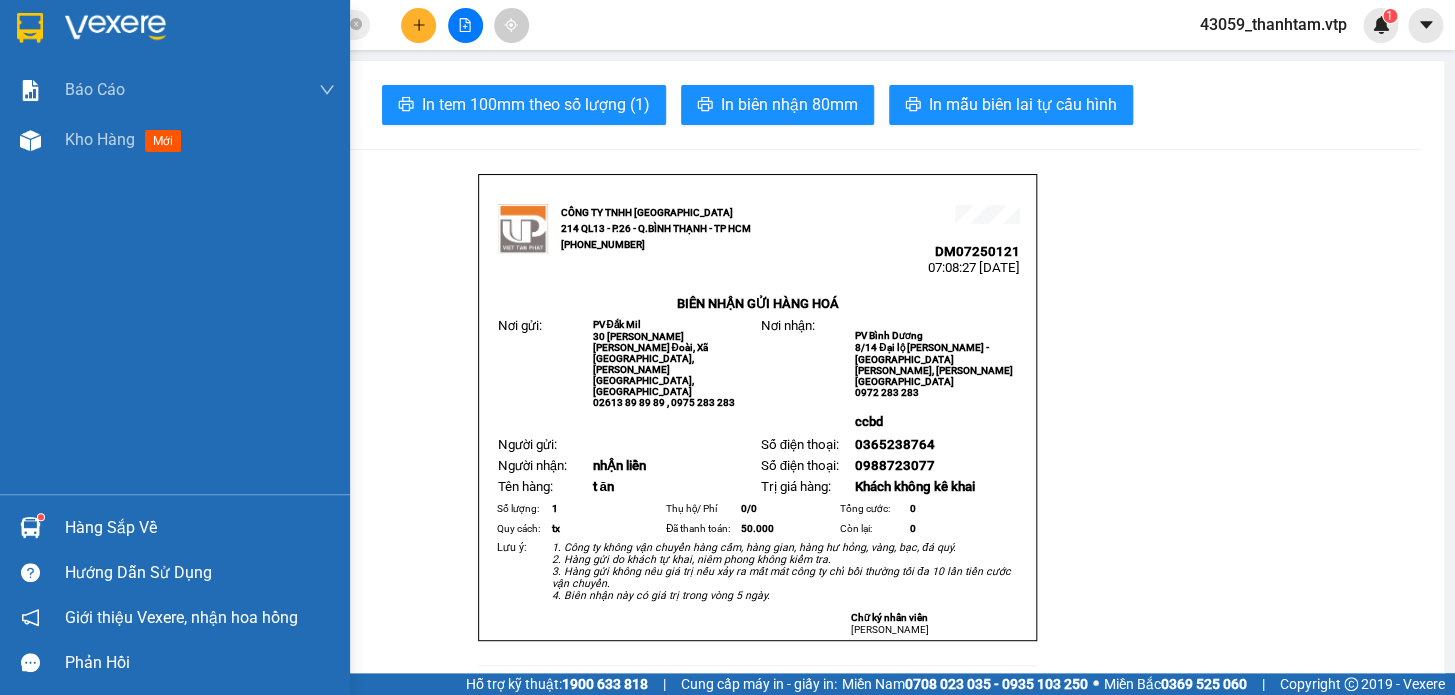 click at bounding box center (175, 32) 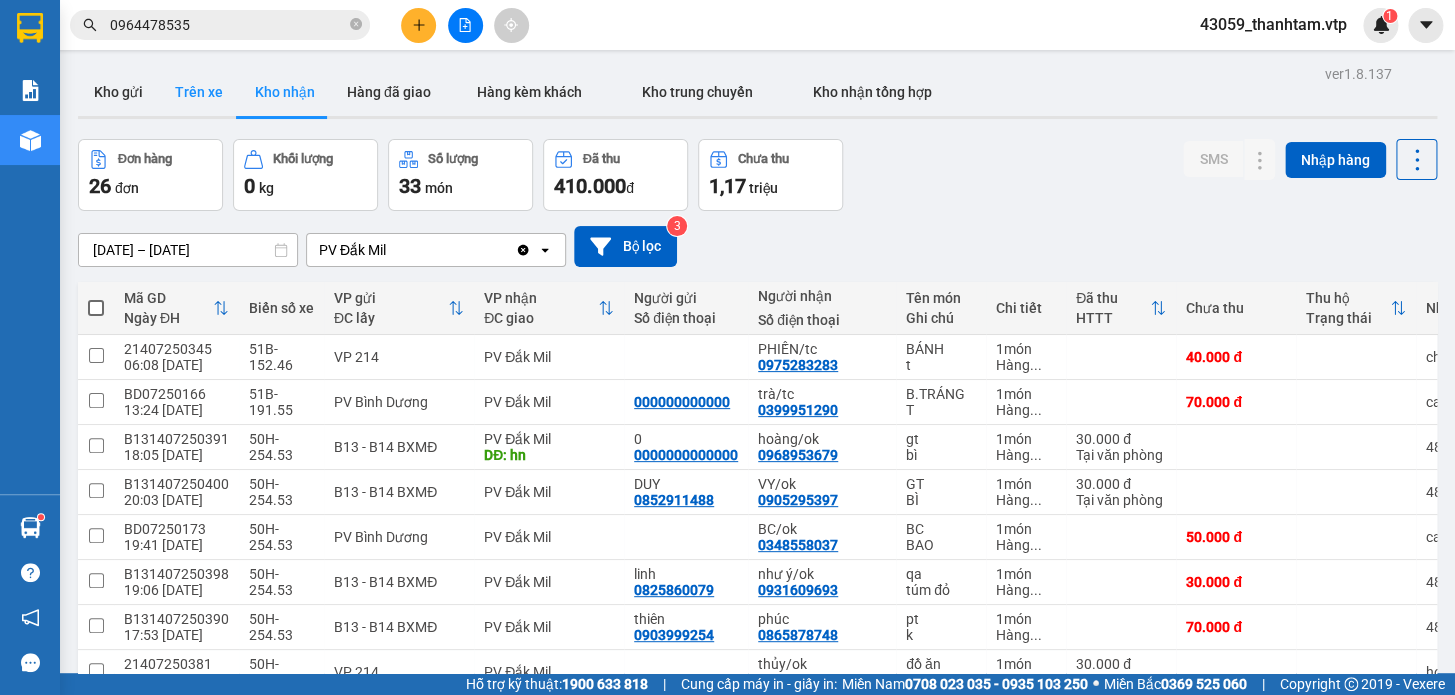 click on "Trên xe" at bounding box center (199, 92) 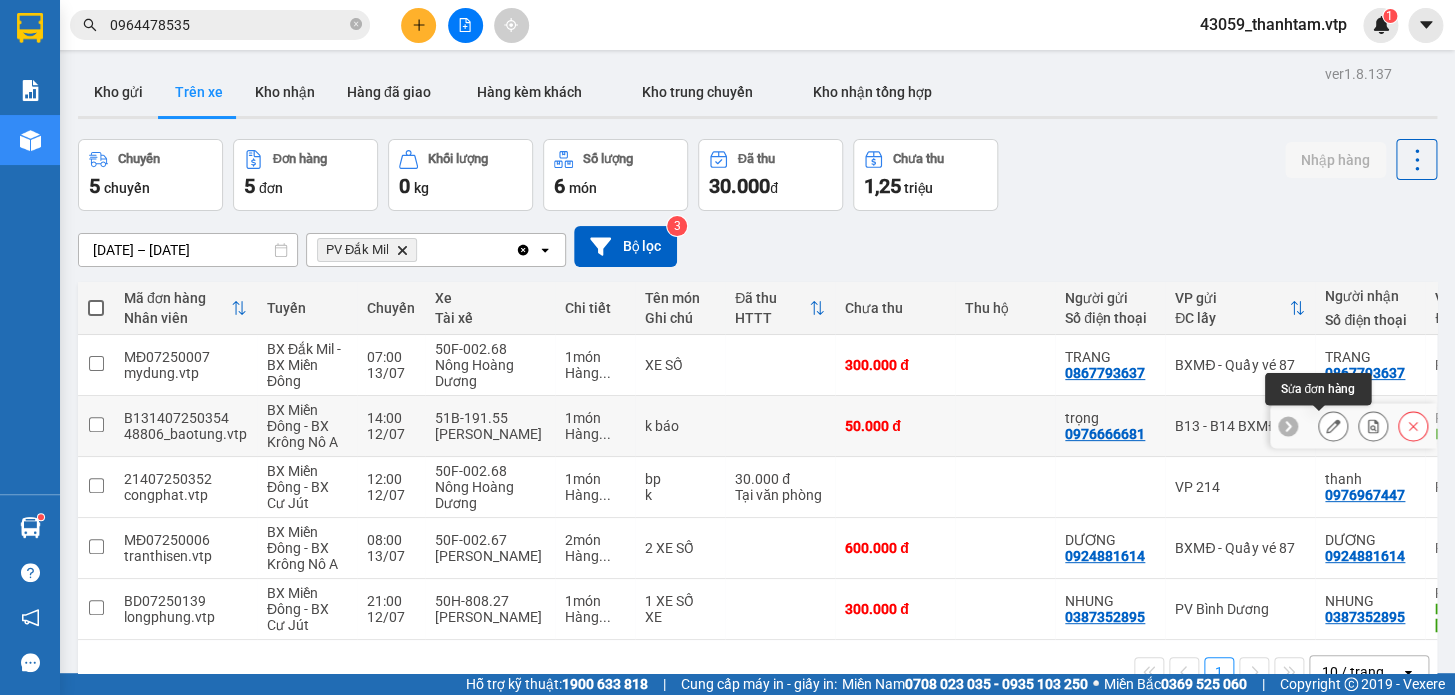 click at bounding box center [1333, 426] 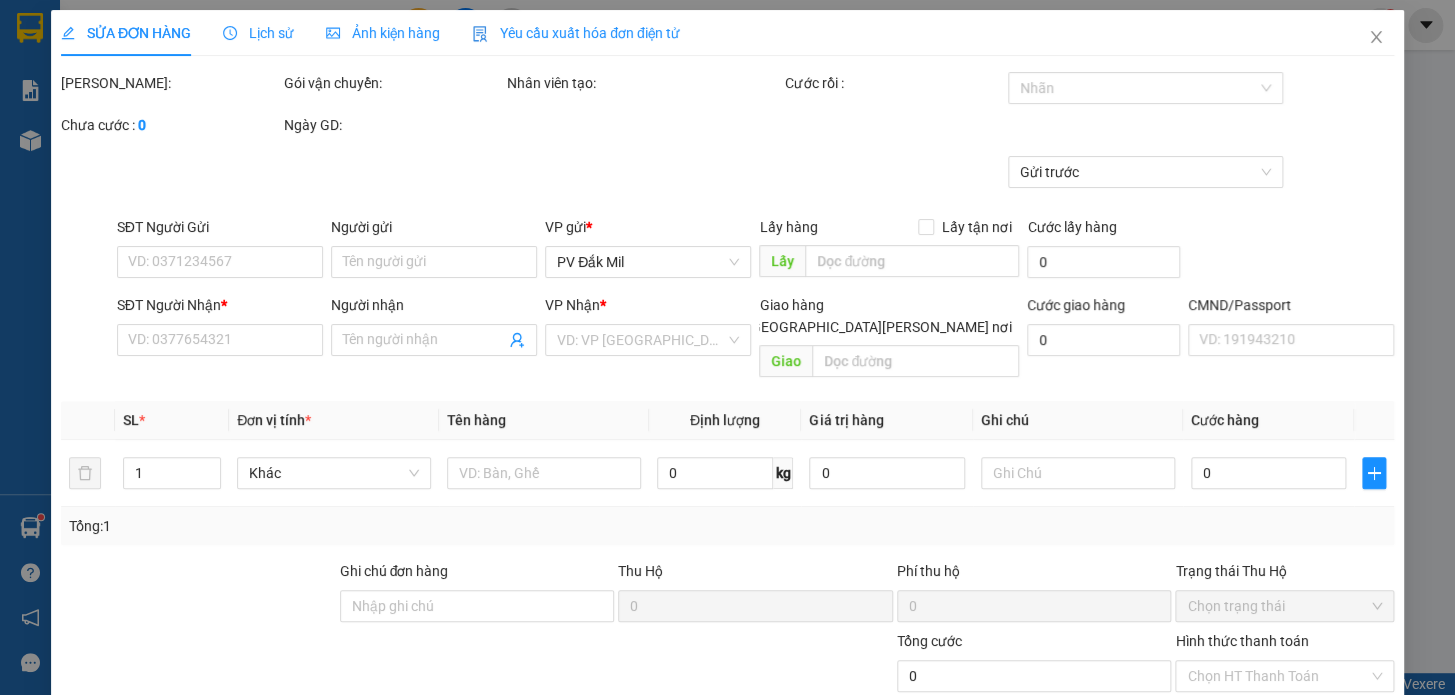 type on "0976666681" 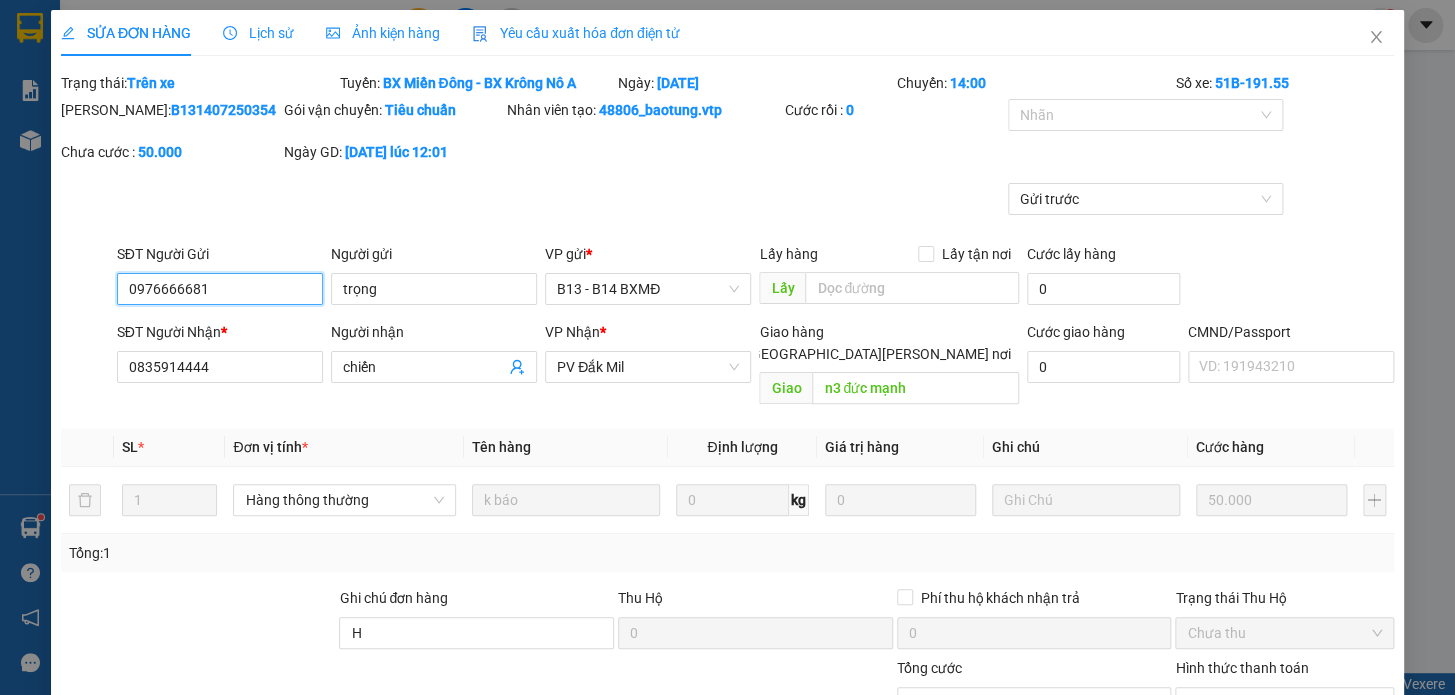 type on "2.500" 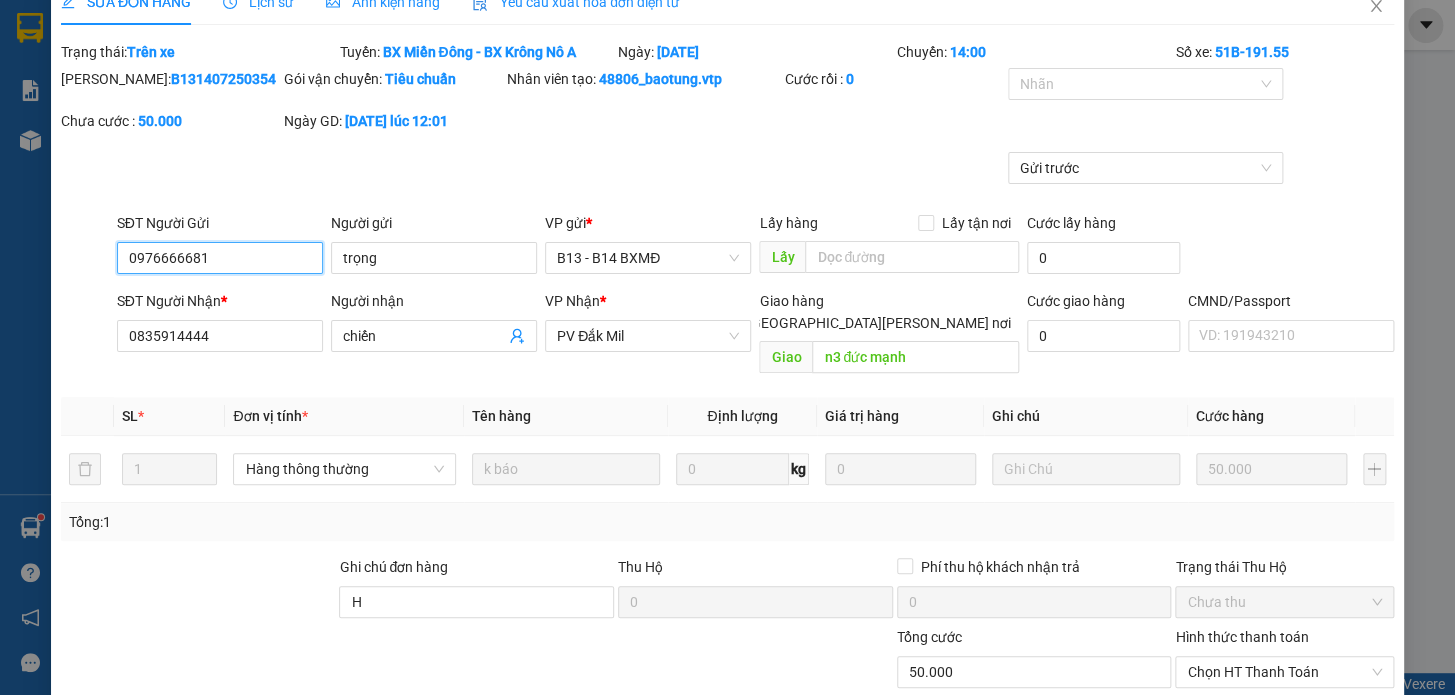 scroll, scrollTop: 0, scrollLeft: 0, axis: both 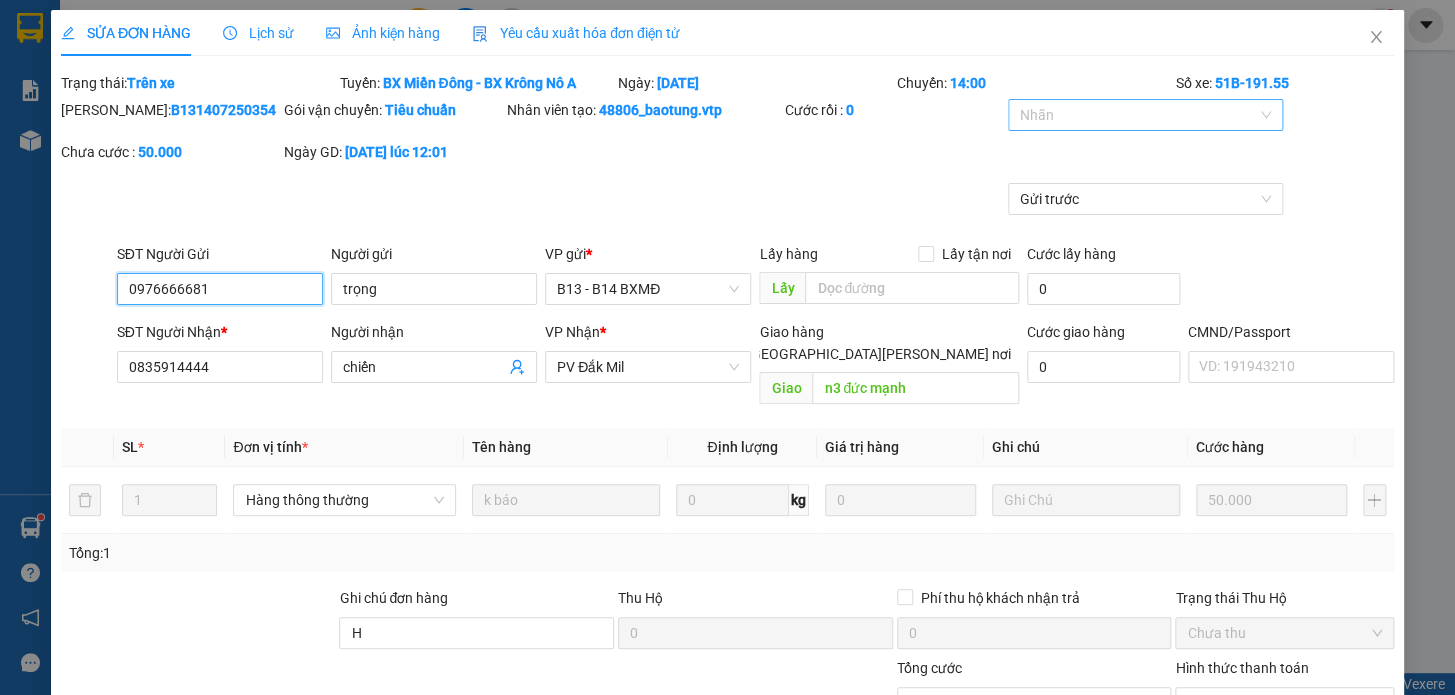 click at bounding box center [1135, 115] 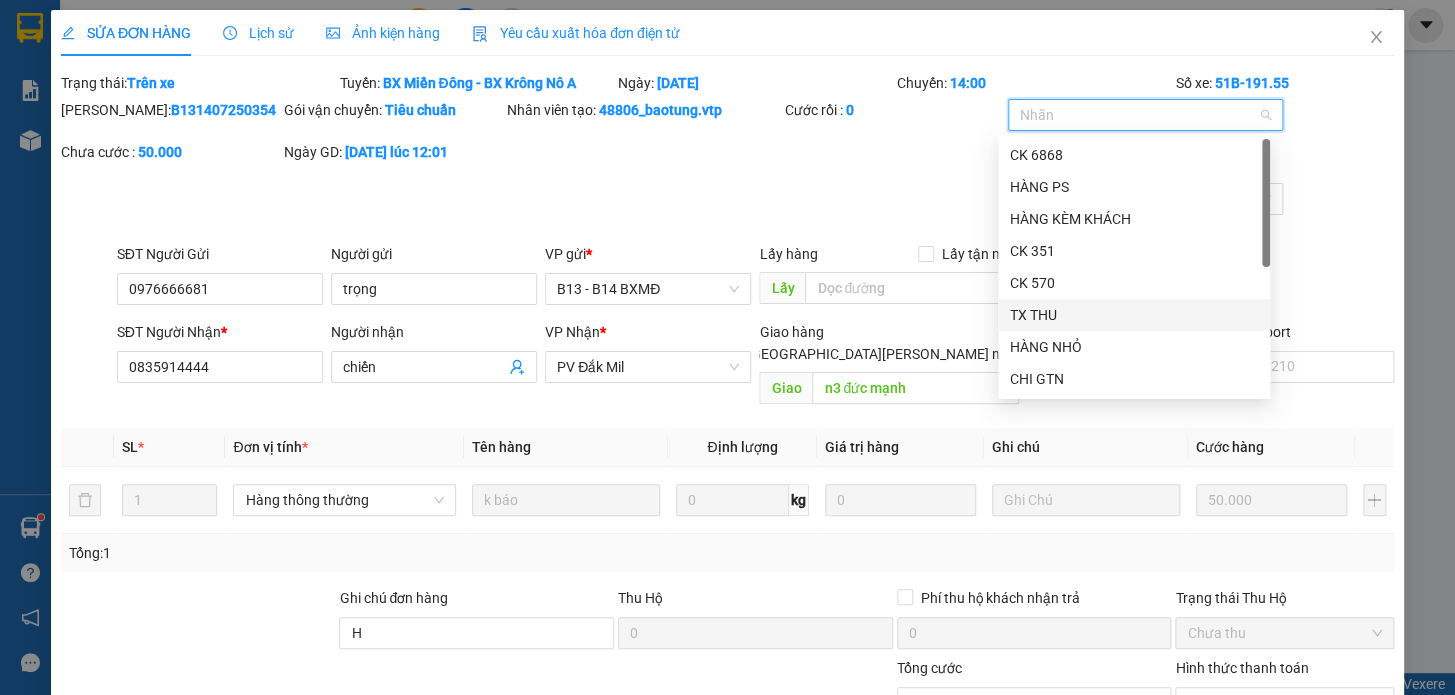 click on "TX THU" at bounding box center [1134, 315] 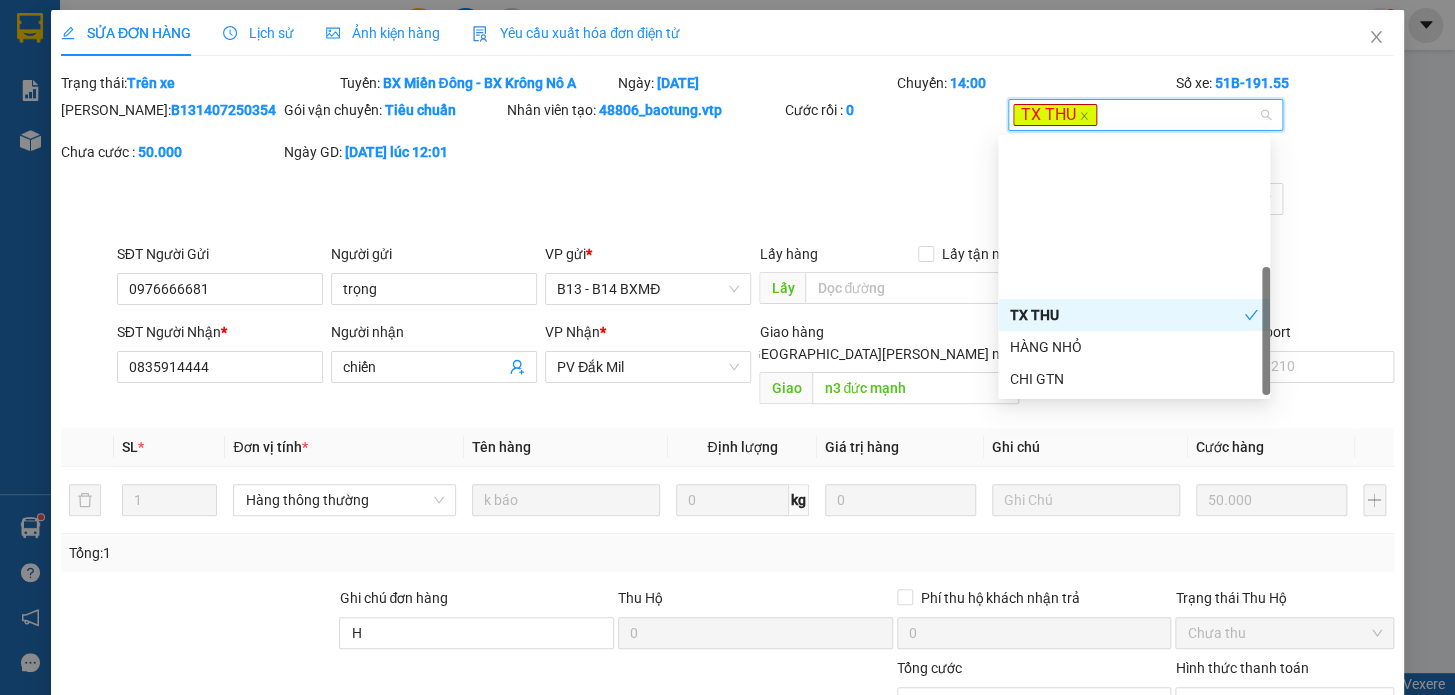 scroll, scrollTop: 191, scrollLeft: 0, axis: vertical 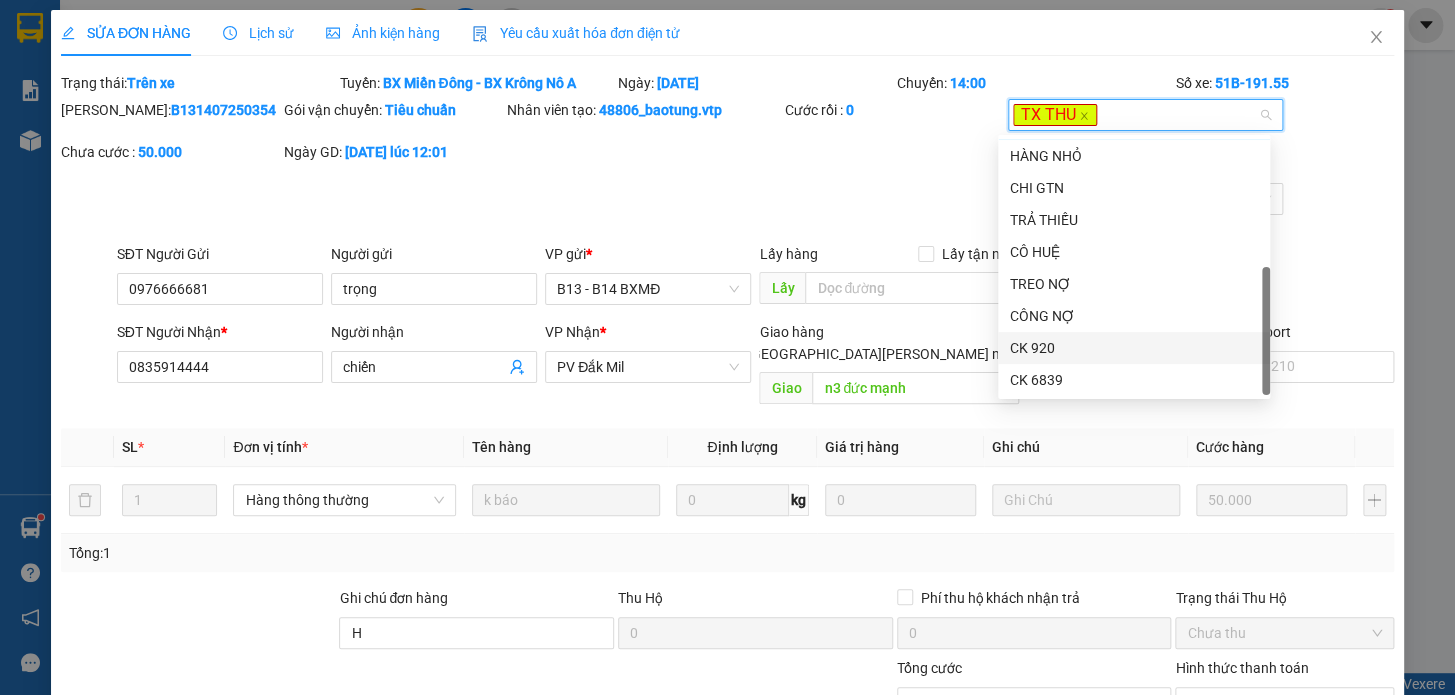 click on "Tổng:  1" at bounding box center (727, 553) 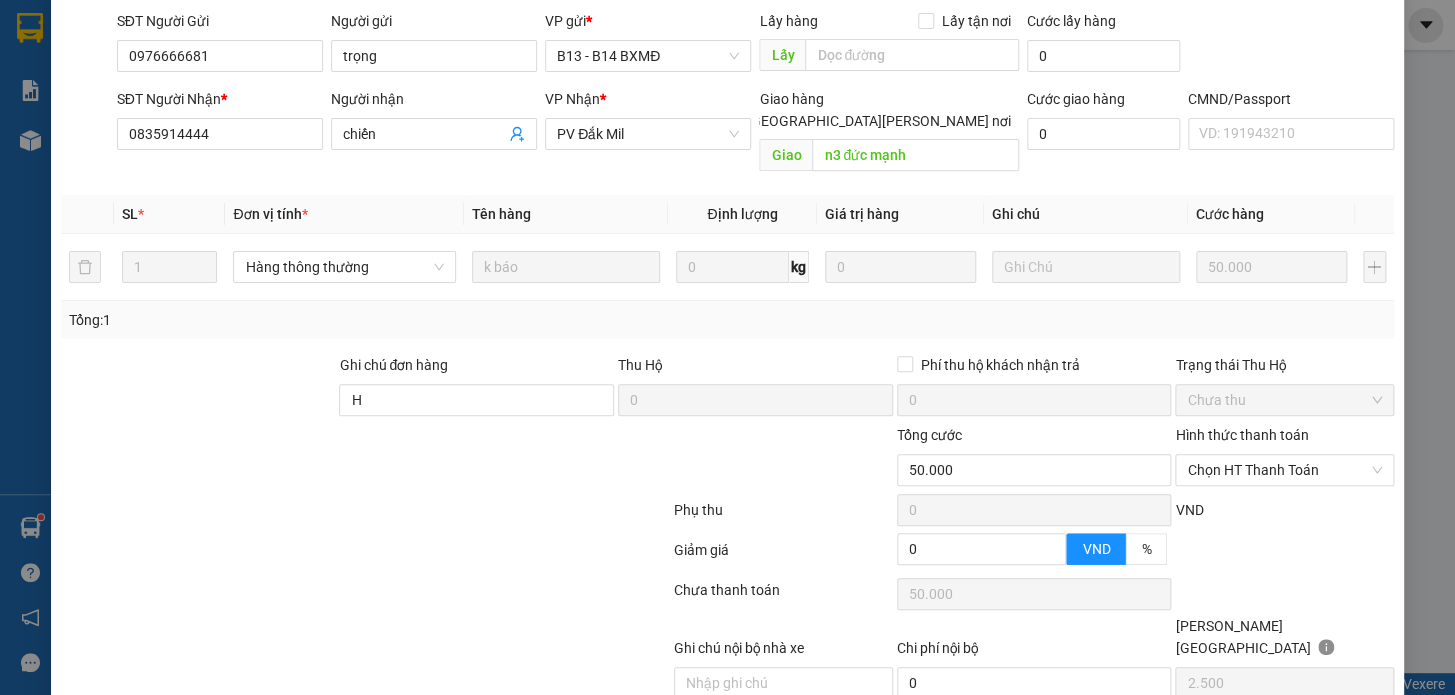 scroll, scrollTop: 277, scrollLeft: 0, axis: vertical 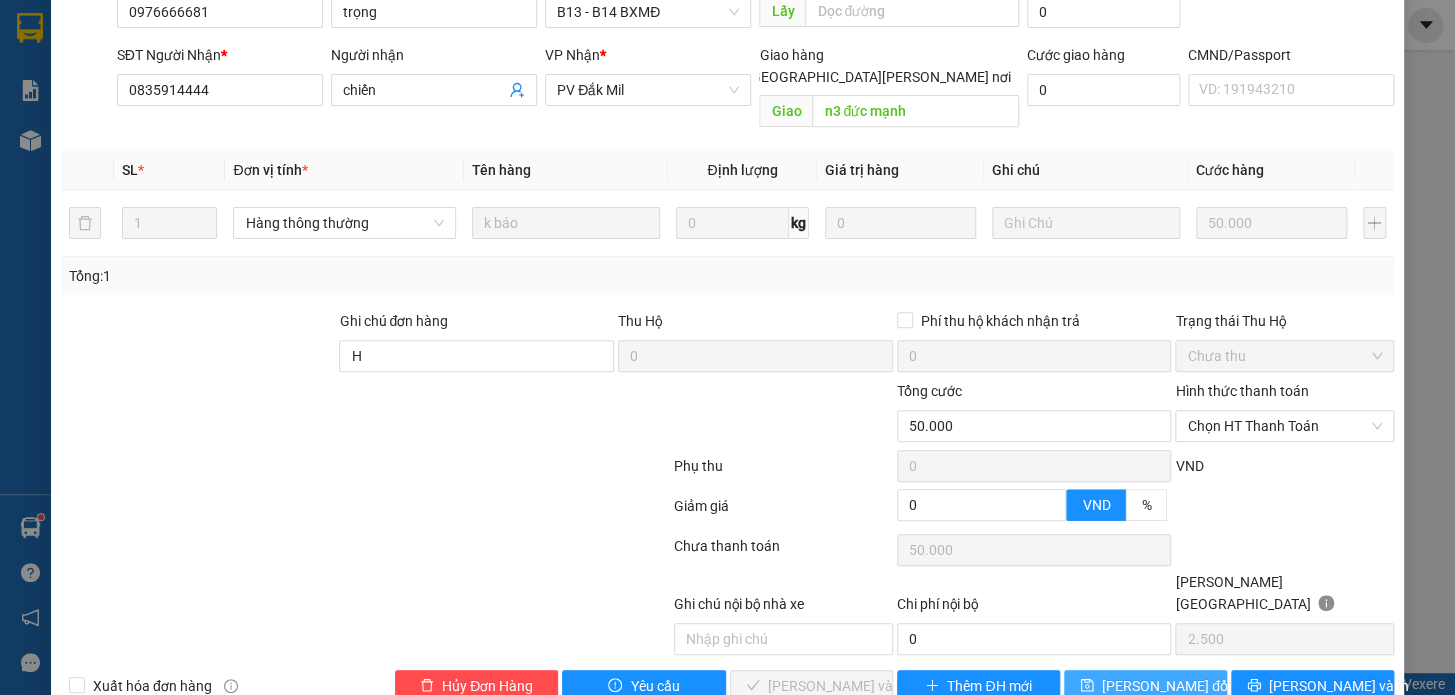 click on "Lưu thay đổi" at bounding box center (1166, 686) 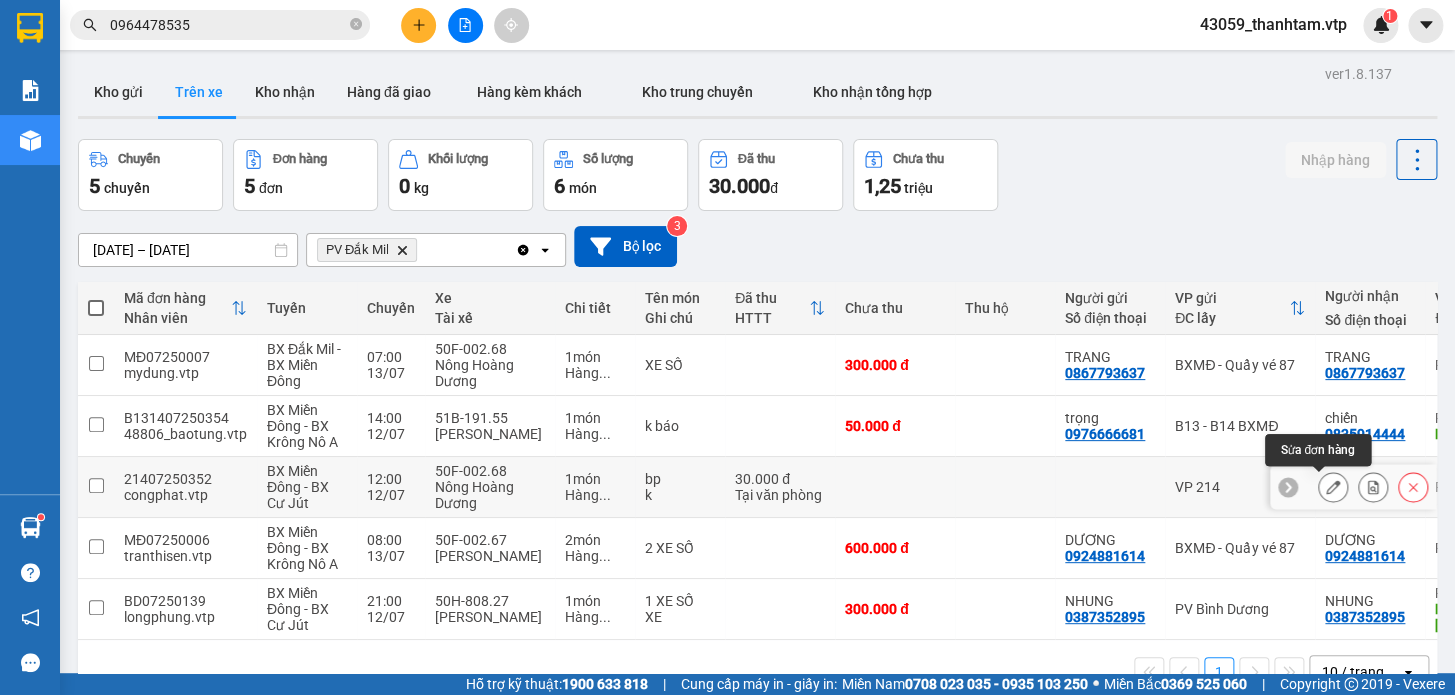 click at bounding box center [1333, 487] 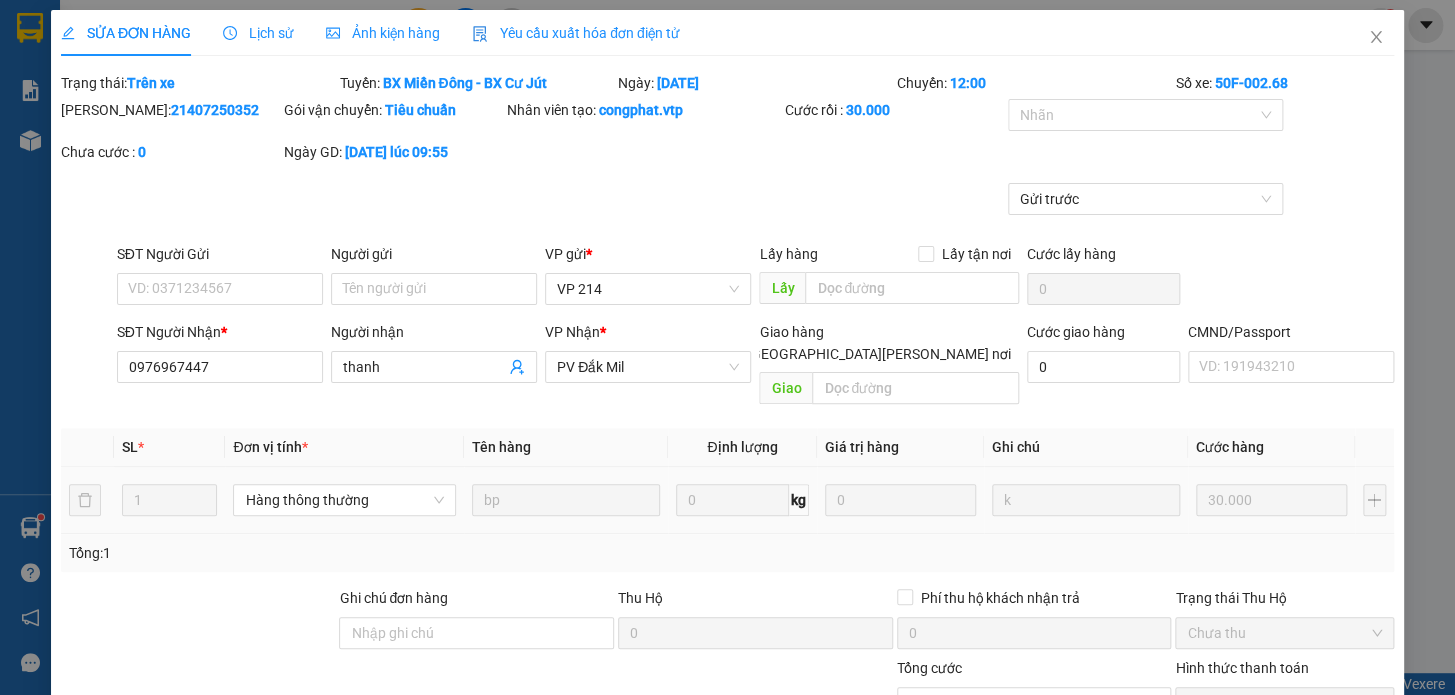 type on "0976967447" 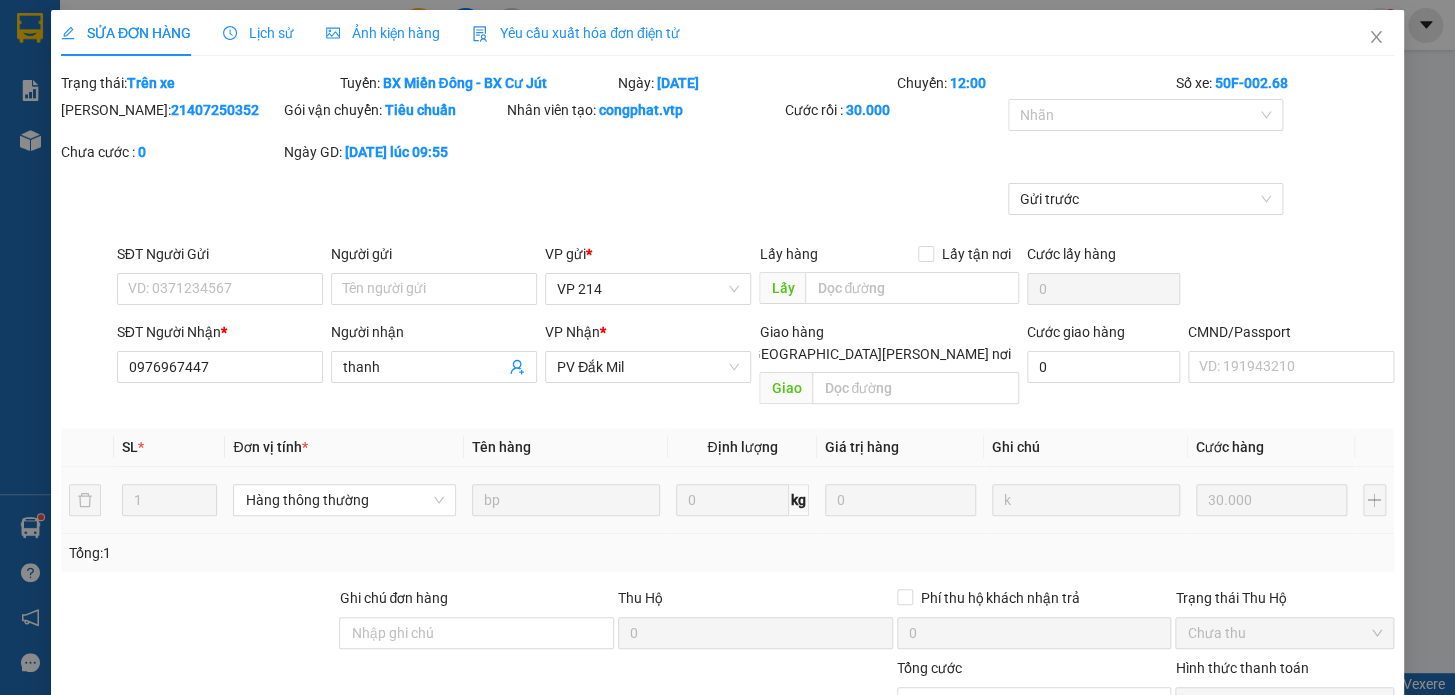 type on "thanh" 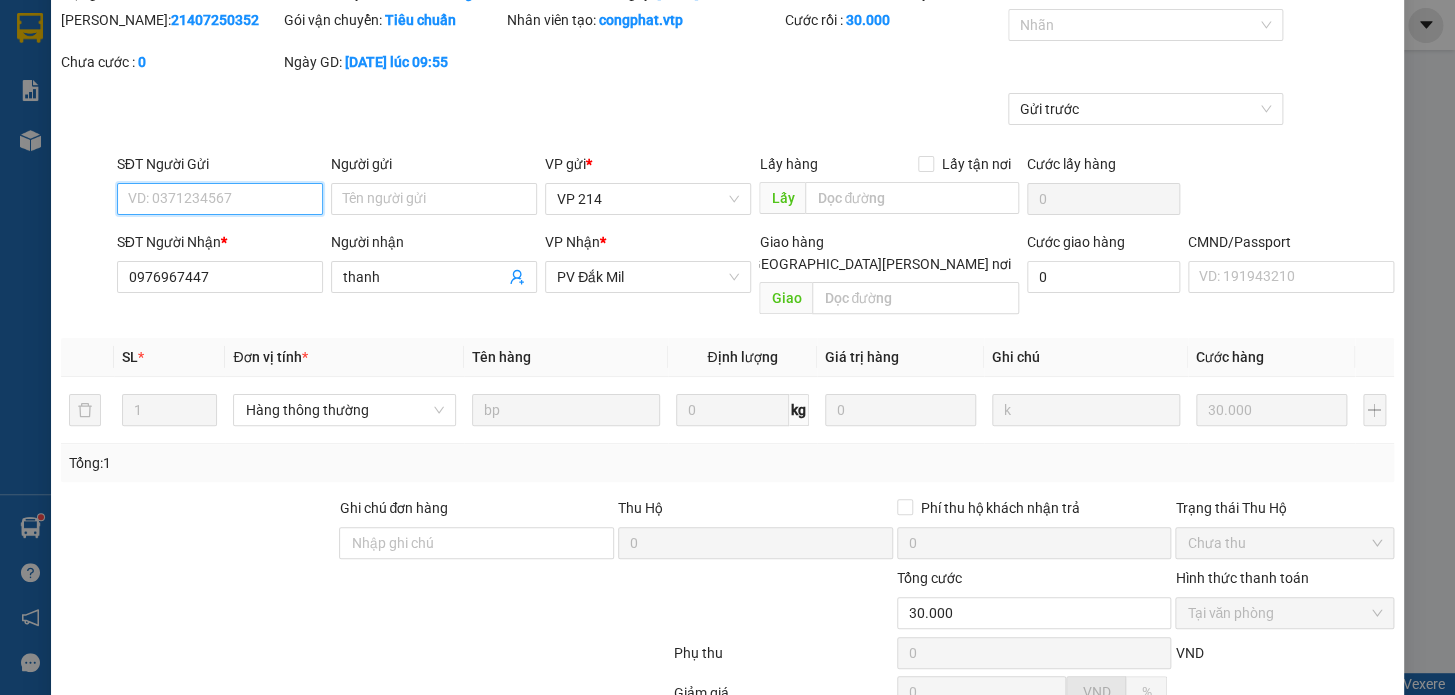 scroll, scrollTop: 0, scrollLeft: 0, axis: both 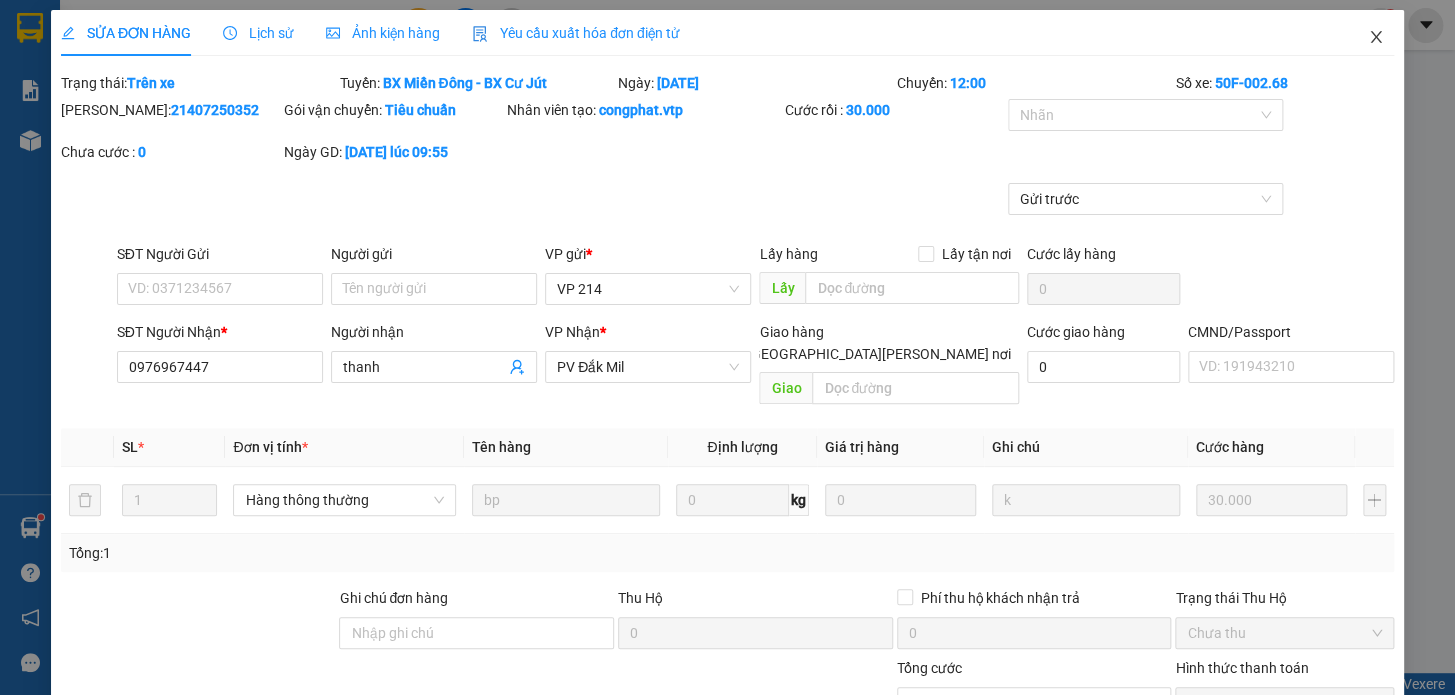 click 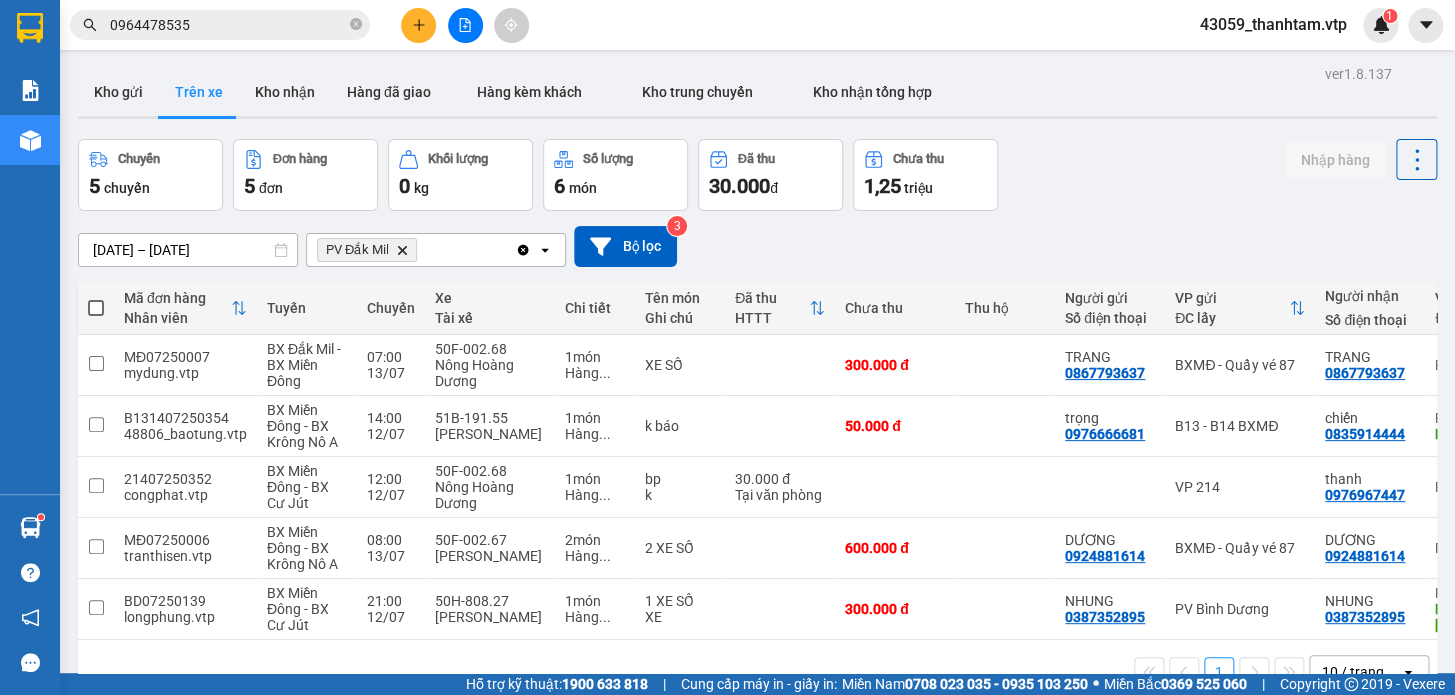 scroll, scrollTop: 91, scrollLeft: 0, axis: vertical 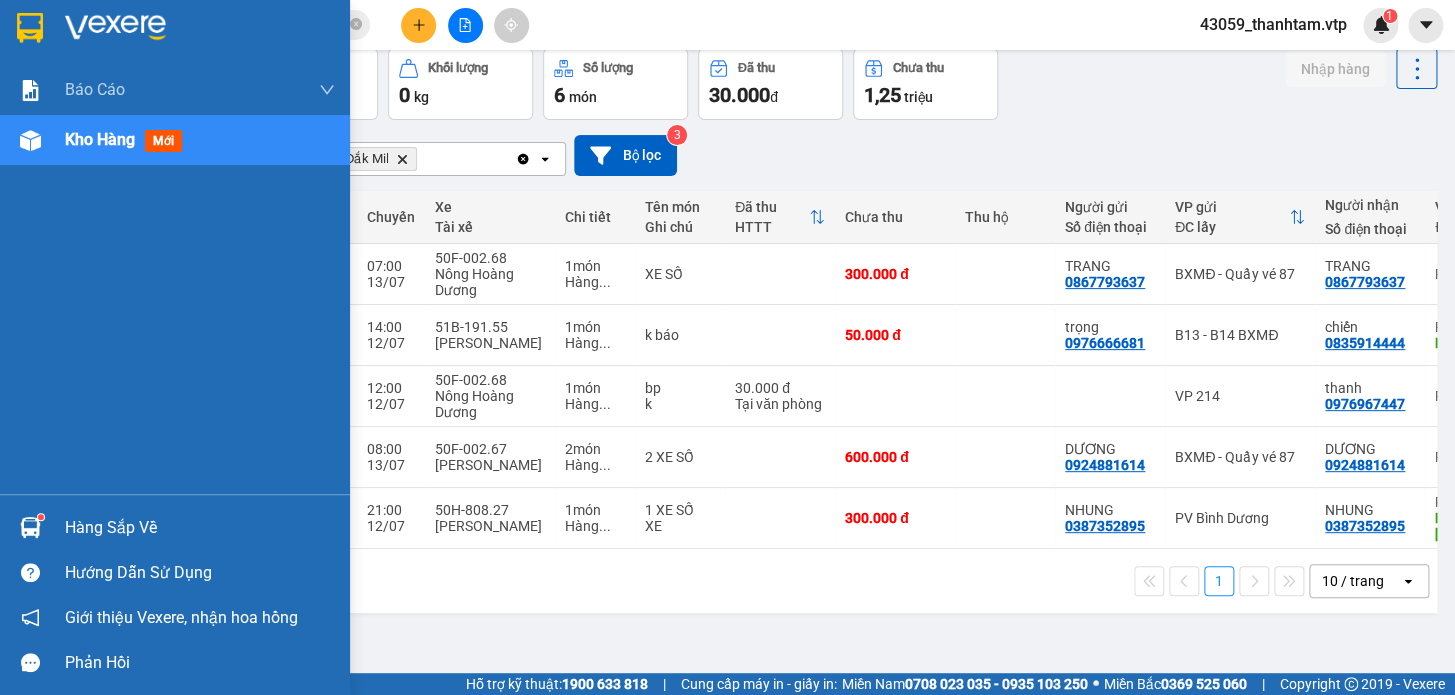 click at bounding box center (30, 28) 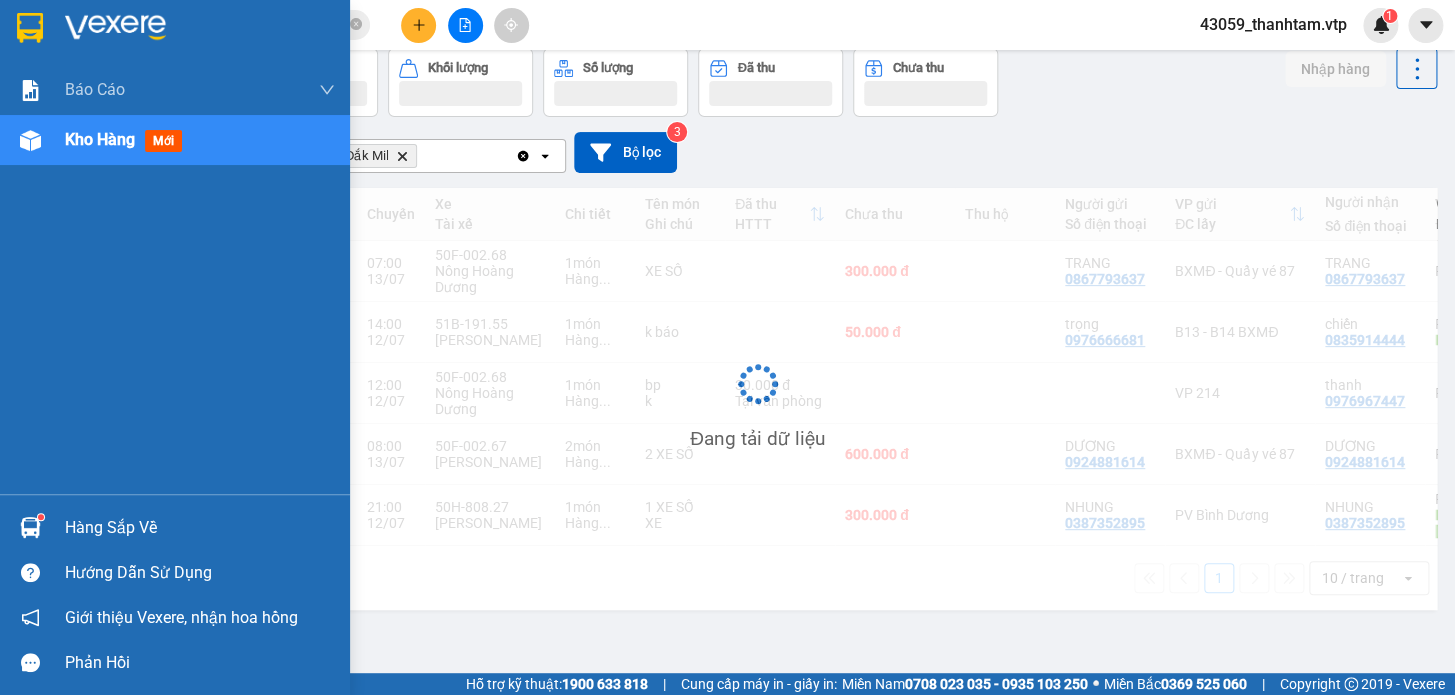 scroll, scrollTop: 0, scrollLeft: 0, axis: both 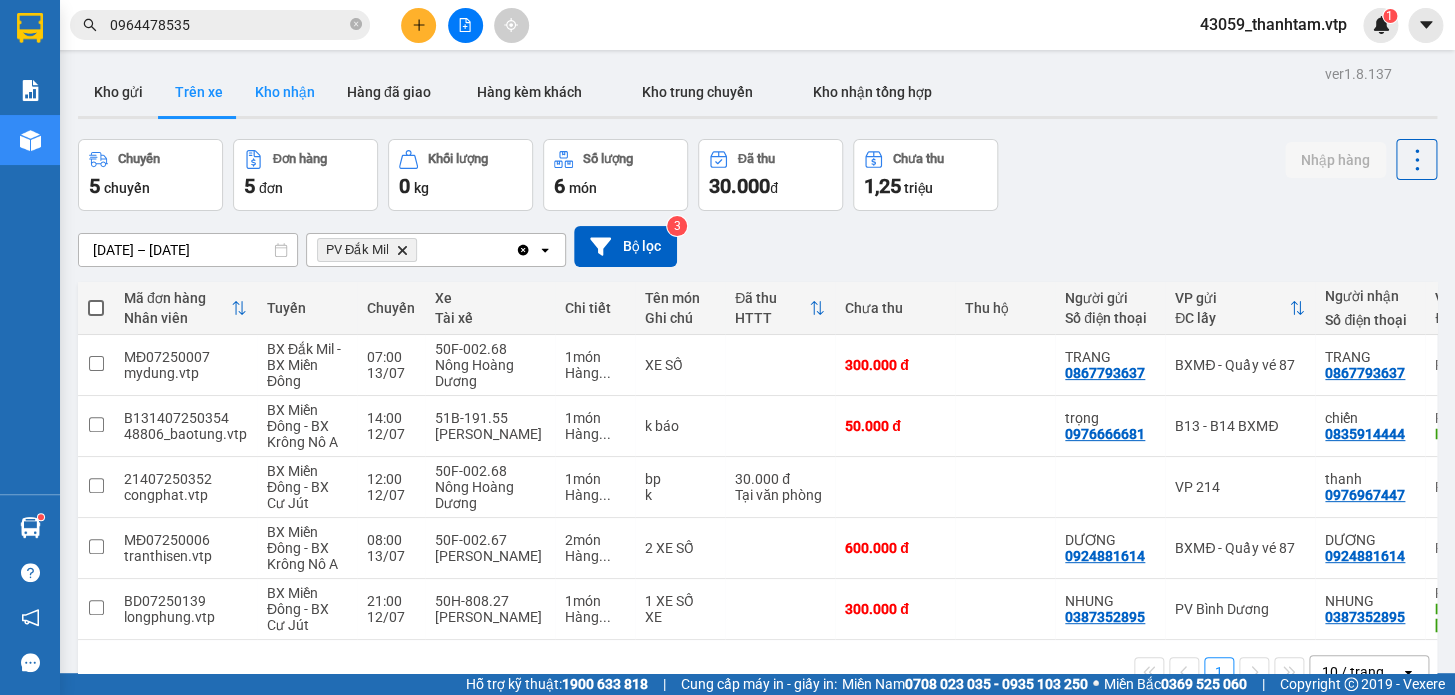 click on "Kho nhận" at bounding box center (285, 92) 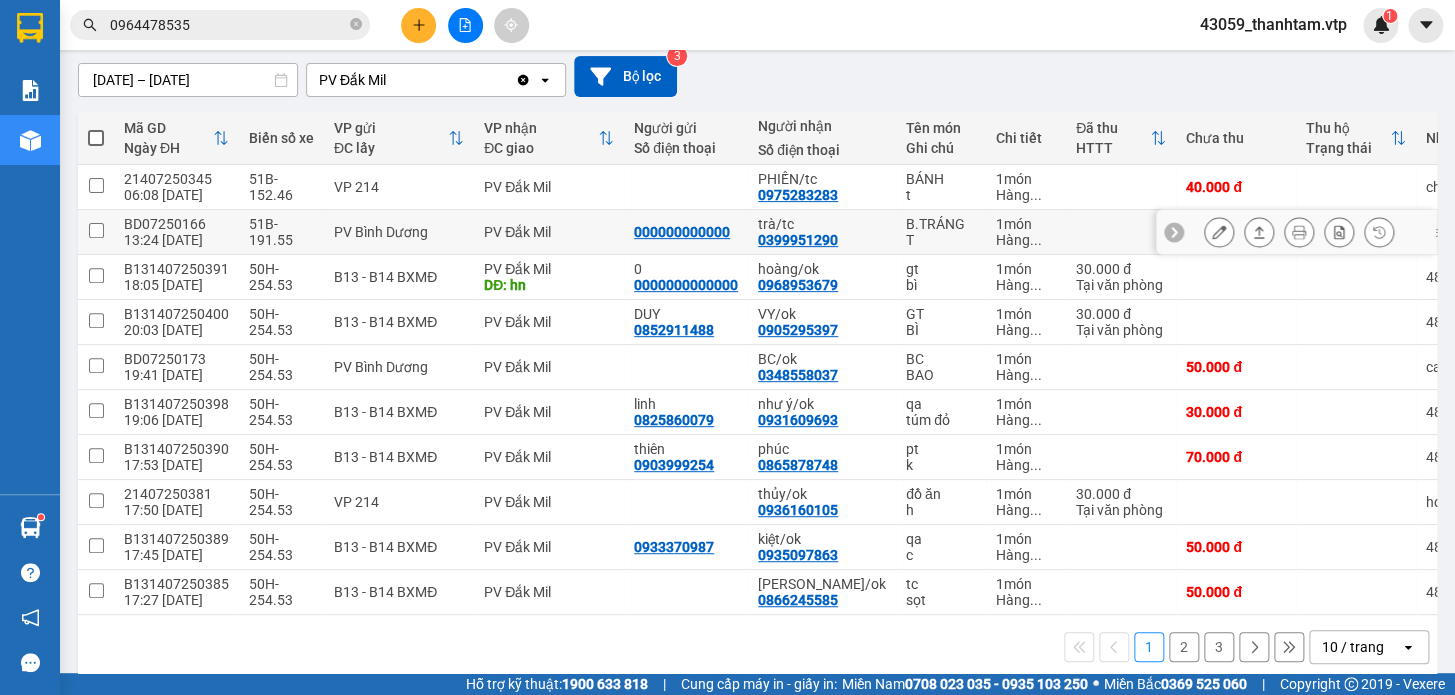 scroll, scrollTop: 181, scrollLeft: 0, axis: vertical 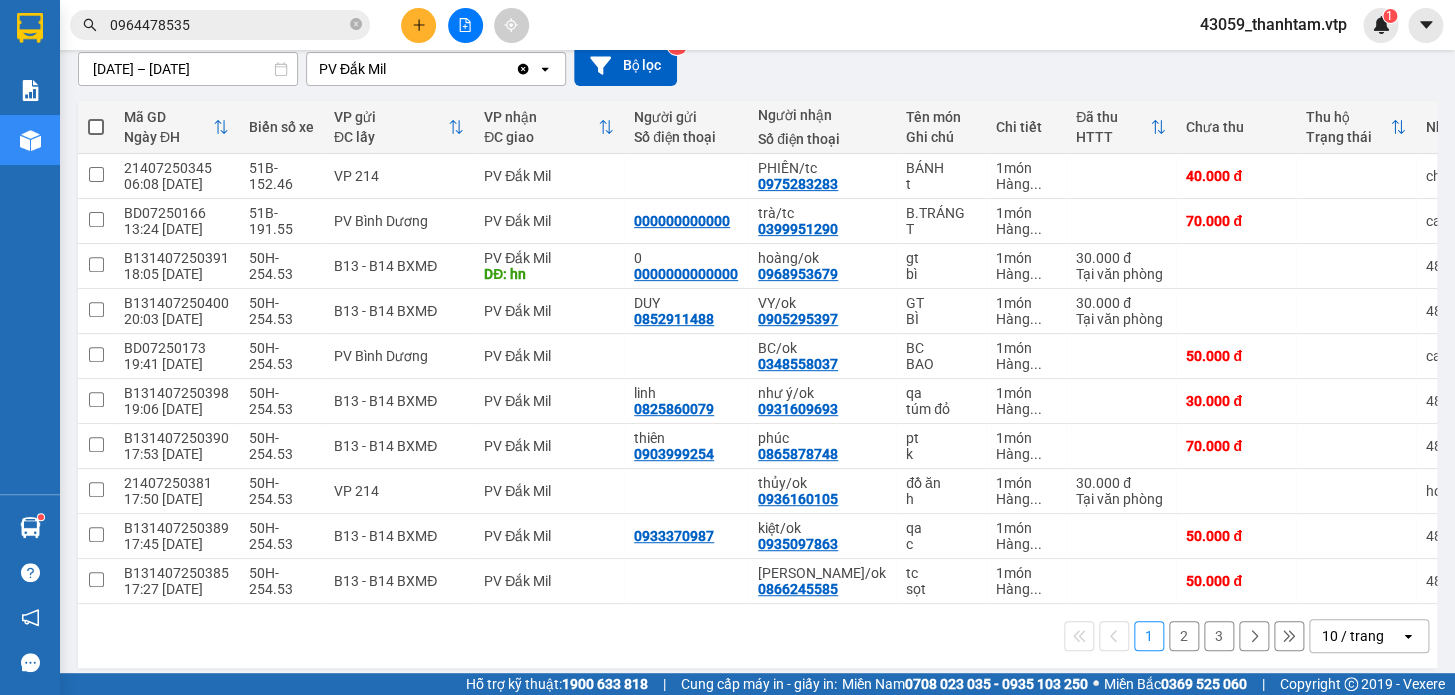 click on "2" at bounding box center (1184, 636) 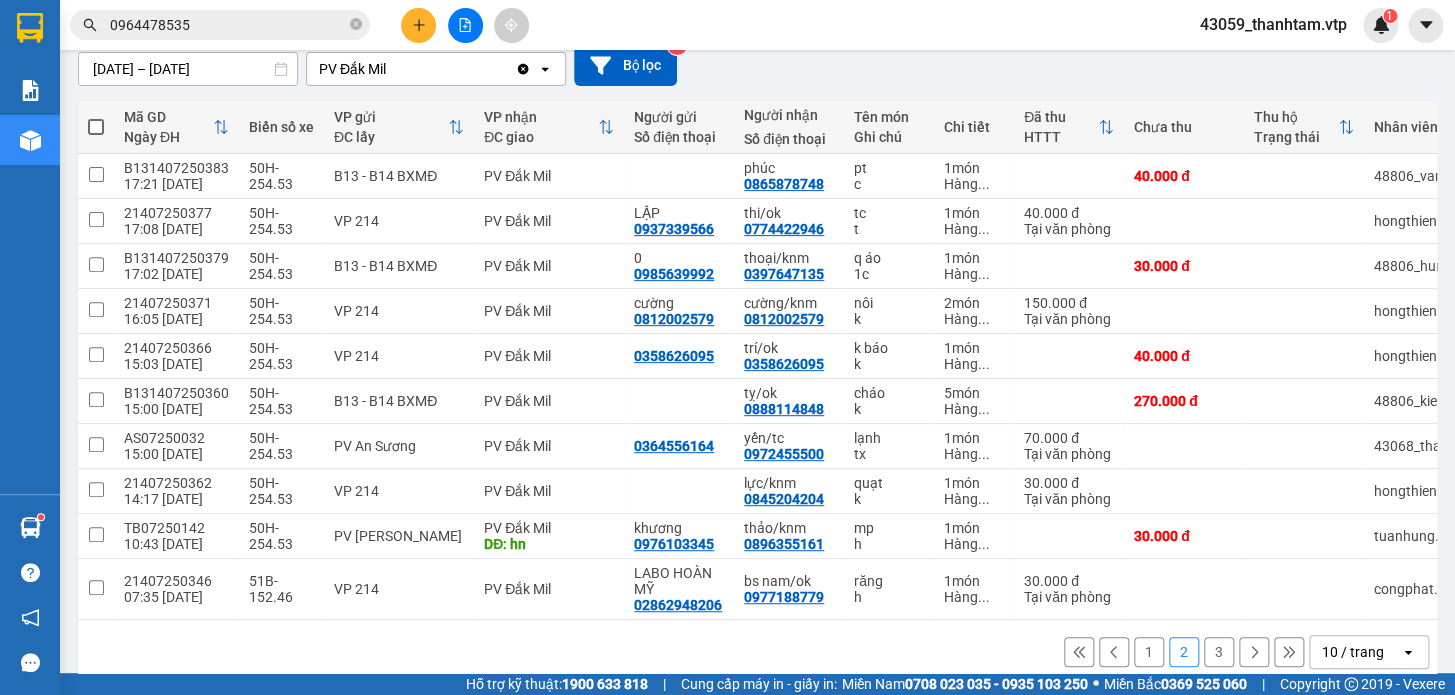 click on "3" at bounding box center [1219, 652] 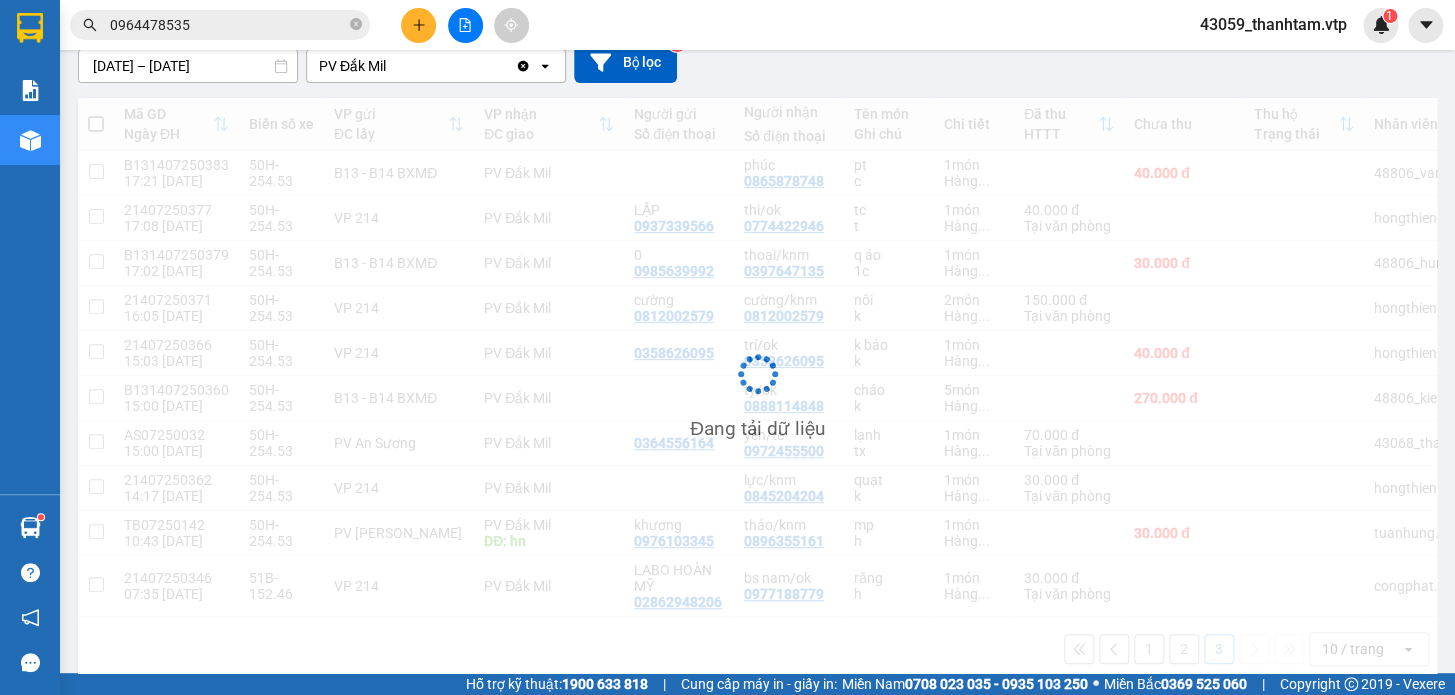 scroll, scrollTop: 91, scrollLeft: 0, axis: vertical 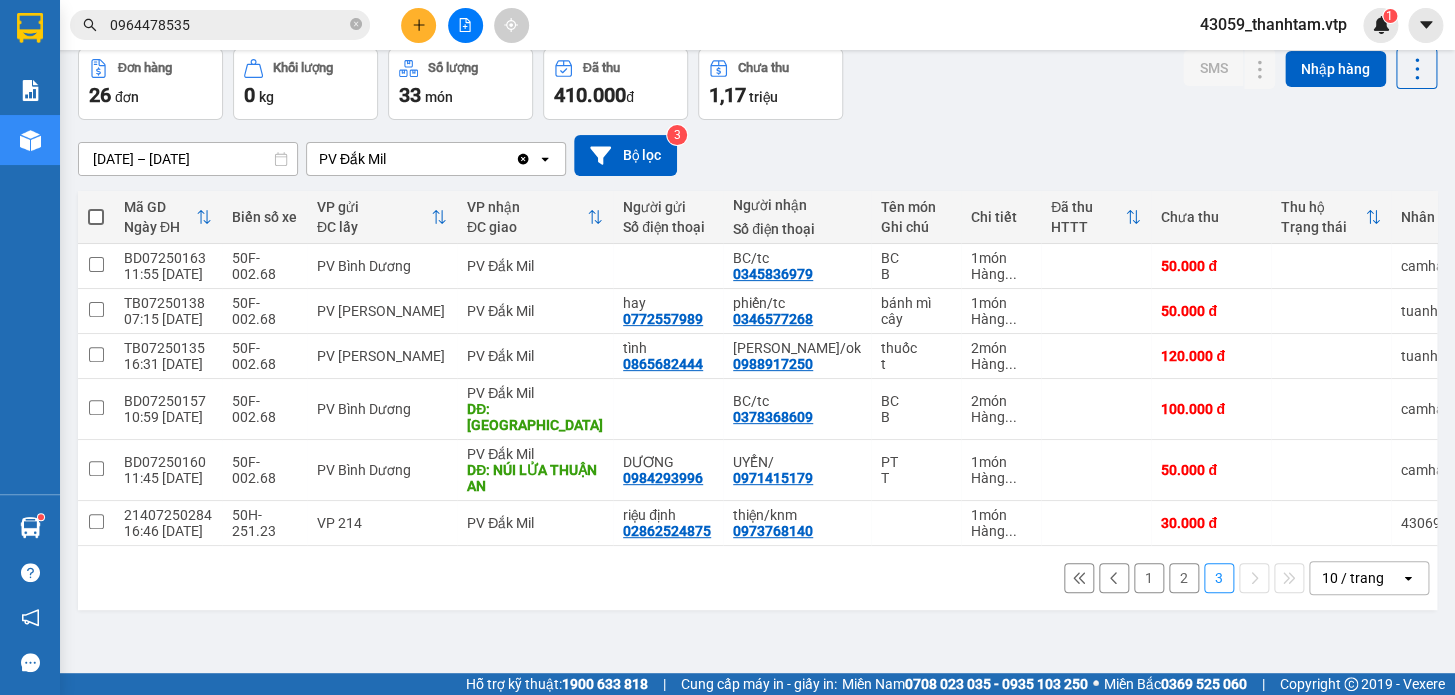 click on "2" at bounding box center [1184, 578] 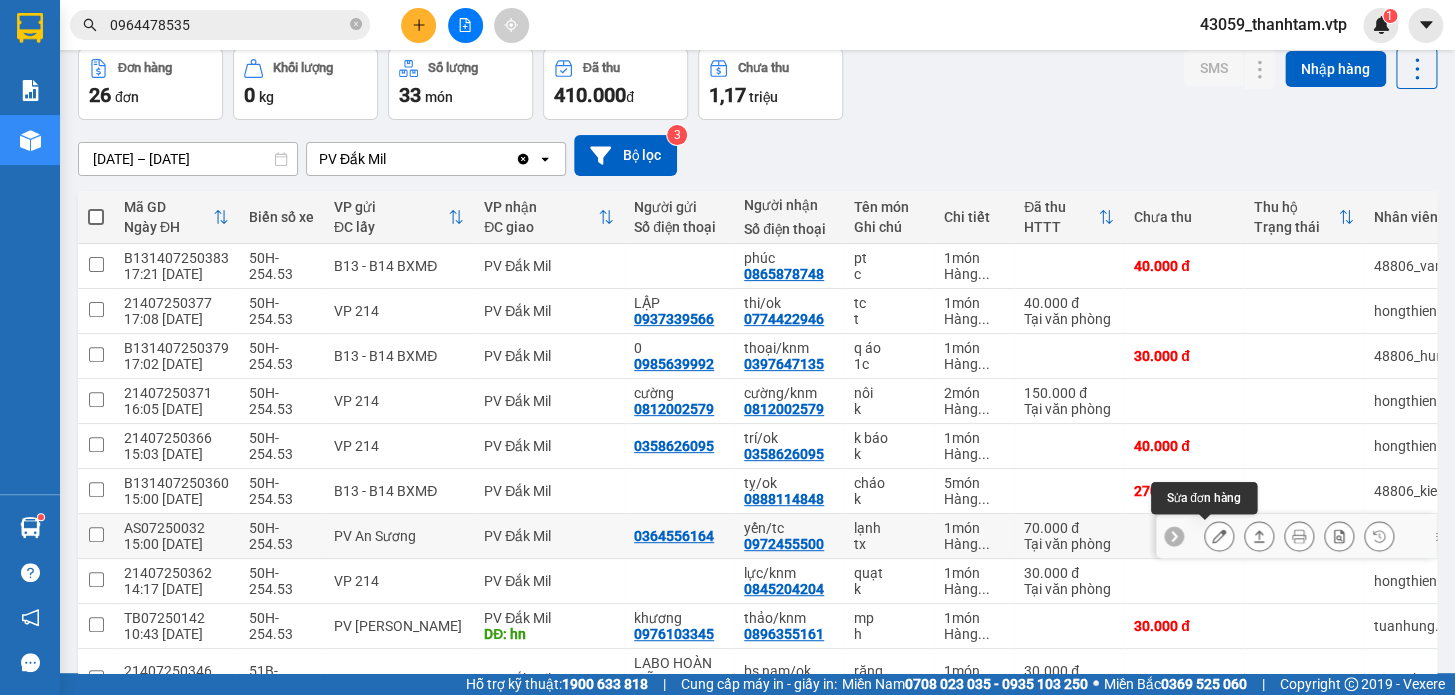 click at bounding box center [1219, 536] 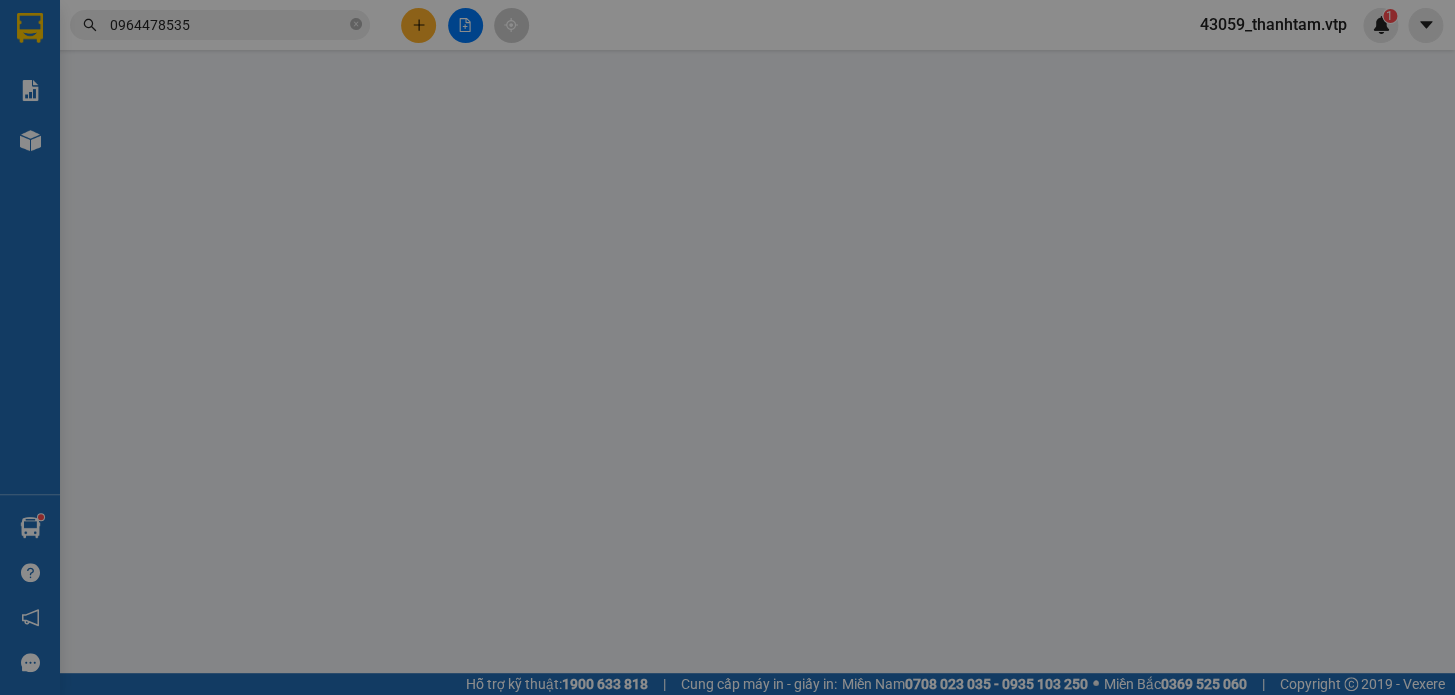 type on "0364556164" 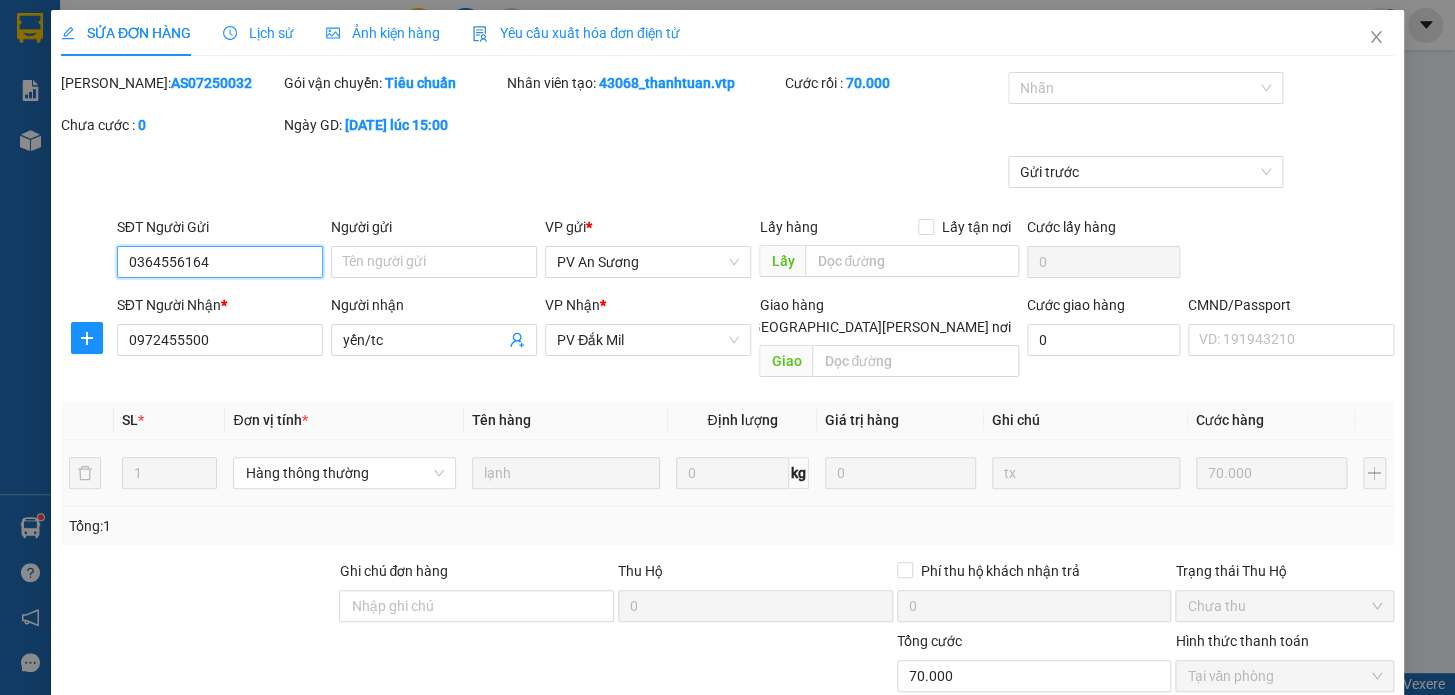 scroll, scrollTop: 0, scrollLeft: 0, axis: both 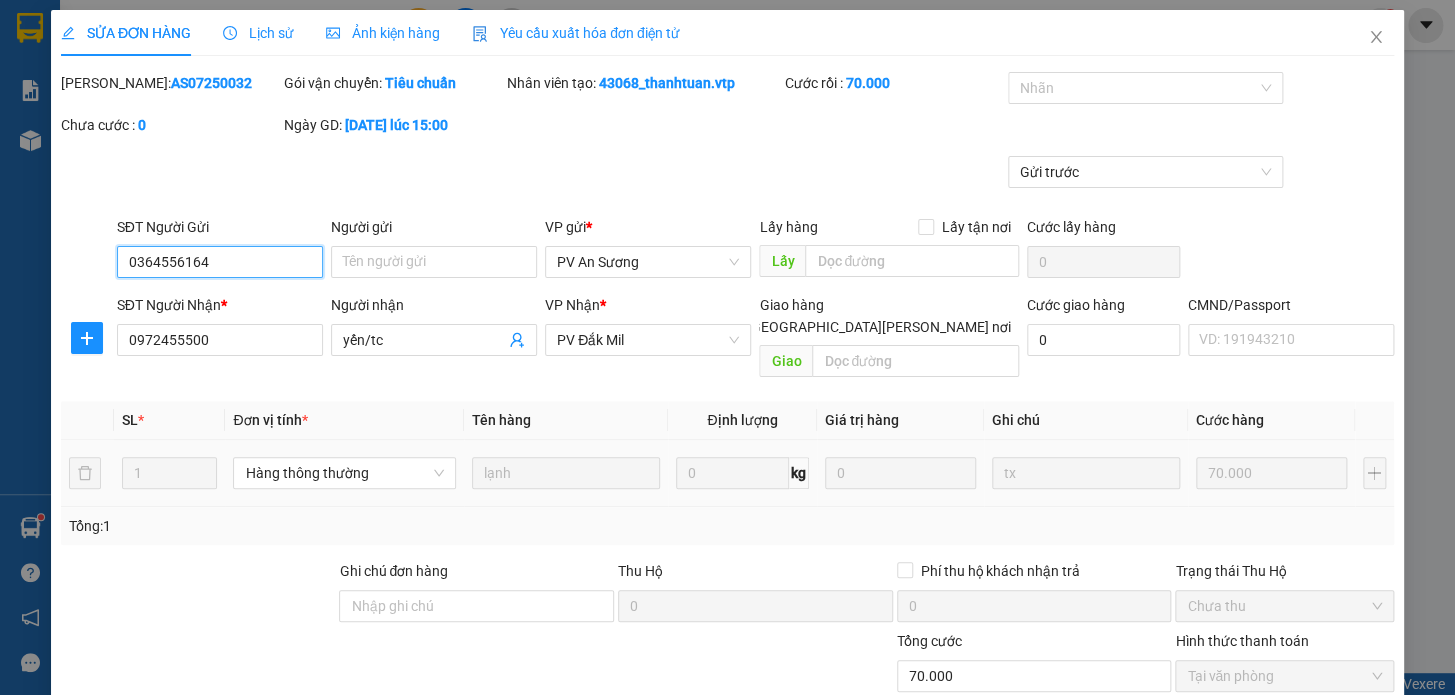 type on "3.500" 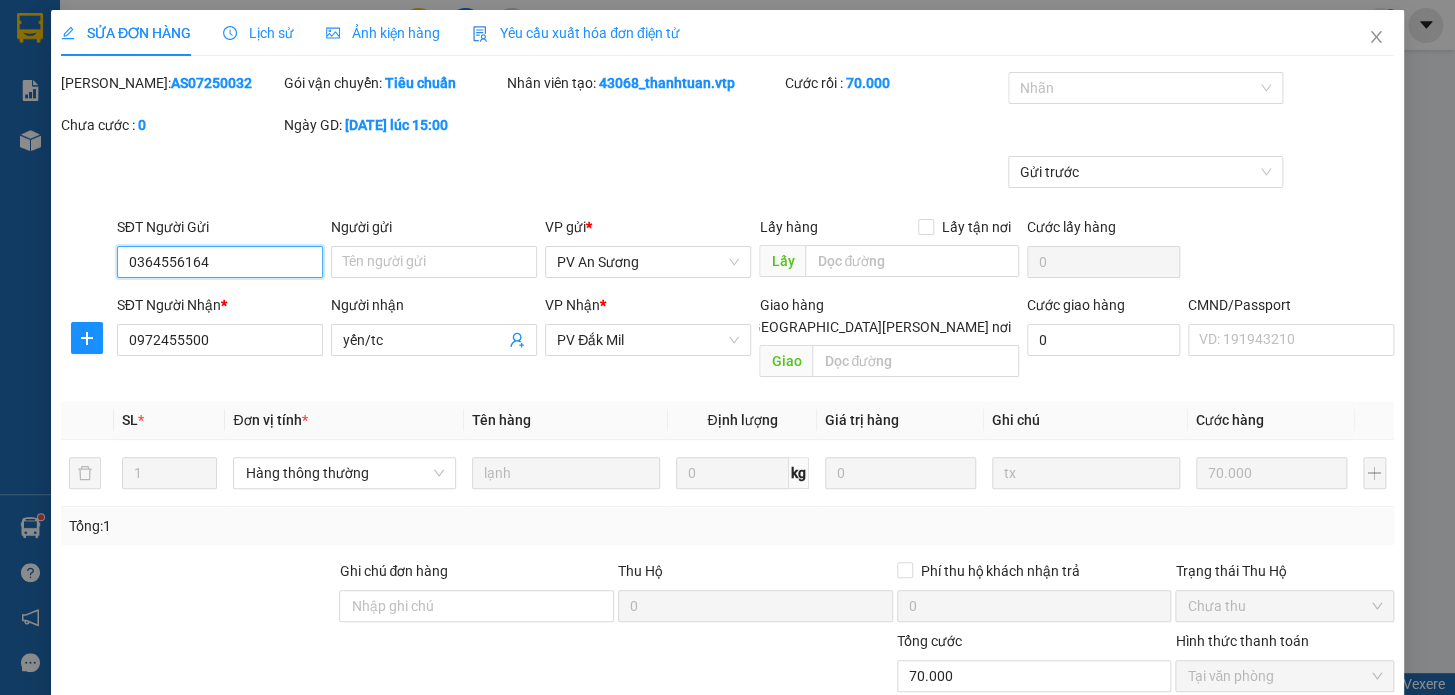 scroll, scrollTop: 250, scrollLeft: 0, axis: vertical 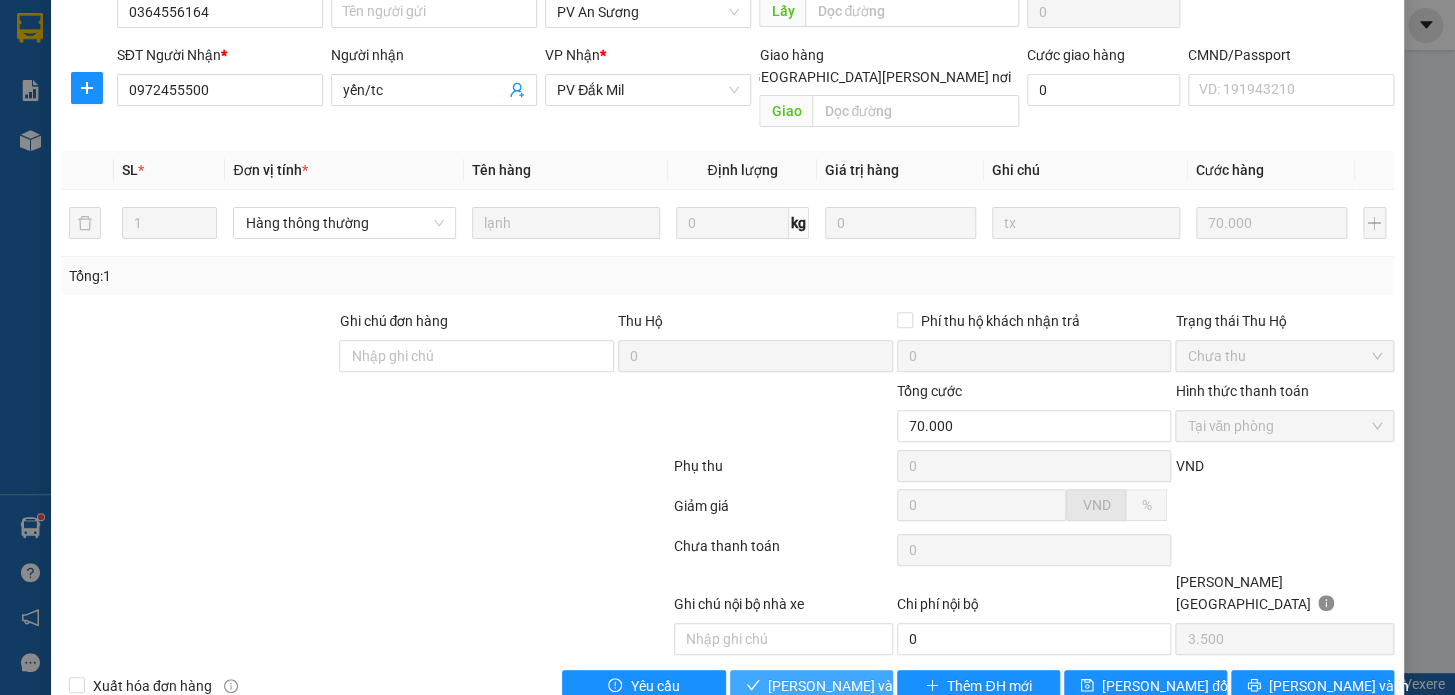 click on "Lưu và Giao hàng" at bounding box center [903, 686] 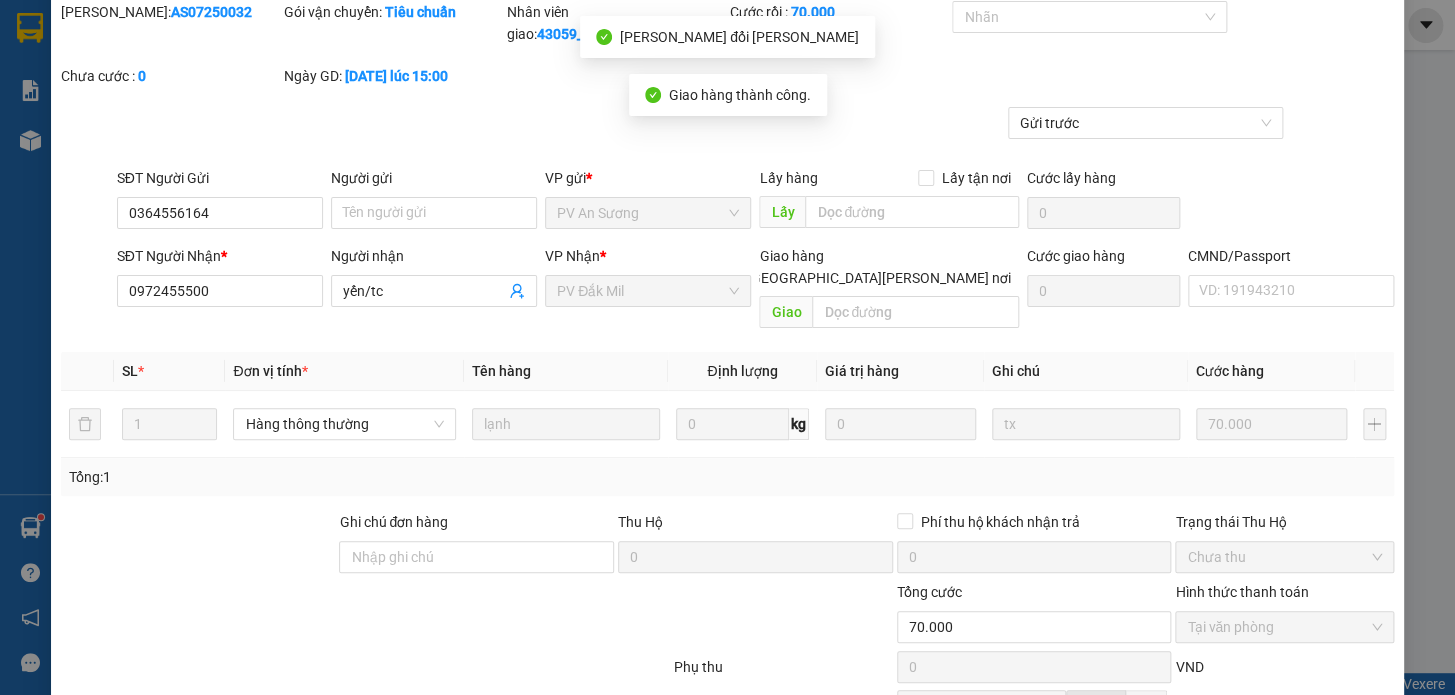 scroll, scrollTop: 0, scrollLeft: 0, axis: both 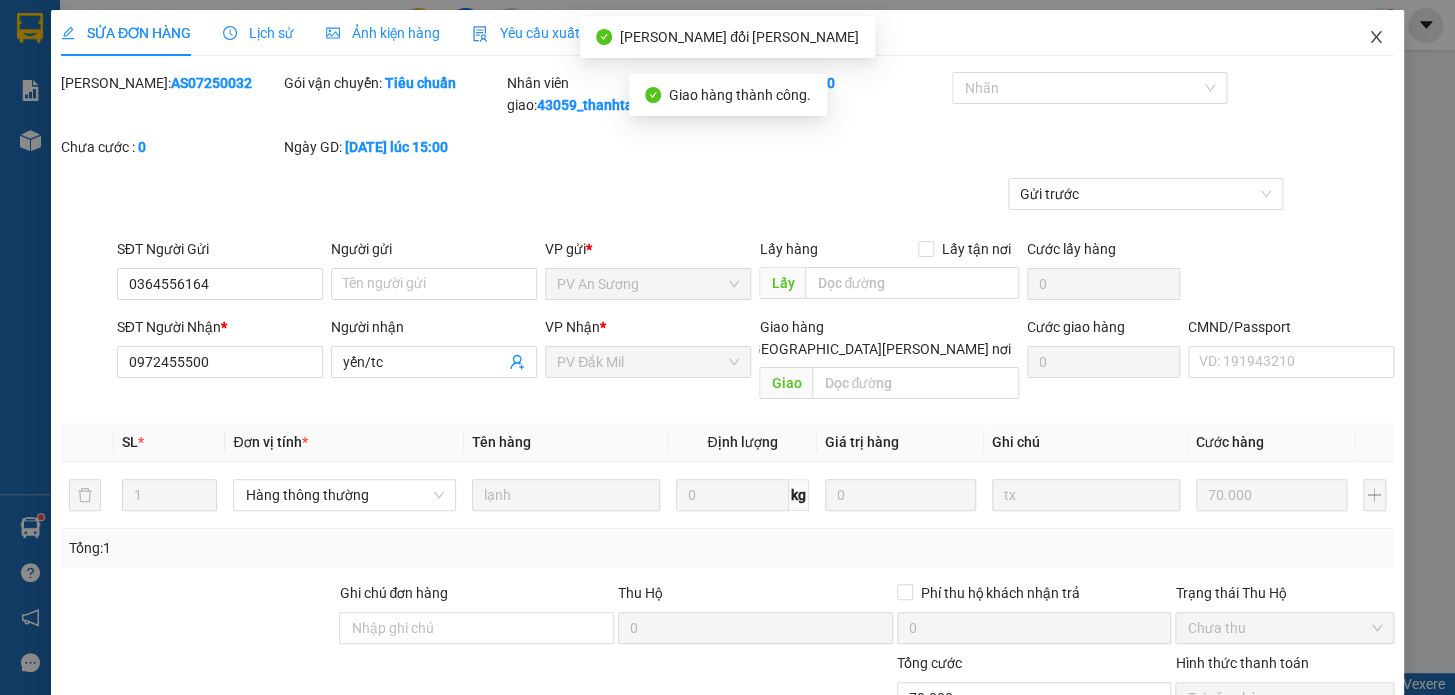 click 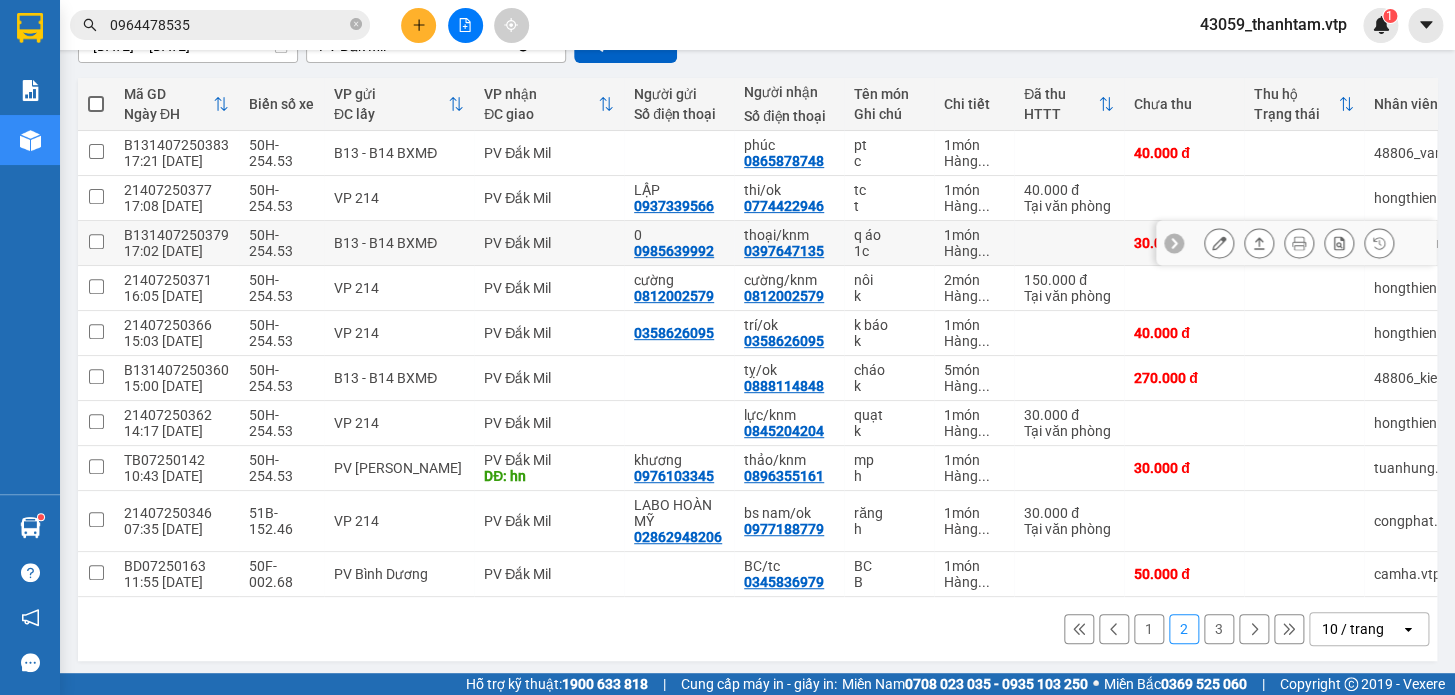 scroll, scrollTop: 215, scrollLeft: 0, axis: vertical 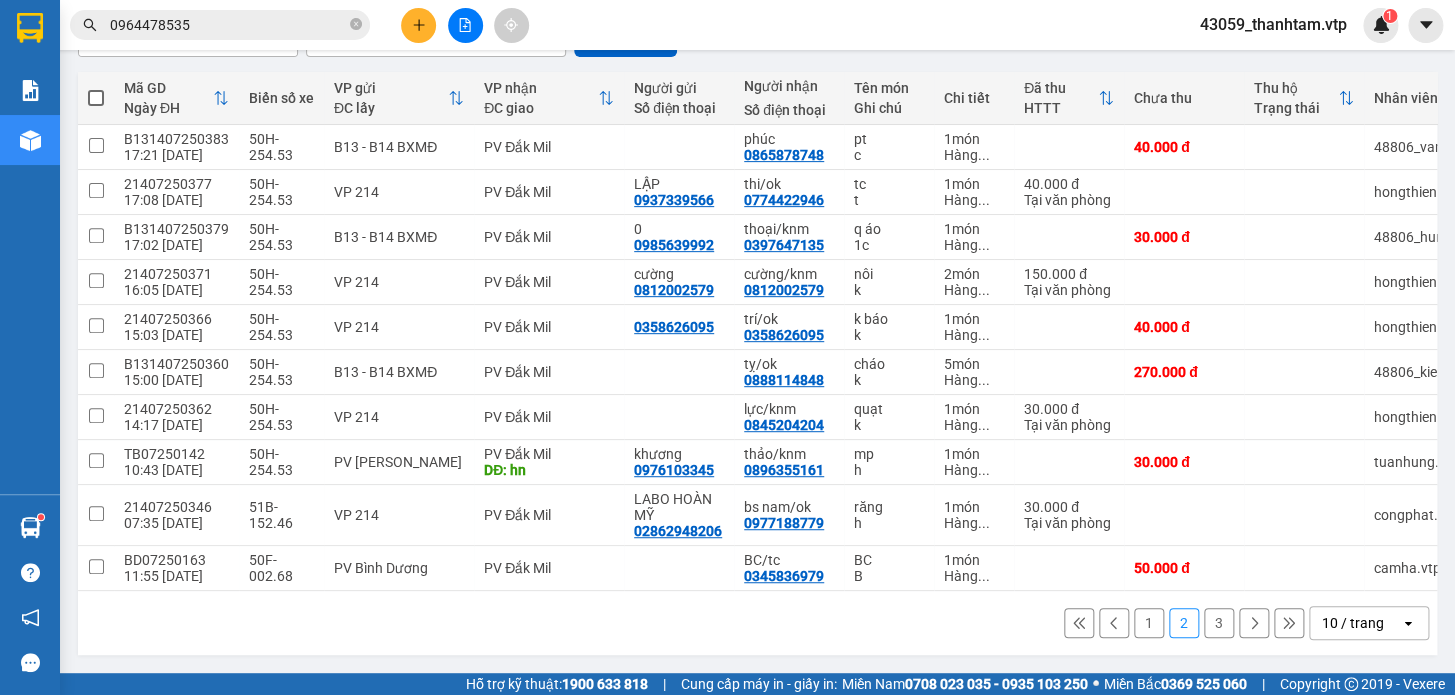 drag, startPoint x: 1129, startPoint y: 619, endPoint x: 1134, endPoint y: 574, distance: 45.276924 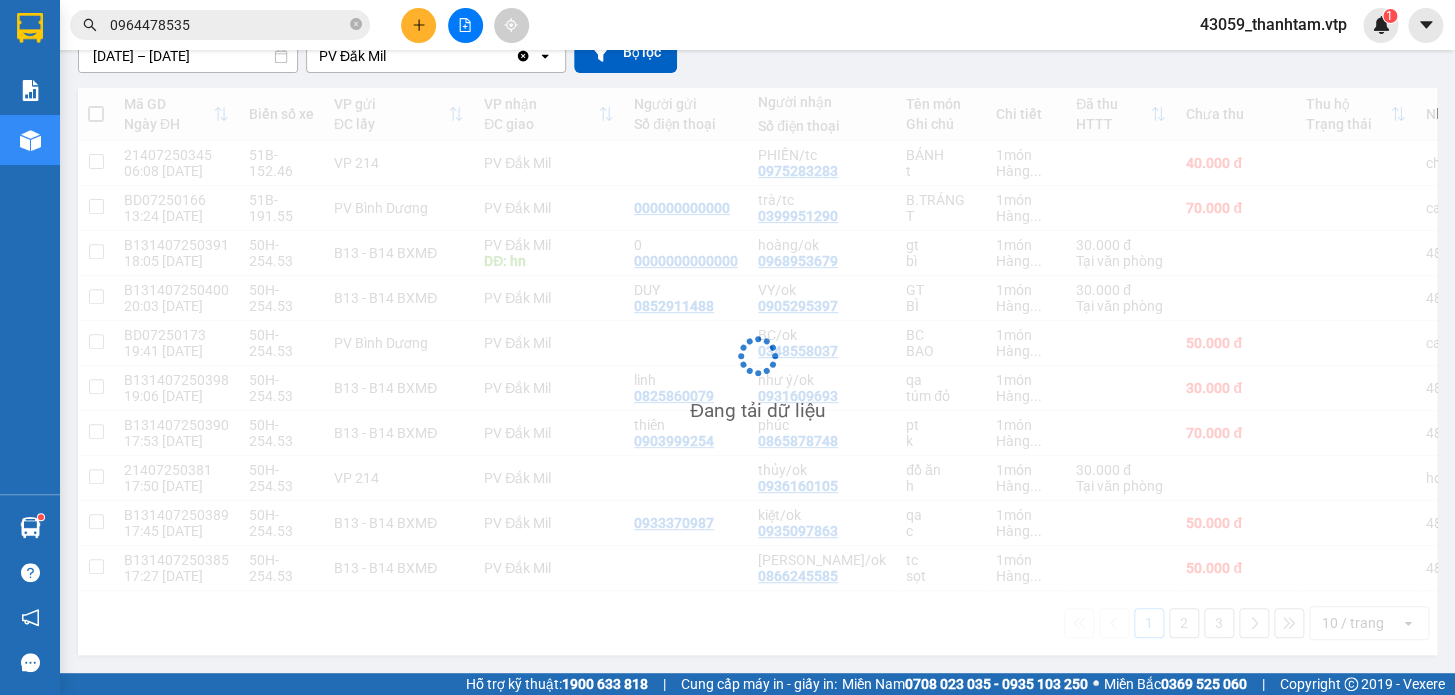 scroll, scrollTop: 199, scrollLeft: 0, axis: vertical 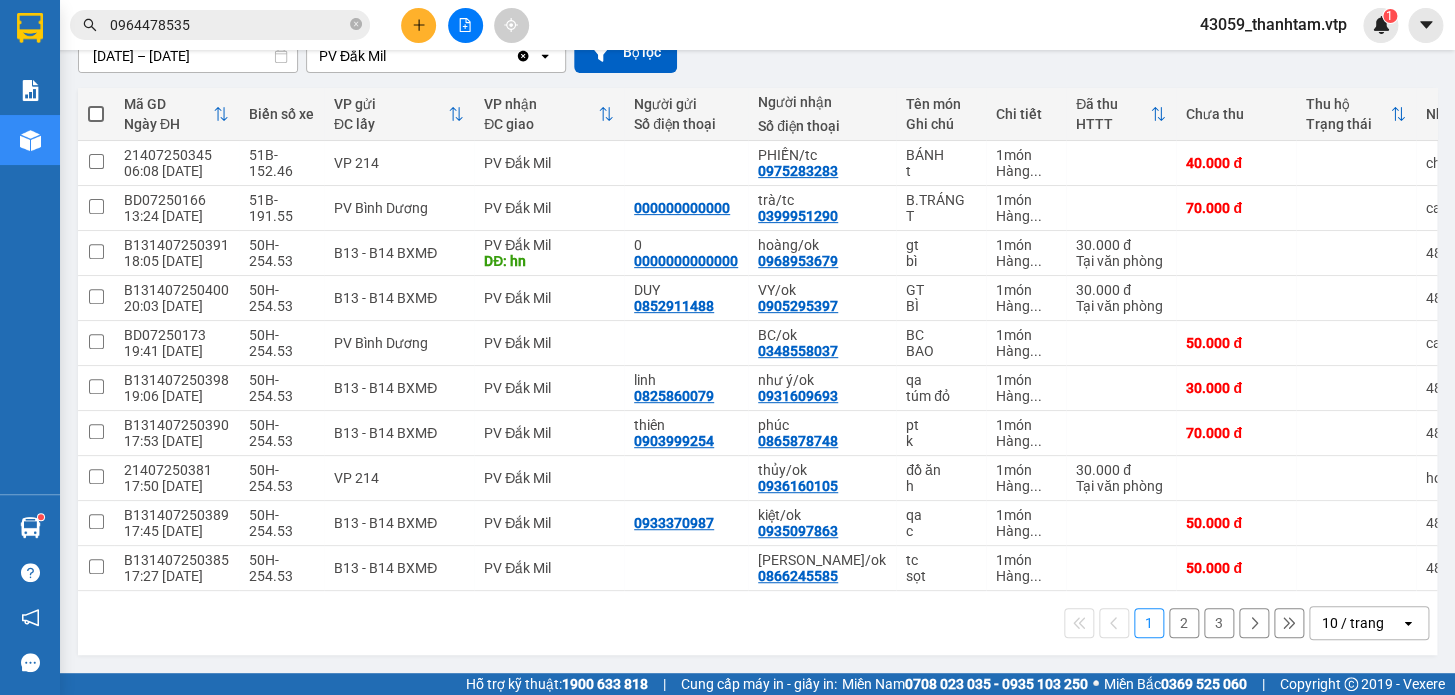 click on "3" at bounding box center [1219, 623] 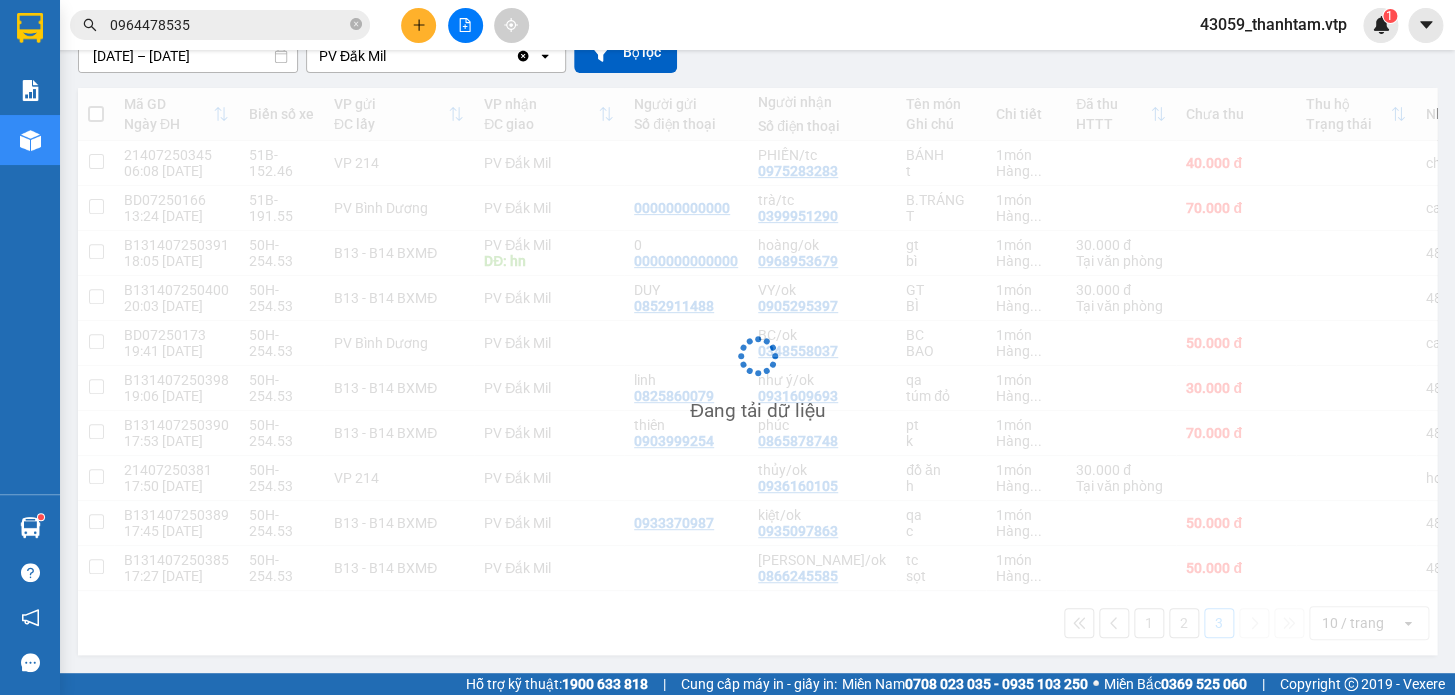 scroll, scrollTop: 91, scrollLeft: 0, axis: vertical 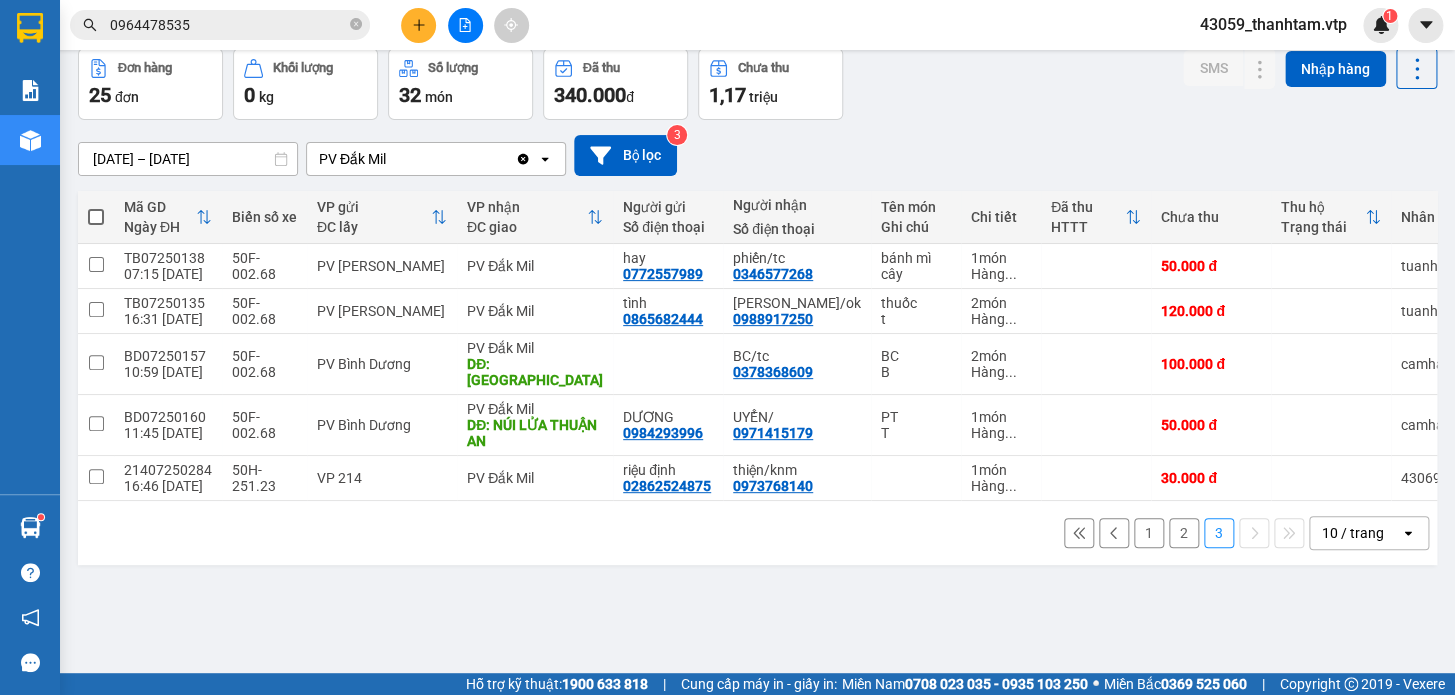click on "2" at bounding box center [1184, 533] 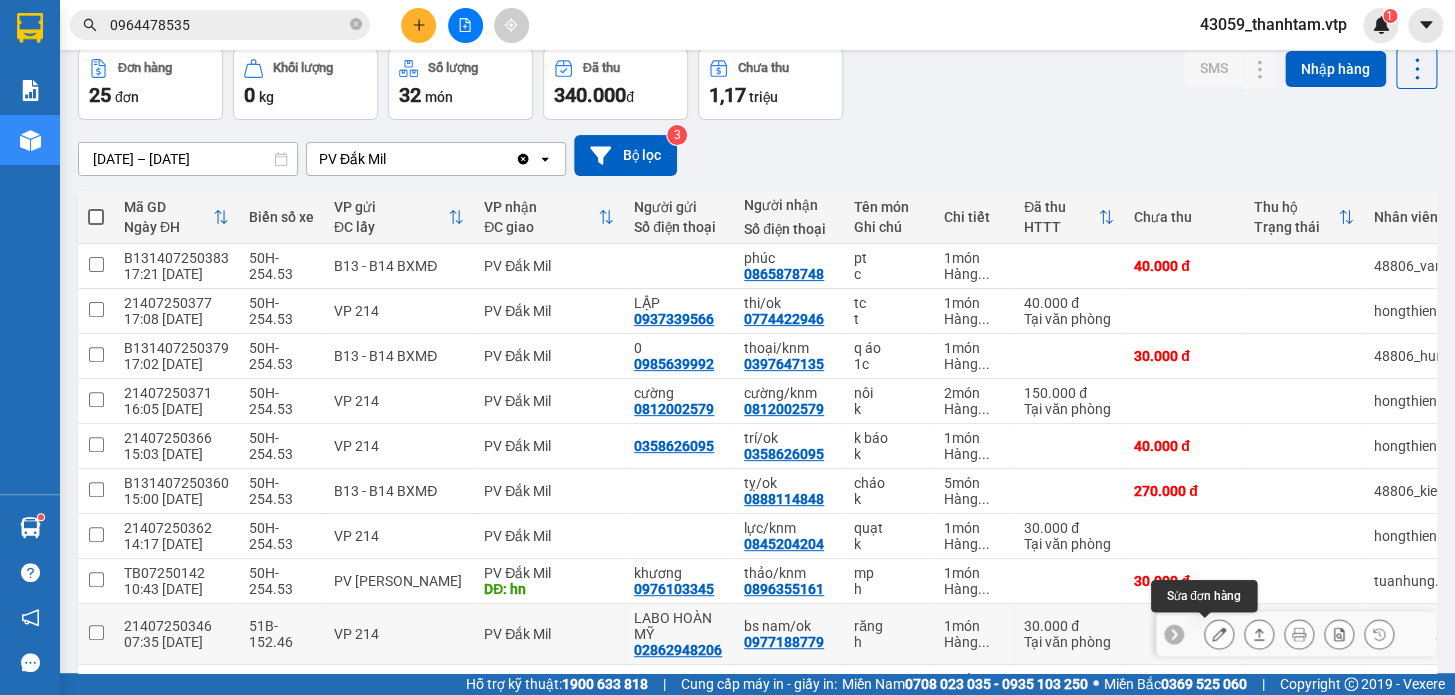 click 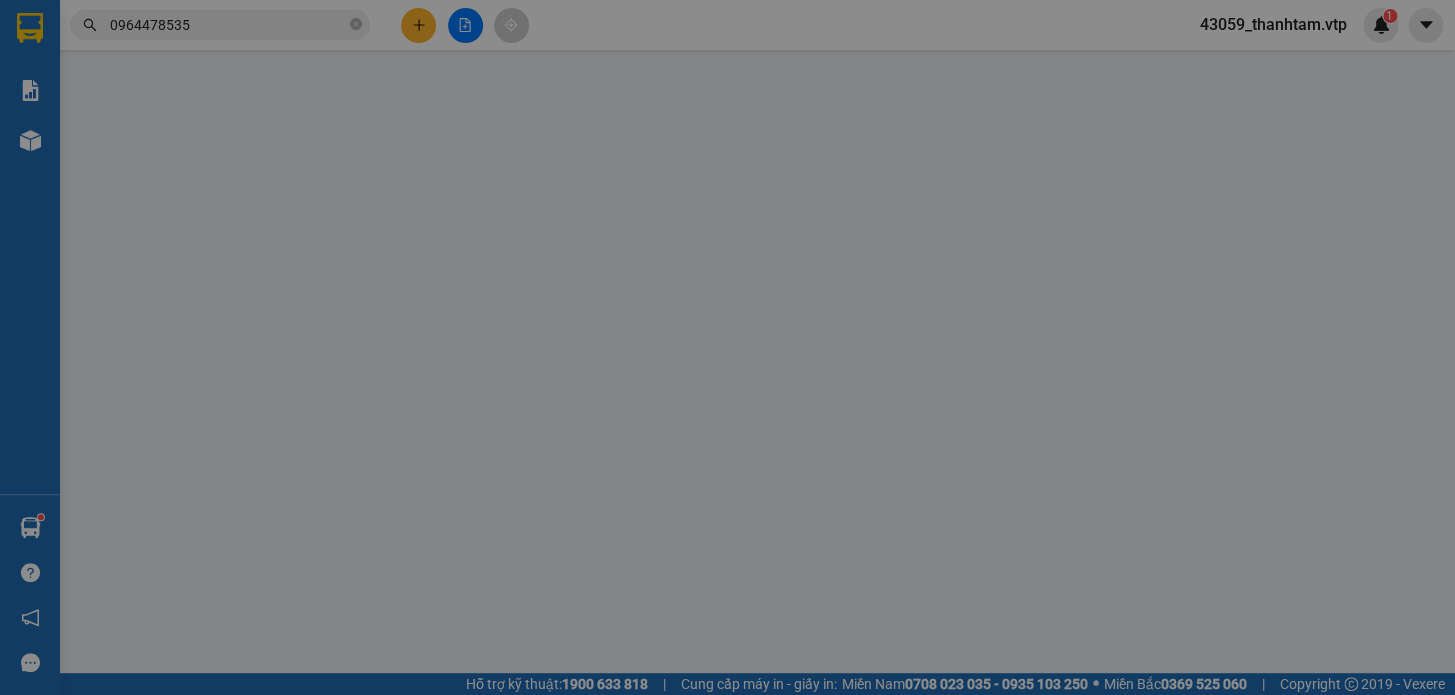 type on "02862948206" 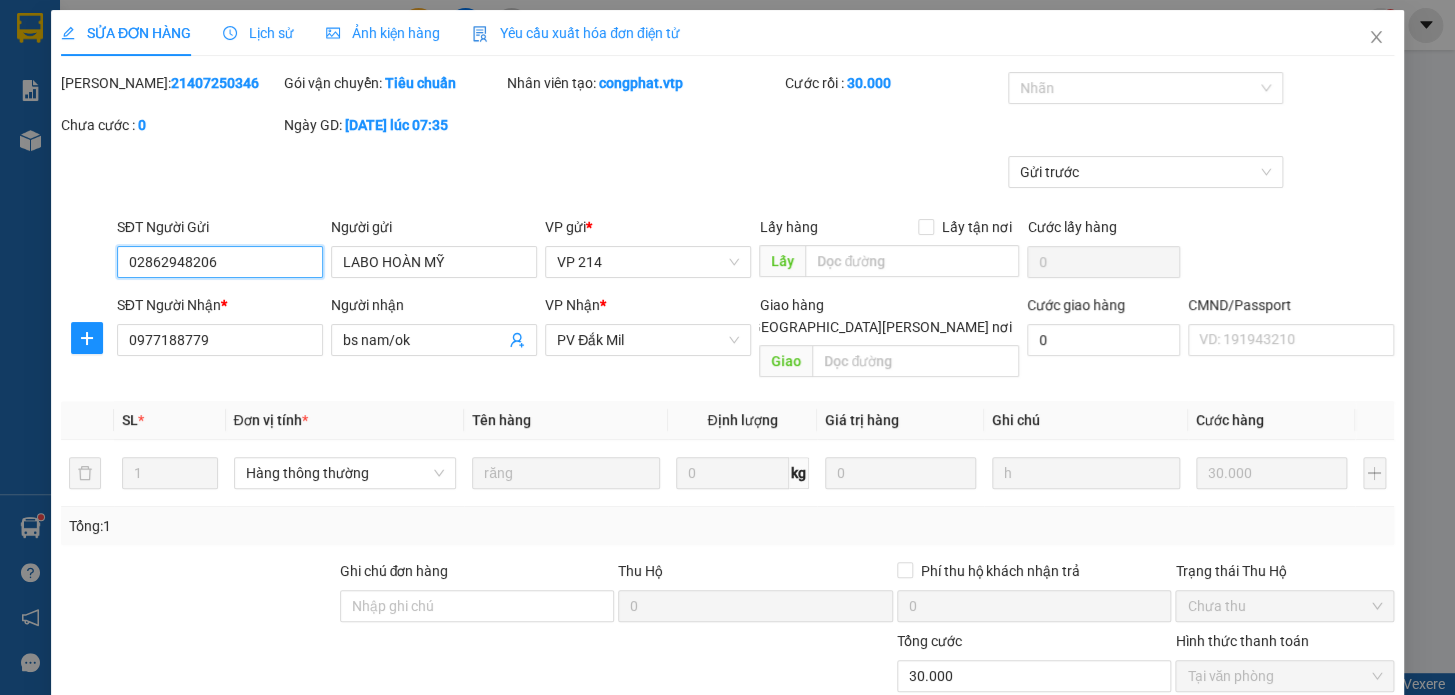 scroll, scrollTop: 0, scrollLeft: 0, axis: both 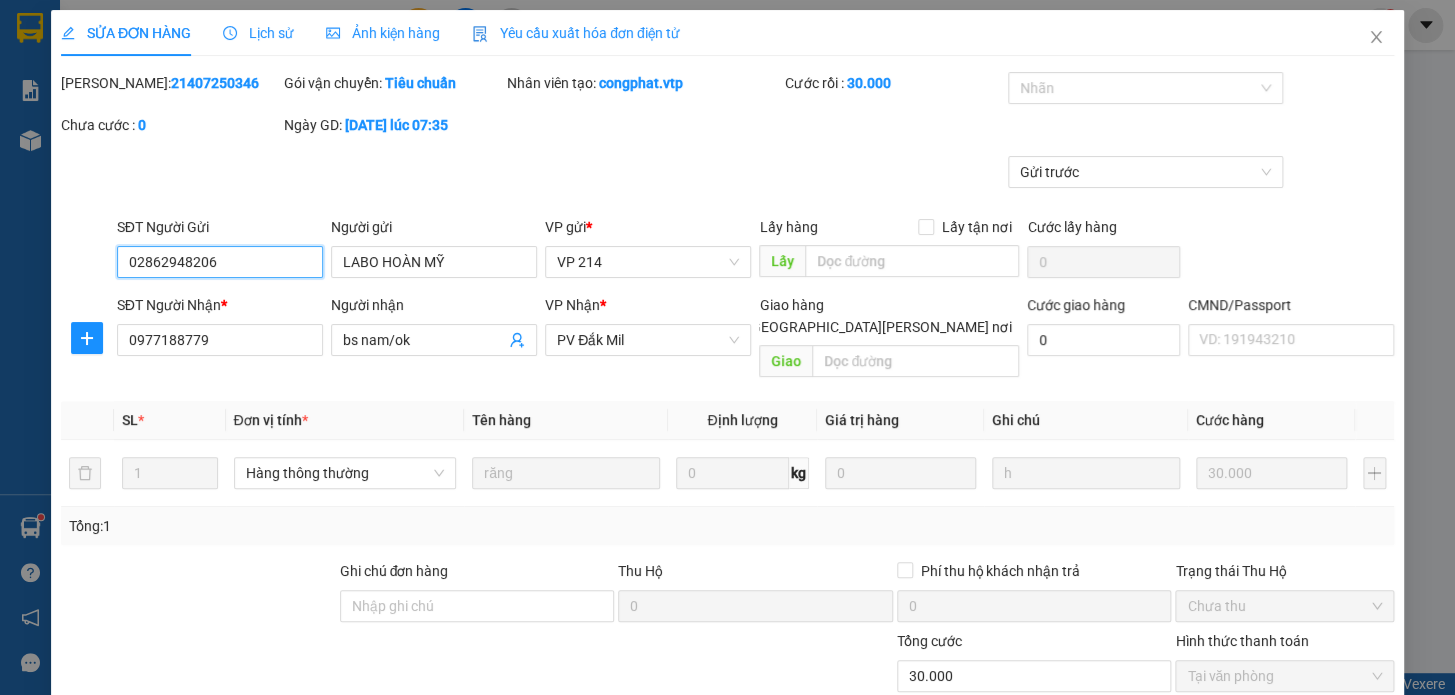 type on "1.500" 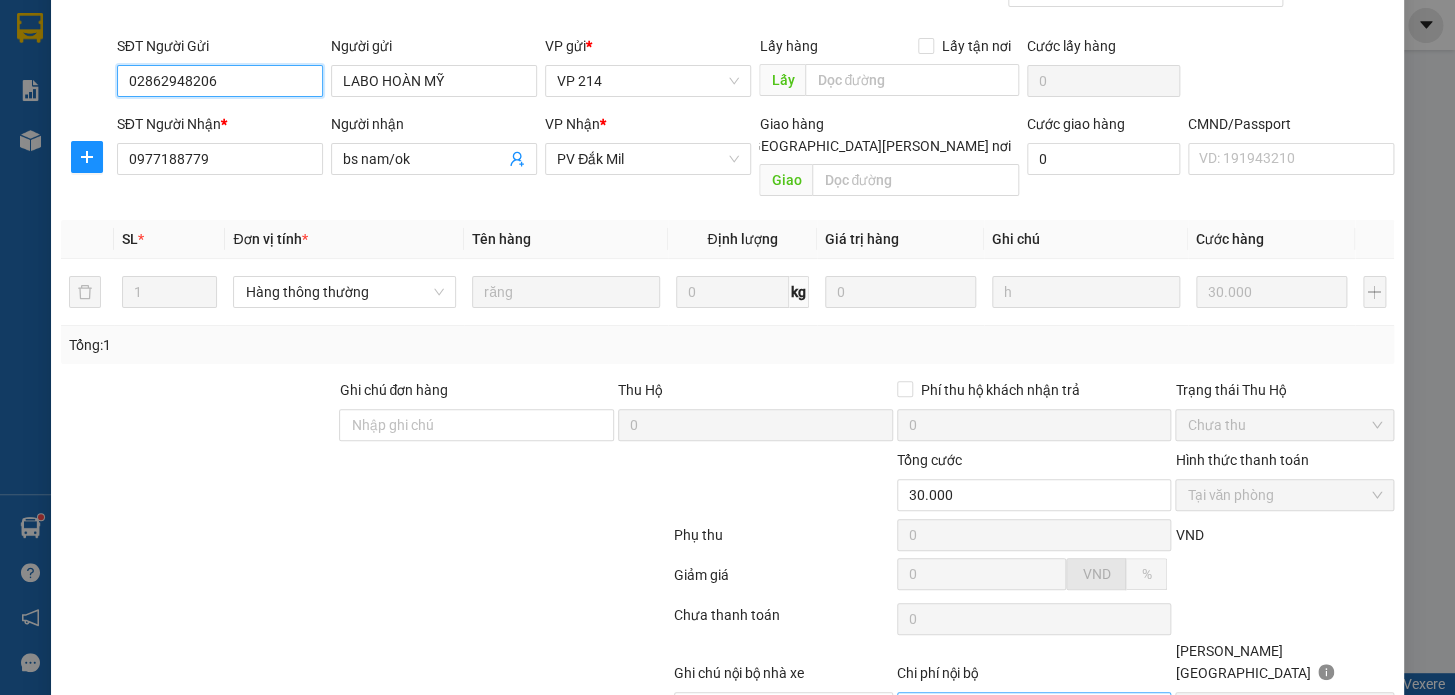scroll, scrollTop: 250, scrollLeft: 0, axis: vertical 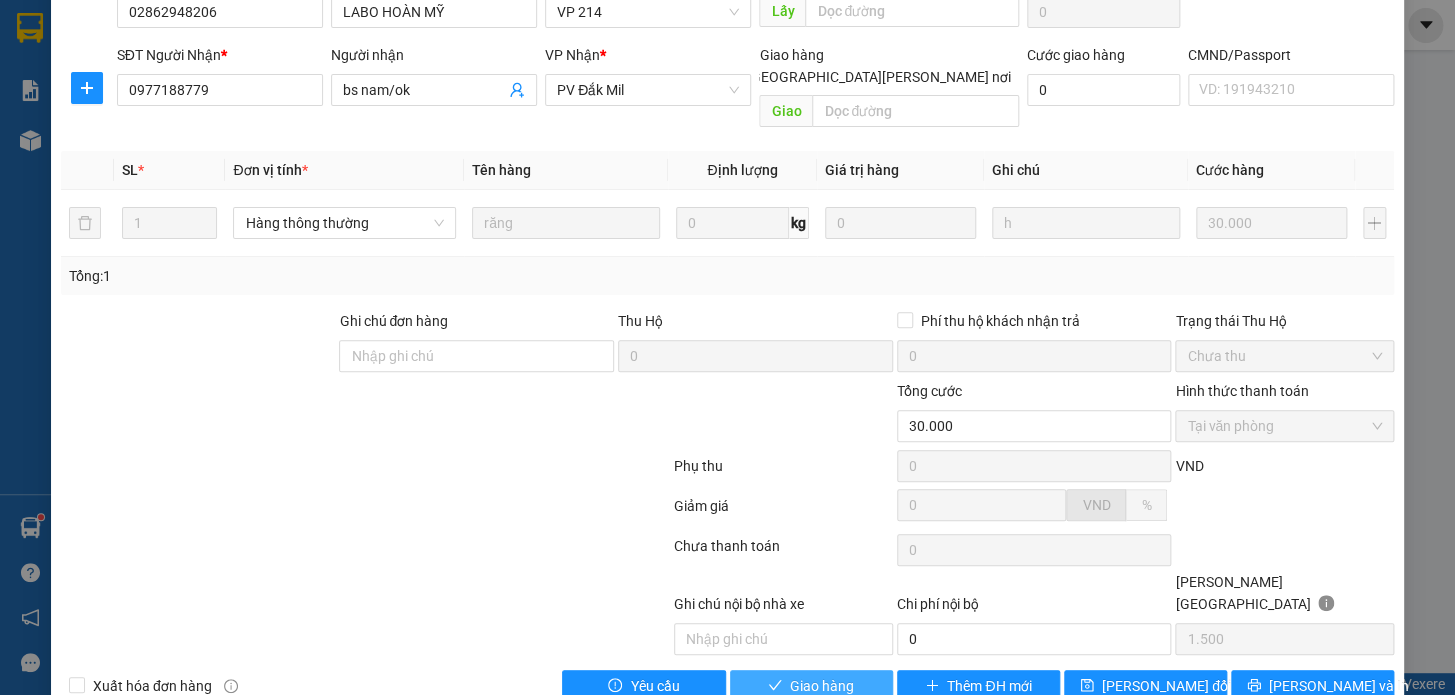 click on "Giao hàng" at bounding box center (811, 686) 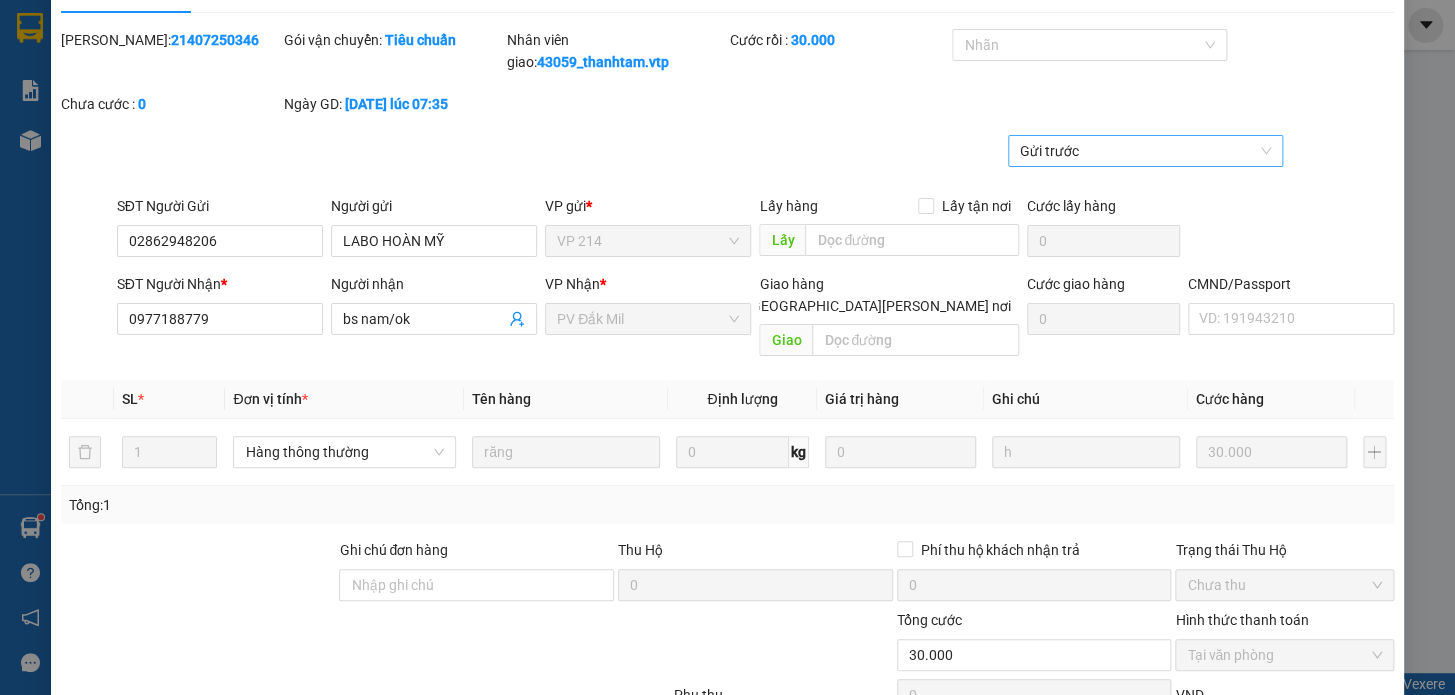 scroll, scrollTop: 0, scrollLeft: 0, axis: both 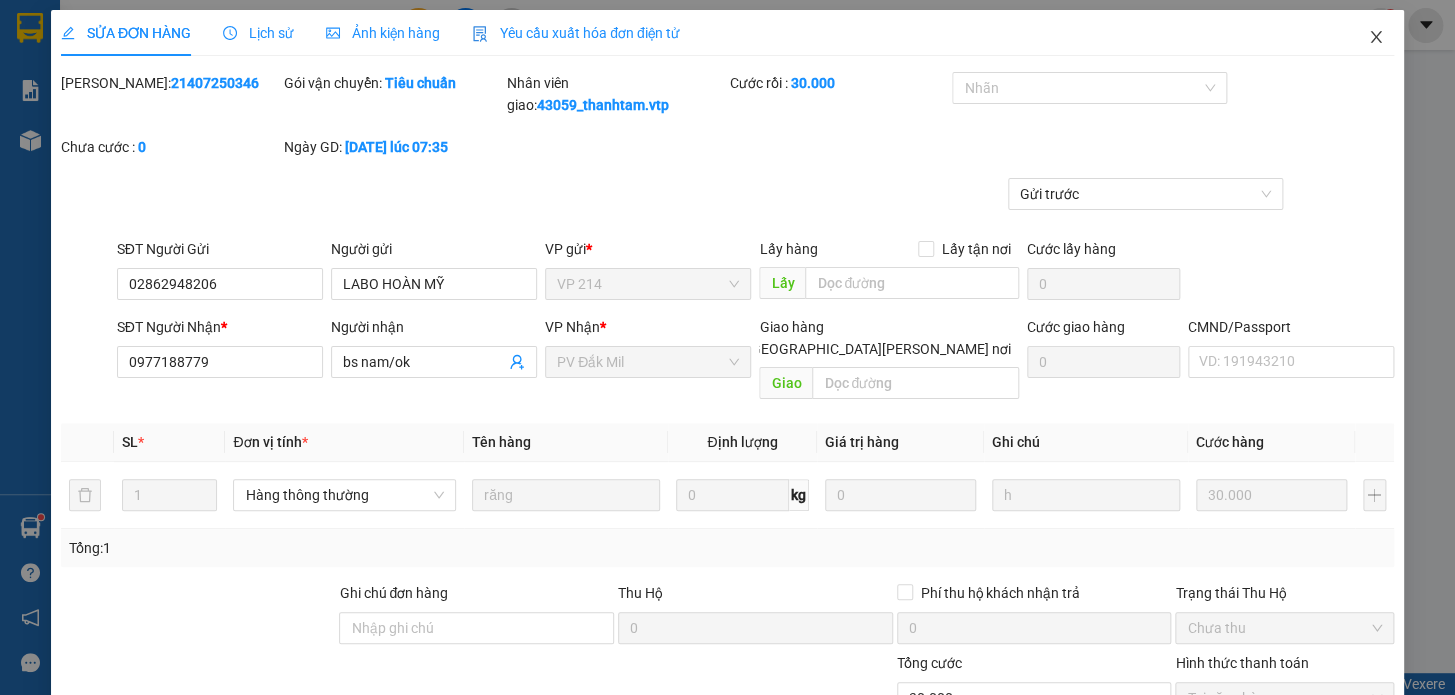 click 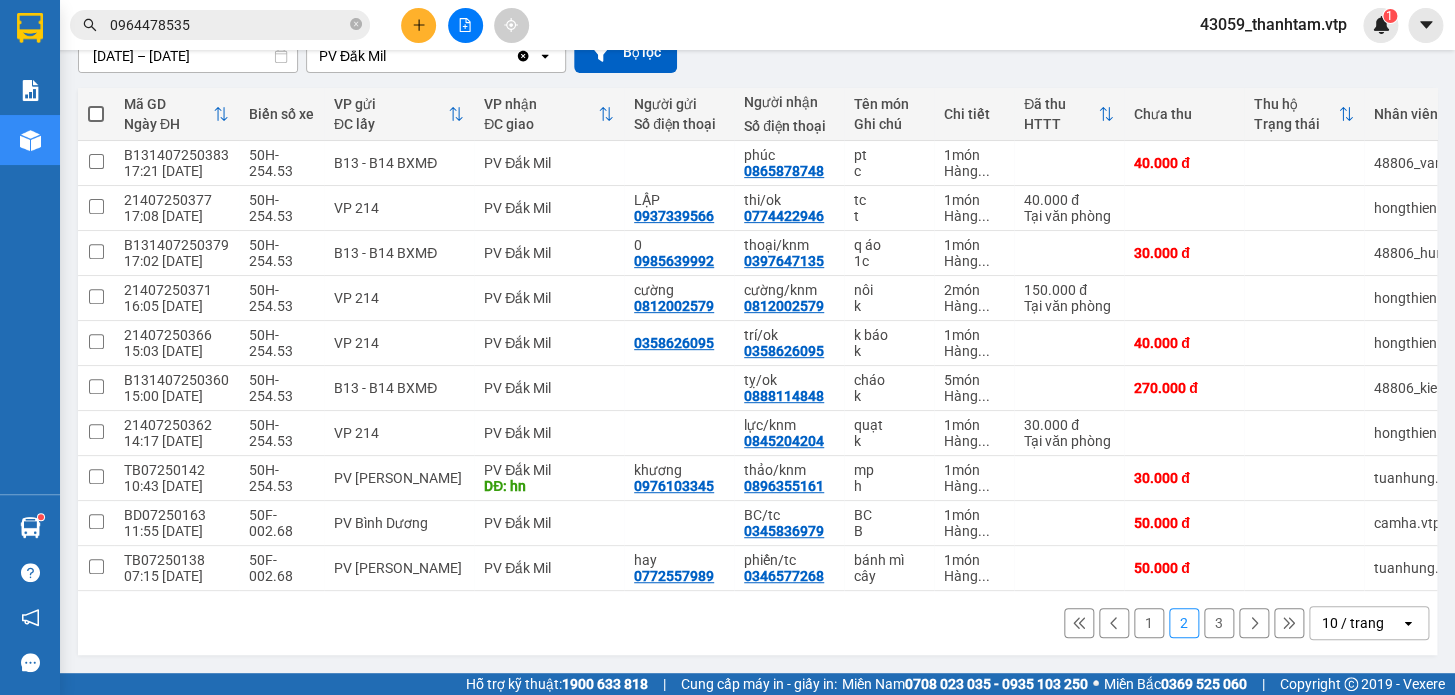 scroll, scrollTop: 199, scrollLeft: 0, axis: vertical 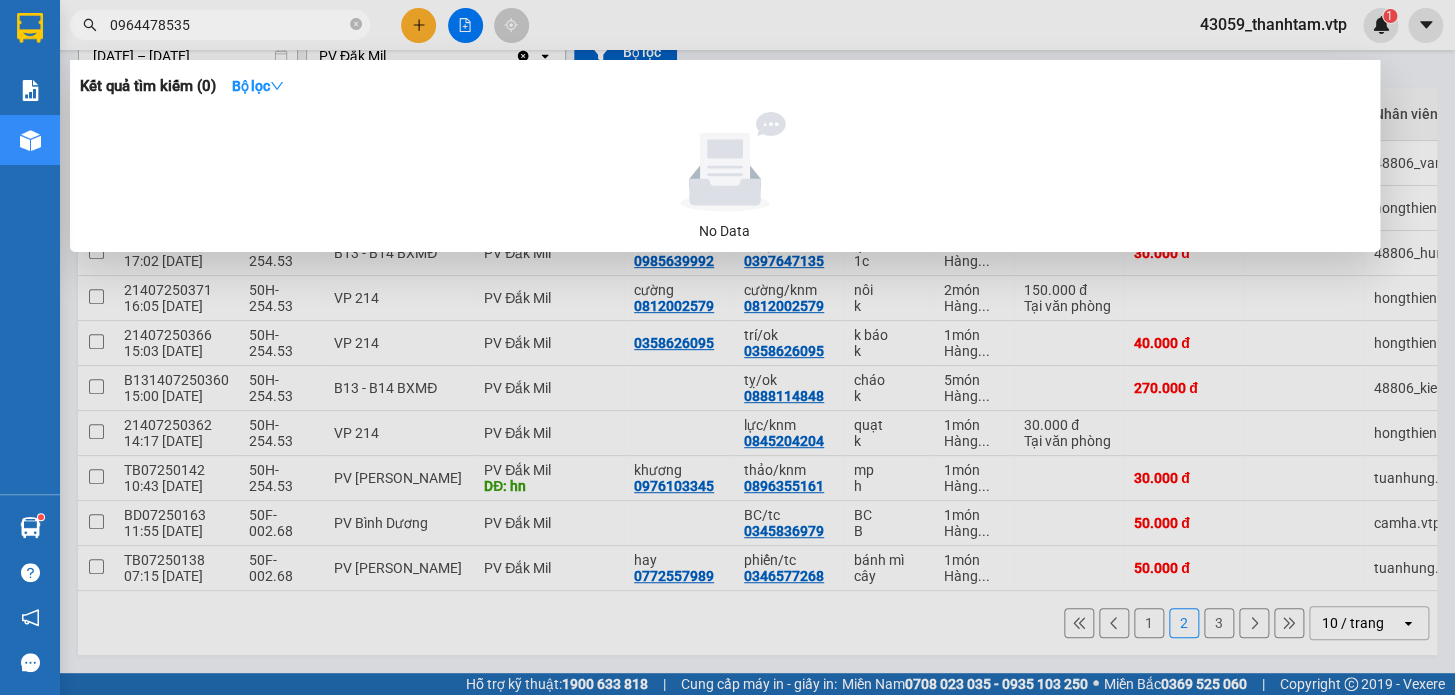 drag, startPoint x: 213, startPoint y: 33, endPoint x: 33, endPoint y: 40, distance: 180.13606 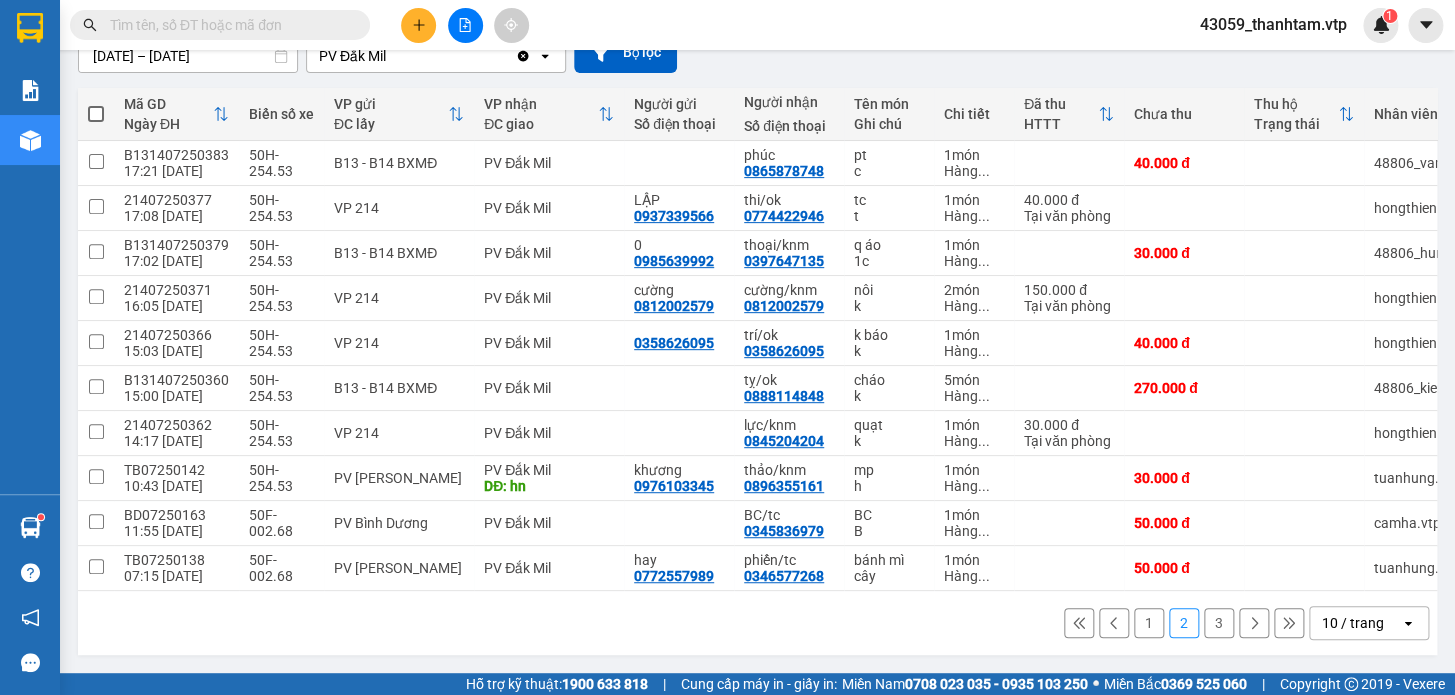 type 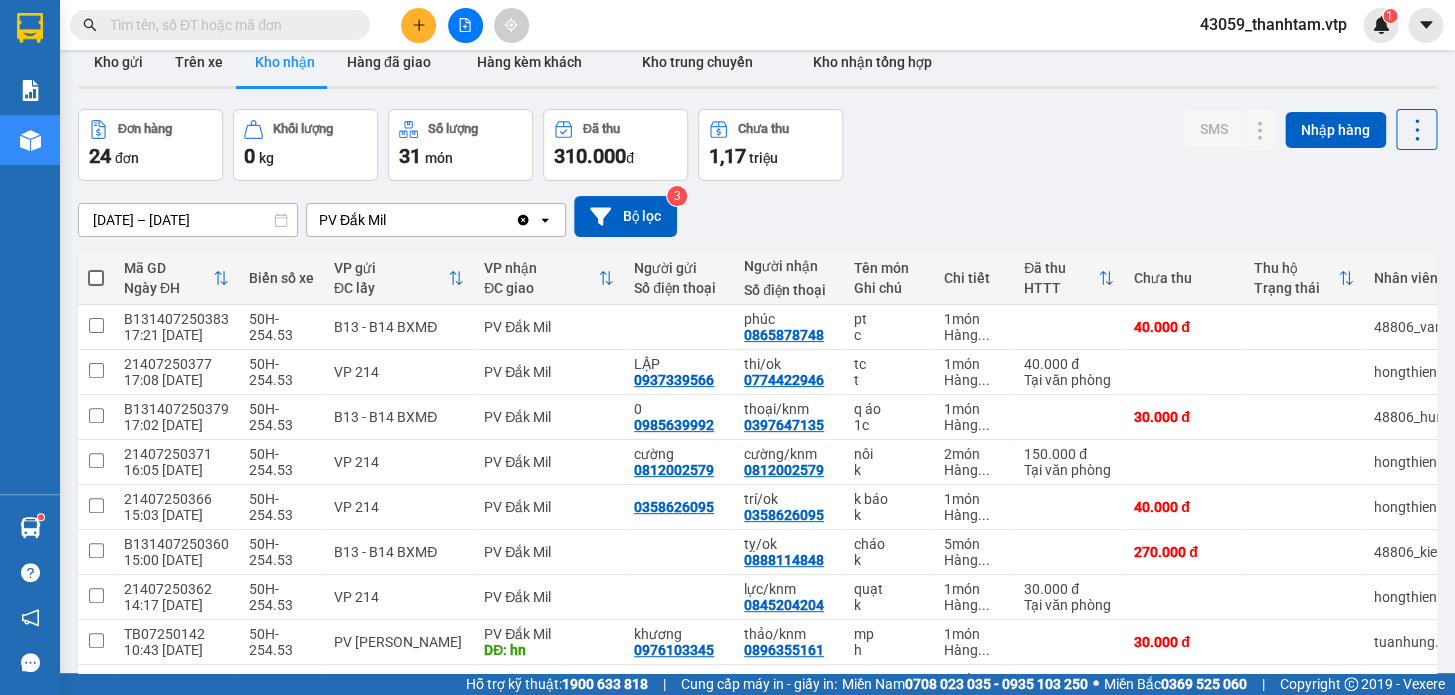 scroll, scrollTop: 0, scrollLeft: 0, axis: both 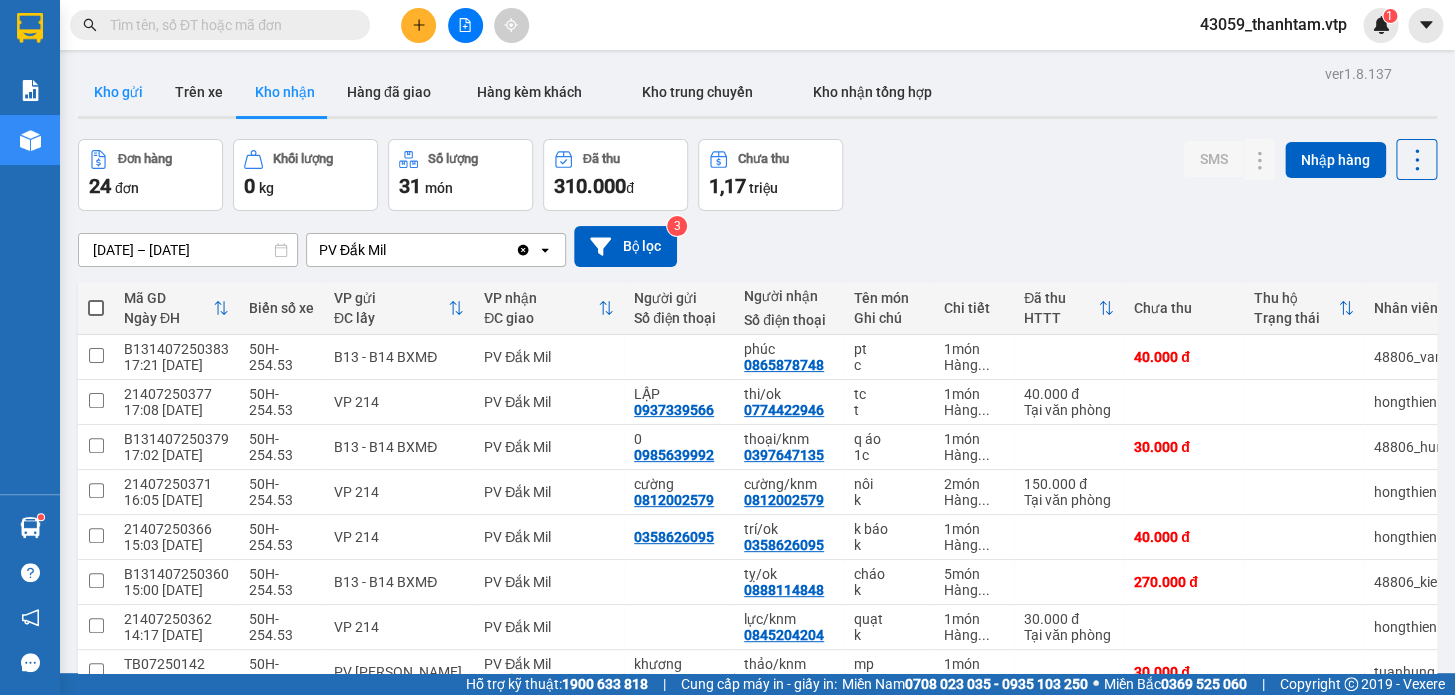 click on "Kho gửi" at bounding box center (118, 92) 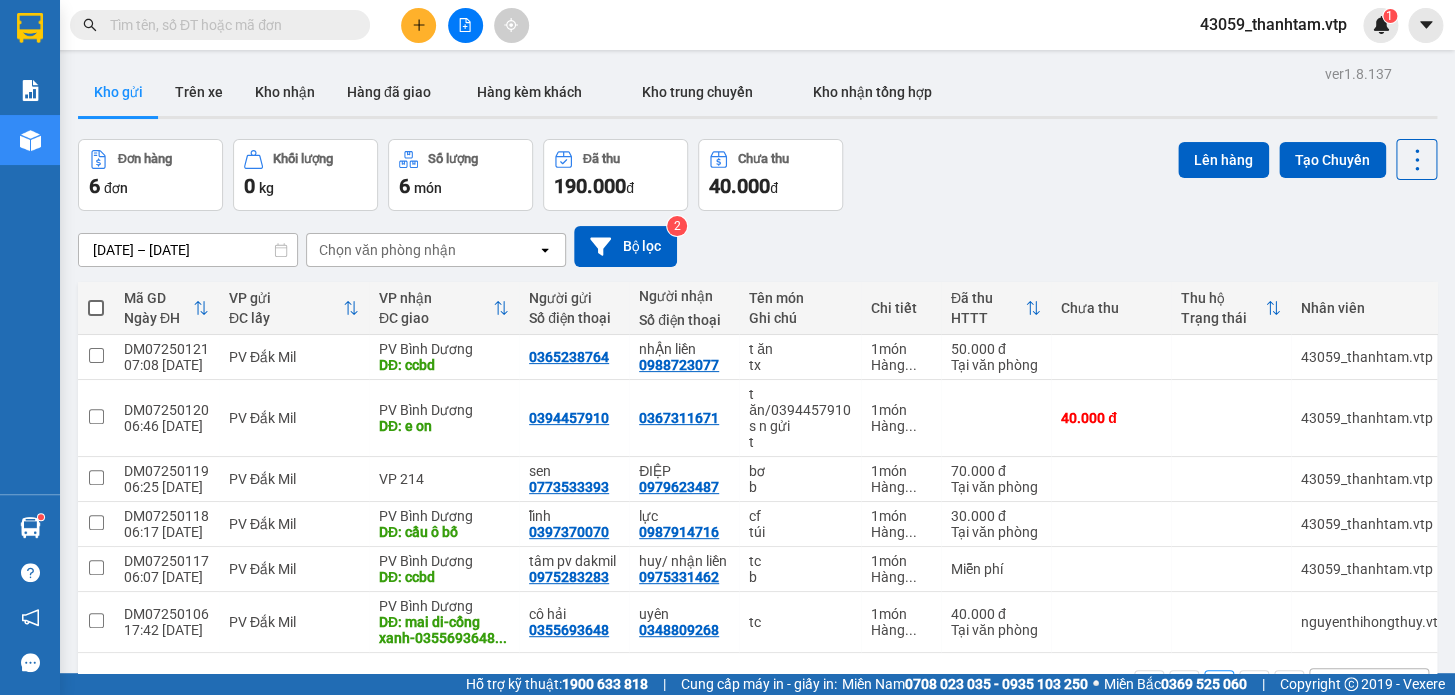 click at bounding box center [96, 308] 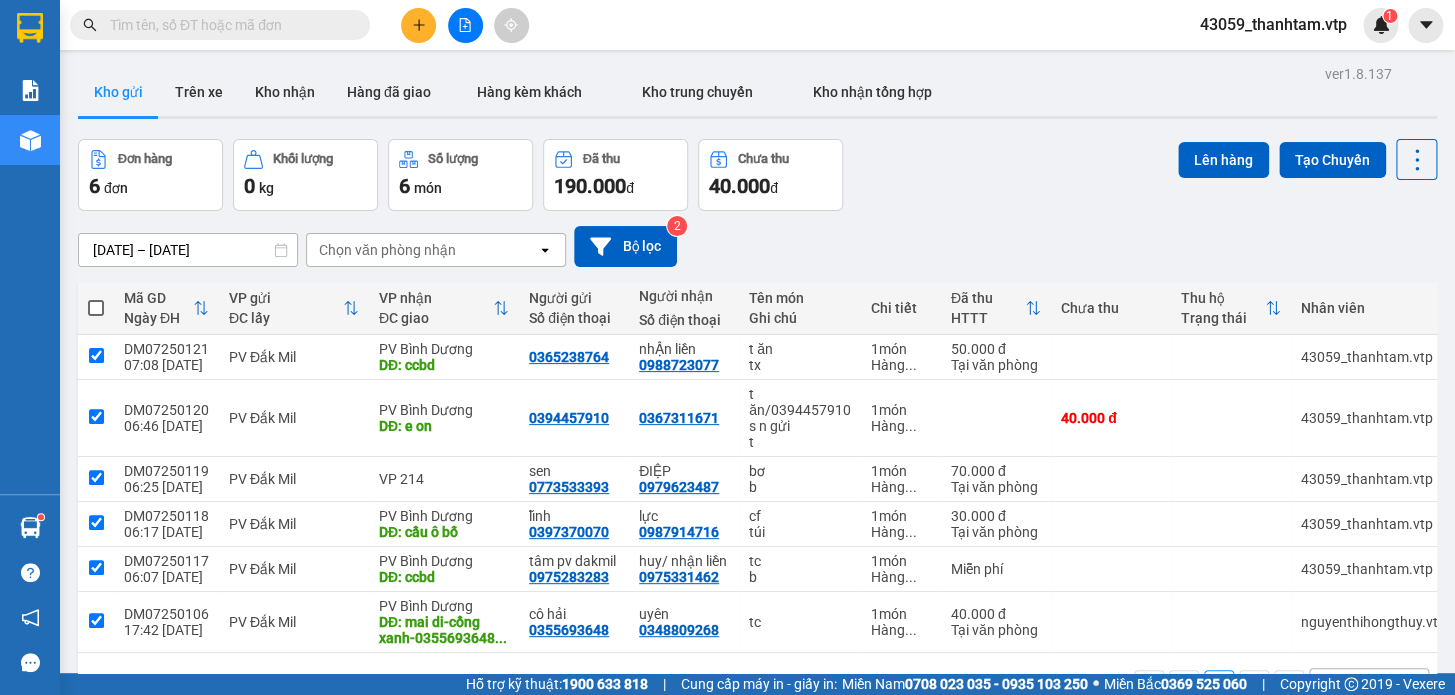 checkbox on "true" 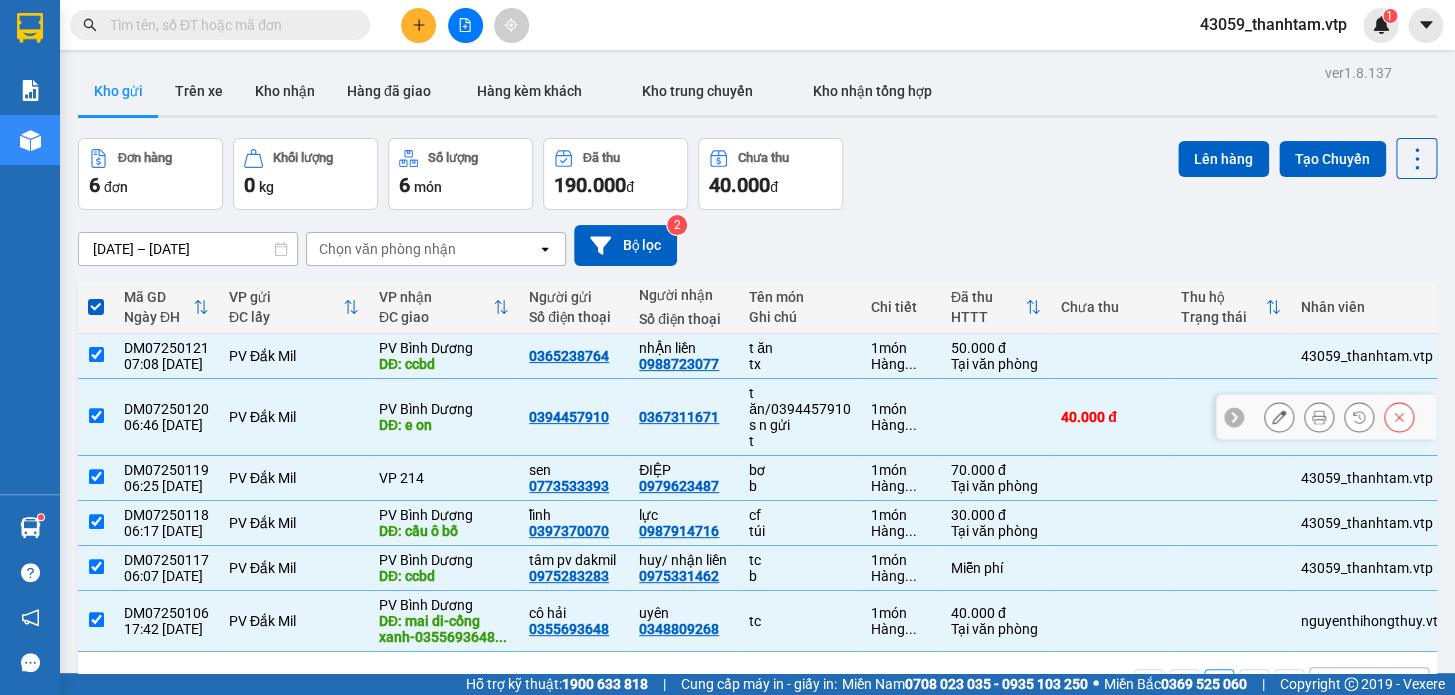 scroll, scrollTop: 0, scrollLeft: 0, axis: both 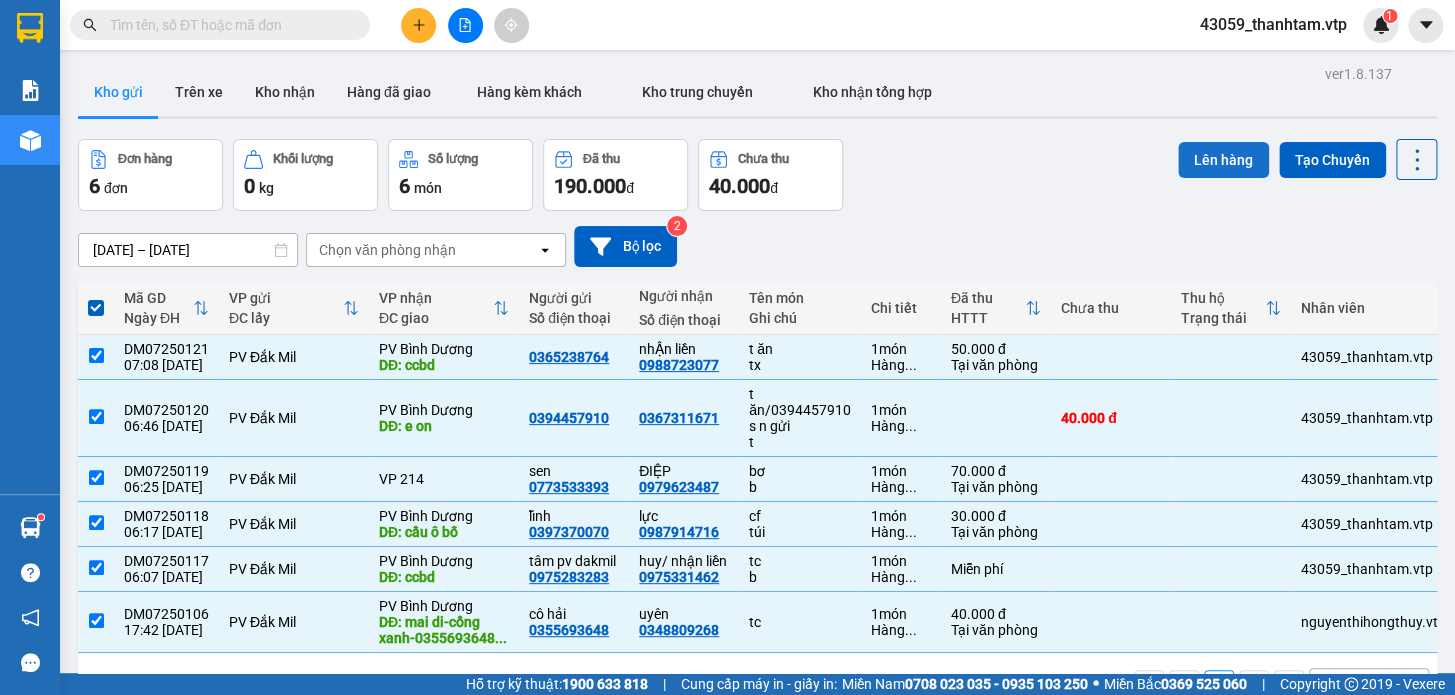 click on "Lên hàng" at bounding box center (1223, 160) 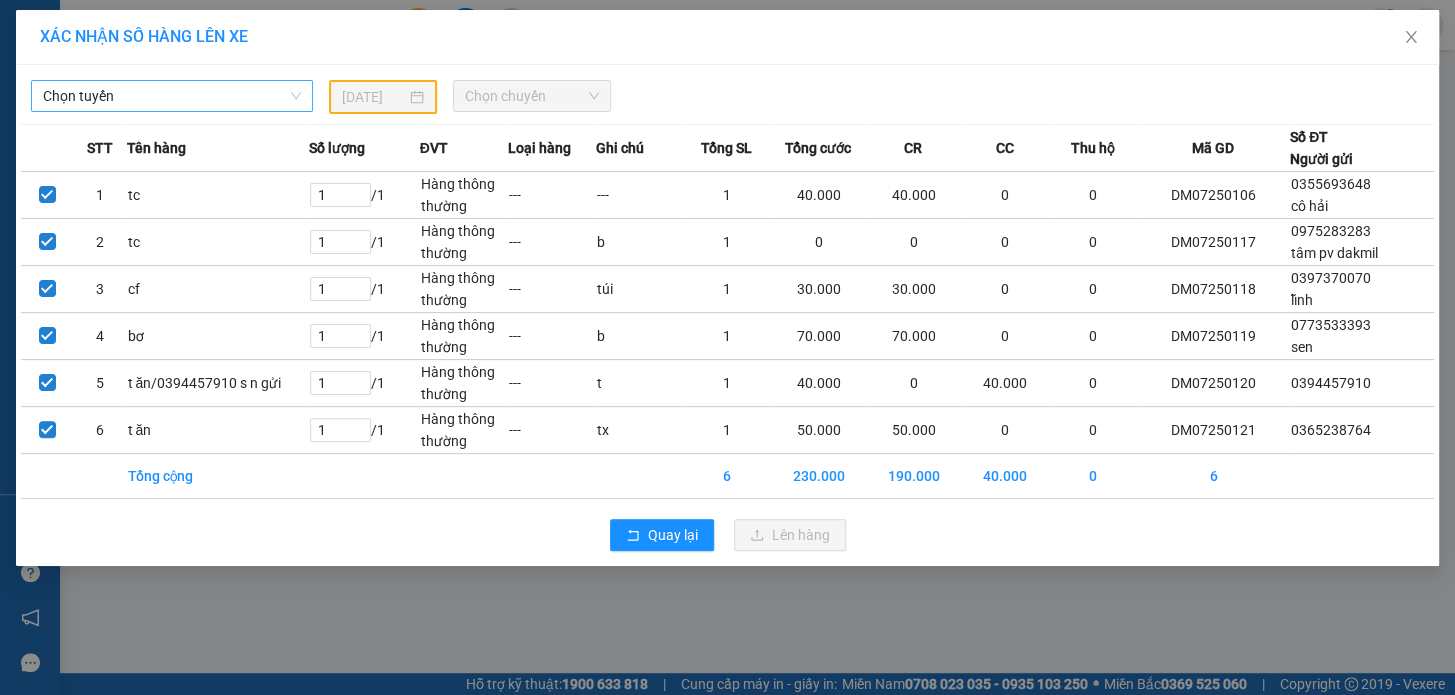 click on "Chọn tuyến" at bounding box center [172, 96] 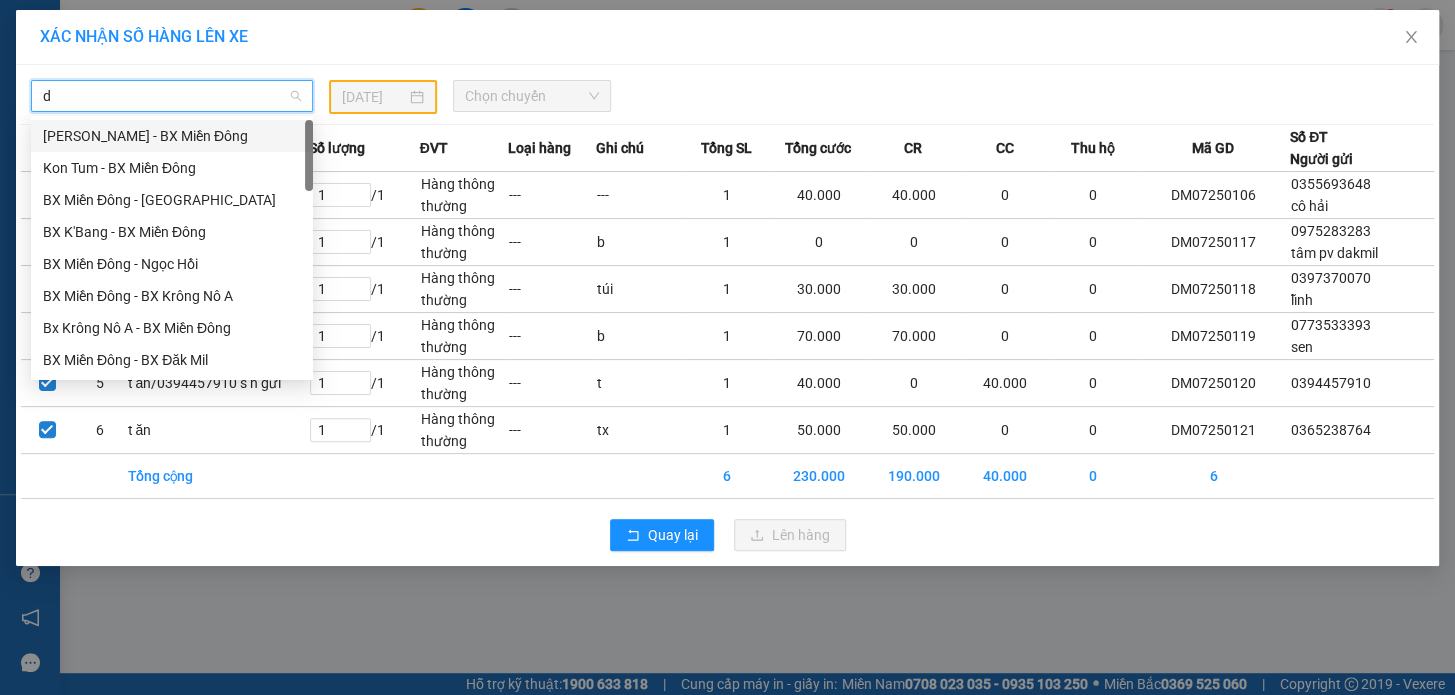 type on "dm" 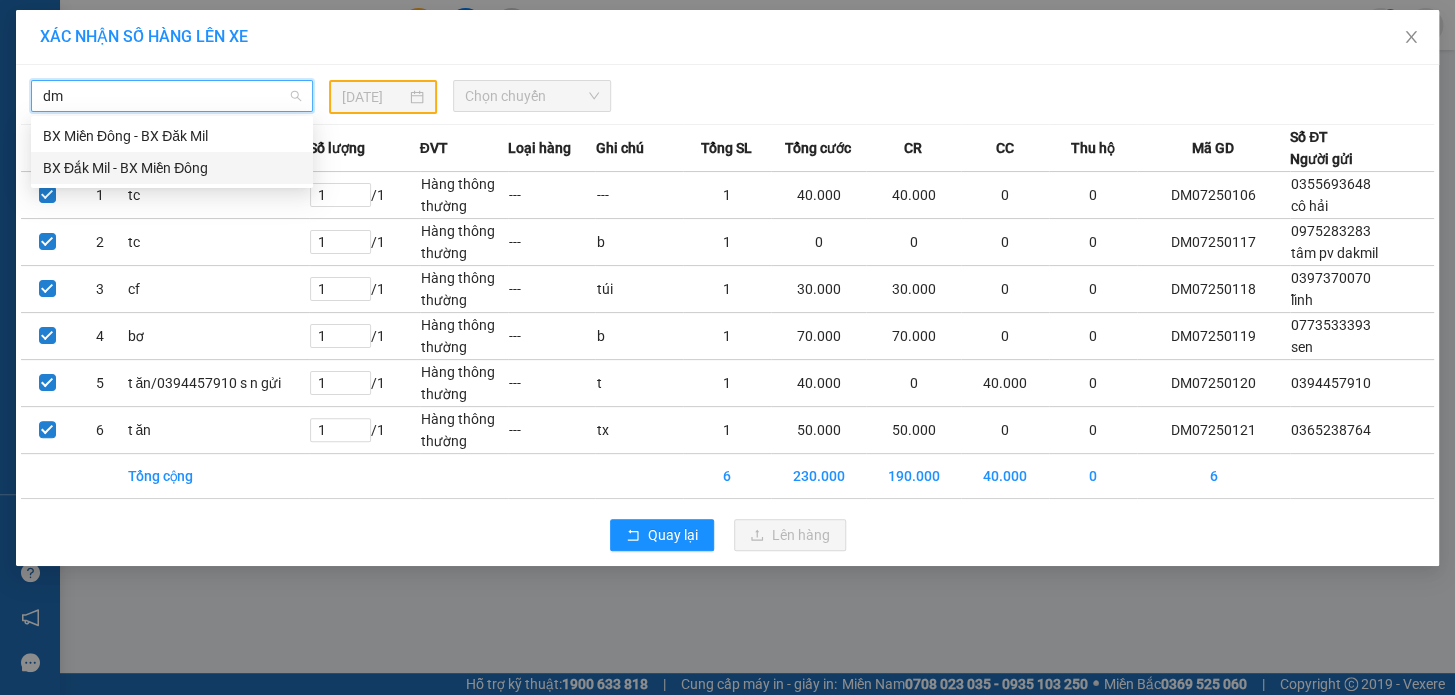 click on "BX Đắk Mil - BX Miền Đông" at bounding box center (172, 168) 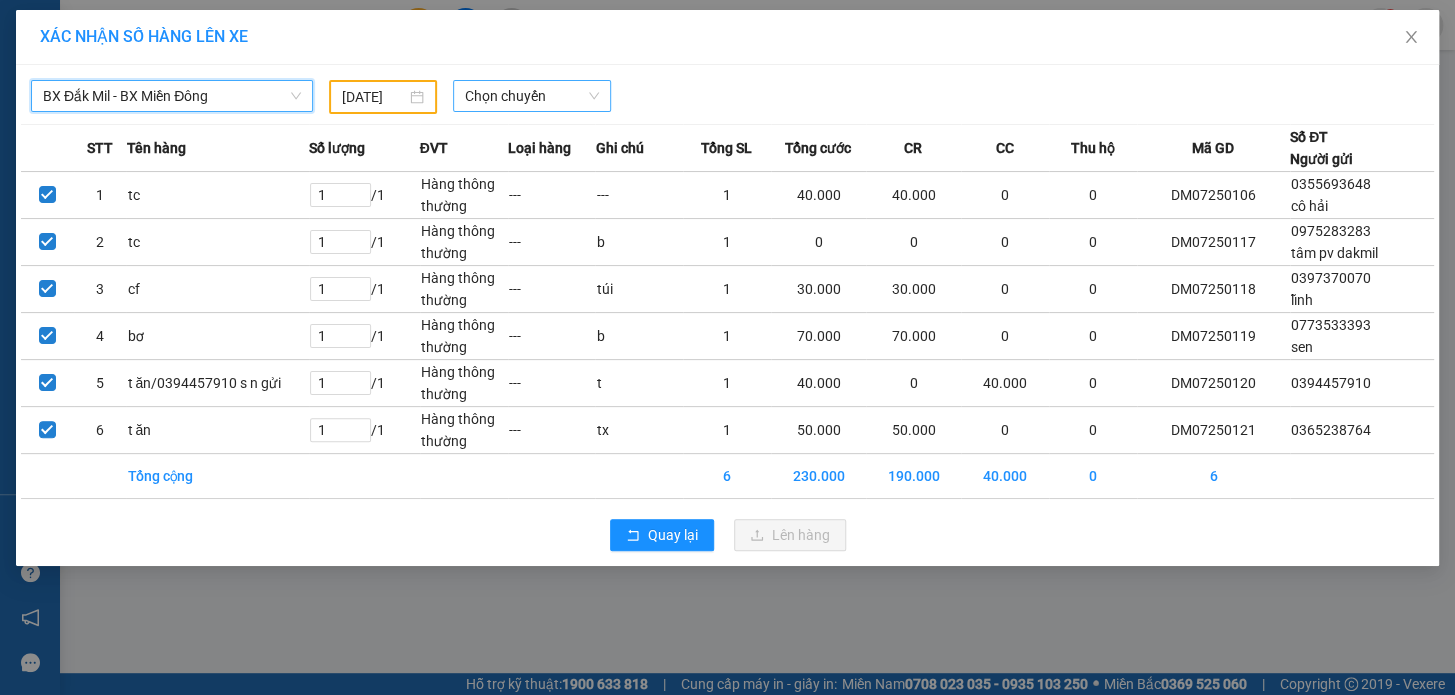 click on "Chọn chuyến" at bounding box center (532, 96) 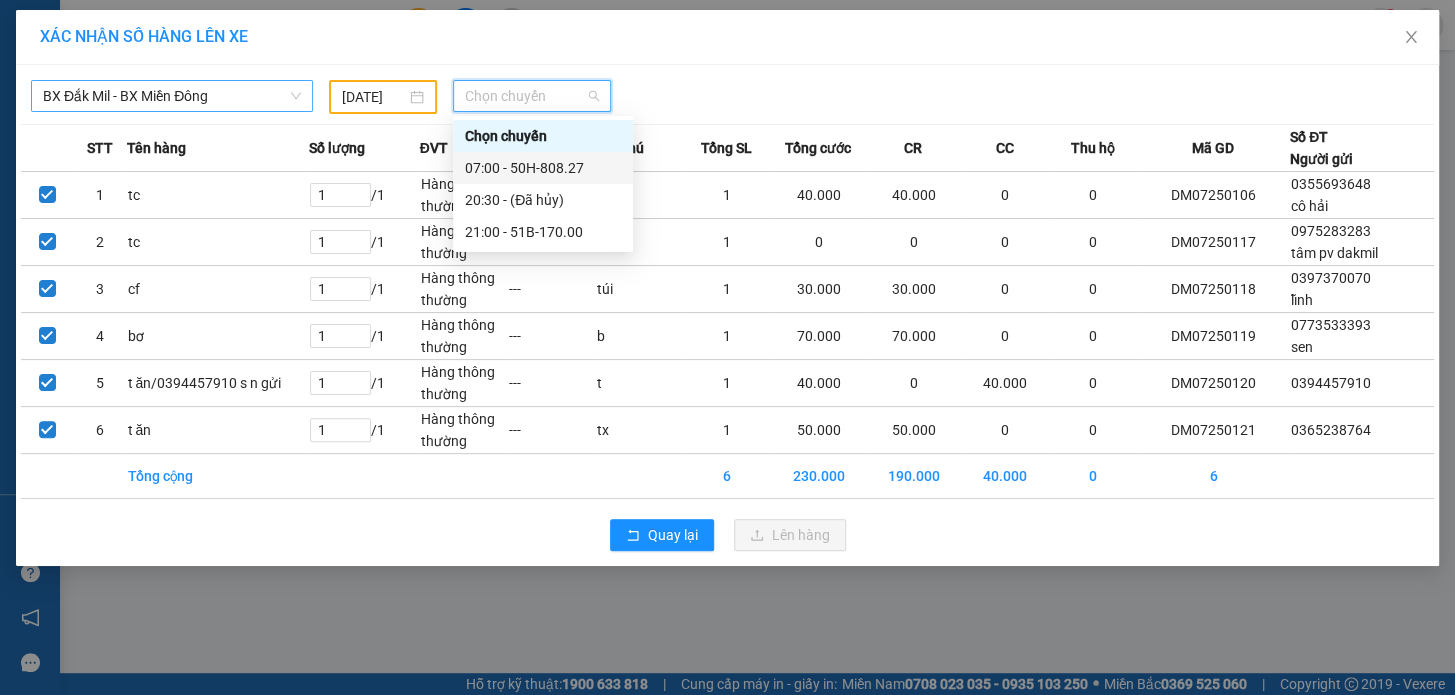 click on "12/07/2025" at bounding box center [383, 97] 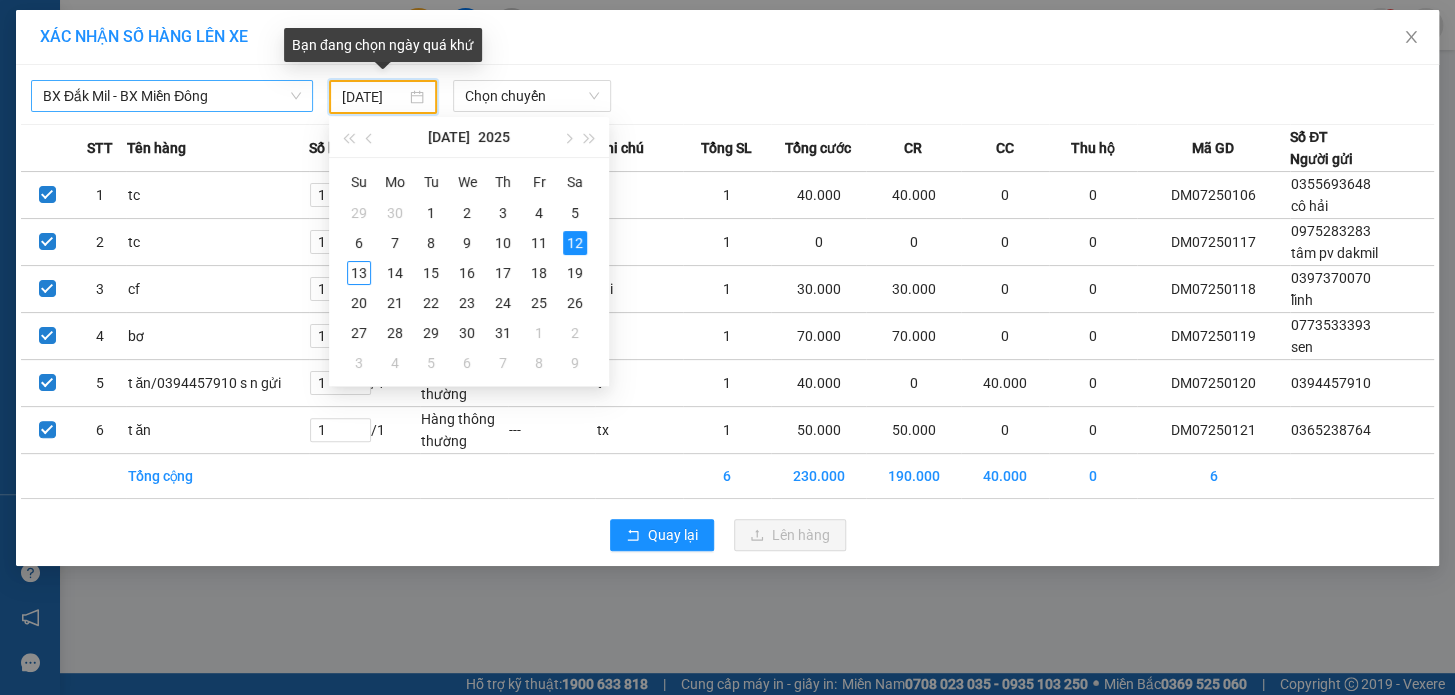 scroll, scrollTop: 0, scrollLeft: 6, axis: horizontal 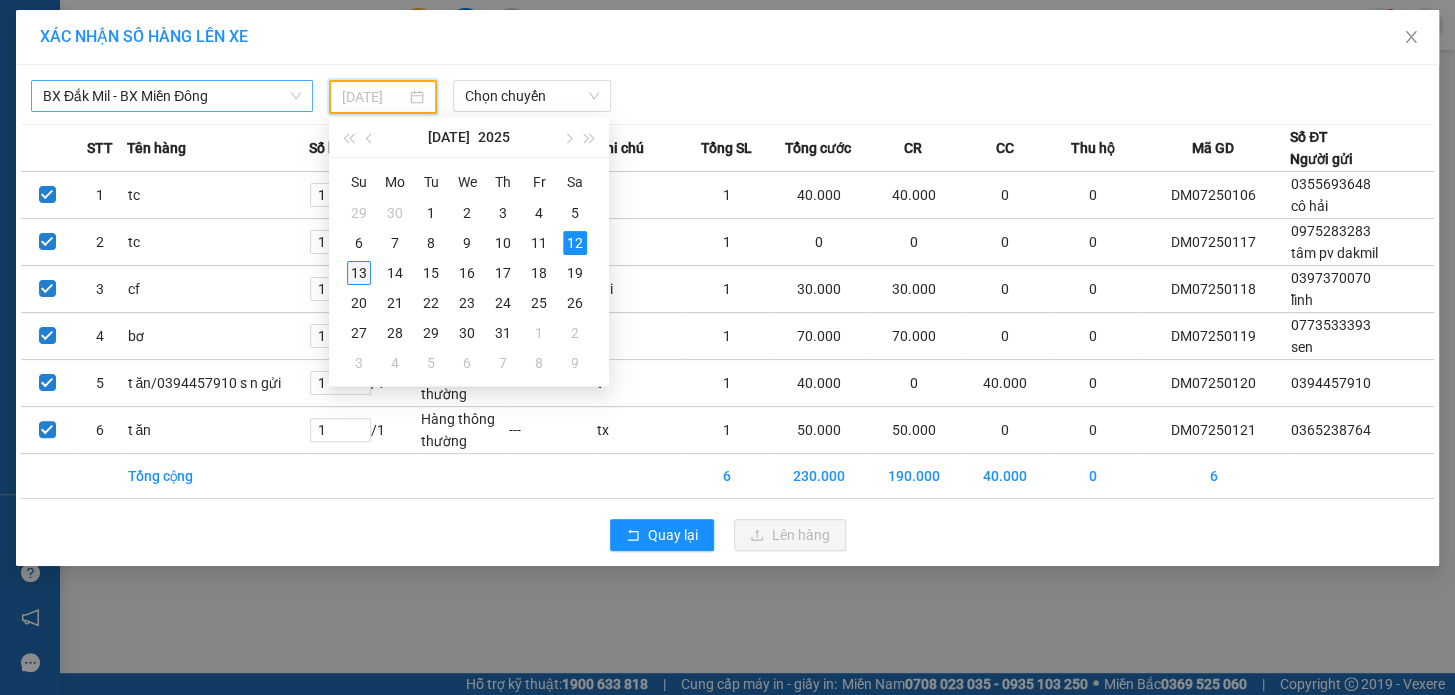 click on "13" at bounding box center [359, 273] 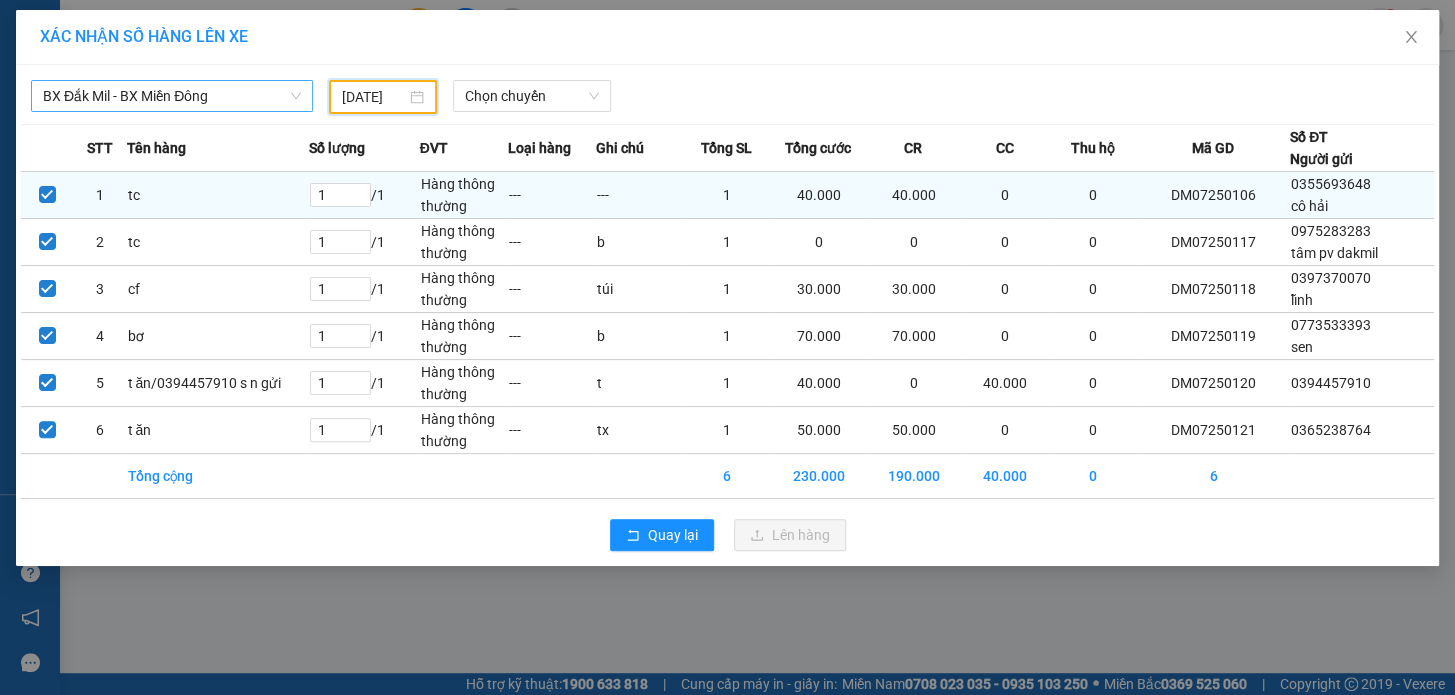 type on "[DATE]" 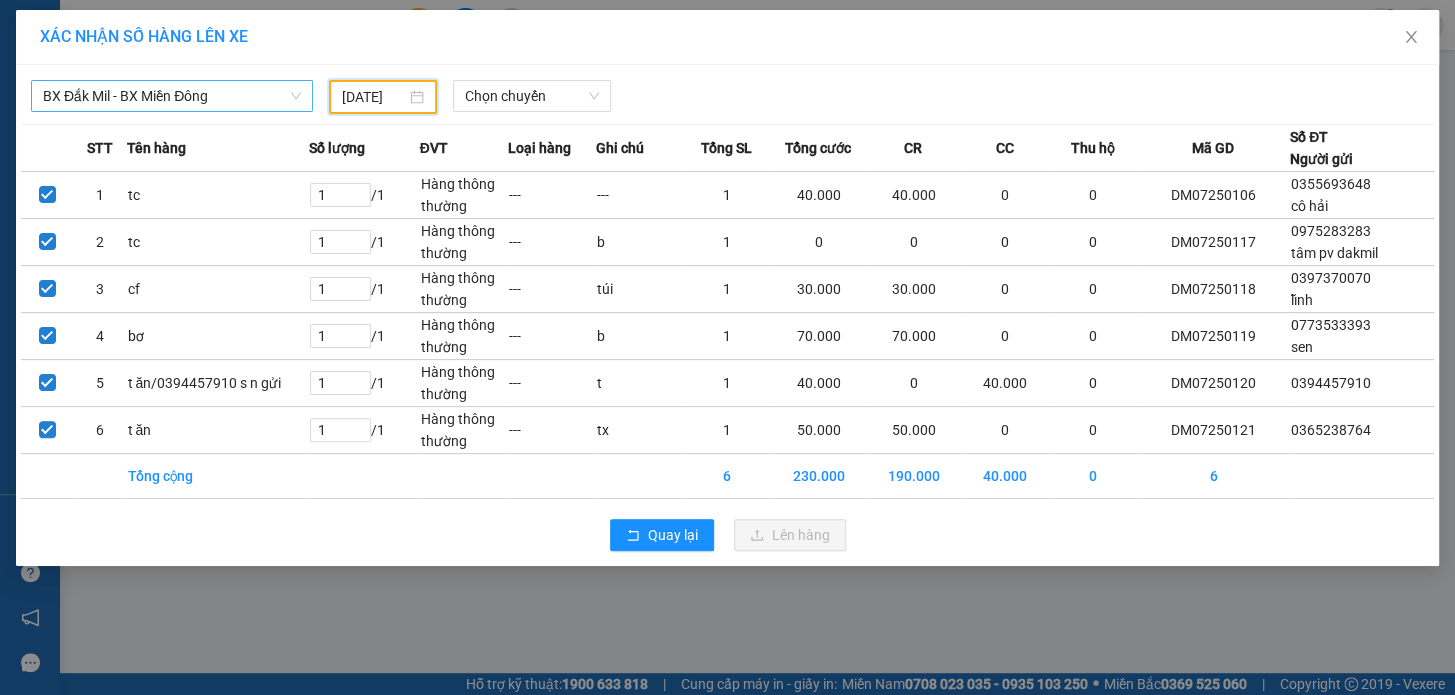 scroll, scrollTop: 0, scrollLeft: 4, axis: horizontal 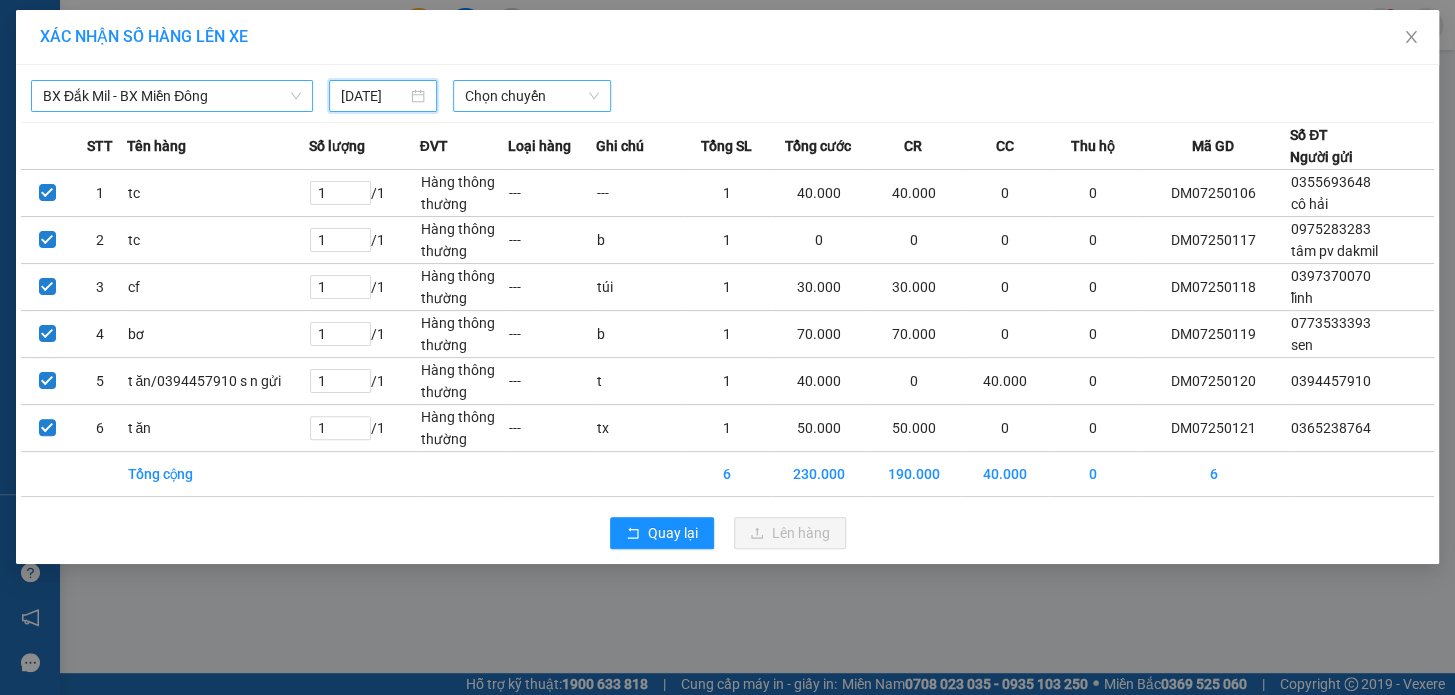 click on "Chọn chuyến" at bounding box center (532, 96) 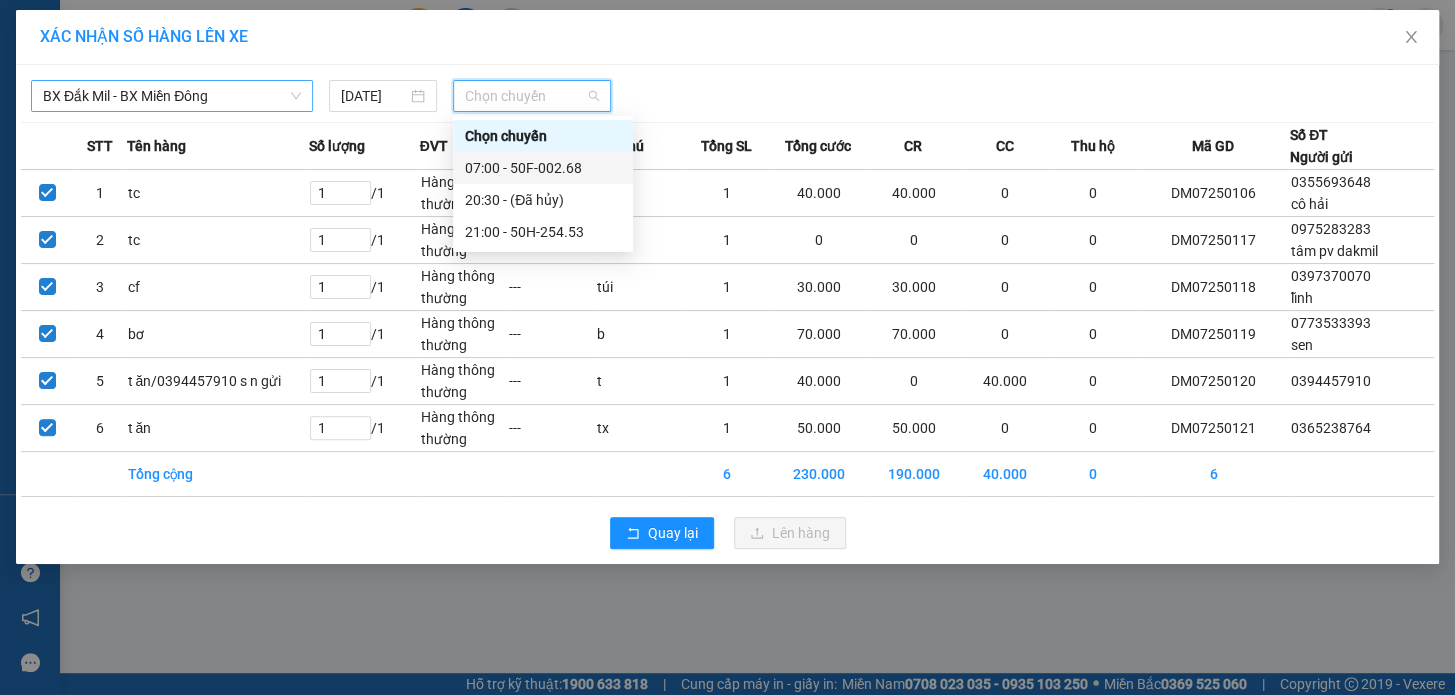 click on "07:00     - 50F-002.68" at bounding box center [543, 168] 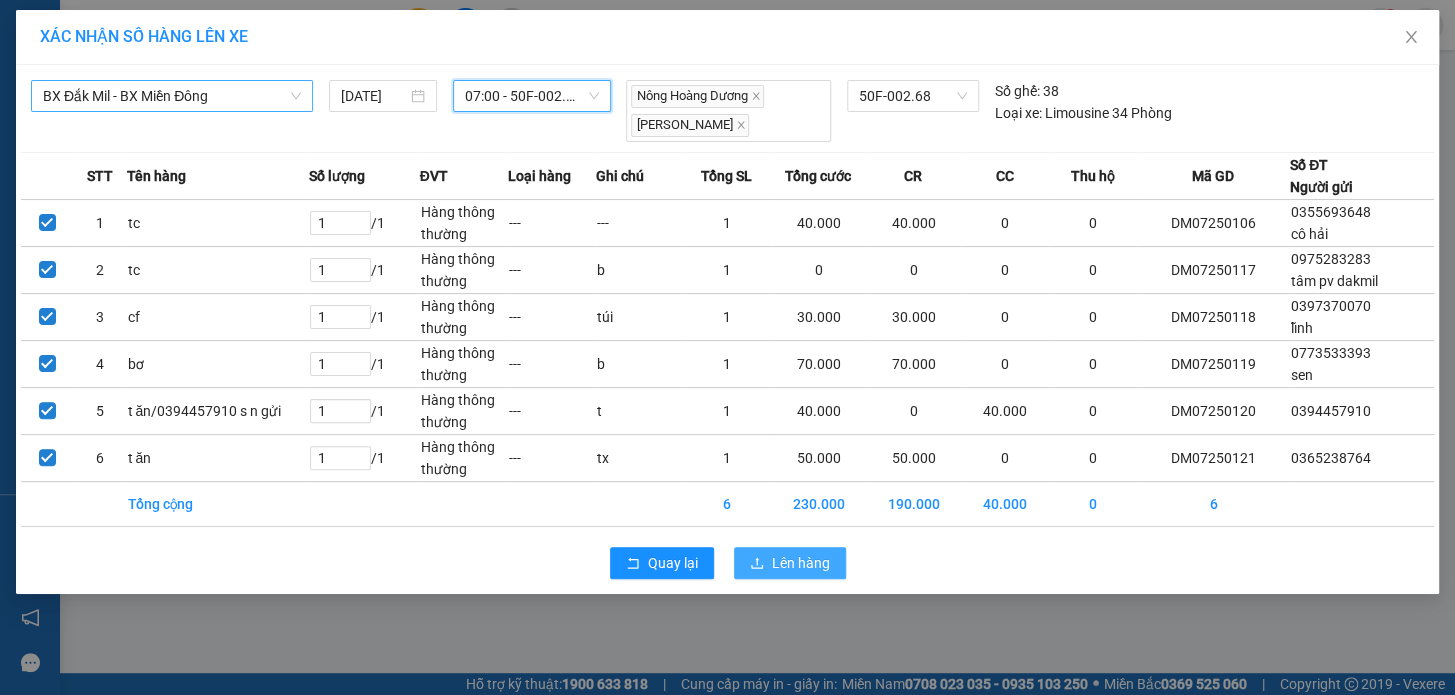 click on "Lên hàng" at bounding box center (801, 563) 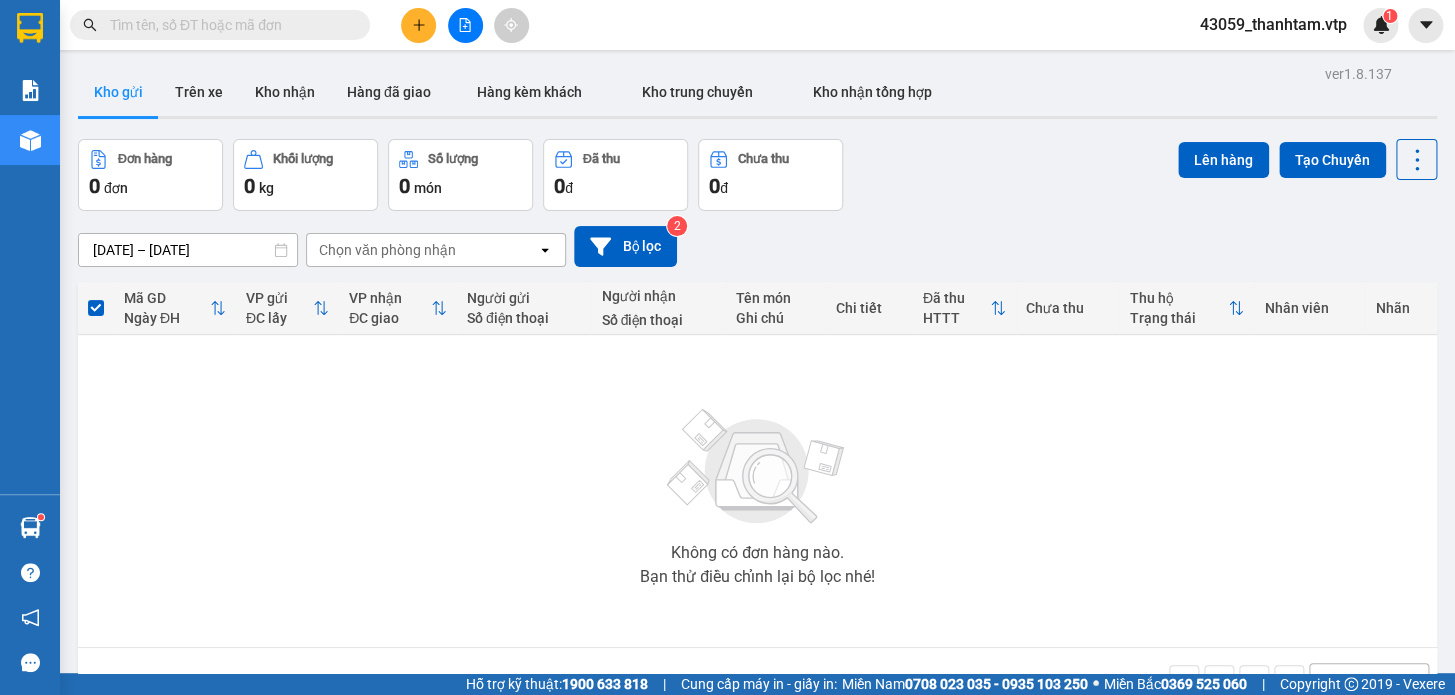 click on "Không có đơn hàng nào. Bạn thử điều chỉnh lại bộ lọc nhé!" at bounding box center [757, 491] 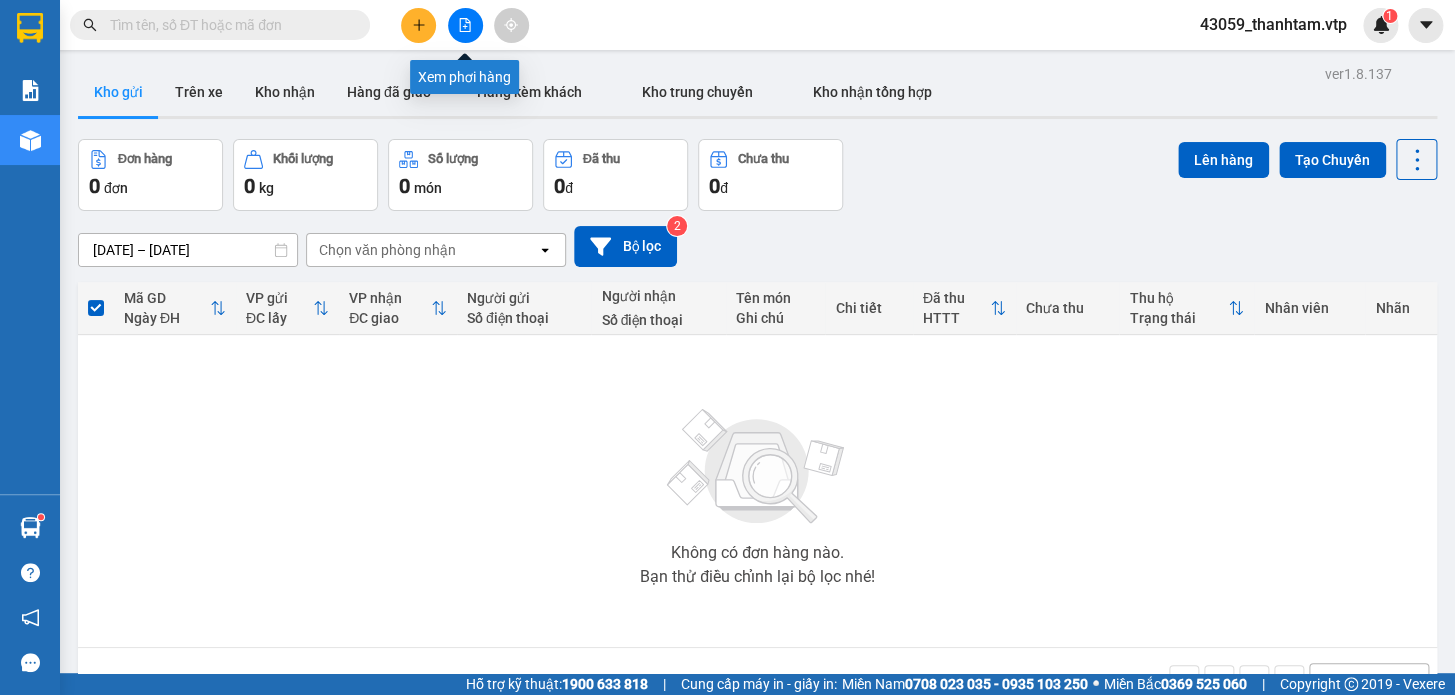 click 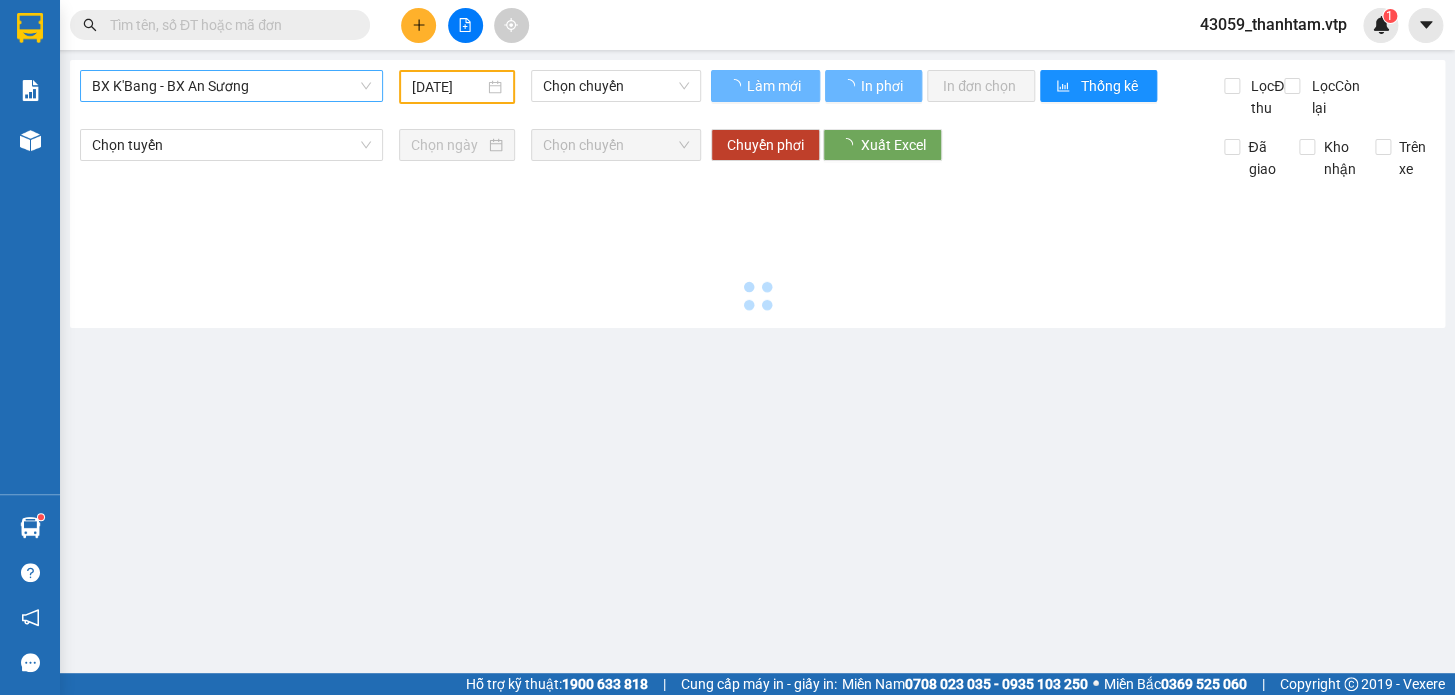 type on "[DATE]" 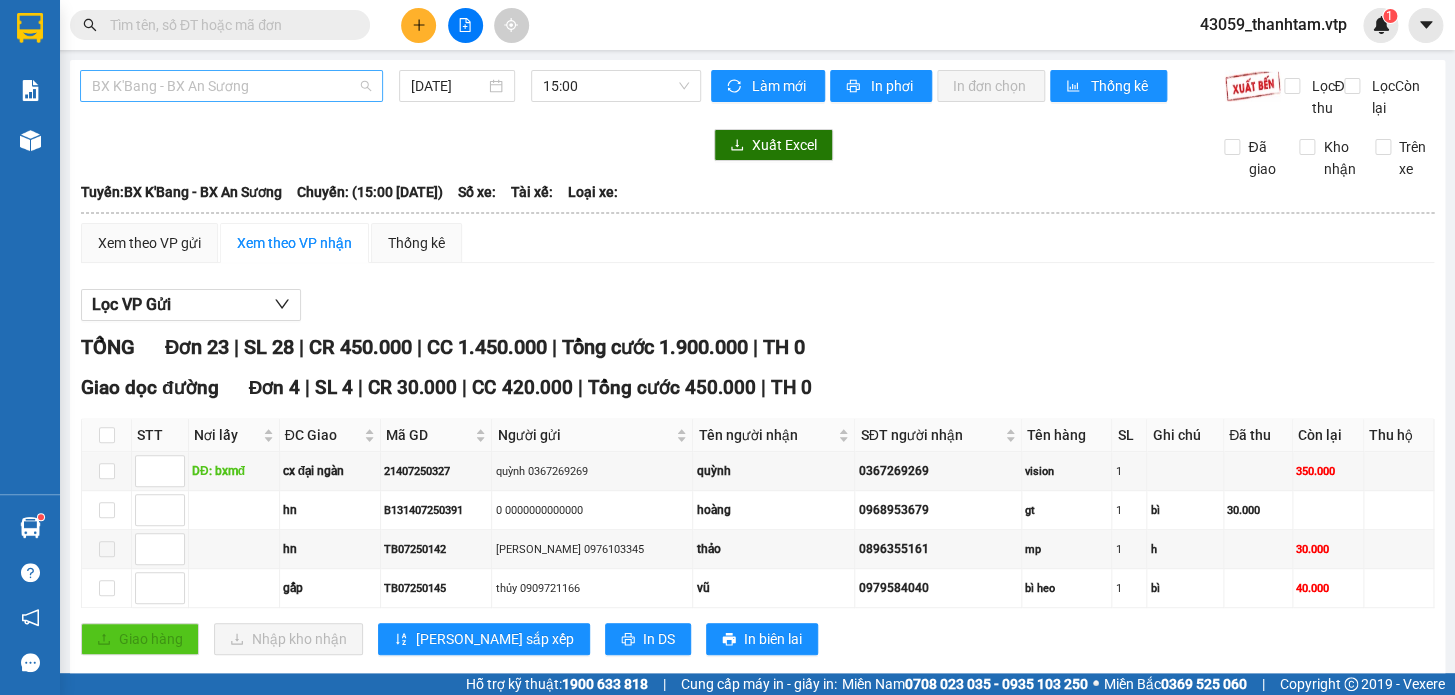 click on "BX K'Bang - BX An Sương" at bounding box center [231, 86] 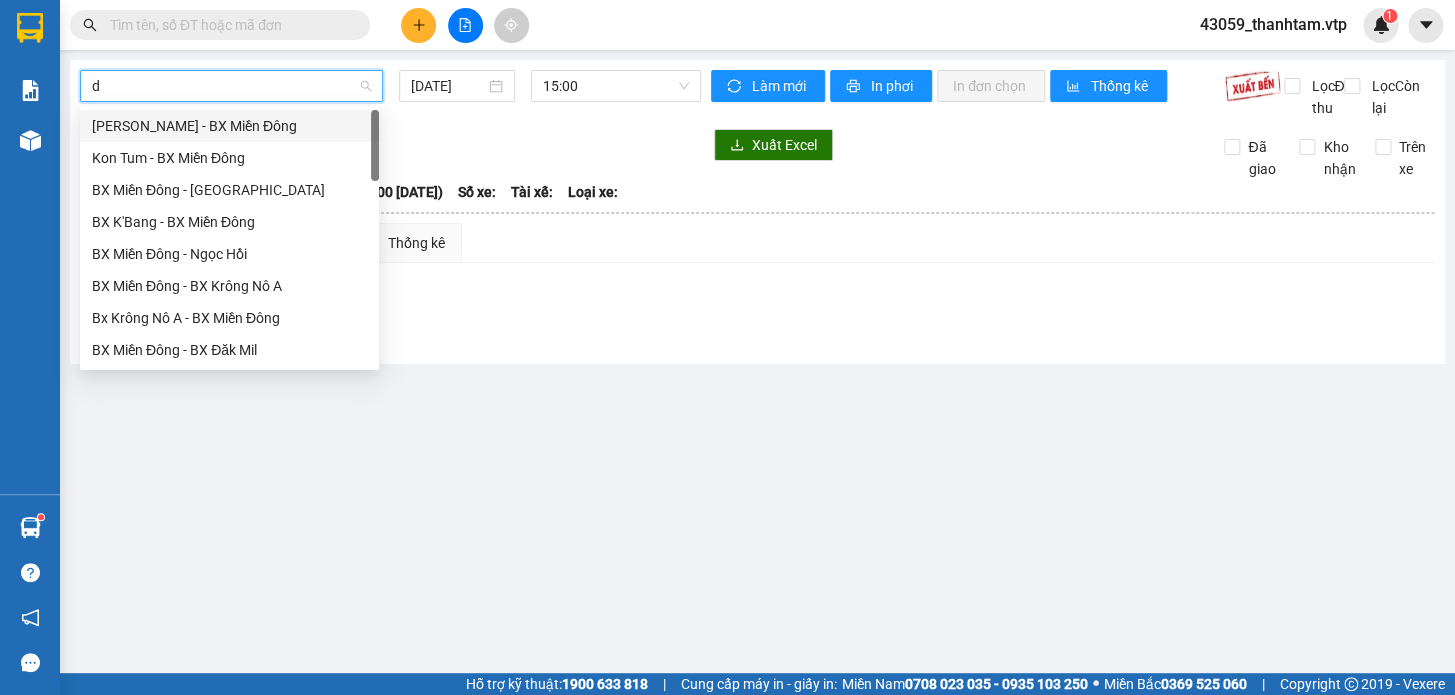 type on "dm" 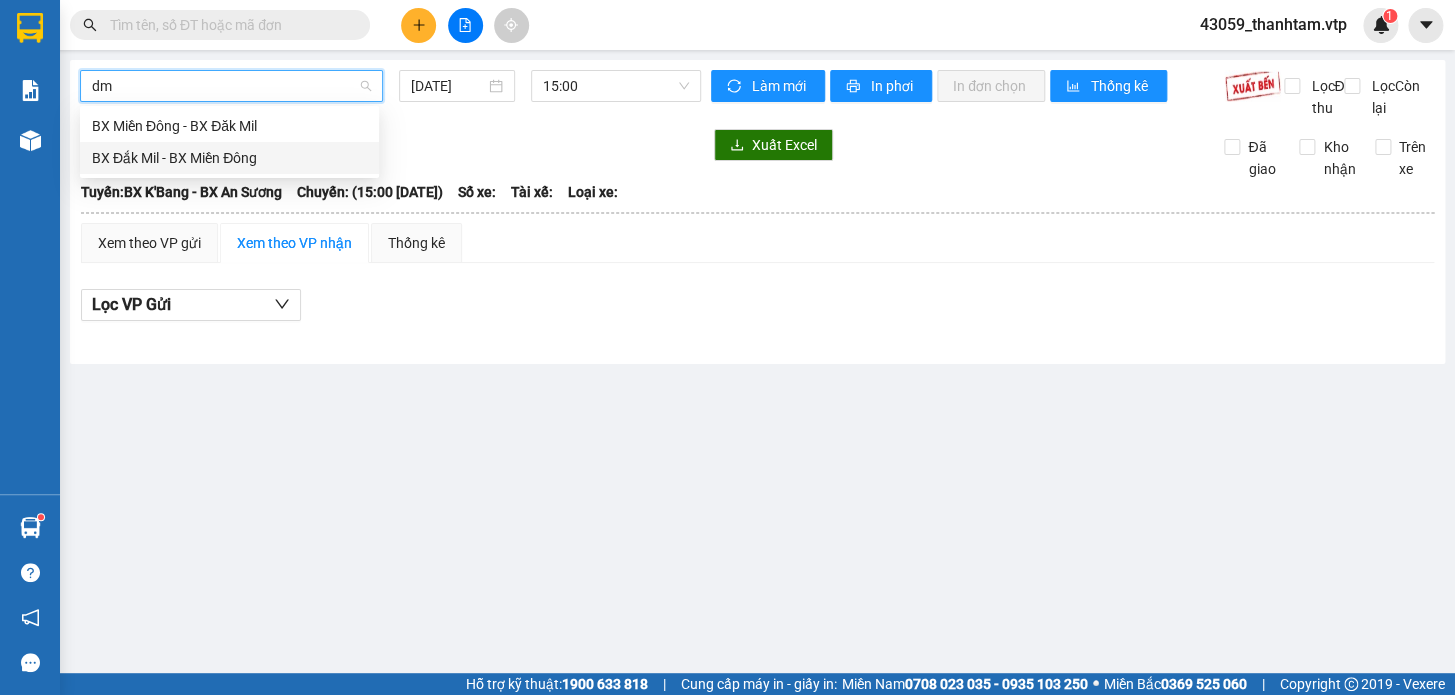 click on "BX Đắk Mil - BX Miền Đông" at bounding box center (229, 158) 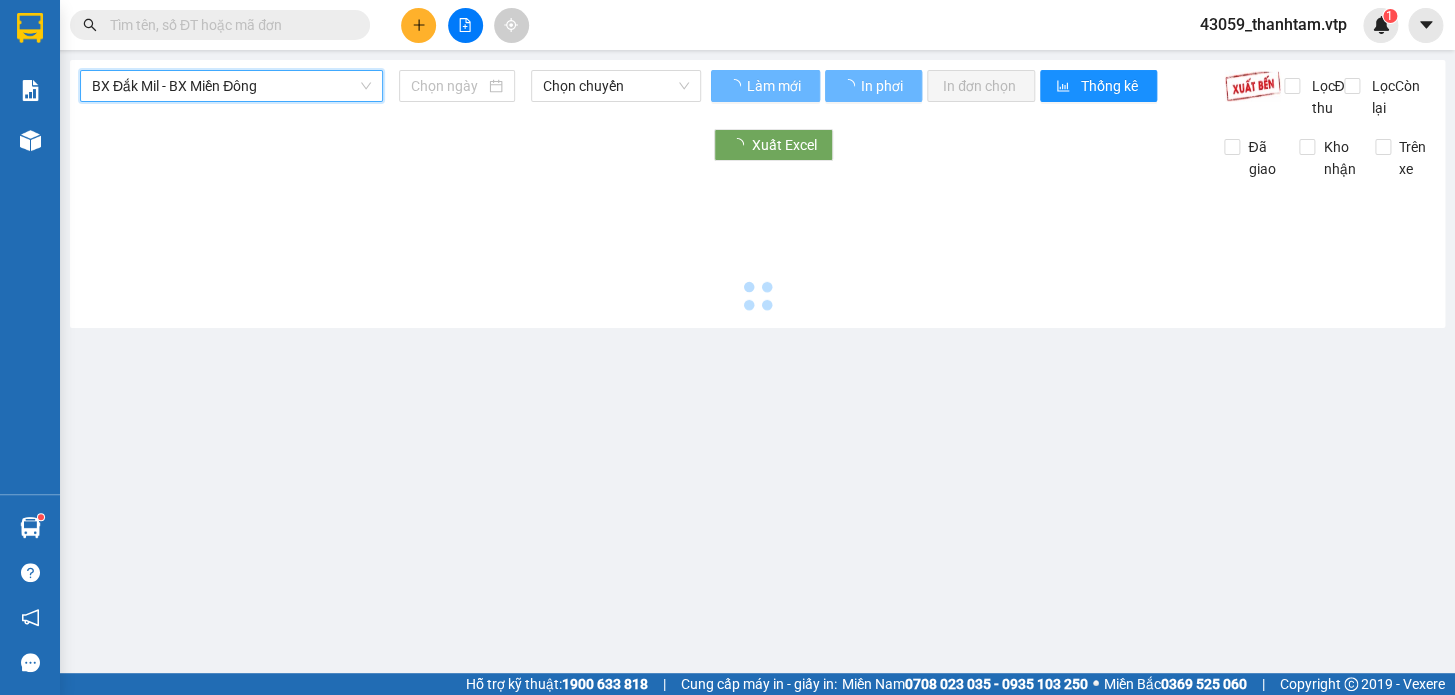 type on "[DATE]" 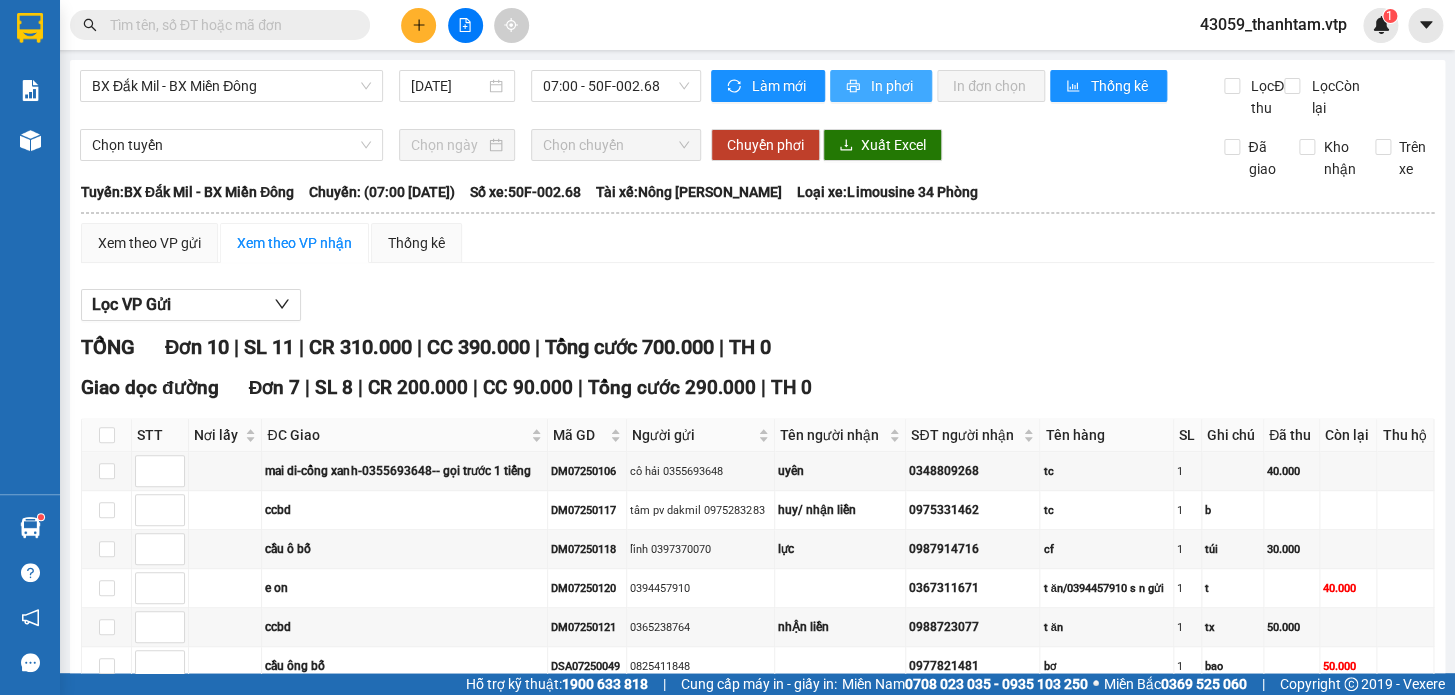 click on "In phơi" at bounding box center [893, 86] 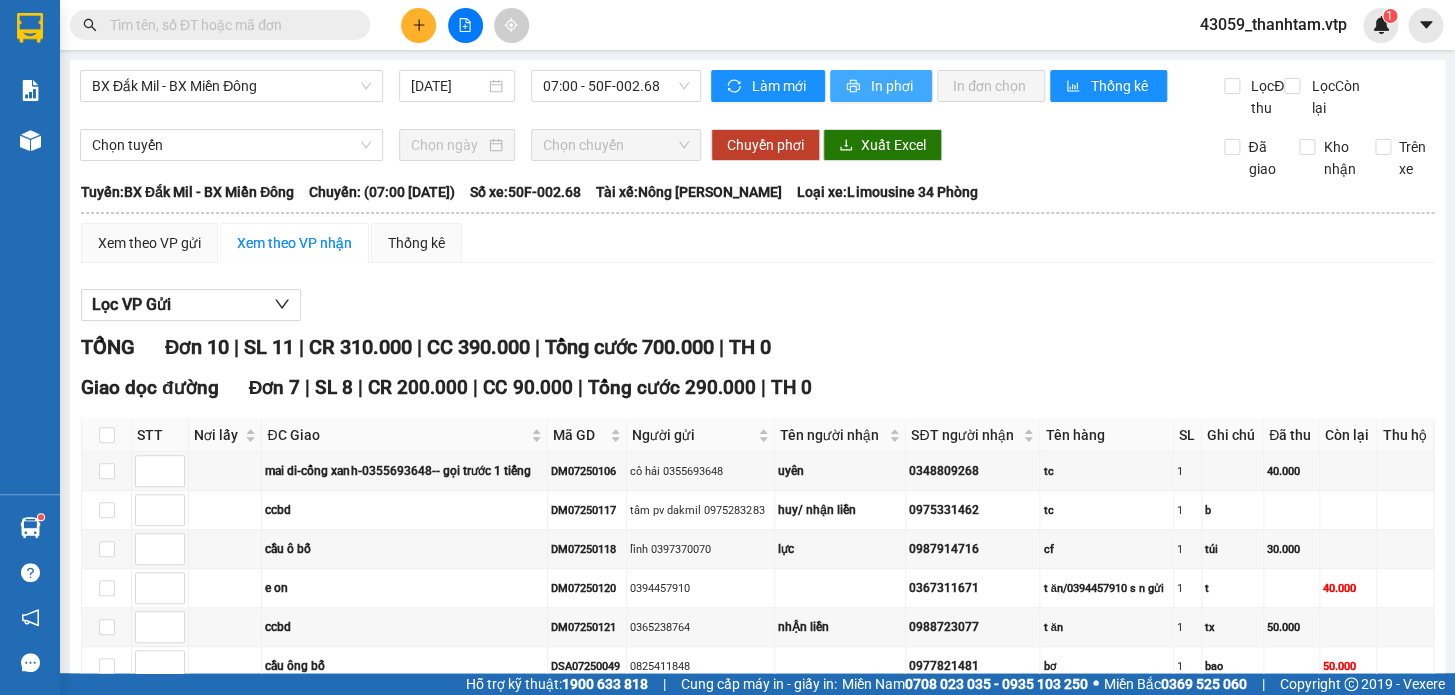scroll, scrollTop: 0, scrollLeft: 0, axis: both 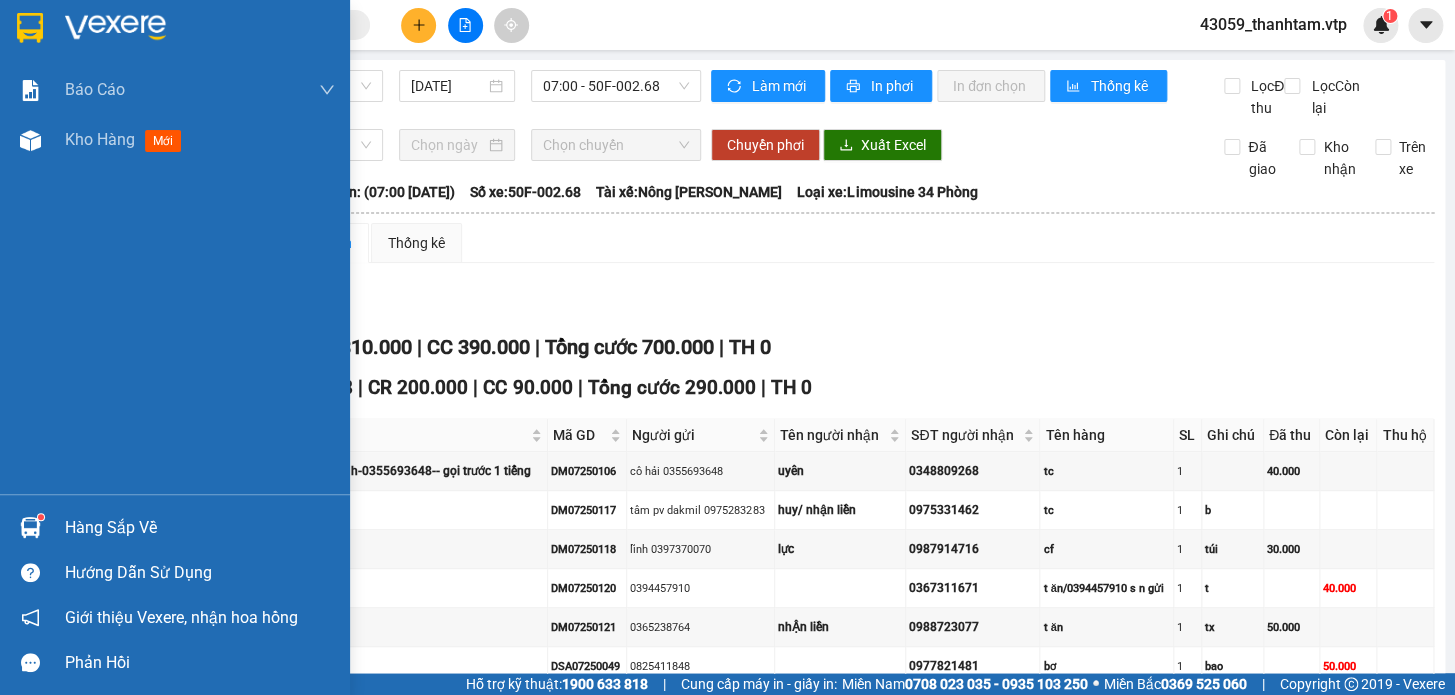click at bounding box center (30, 28) 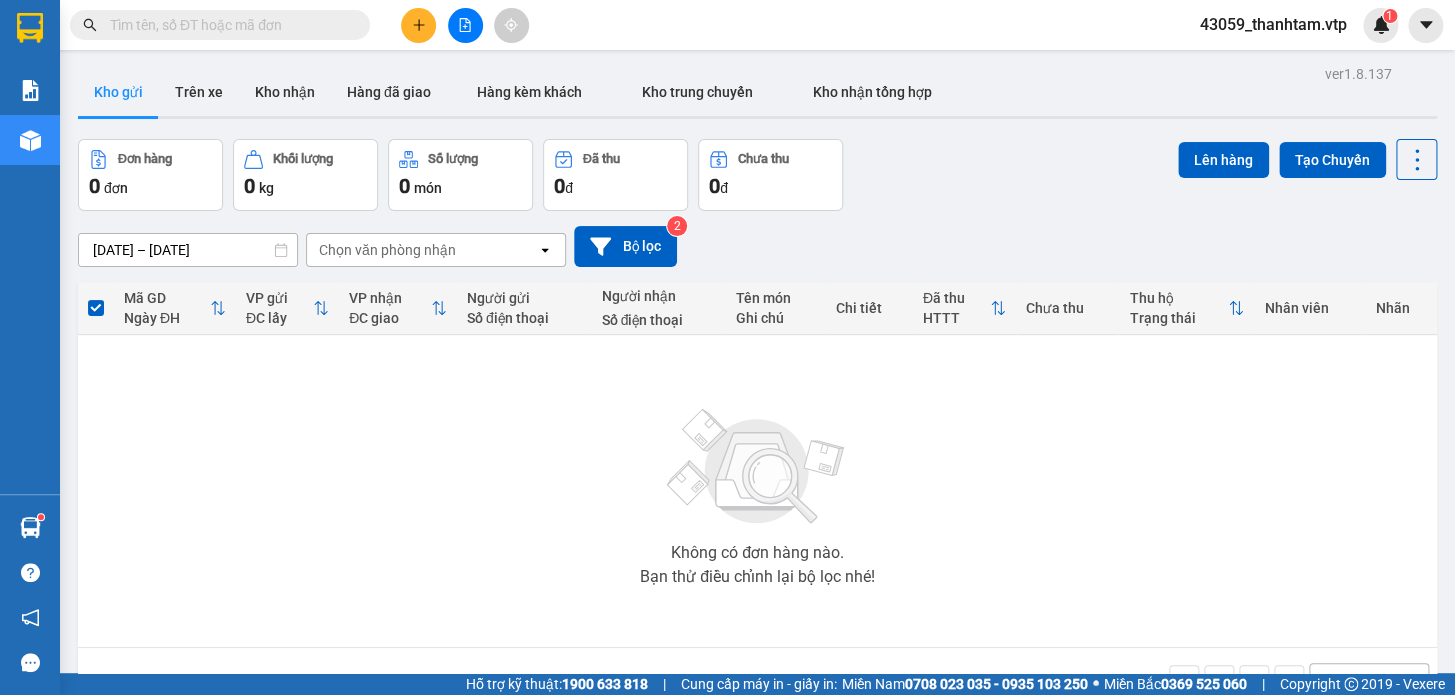click 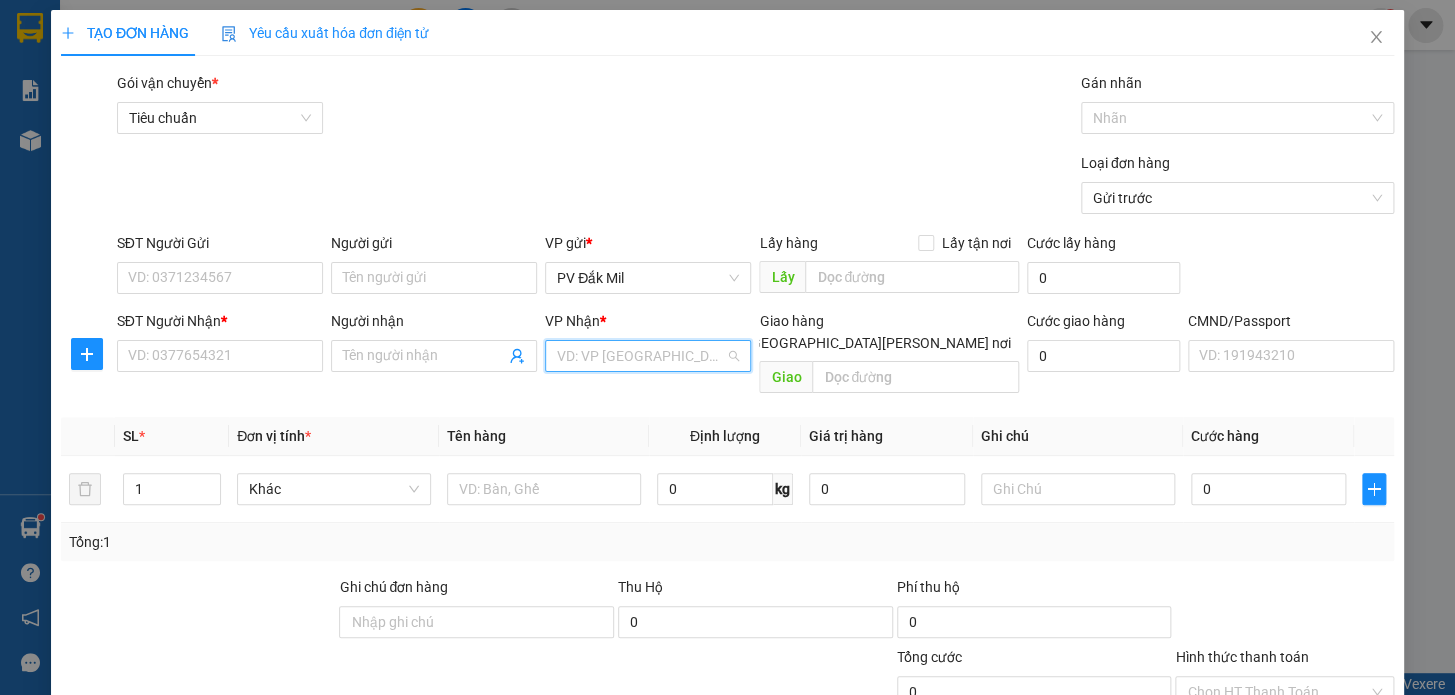 click at bounding box center [641, 356] 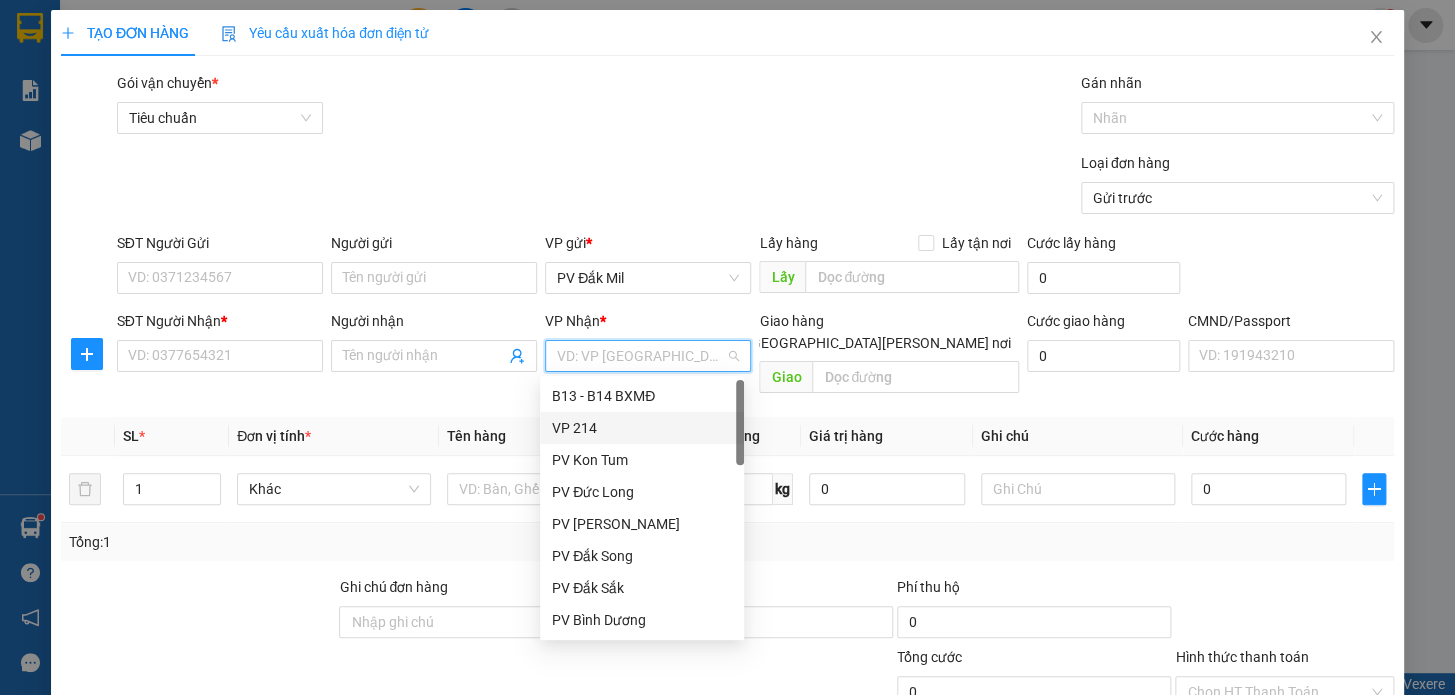 click on "VP 214" at bounding box center [642, 428] 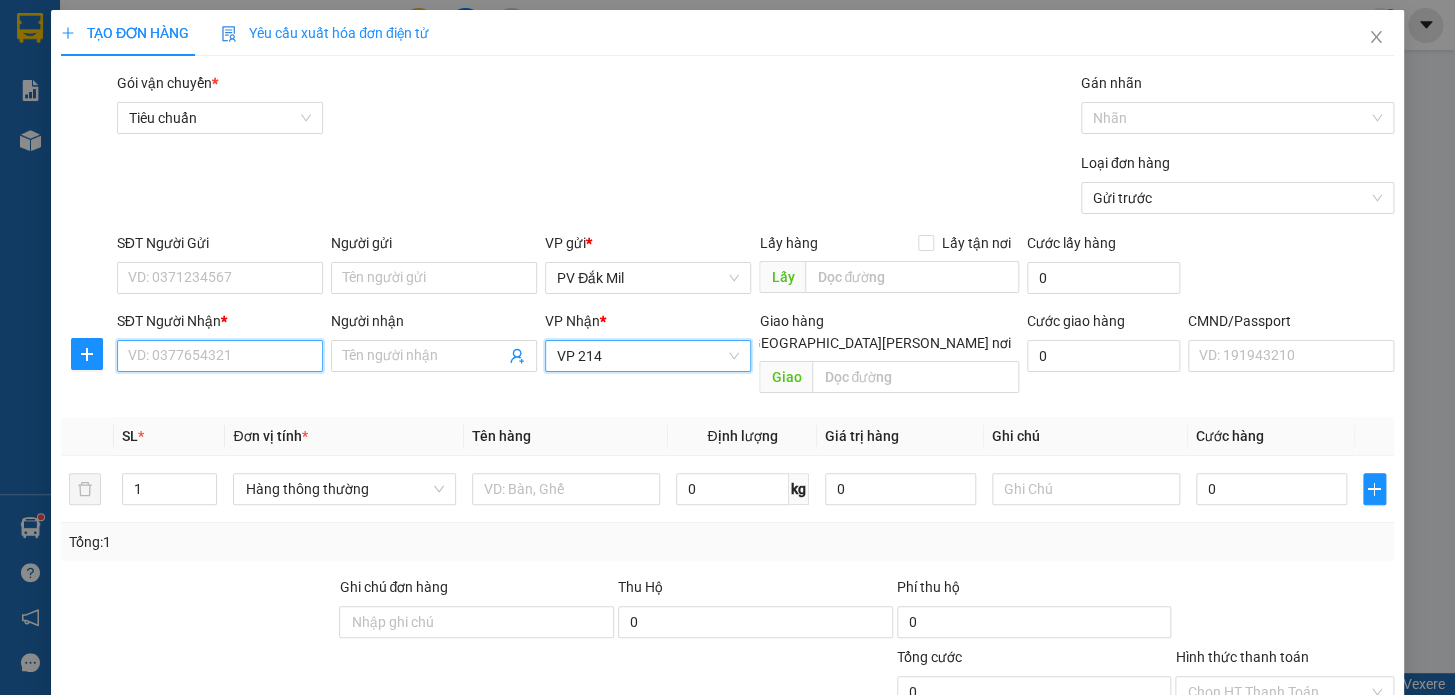 click on "SĐT Người Nhận  *" at bounding box center (220, 356) 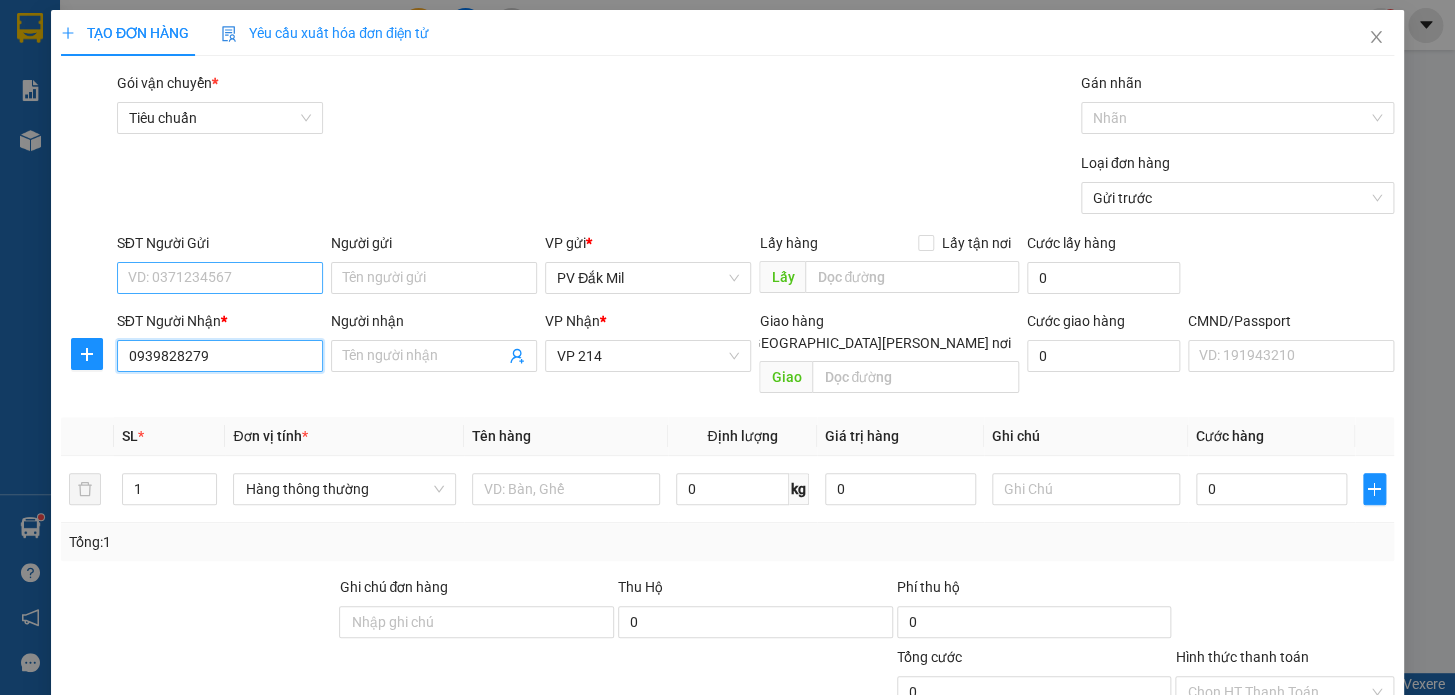 type on "0939828279" 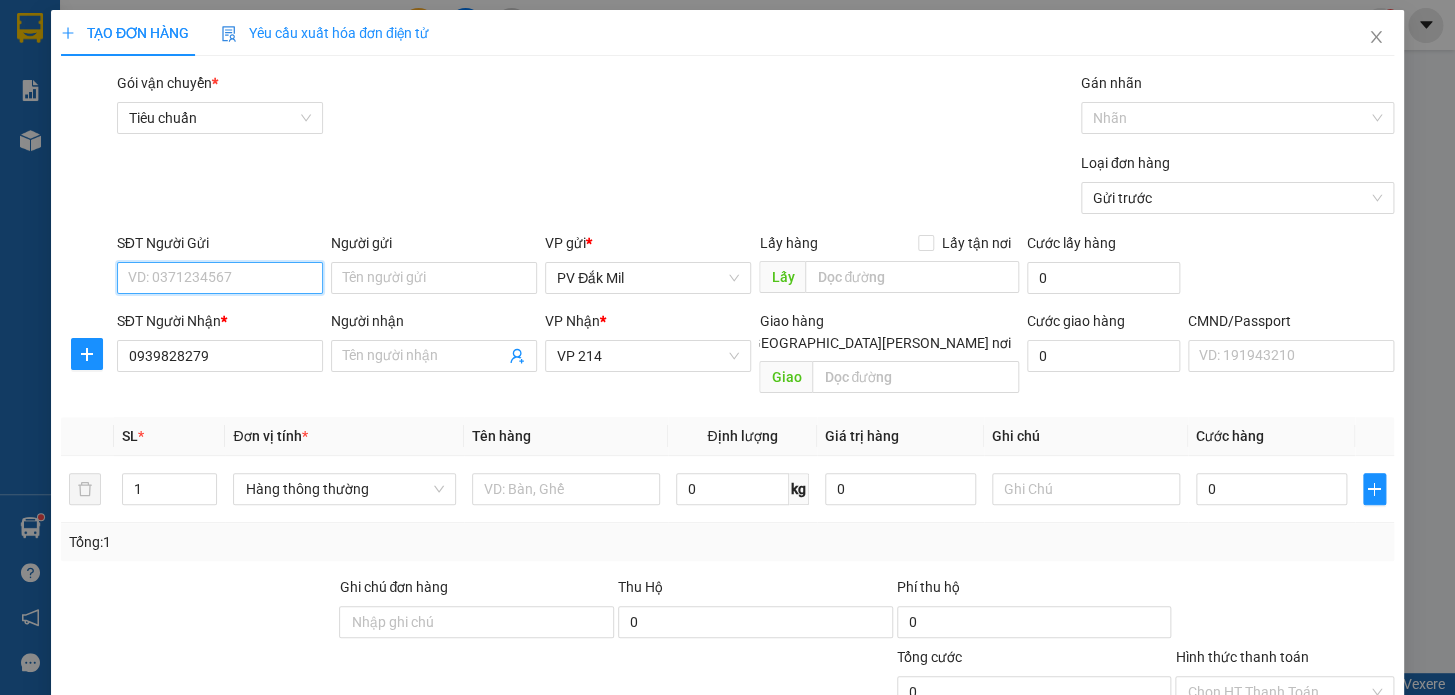click on "SĐT Người Gửi" at bounding box center (220, 278) 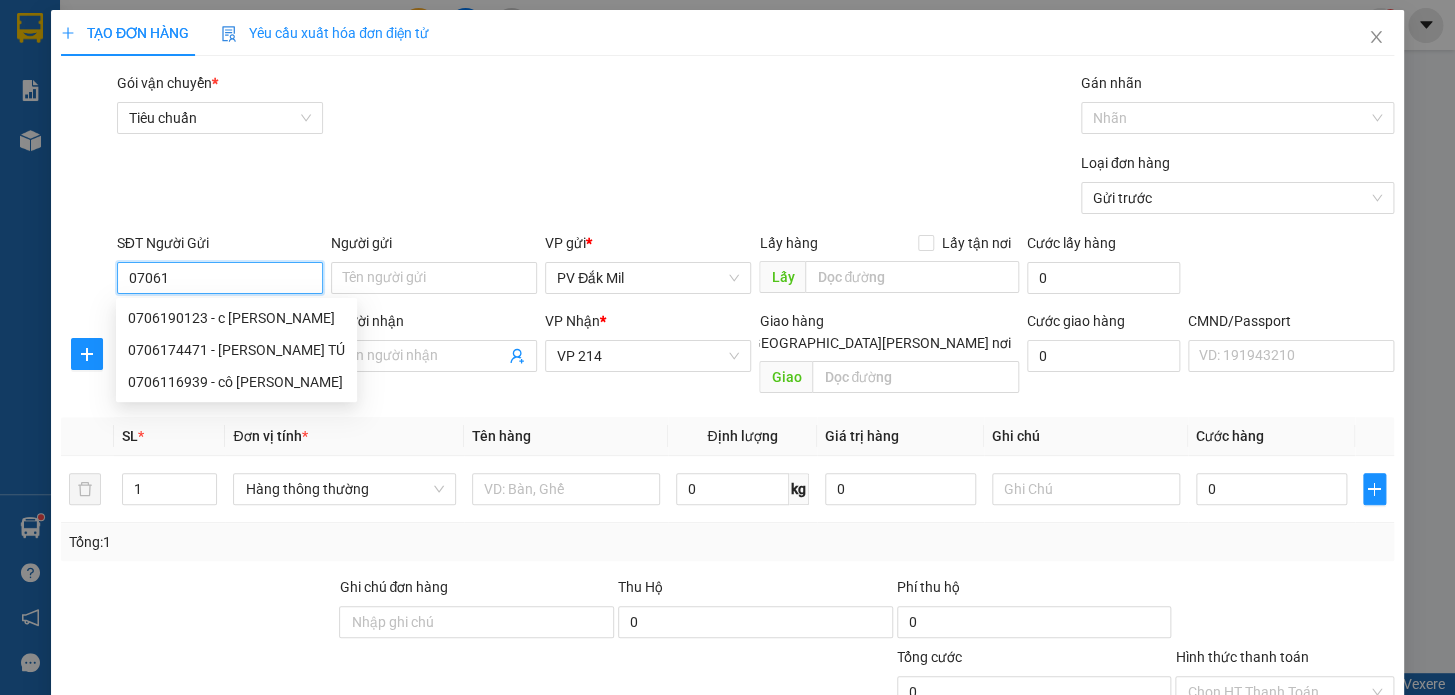 type on "070610" 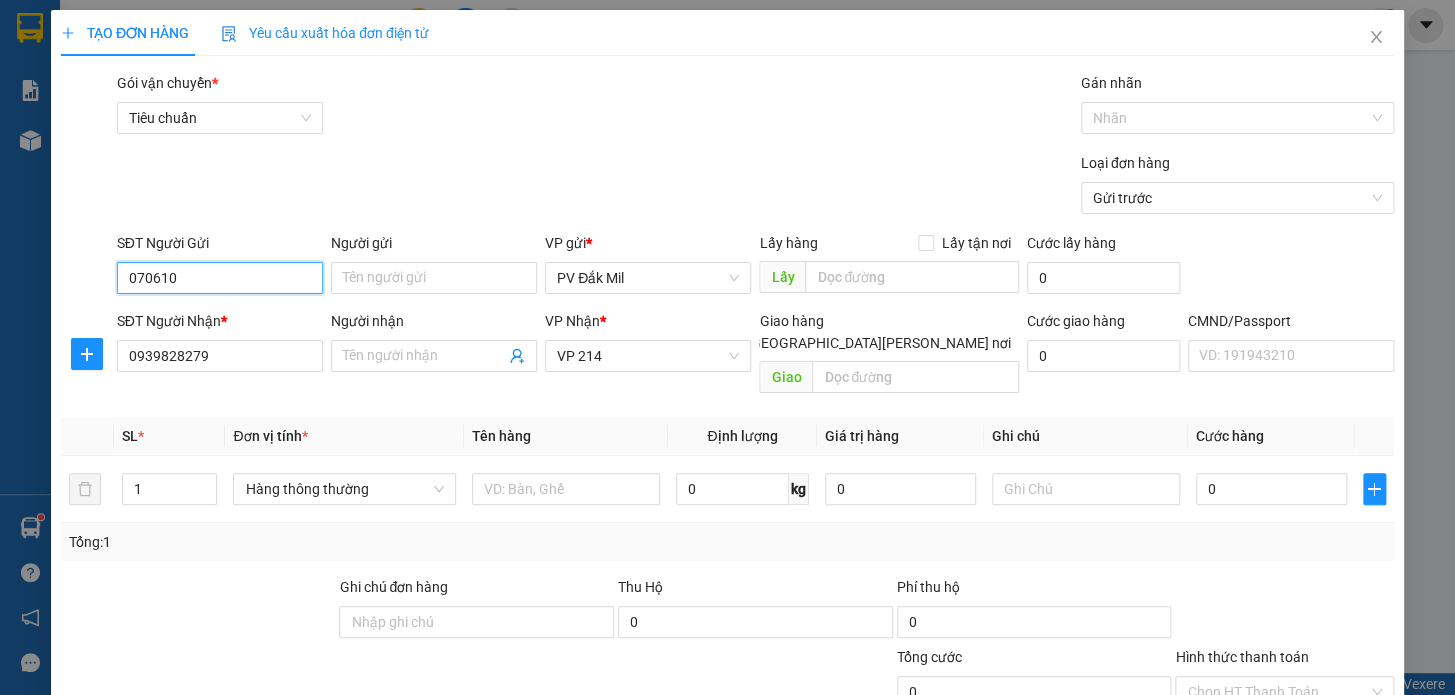 drag, startPoint x: 234, startPoint y: 285, endPoint x: 126, endPoint y: 310, distance: 110.85576 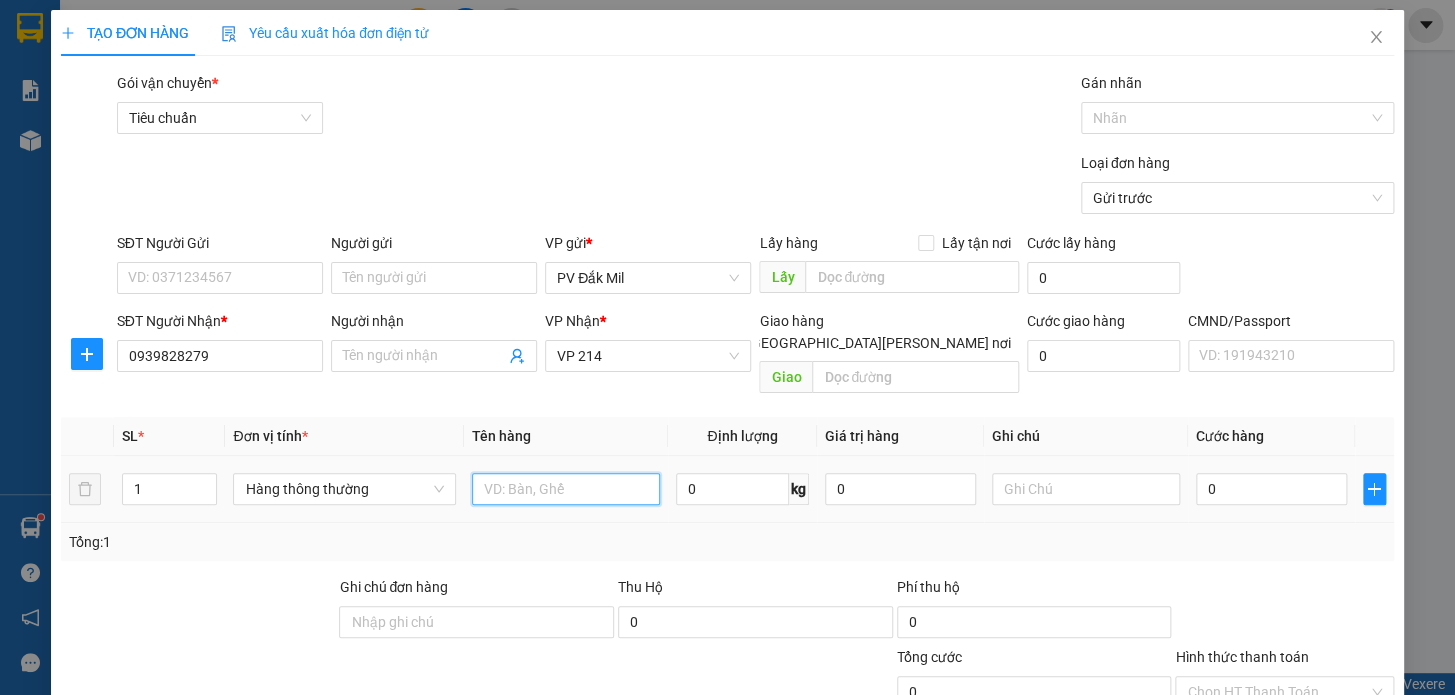 click at bounding box center [566, 489] 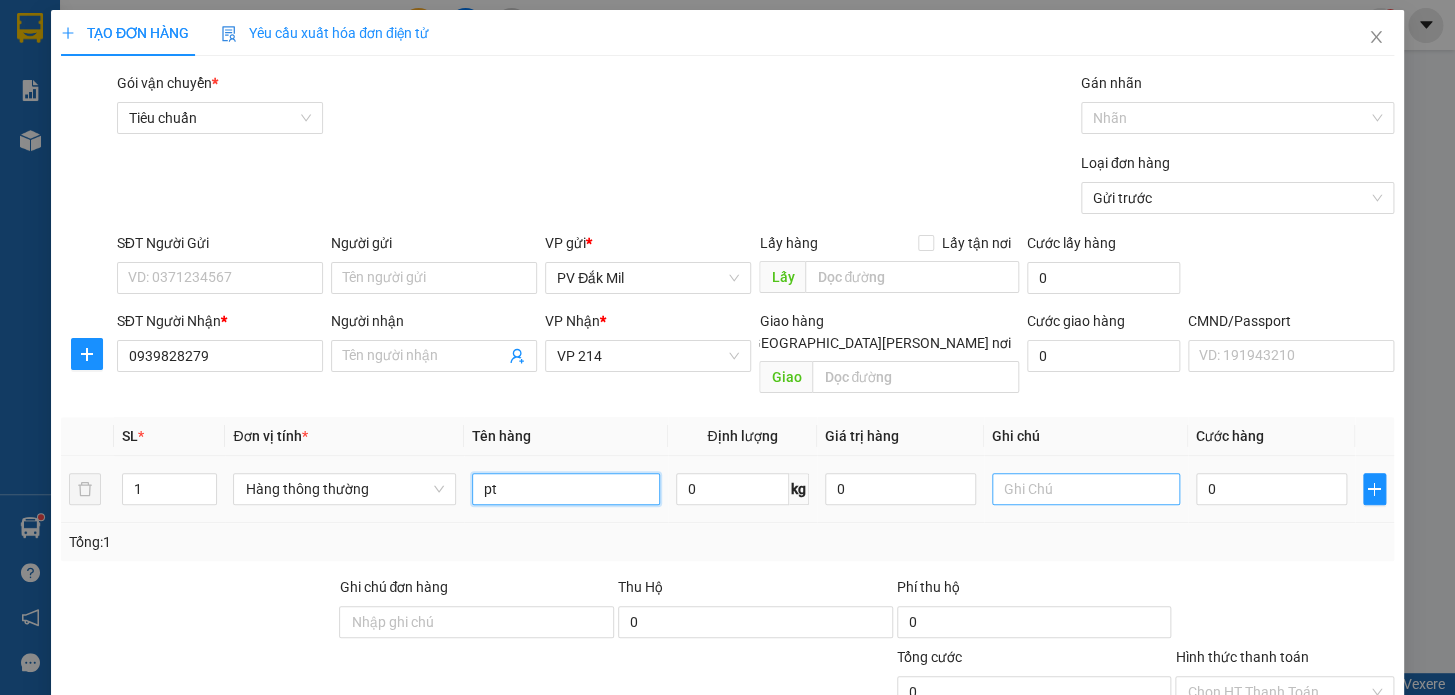type on "pt" 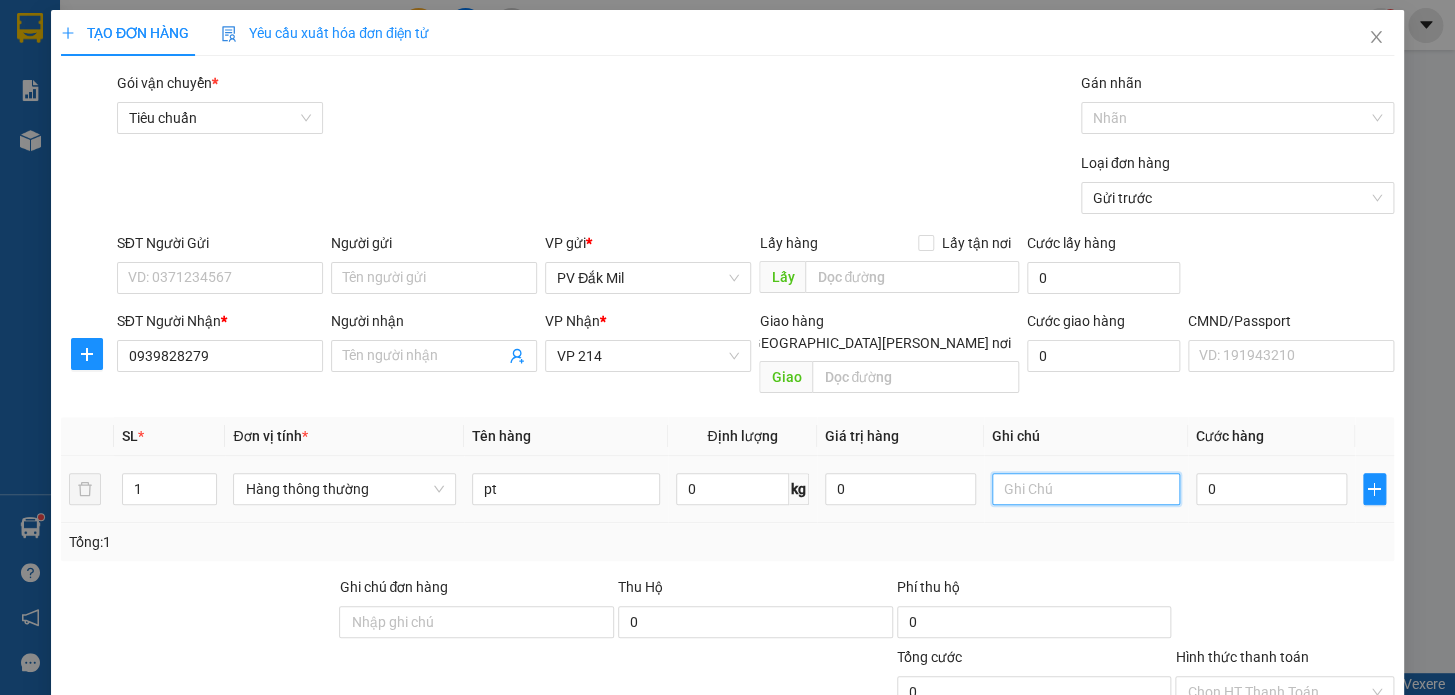 click at bounding box center [1086, 489] 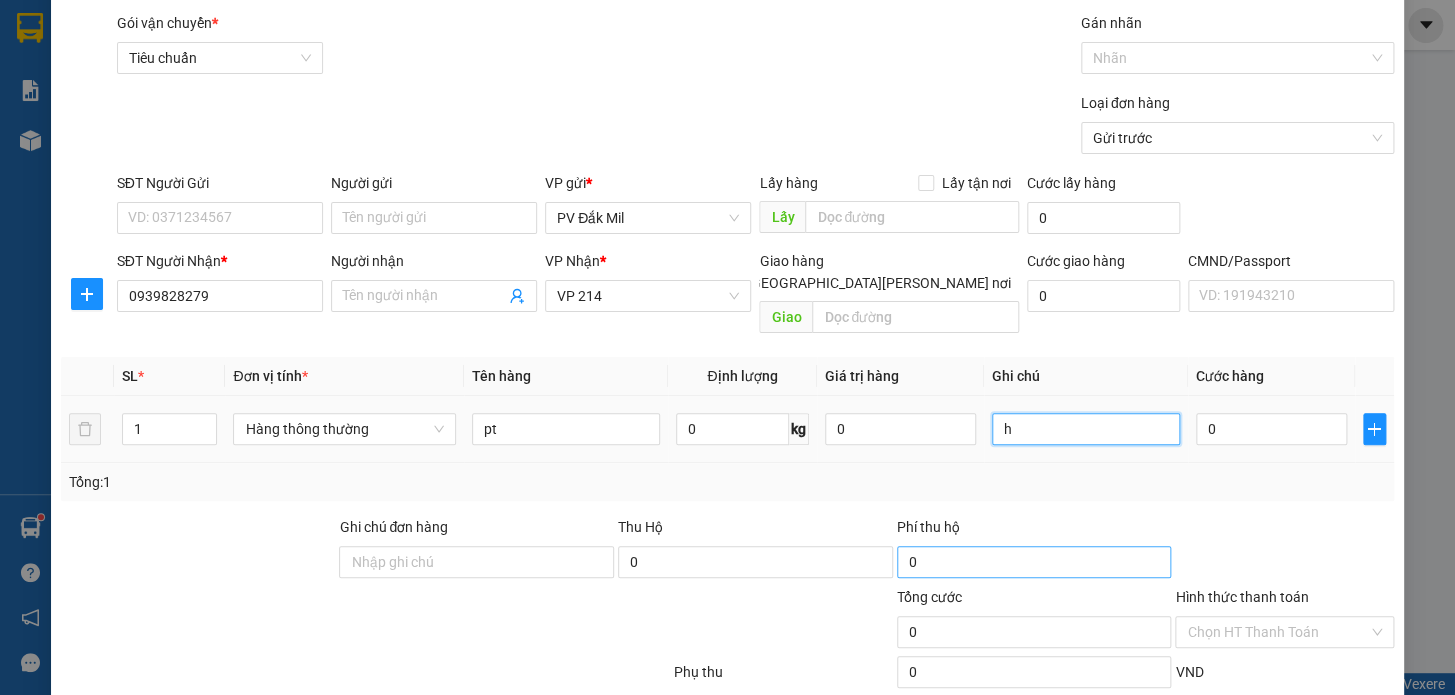 scroll, scrollTop: 90, scrollLeft: 0, axis: vertical 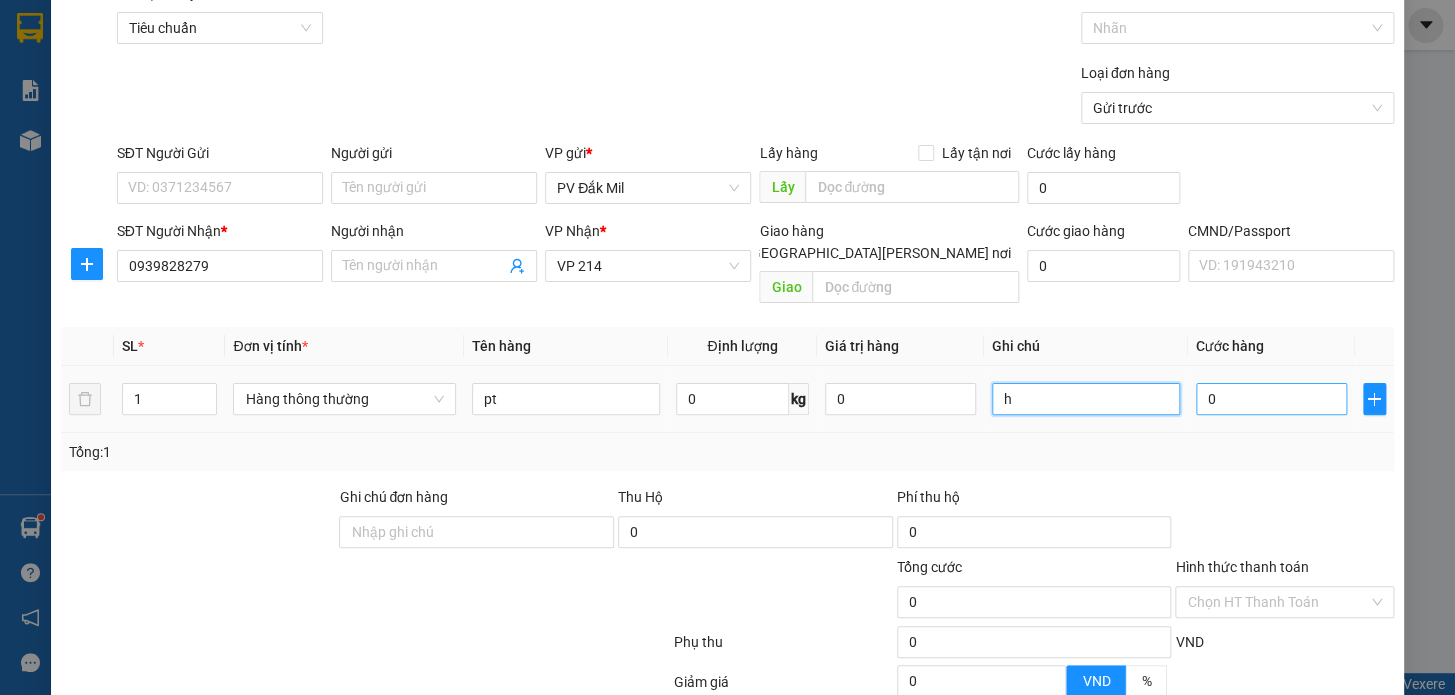 type on "h" 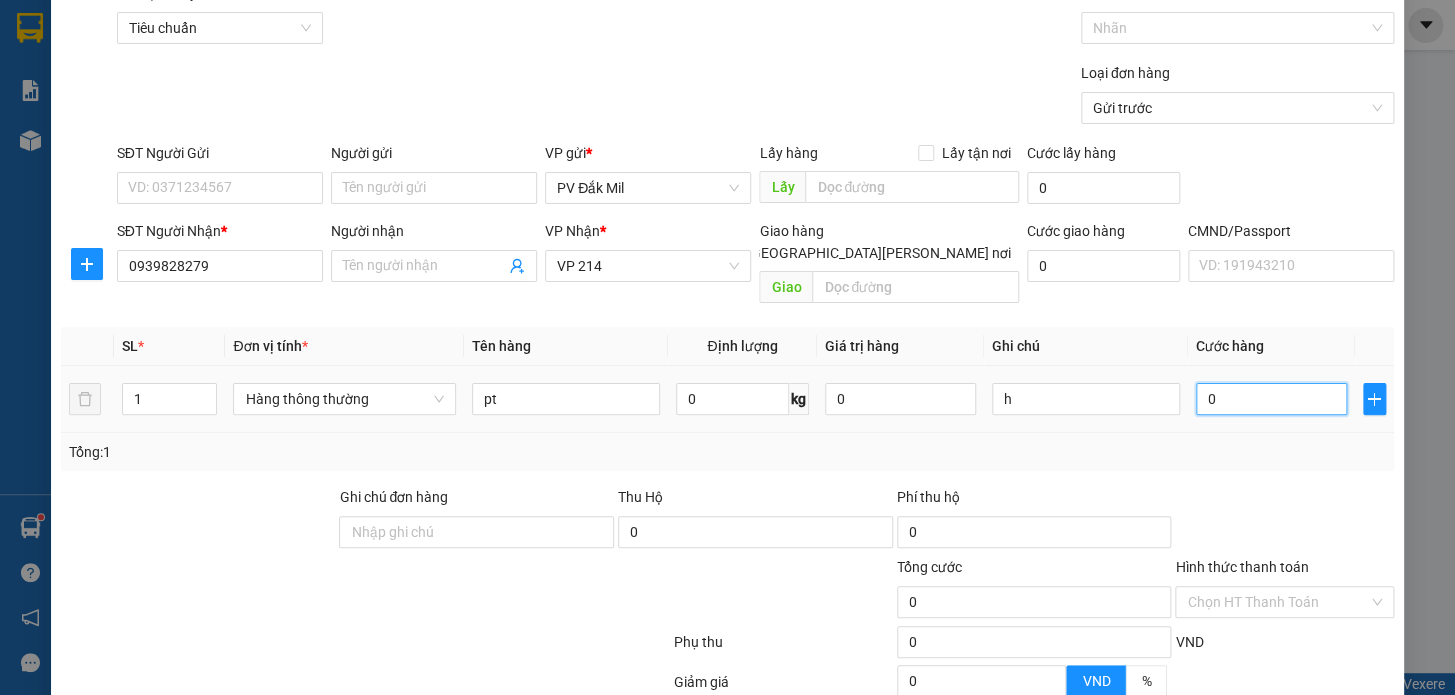 click on "0" at bounding box center (1271, 399) 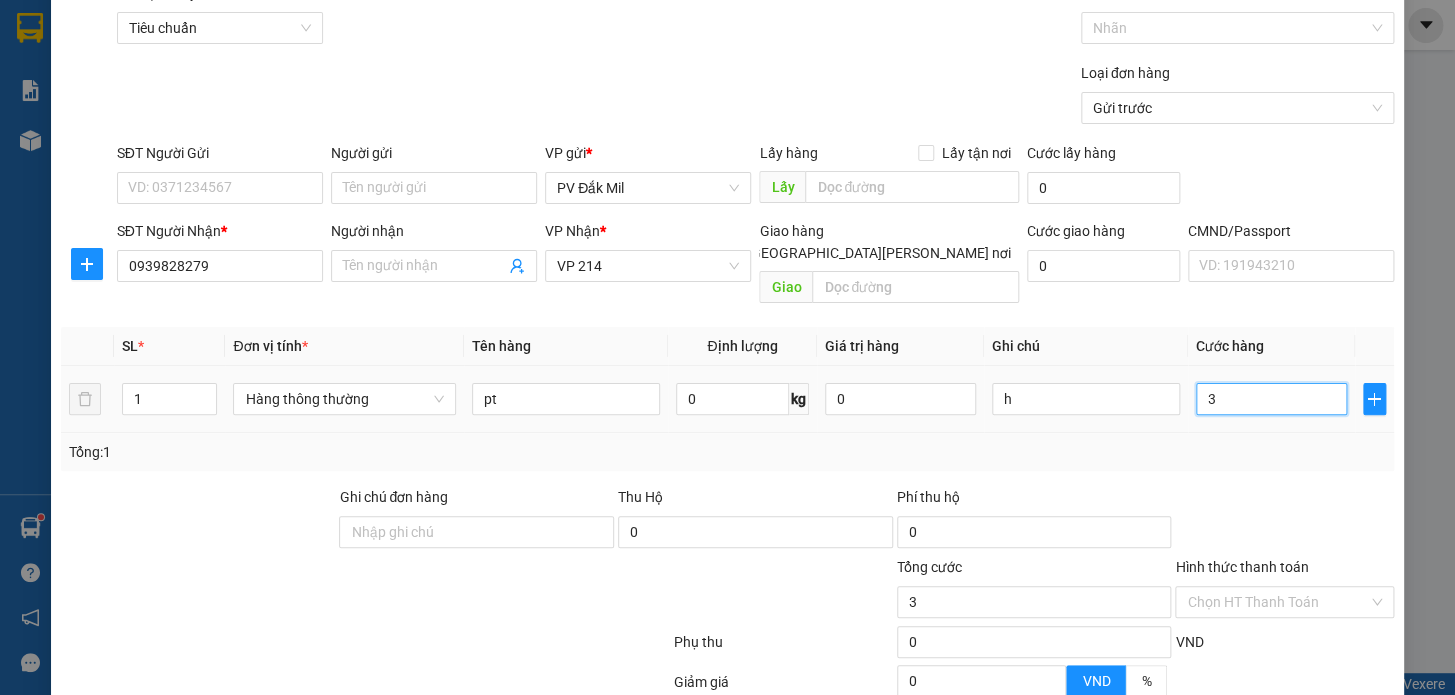 type on "30" 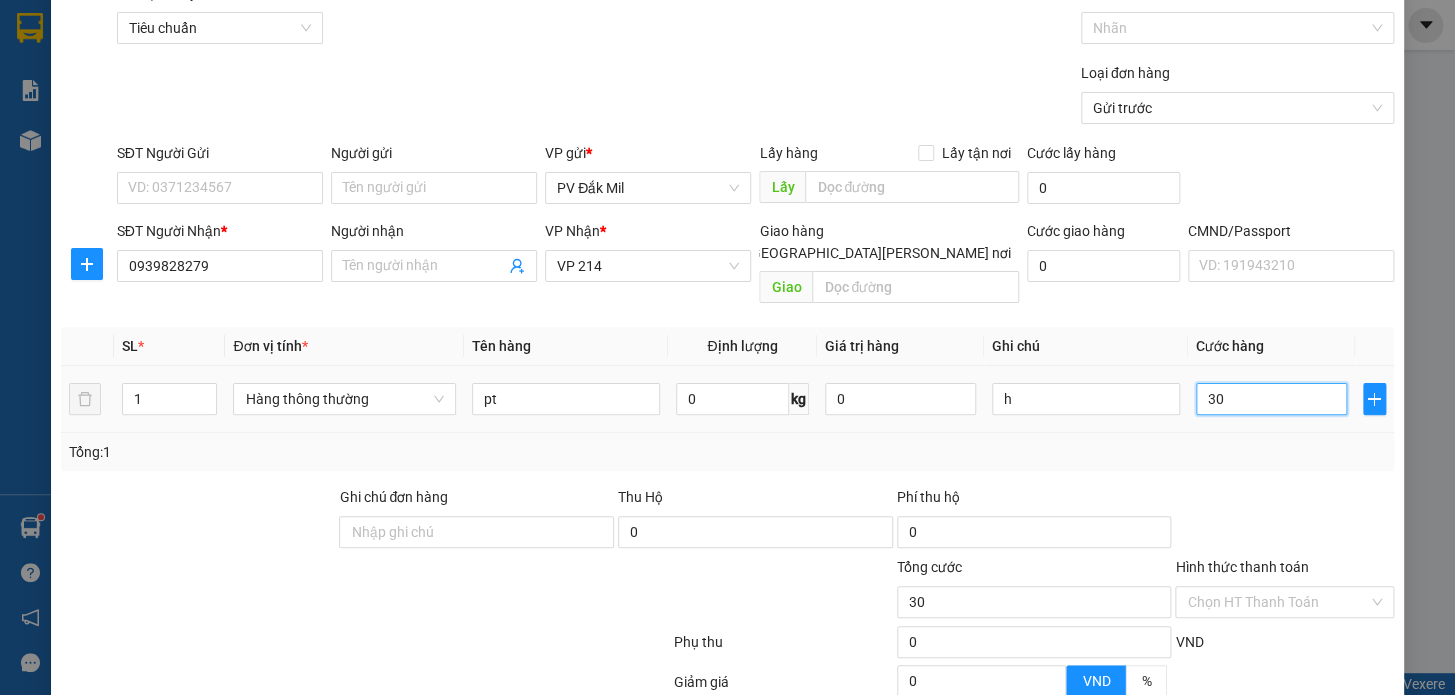 type on "300" 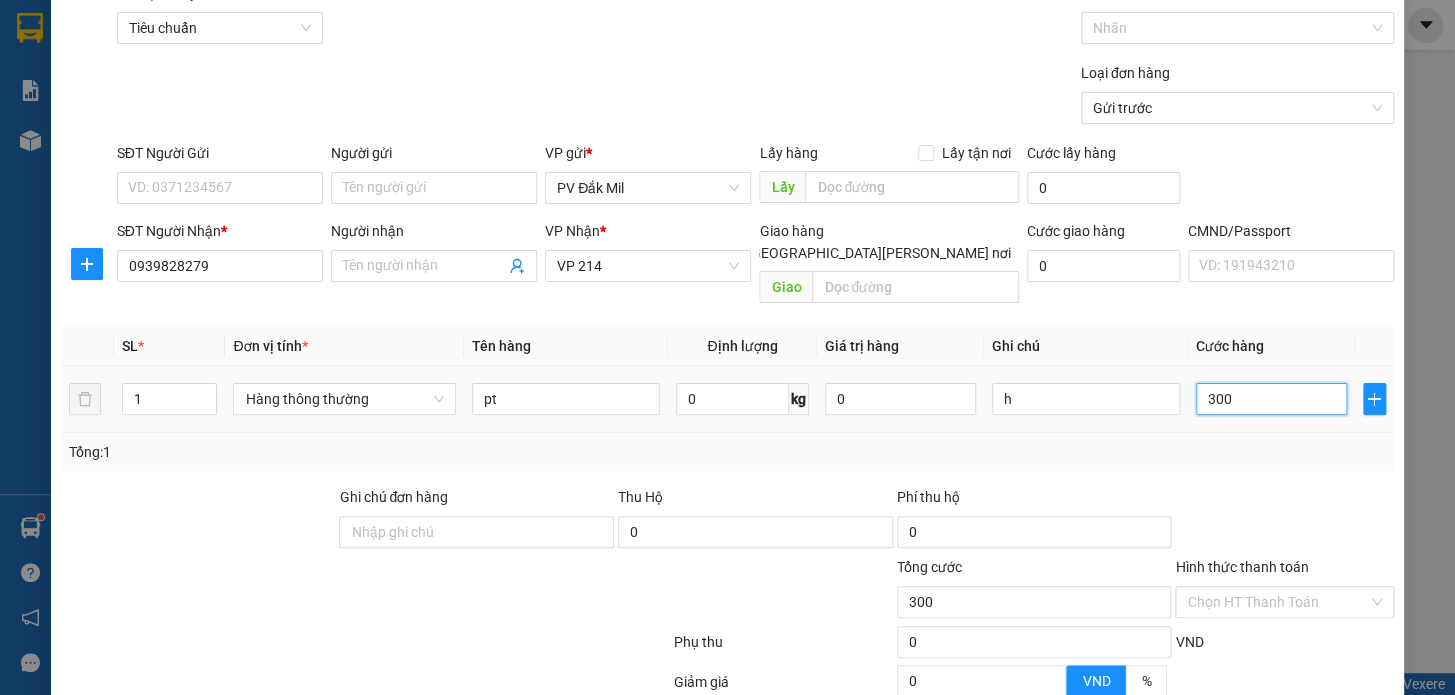 type on "3.000" 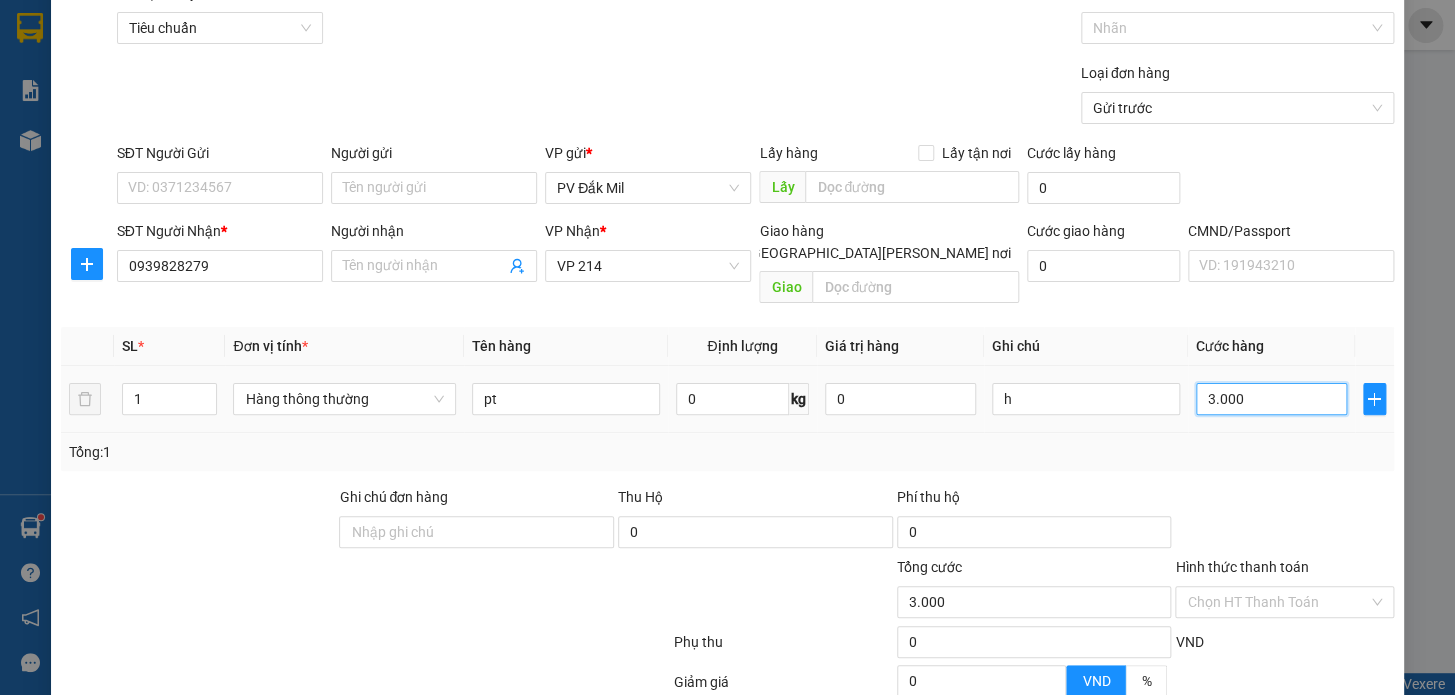 type on "30.000" 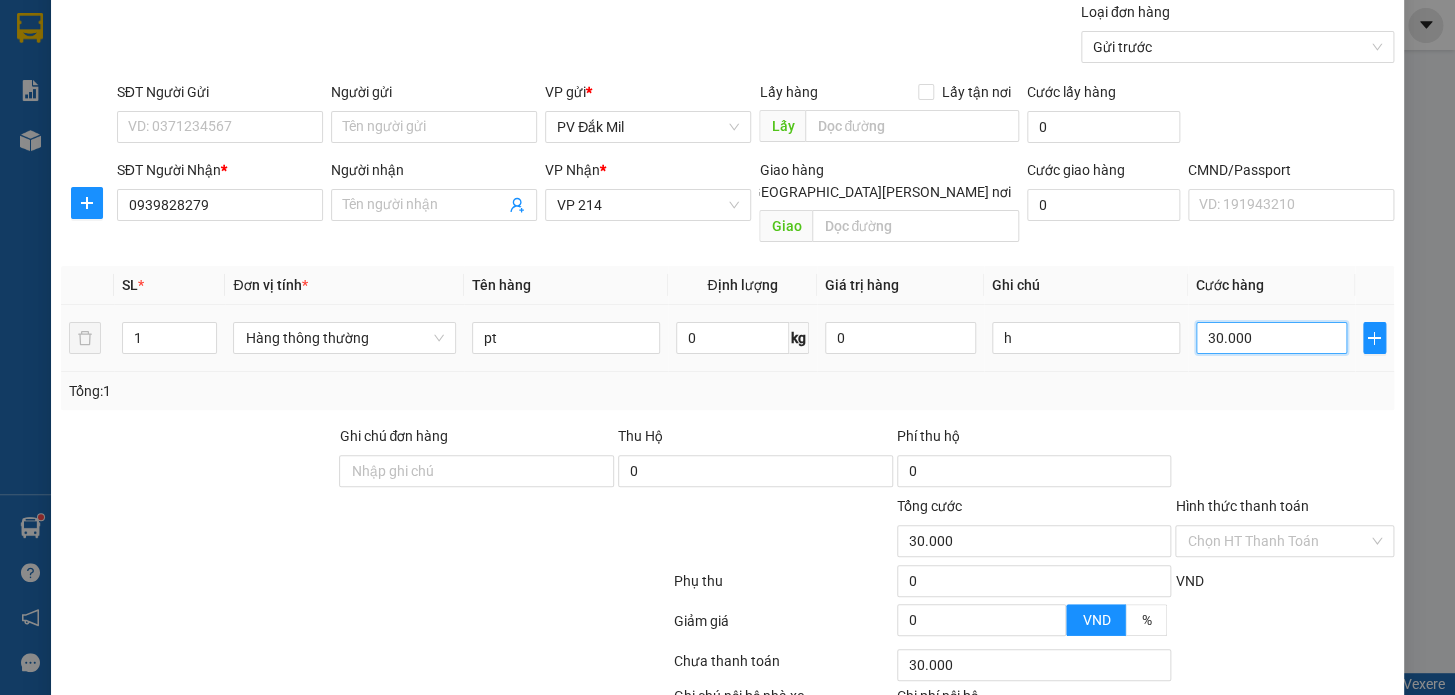 scroll, scrollTop: 265, scrollLeft: 0, axis: vertical 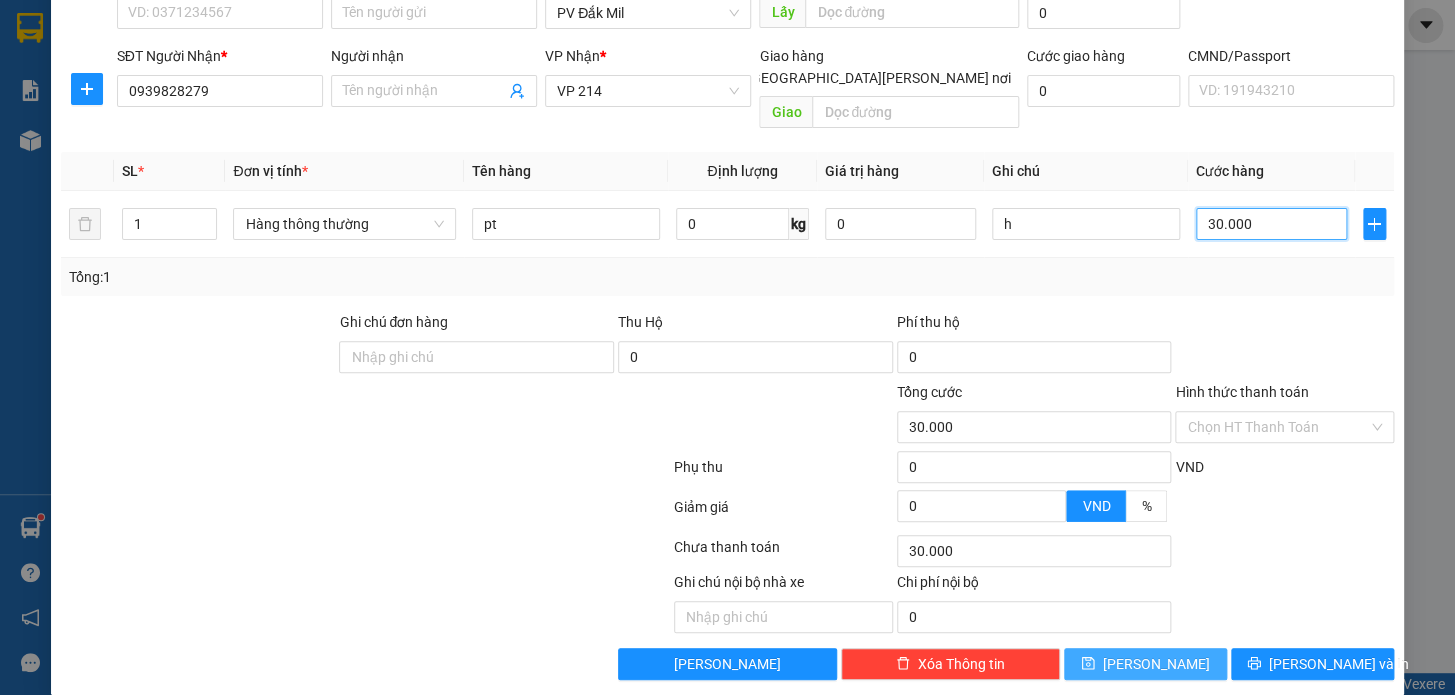 type on "30.000" 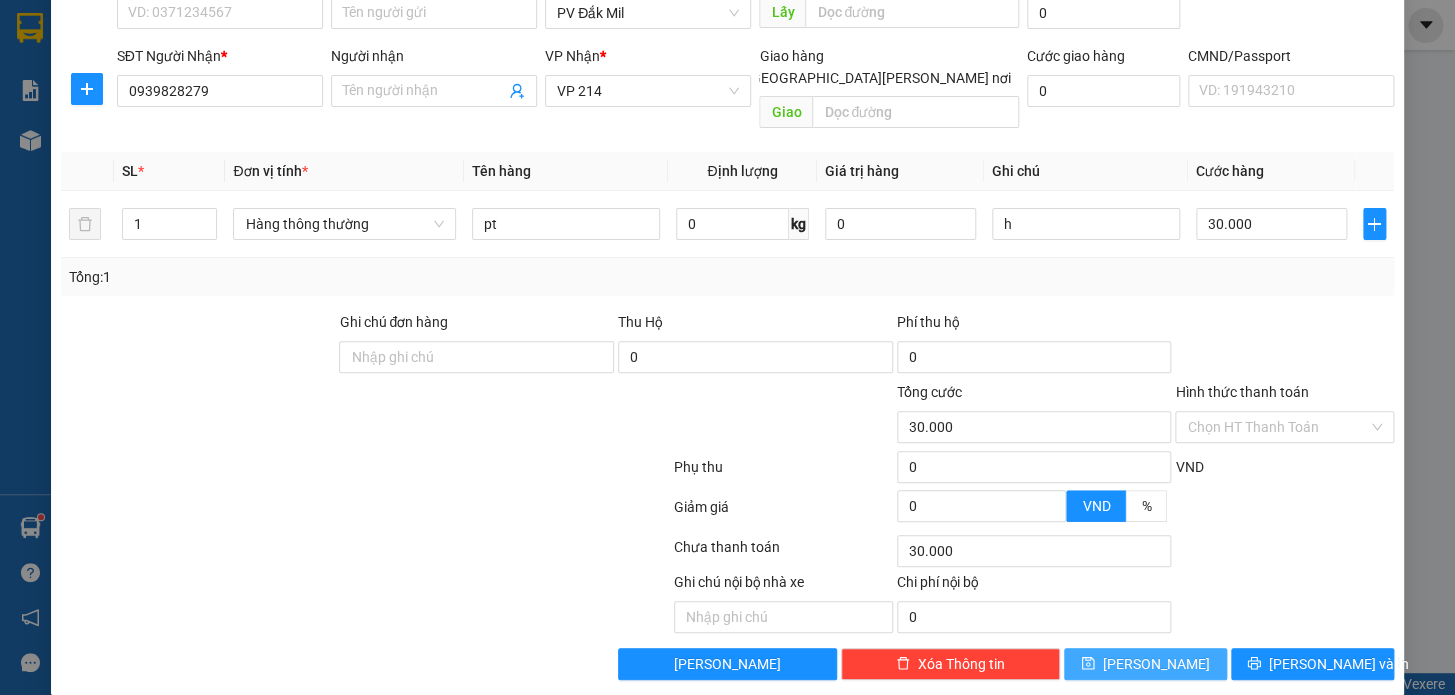 click on "Lưu" at bounding box center (1145, 664) 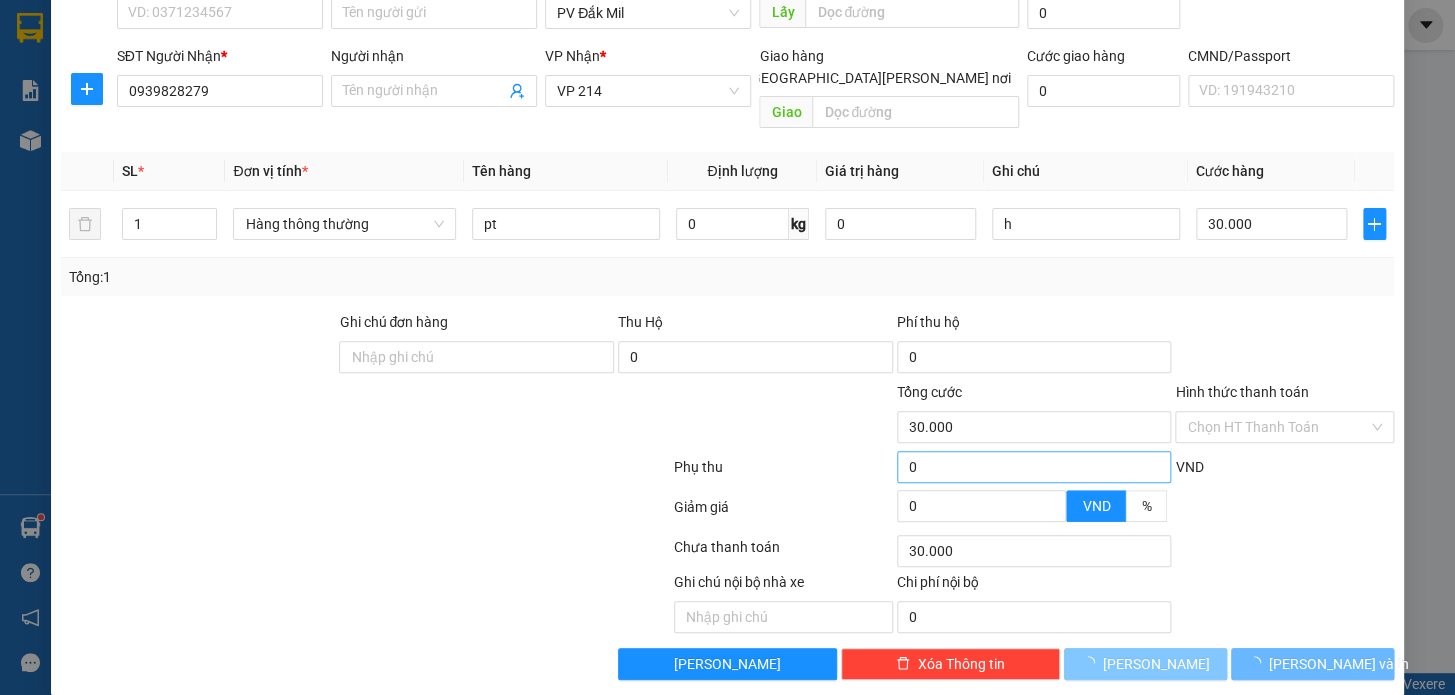 type 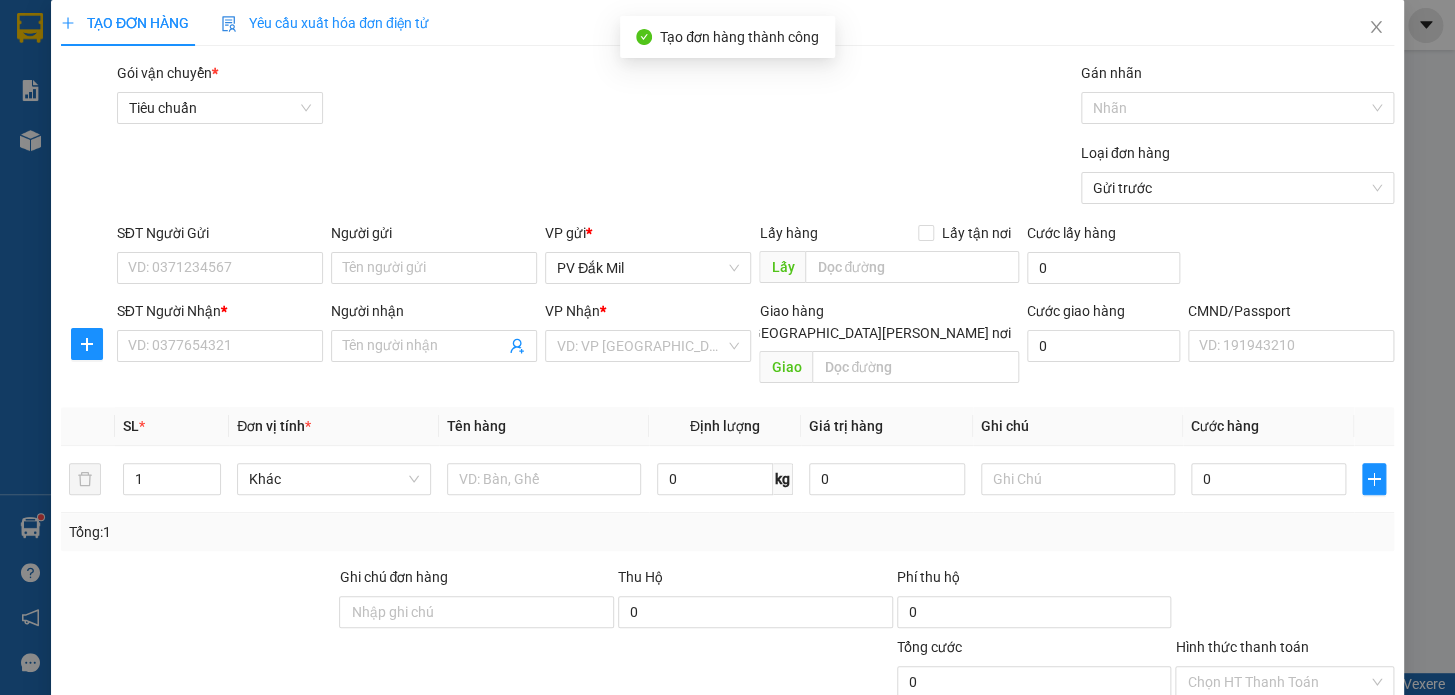 scroll, scrollTop: 0, scrollLeft: 0, axis: both 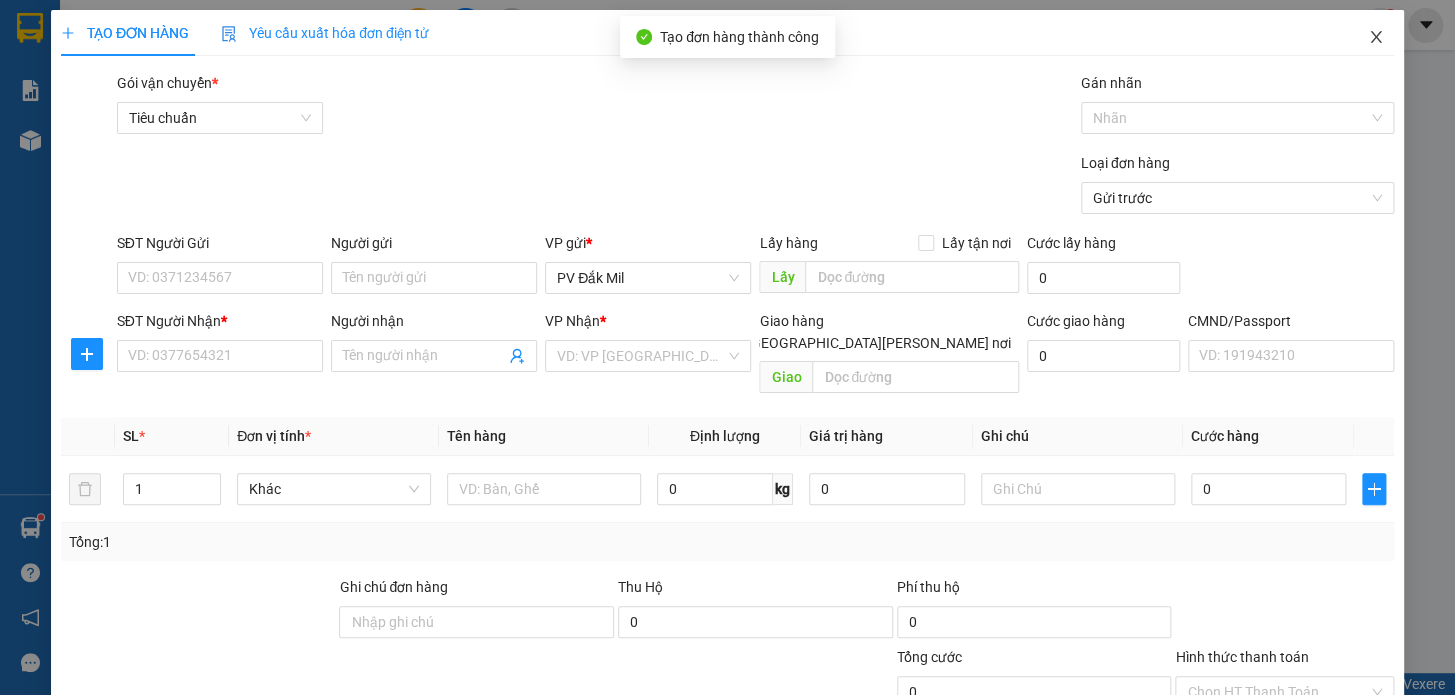 click 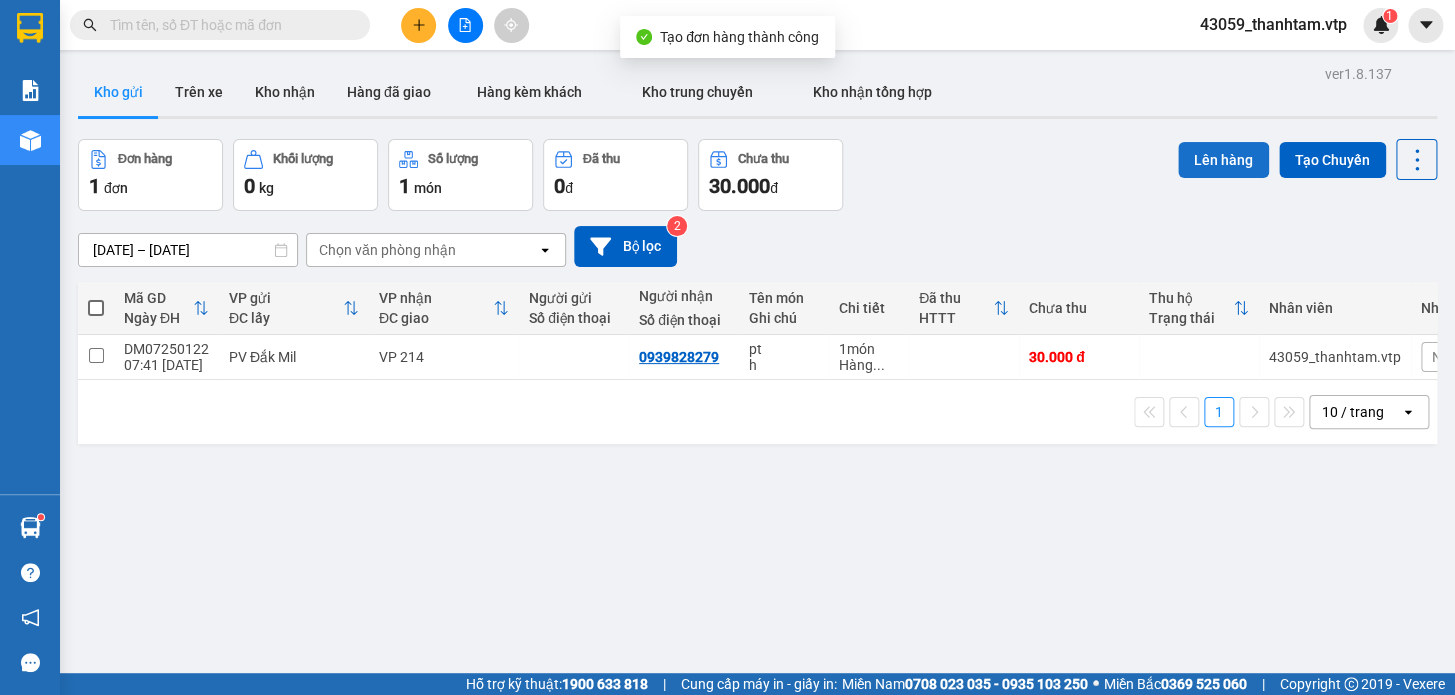 click on "Lên hàng" at bounding box center (1223, 160) 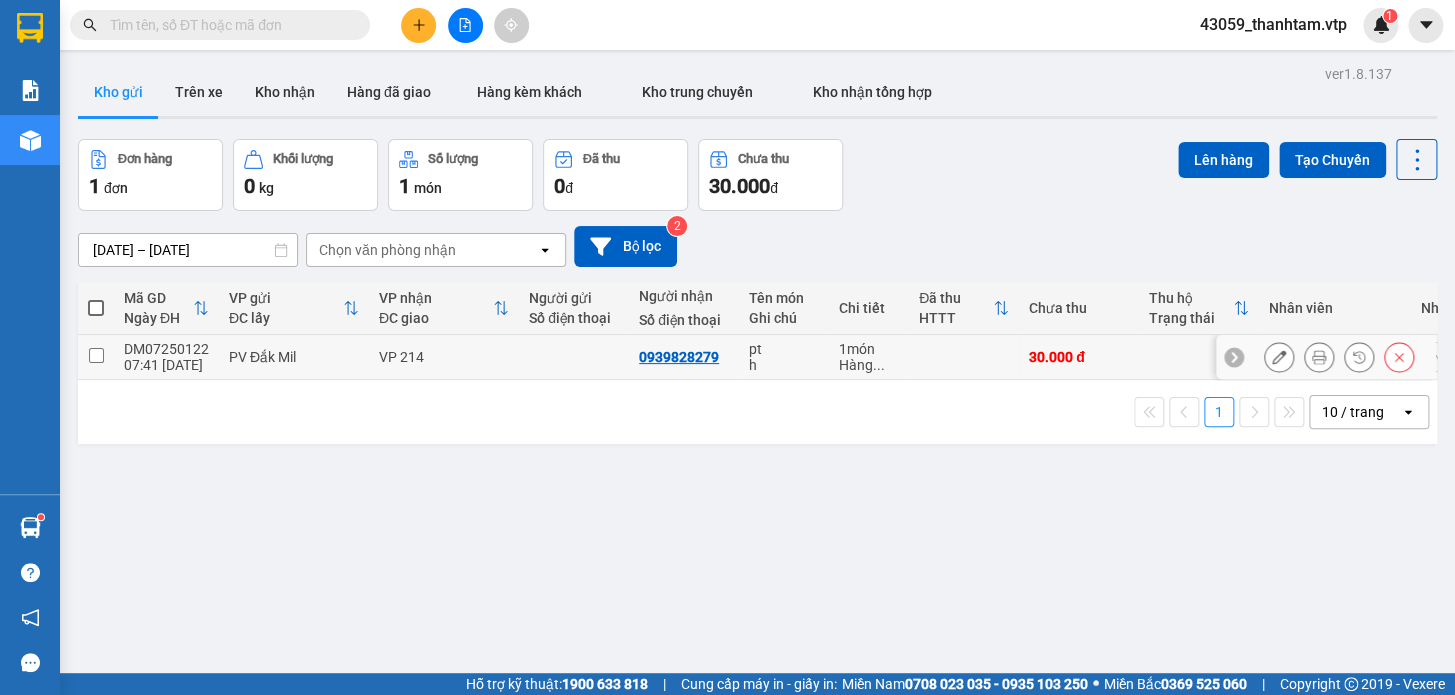 click at bounding box center [96, 355] 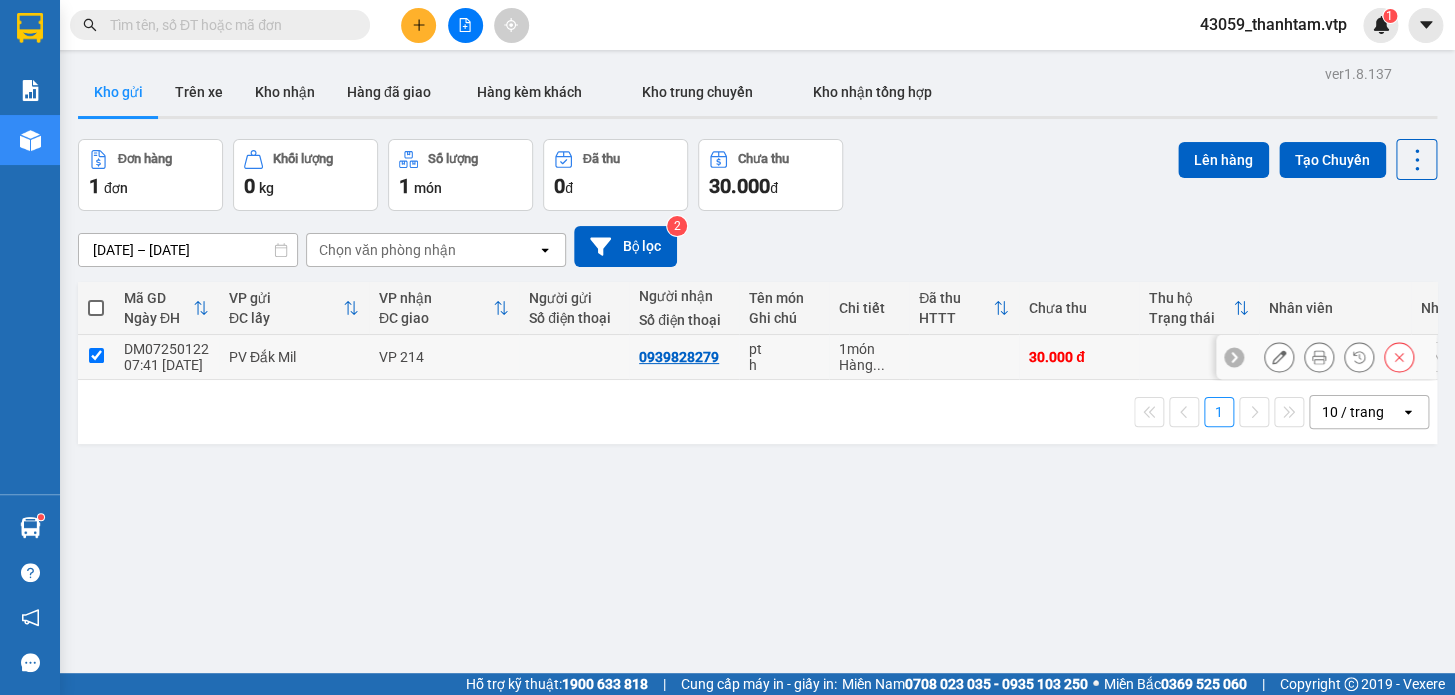checkbox on "true" 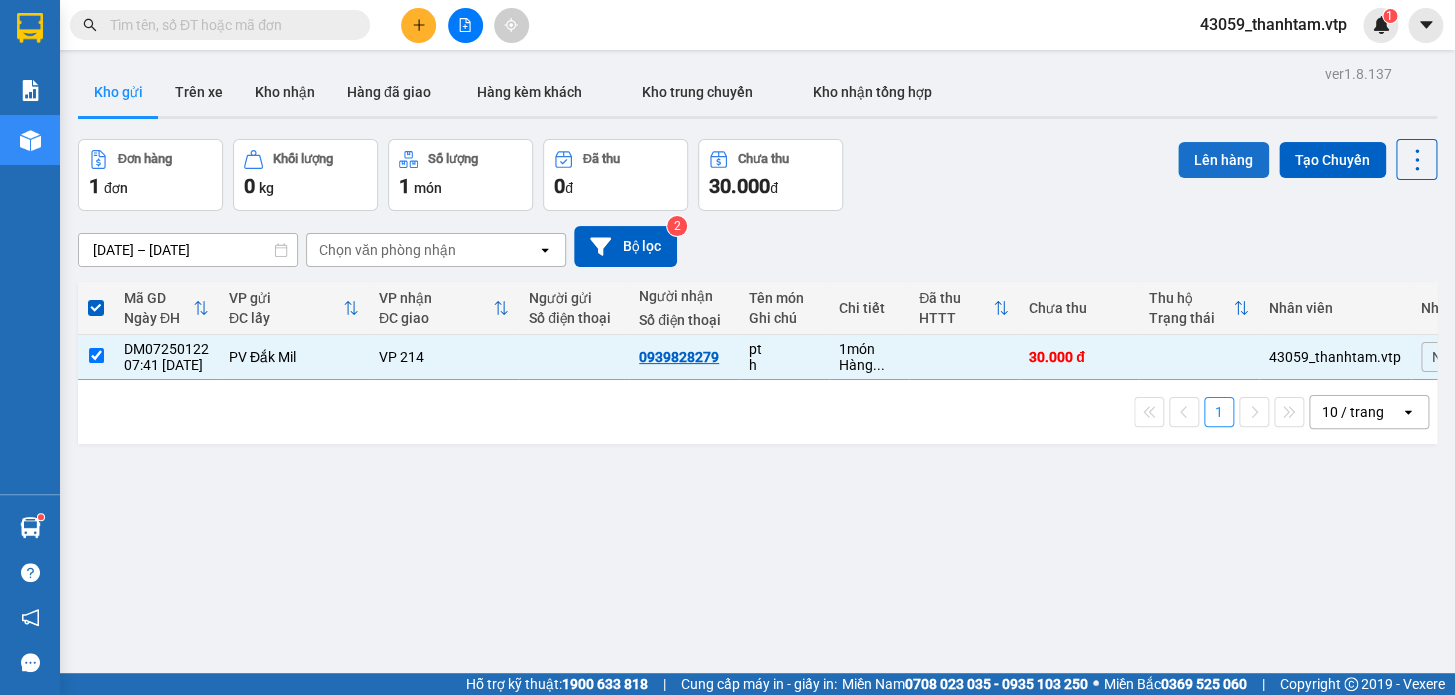 click on "Lên hàng" at bounding box center (1223, 160) 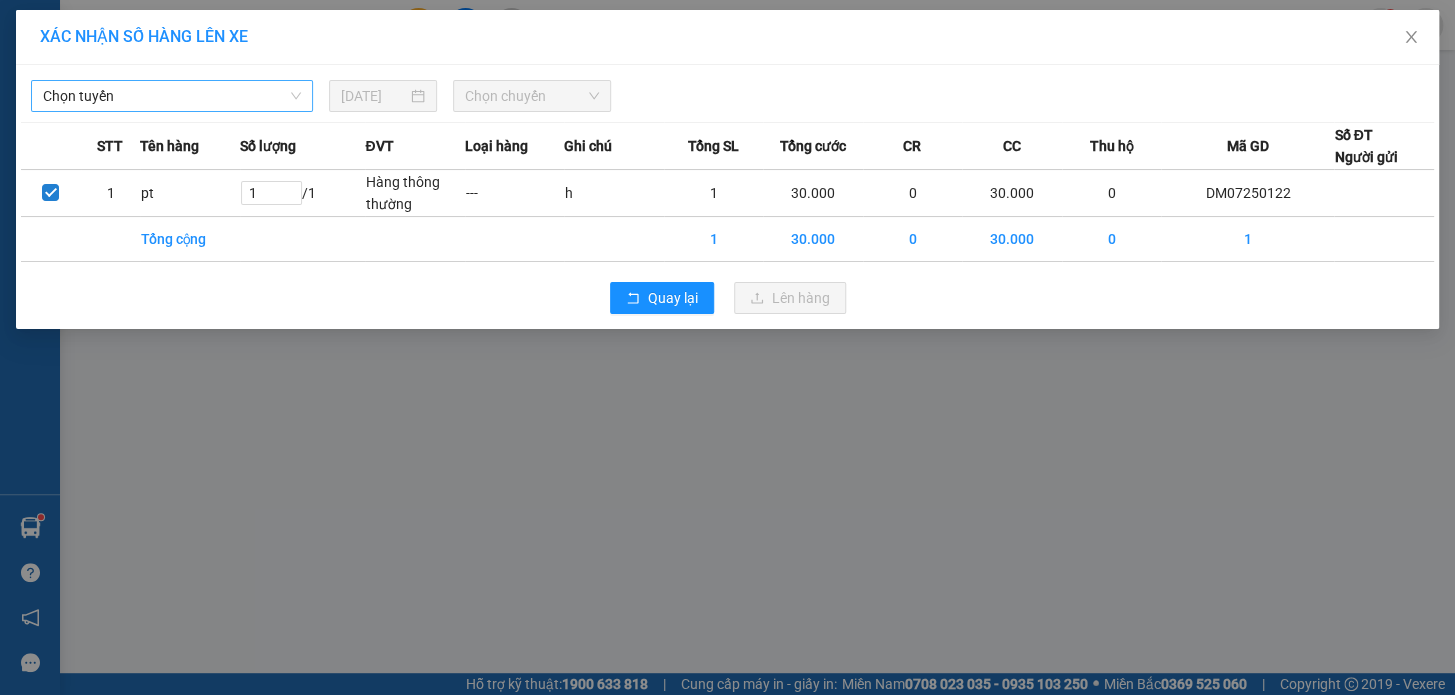 click on "Chọn tuyến" at bounding box center [172, 96] 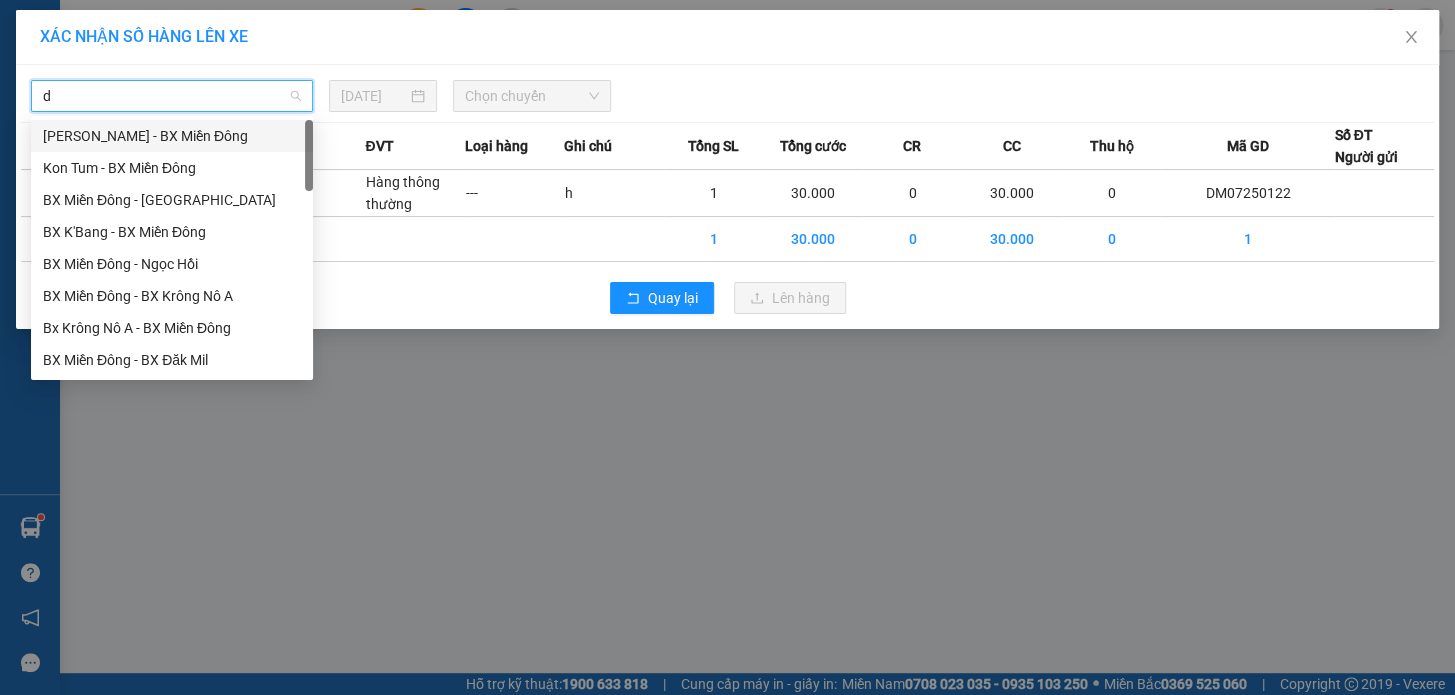 type on "dm" 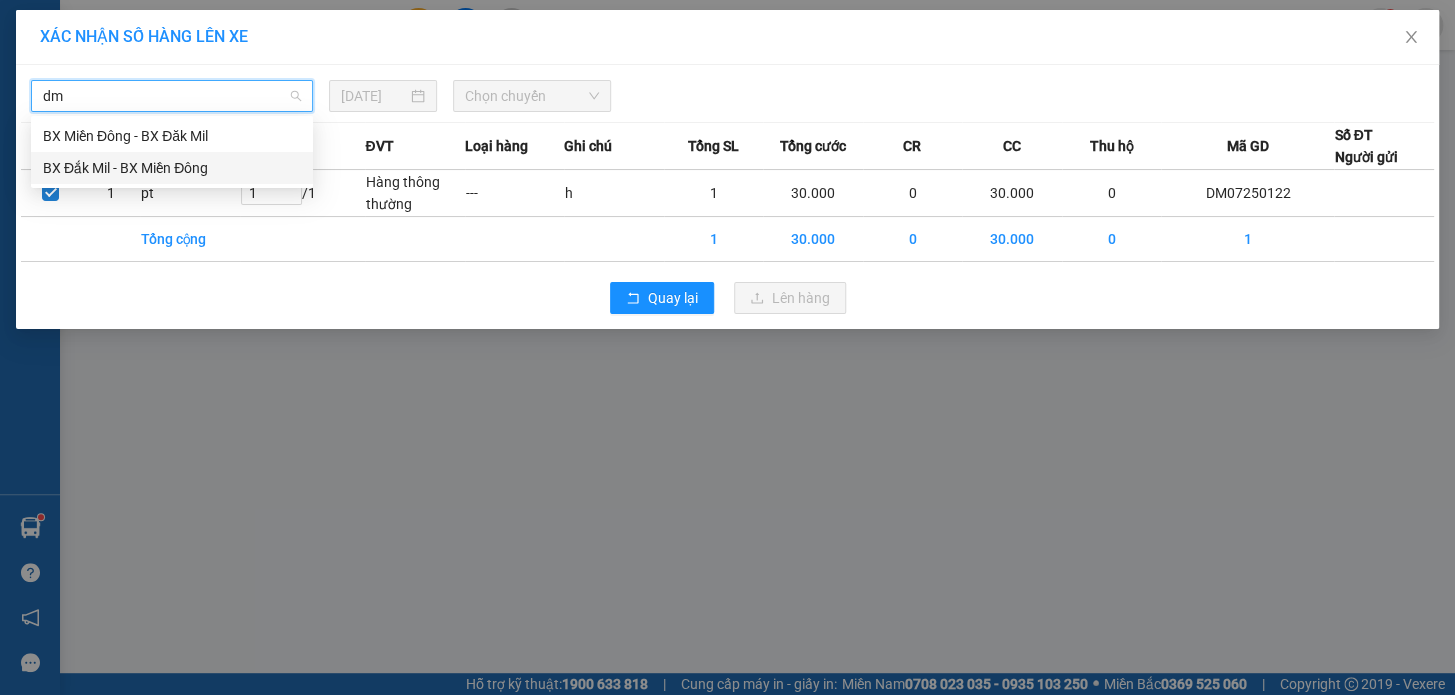 click on "BX Đắk Mil - BX Miền Đông" at bounding box center (172, 168) 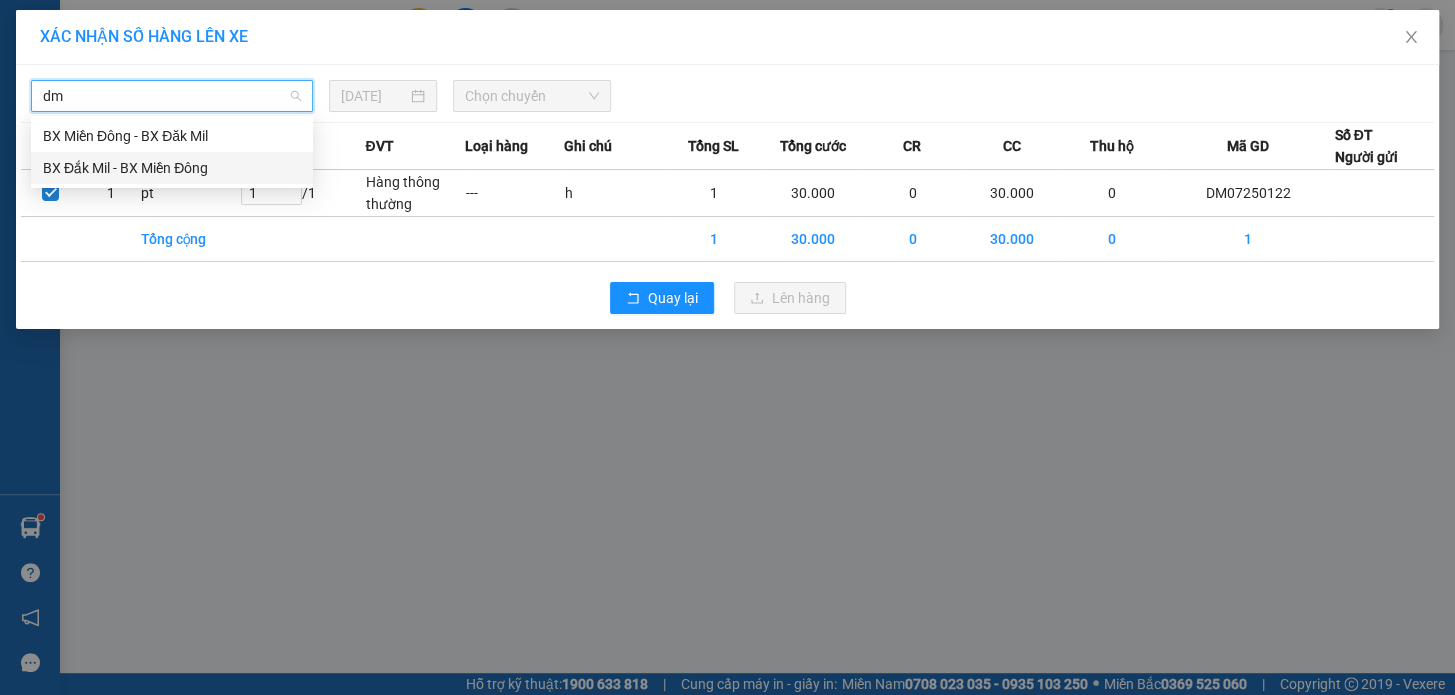 type 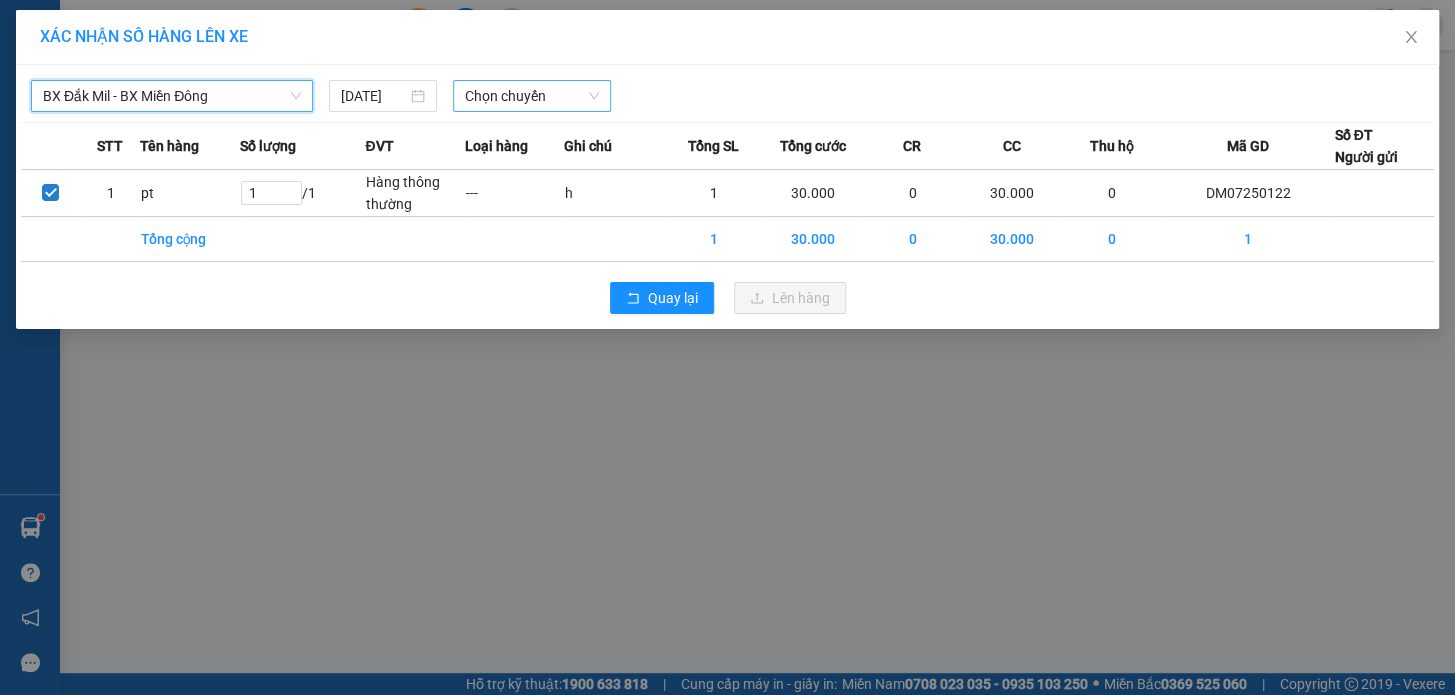 click on "Chọn chuyến" at bounding box center (532, 96) 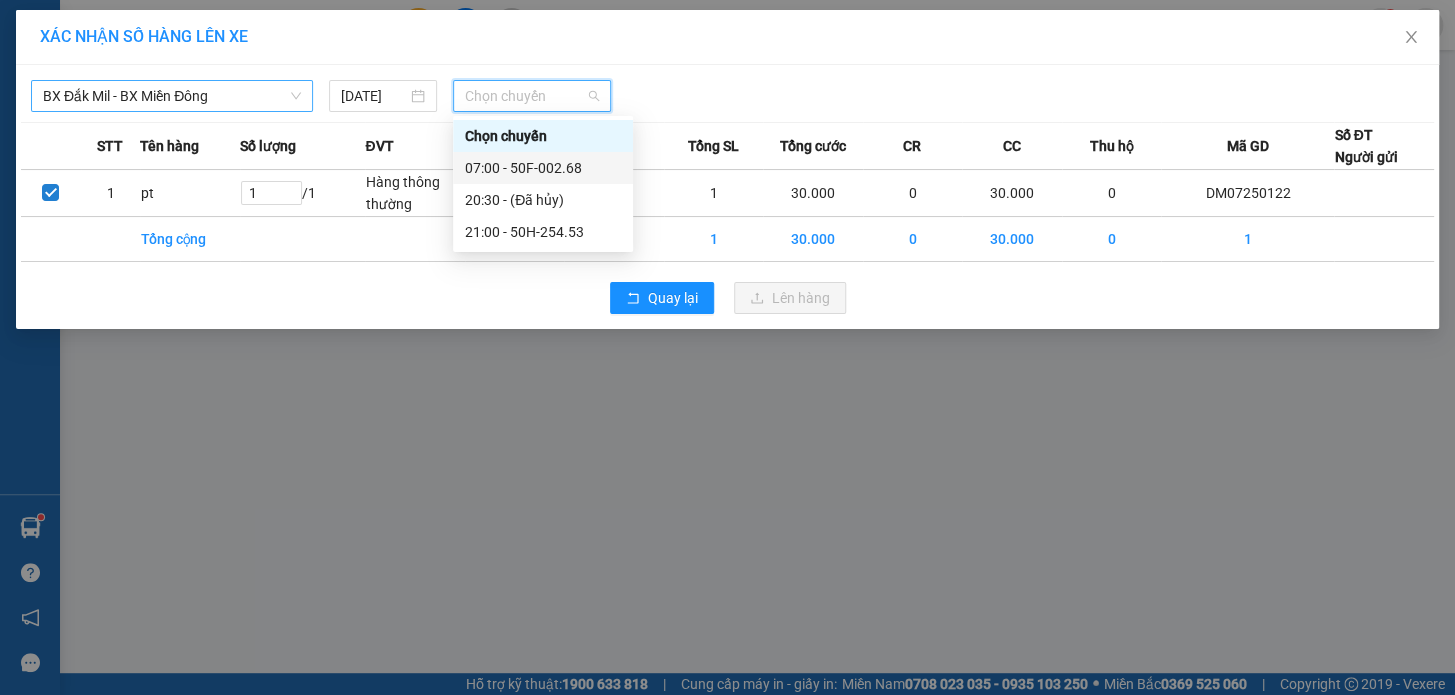 click on "07:00     - 50F-002.68" at bounding box center [543, 168] 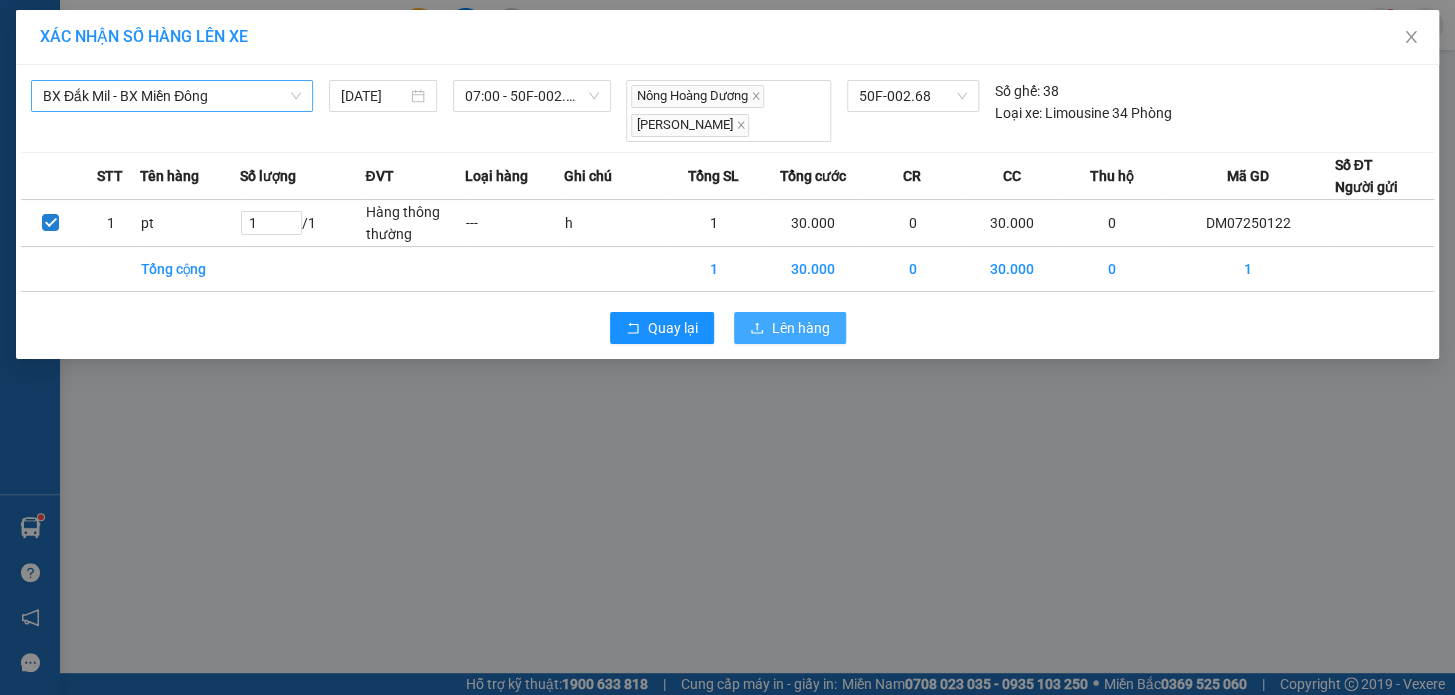 click on "Lên hàng" at bounding box center [801, 328] 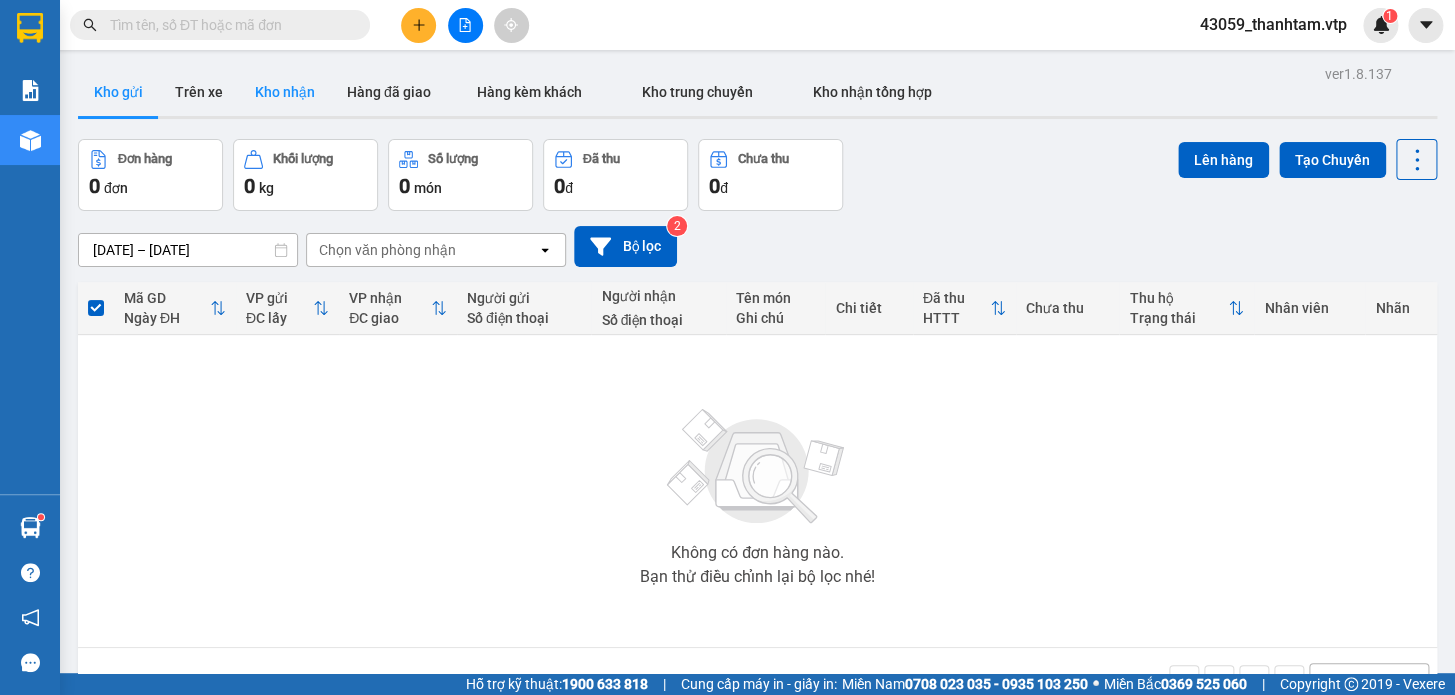 click on "Kho nhận" at bounding box center (285, 92) 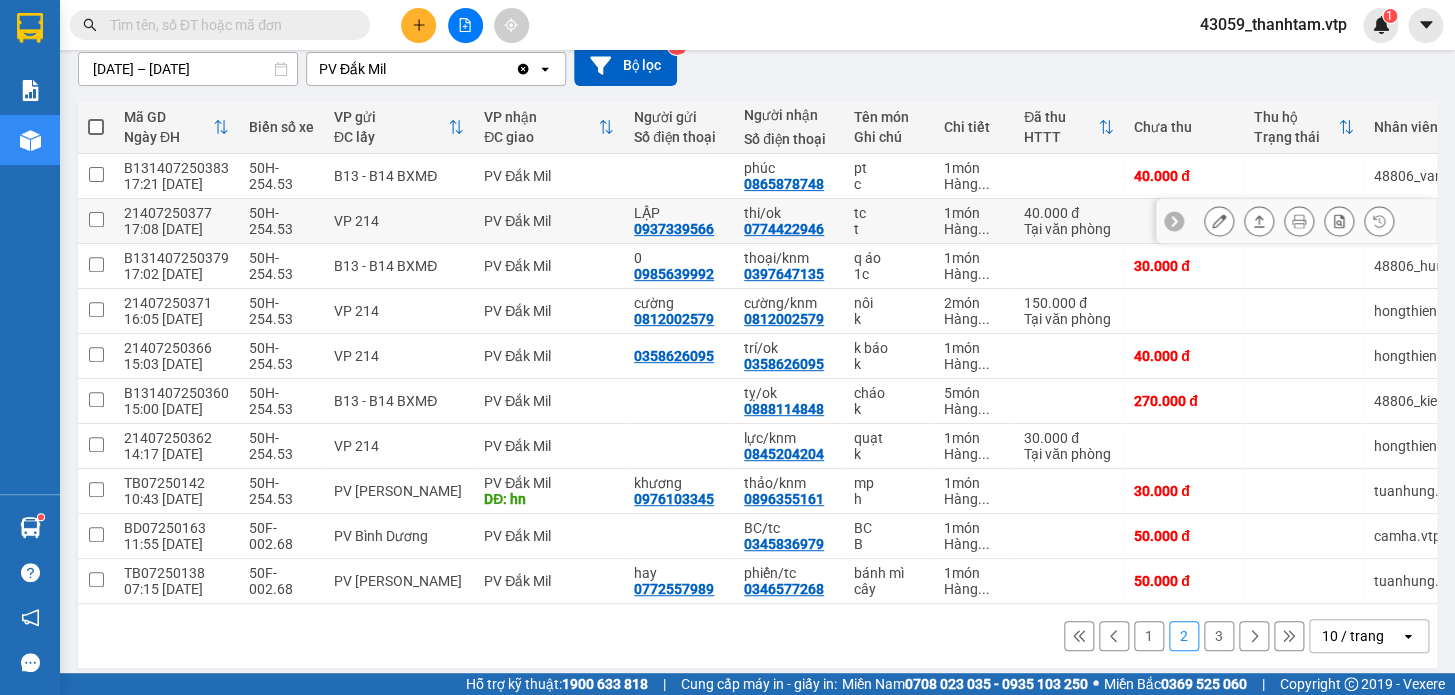 scroll, scrollTop: 199, scrollLeft: 0, axis: vertical 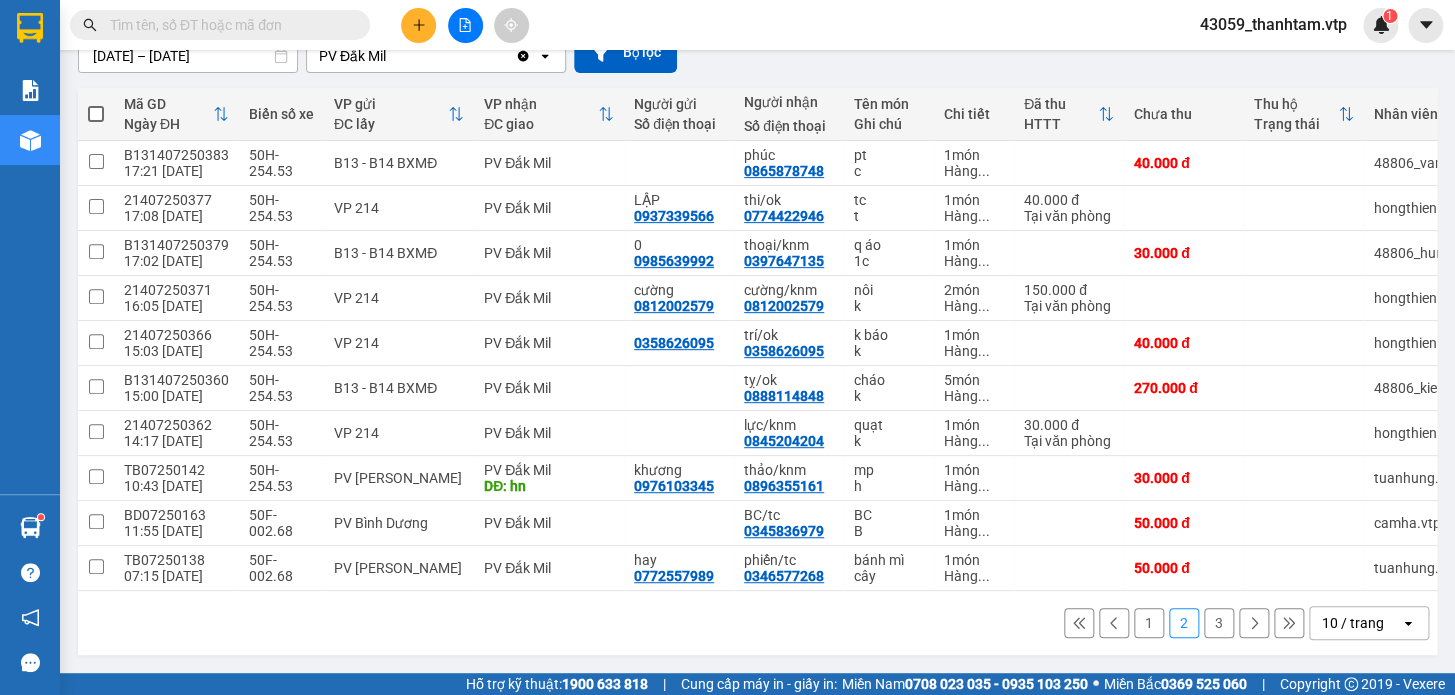 click on "1" at bounding box center [1149, 623] 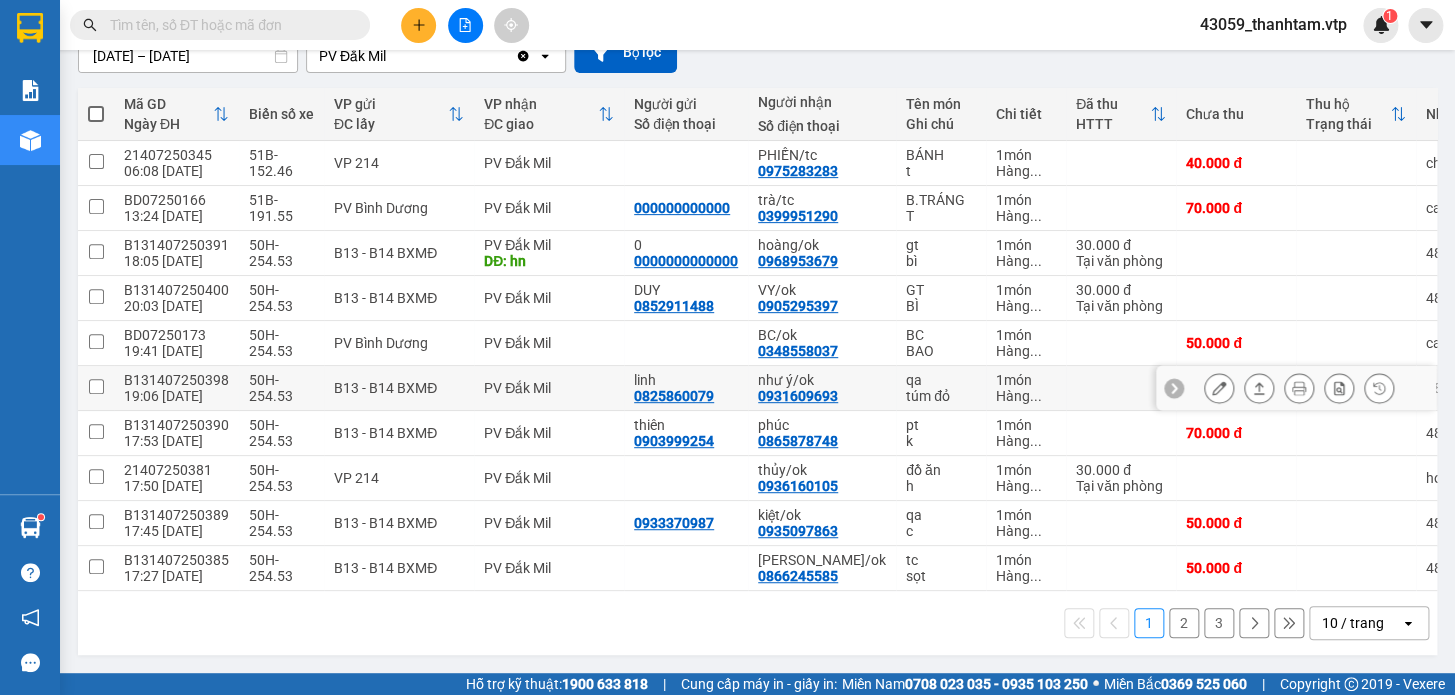 scroll, scrollTop: 199, scrollLeft: 0, axis: vertical 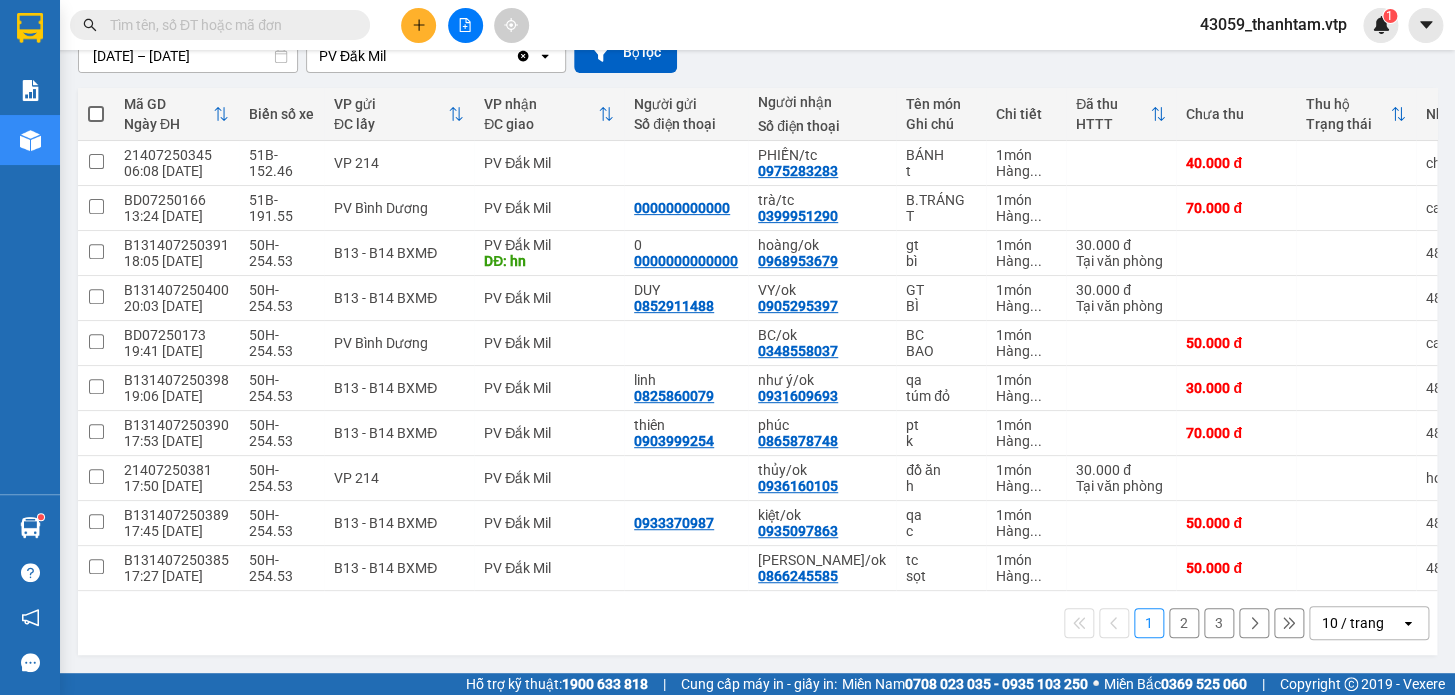 click on "3" at bounding box center [1219, 623] 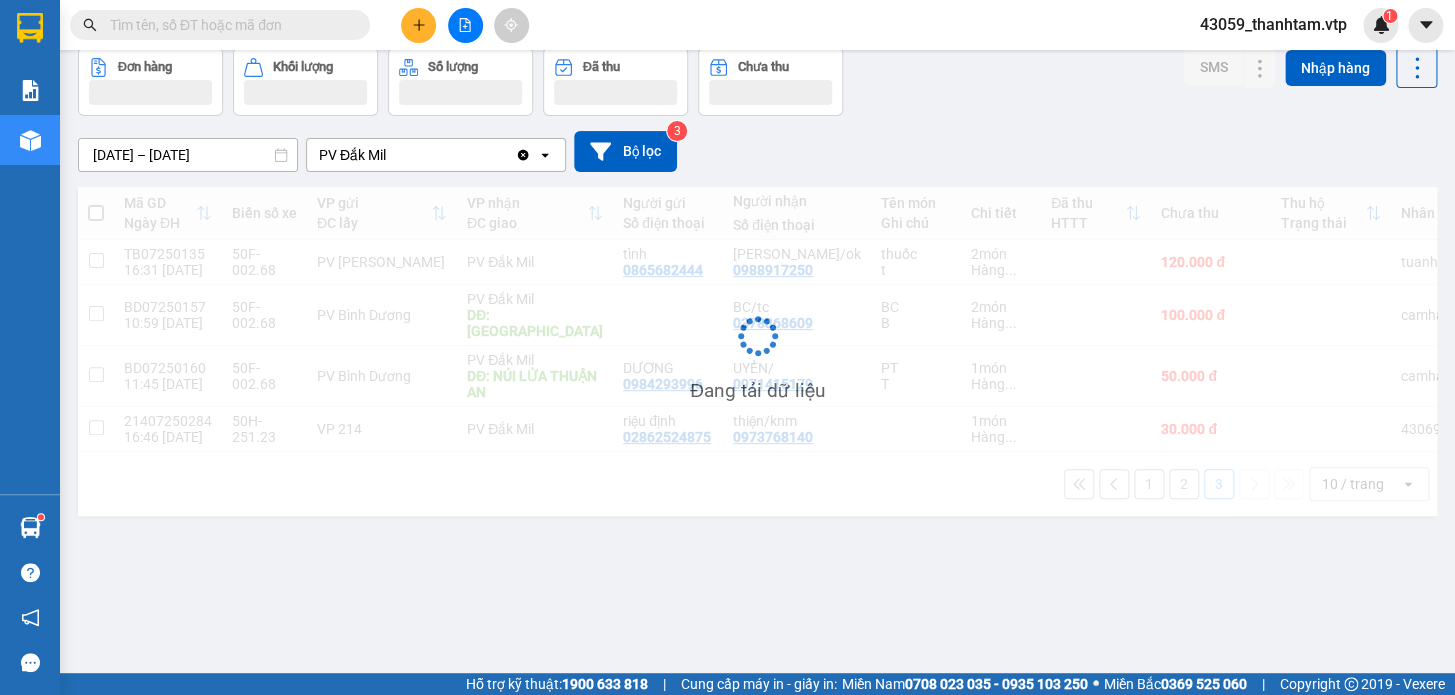 scroll, scrollTop: 91, scrollLeft: 0, axis: vertical 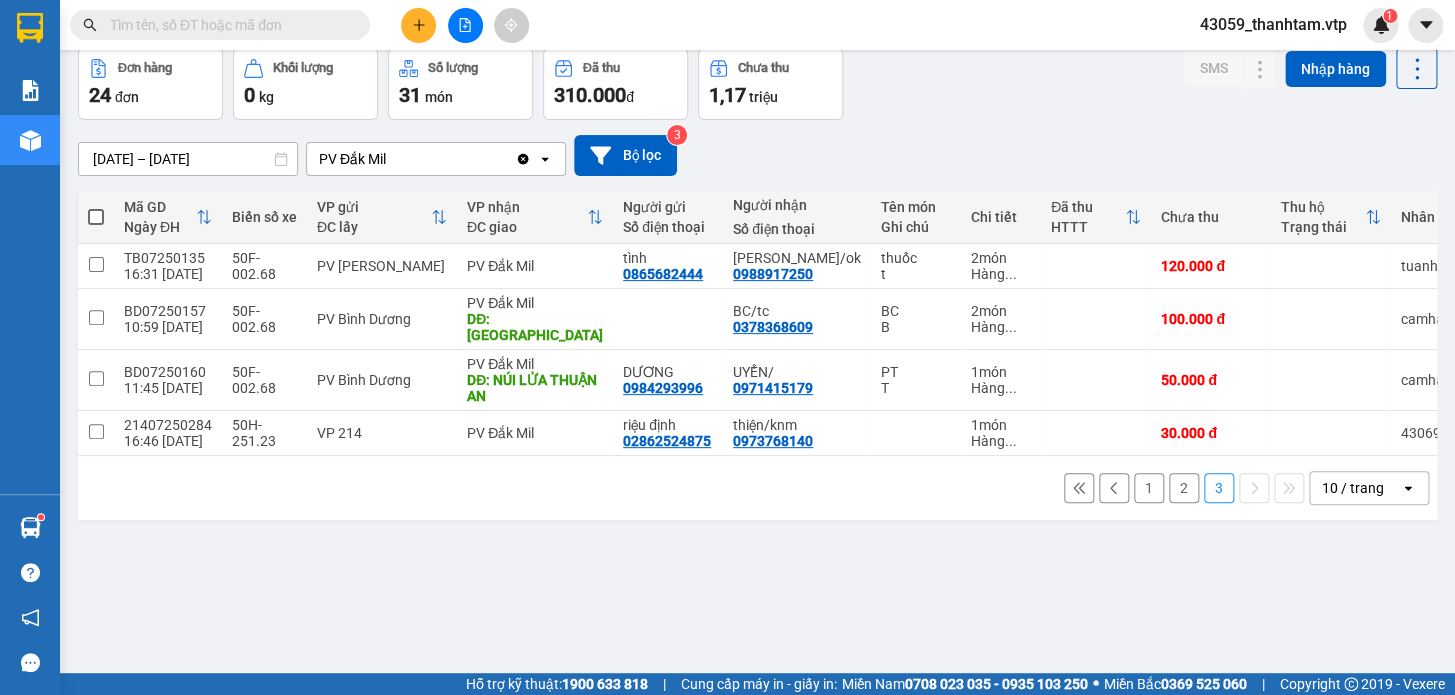click at bounding box center [228, 25] 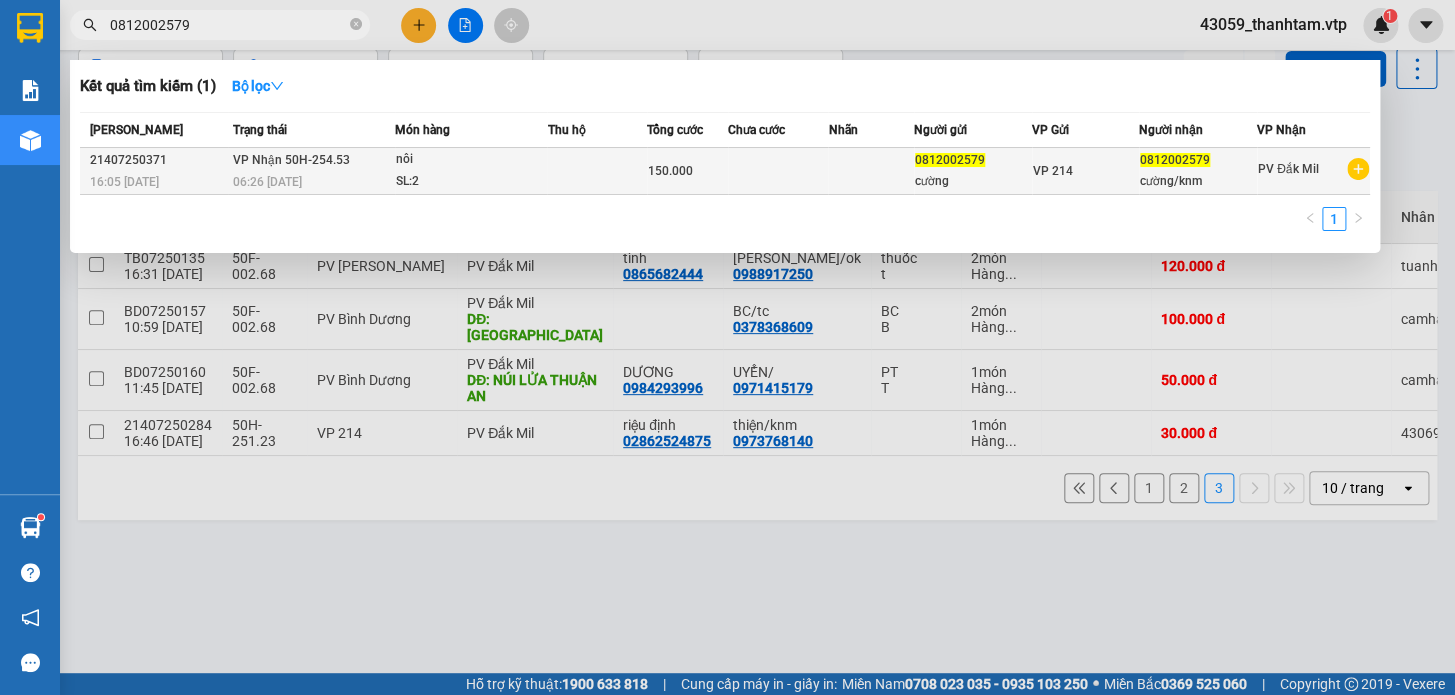 type 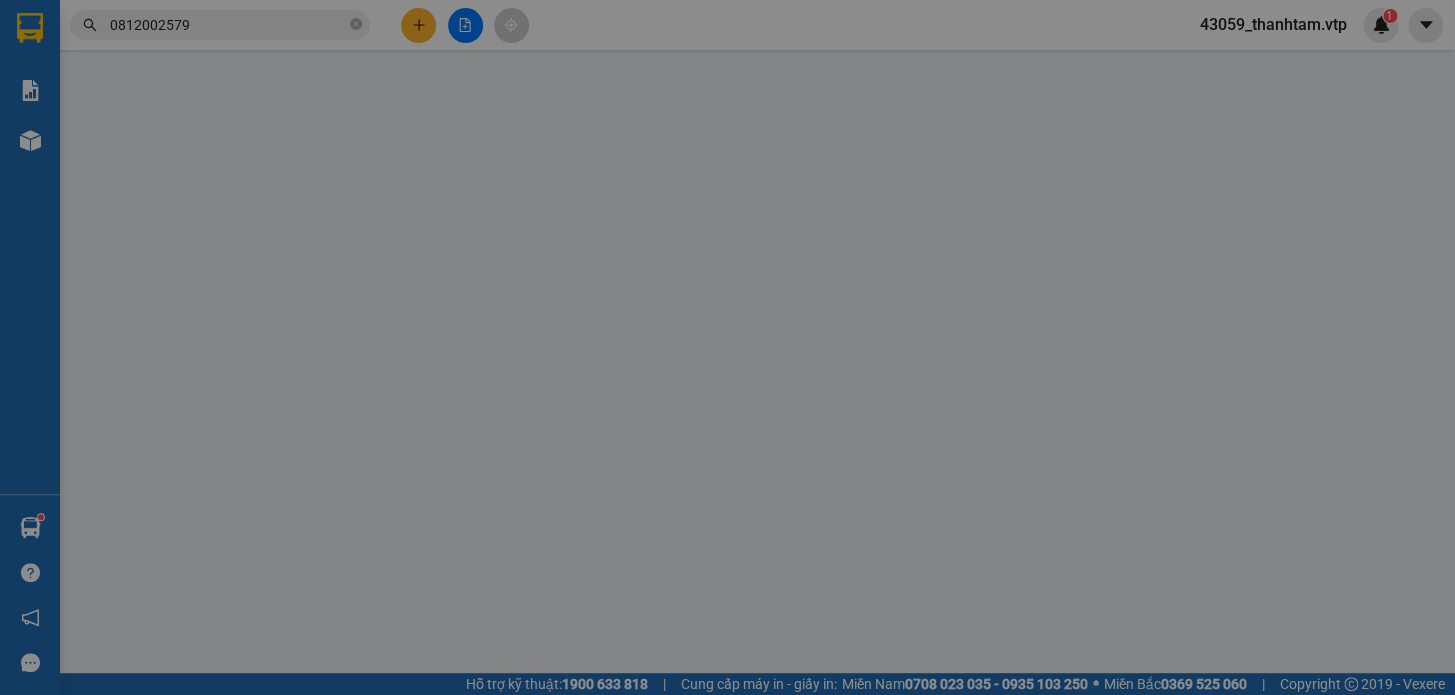 scroll, scrollTop: 0, scrollLeft: 0, axis: both 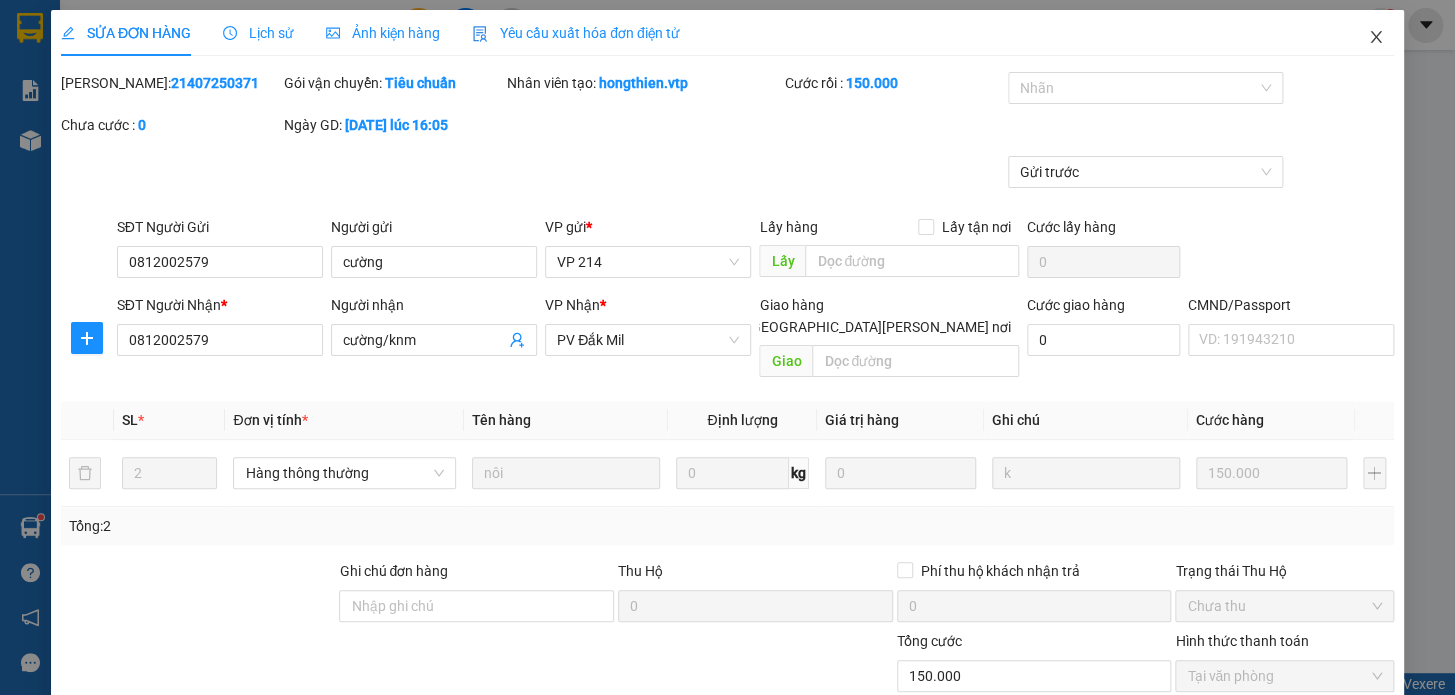 click 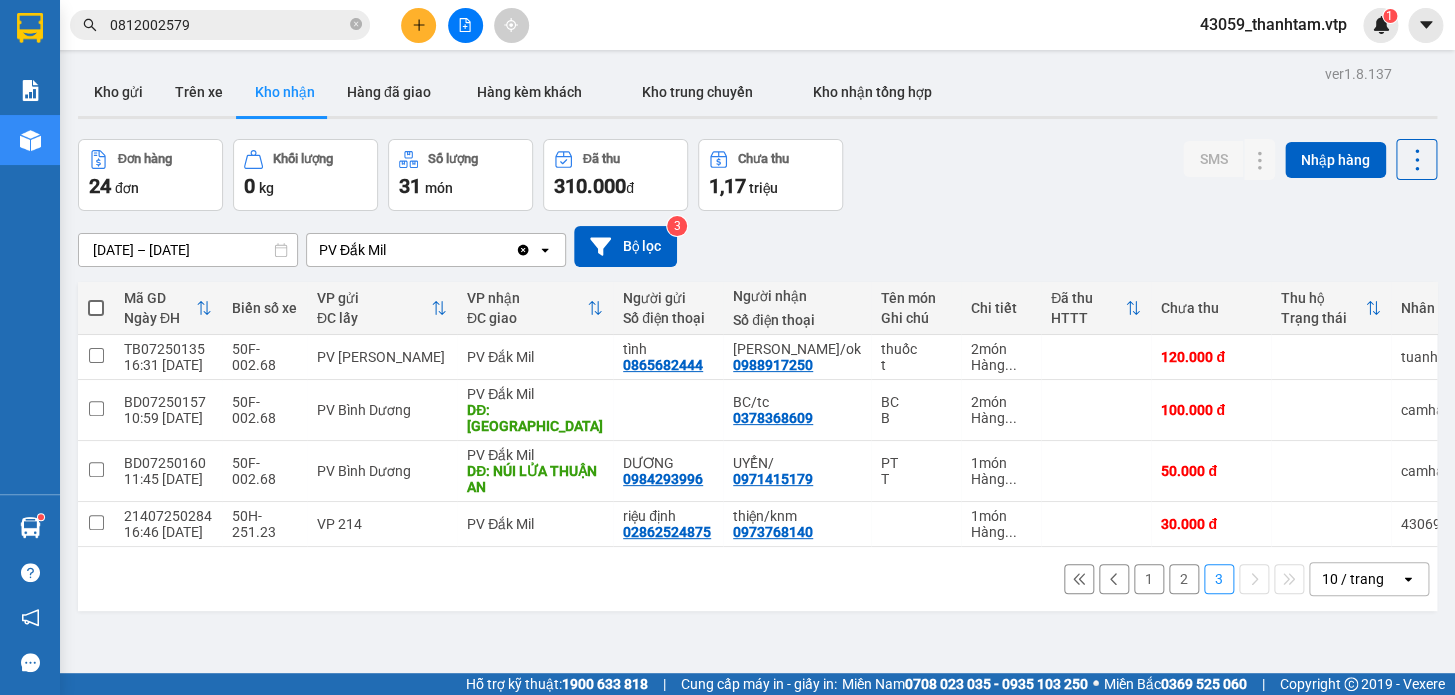 click at bounding box center (418, 25) 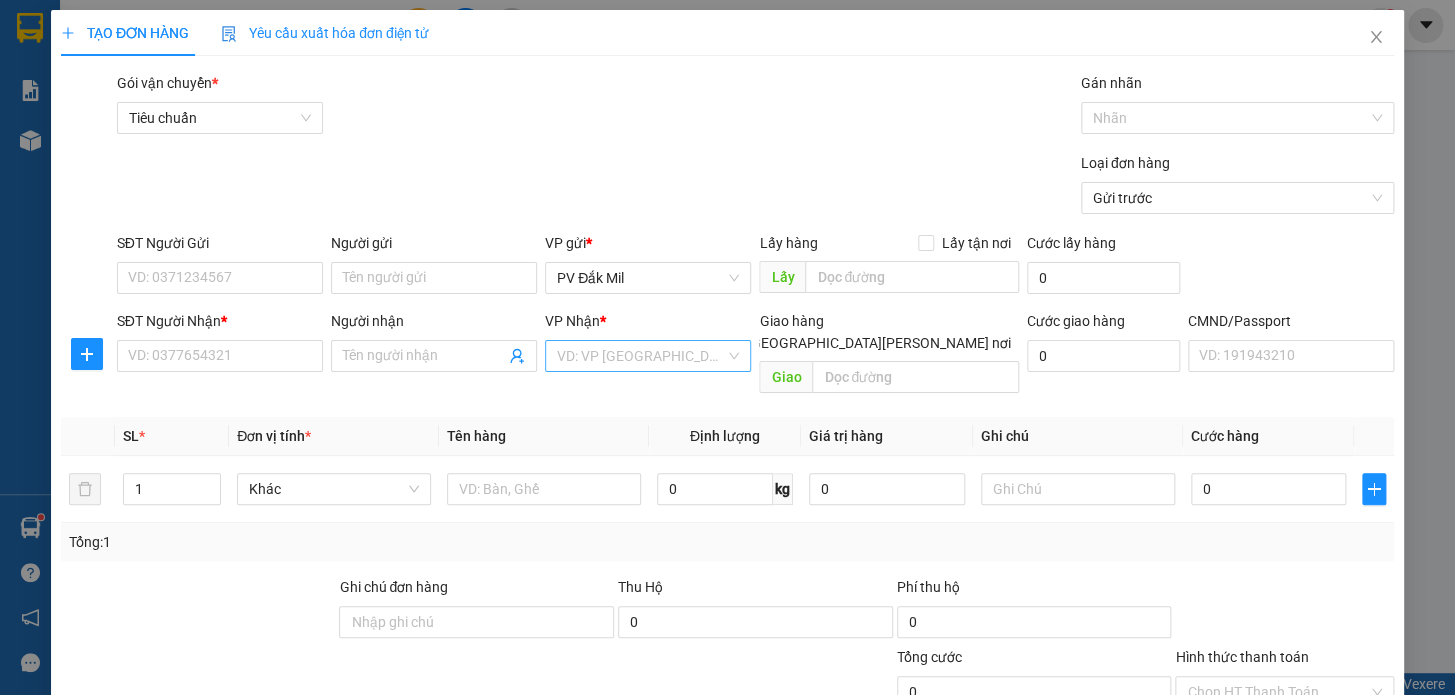 click at bounding box center [641, 356] 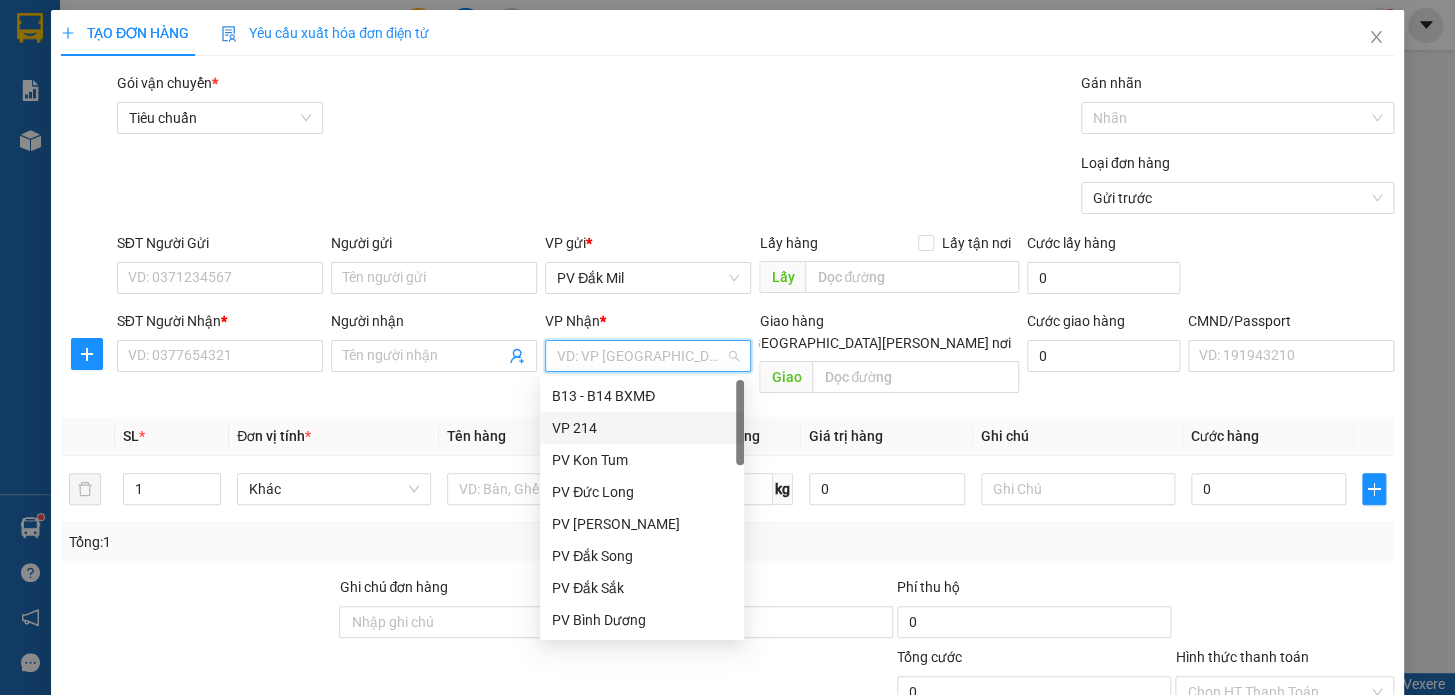 click on "VP 214" at bounding box center (642, 428) 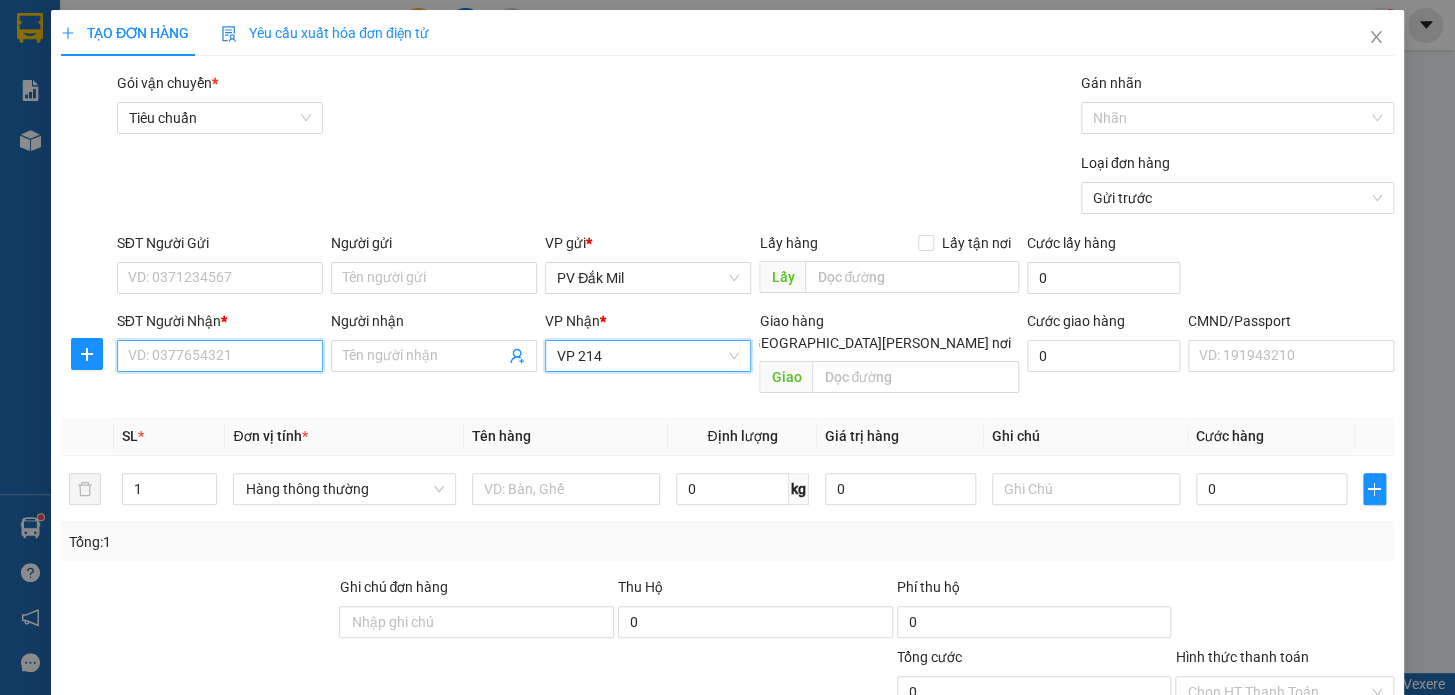 click on "SĐT Người Nhận  *" at bounding box center [220, 356] 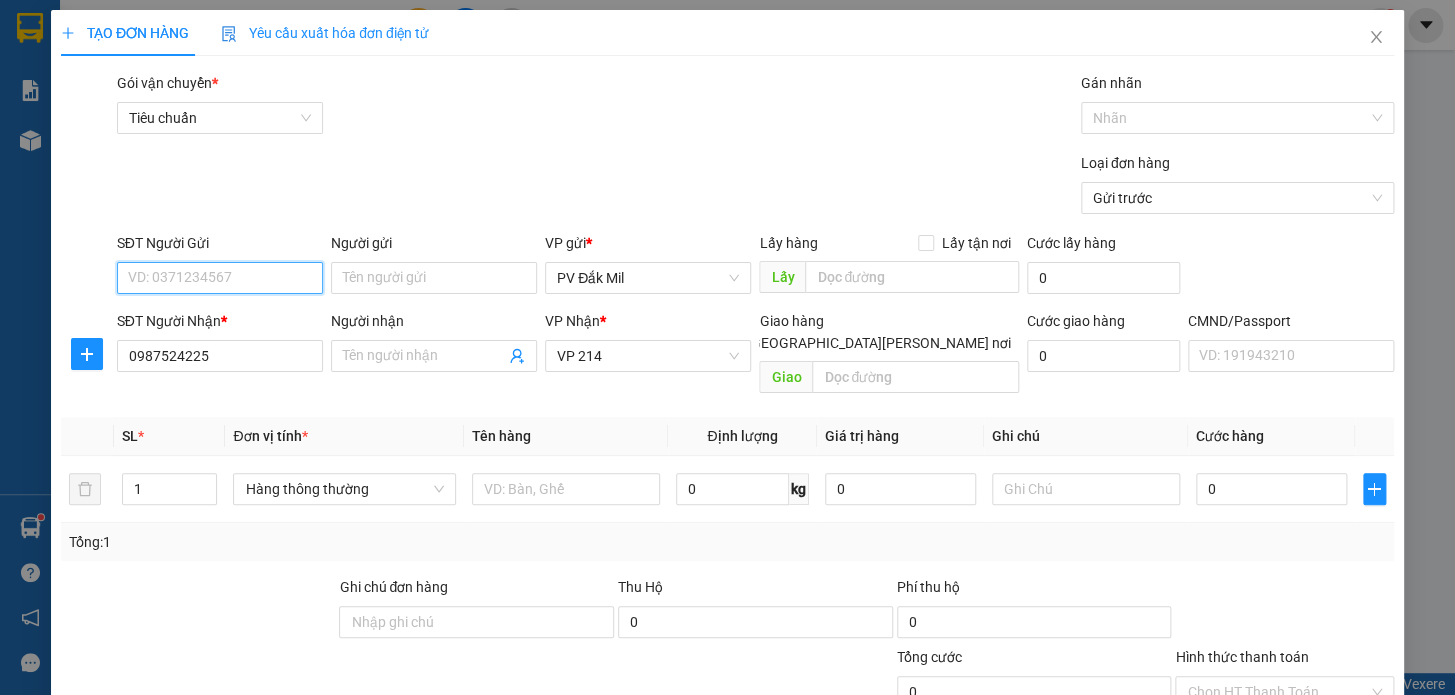 click on "SĐT Người Gửi" at bounding box center [220, 278] 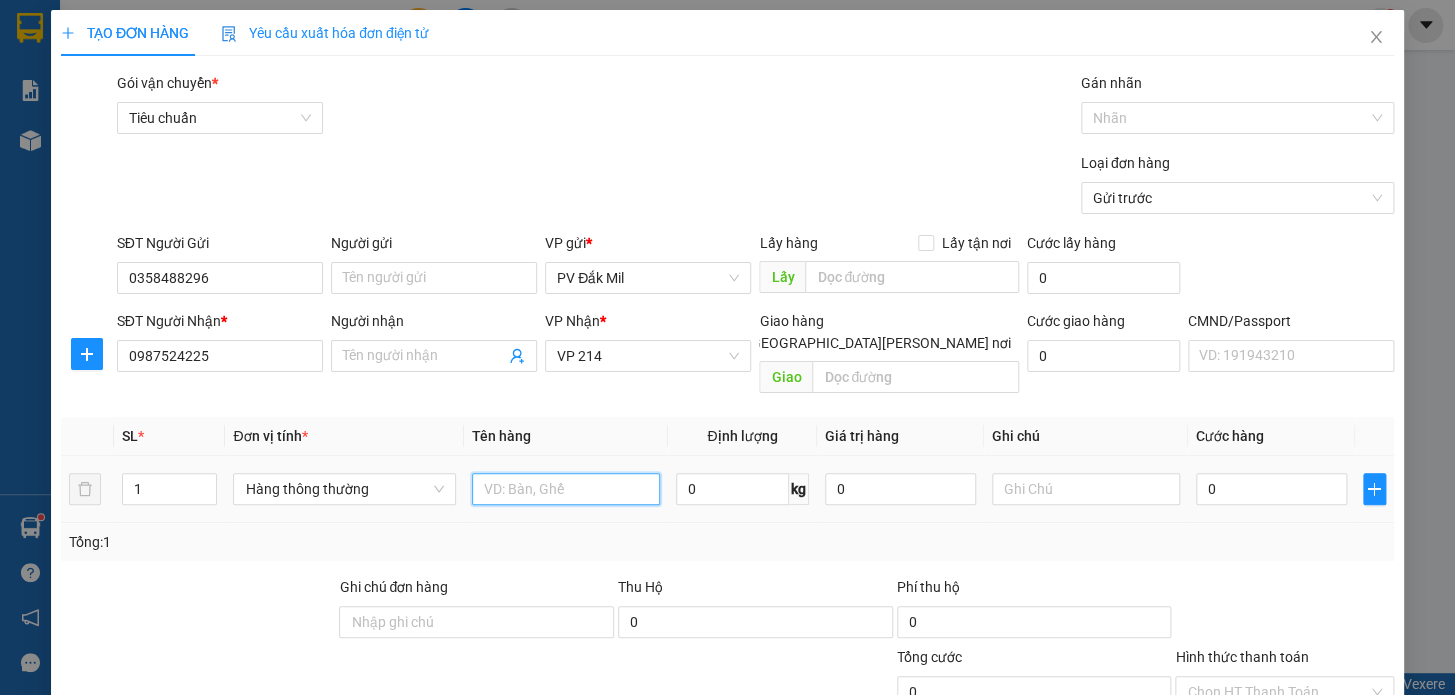 click at bounding box center (566, 489) 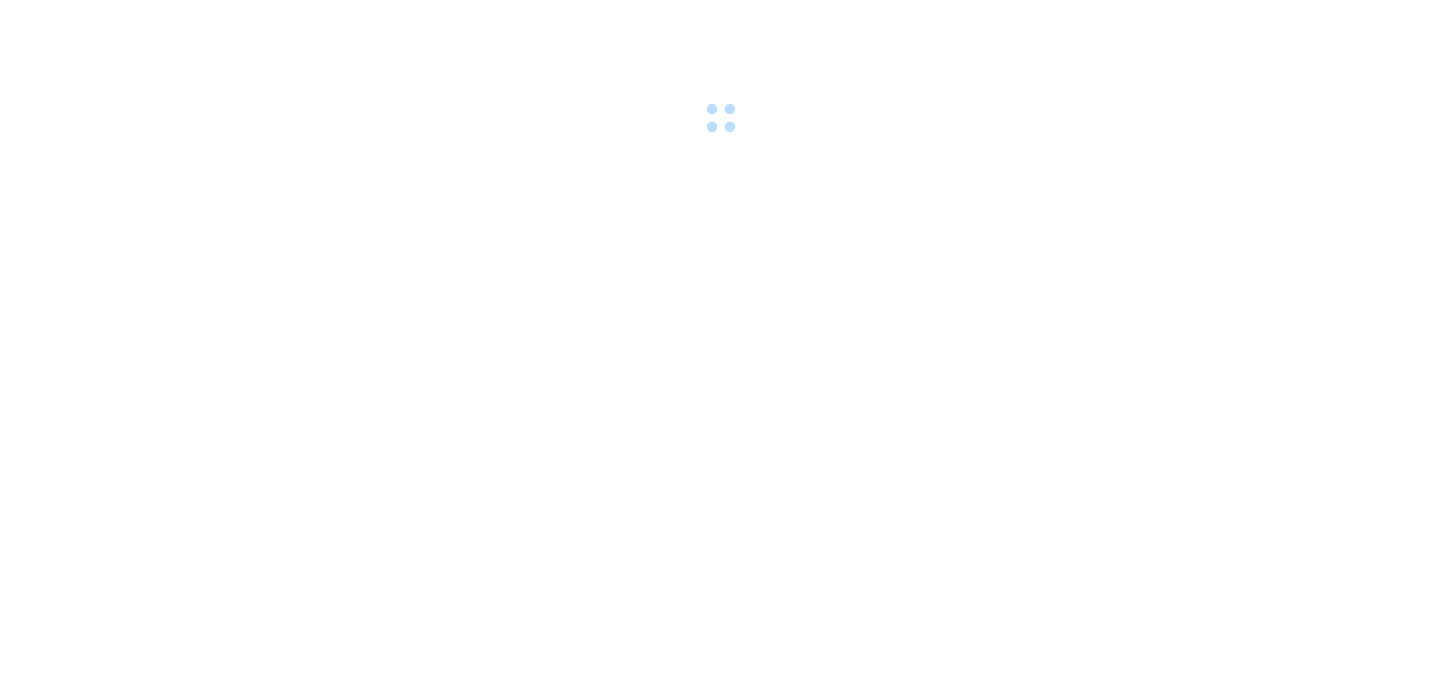 scroll, scrollTop: 0, scrollLeft: 0, axis: both 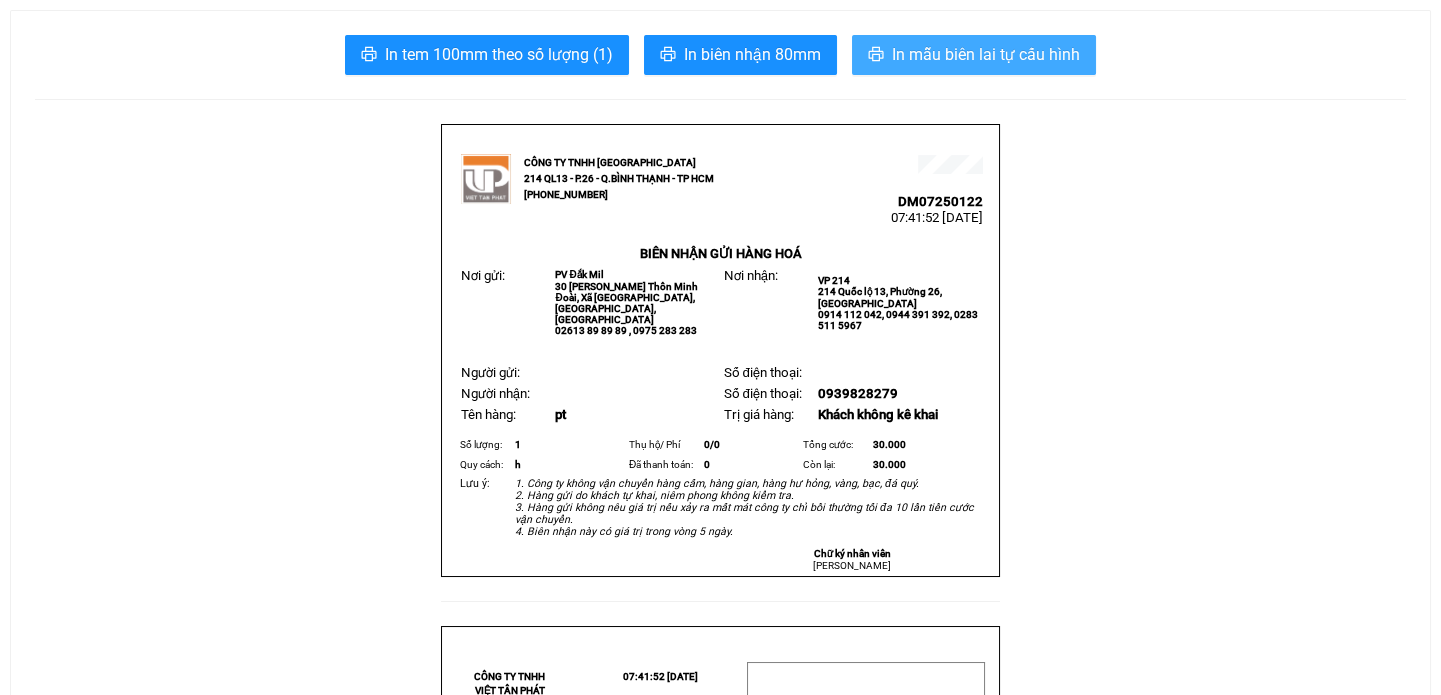 click on "In mẫu biên lai tự cấu hình" at bounding box center [986, 54] 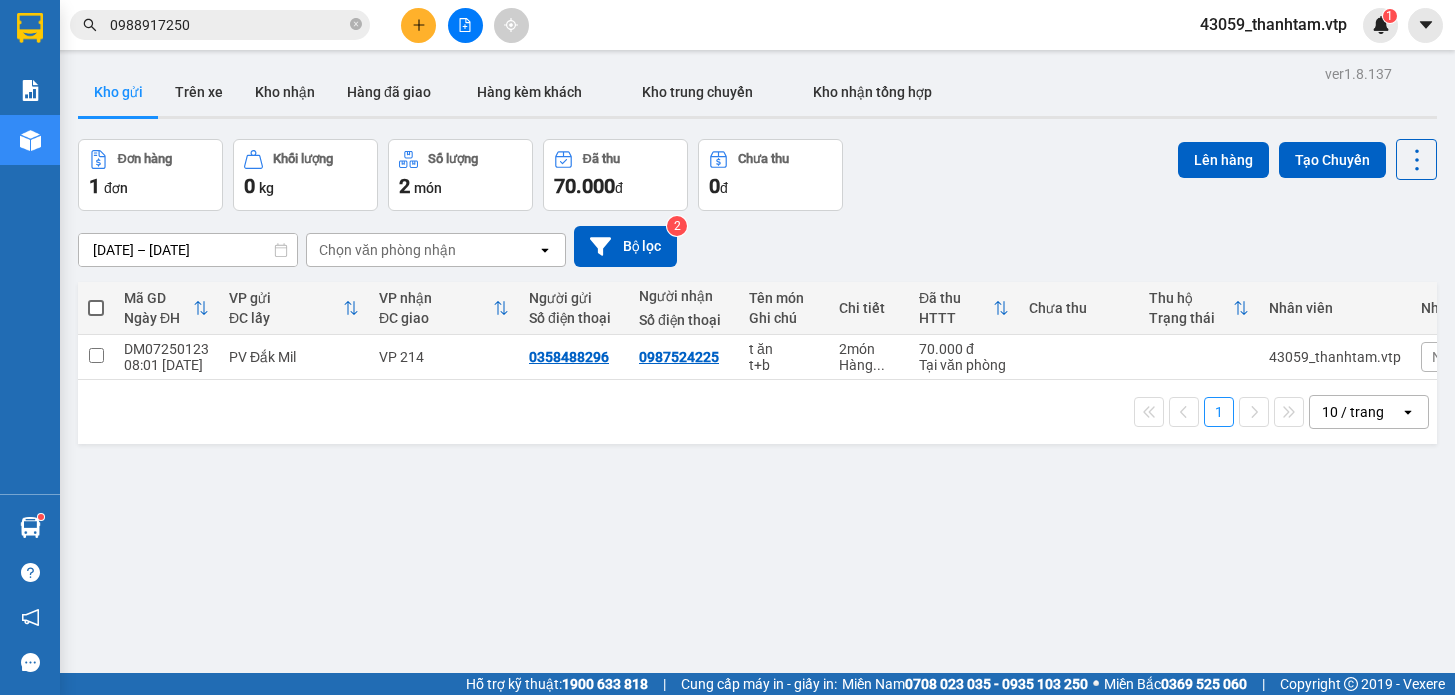 scroll, scrollTop: 0, scrollLeft: 0, axis: both 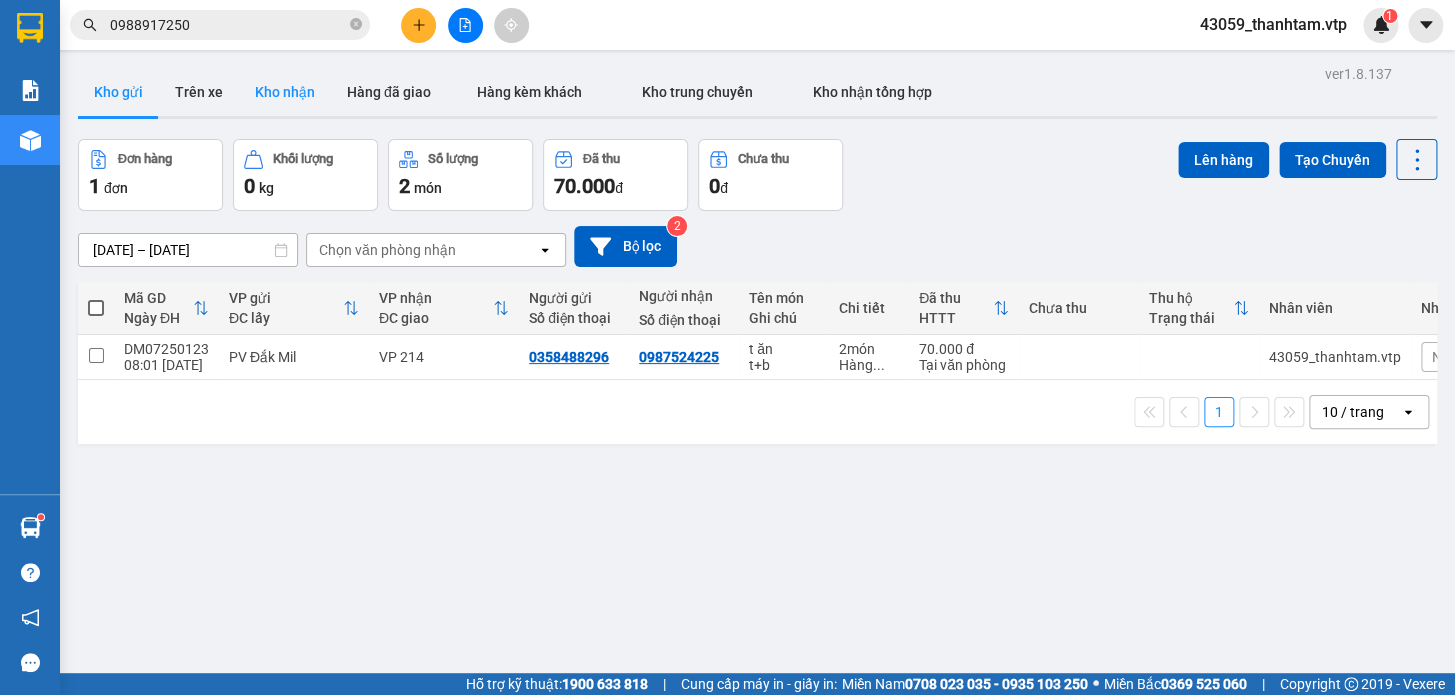 click on "Kho nhận" at bounding box center [285, 92] 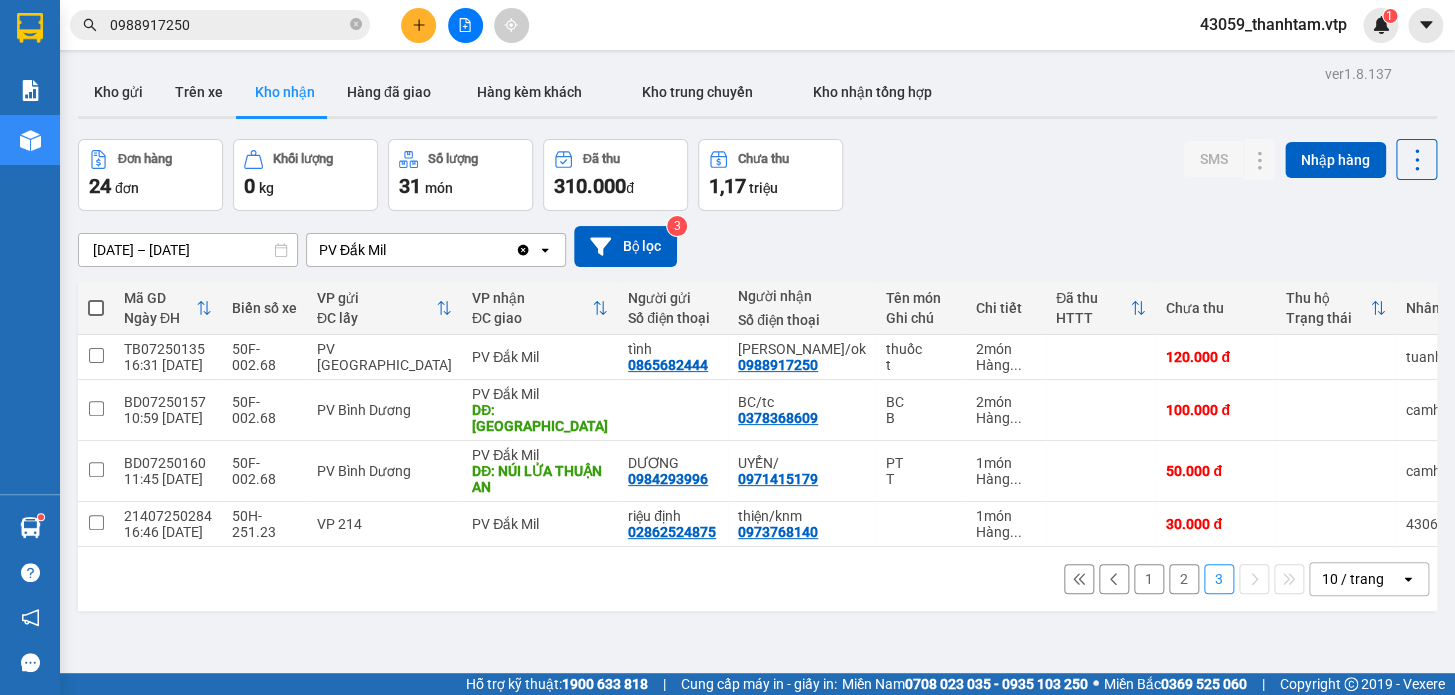 click on "2" at bounding box center [1184, 579] 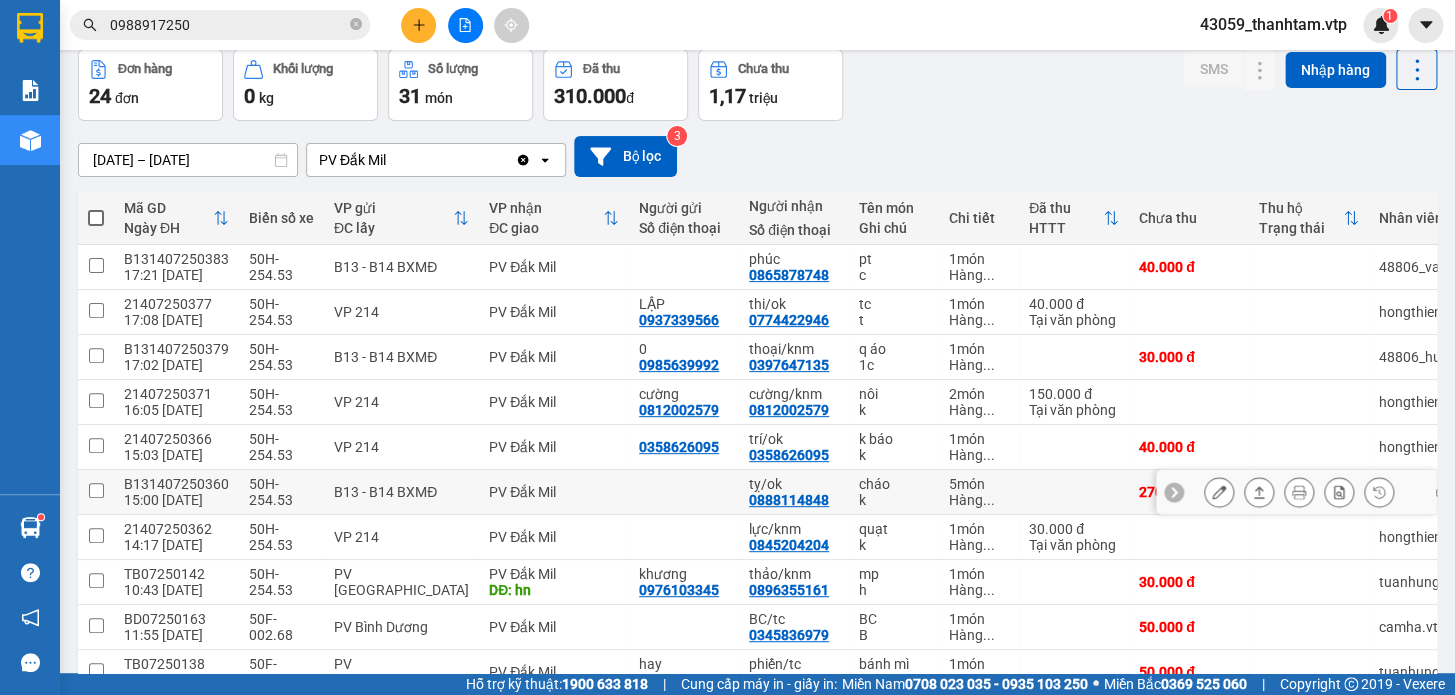 scroll, scrollTop: 181, scrollLeft: 0, axis: vertical 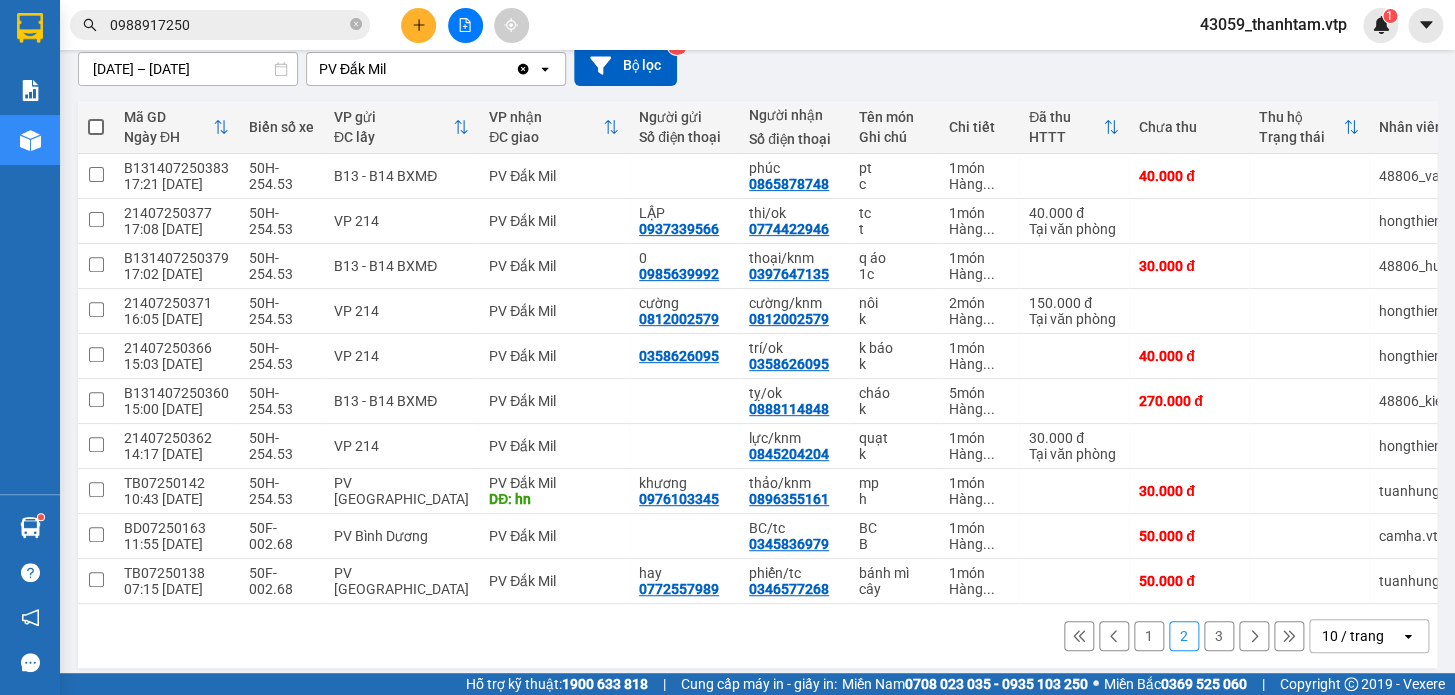 click on "1" at bounding box center (1149, 636) 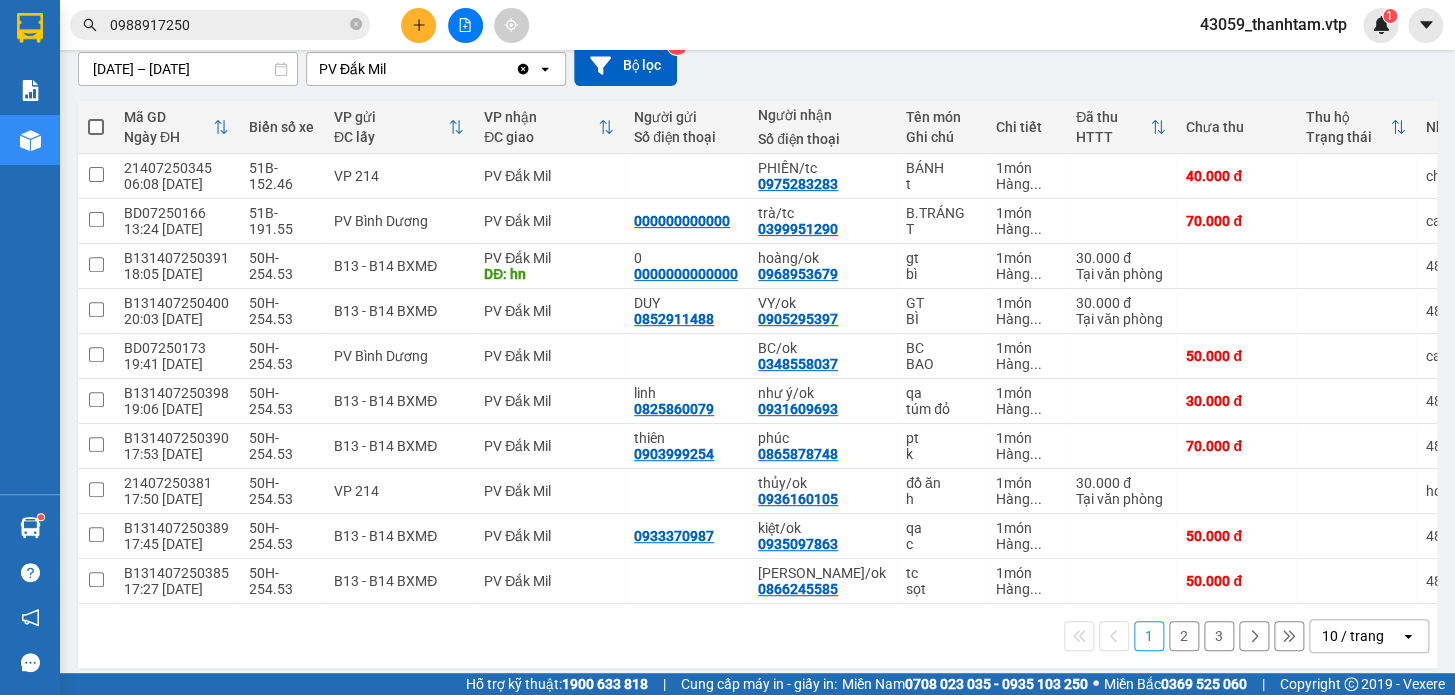 click on "0988917250" at bounding box center [228, 25] 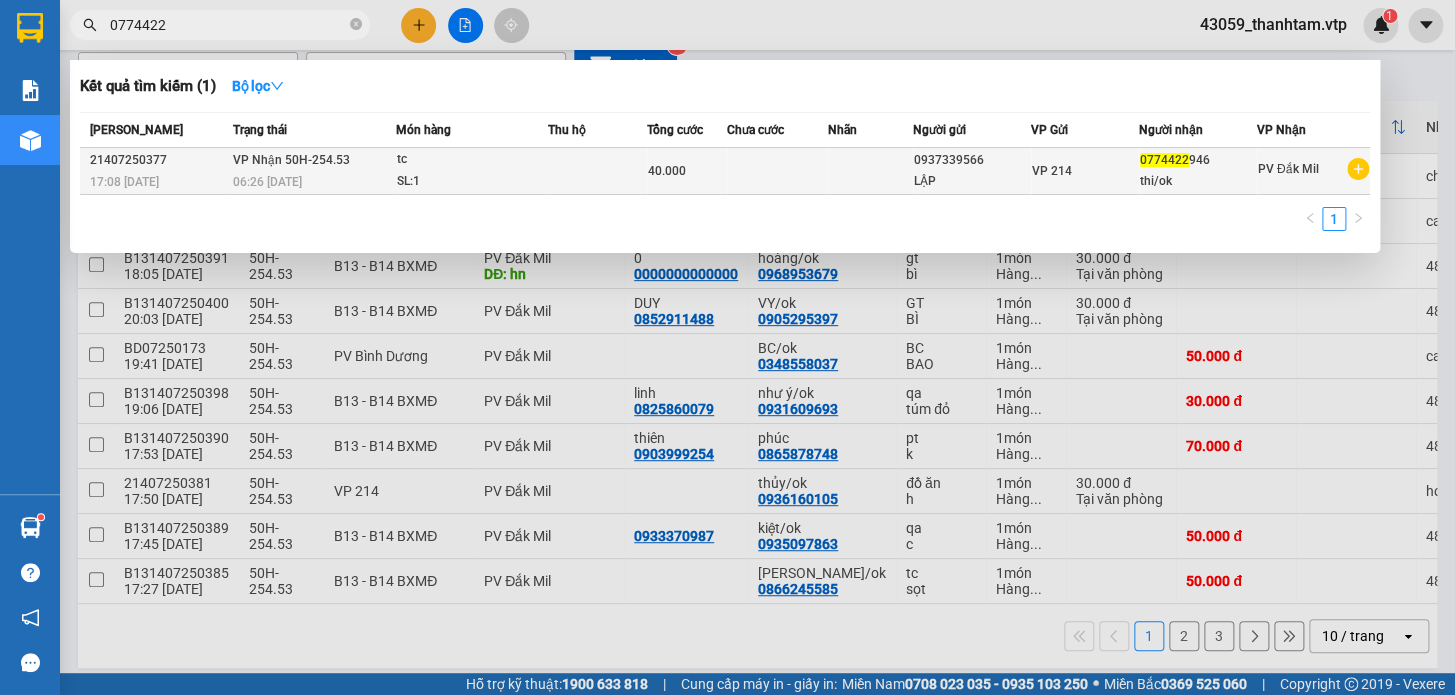 type on "0774422" 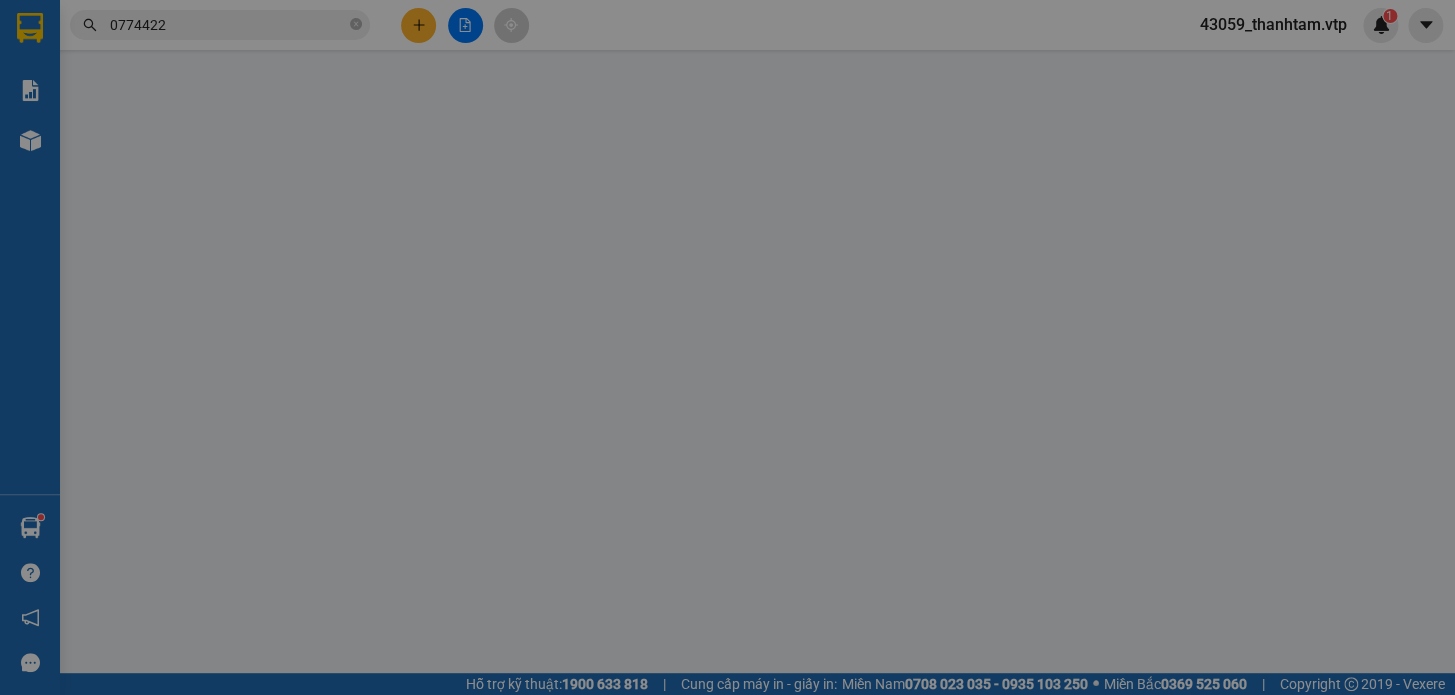 scroll, scrollTop: 0, scrollLeft: 0, axis: both 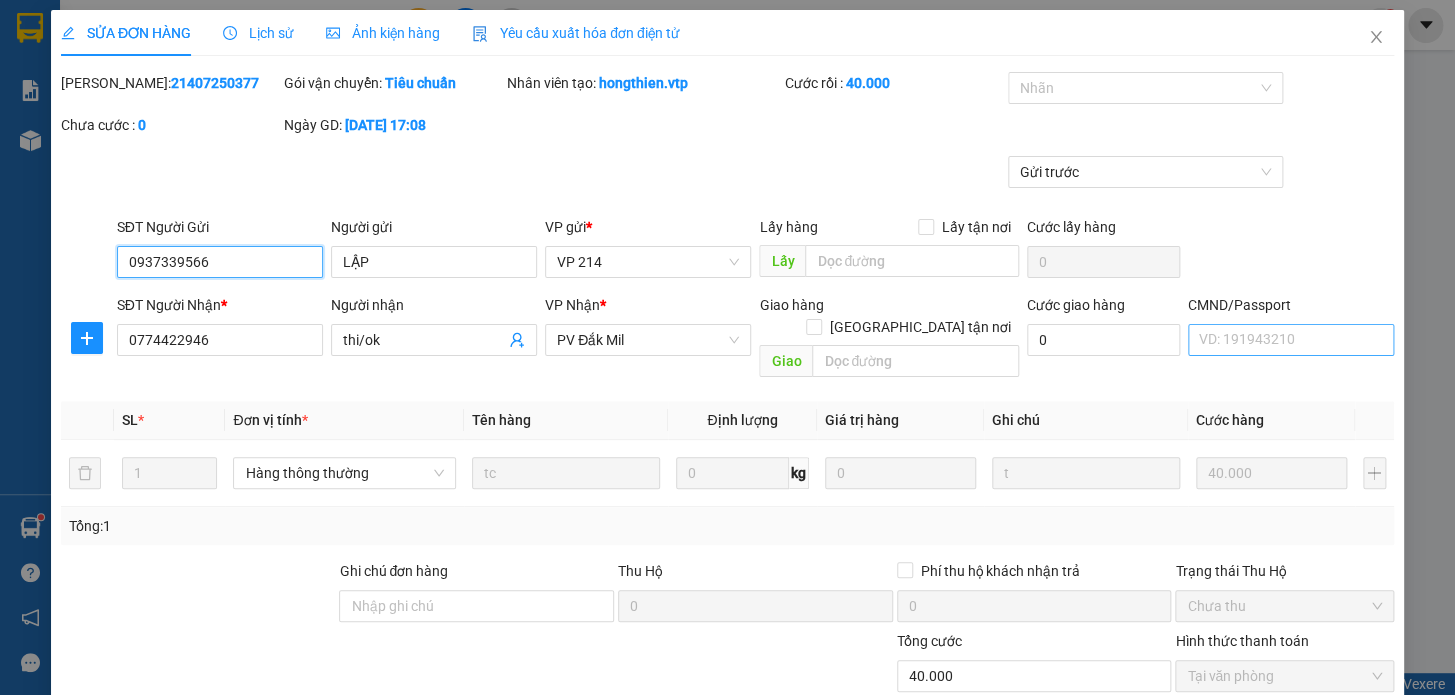 type on "2.000" 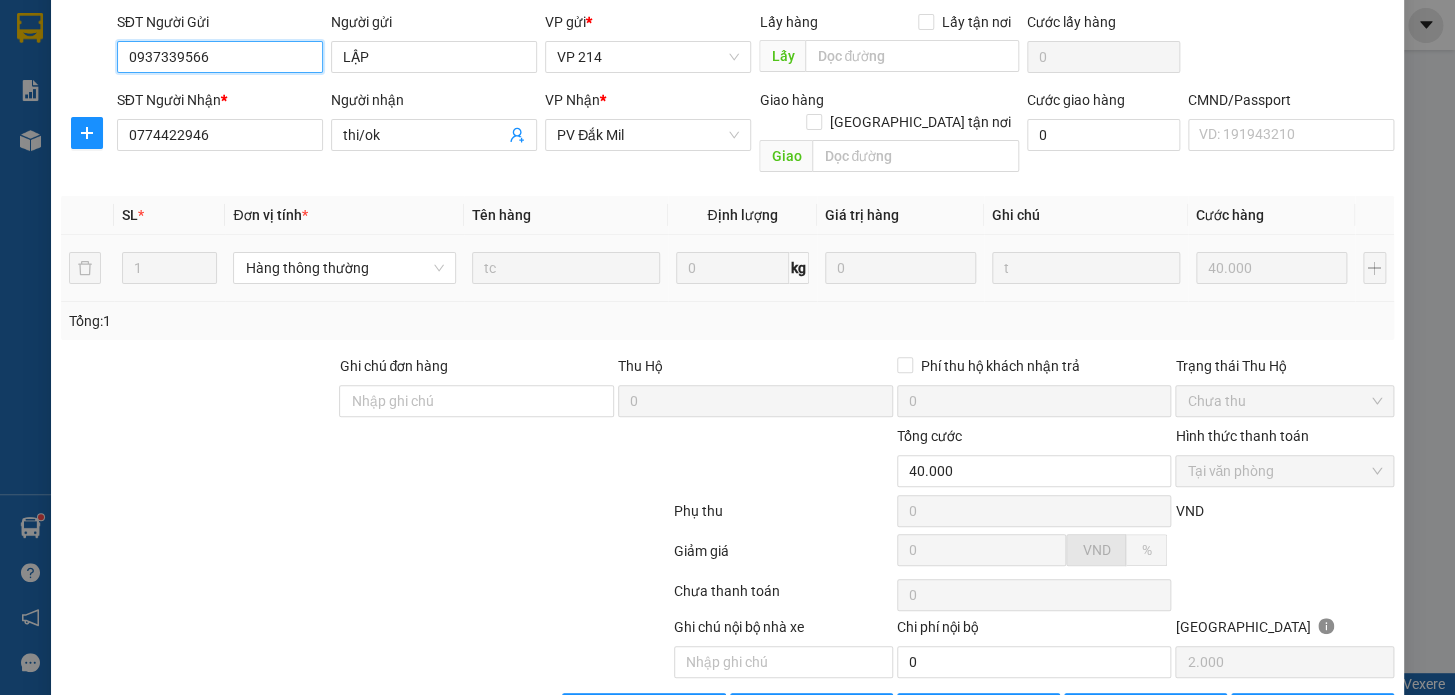 scroll, scrollTop: 250, scrollLeft: 0, axis: vertical 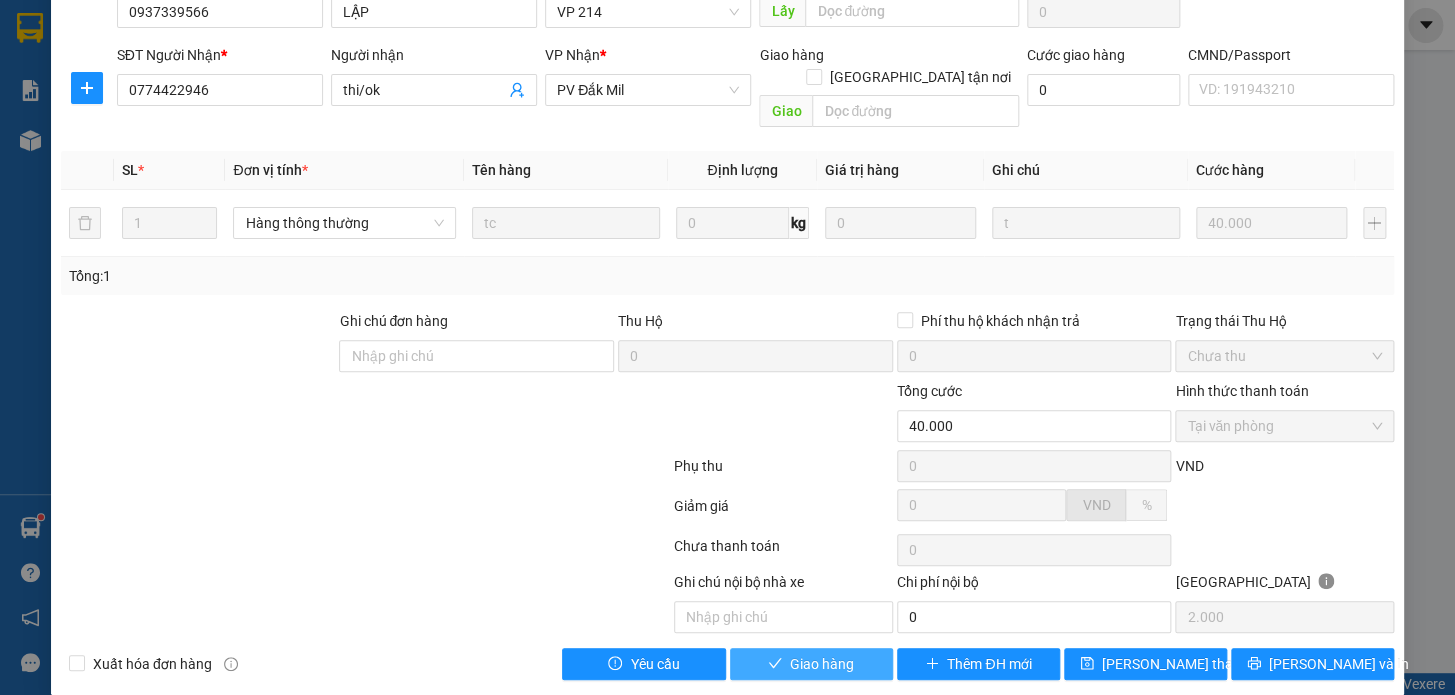 click on "Giao hàng" at bounding box center [822, 664] 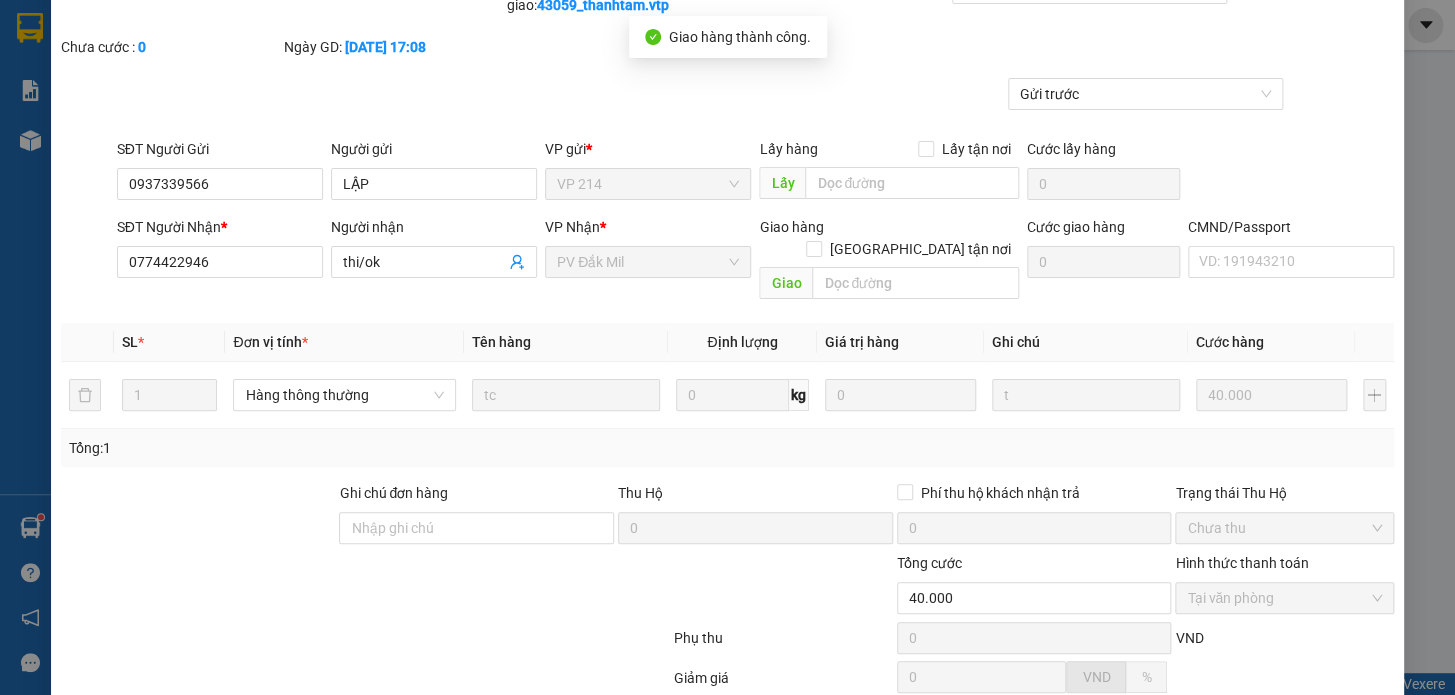 scroll, scrollTop: 0, scrollLeft: 0, axis: both 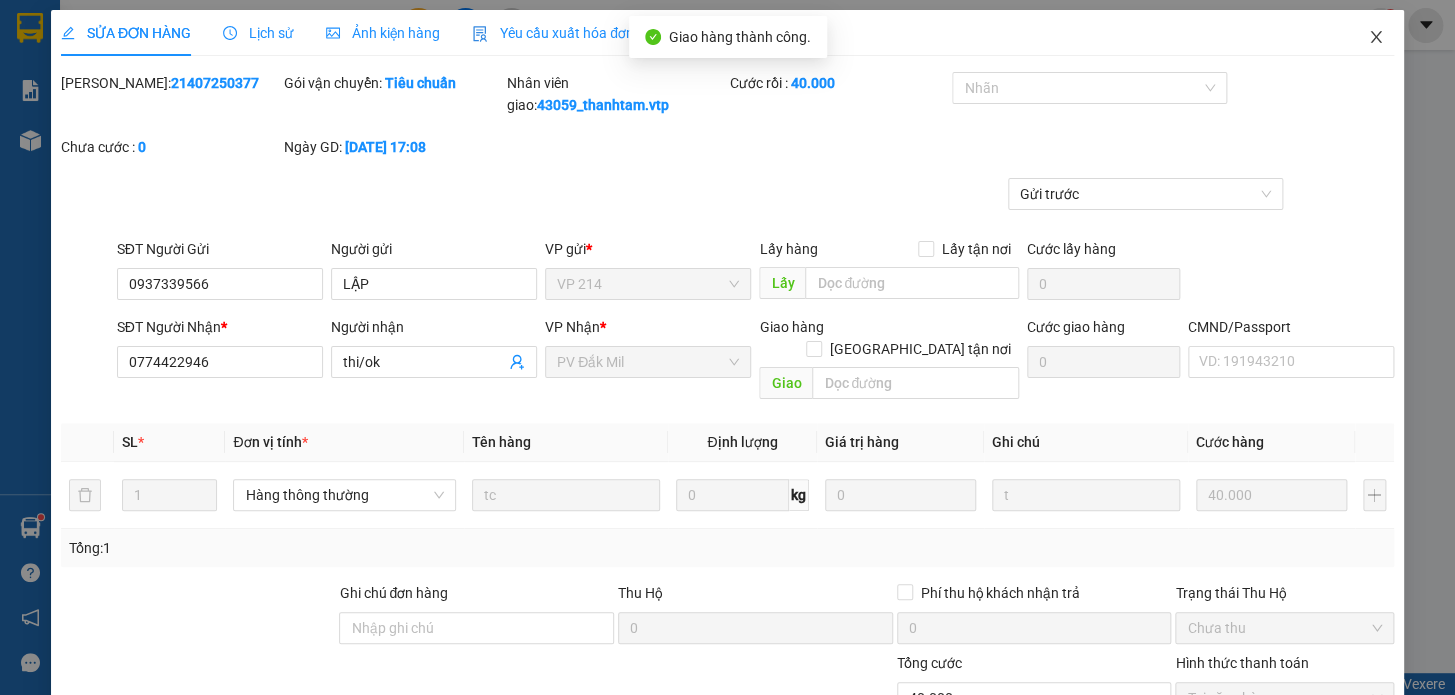click 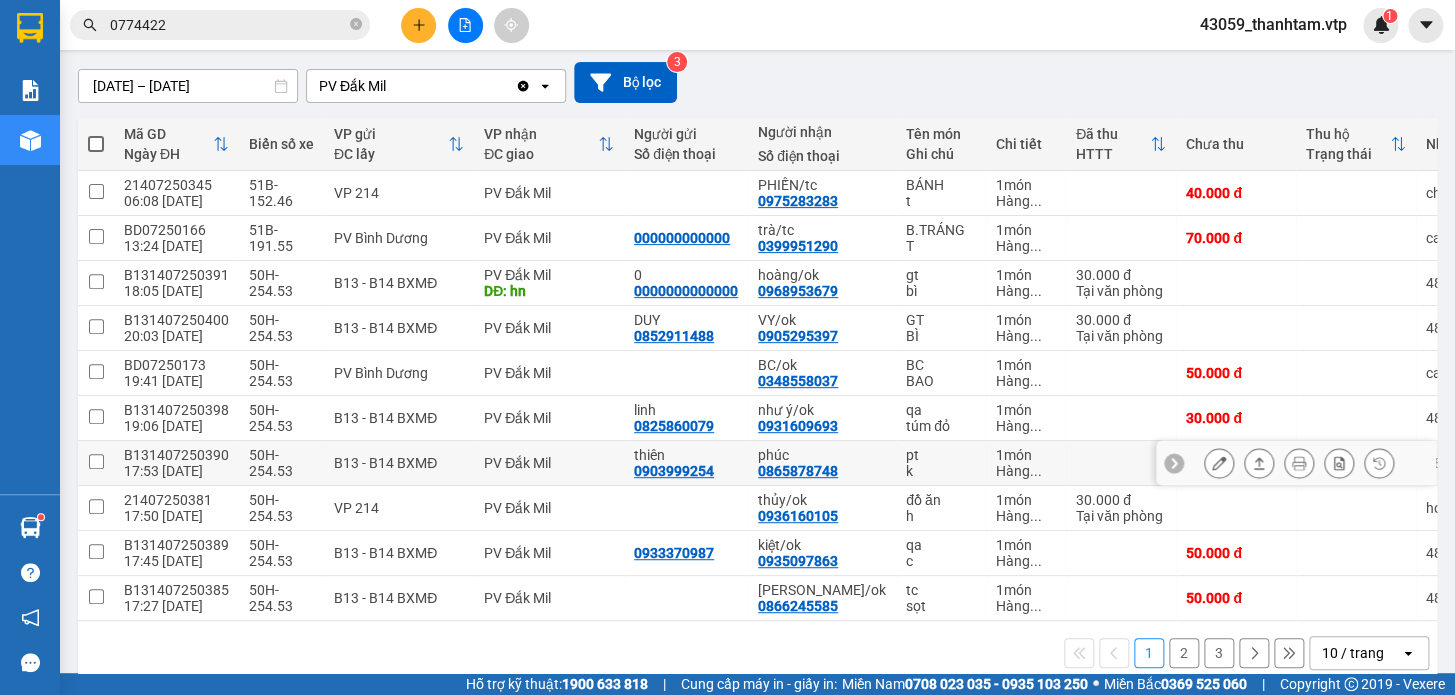 scroll, scrollTop: 181, scrollLeft: 0, axis: vertical 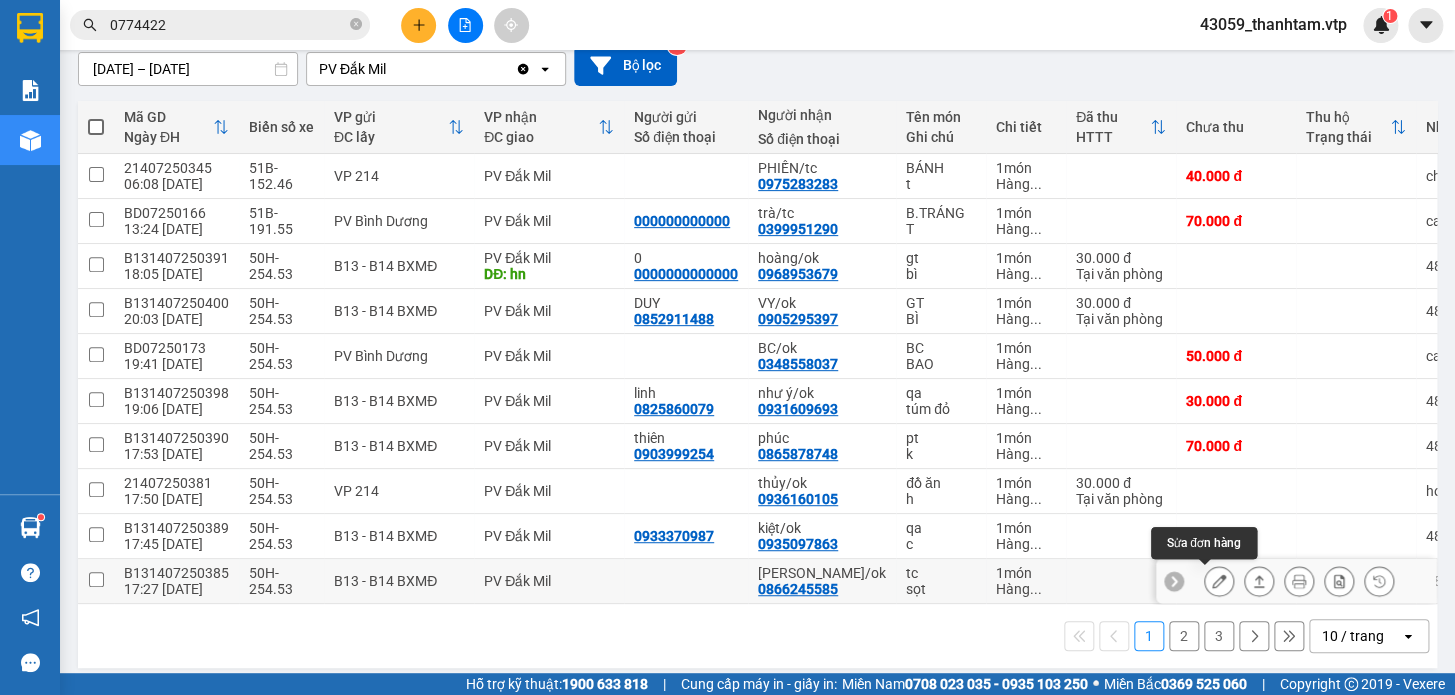 click 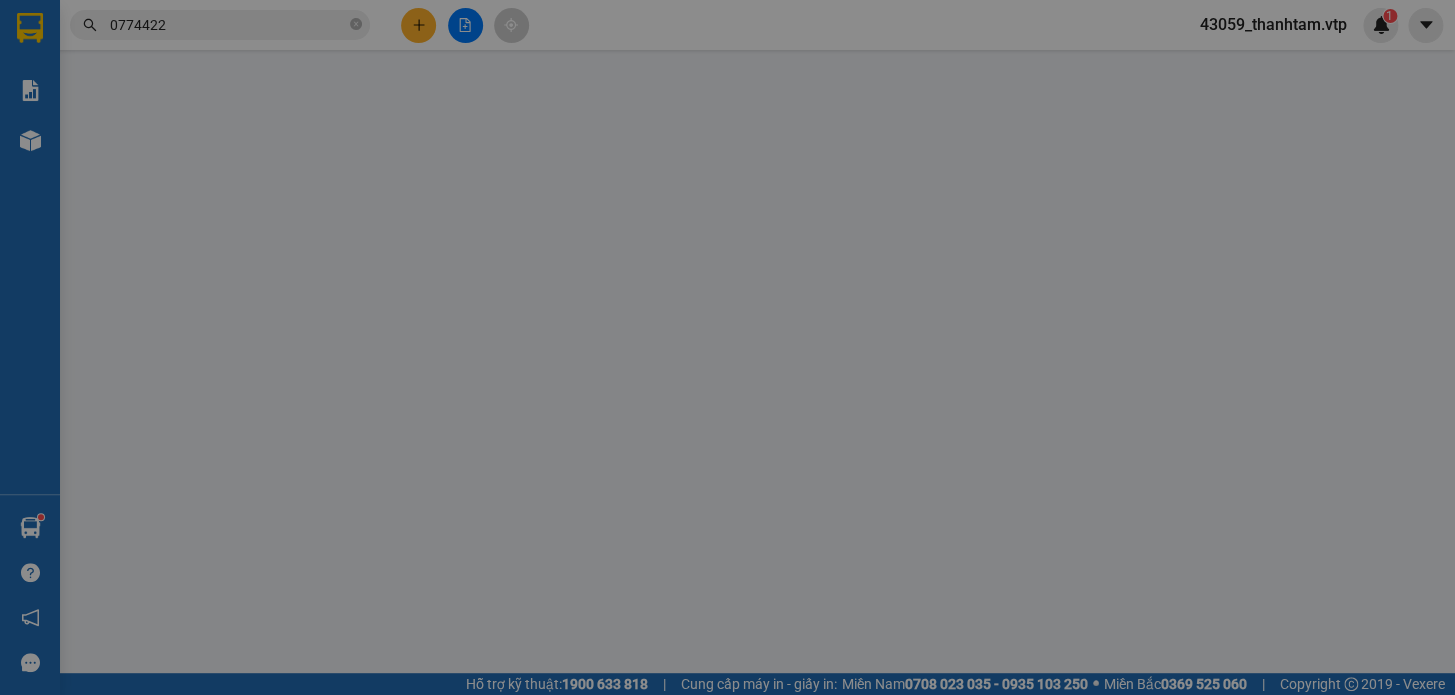 scroll, scrollTop: 0, scrollLeft: 0, axis: both 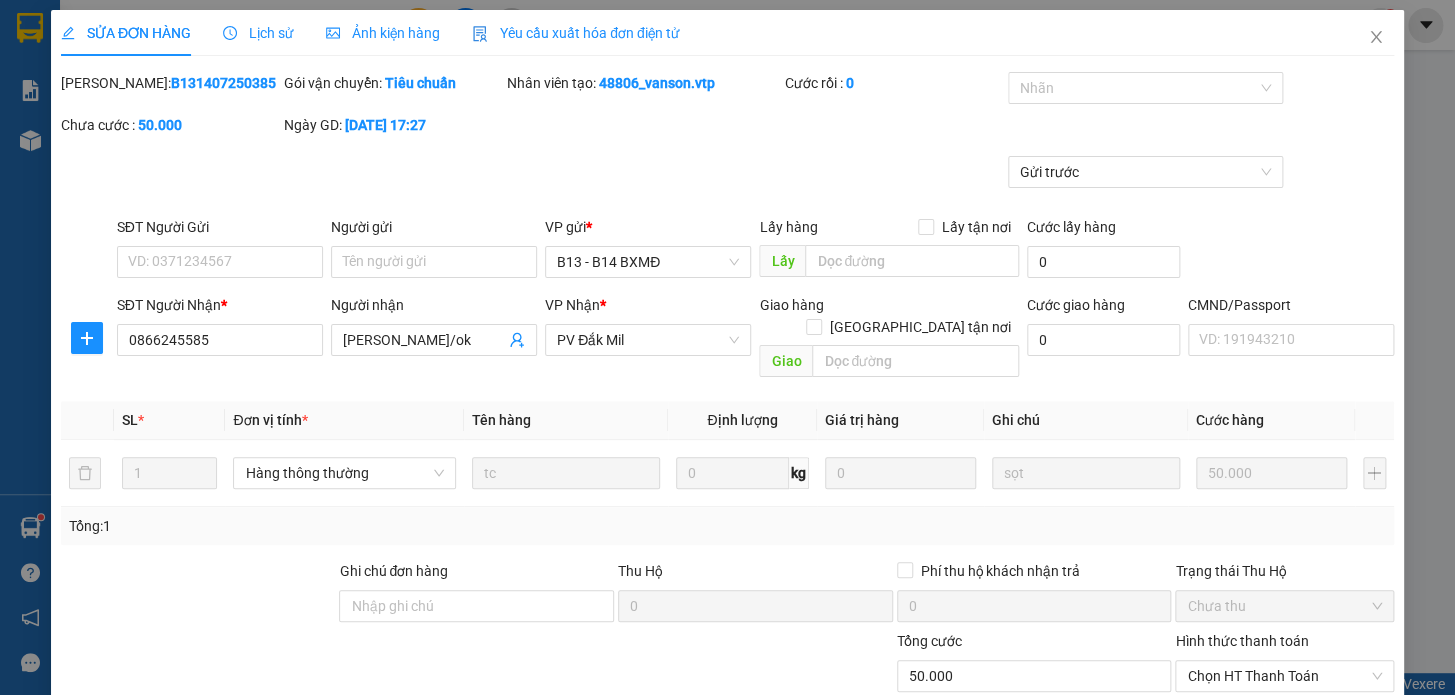 type on "0866245585" 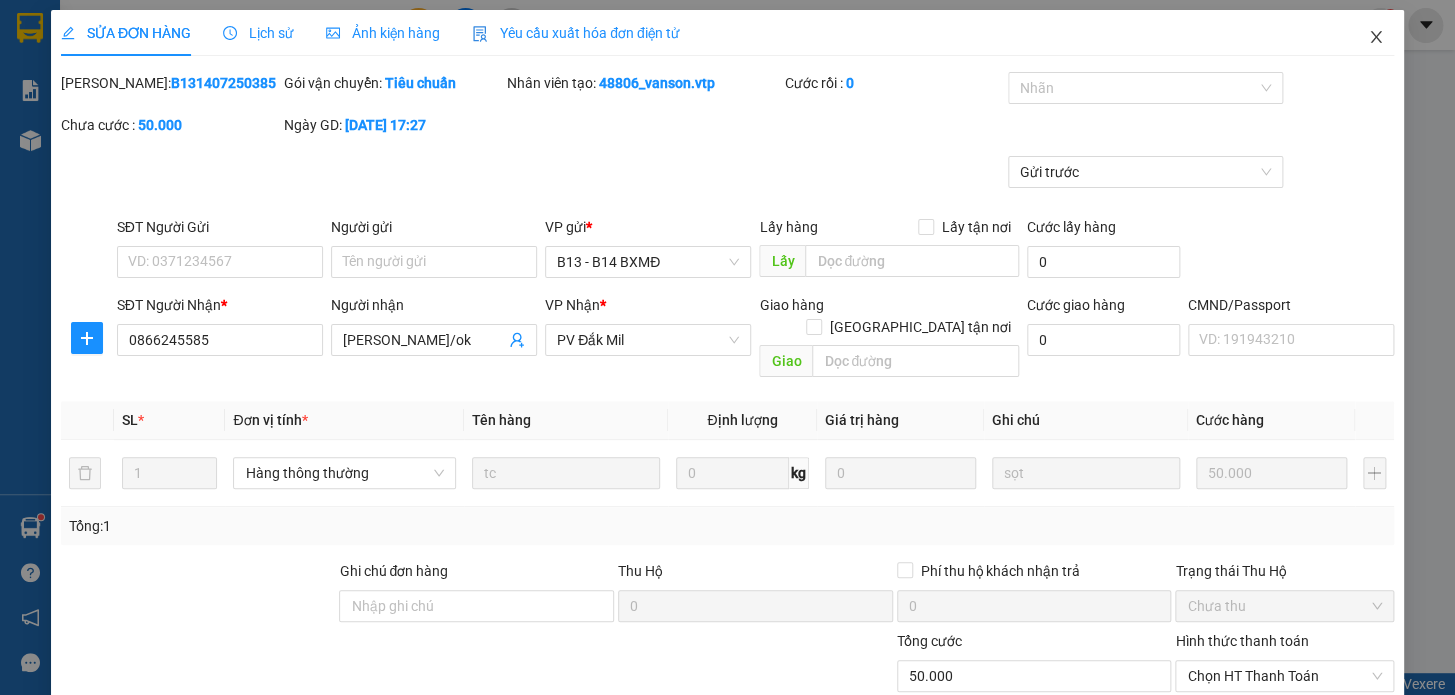 click 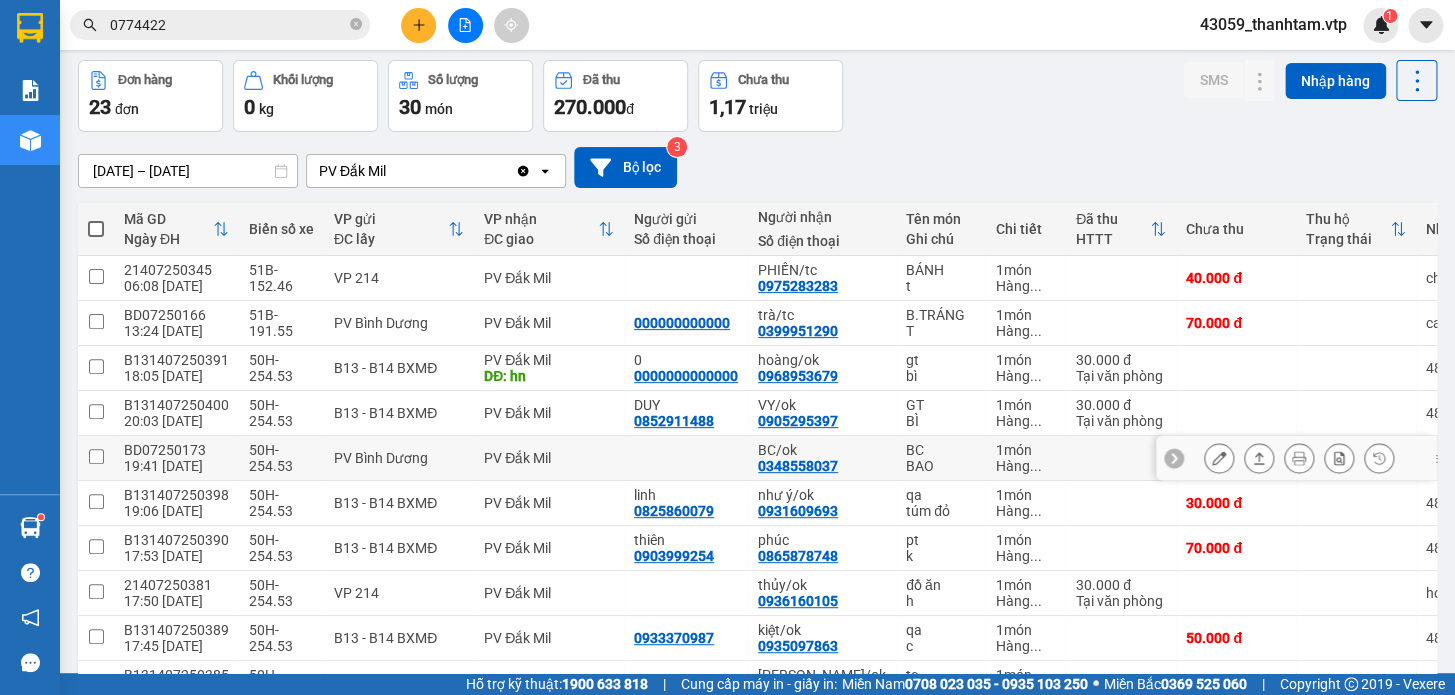 scroll, scrollTop: 199, scrollLeft: 0, axis: vertical 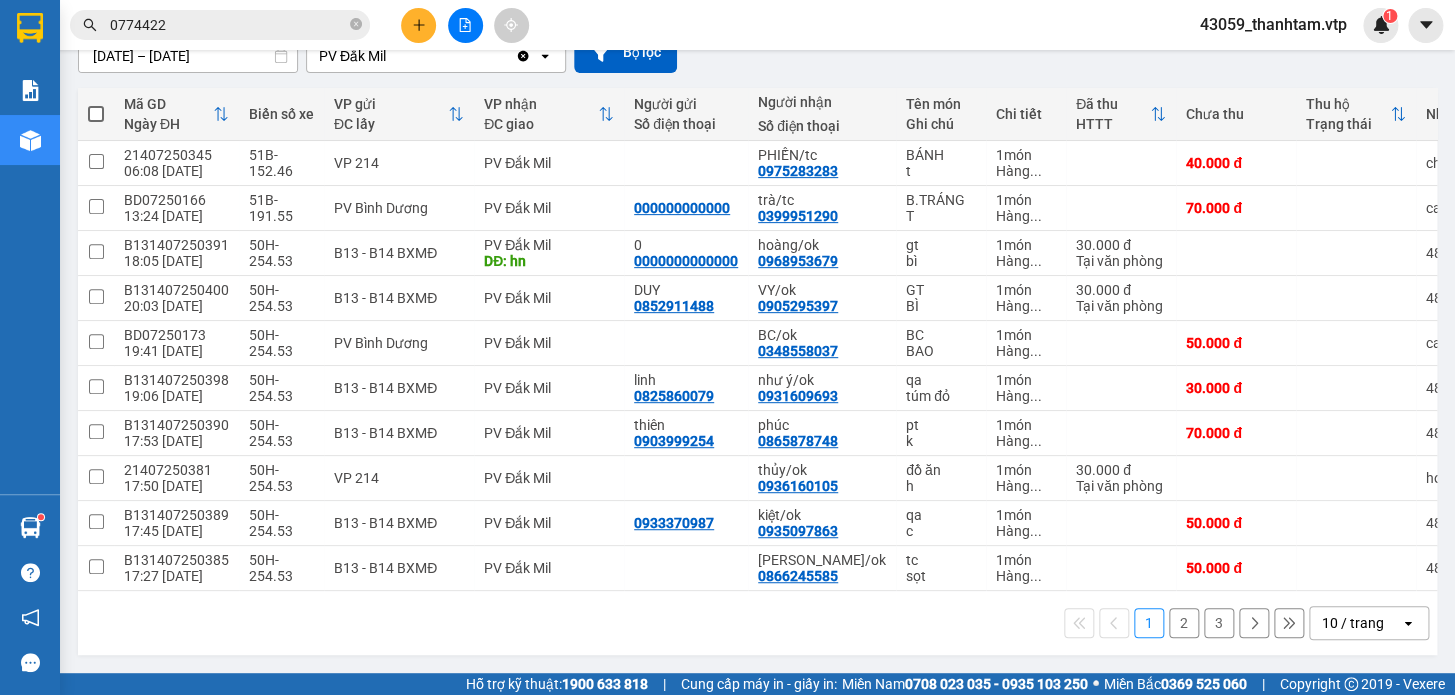 click on "2" at bounding box center (1184, 623) 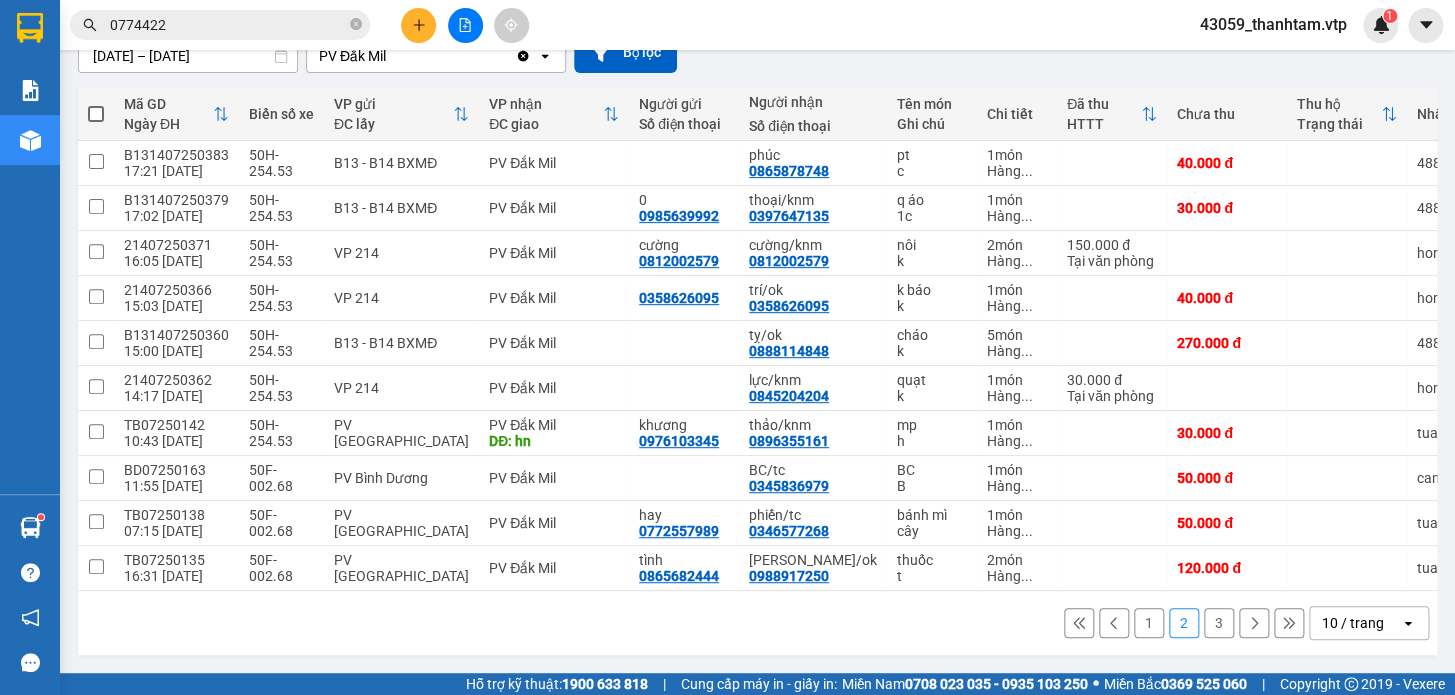 scroll, scrollTop: 199, scrollLeft: 0, axis: vertical 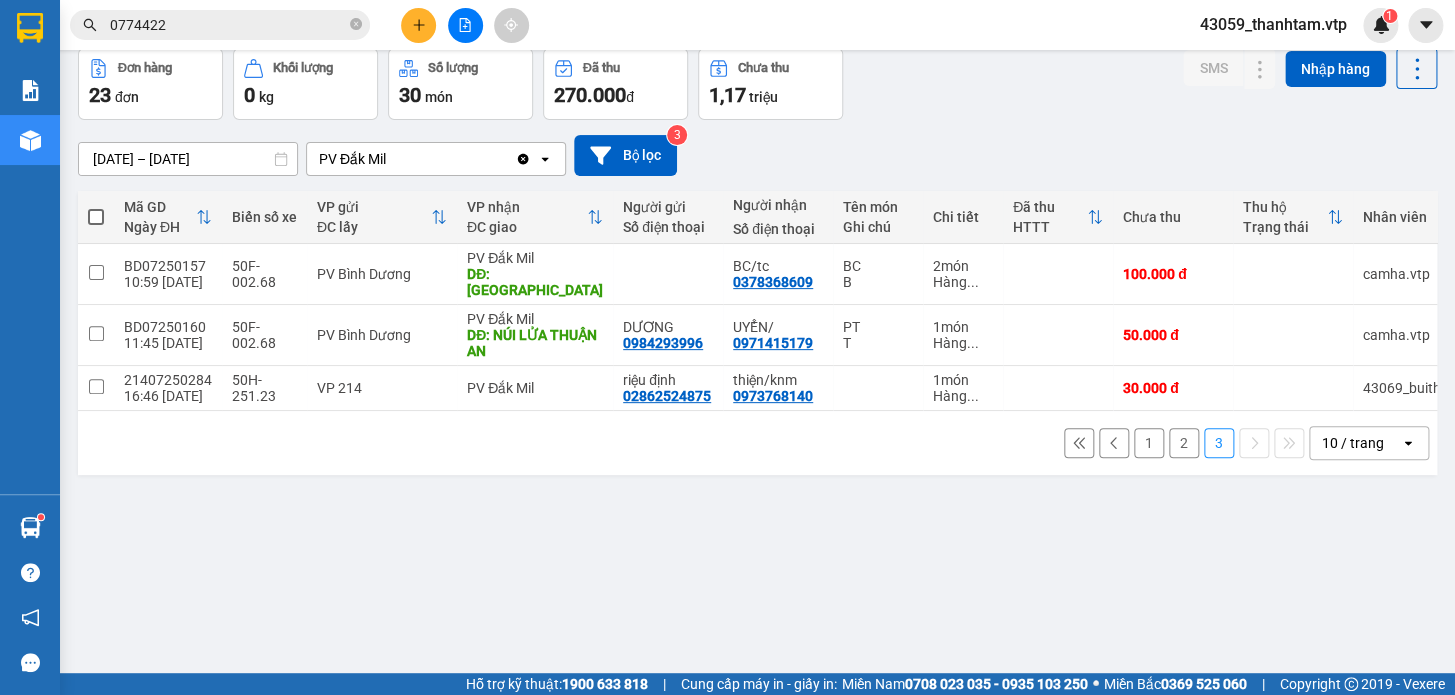 click on "1" at bounding box center (1149, 443) 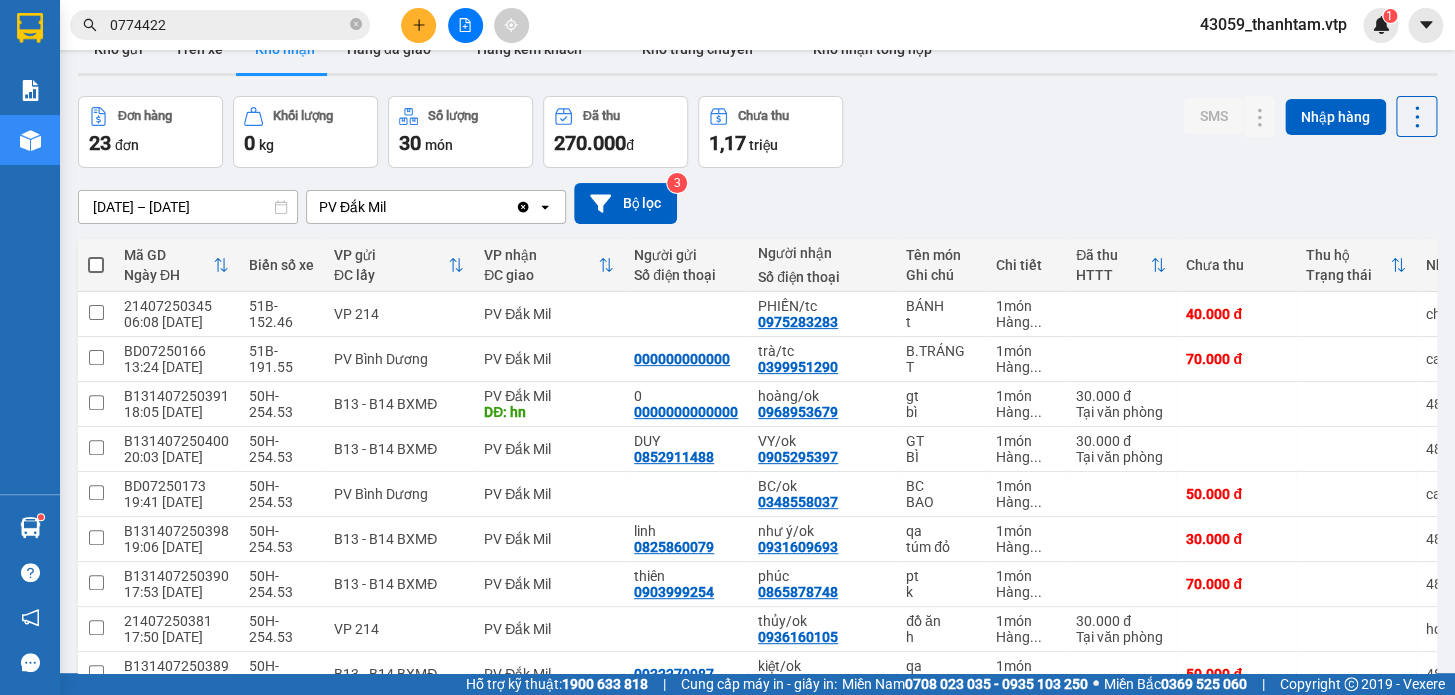 scroll, scrollTop: 0, scrollLeft: 0, axis: both 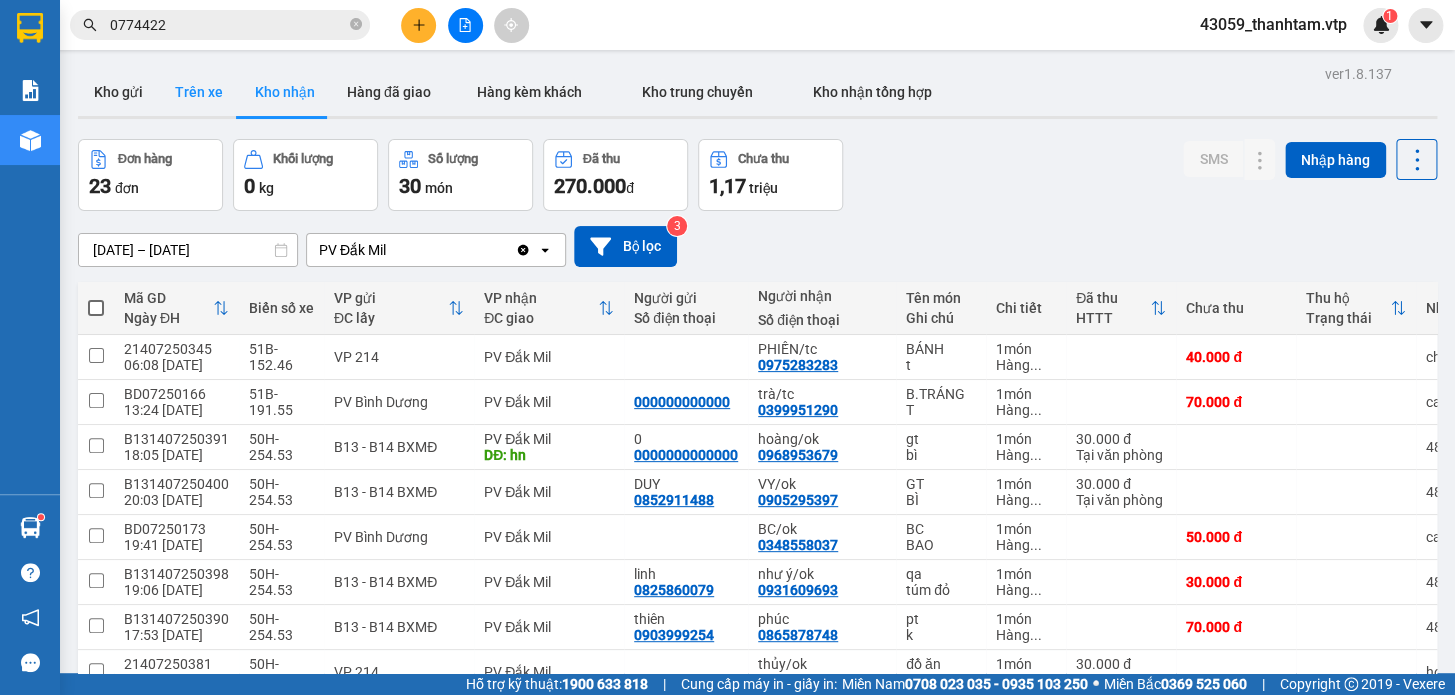 click on "Trên xe" at bounding box center [199, 92] 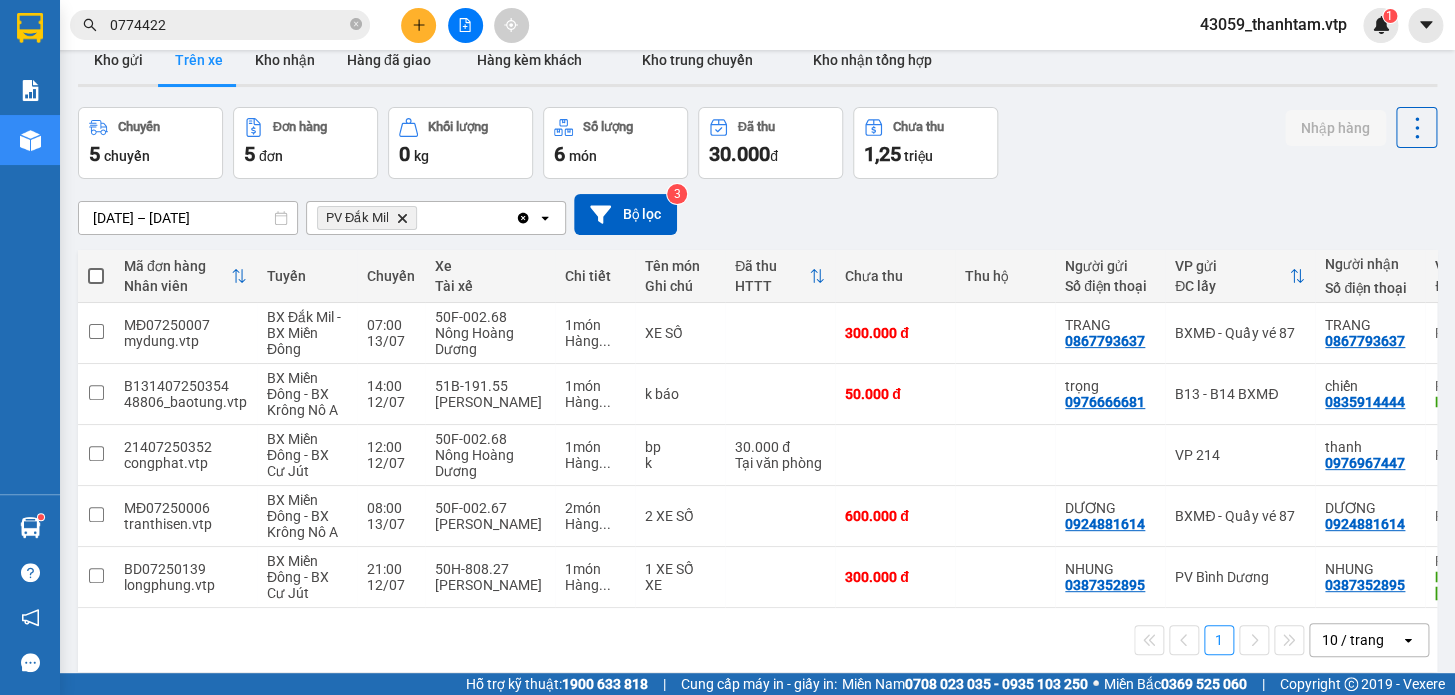 scroll, scrollTop: 0, scrollLeft: 0, axis: both 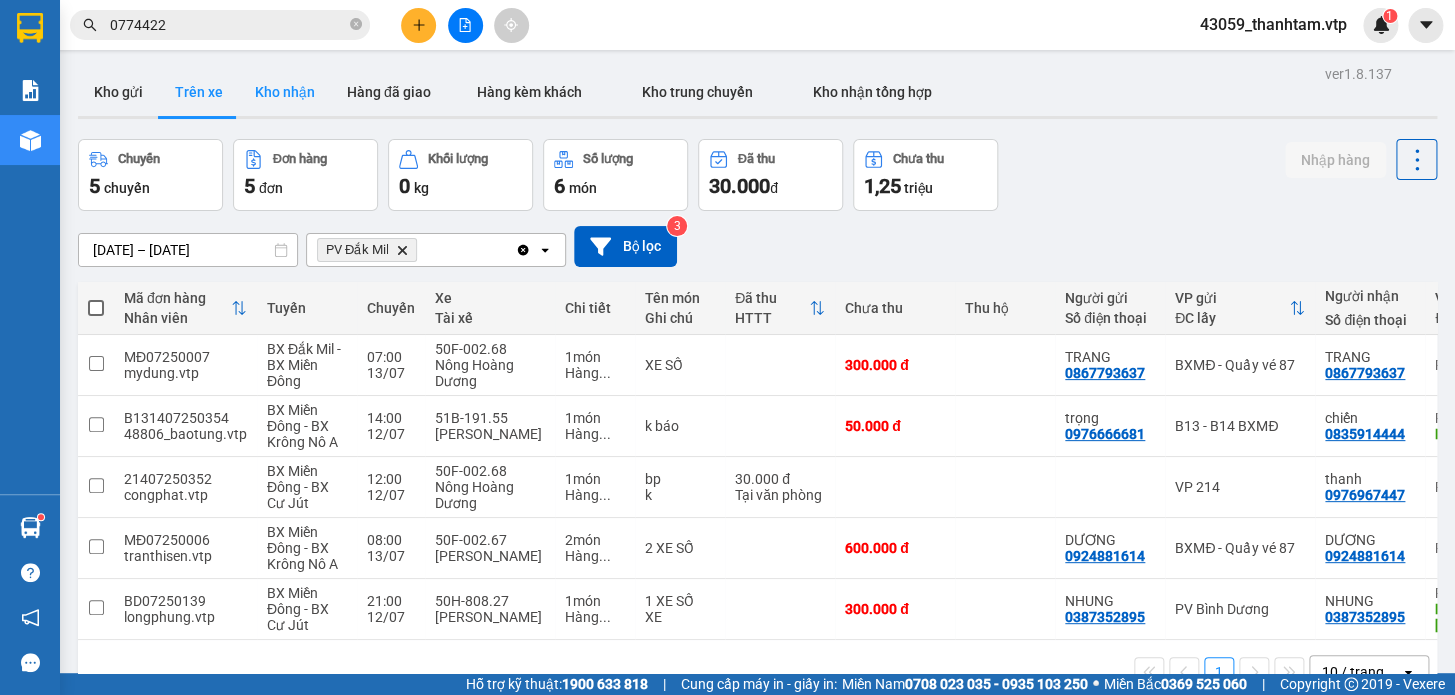 click on "Kho nhận" at bounding box center [285, 92] 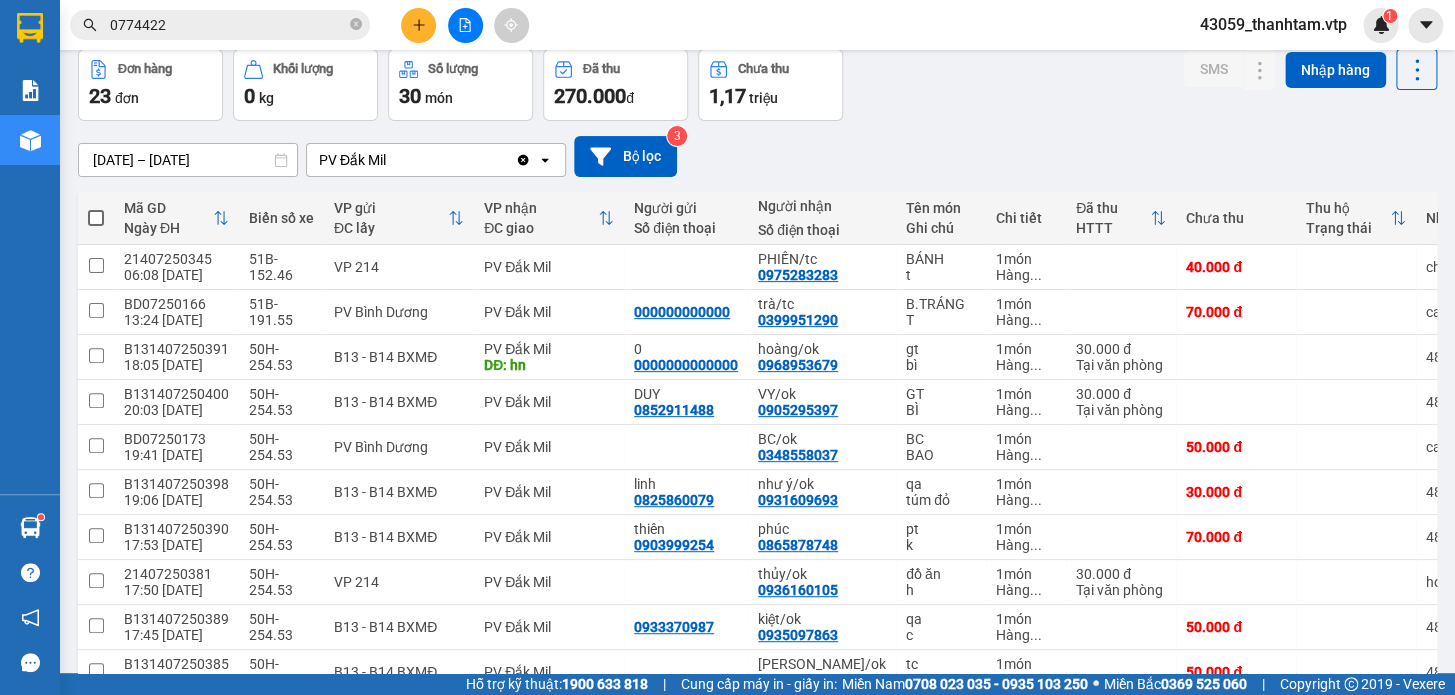 scroll, scrollTop: 181, scrollLeft: 0, axis: vertical 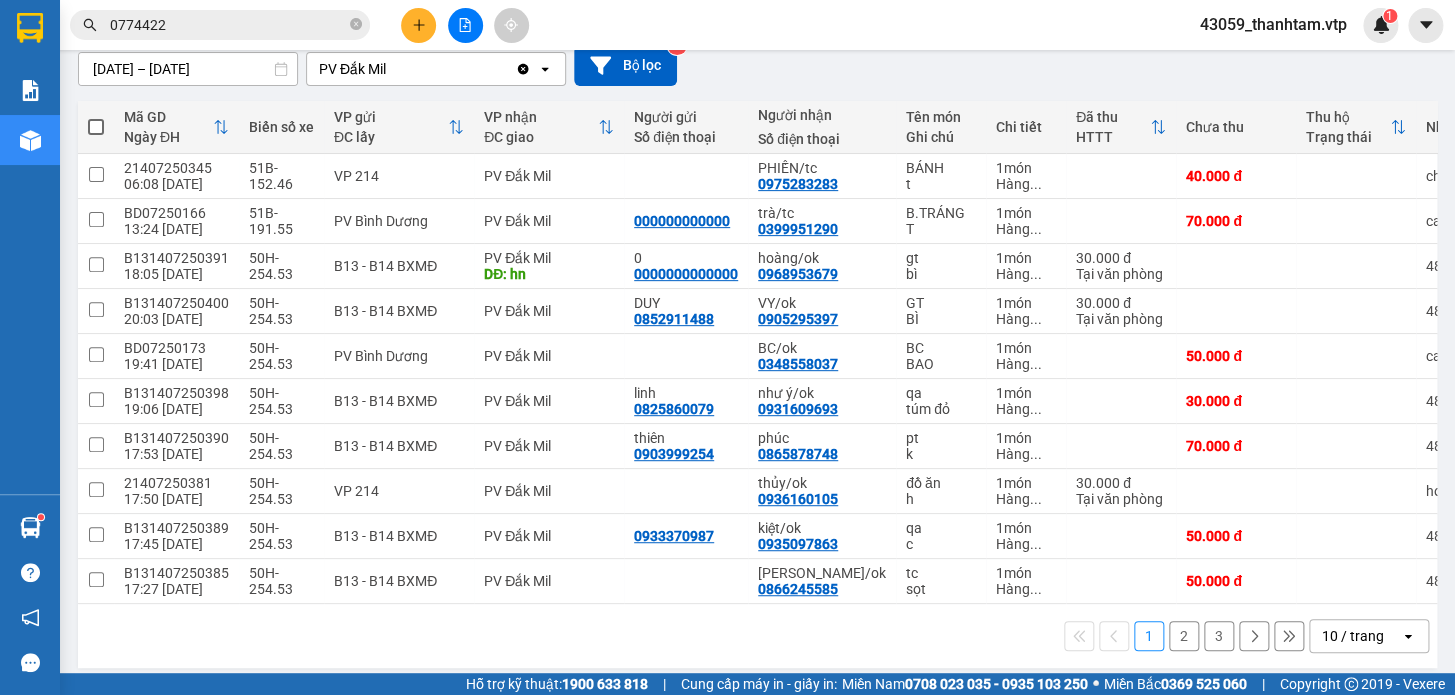 click on "2" at bounding box center (1184, 636) 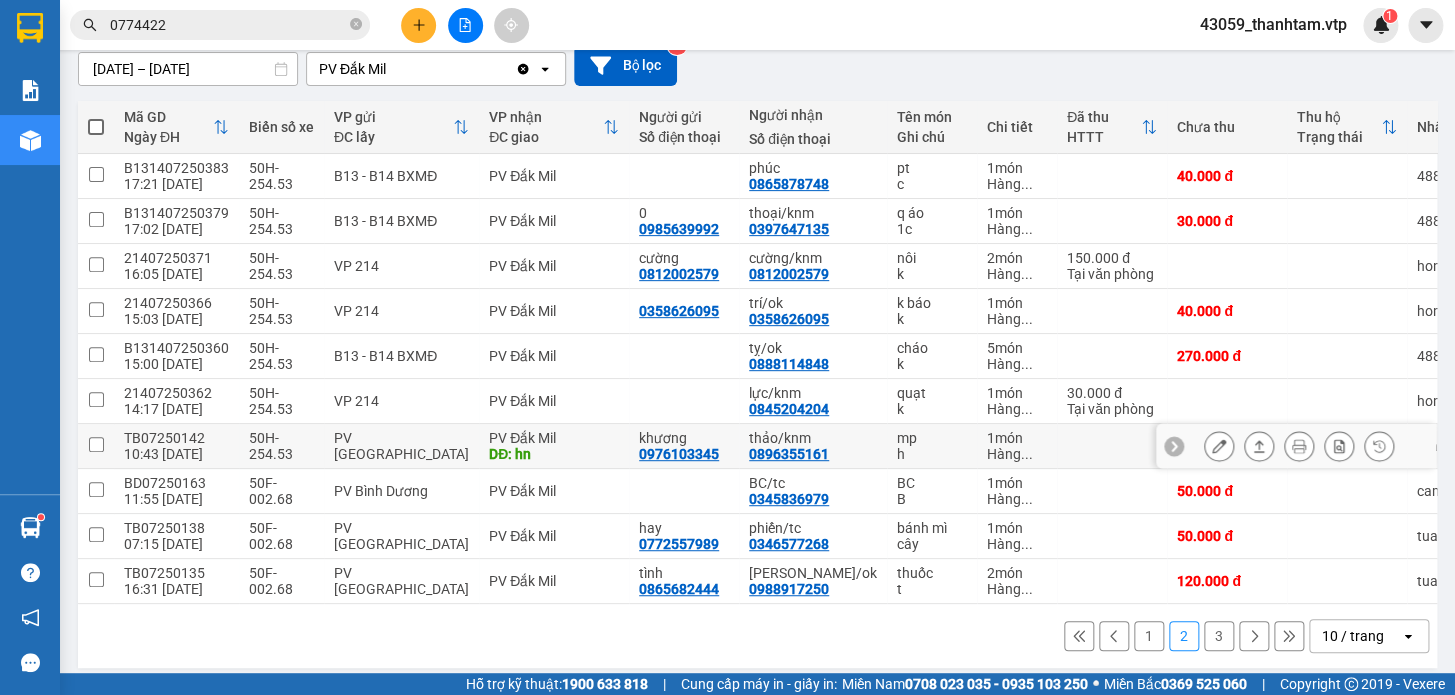 click 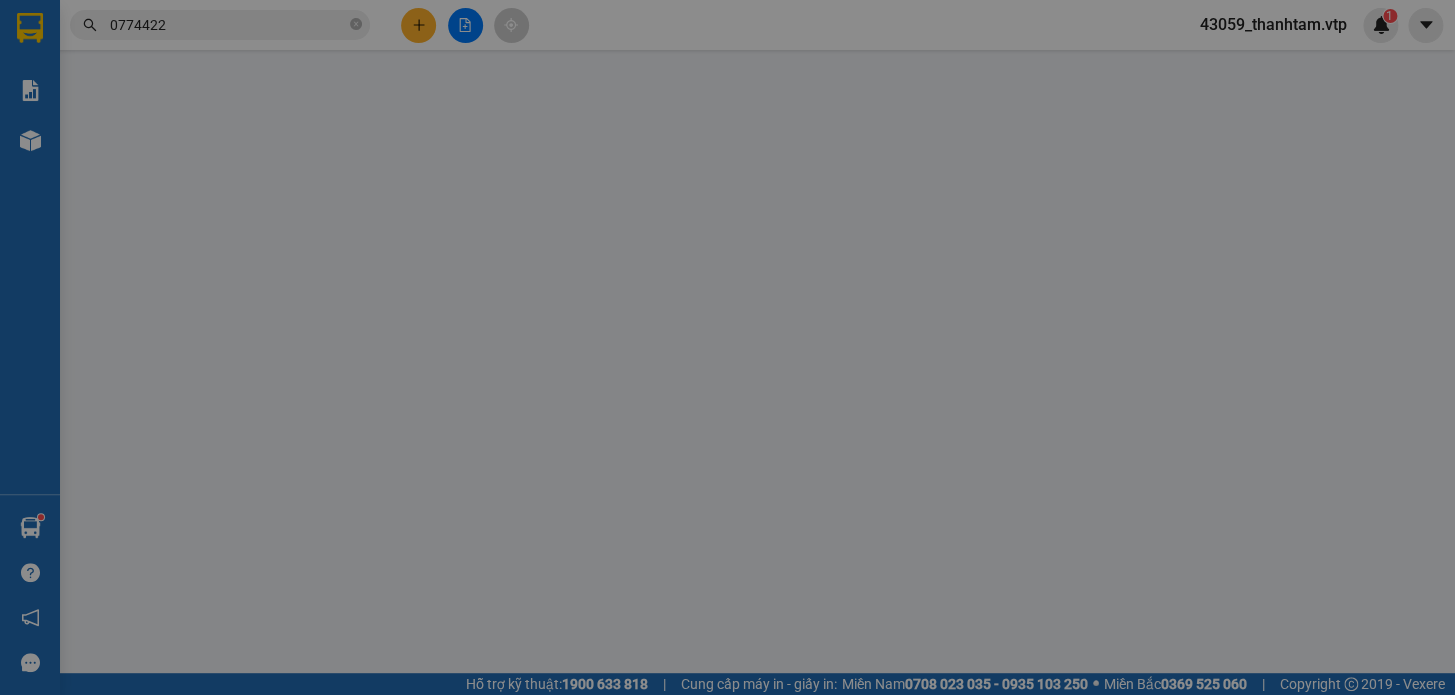 scroll, scrollTop: 0, scrollLeft: 0, axis: both 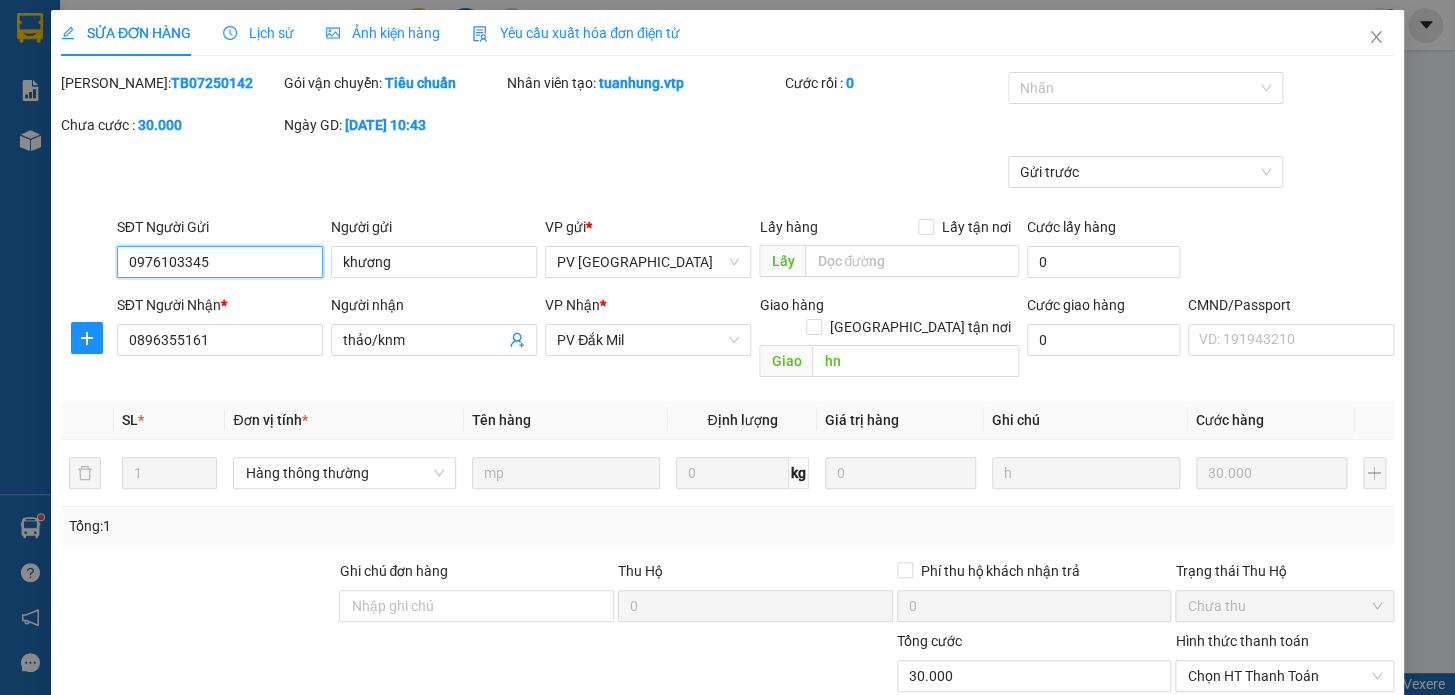 type on "1.500" 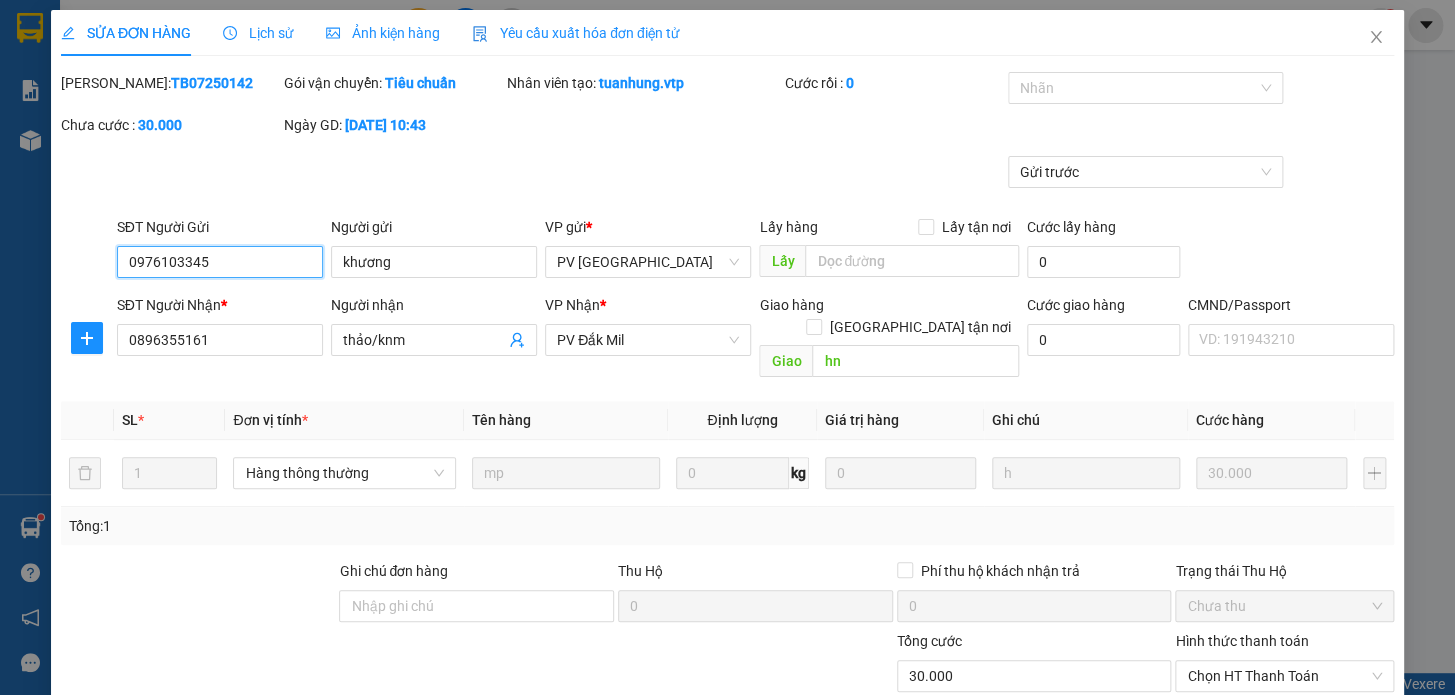scroll, scrollTop: 250, scrollLeft: 0, axis: vertical 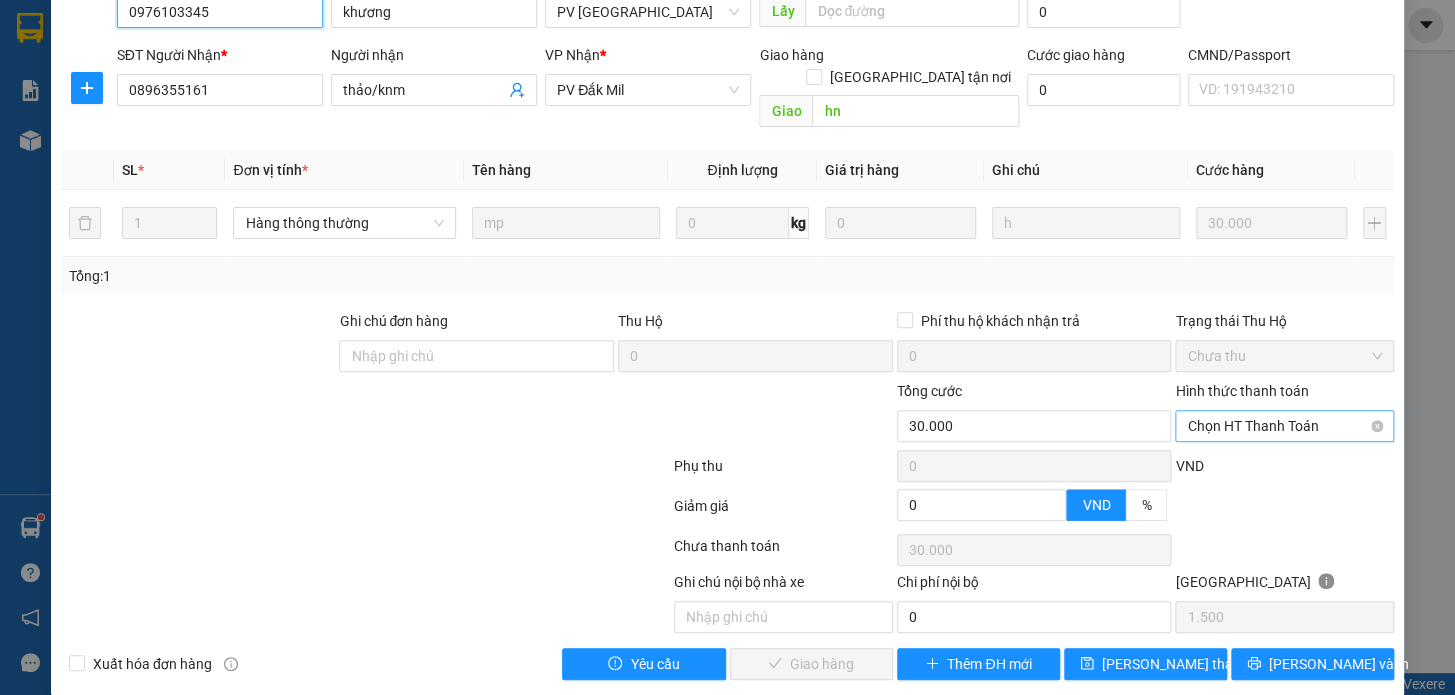 click on "Chọn HT Thanh Toán" at bounding box center (1284, 426) 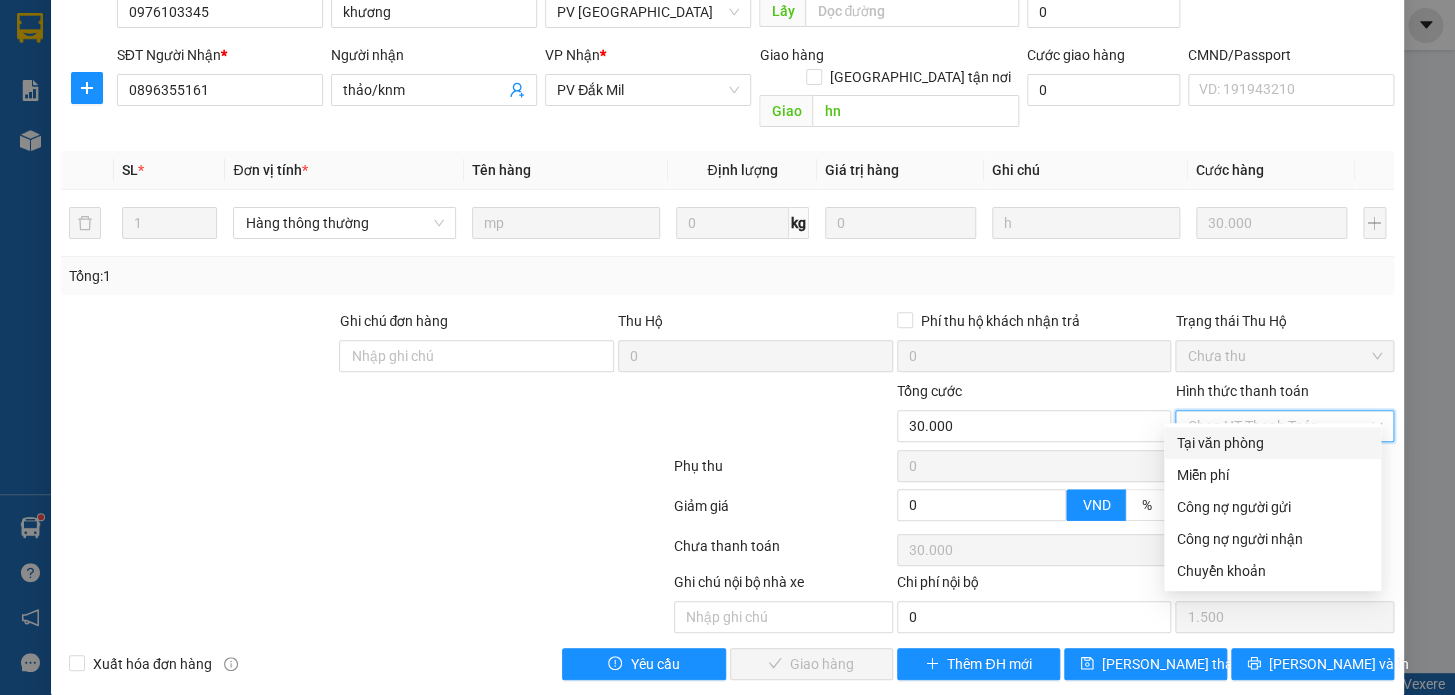 click on "Tại văn phòng" at bounding box center (1272, 443) 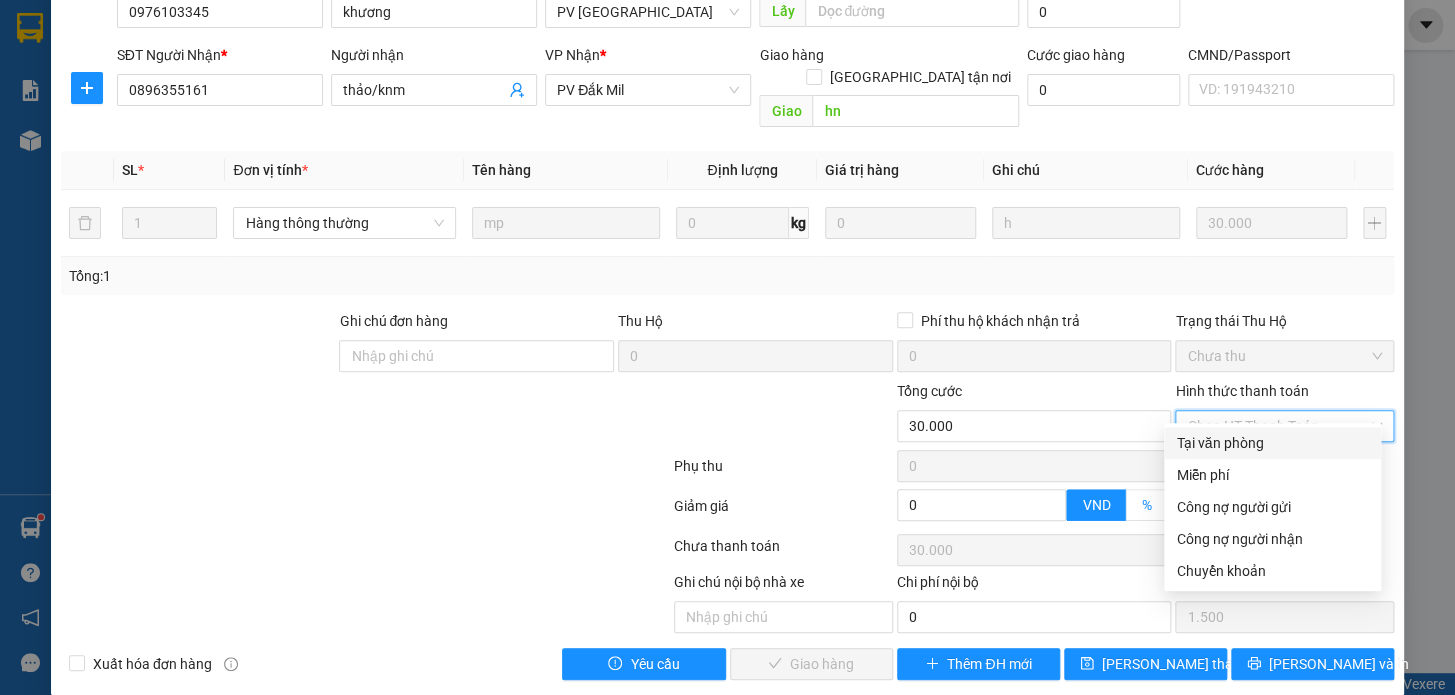 type on "0" 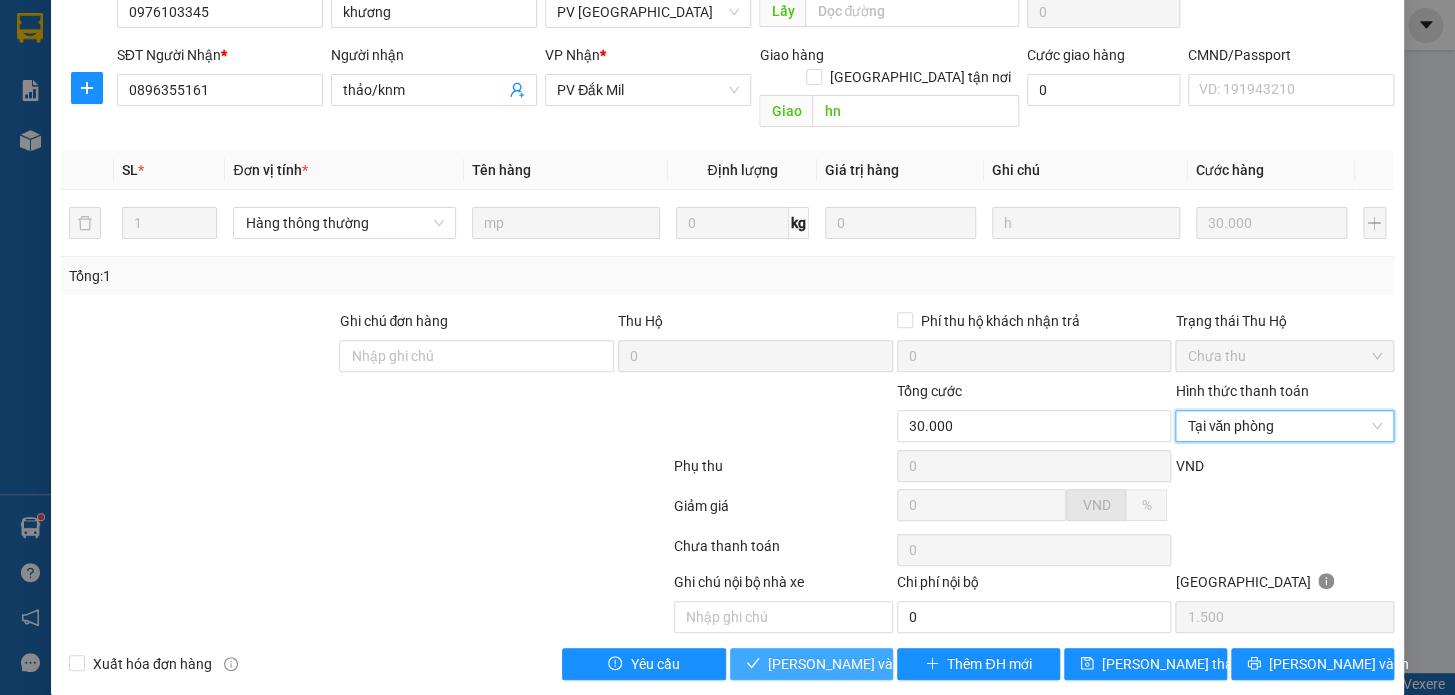 click on "Lưu và Giao hàng" at bounding box center [864, 664] 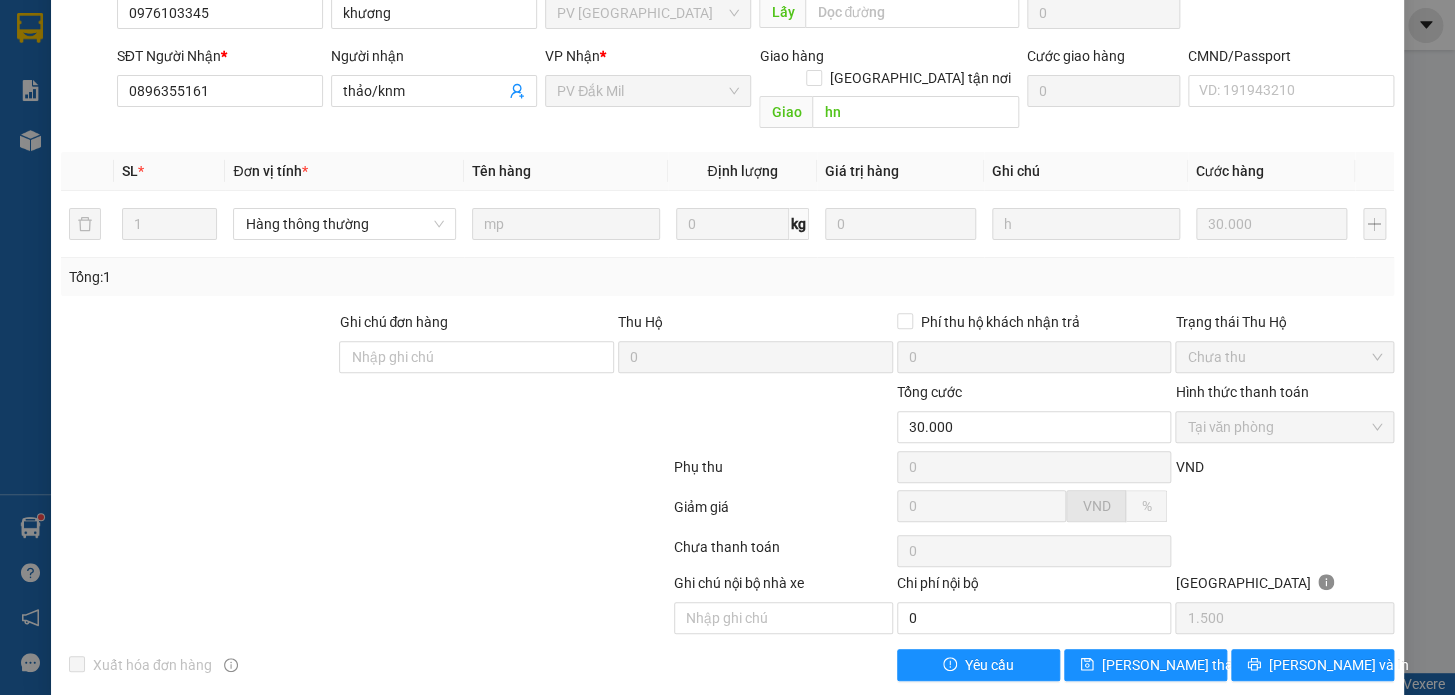 scroll, scrollTop: 0, scrollLeft: 0, axis: both 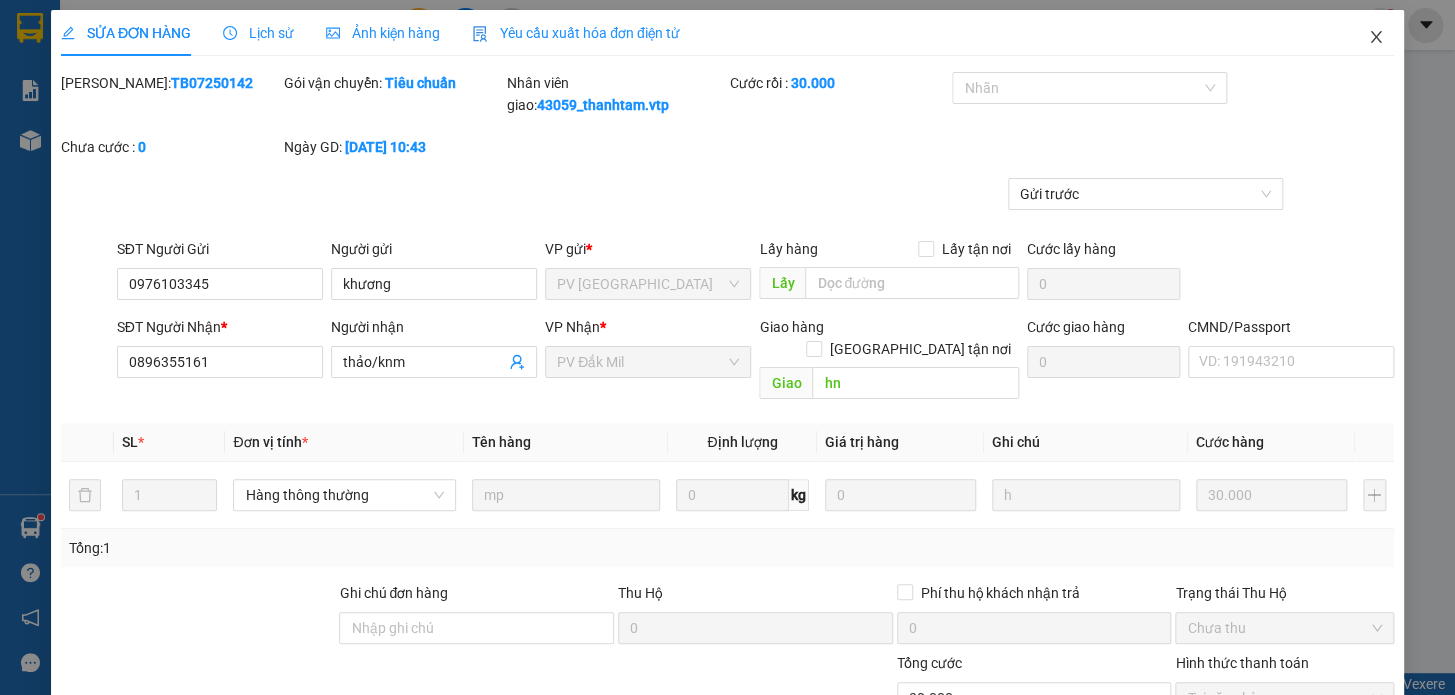 click 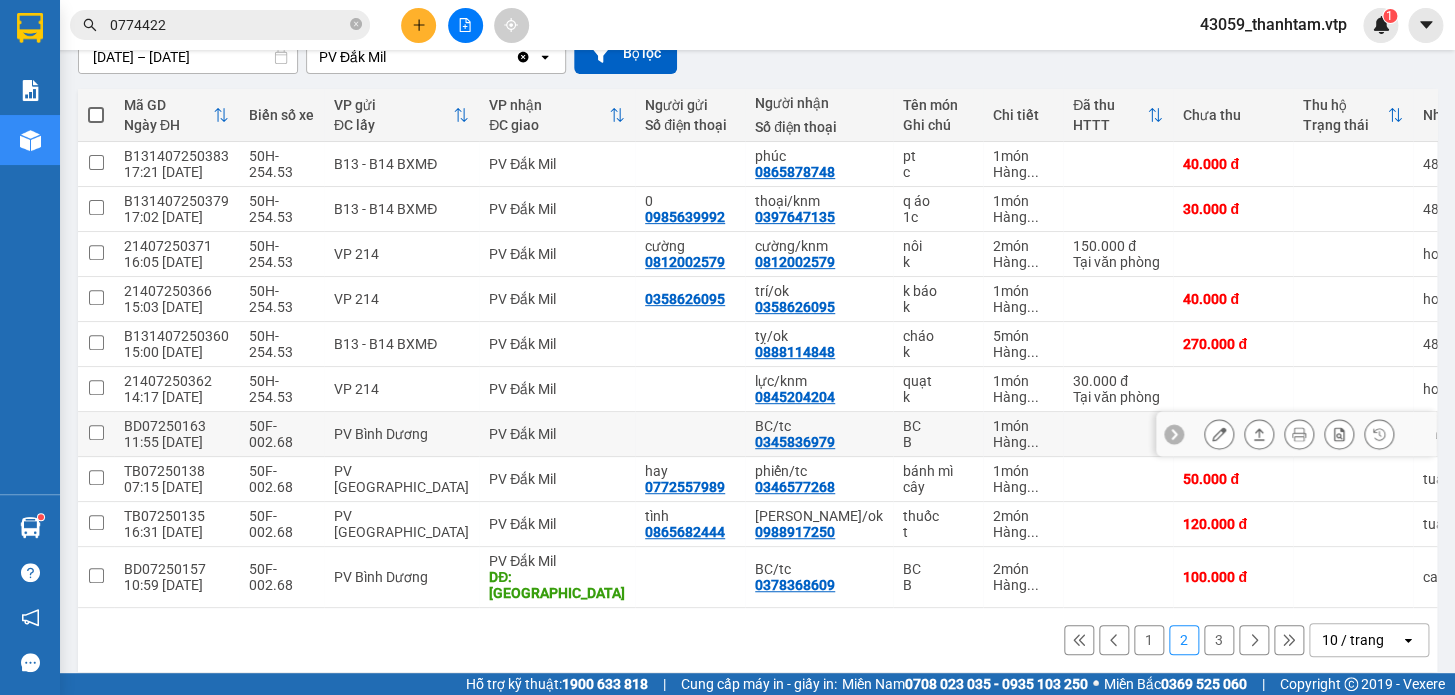 scroll, scrollTop: 199, scrollLeft: 0, axis: vertical 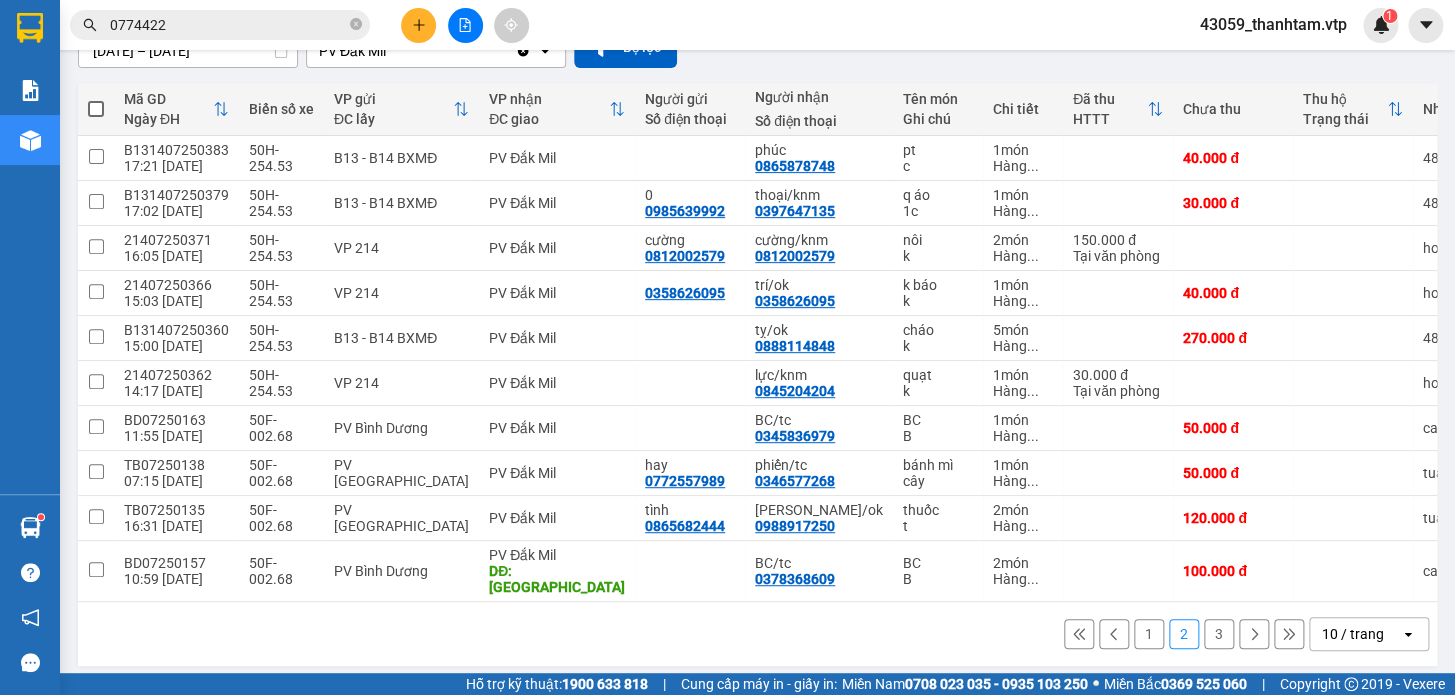 click on "3" at bounding box center [1219, 634] 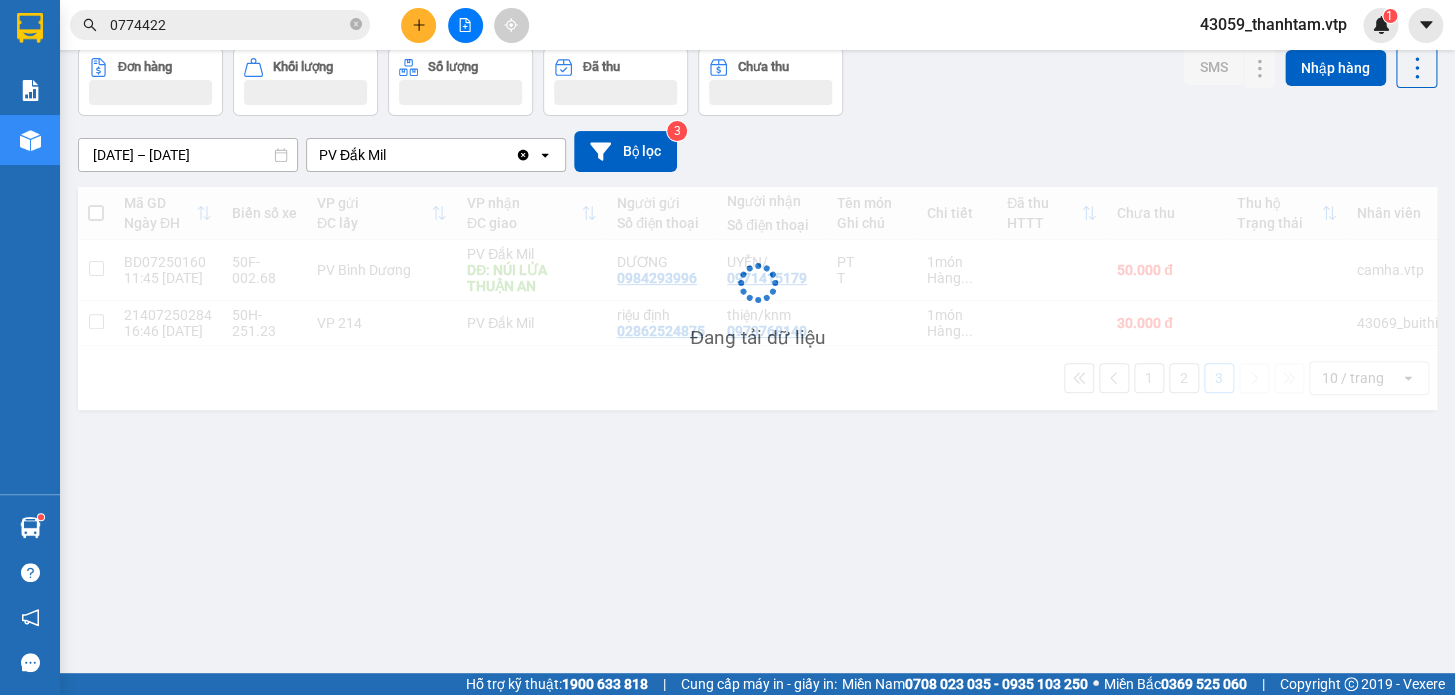 scroll, scrollTop: 91, scrollLeft: 0, axis: vertical 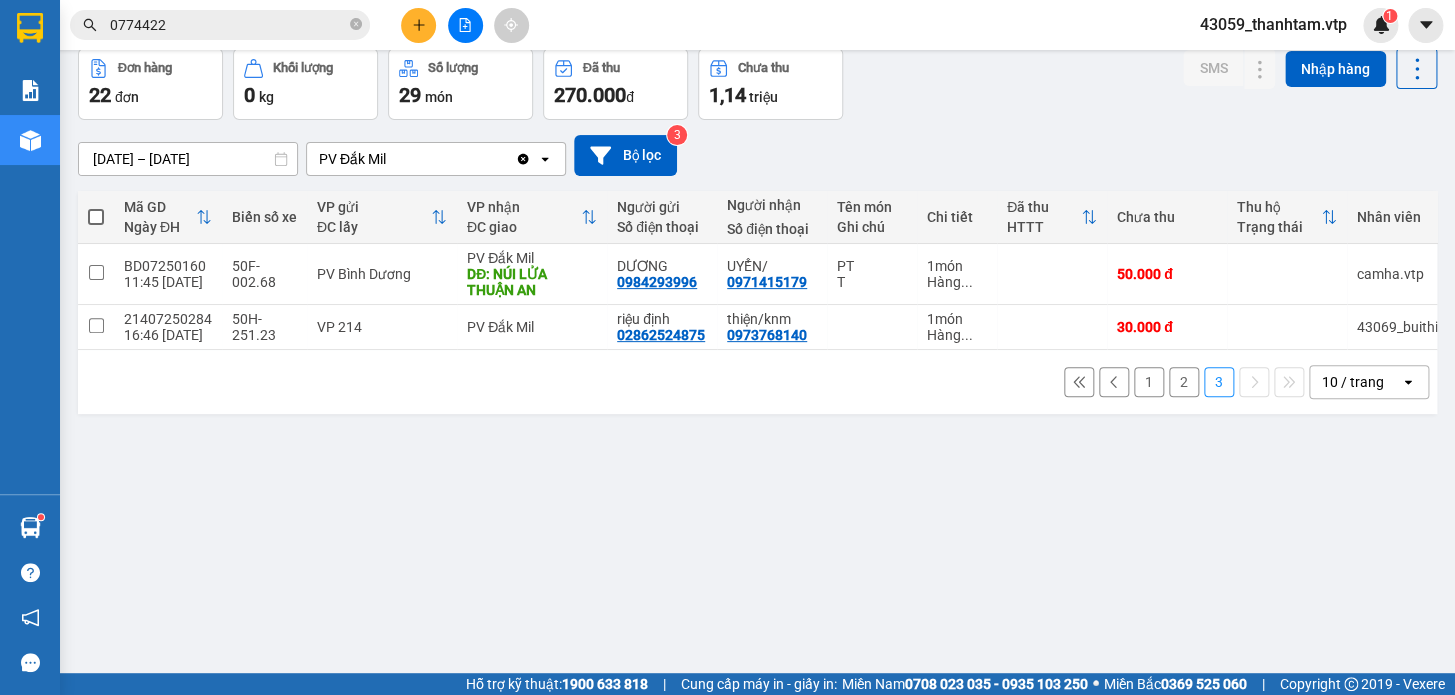 click on "1" at bounding box center [1149, 382] 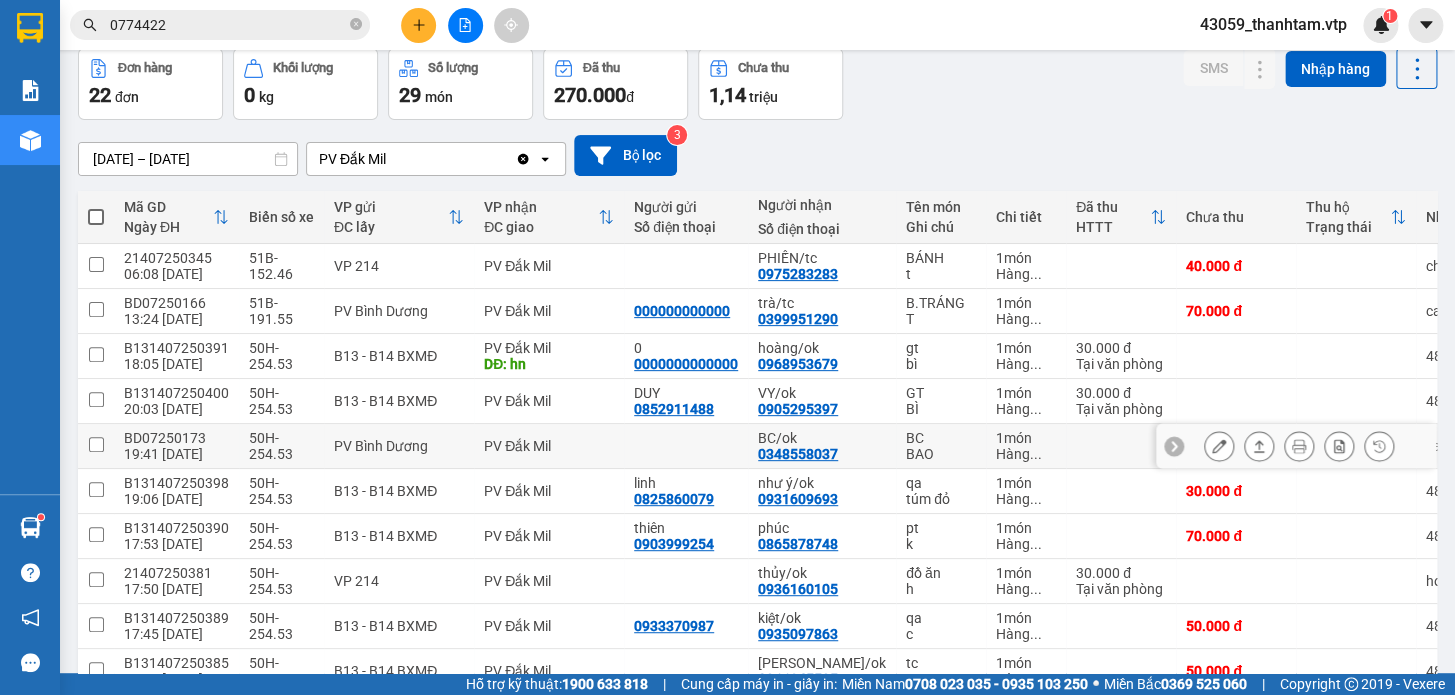 click 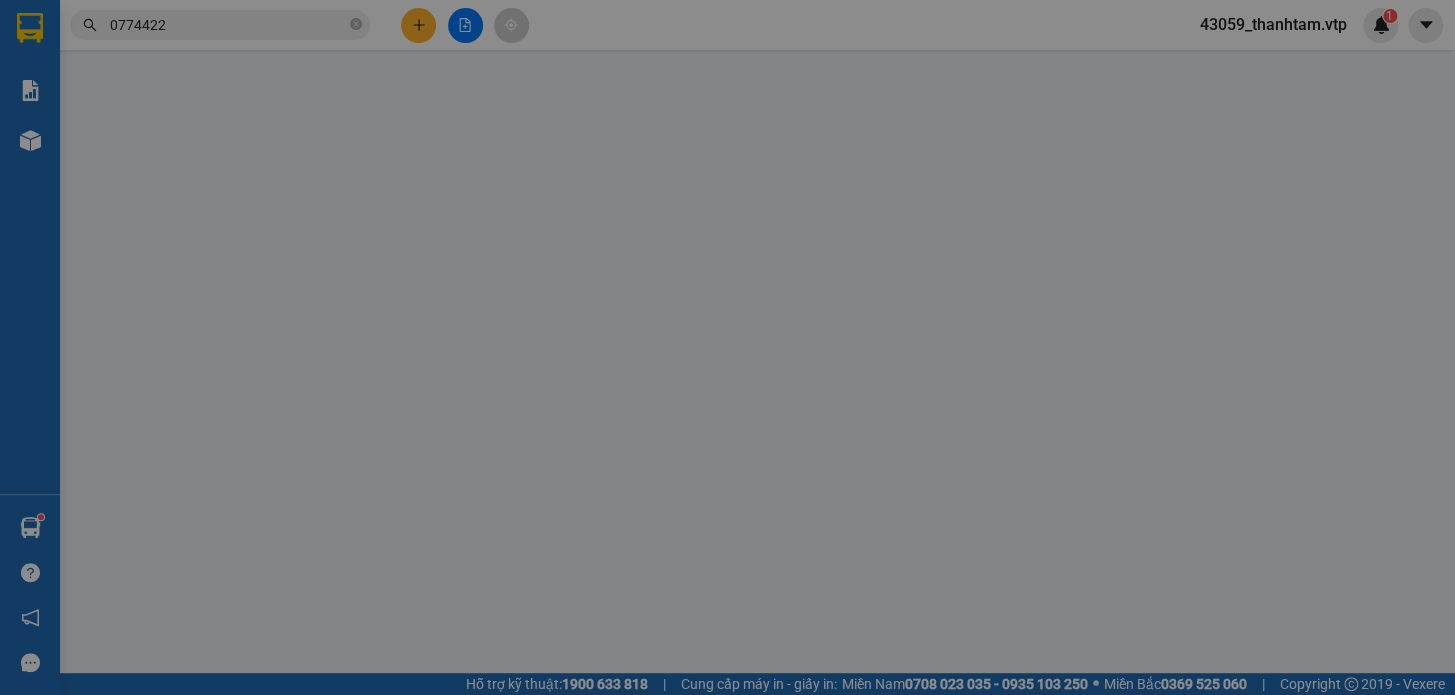 scroll, scrollTop: 0, scrollLeft: 0, axis: both 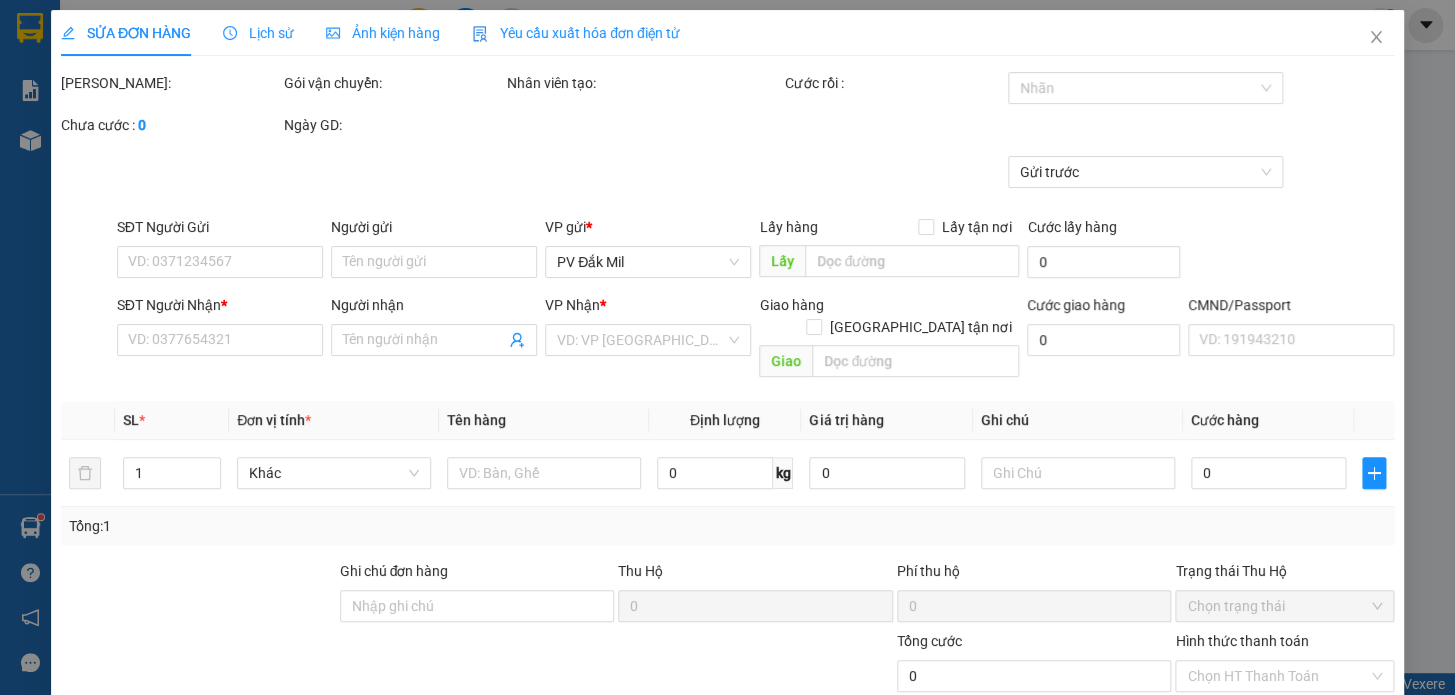 type on "2.500" 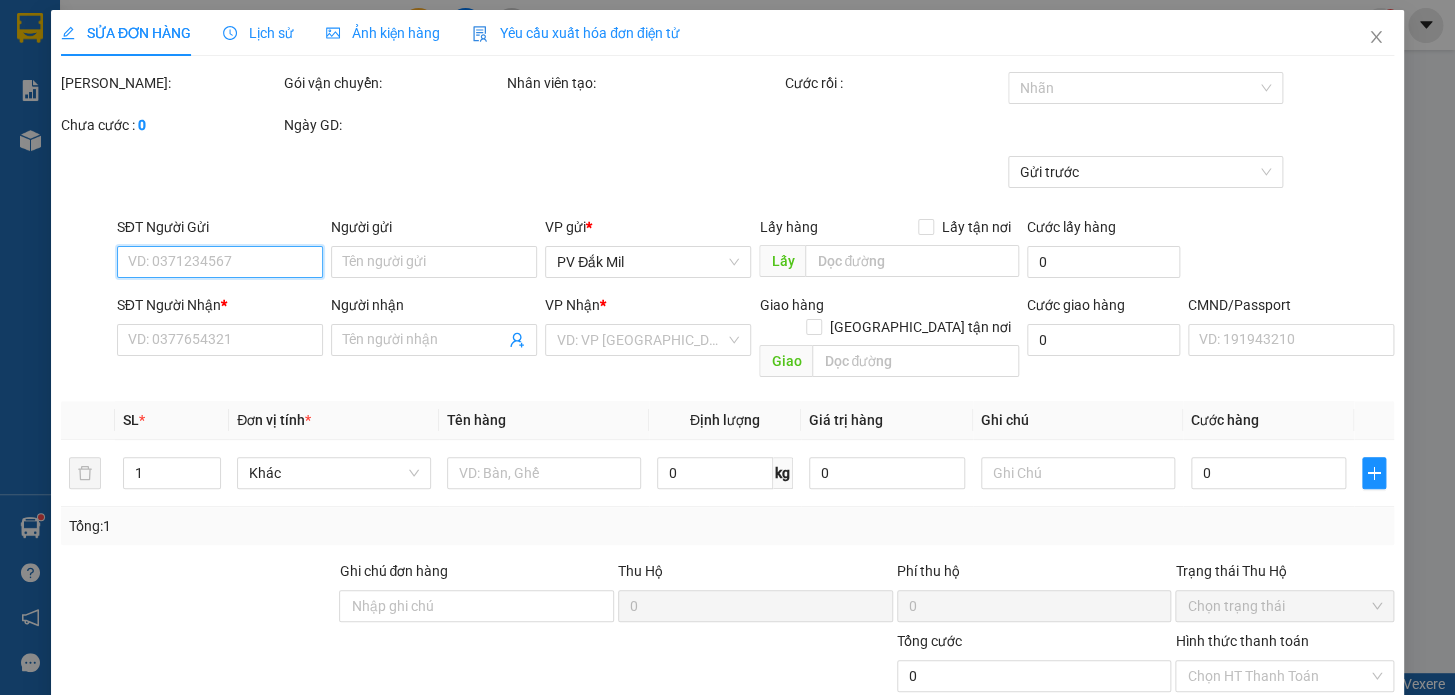type on "0348558037" 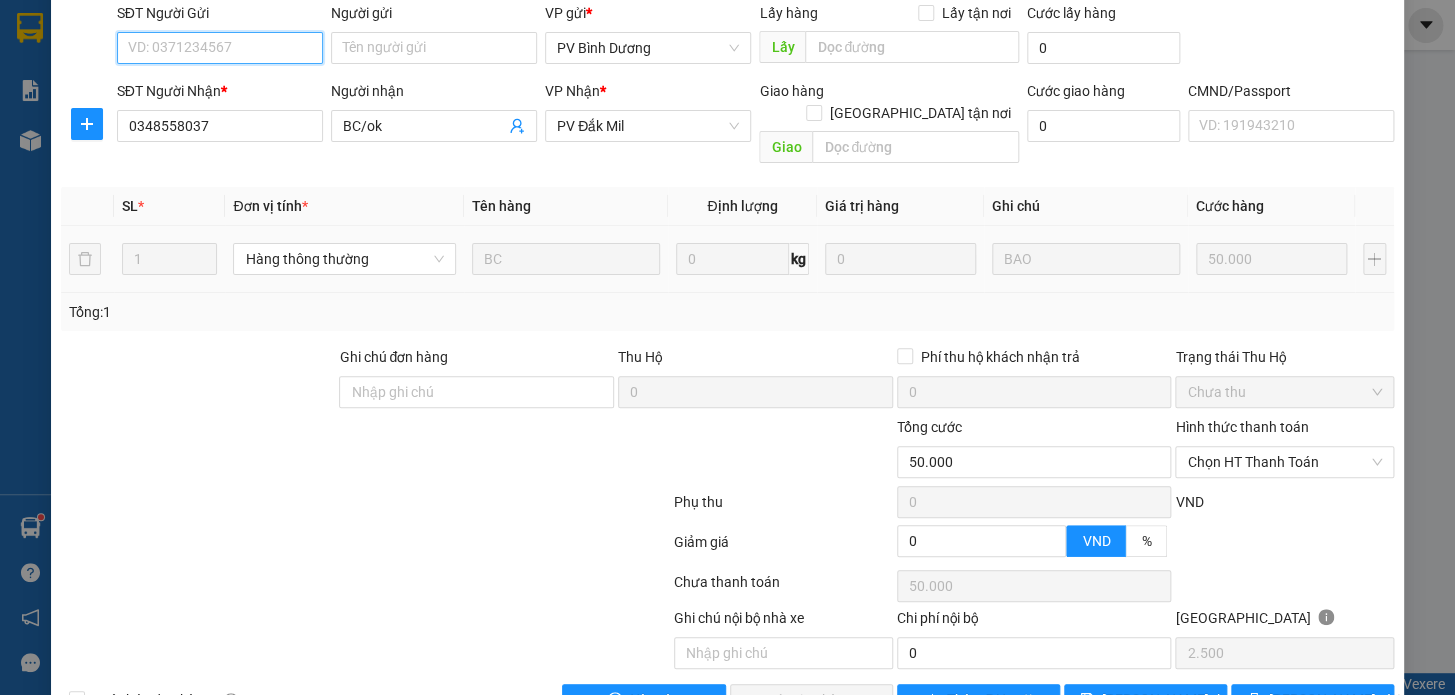 scroll, scrollTop: 250, scrollLeft: 0, axis: vertical 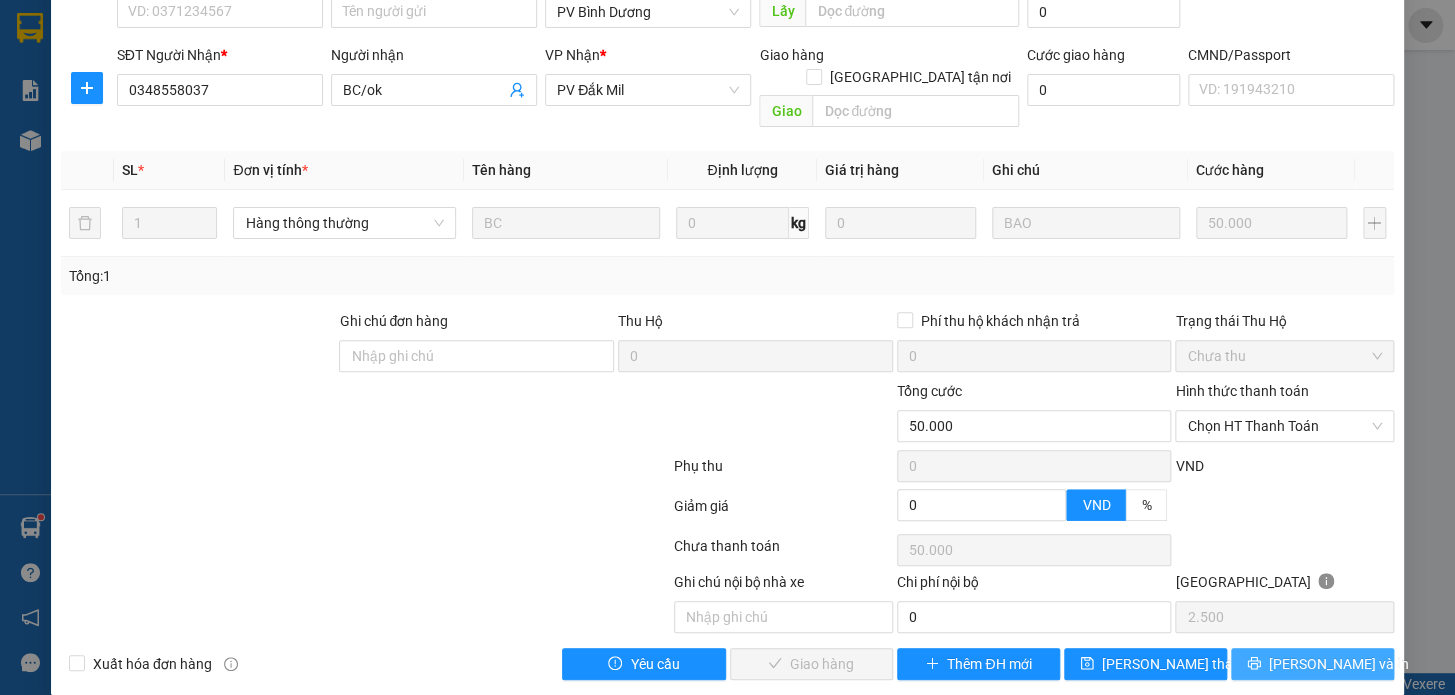click on "Lưu và In" at bounding box center [1339, 664] 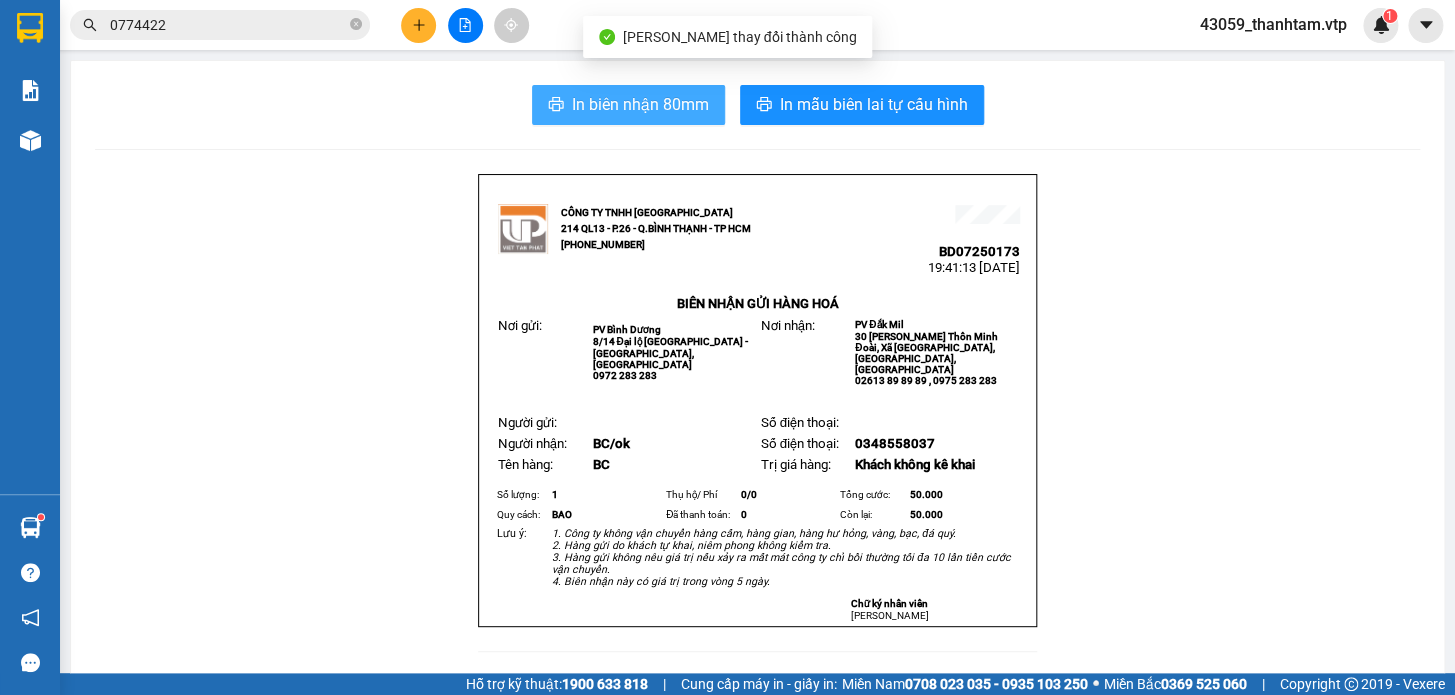 click on "In biên nhận 80mm" at bounding box center [640, 104] 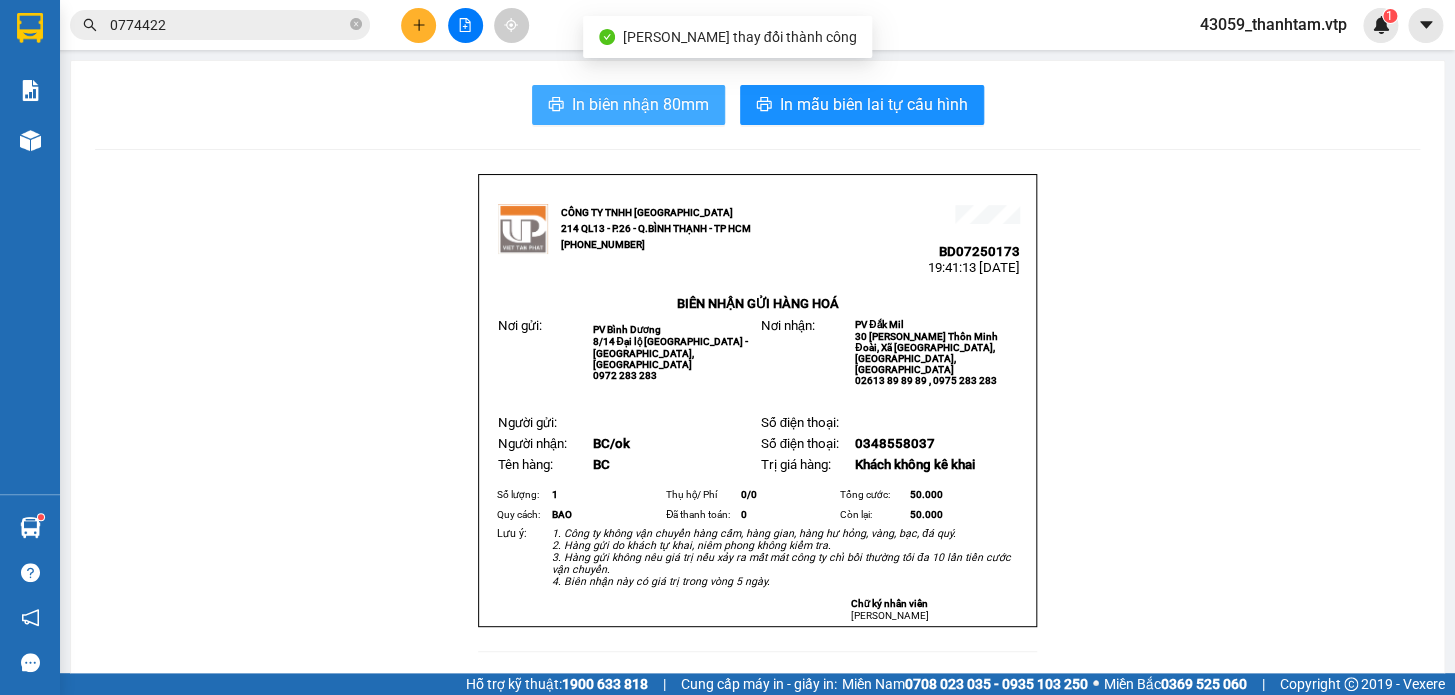 scroll, scrollTop: 0, scrollLeft: 0, axis: both 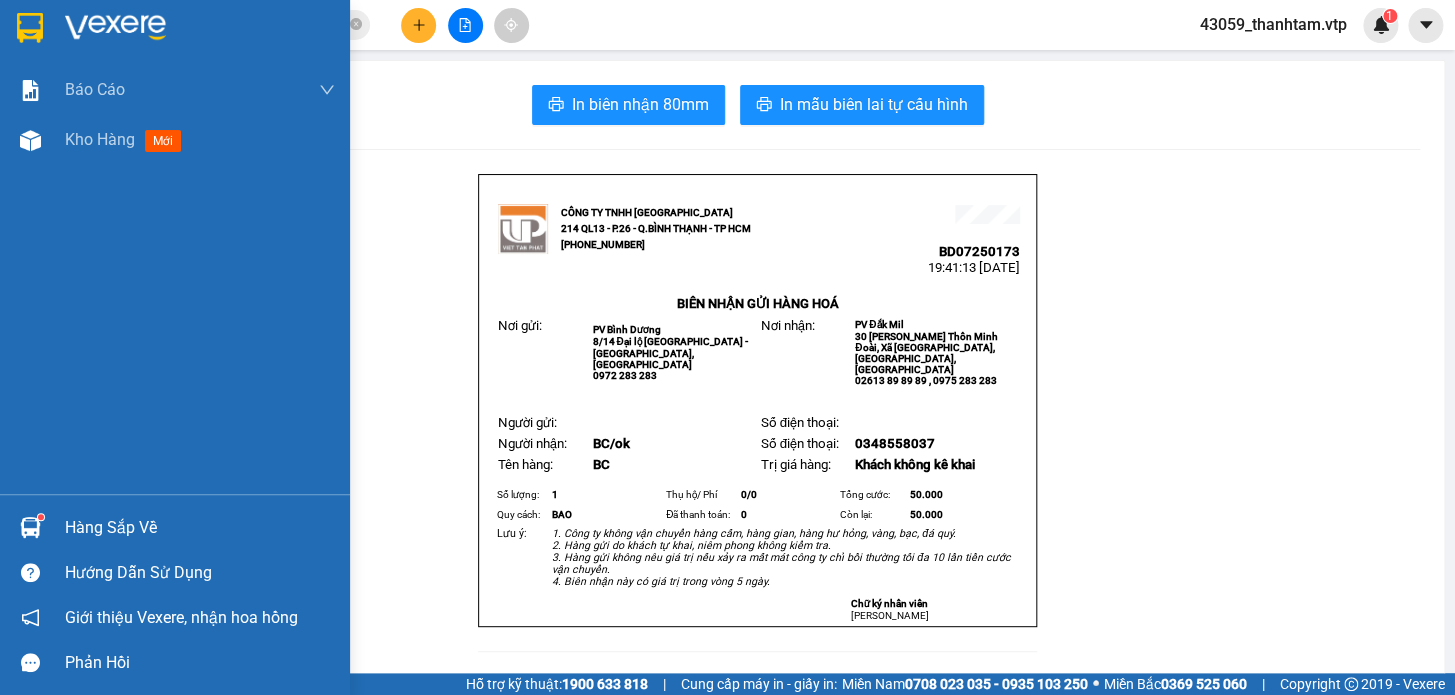 click at bounding box center (30, 28) 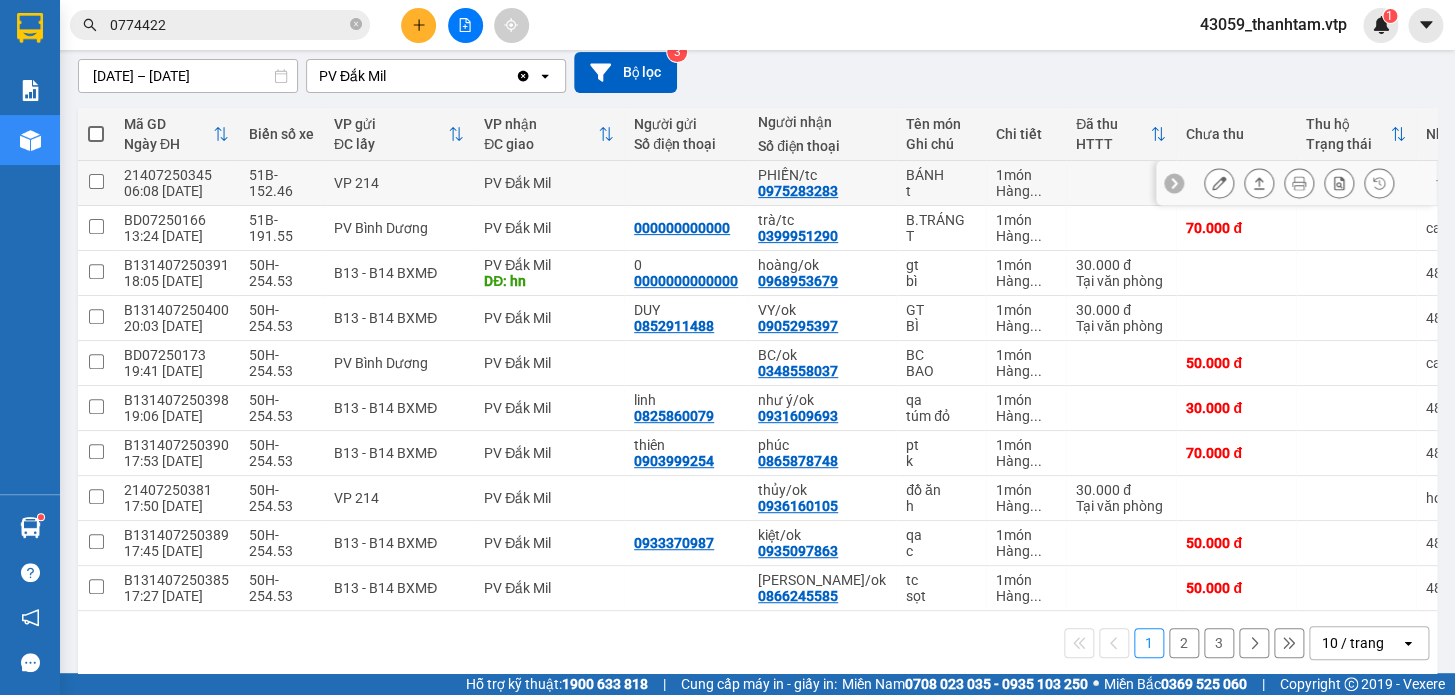 scroll, scrollTop: 181, scrollLeft: 0, axis: vertical 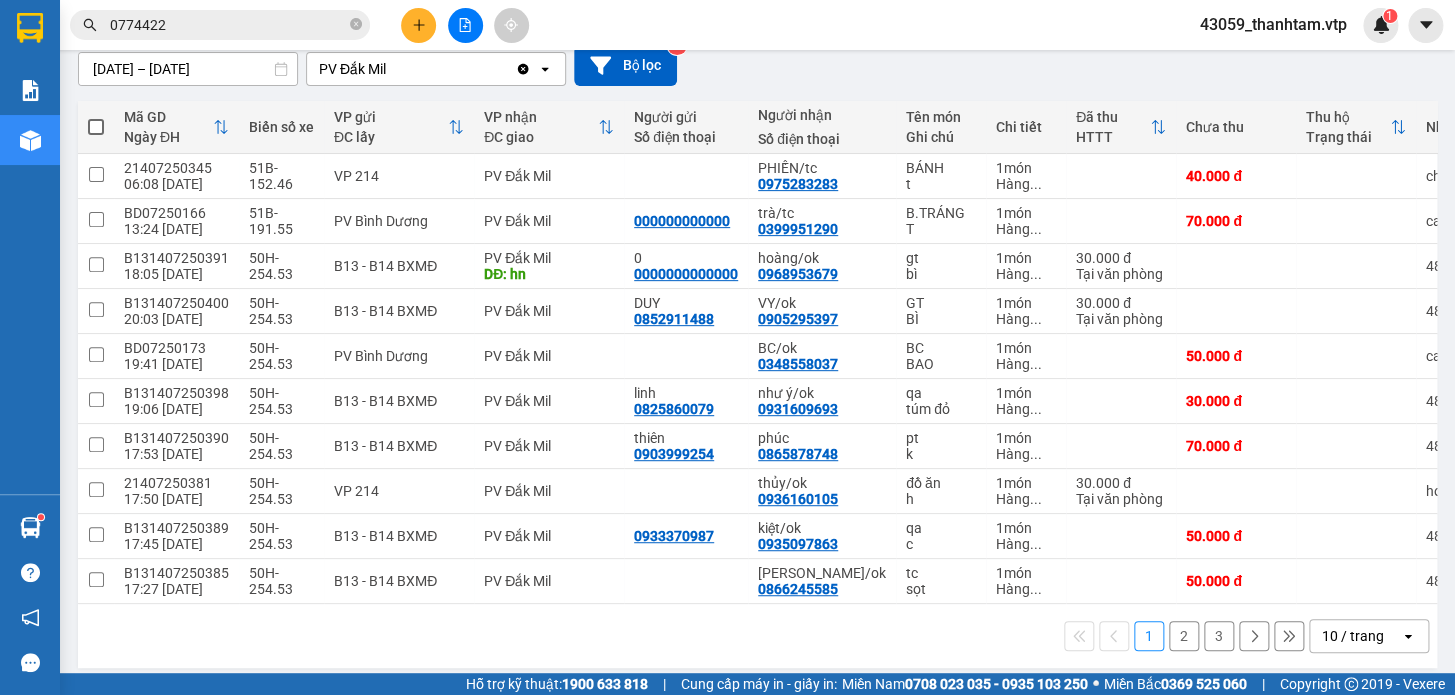 click on "2" at bounding box center (1184, 636) 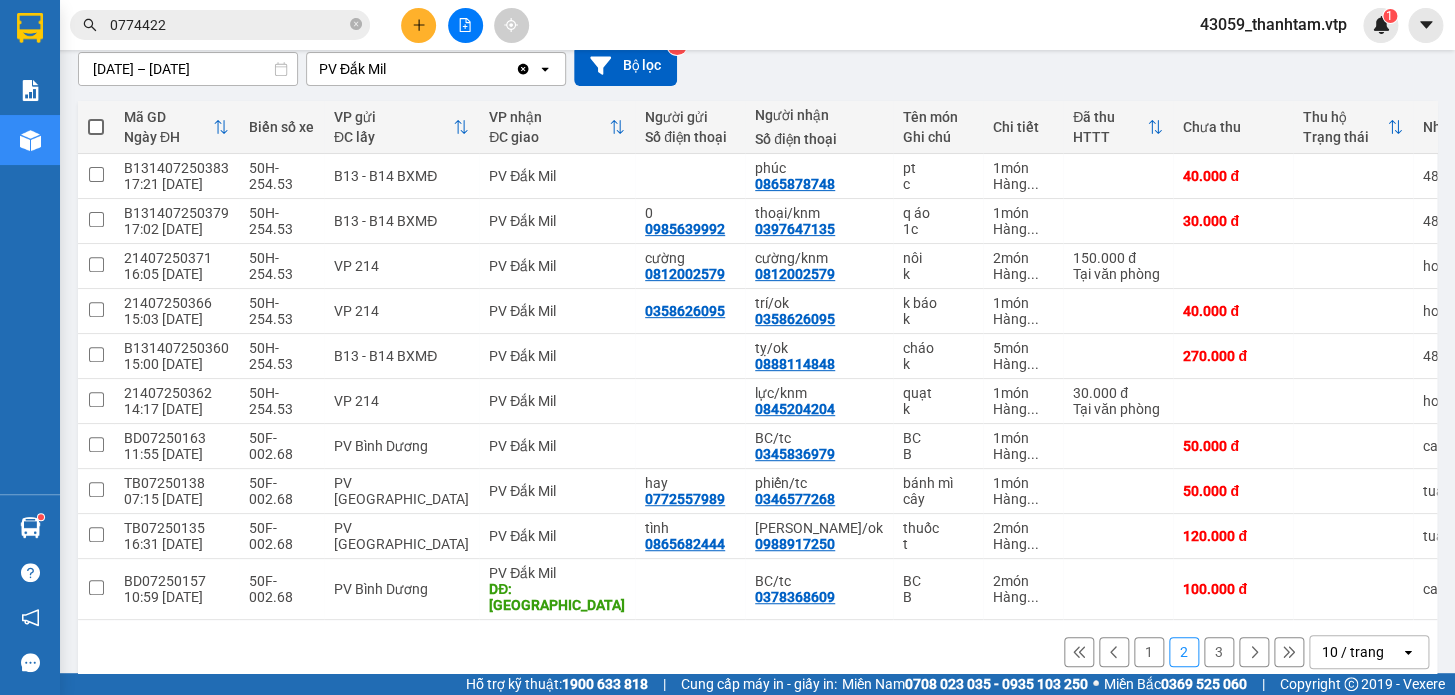 click on "3" at bounding box center (1219, 652) 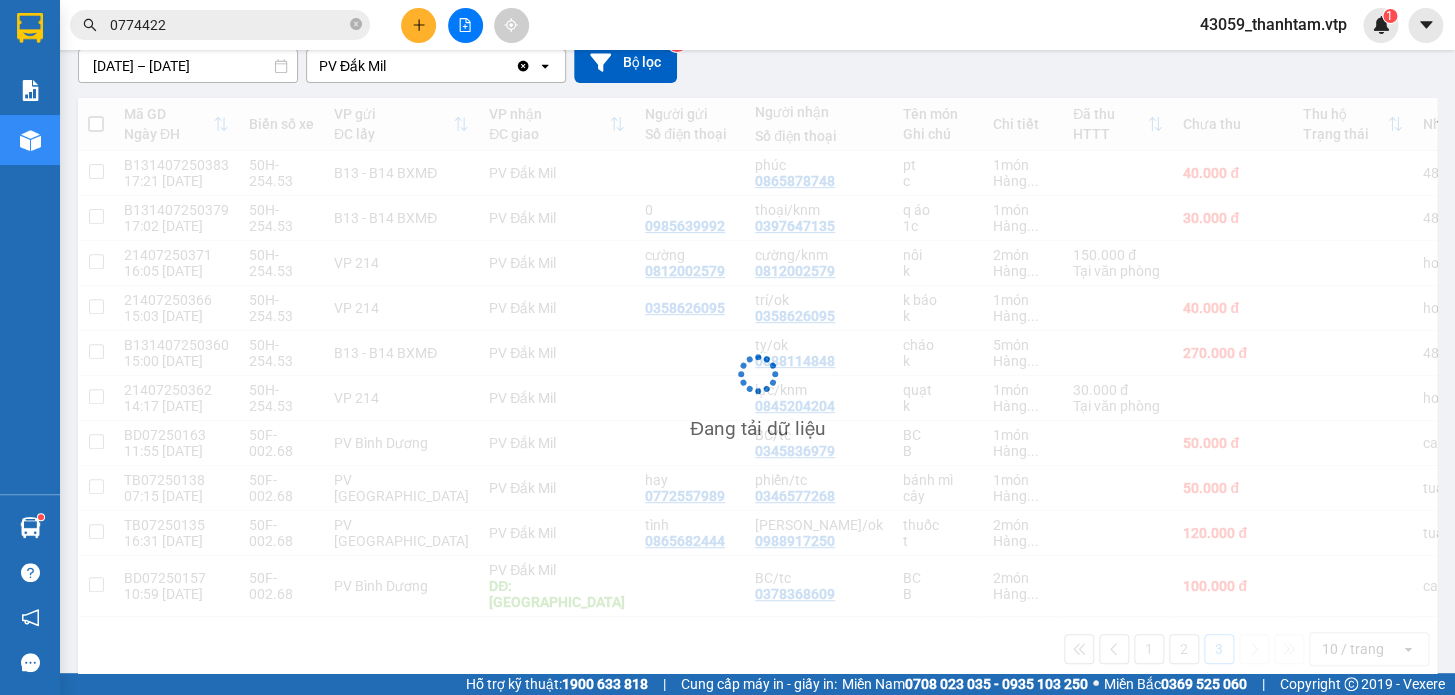 scroll, scrollTop: 91, scrollLeft: 0, axis: vertical 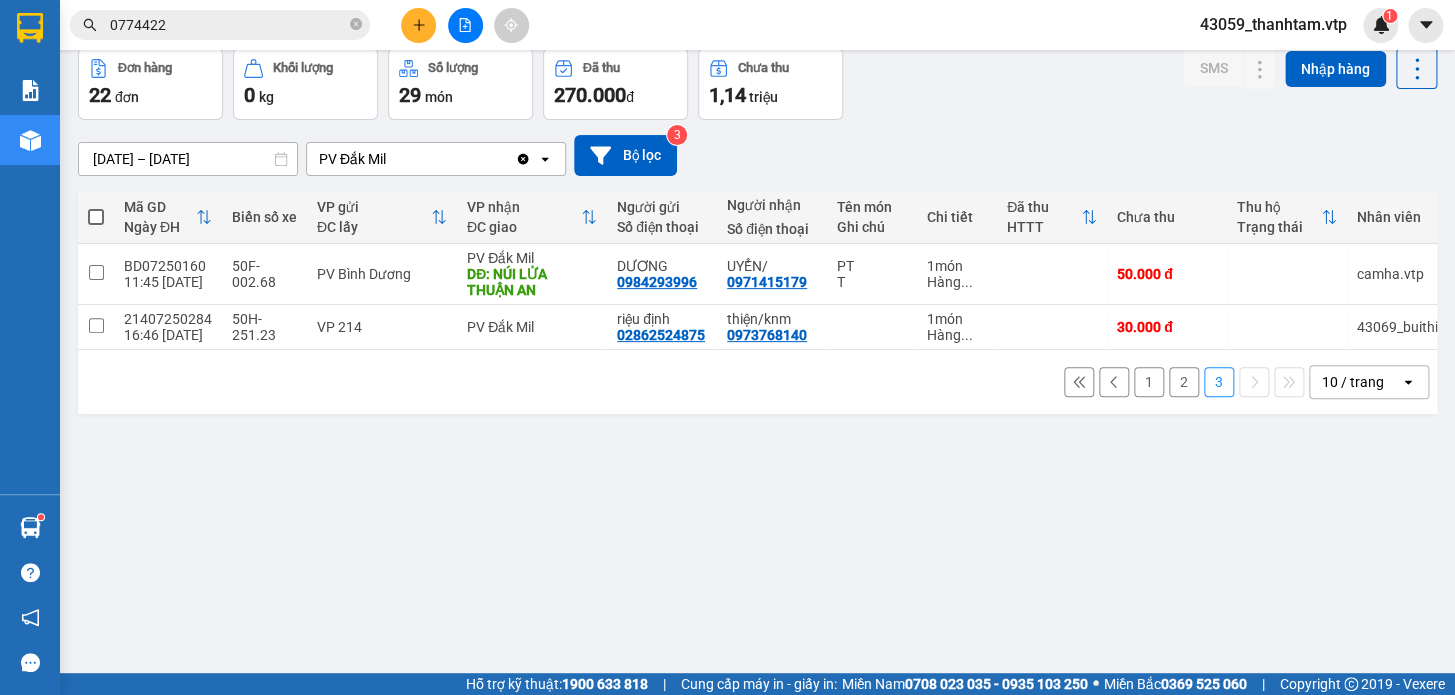 click on "0774422" at bounding box center (228, 25) 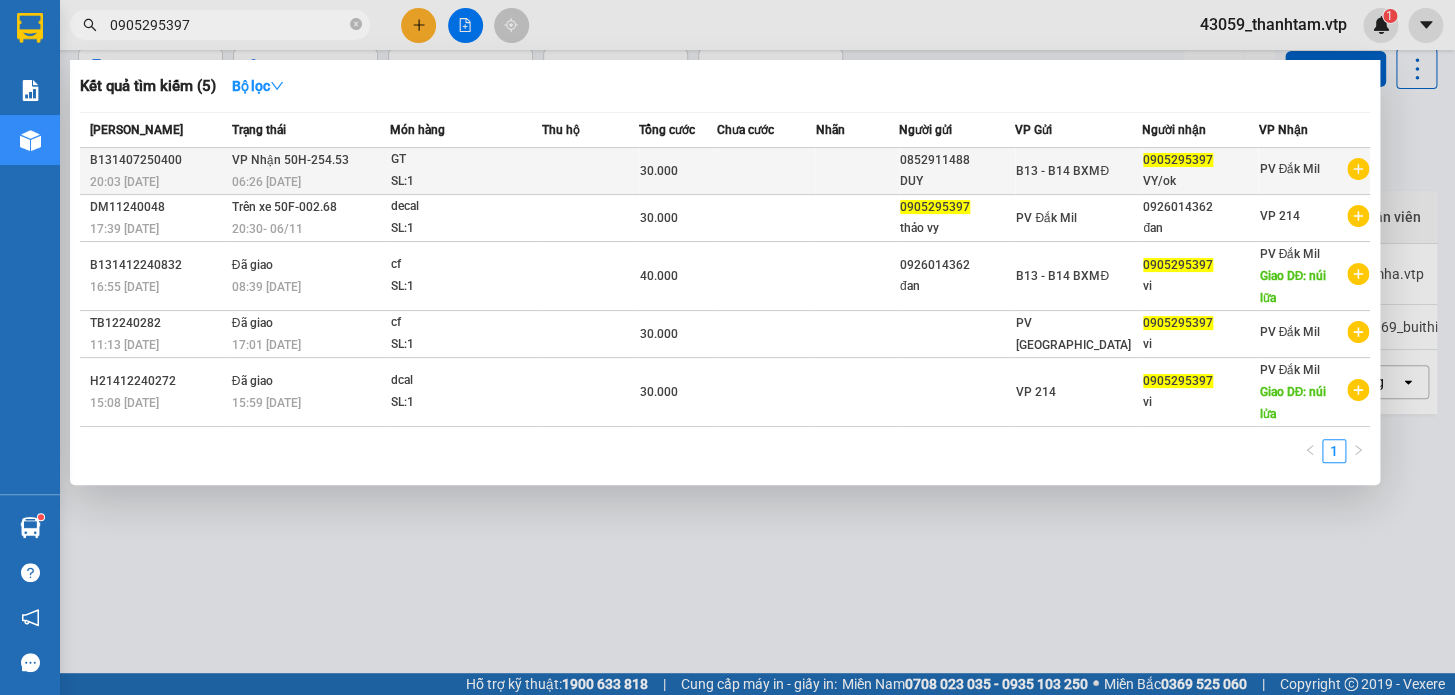 type on "0905295397" 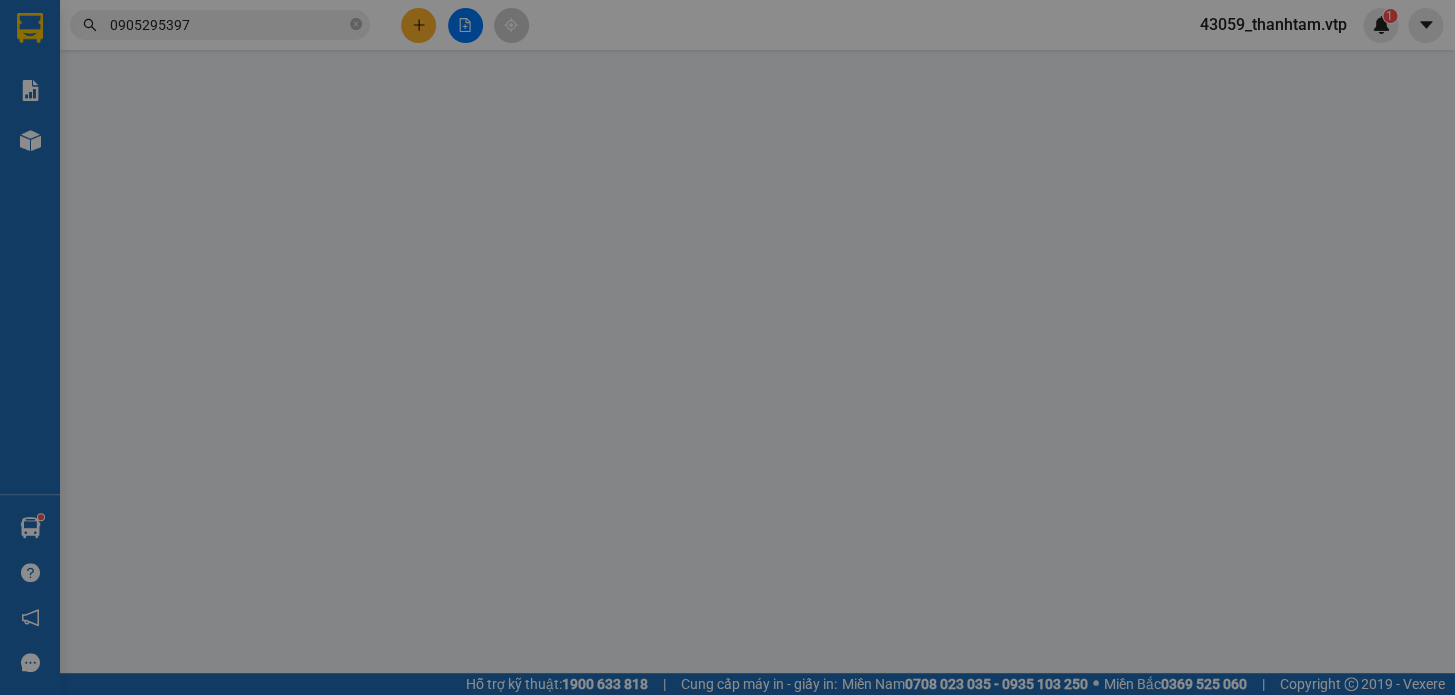 scroll, scrollTop: 0, scrollLeft: 0, axis: both 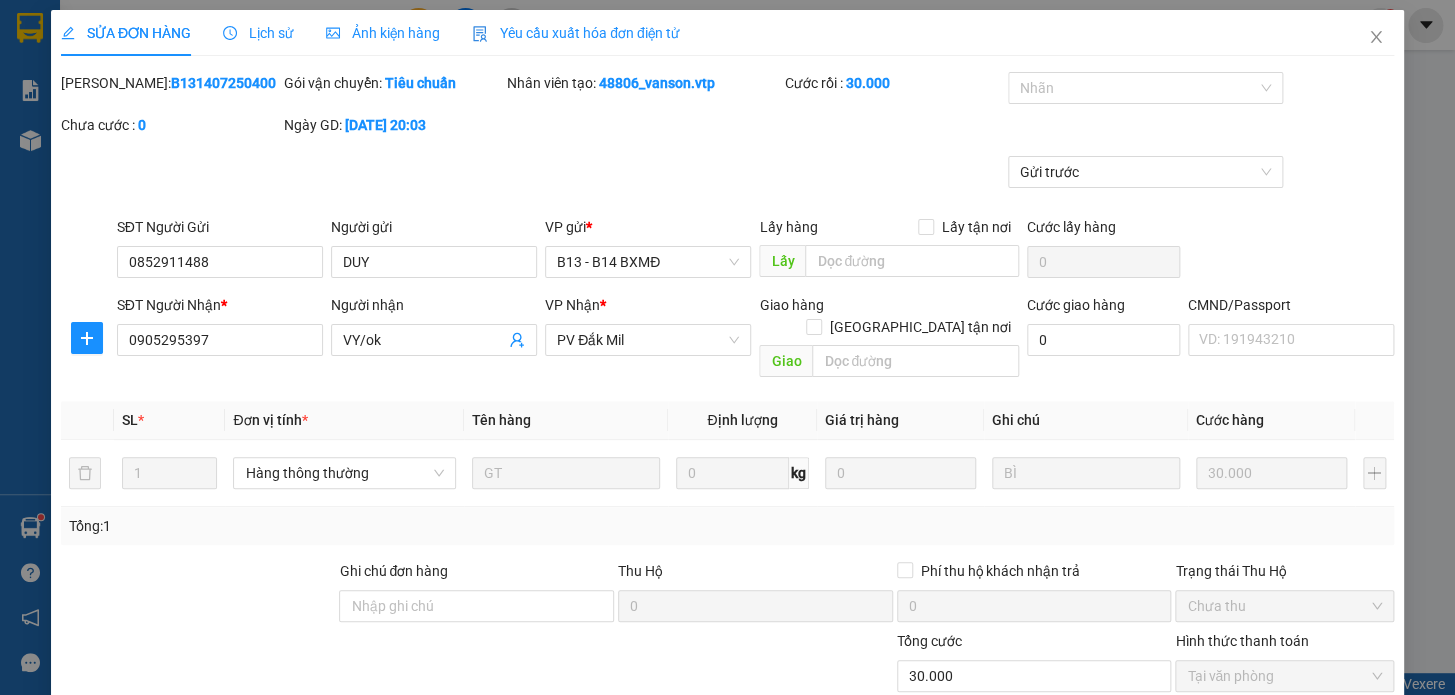 type on "0852911488" 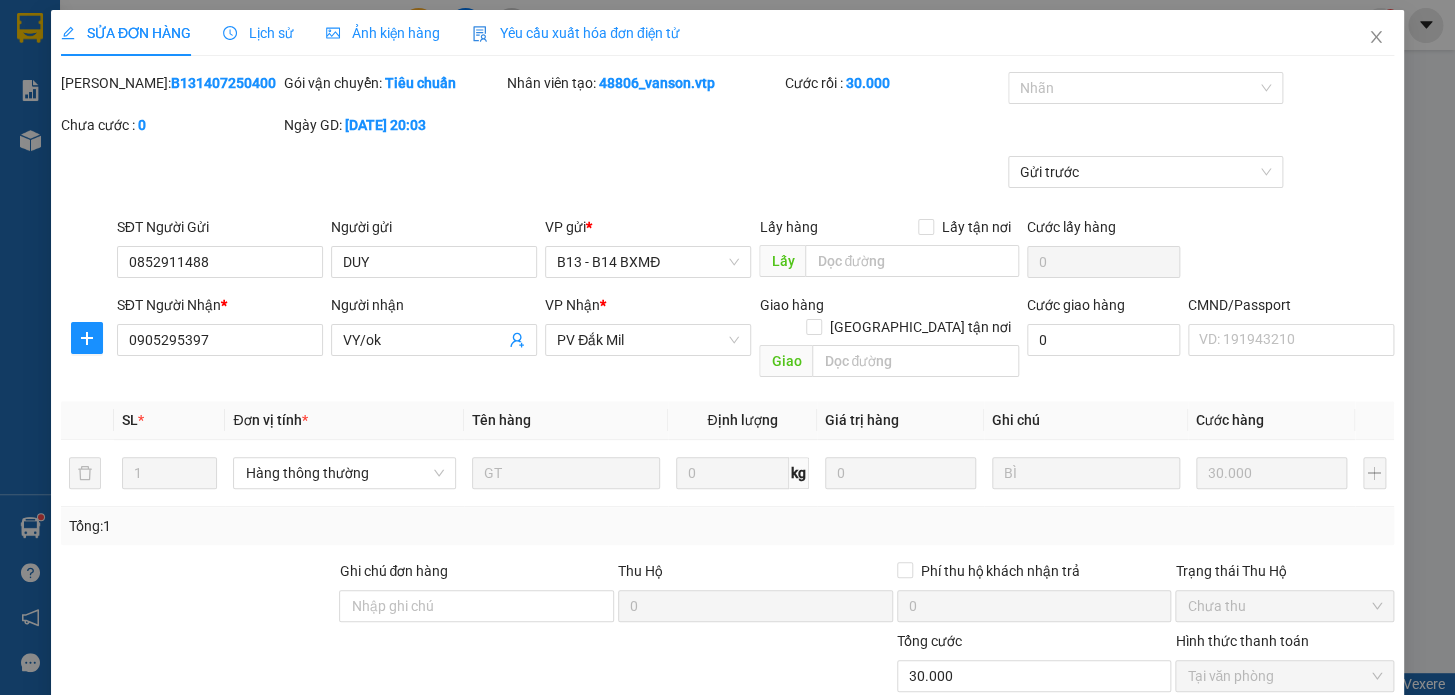 type on "DUY" 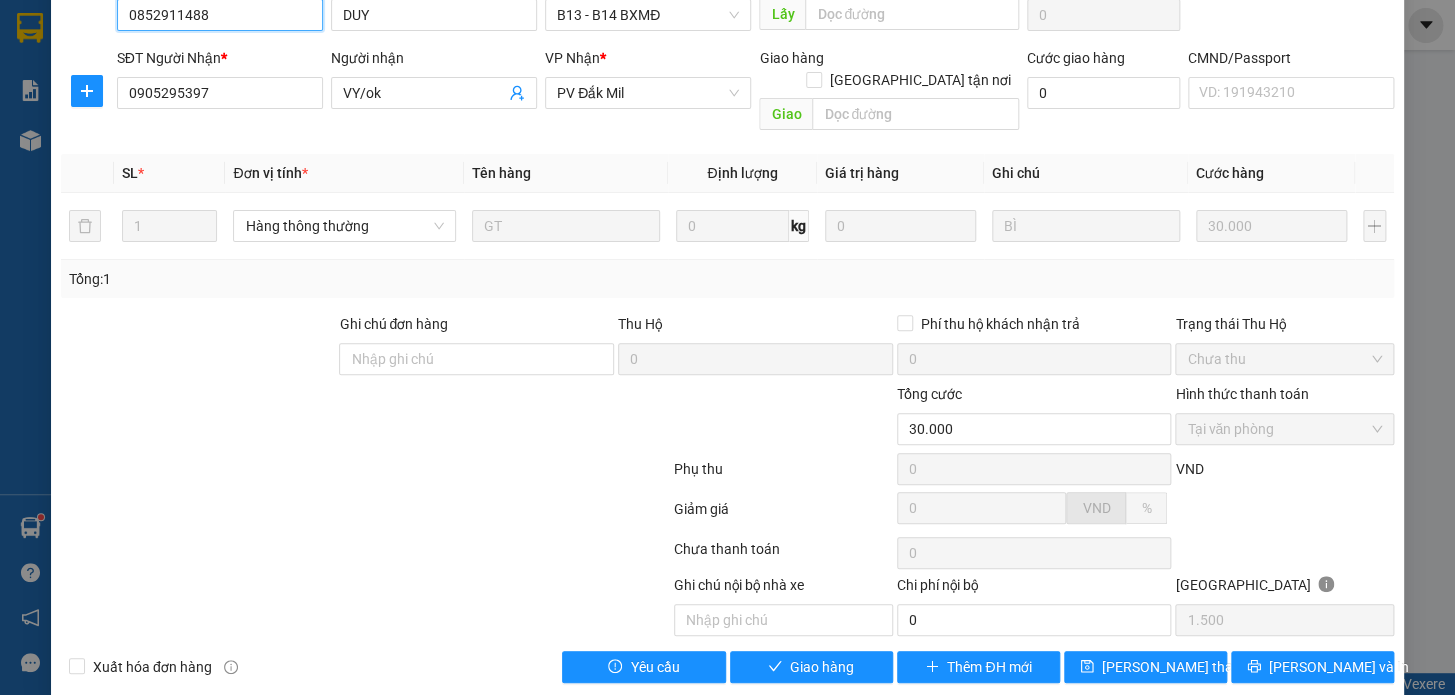 scroll, scrollTop: 250, scrollLeft: 0, axis: vertical 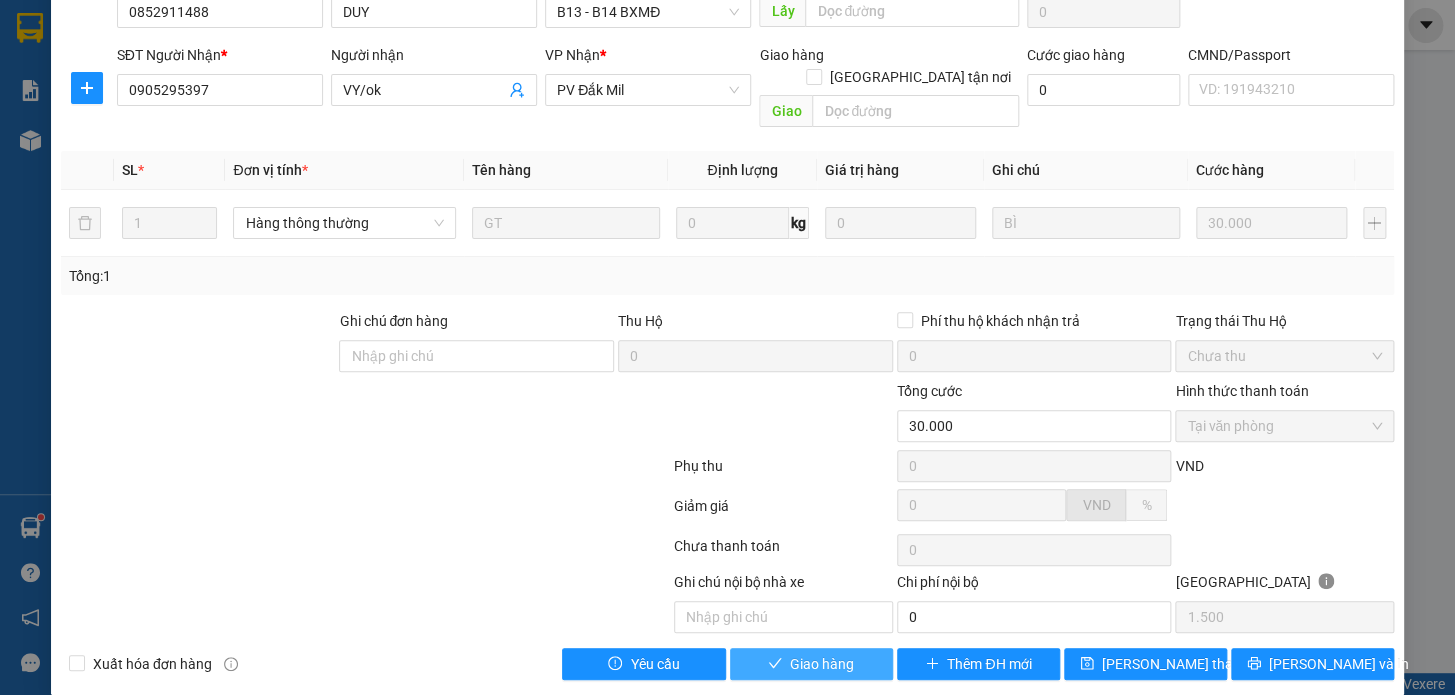 click on "Giao hàng" at bounding box center (822, 664) 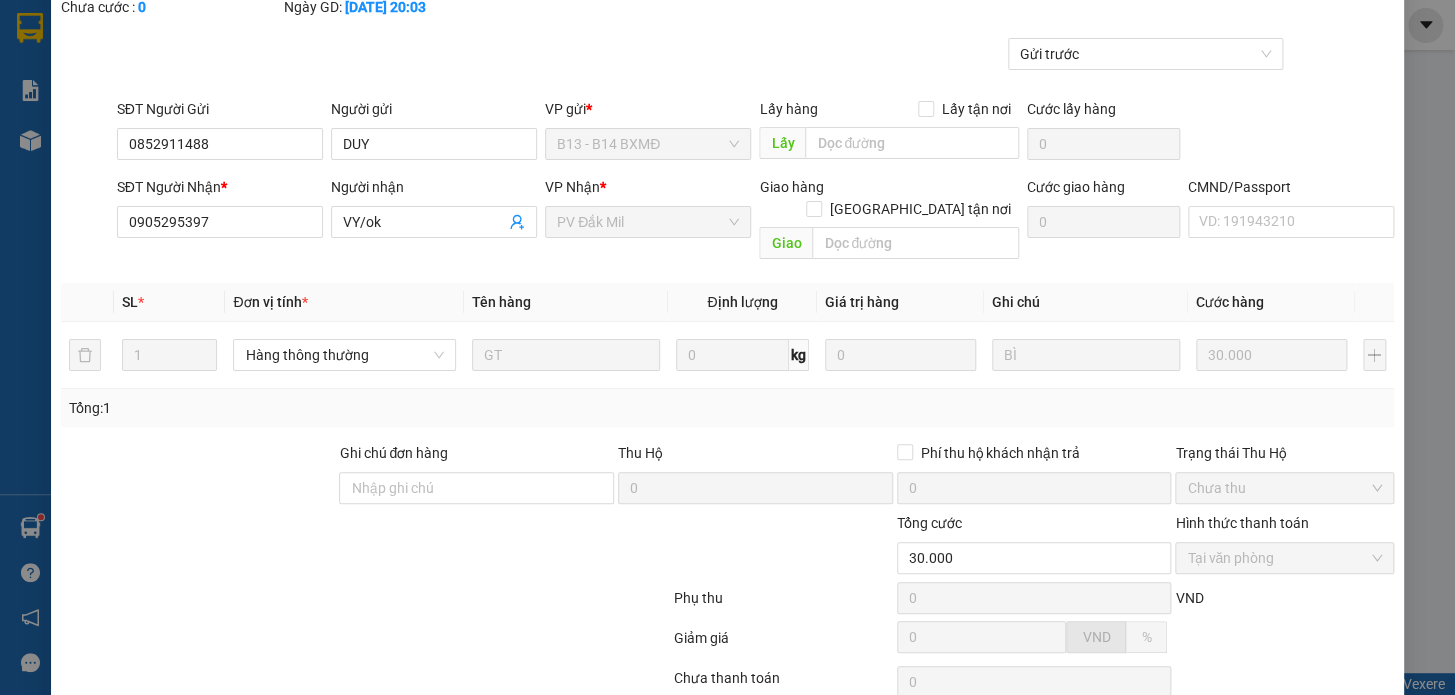 scroll, scrollTop: 0, scrollLeft: 0, axis: both 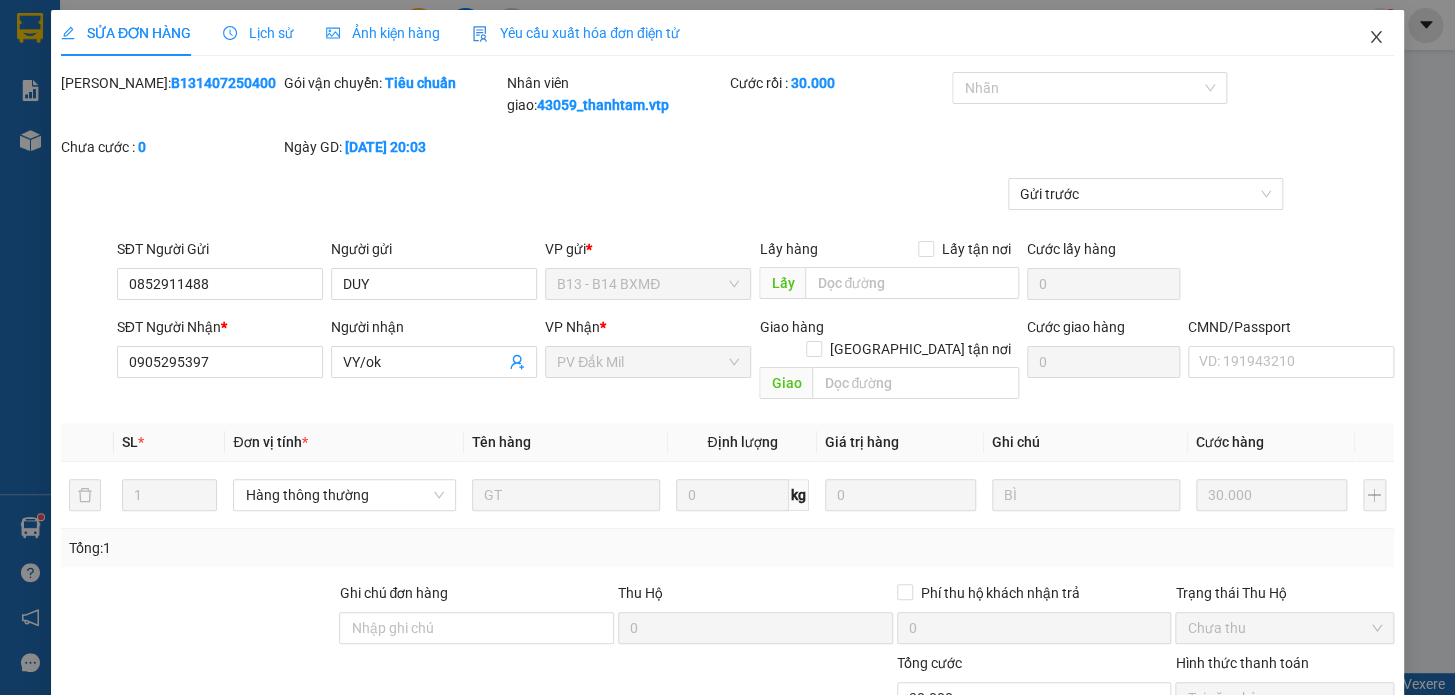click 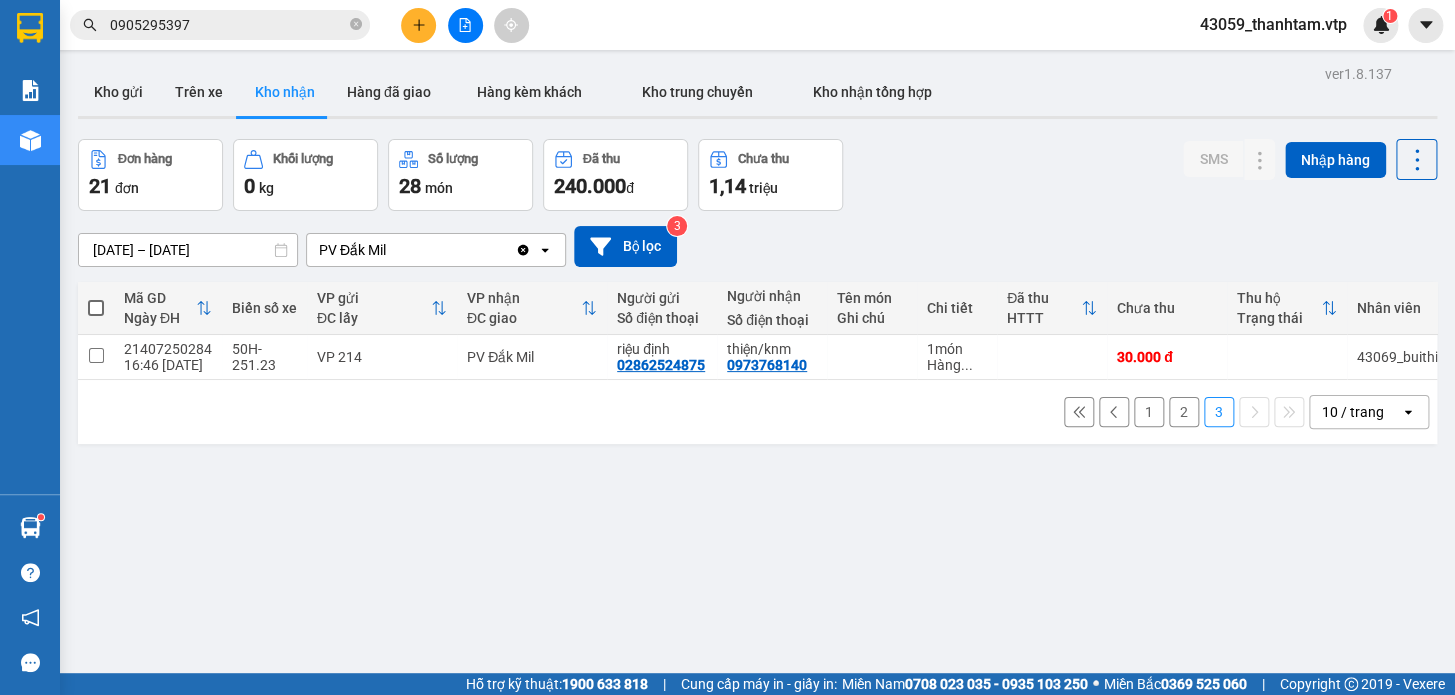 click on "2" at bounding box center (1184, 412) 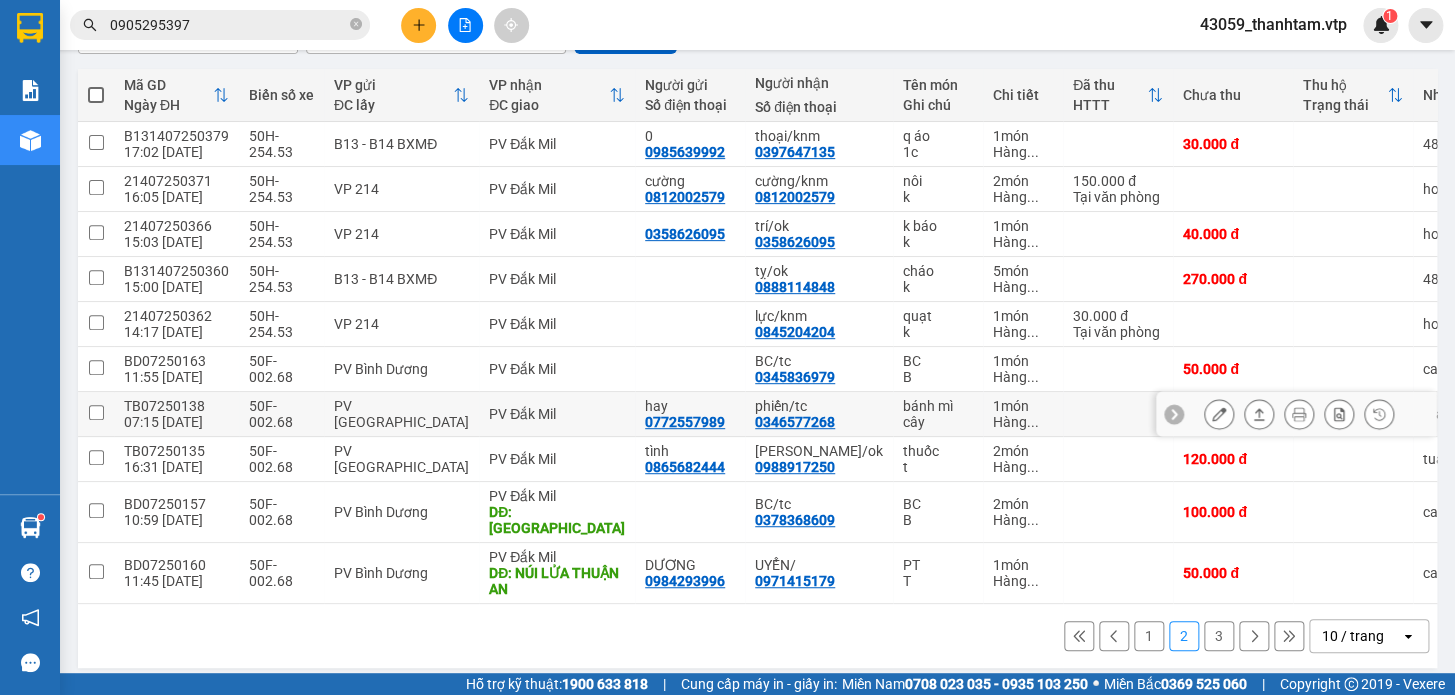 scroll, scrollTop: 215, scrollLeft: 0, axis: vertical 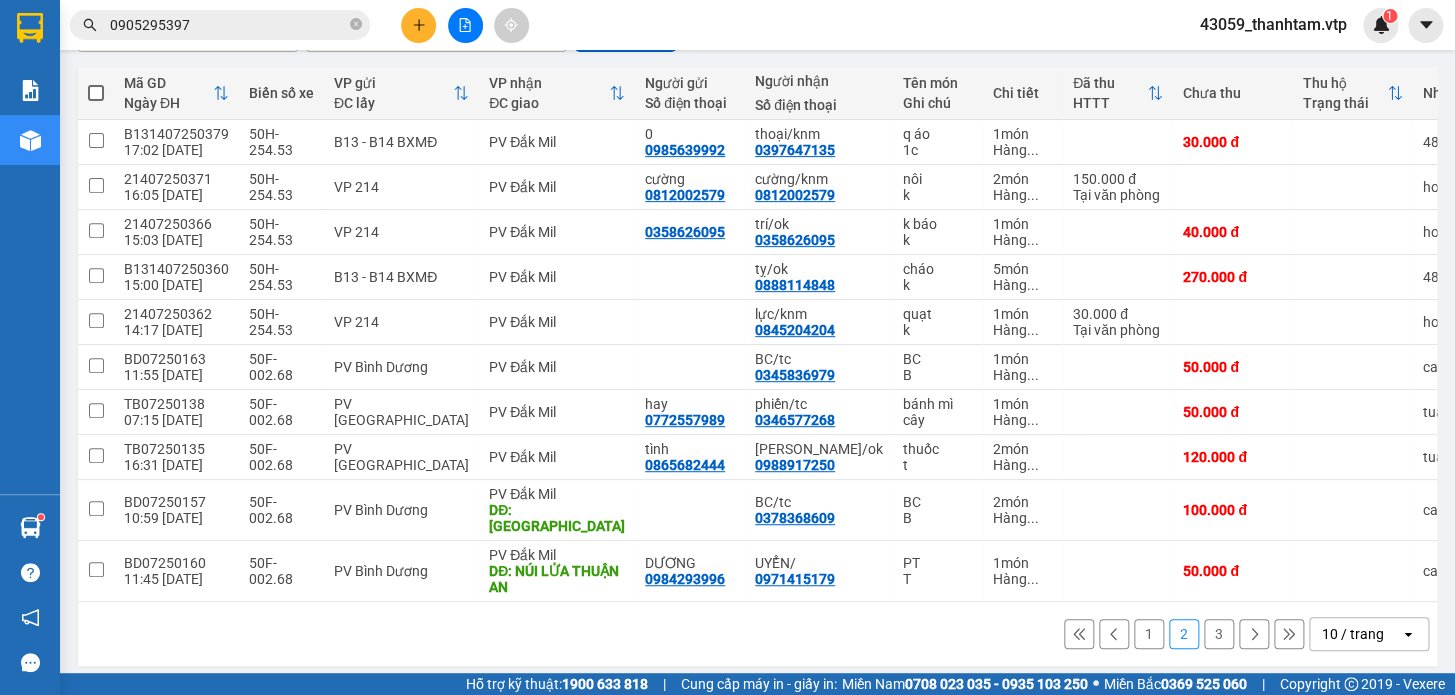 click on "1" at bounding box center (1149, 634) 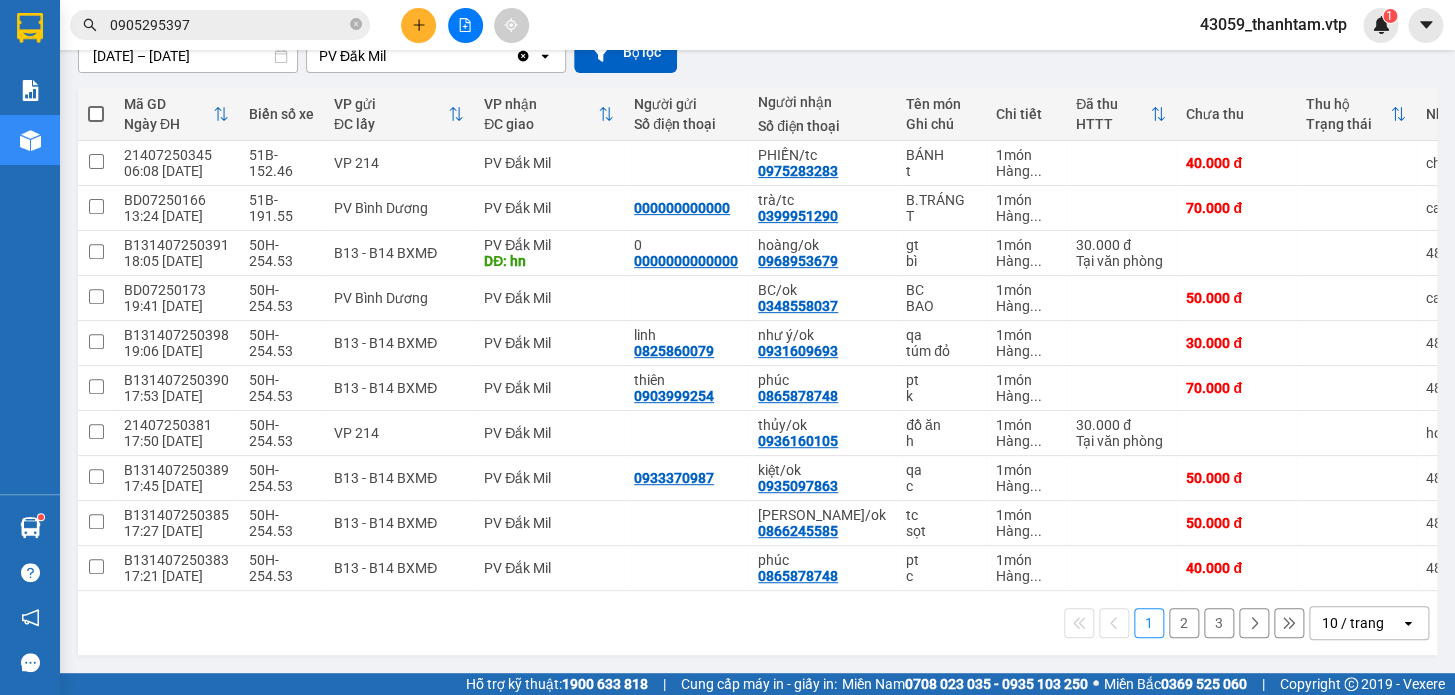 scroll, scrollTop: 199, scrollLeft: 0, axis: vertical 